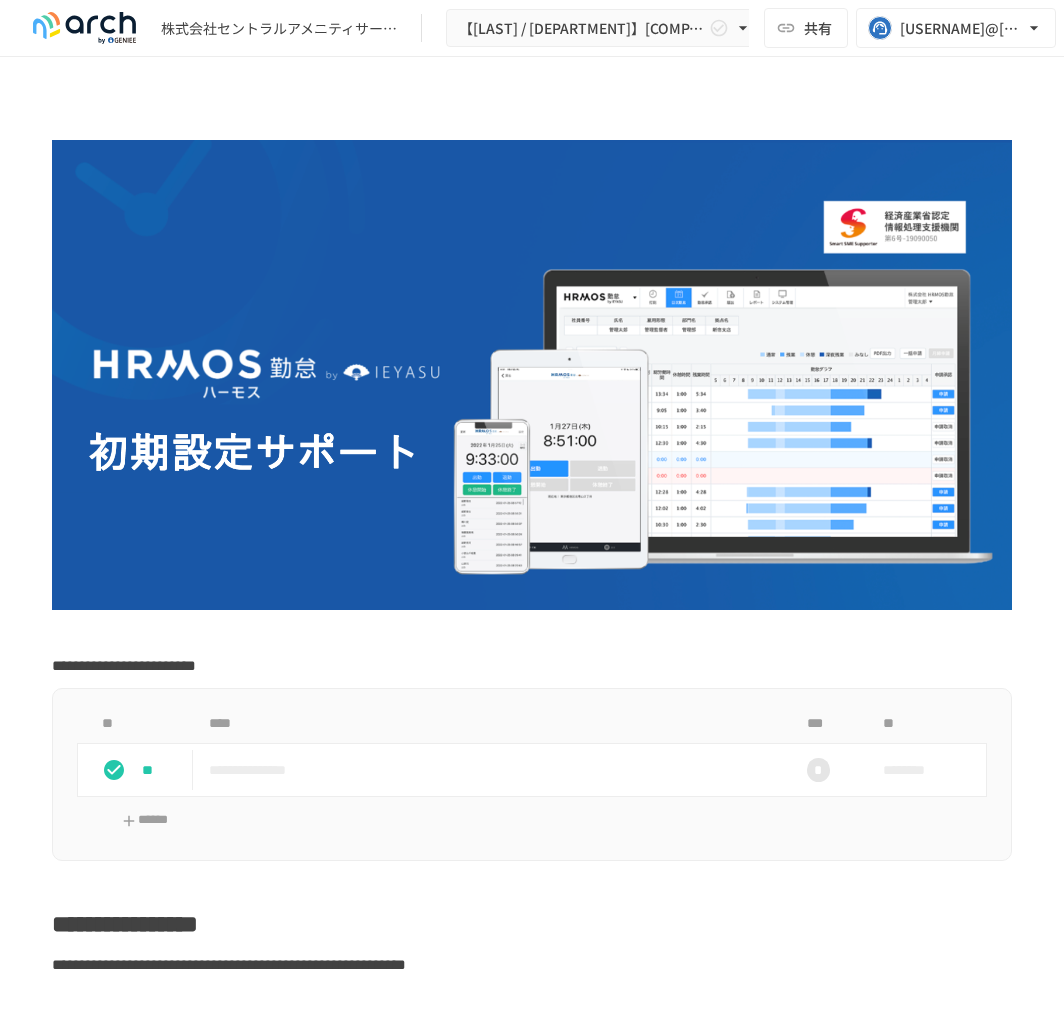 scroll, scrollTop: 0, scrollLeft: 0, axis: both 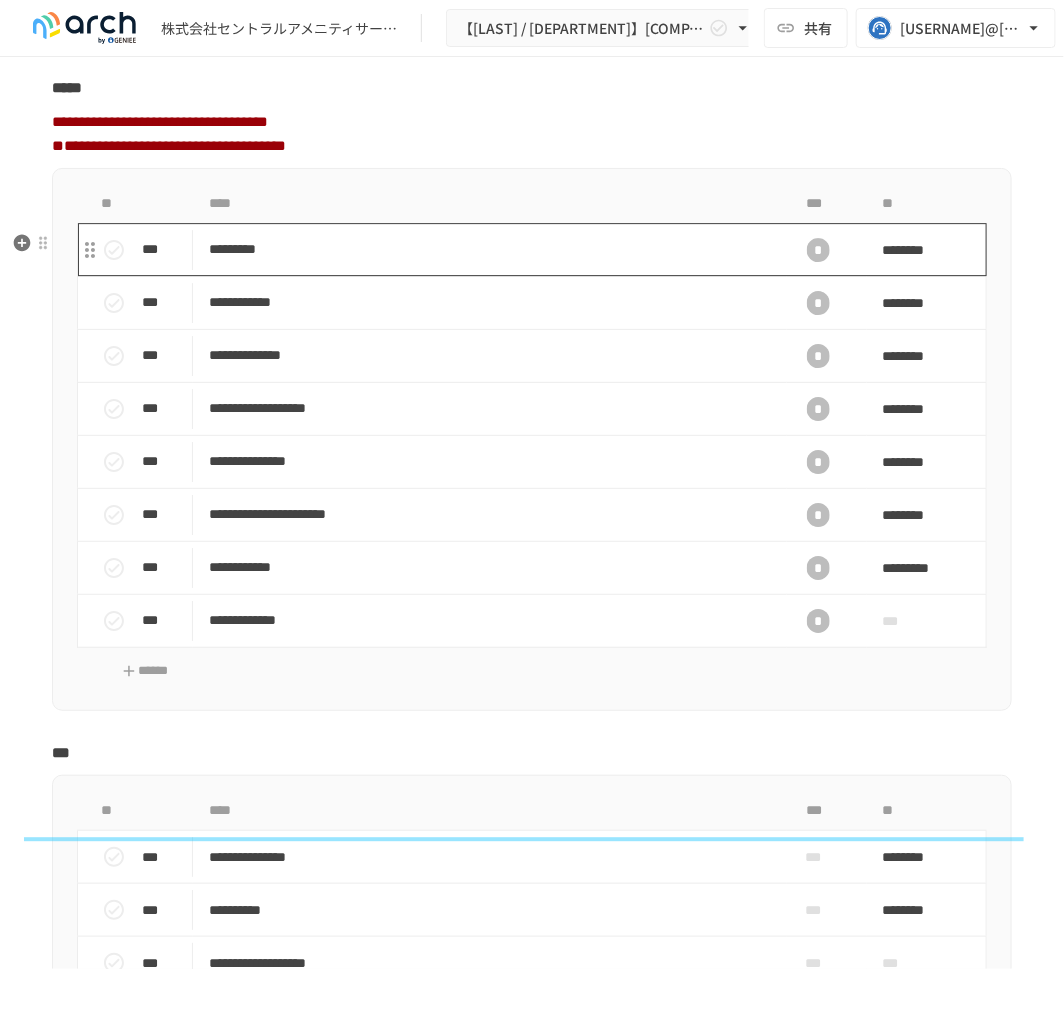 click on "*********" at bounding box center (481, 249) 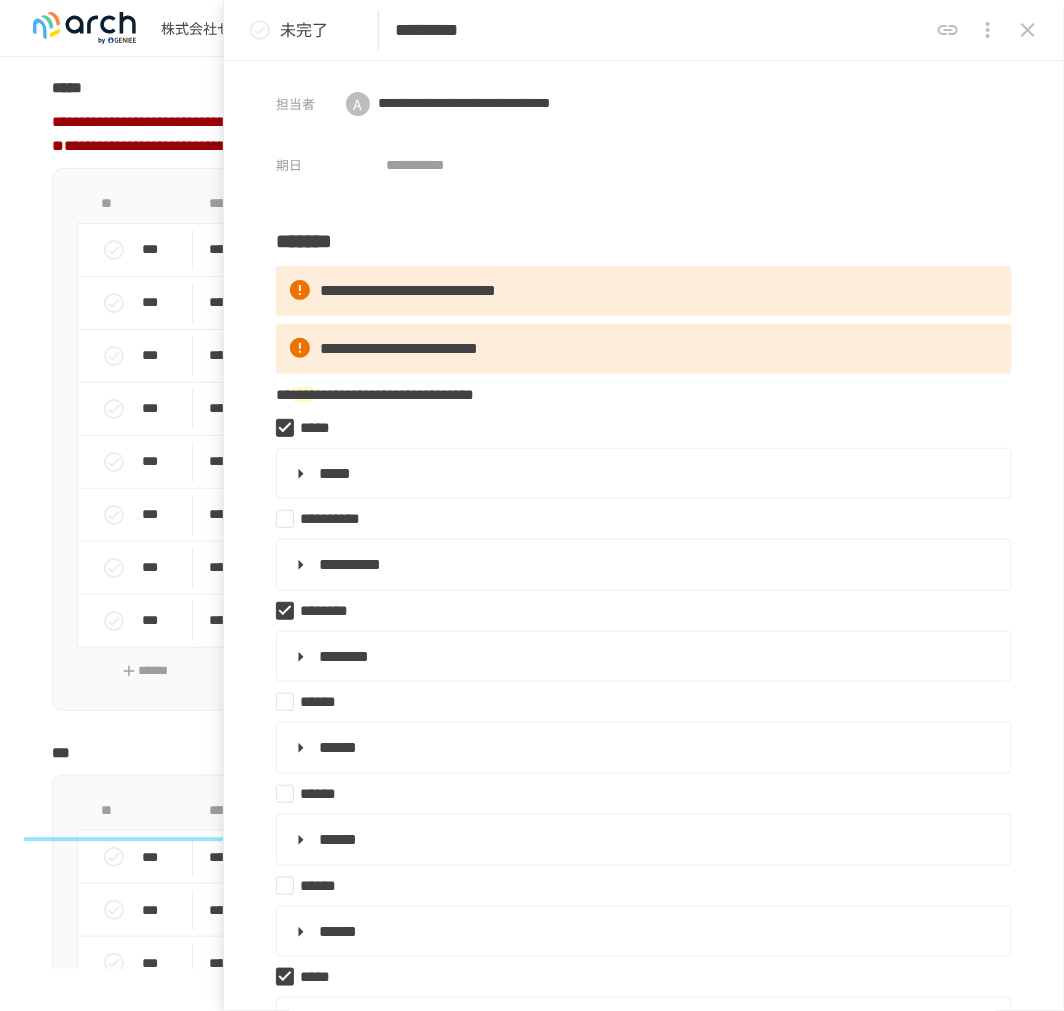 type on "**********" 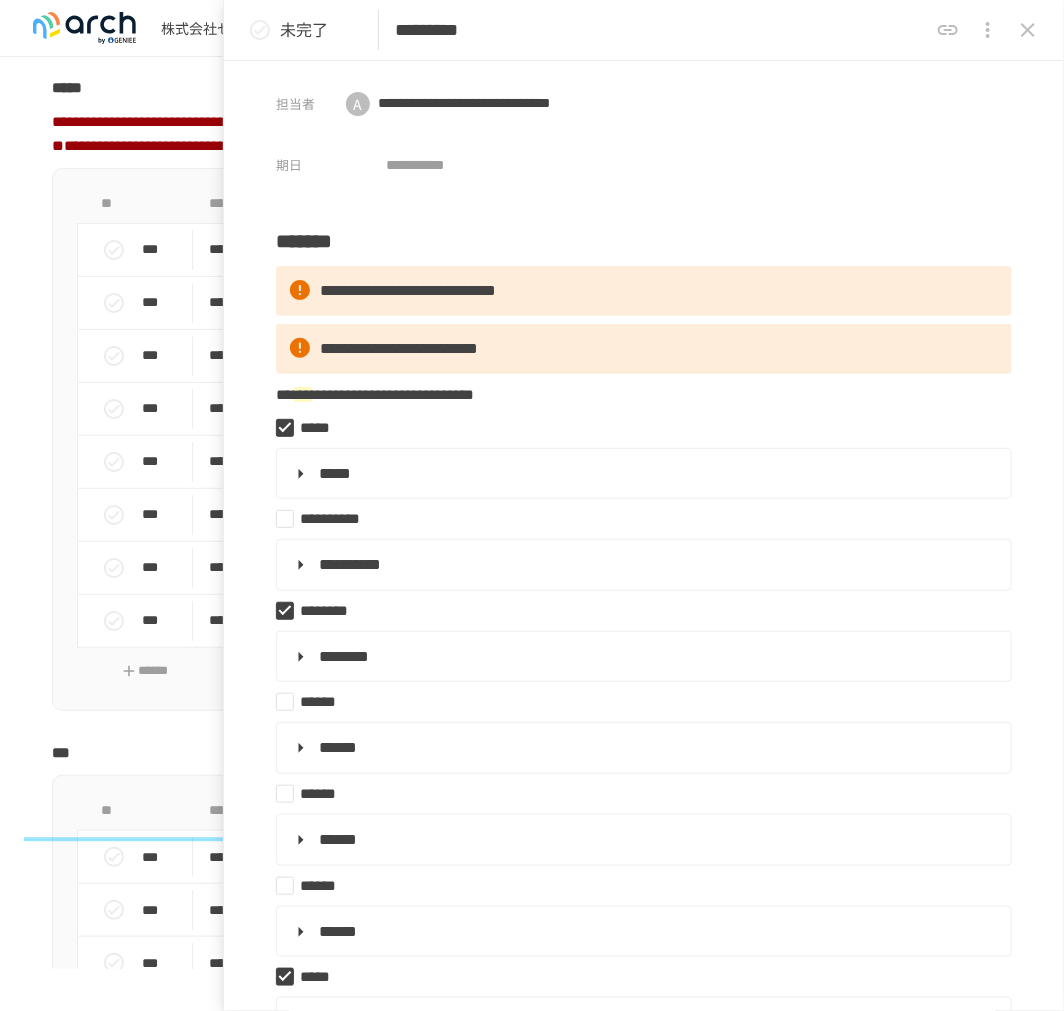 type on "**********" 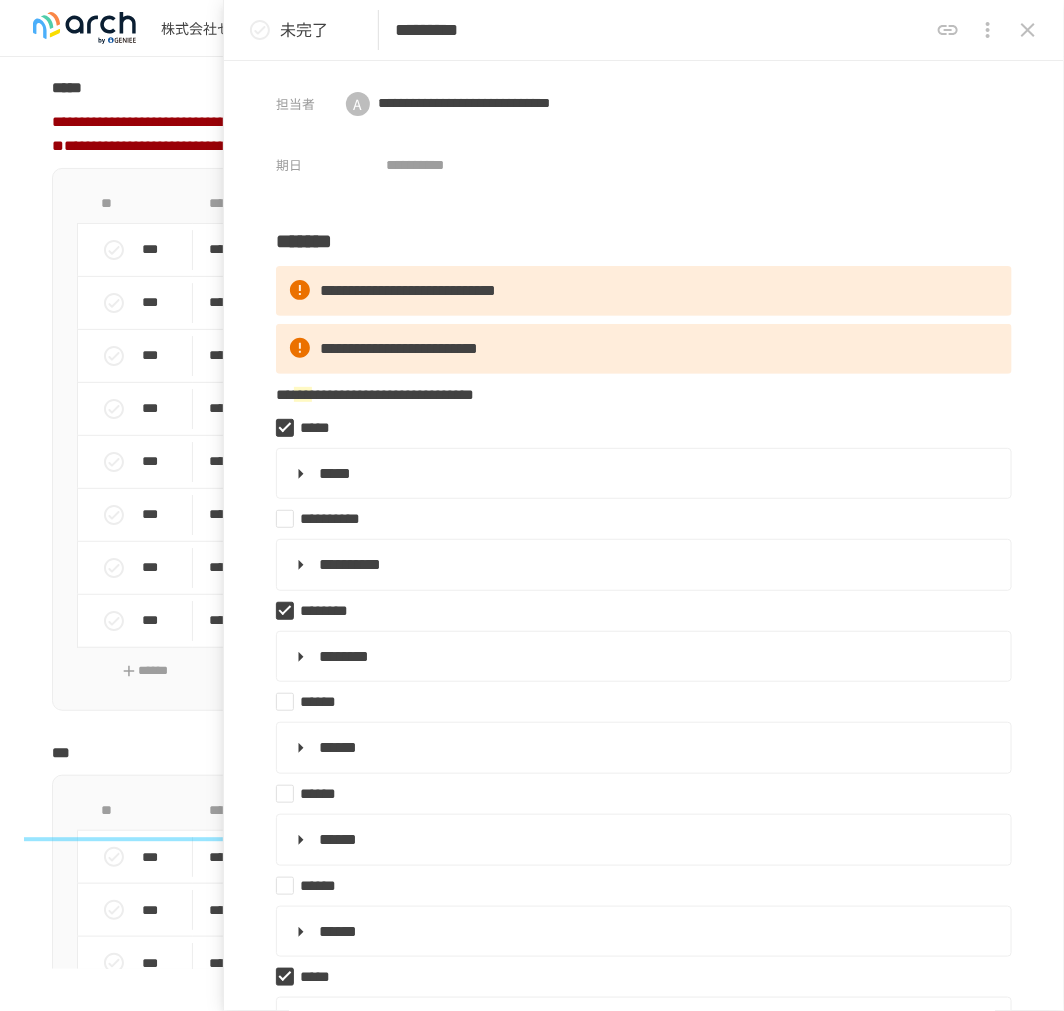 type on "**********" 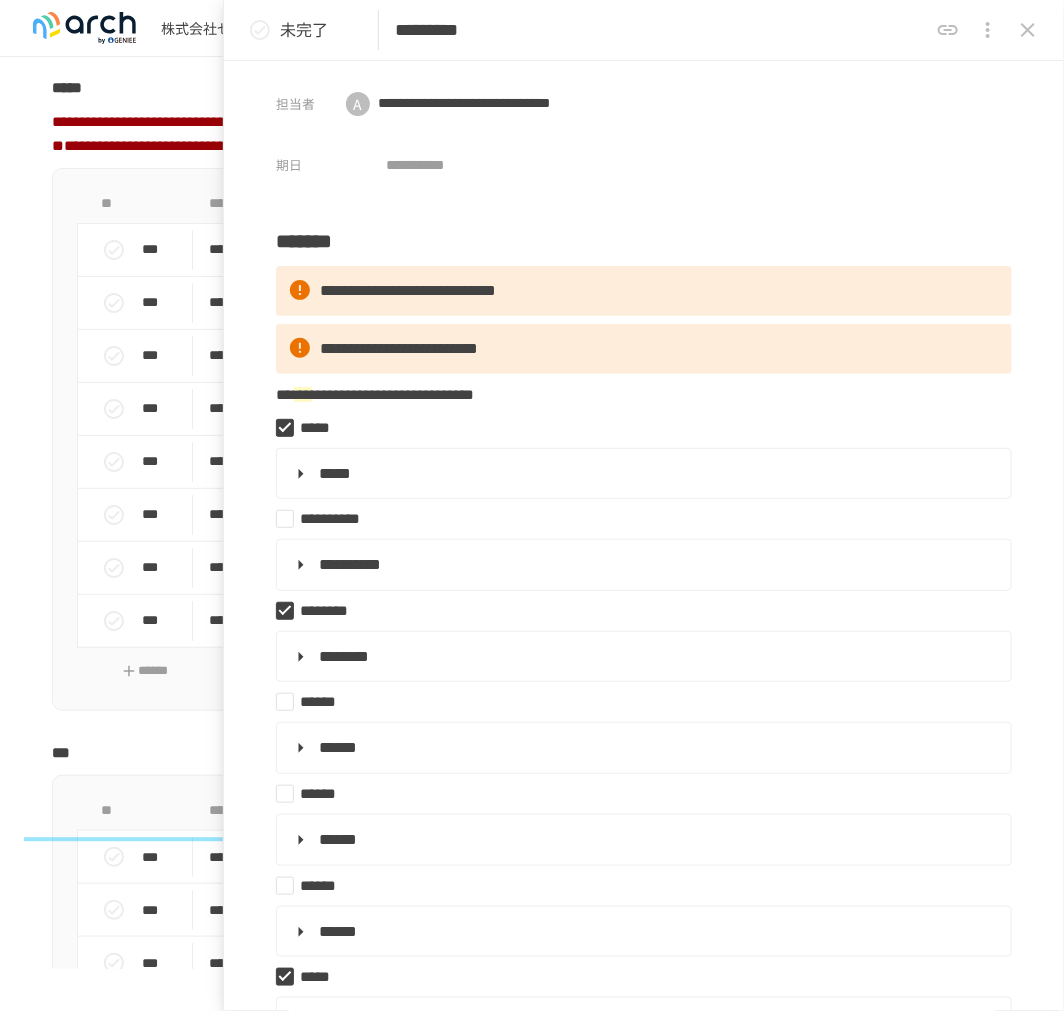 type on "**********" 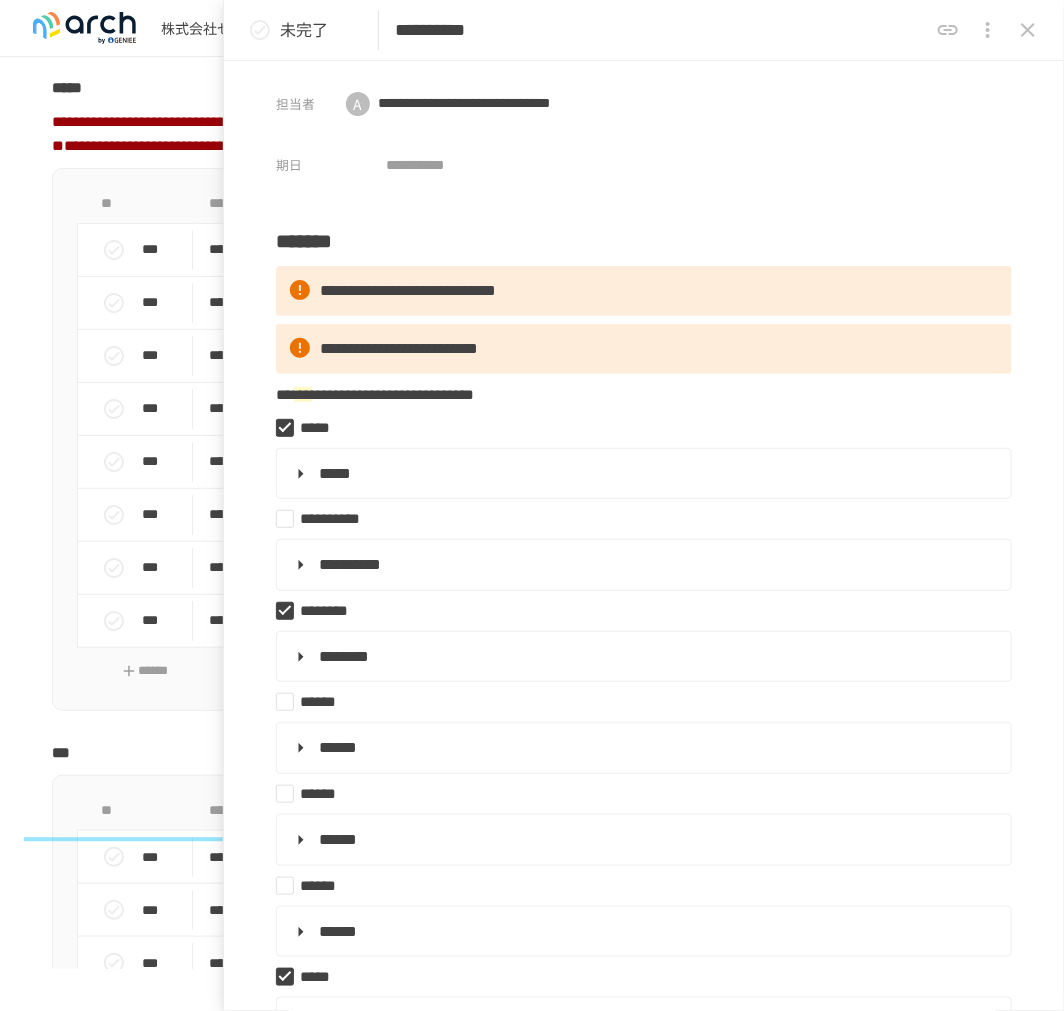type on "**********" 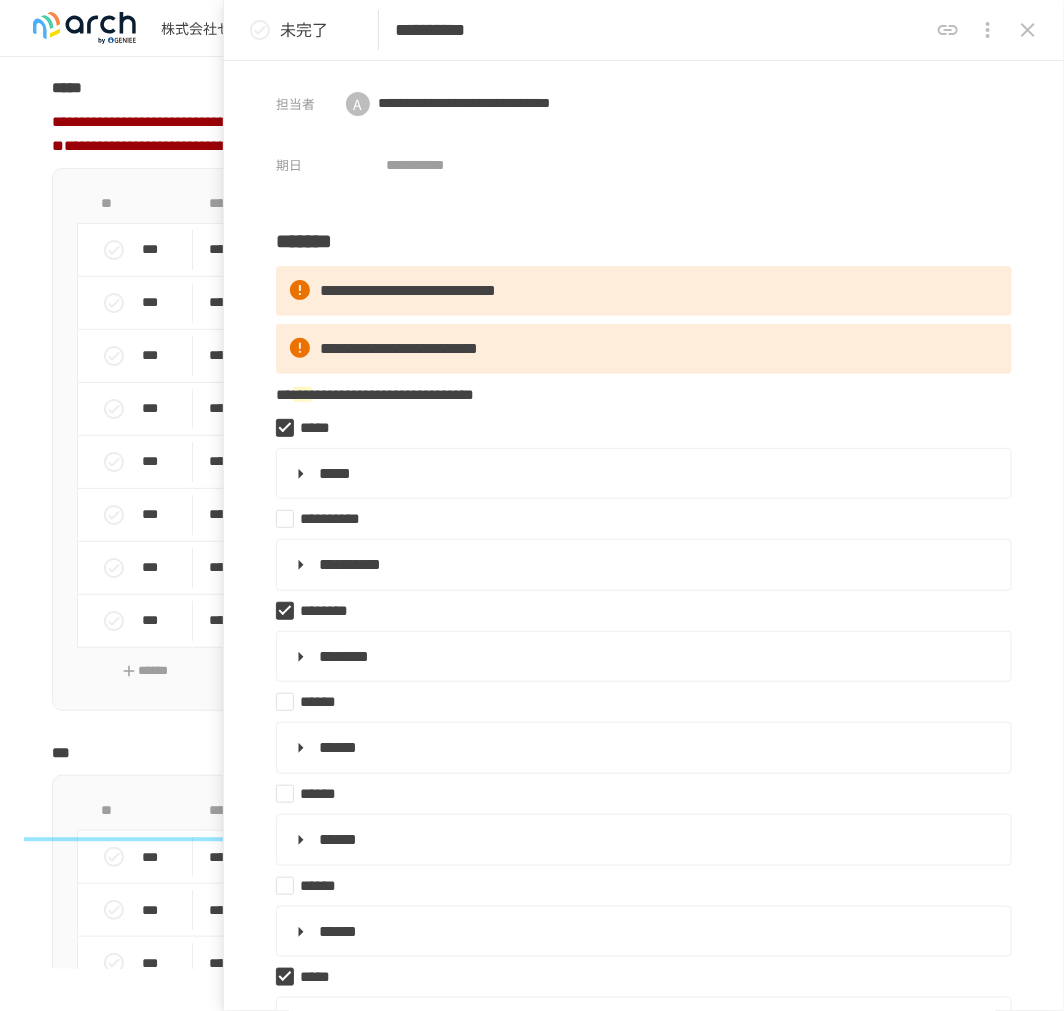 type on "**********" 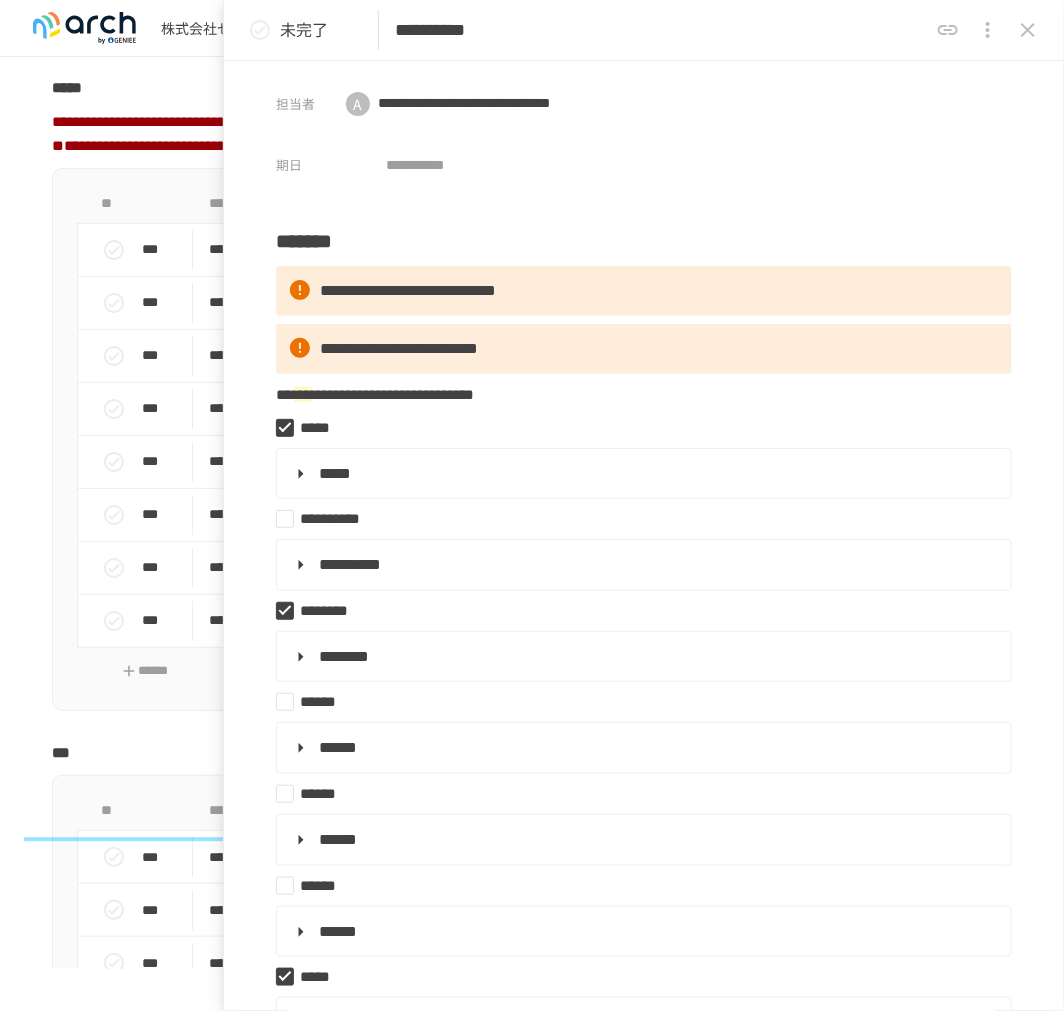 type on "**********" 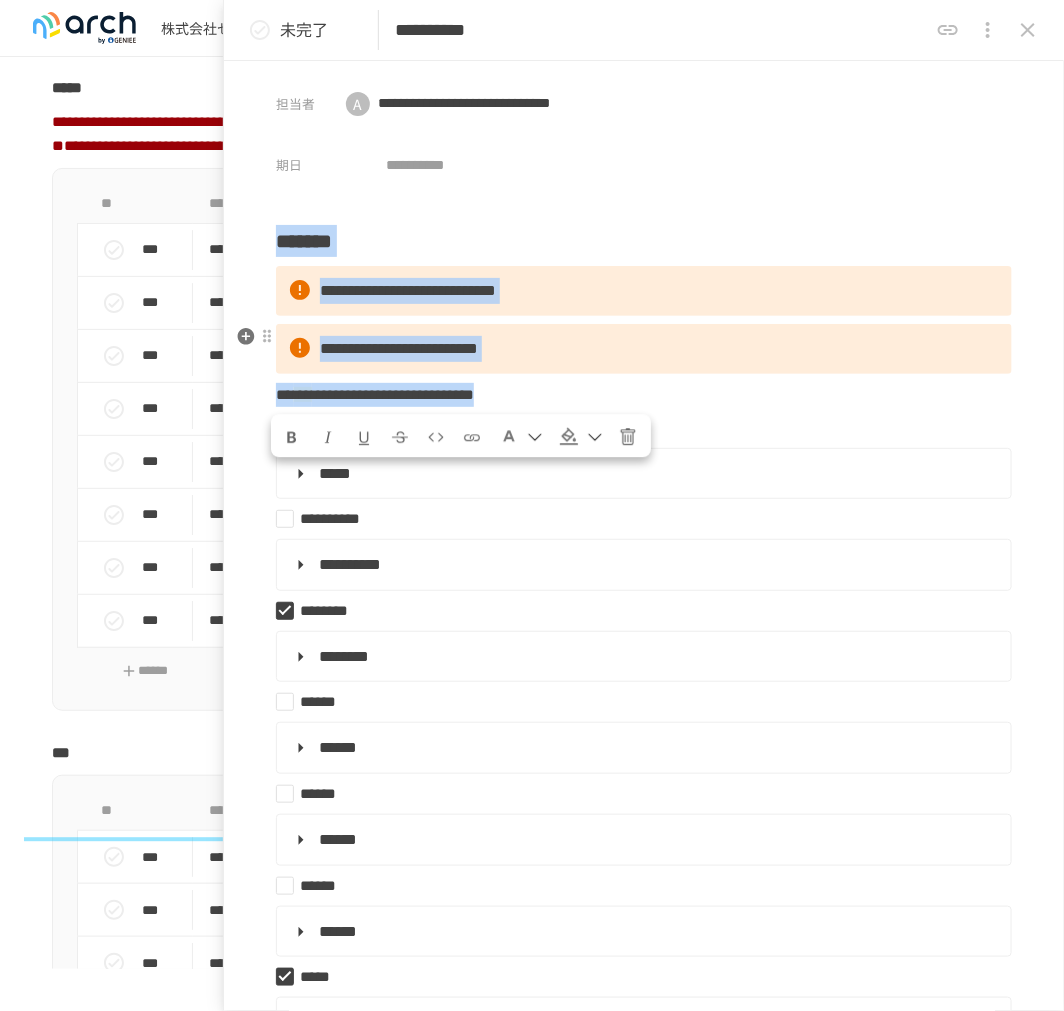 drag, startPoint x: 282, startPoint y: 238, endPoint x: 826, endPoint y: 374, distance: 560.7424 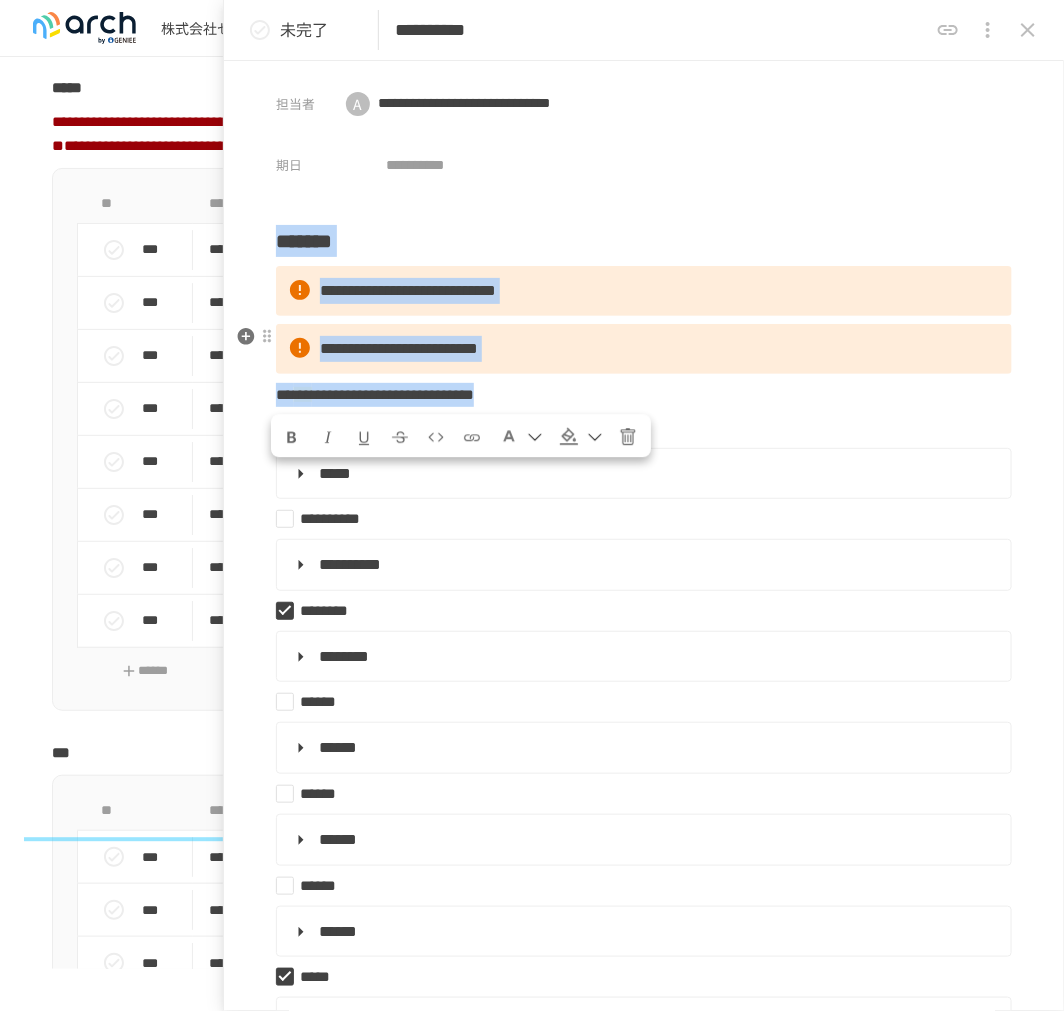 click on "**********" at bounding box center (644, 1671) 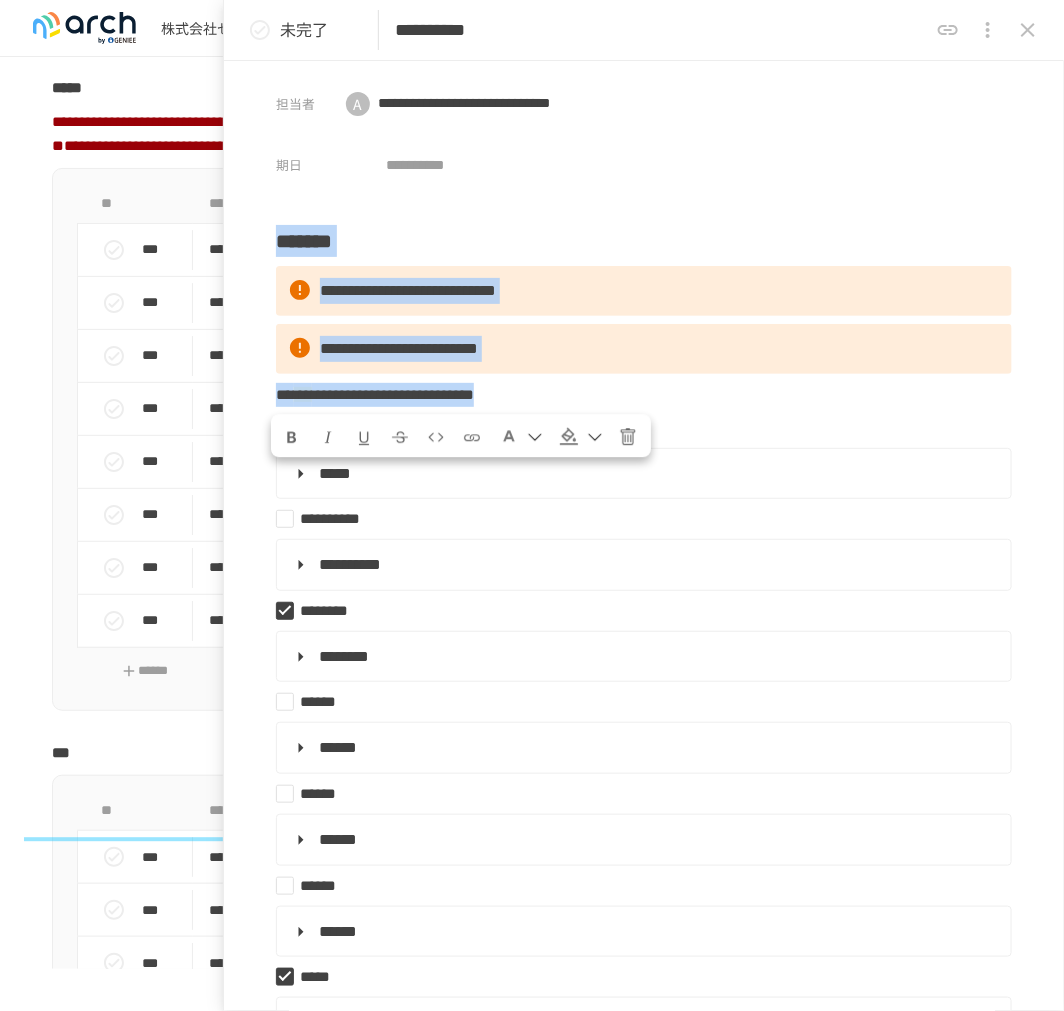 type on "**********" 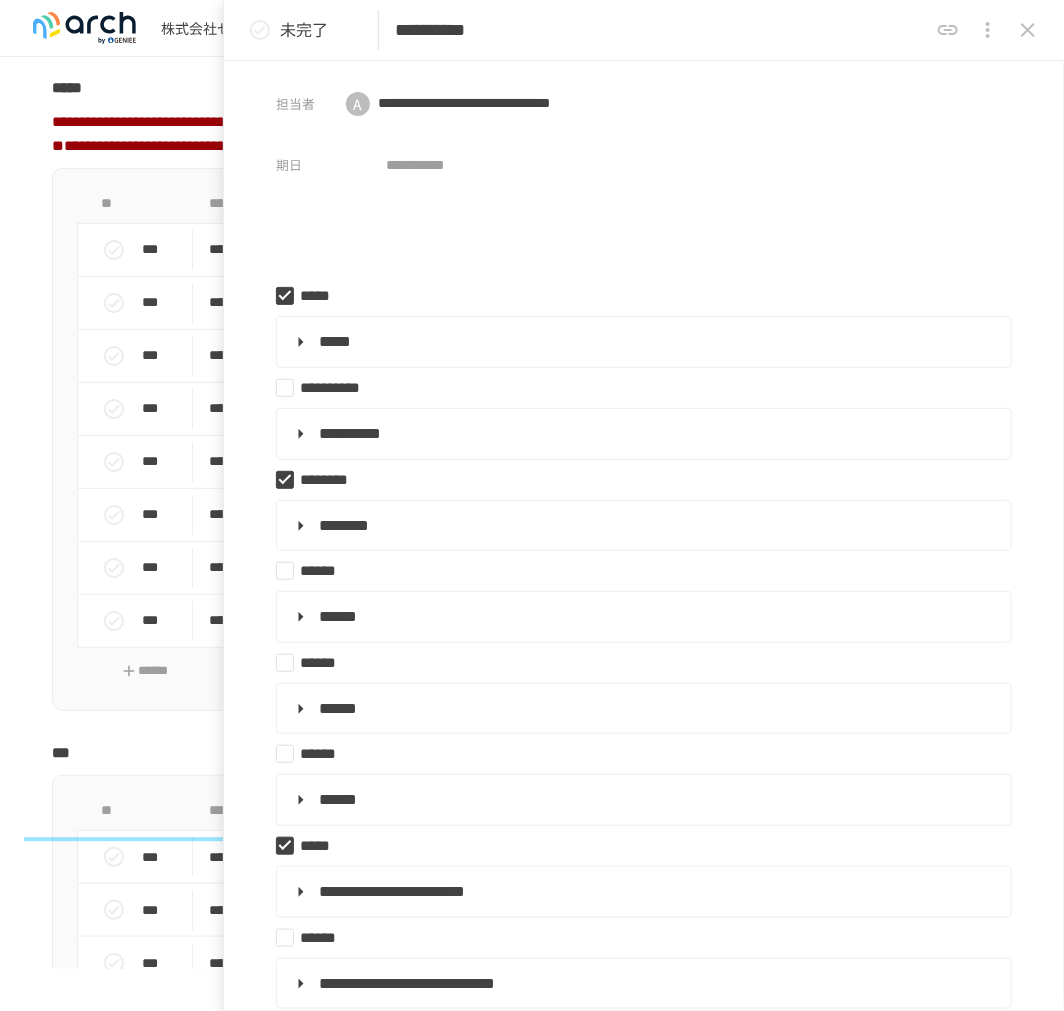 type on "**********" 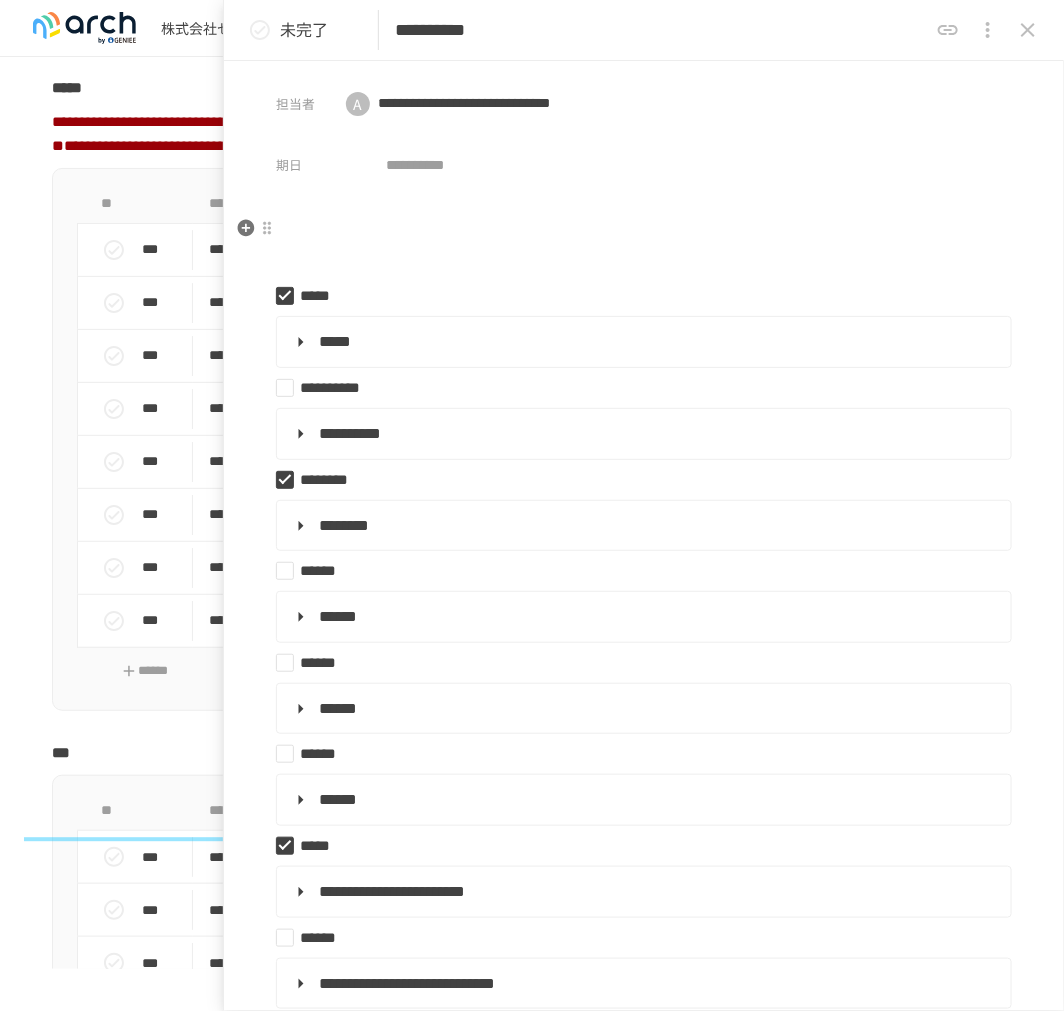 click at bounding box center [644, 229] 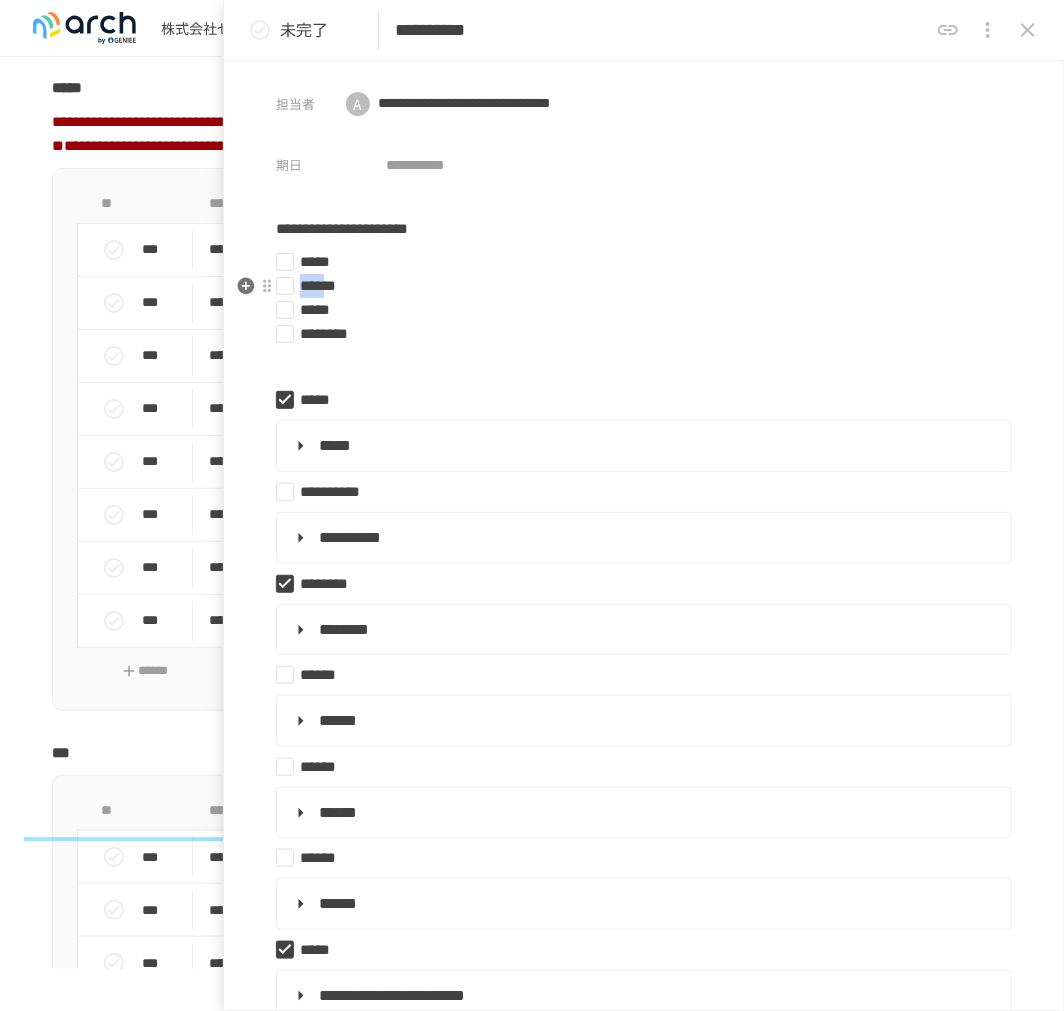 type on "**********" 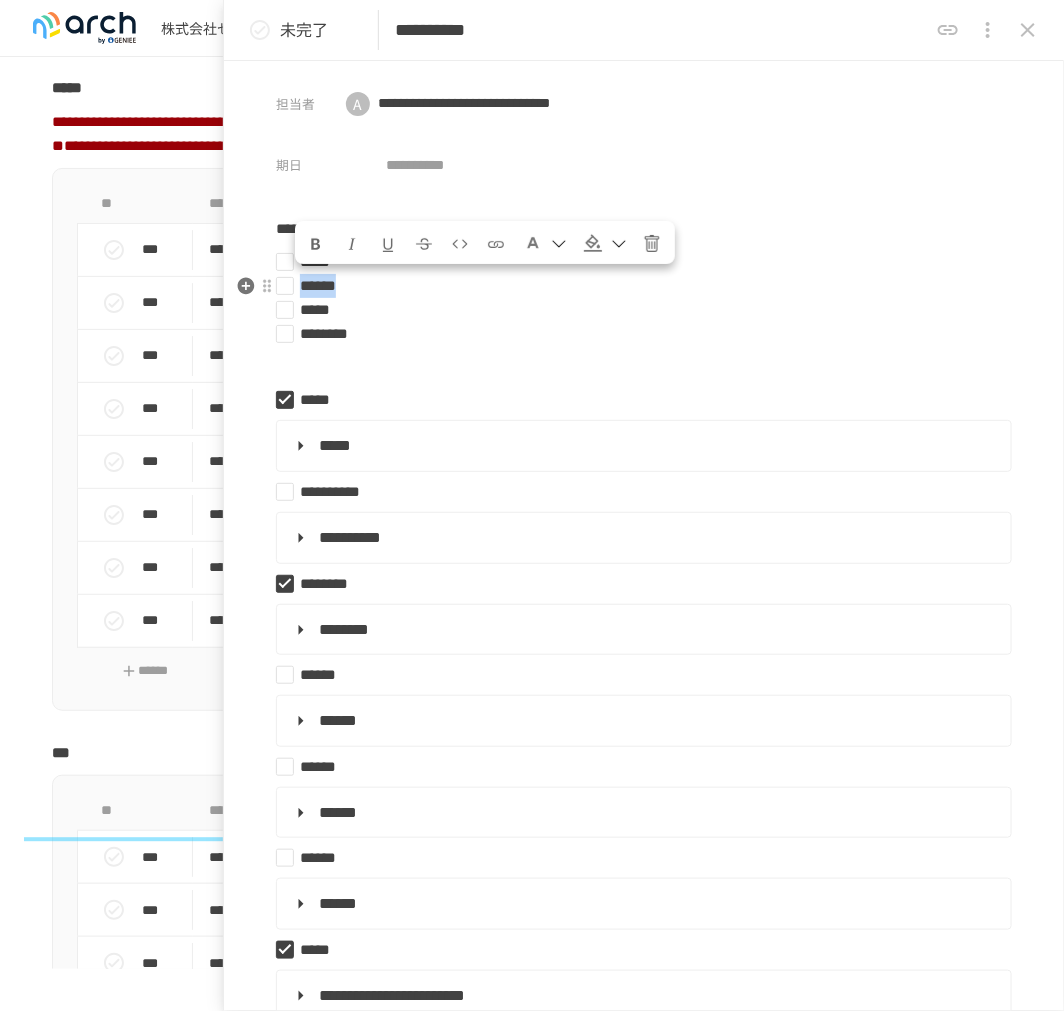 drag, startPoint x: 300, startPoint y: 286, endPoint x: 404, endPoint y: 288, distance: 104.019226 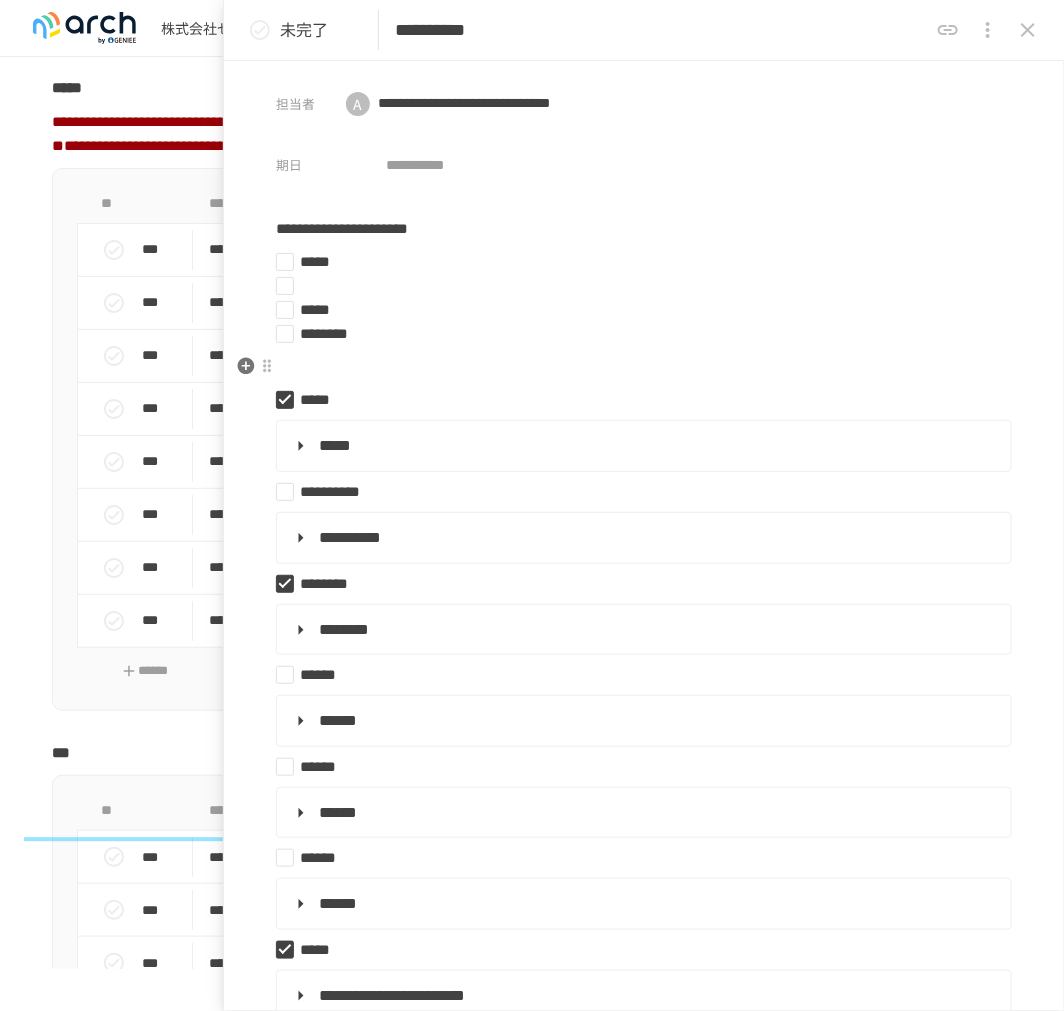 type on "**********" 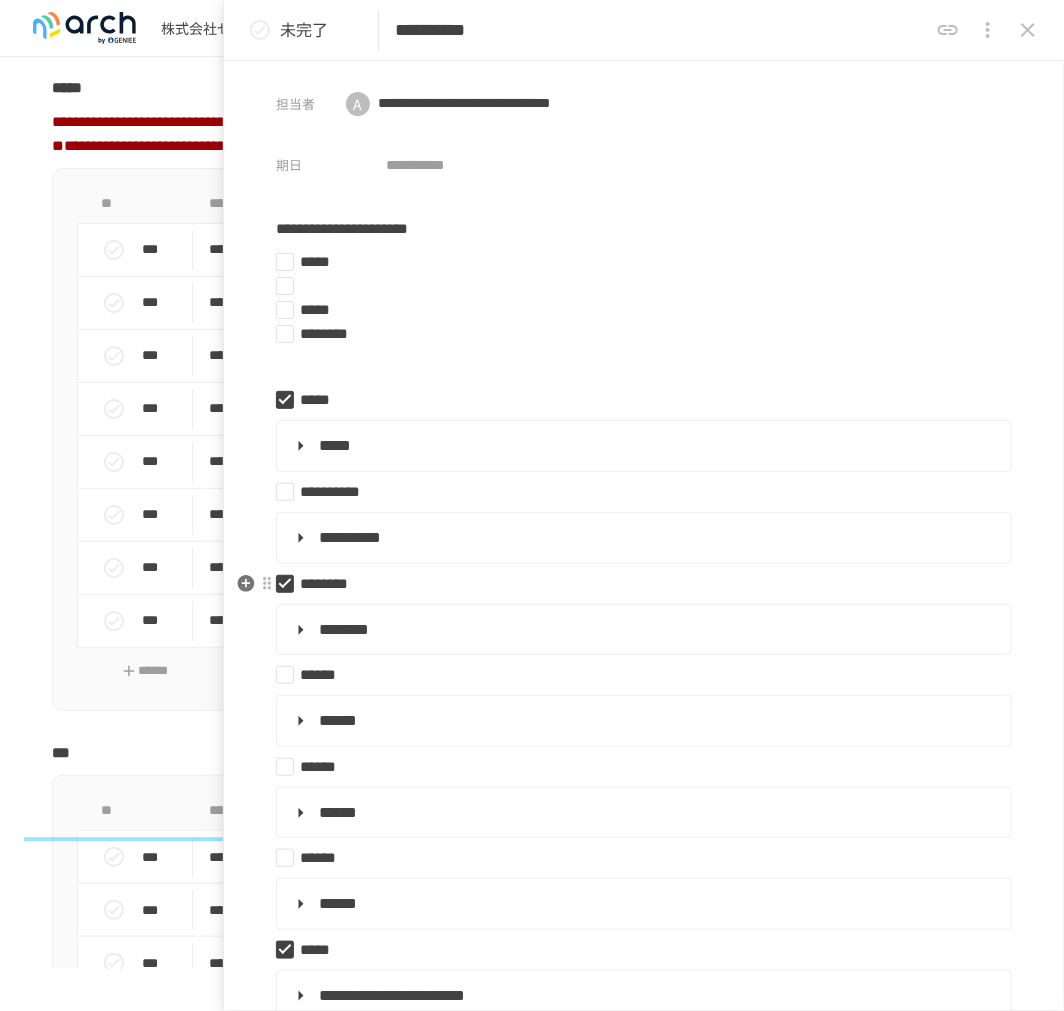 type on "**********" 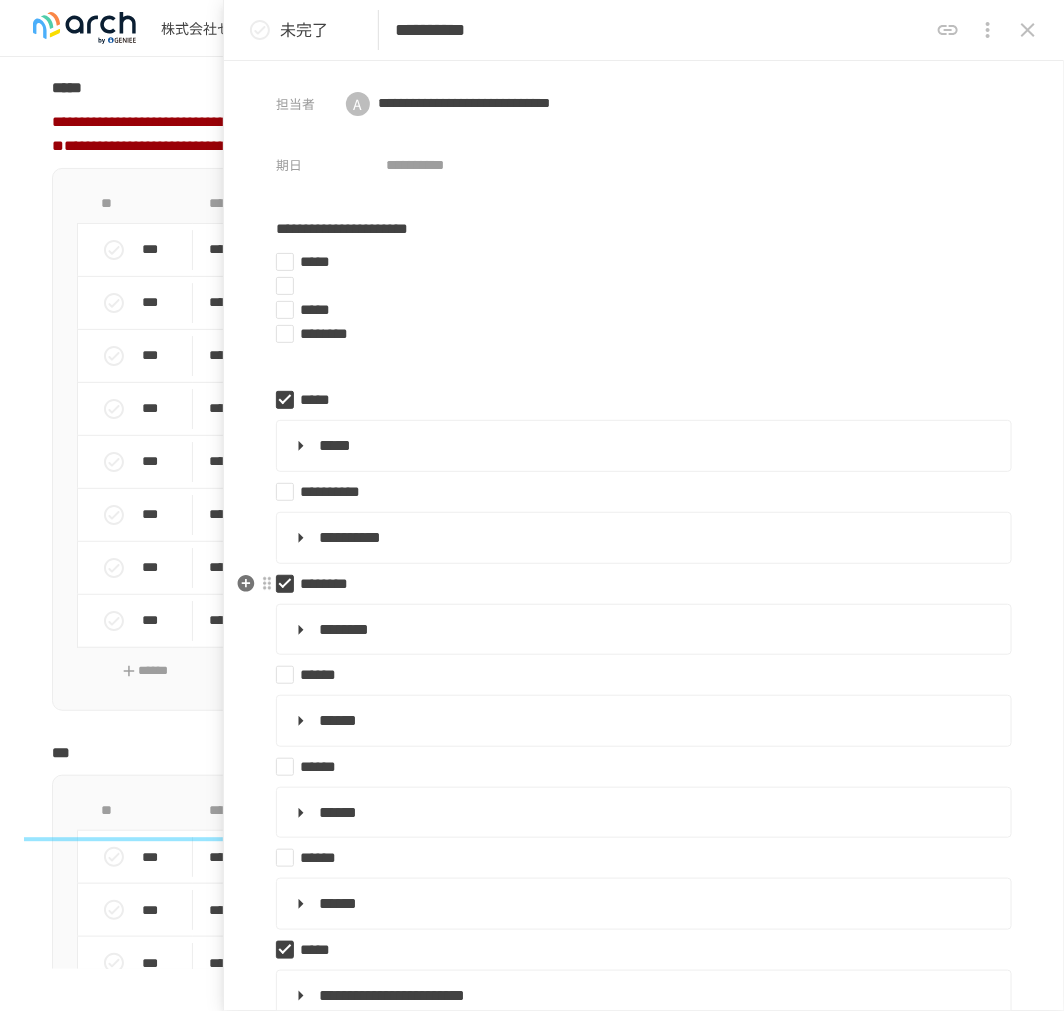 type on "**********" 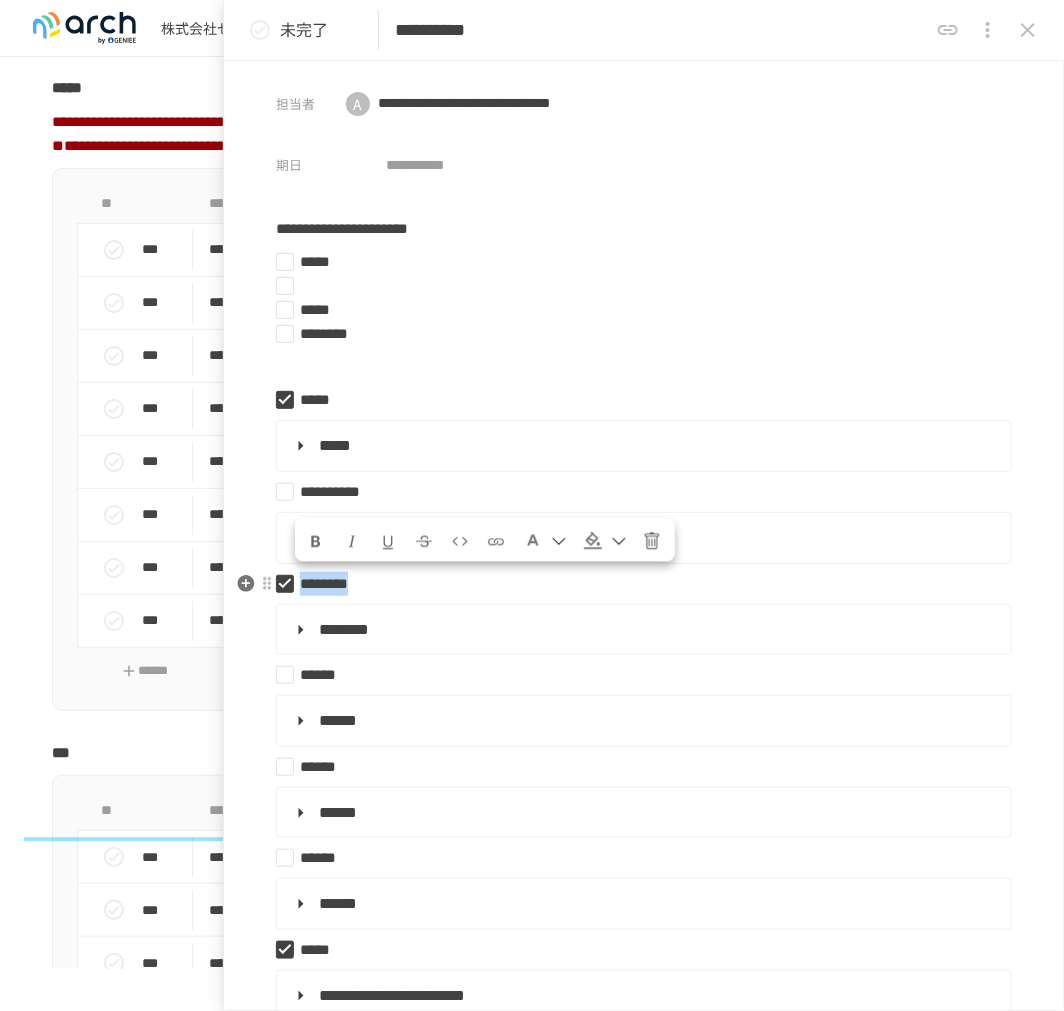 drag, startPoint x: 304, startPoint y: 581, endPoint x: 458, endPoint y: 583, distance: 154.01299 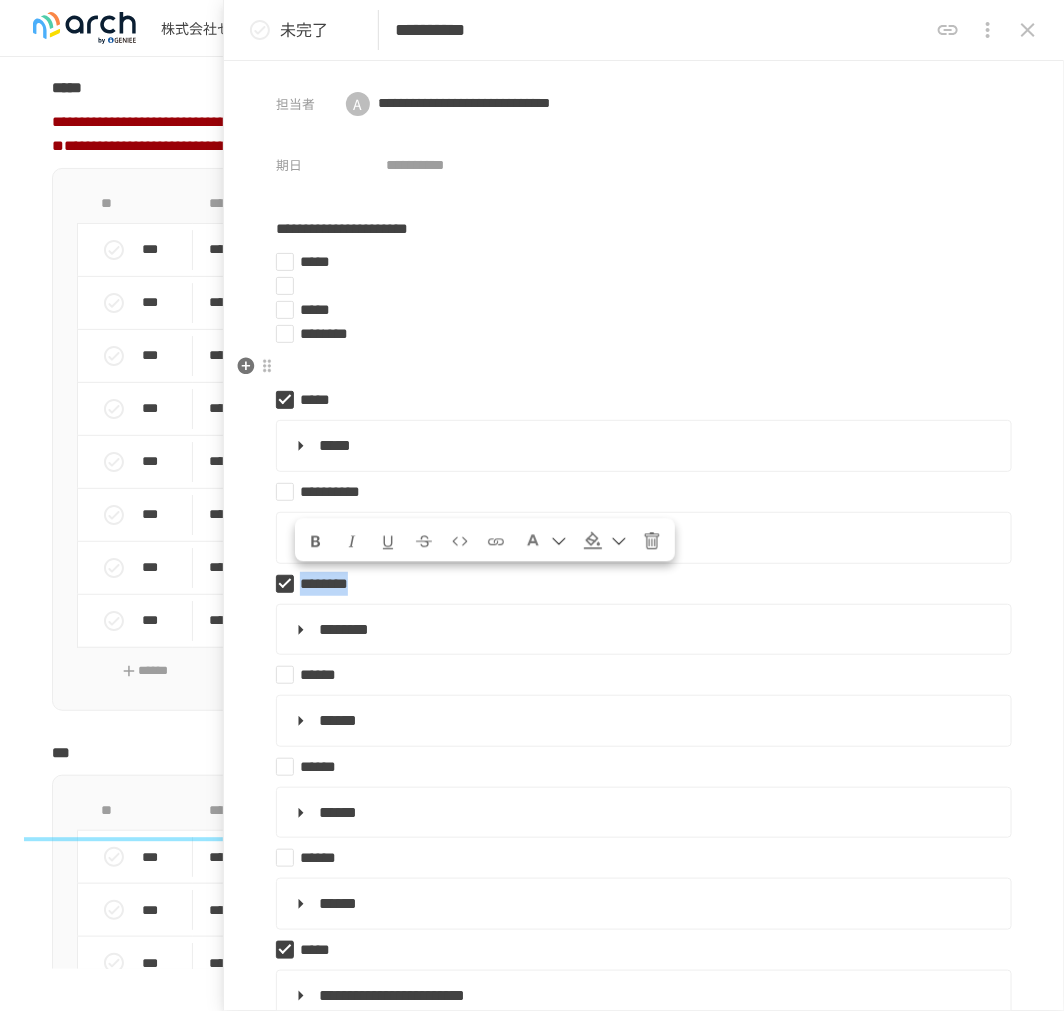 copy on "********" 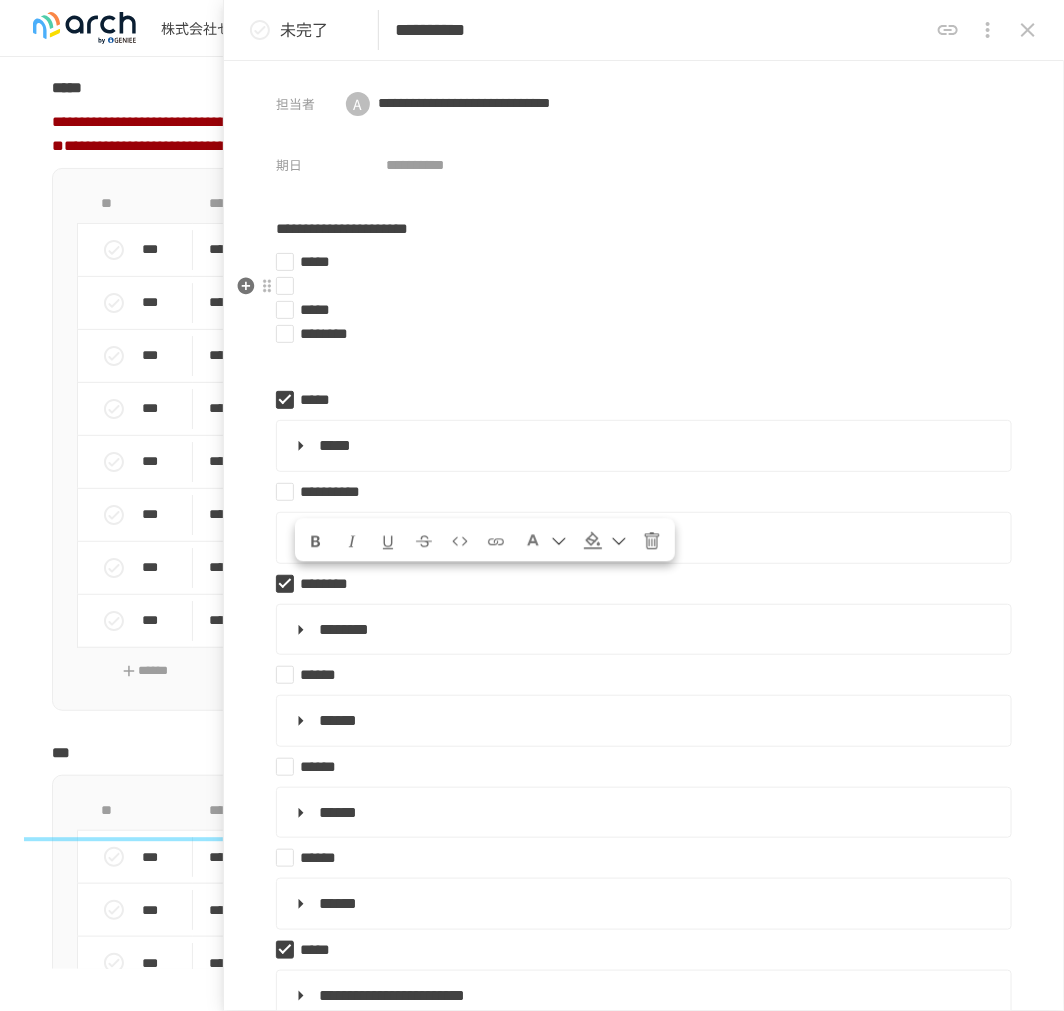 click at bounding box center (636, 286) 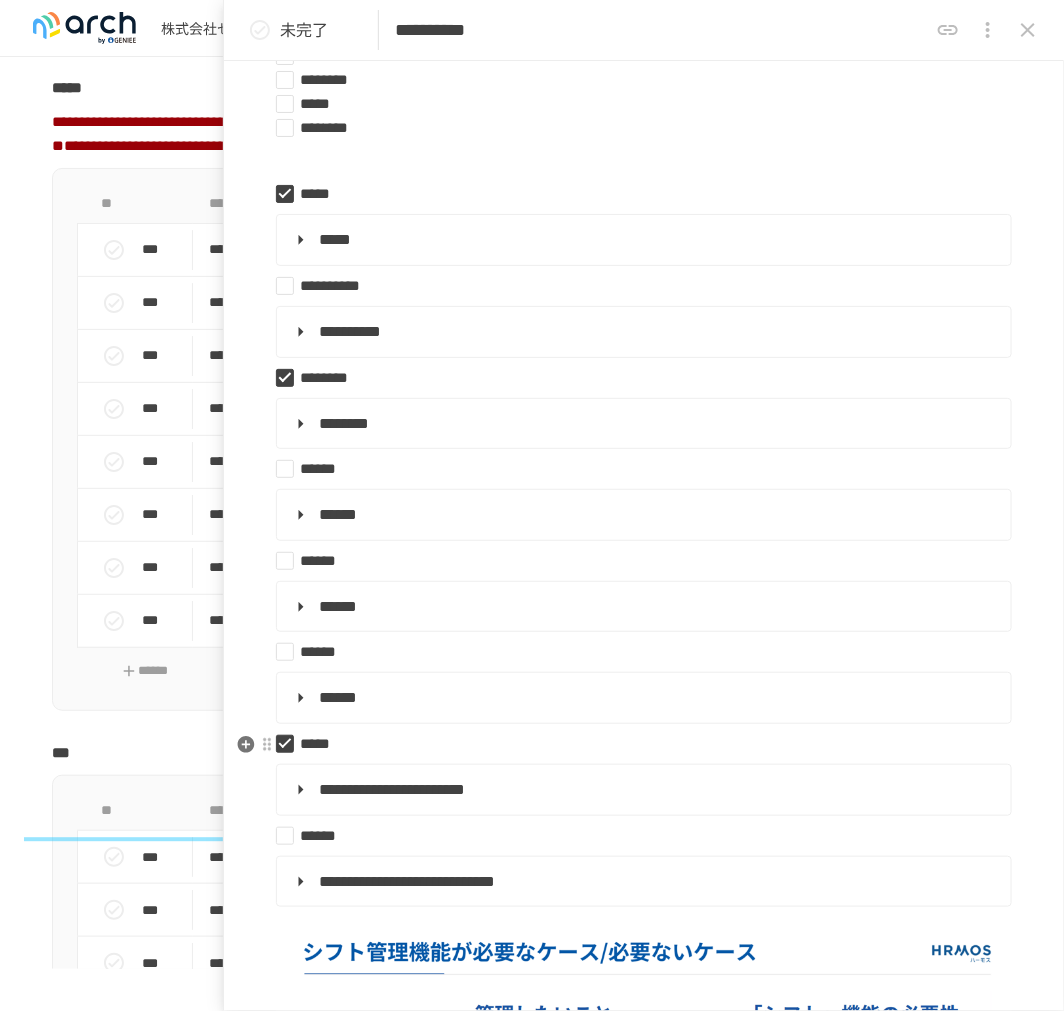 scroll, scrollTop: 222, scrollLeft: 0, axis: vertical 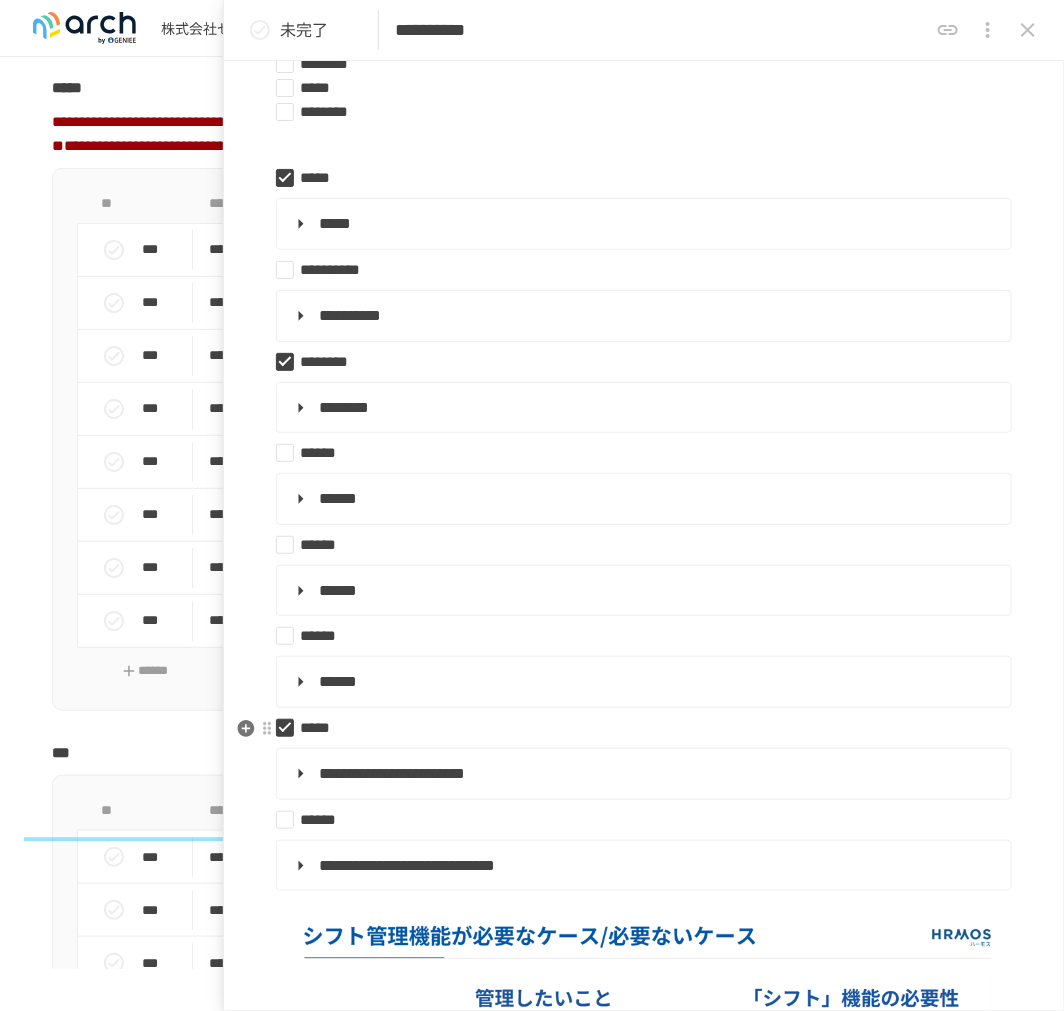 type on "**********" 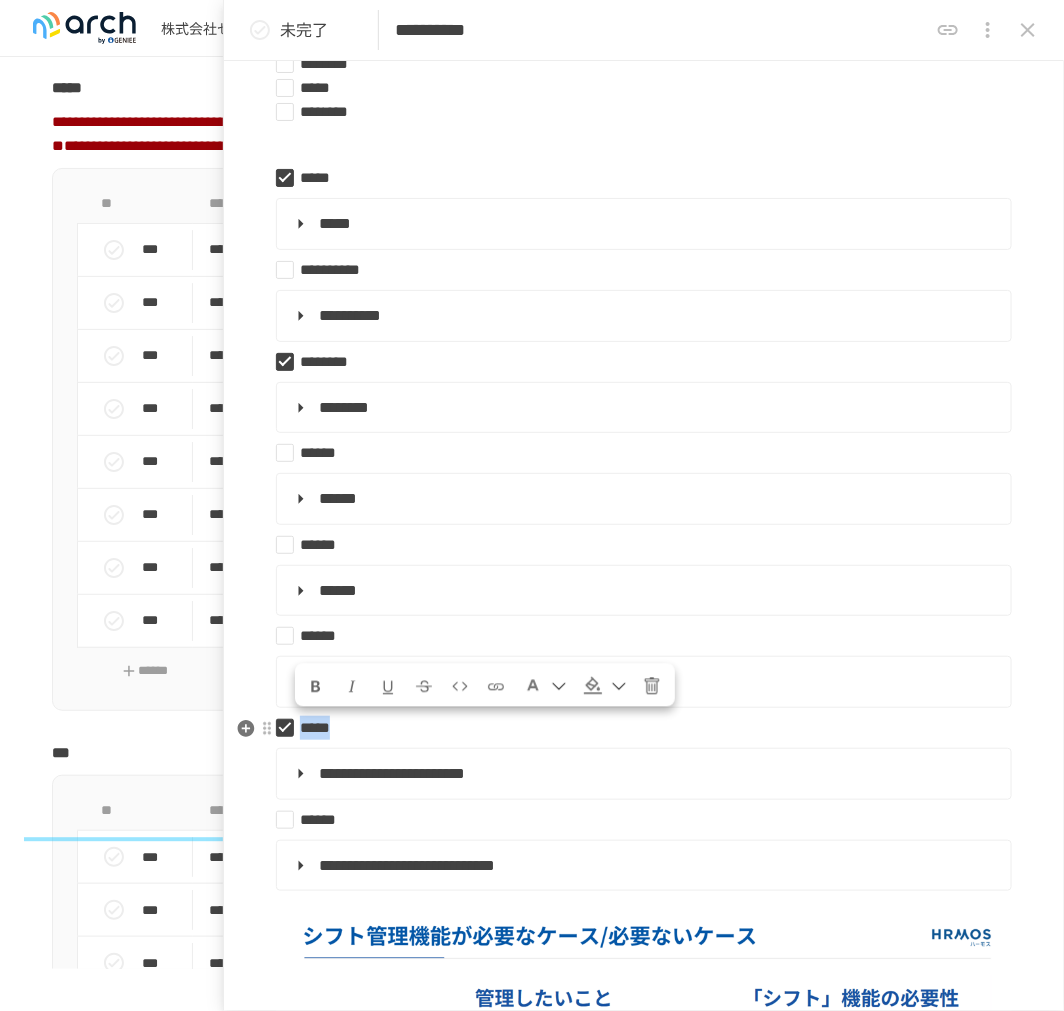 drag, startPoint x: 303, startPoint y: 727, endPoint x: 420, endPoint y: 721, distance: 117.15375 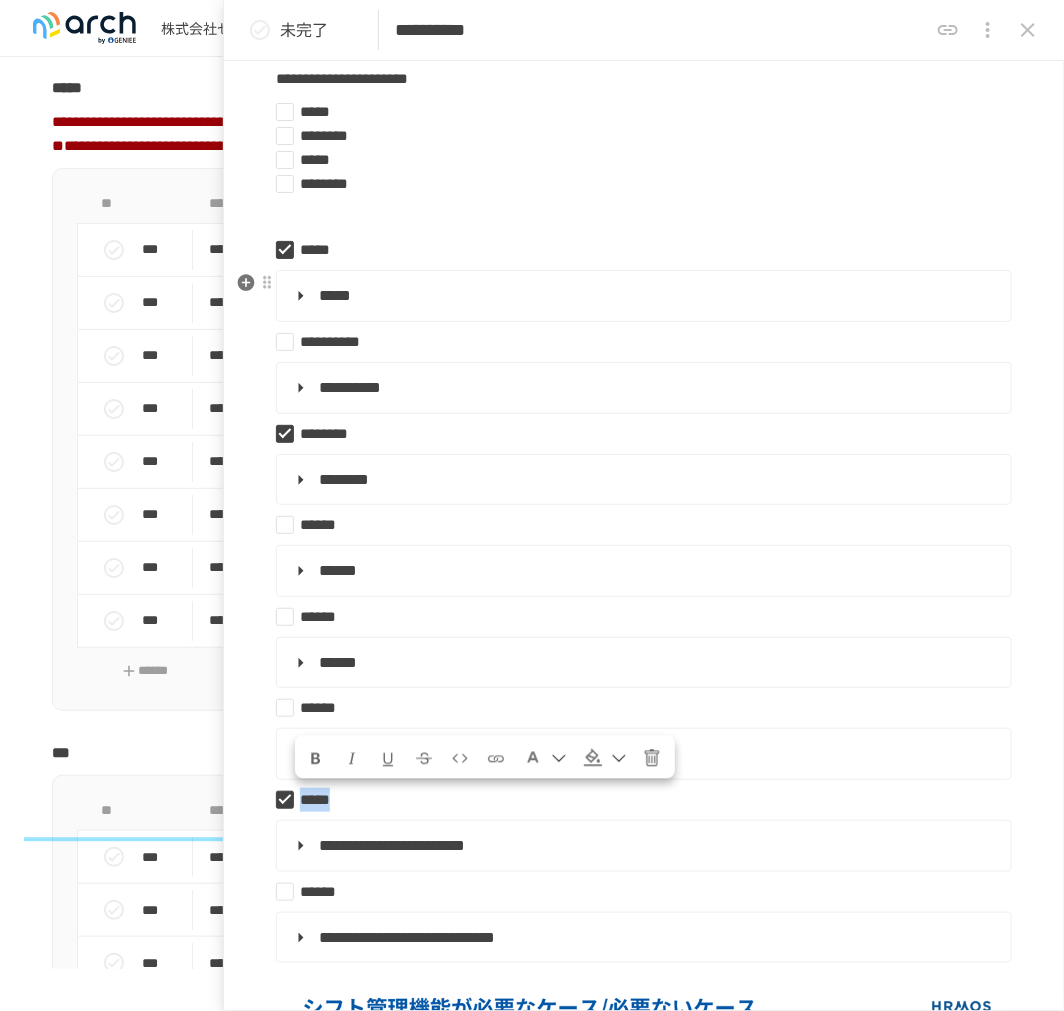 scroll, scrollTop: 0, scrollLeft: 0, axis: both 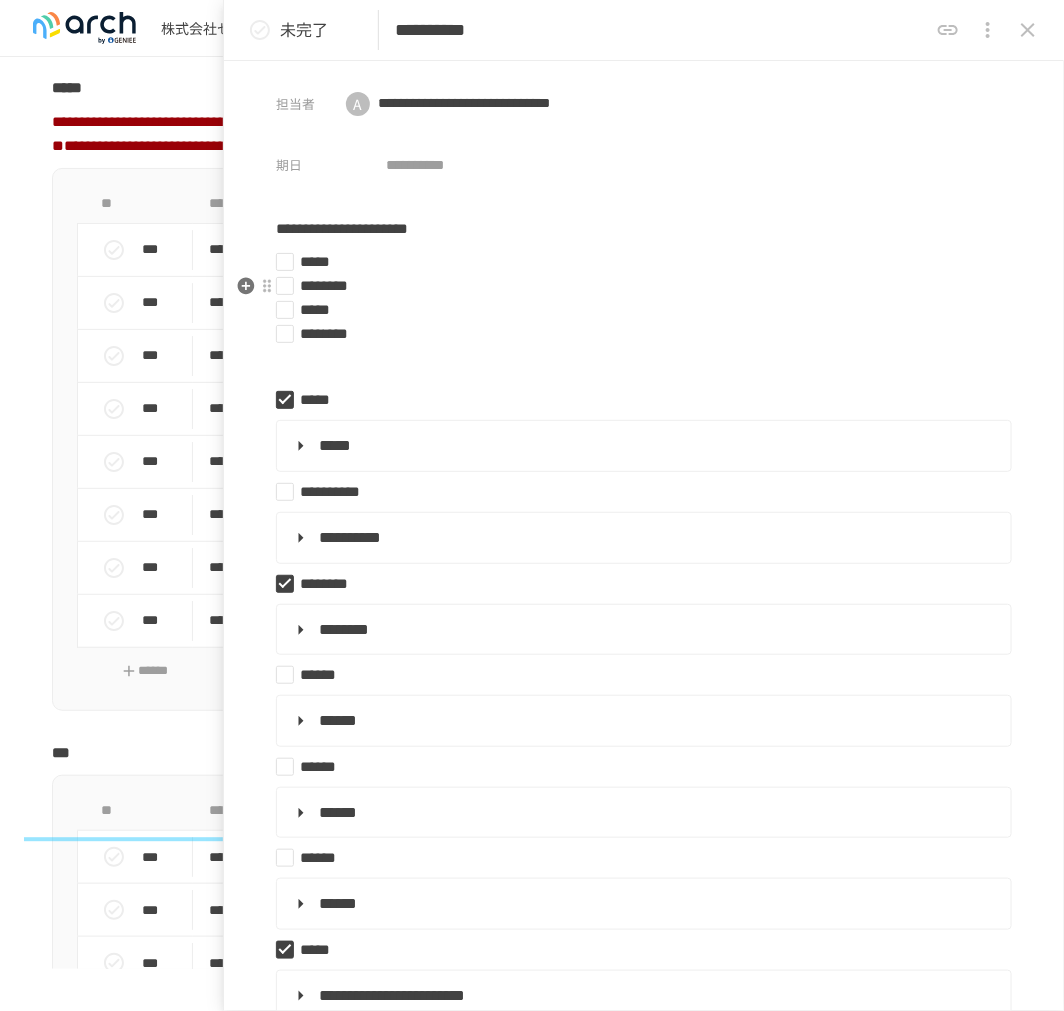 click on "********" at bounding box center (636, 286) 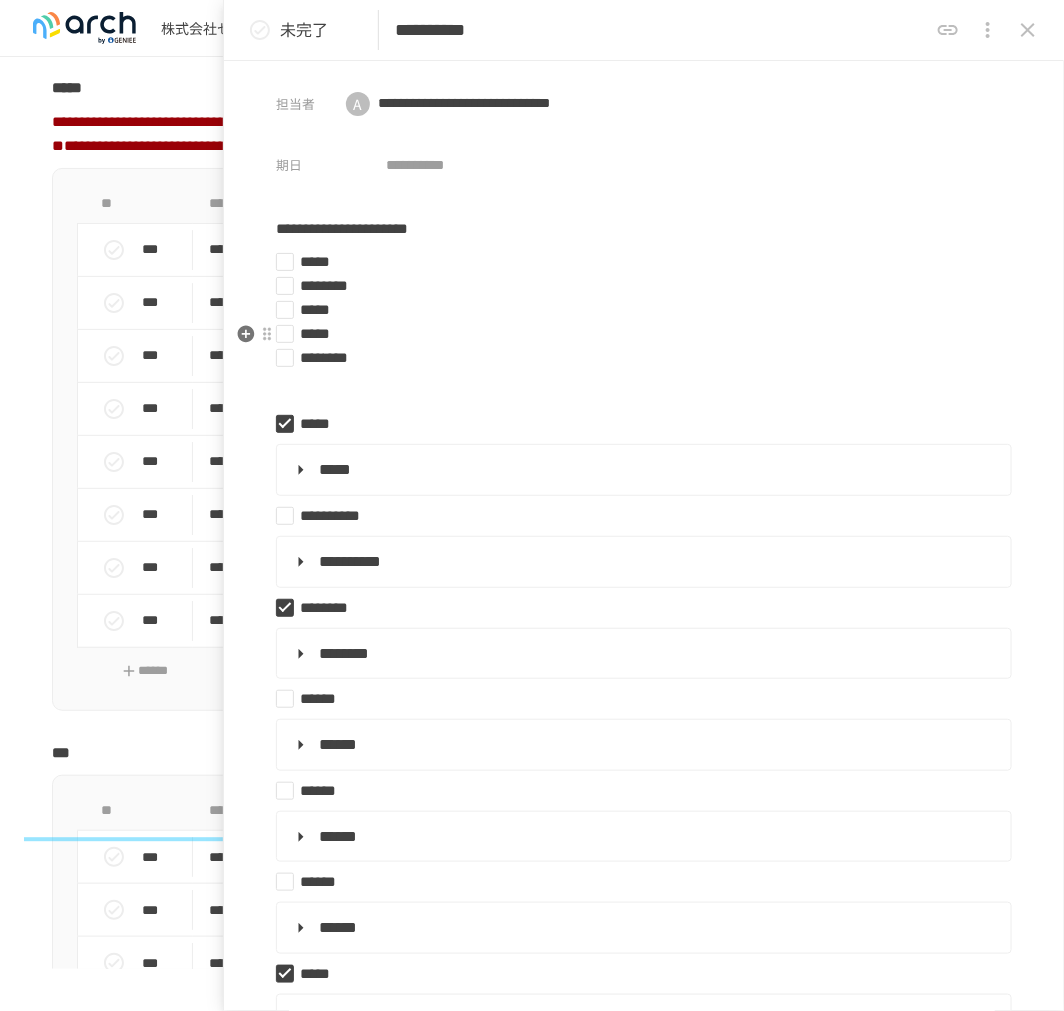 type on "**********" 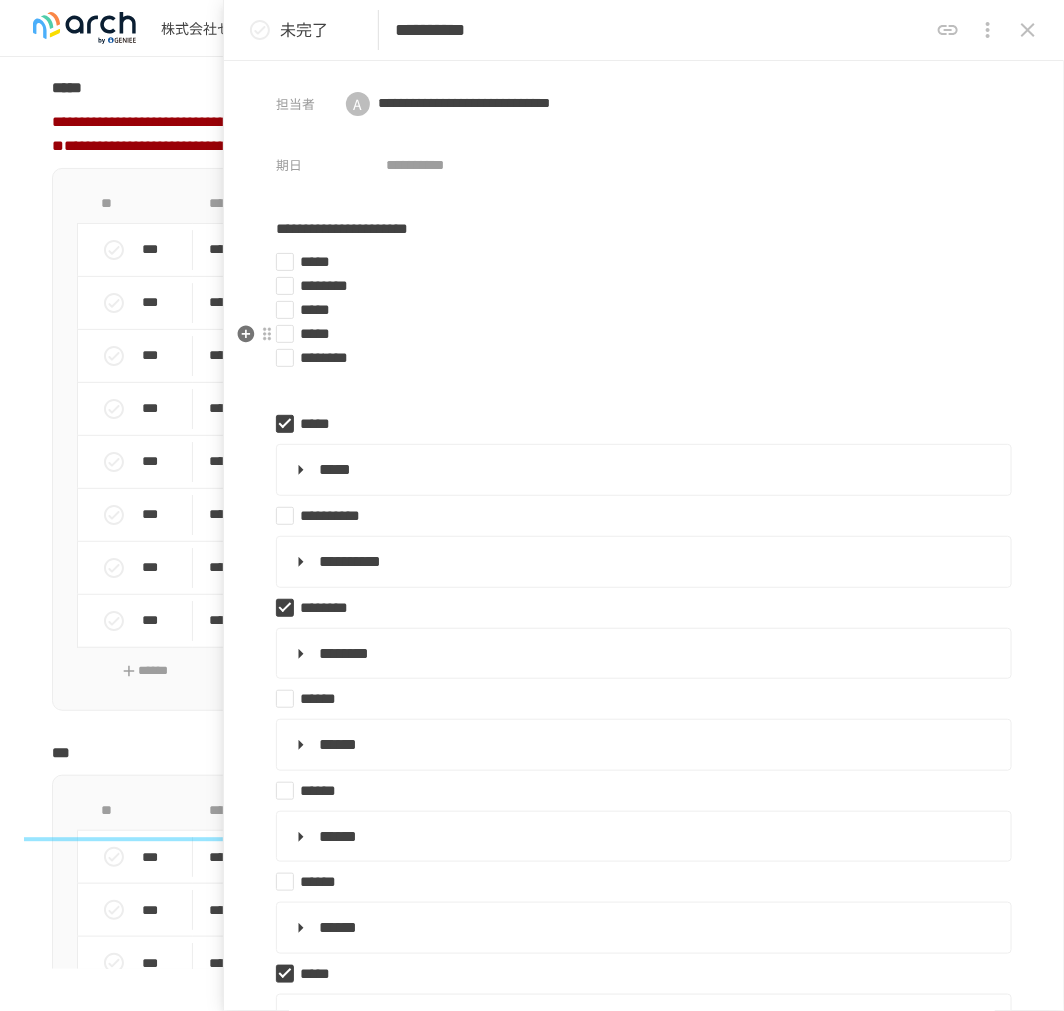 type on "**********" 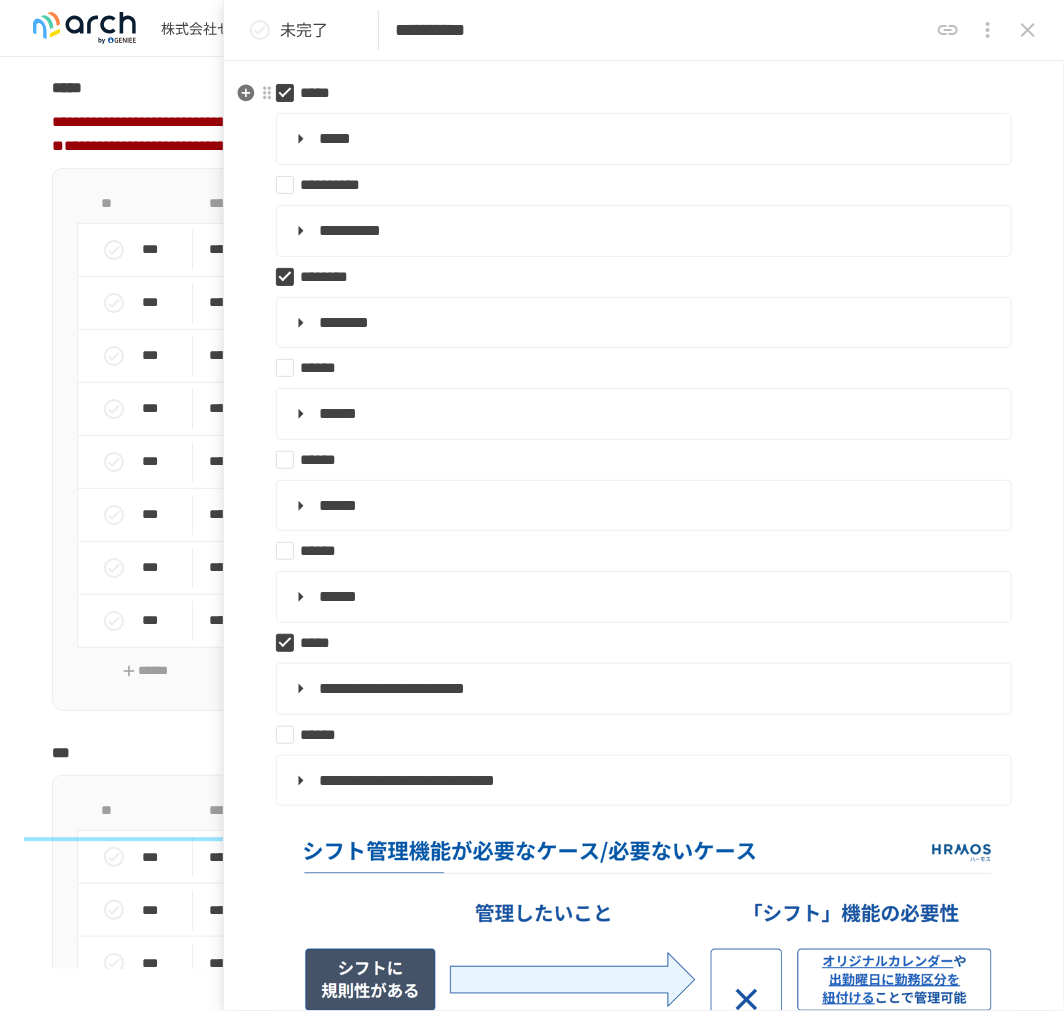 scroll, scrollTop: 333, scrollLeft: 0, axis: vertical 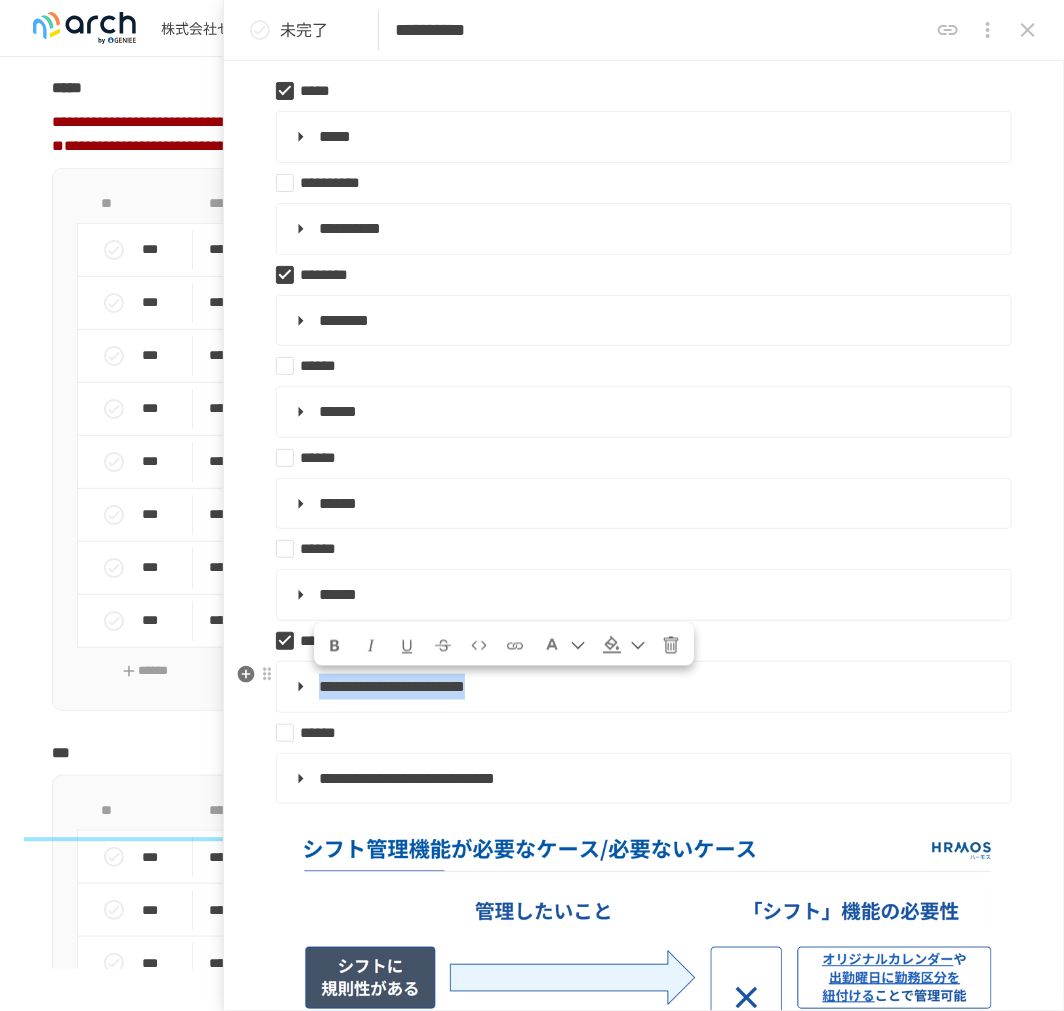 drag, startPoint x: 324, startPoint y: 692, endPoint x: 733, endPoint y: 701, distance: 409.099 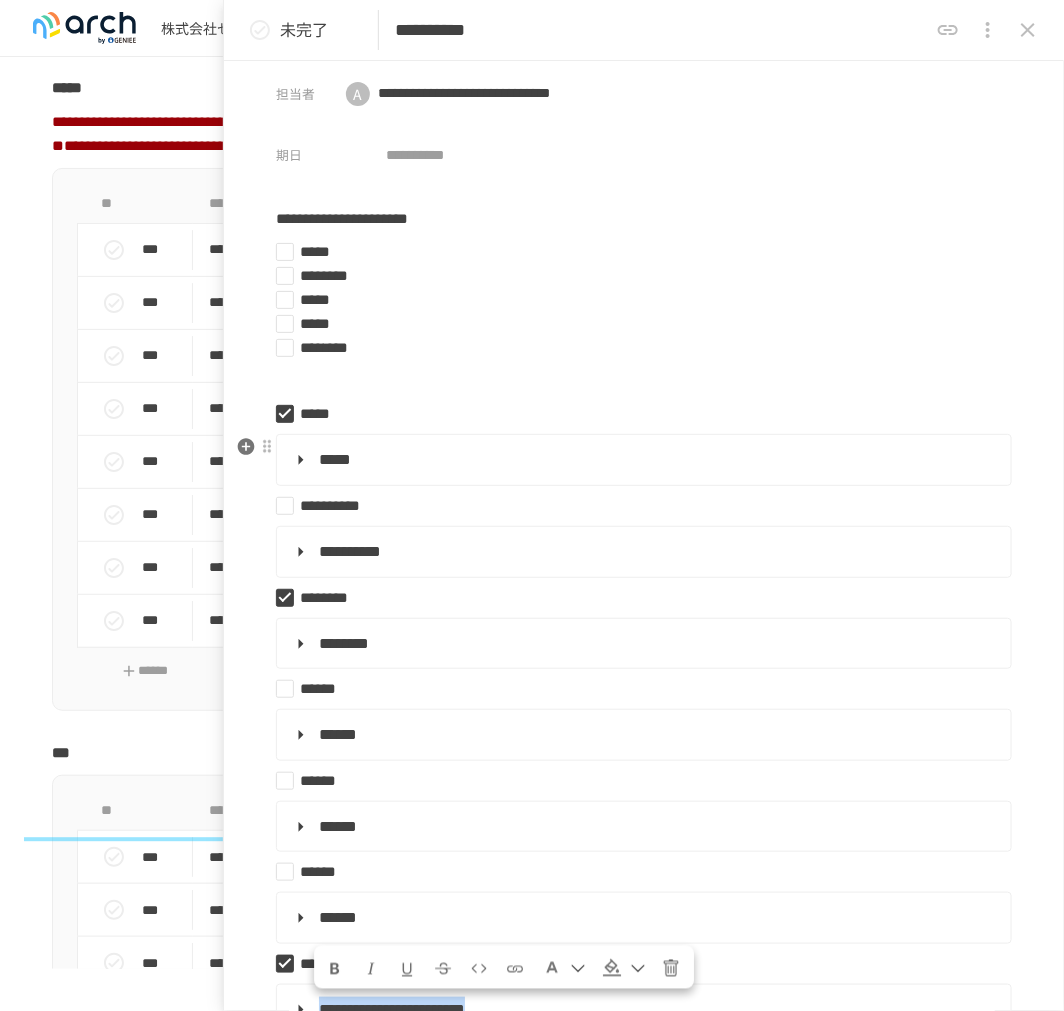 scroll, scrollTop: 0, scrollLeft: 0, axis: both 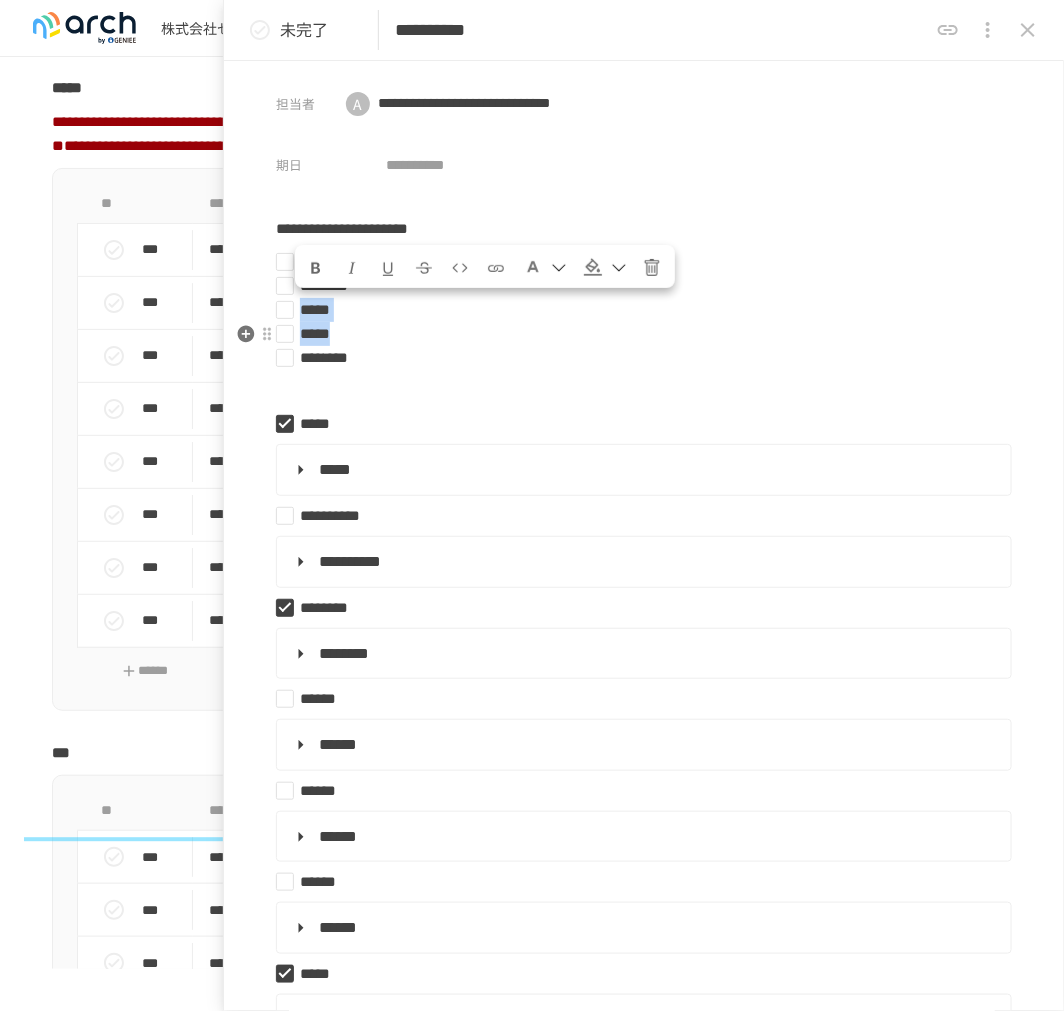 drag, startPoint x: 301, startPoint y: 314, endPoint x: 387, endPoint y: 327, distance: 86.977005 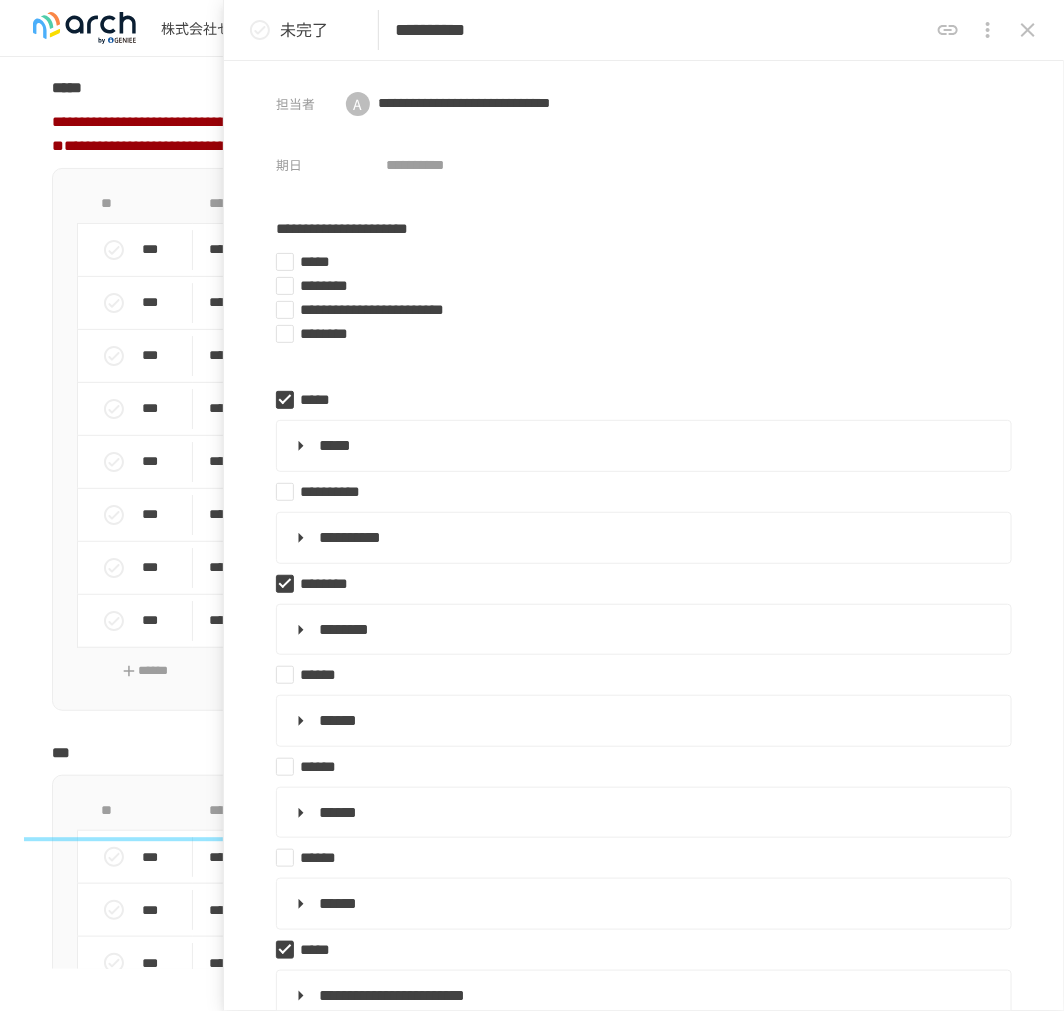 type on "**********" 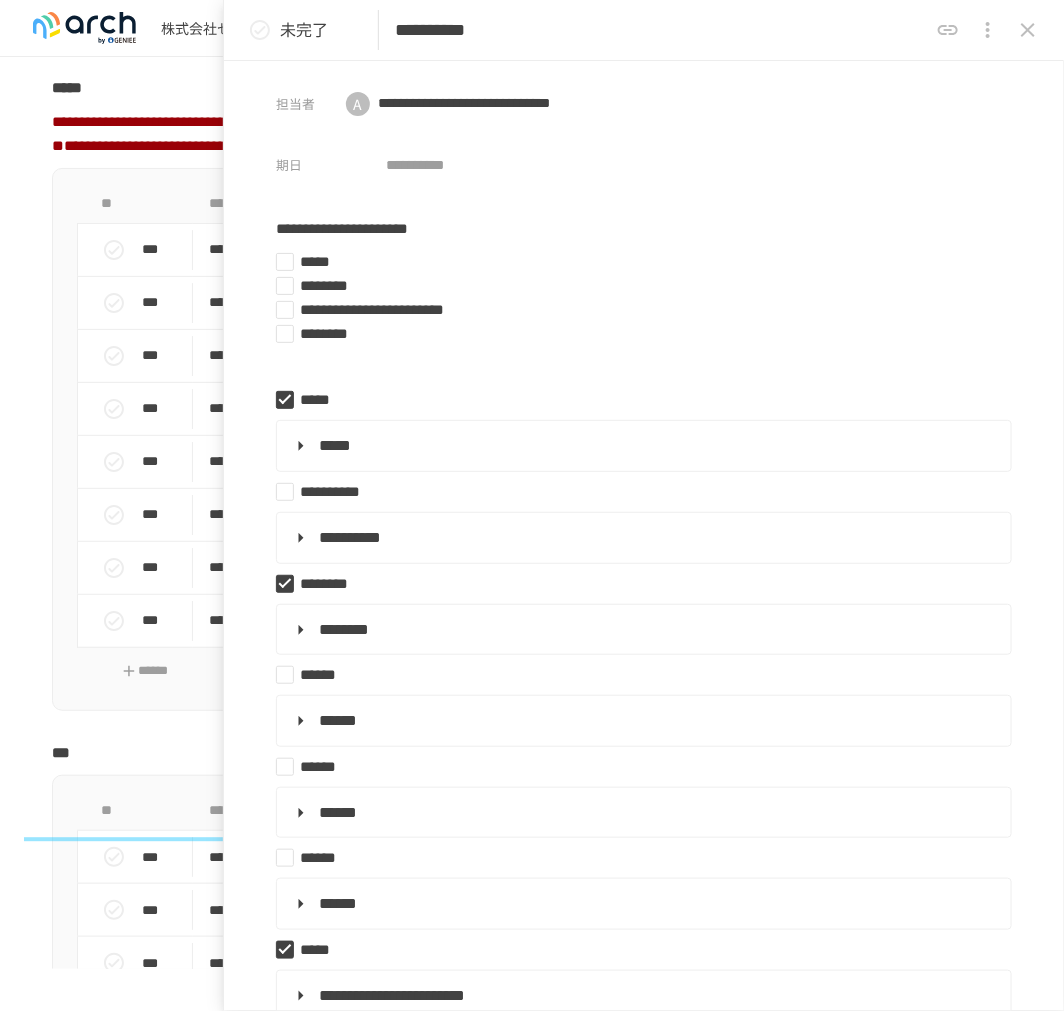 type on "**********" 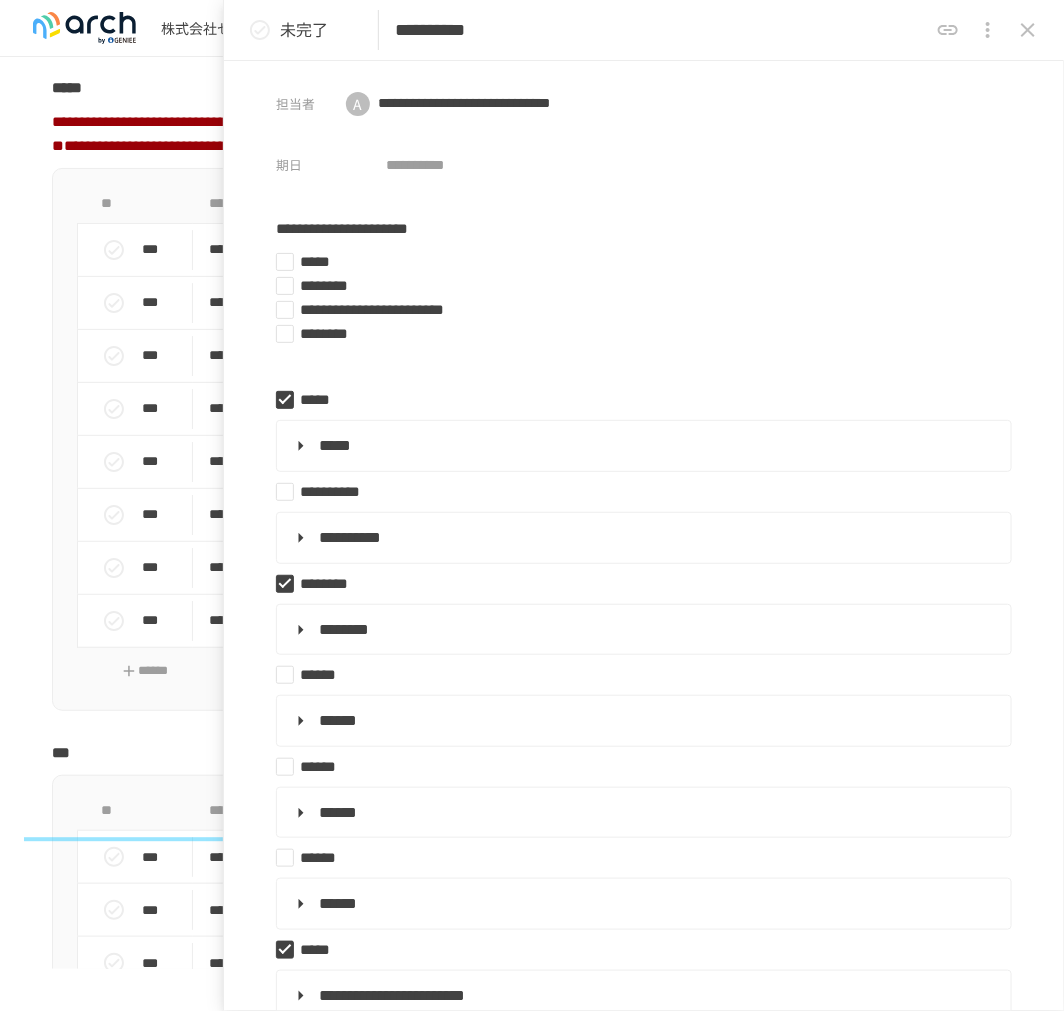 type on "**********" 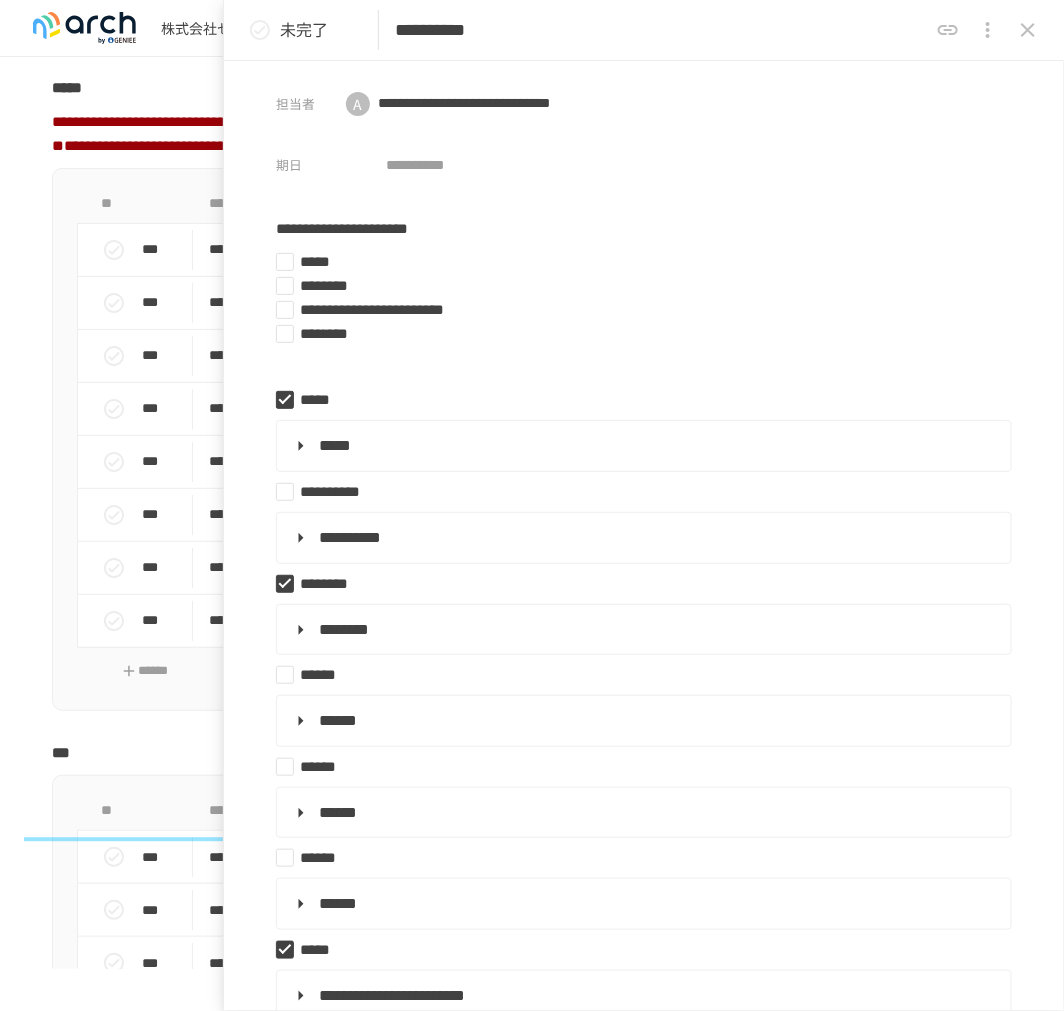 type on "**********" 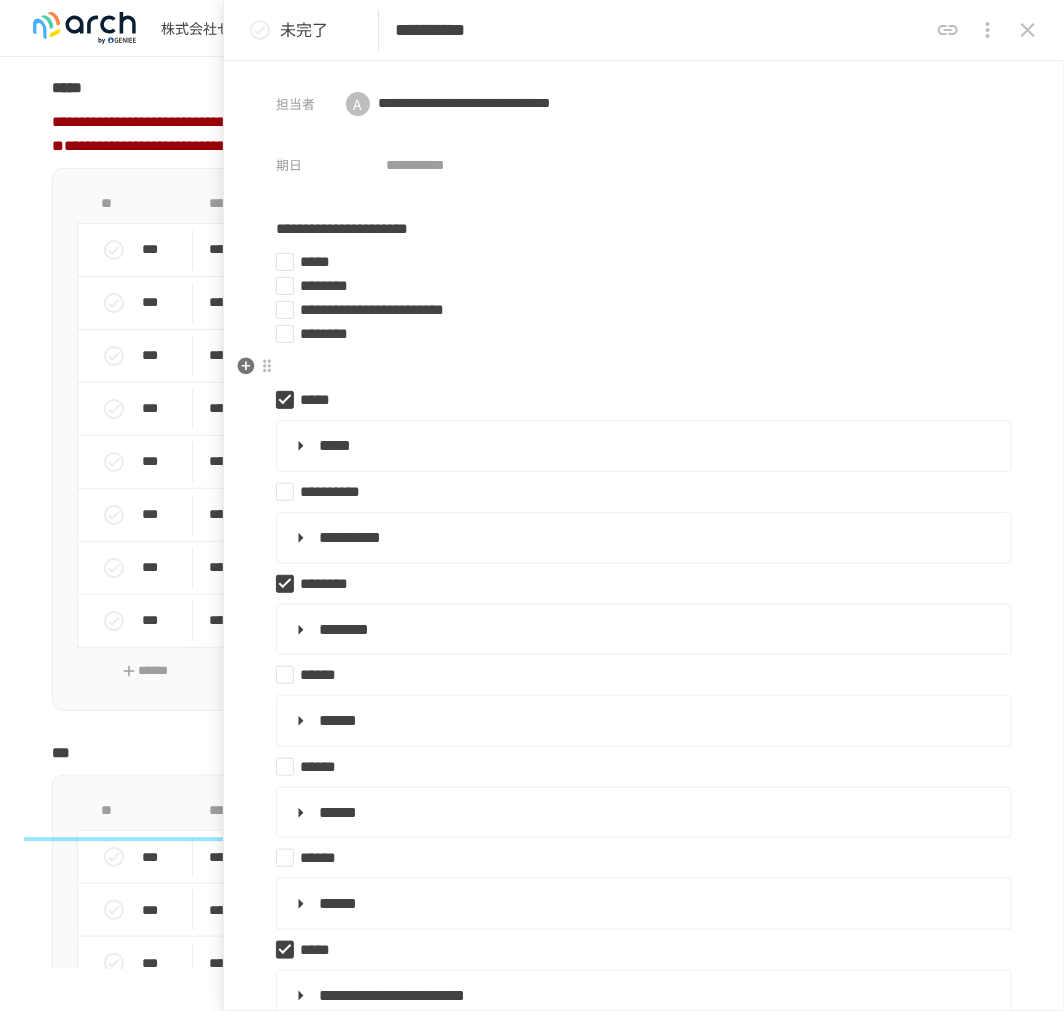 type on "**********" 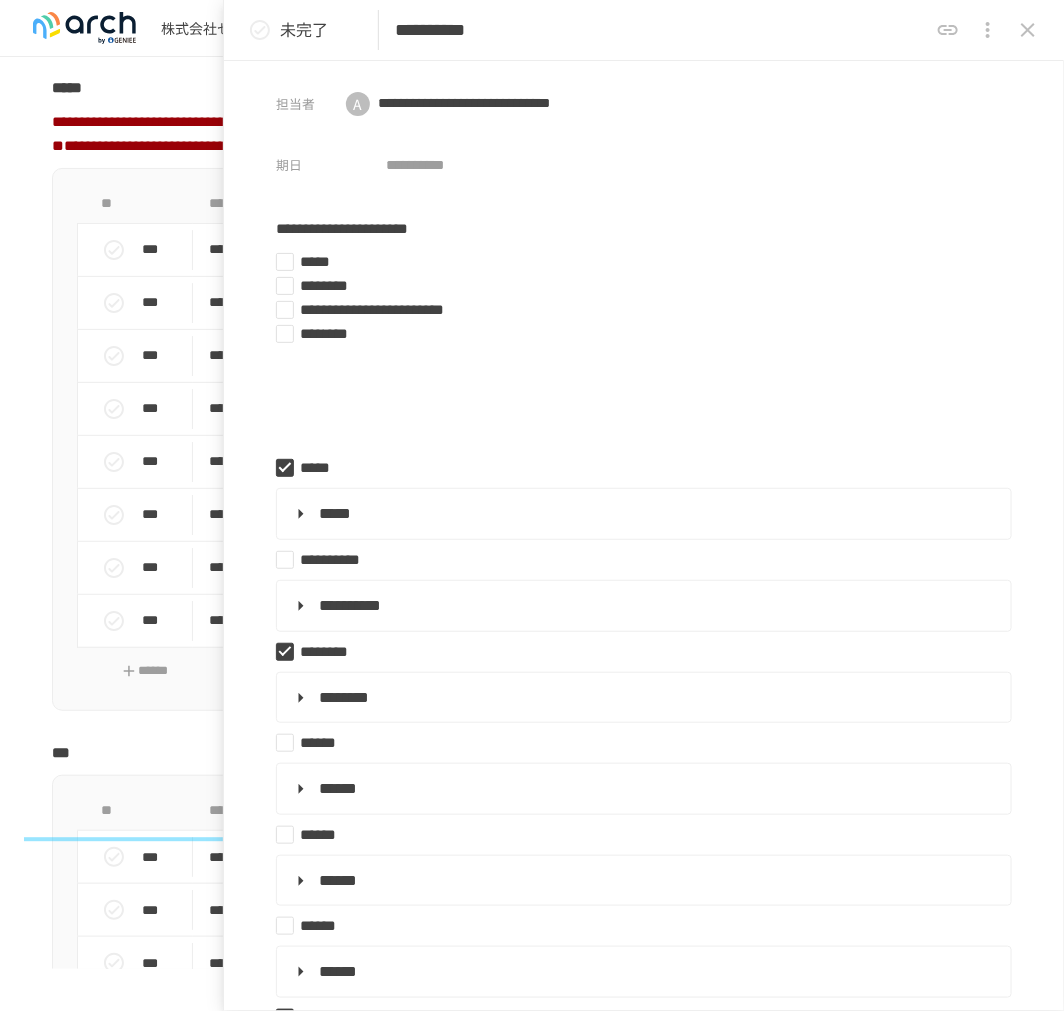 type on "**********" 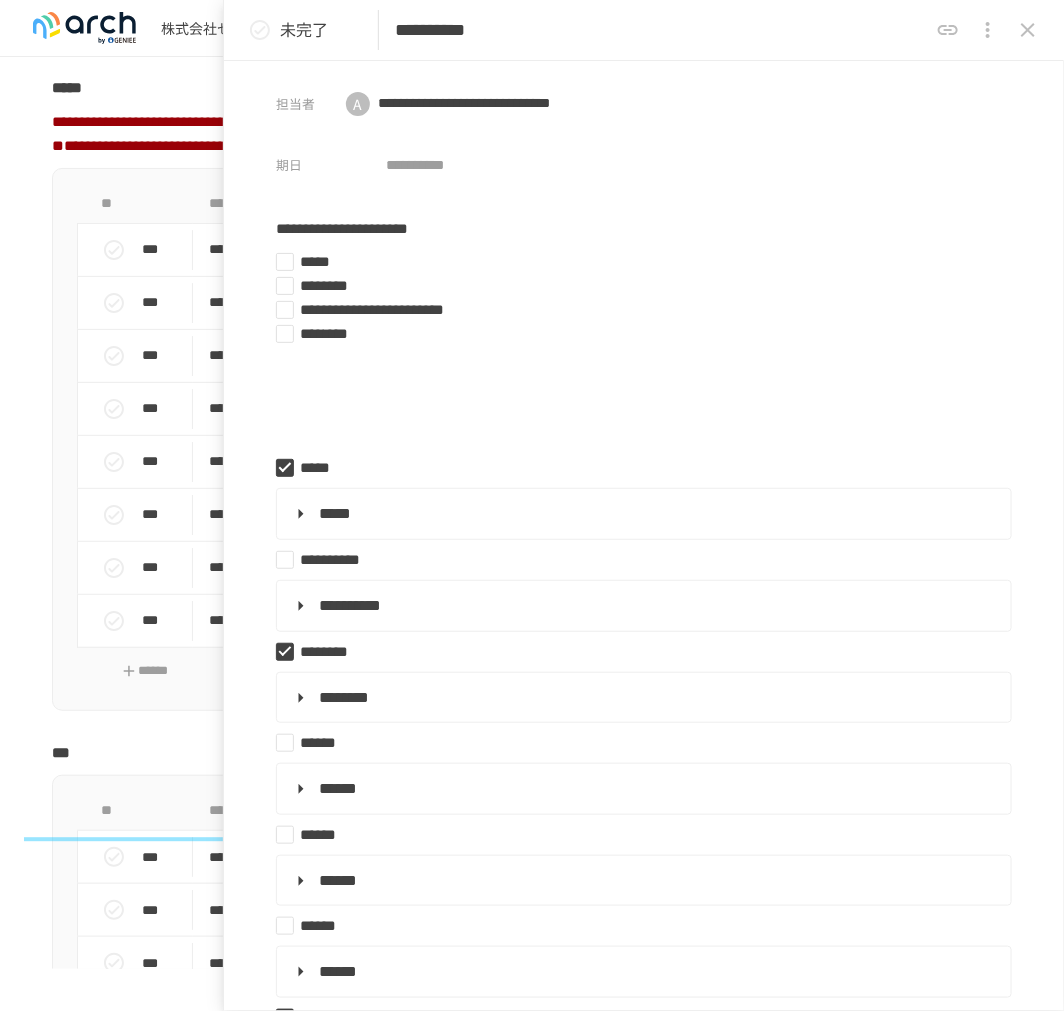 type on "**********" 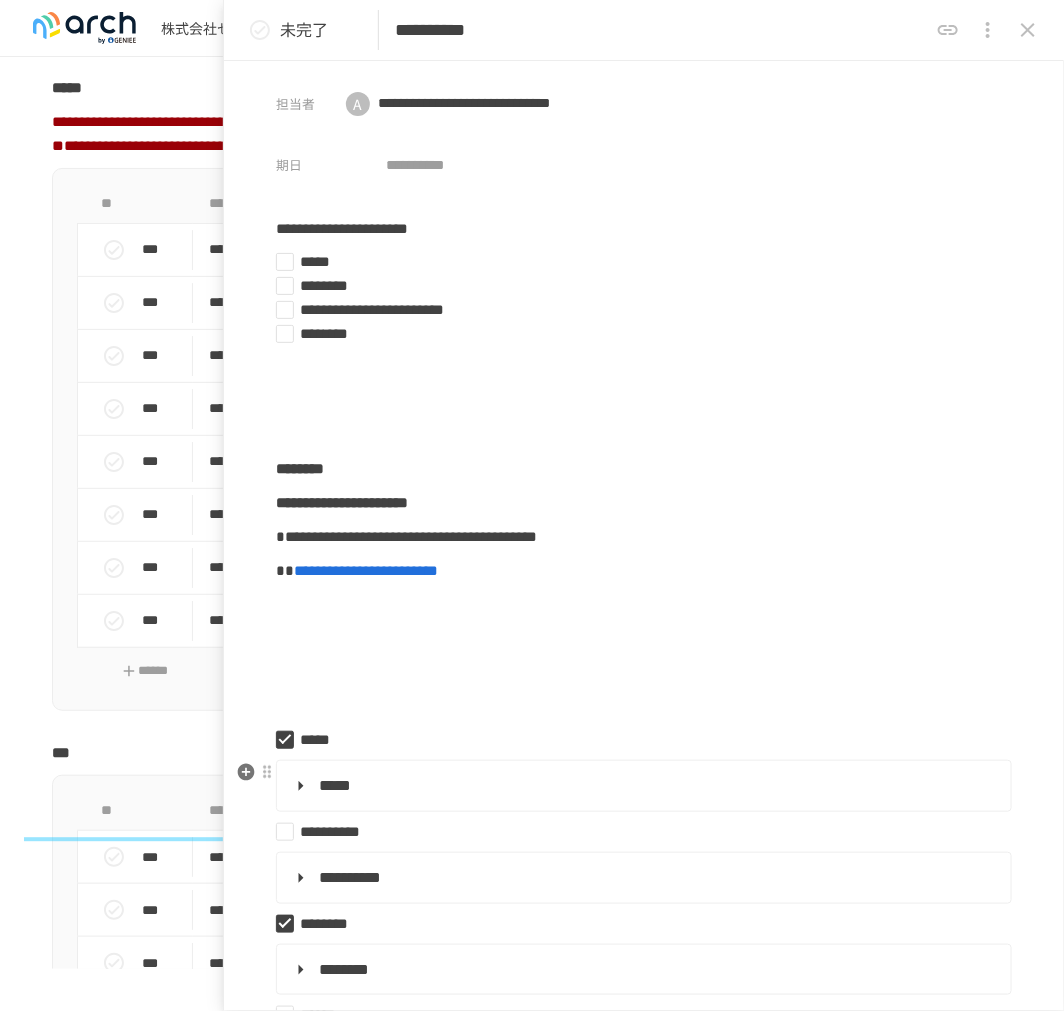 type on "**********" 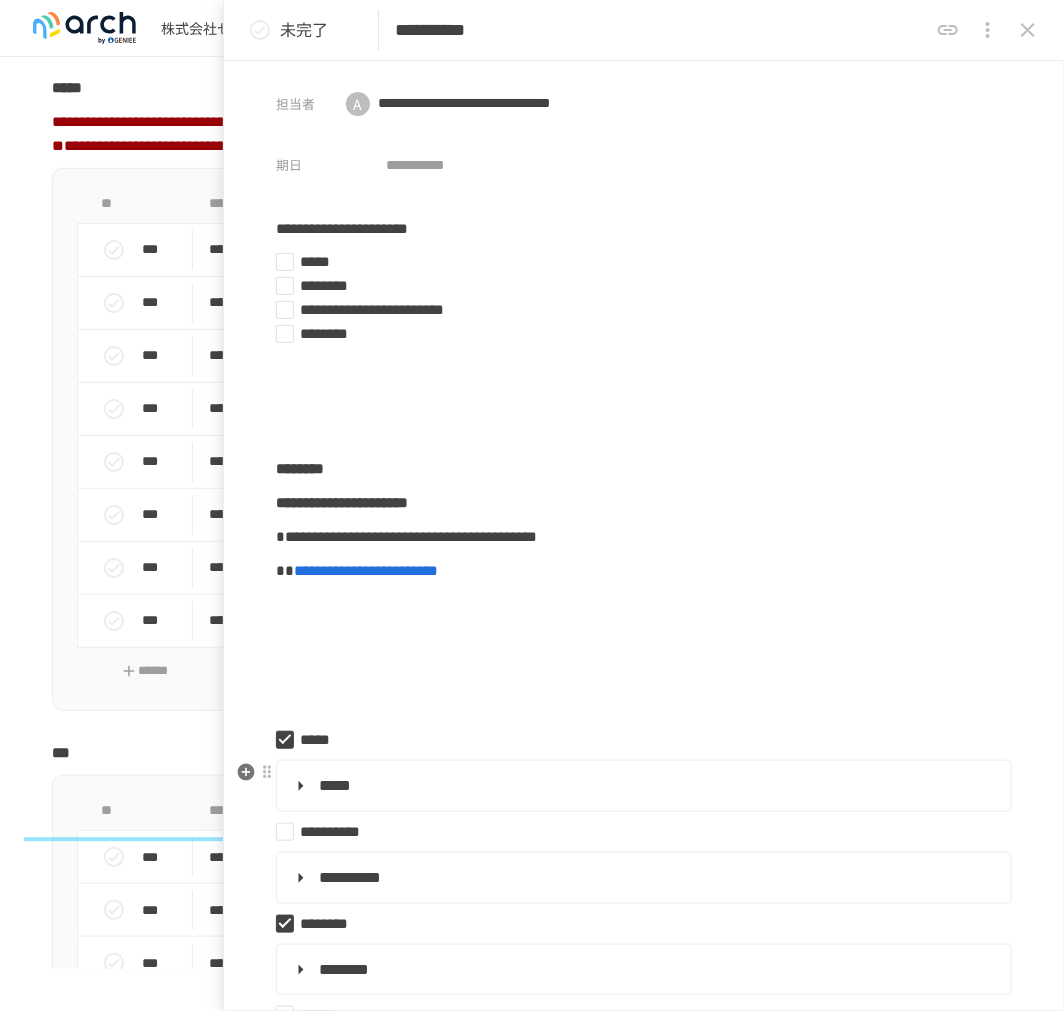 type on "**********" 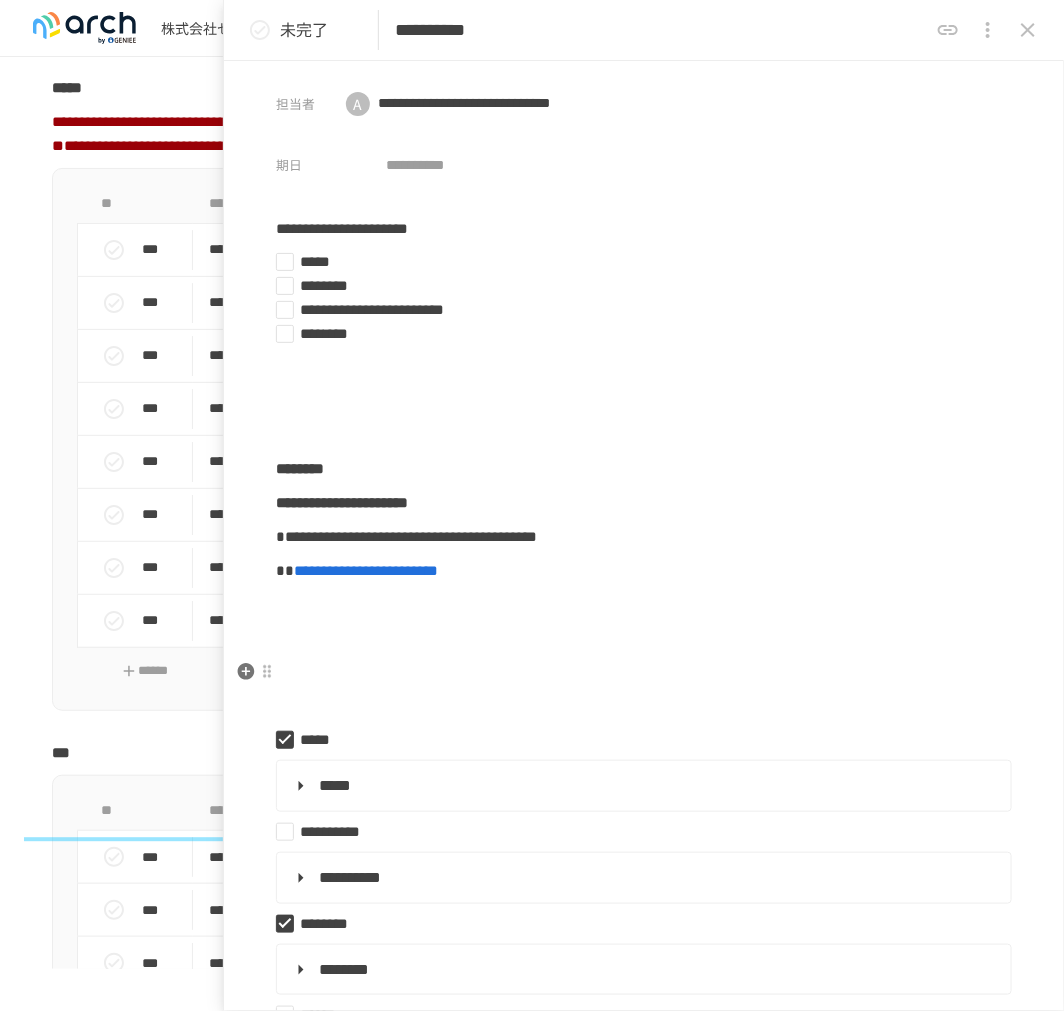 type on "**********" 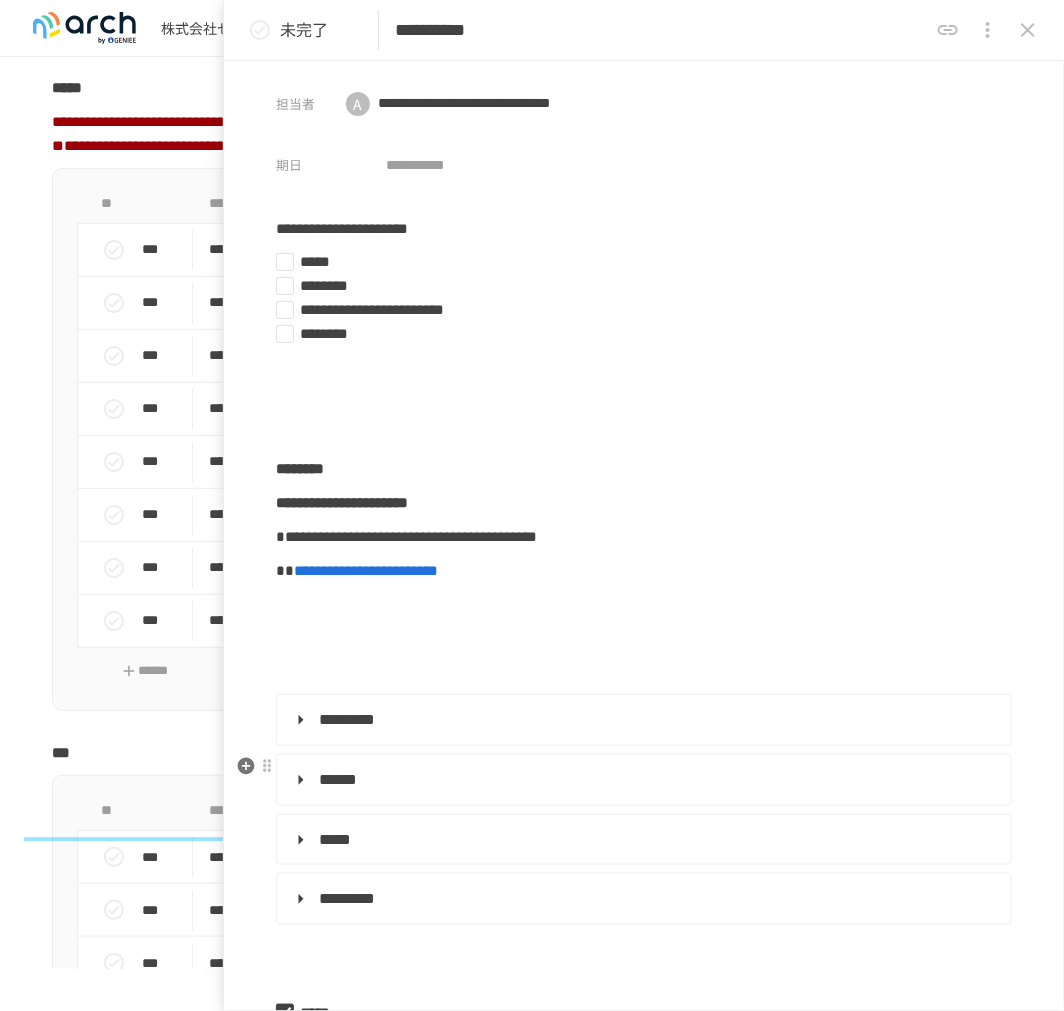 type on "**********" 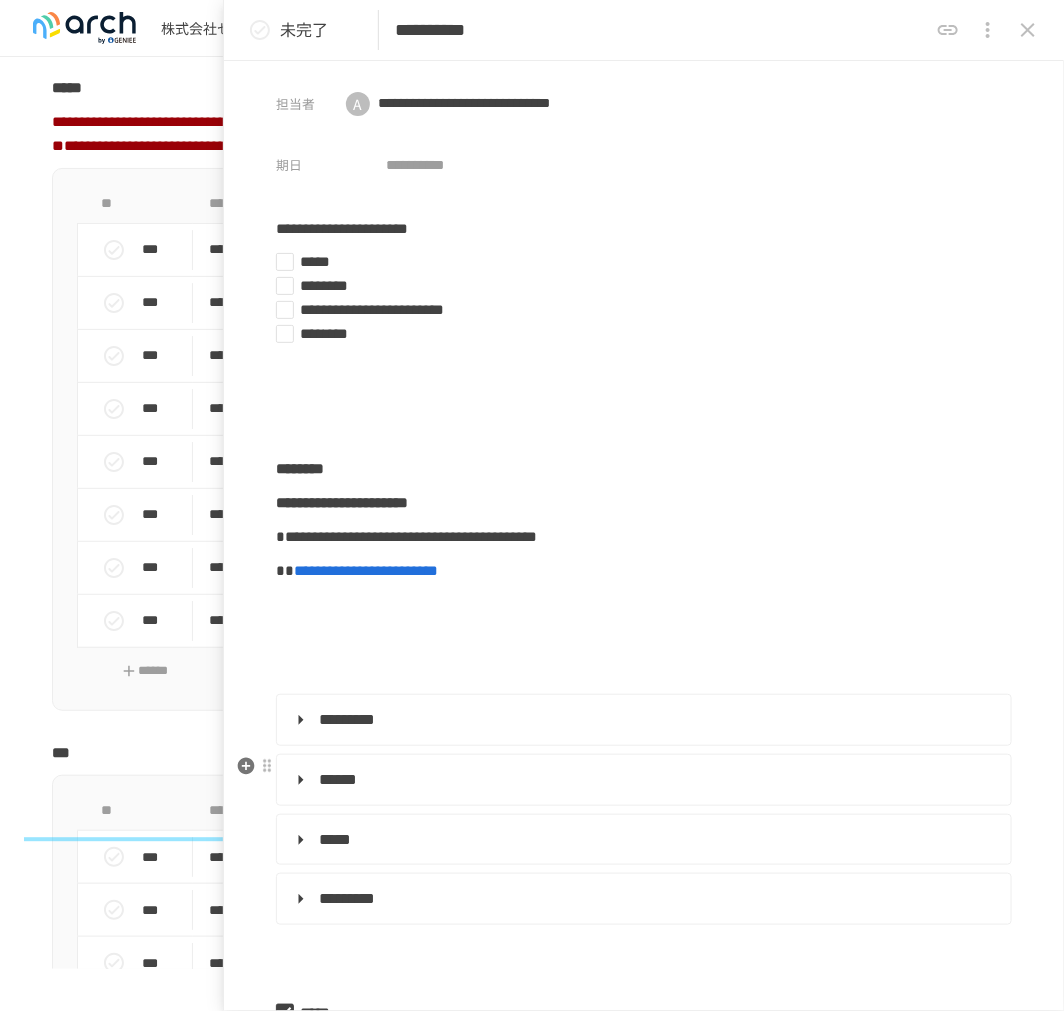 type on "**********" 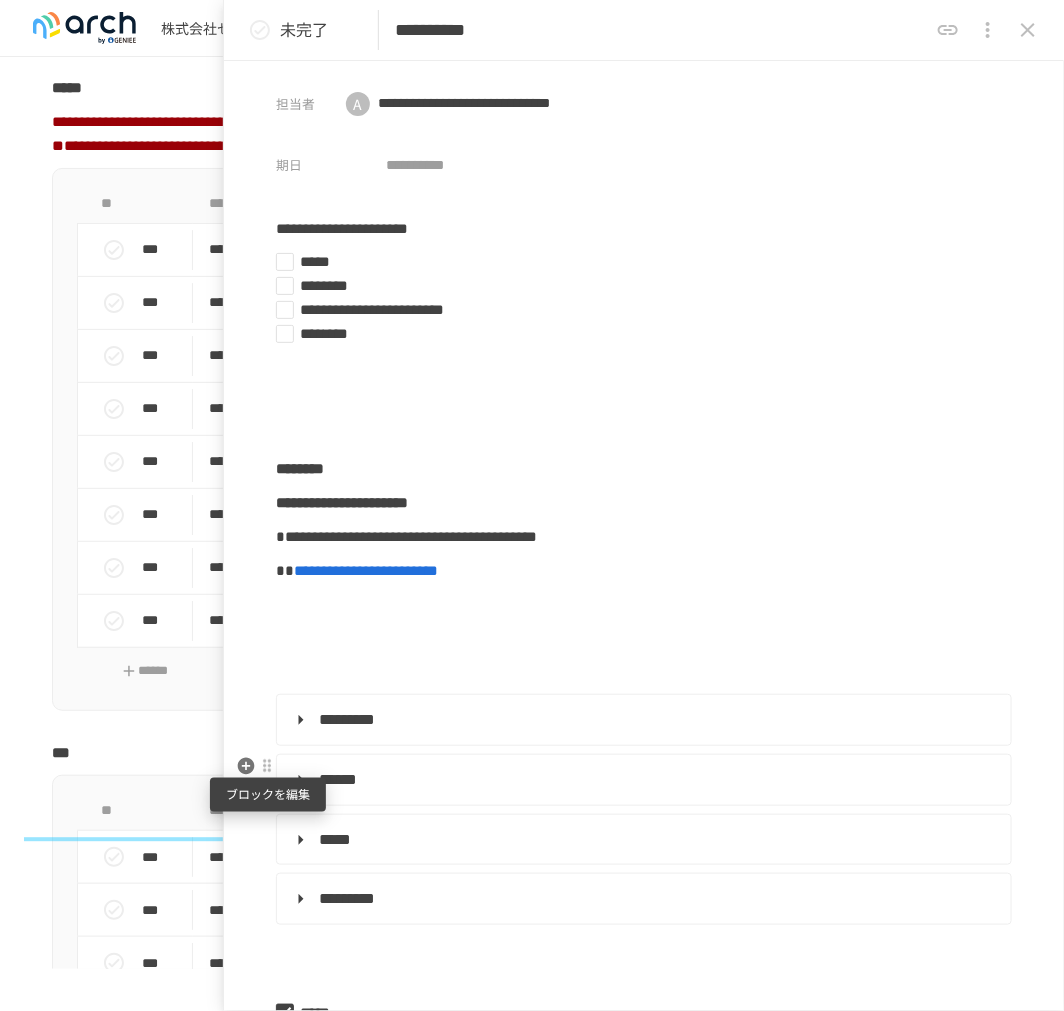click at bounding box center [267, 766] 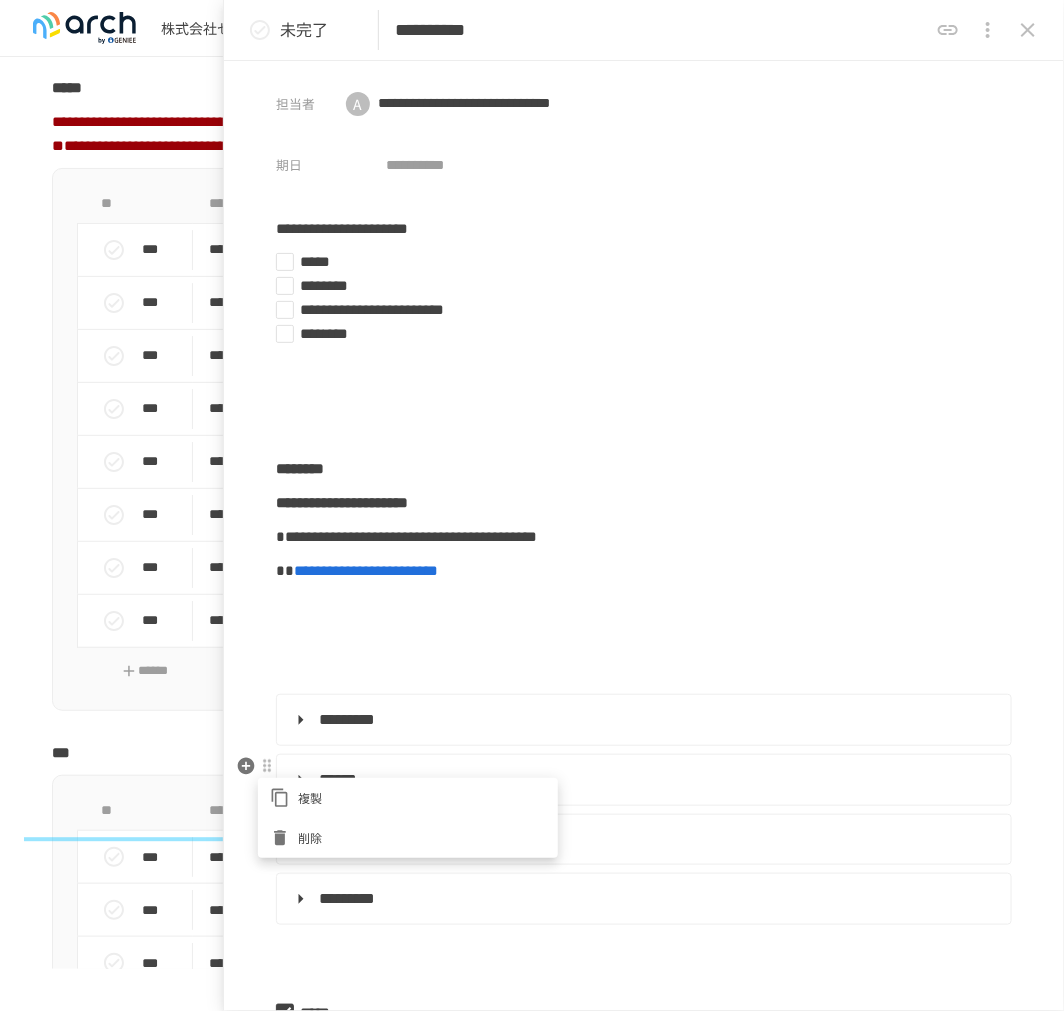 click on "削除" at bounding box center (422, 837) 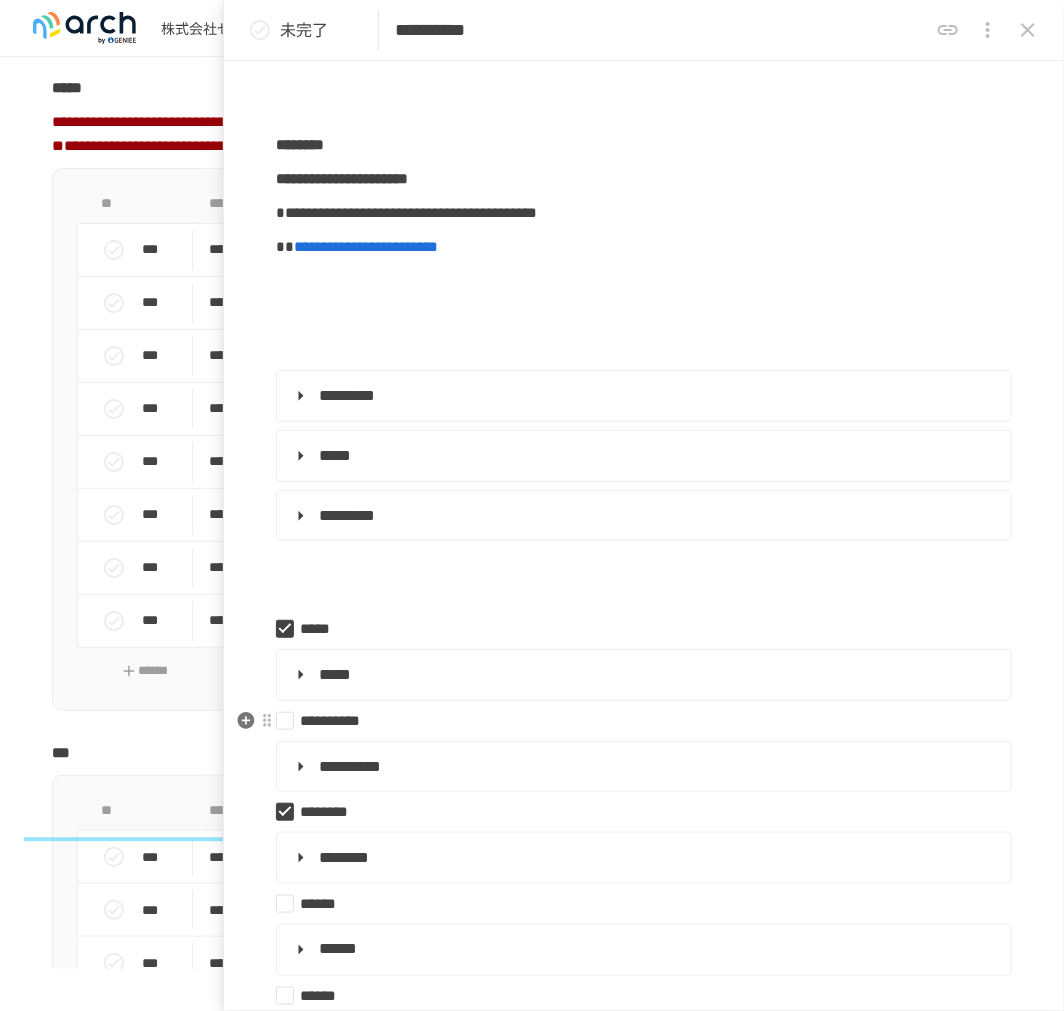 scroll, scrollTop: 333, scrollLeft: 0, axis: vertical 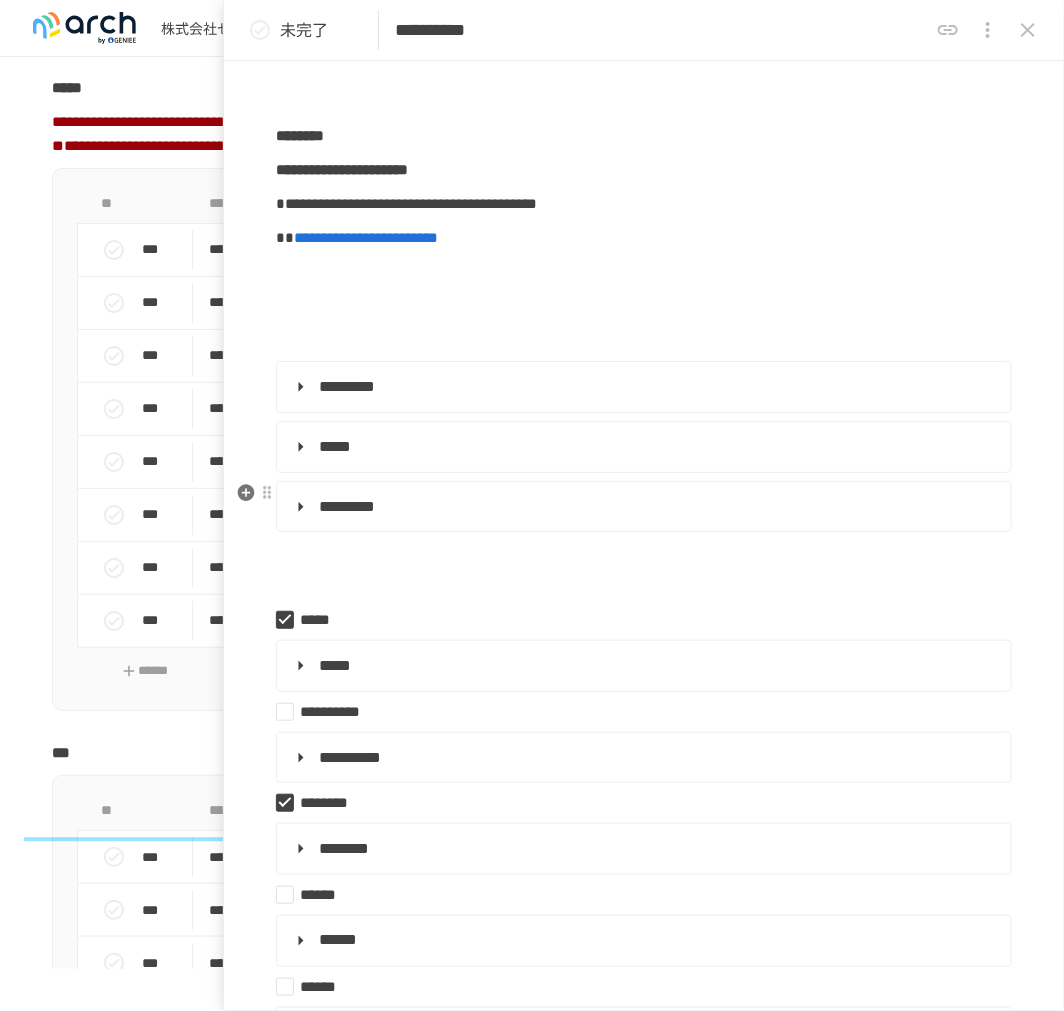 type on "**********" 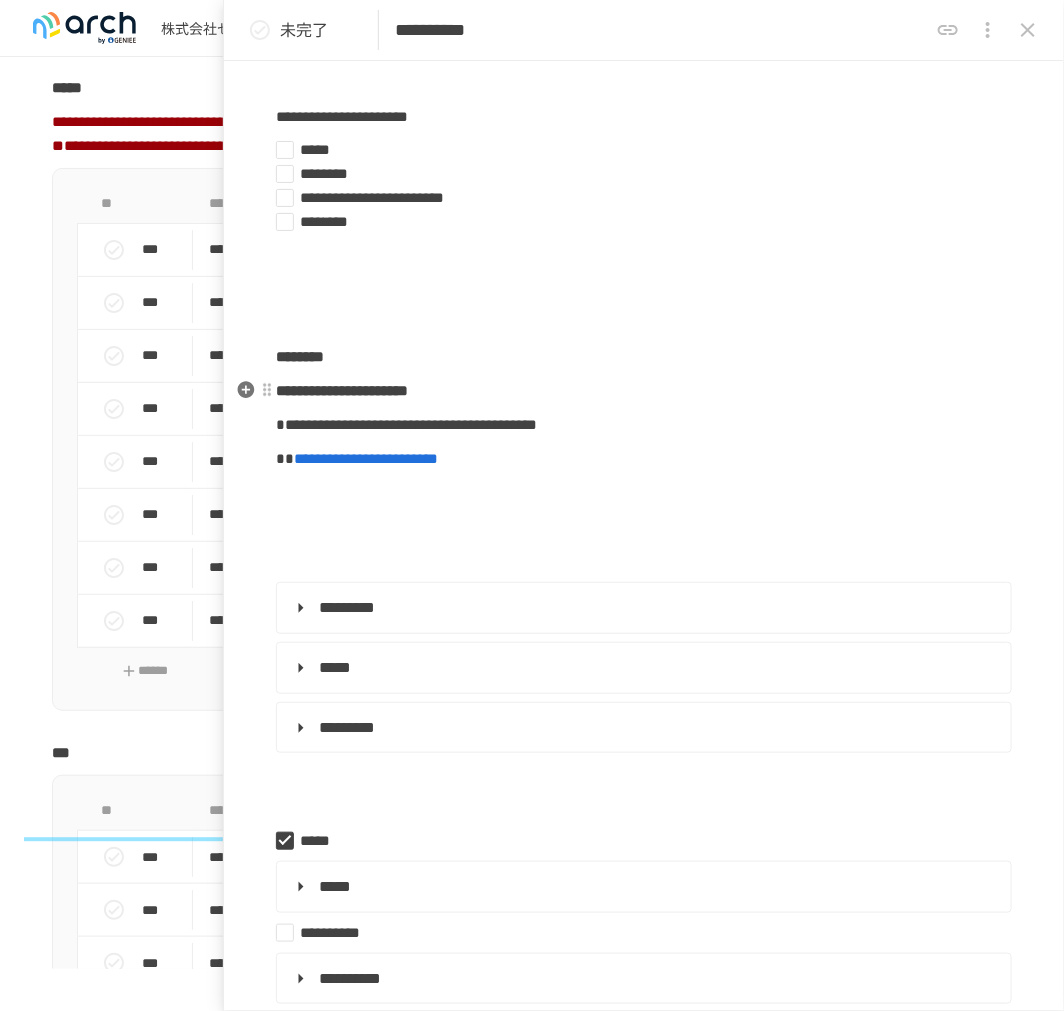 scroll, scrollTop: 111, scrollLeft: 0, axis: vertical 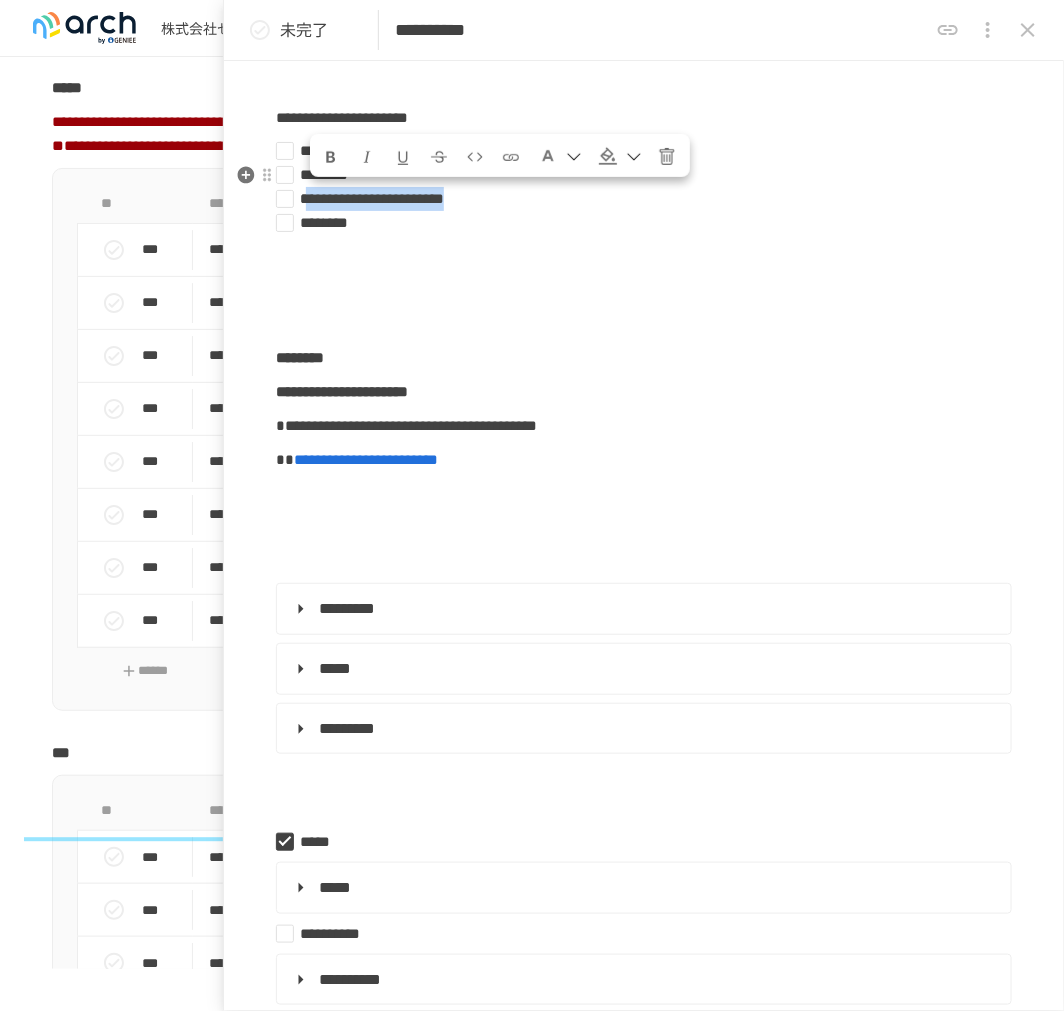 drag, startPoint x: 316, startPoint y: 203, endPoint x: 721, endPoint y: 191, distance: 405.17773 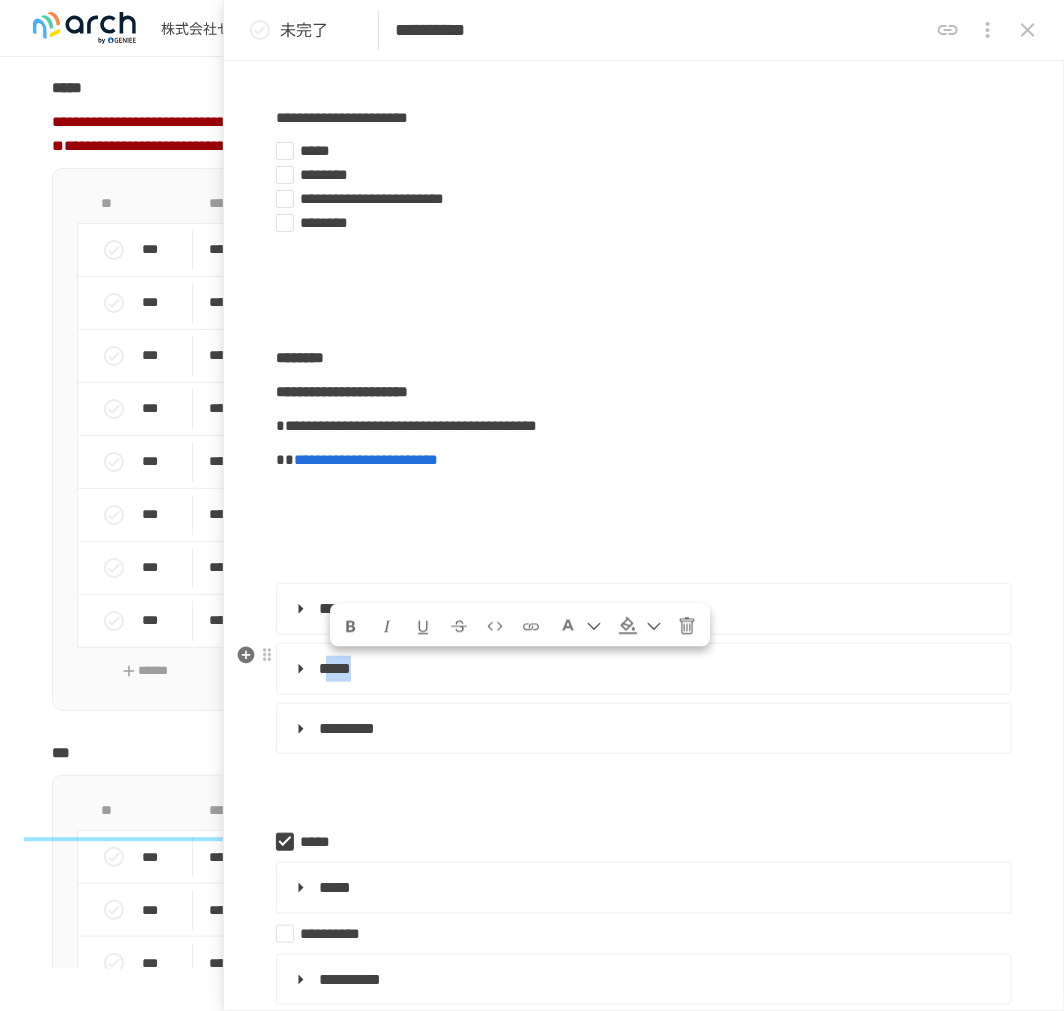 drag, startPoint x: 337, startPoint y: 663, endPoint x: 405, endPoint y: 664, distance: 68.007355 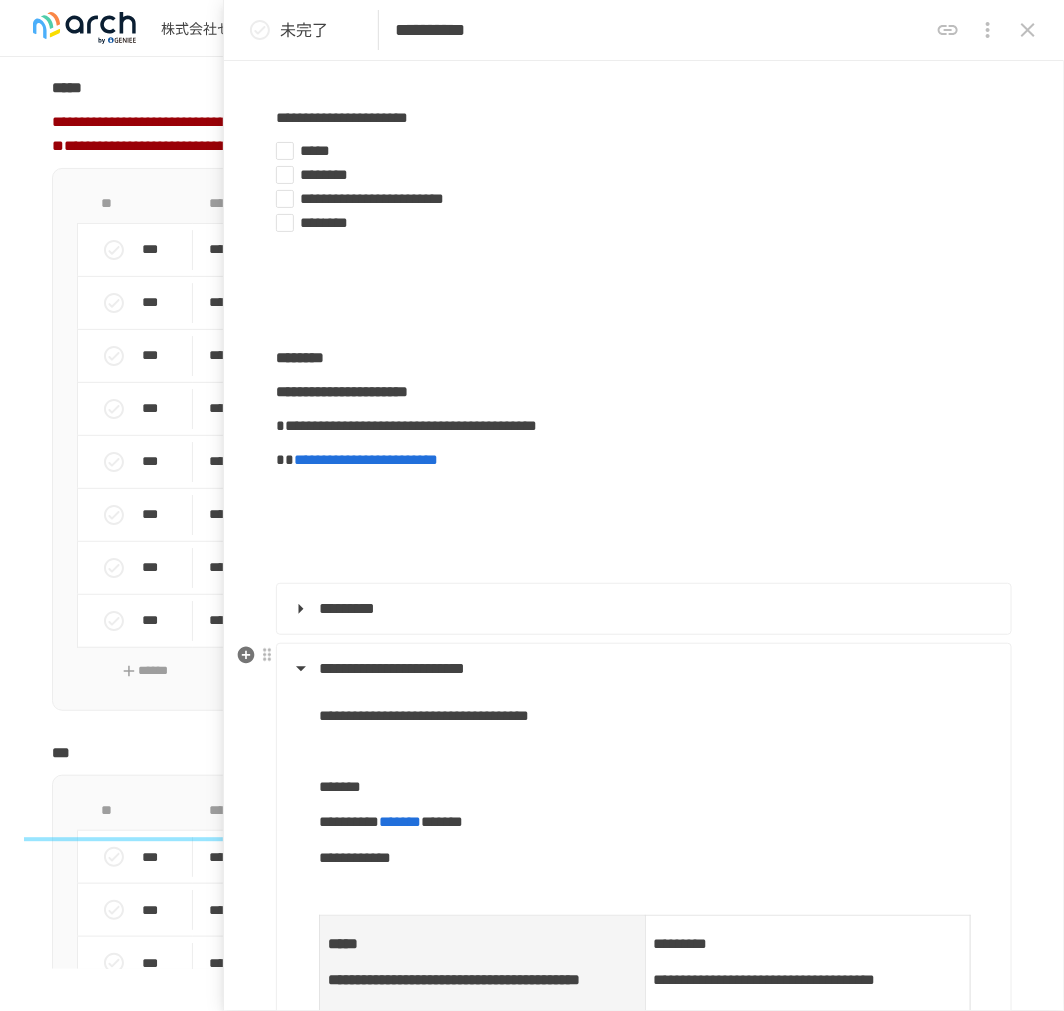 type on "**********" 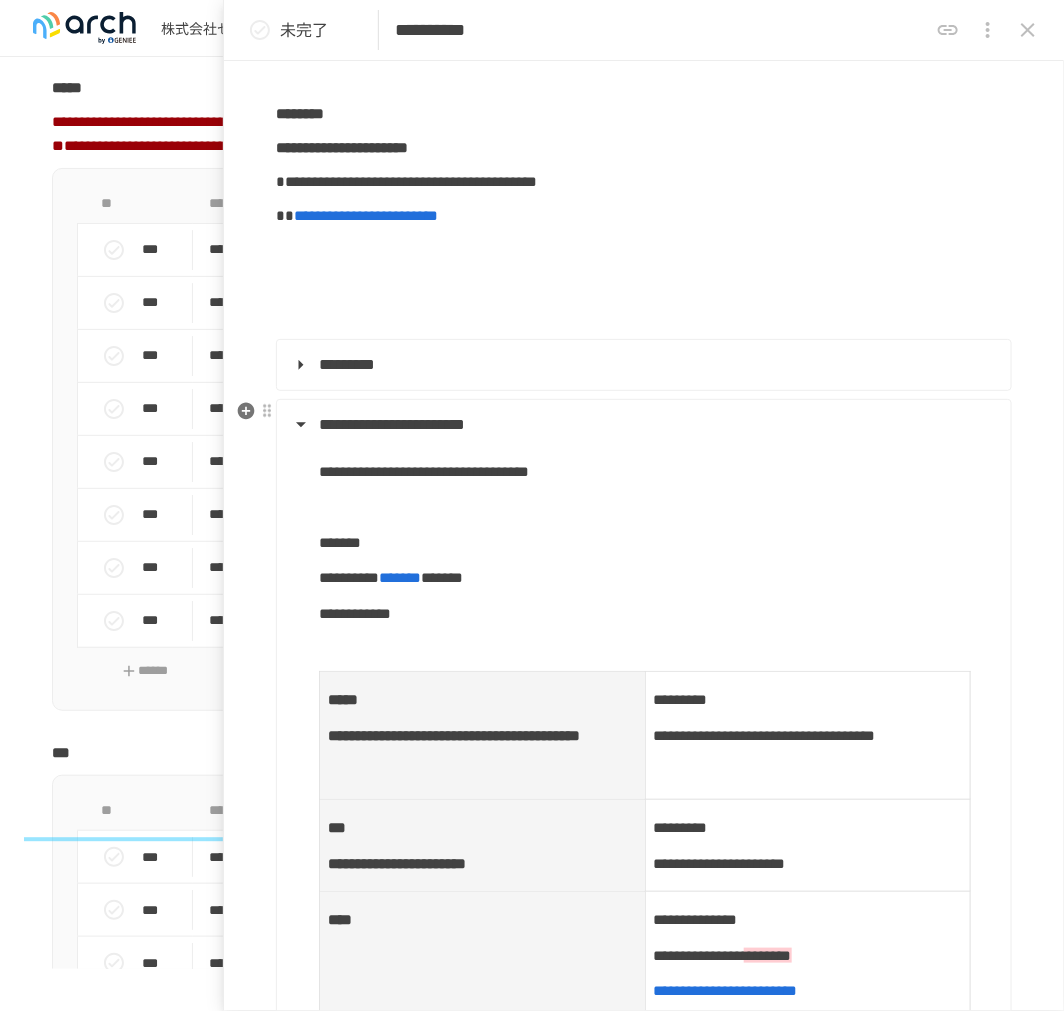 scroll, scrollTop: 222, scrollLeft: 0, axis: vertical 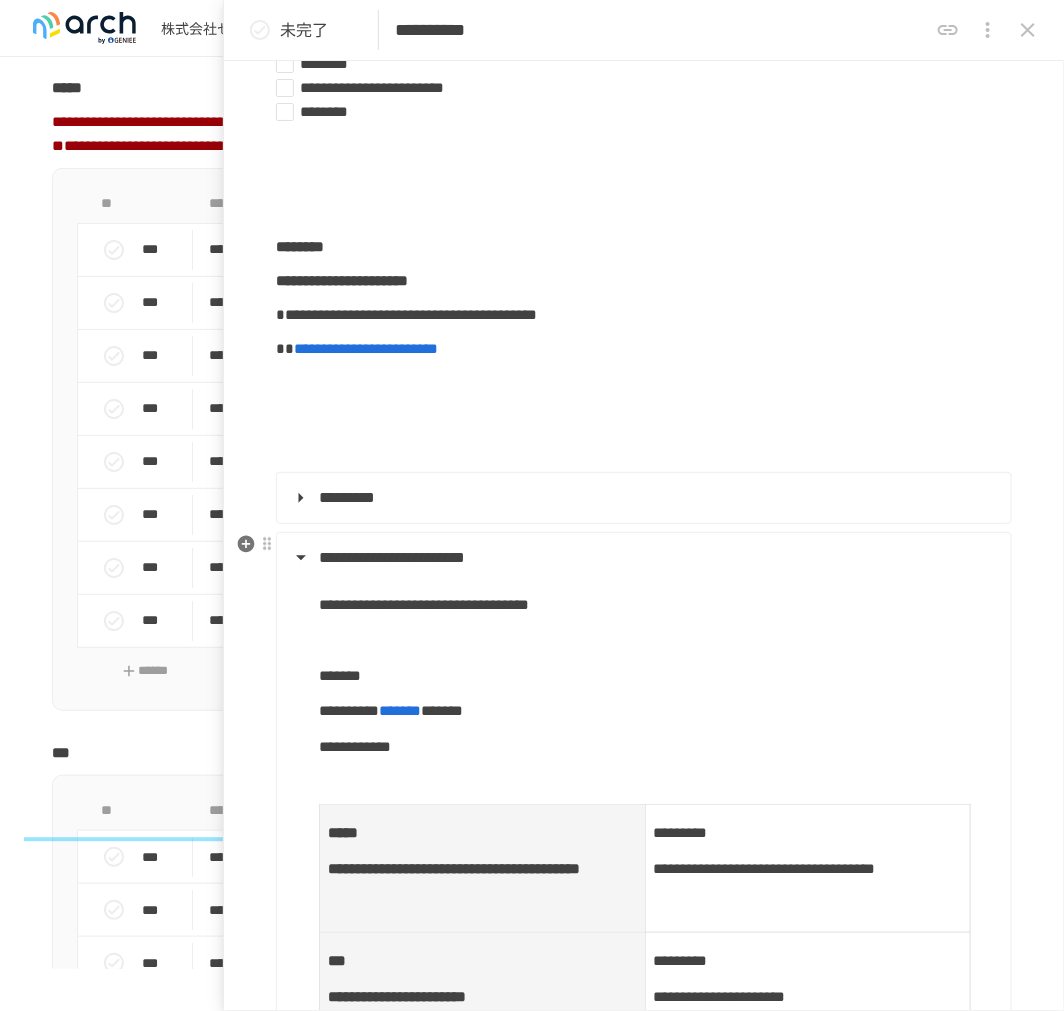 click on "**********" at bounding box center [349, 710] 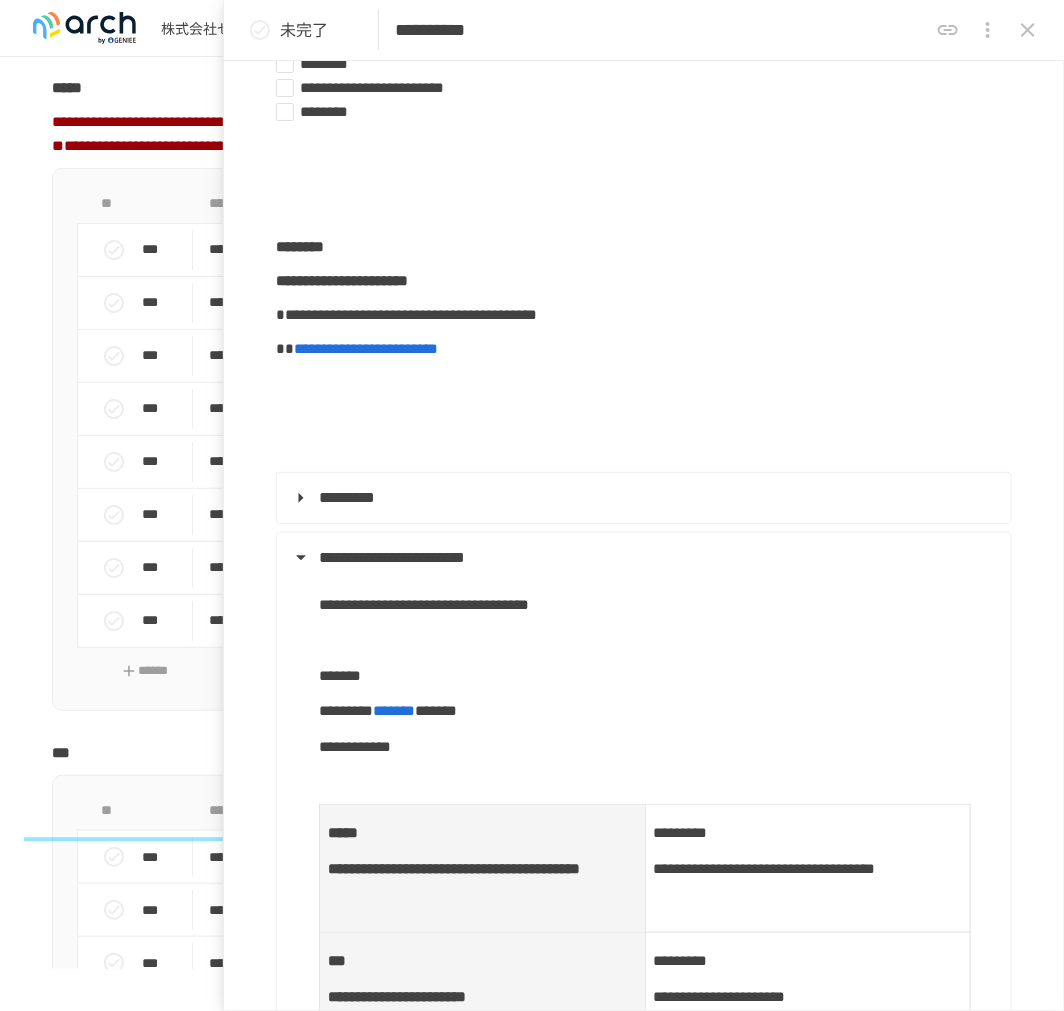 type 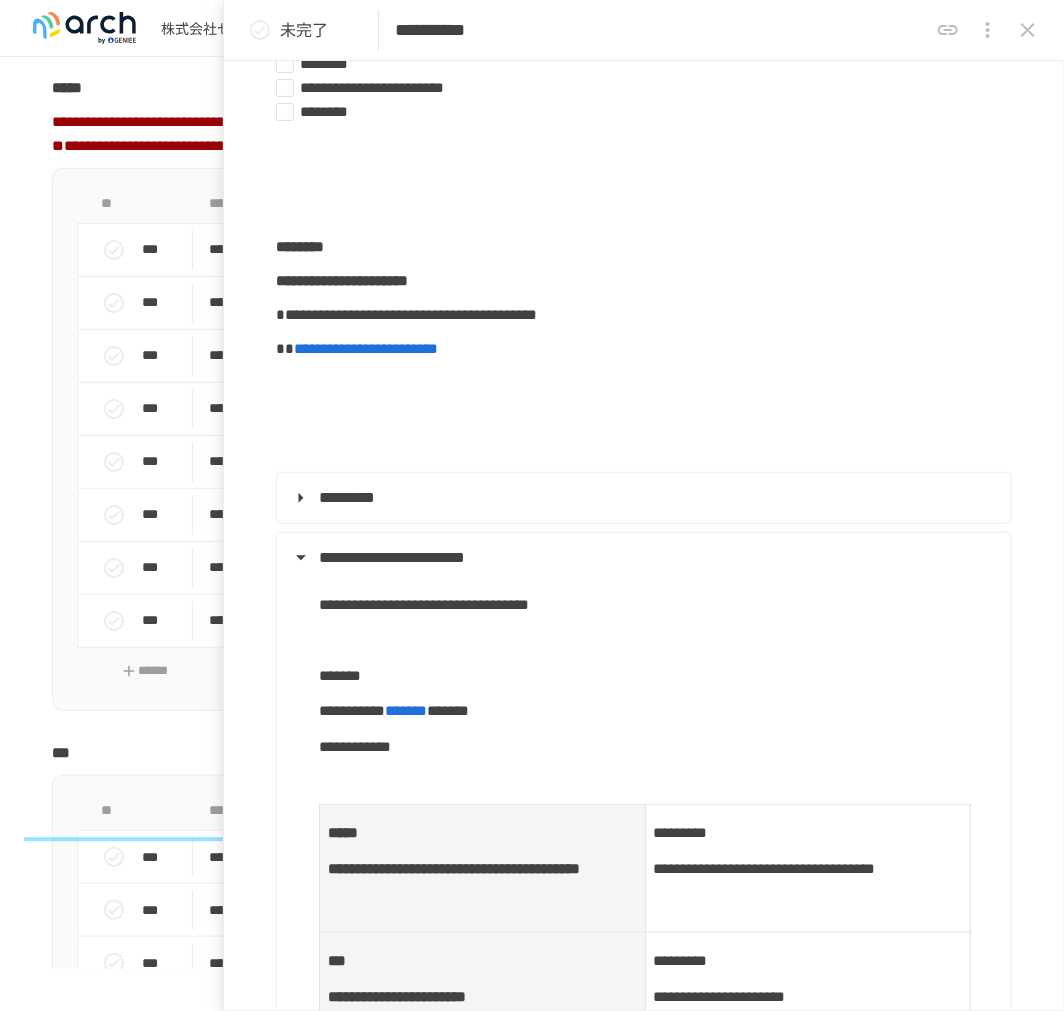type on "**********" 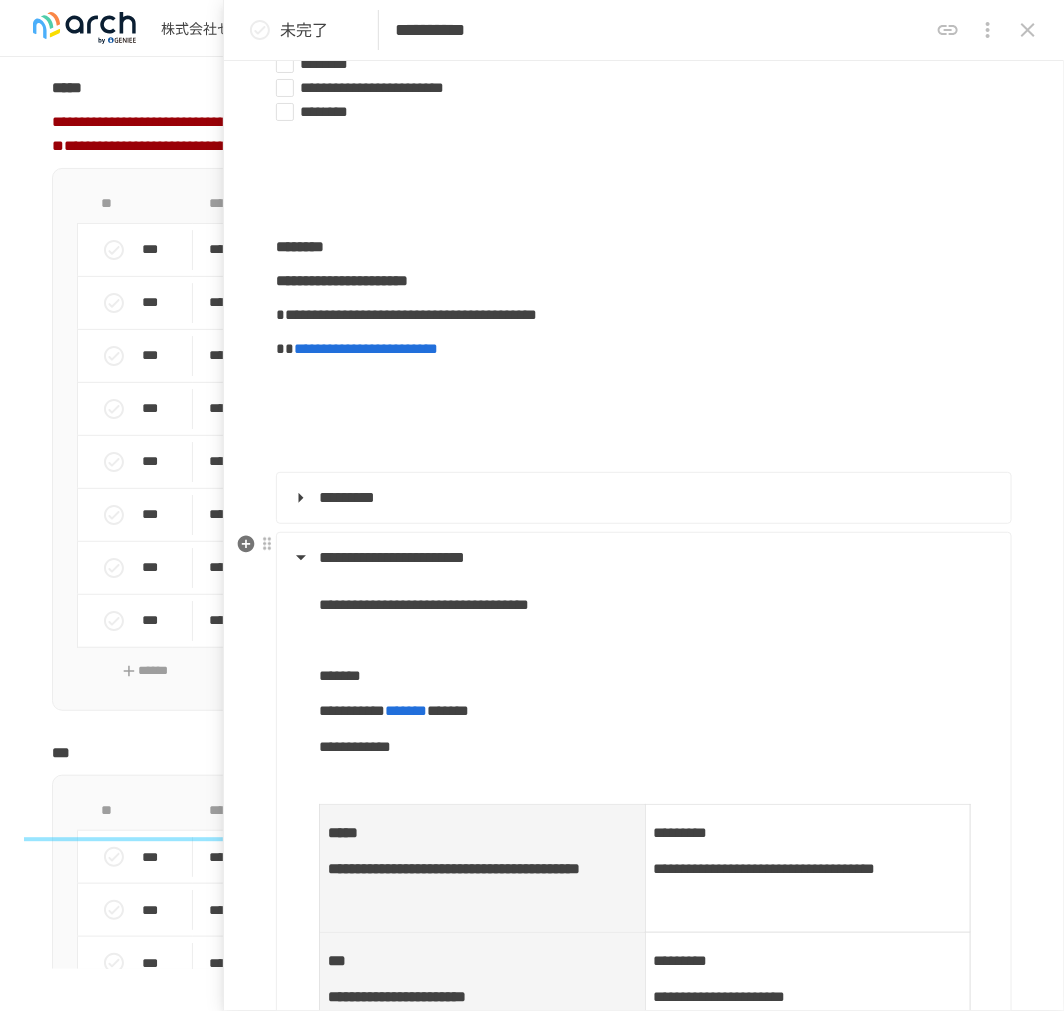 type on "**********" 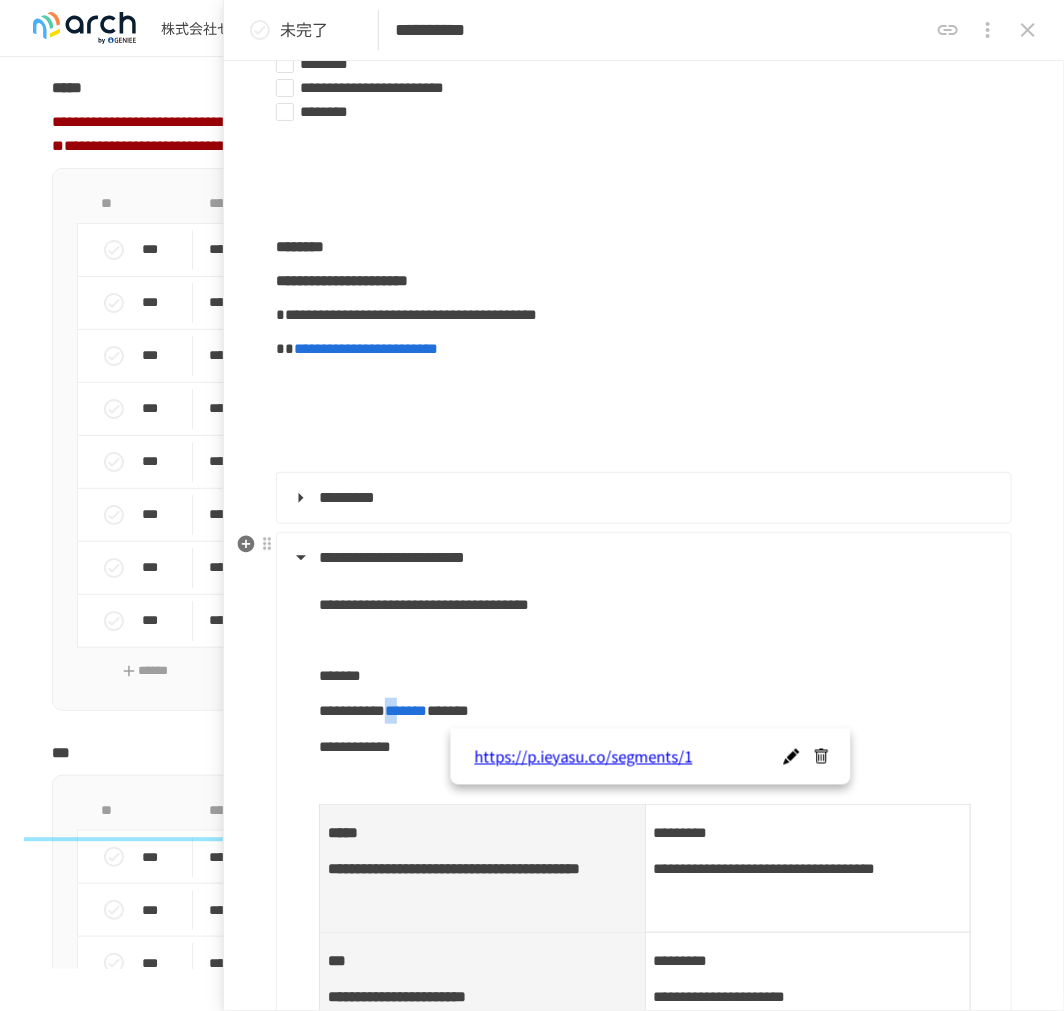 type on "**********" 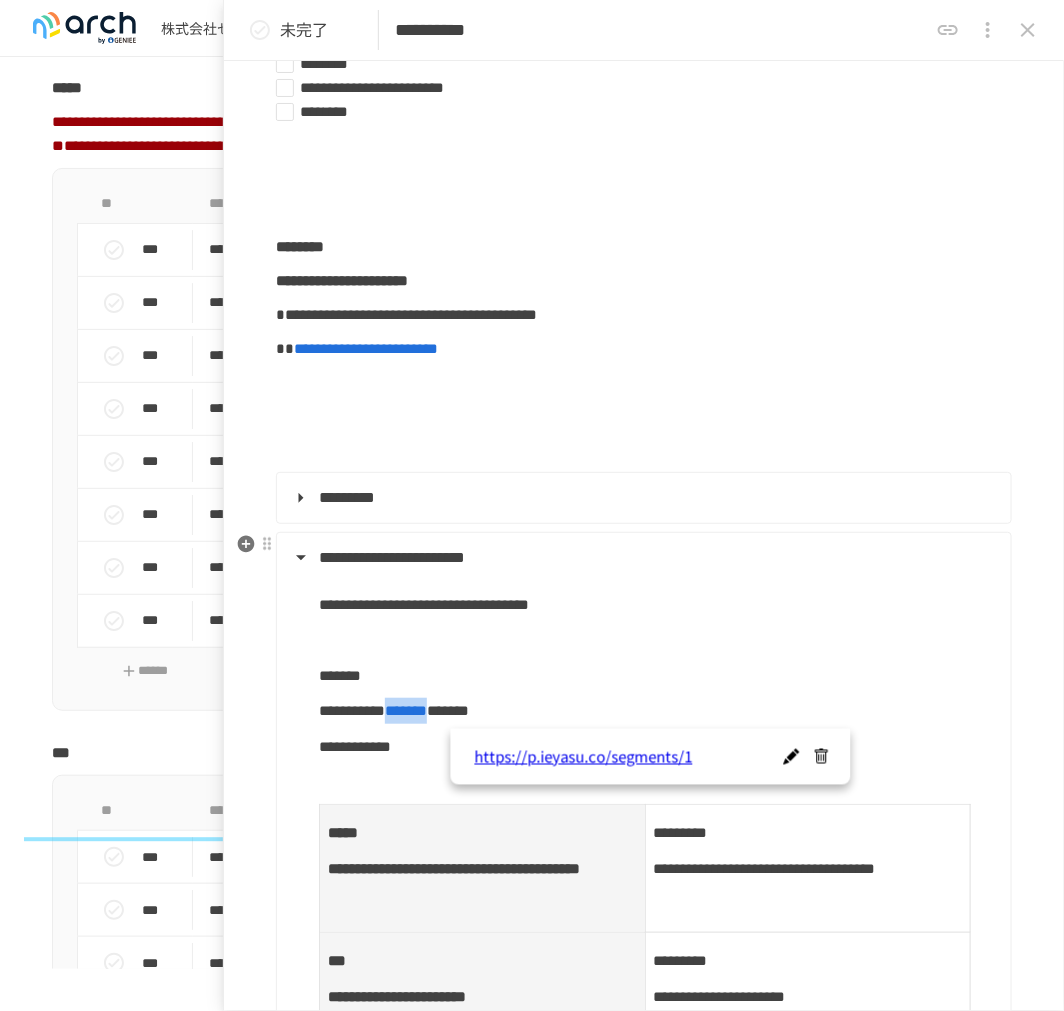 drag, startPoint x: 453, startPoint y: 706, endPoint x: 544, endPoint y: 704, distance: 91.02197 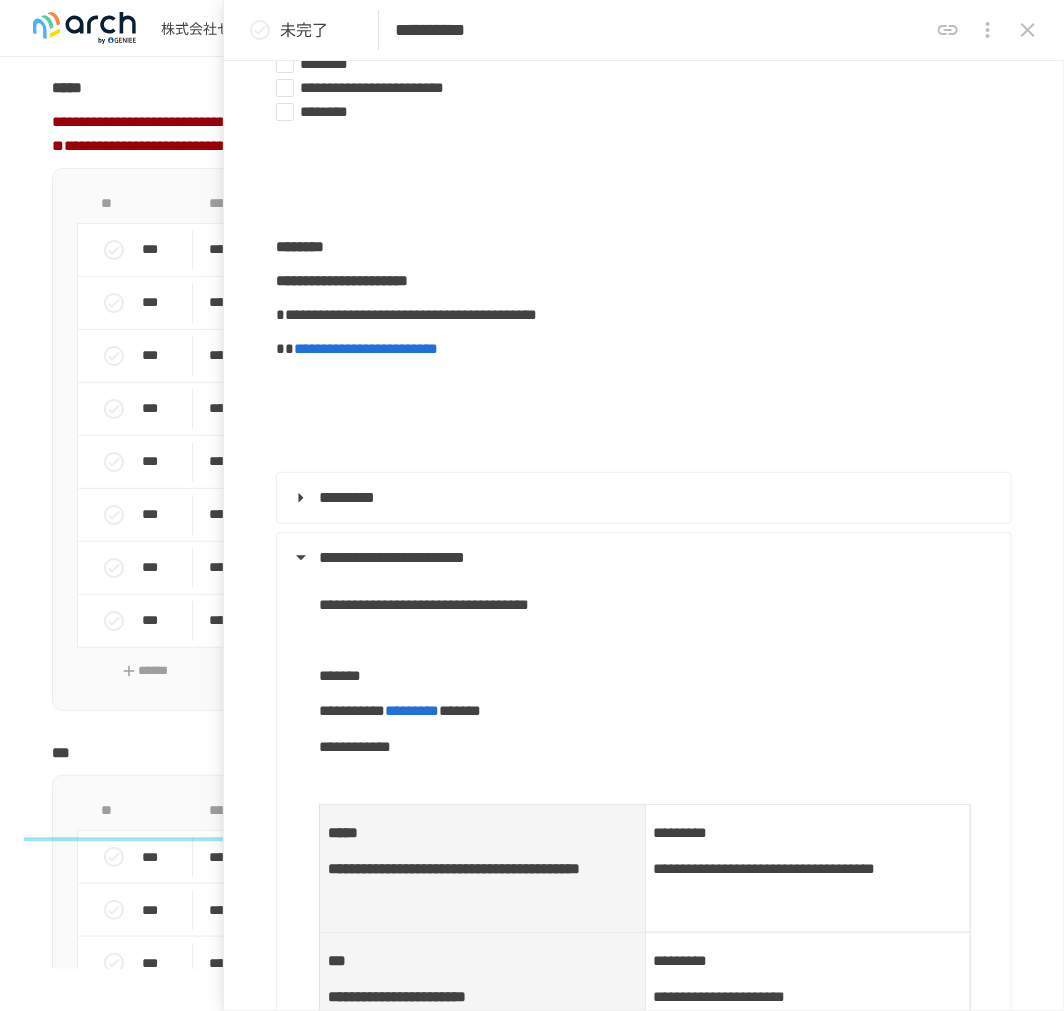 type on "**********" 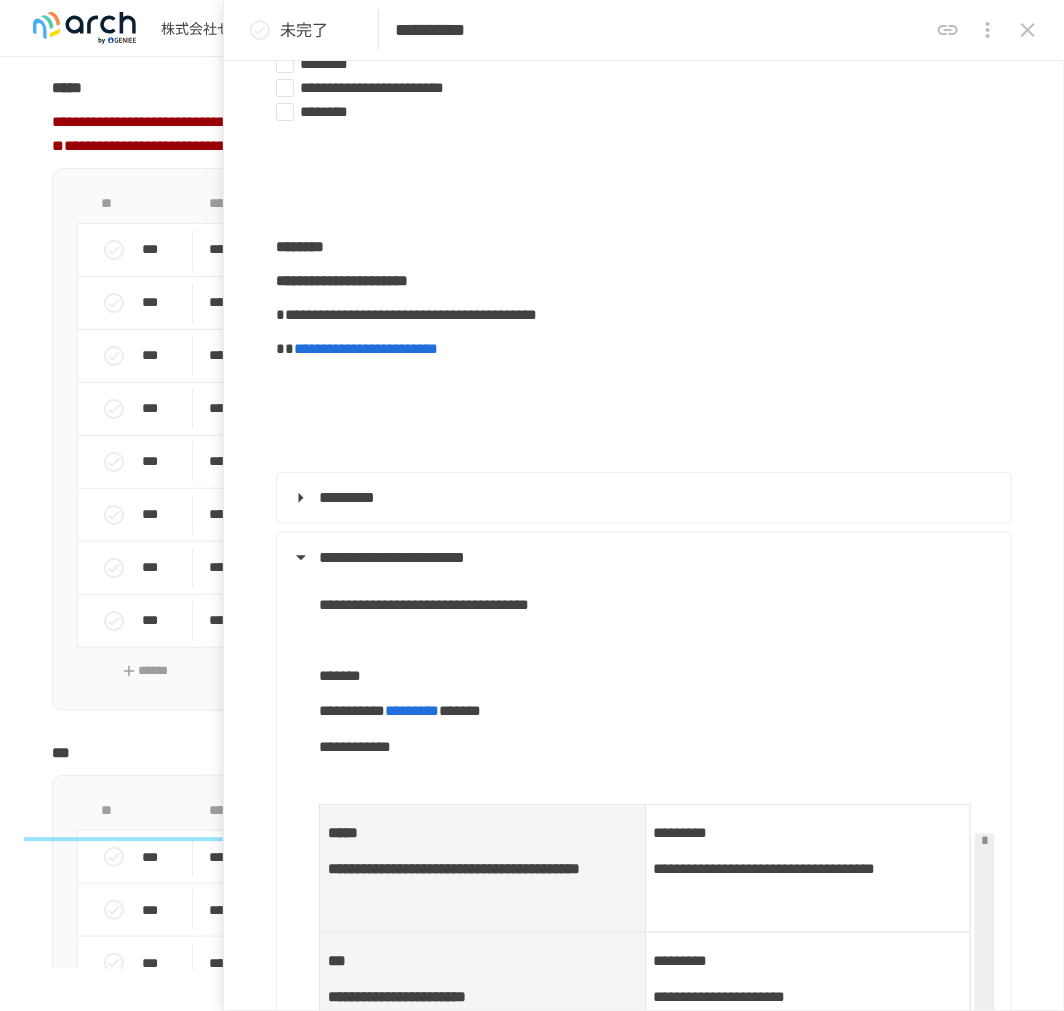 type on "**********" 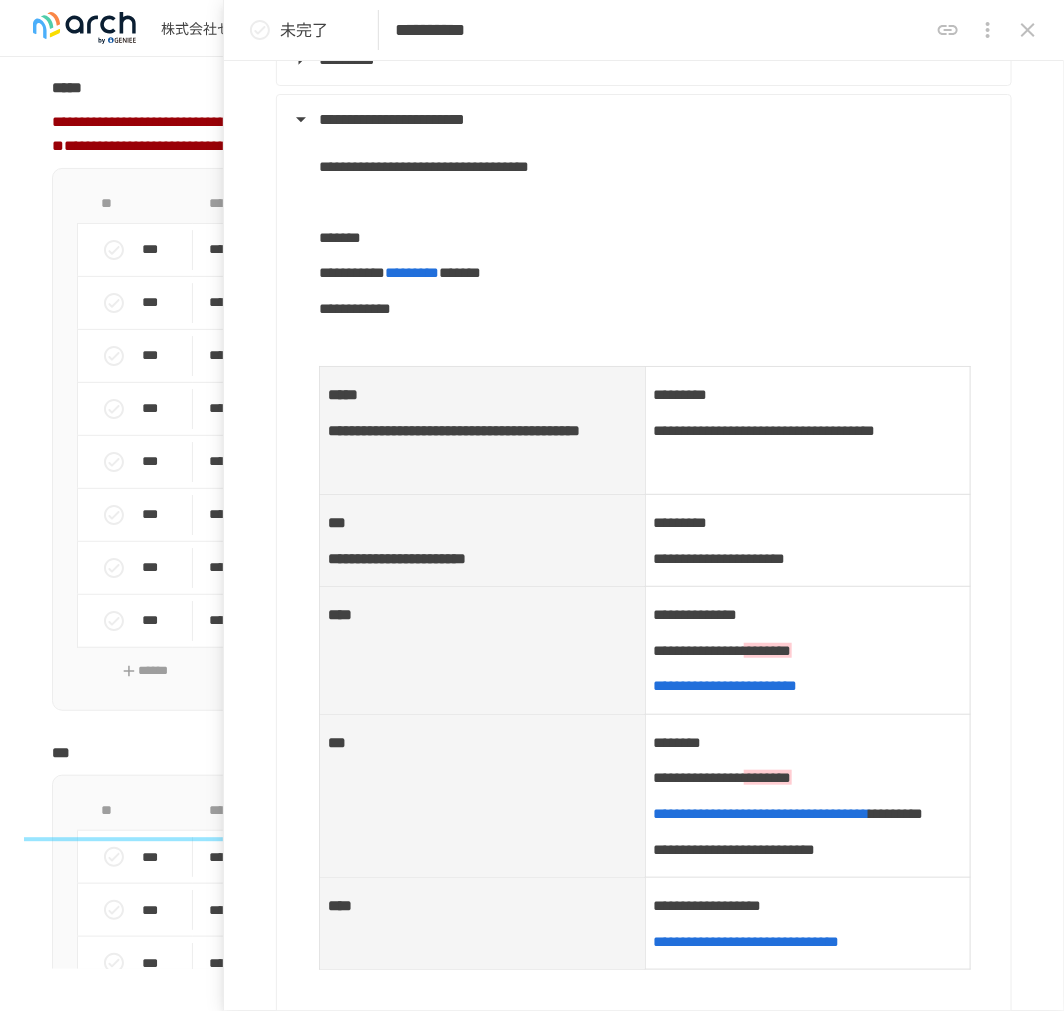 scroll, scrollTop: 666, scrollLeft: 0, axis: vertical 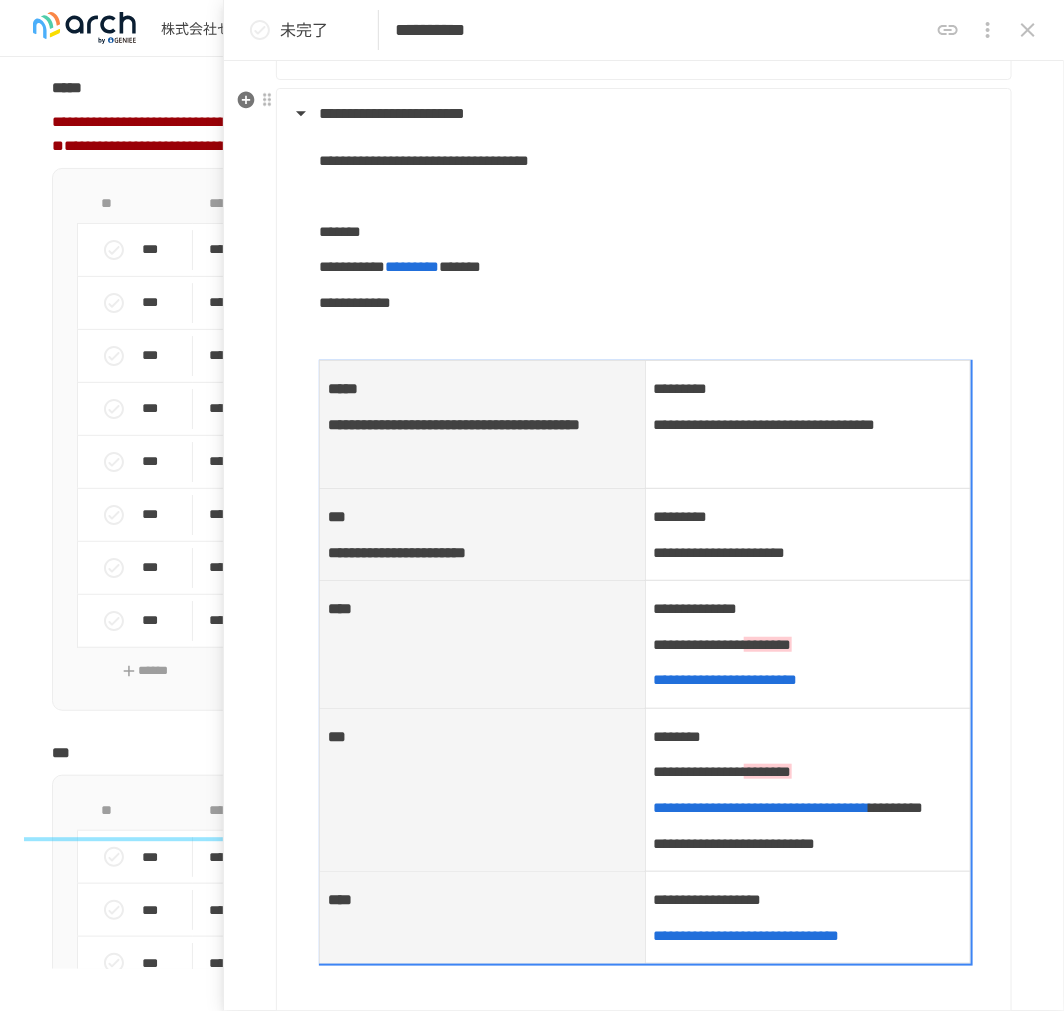 click on "*********" at bounding box center [681, 388] 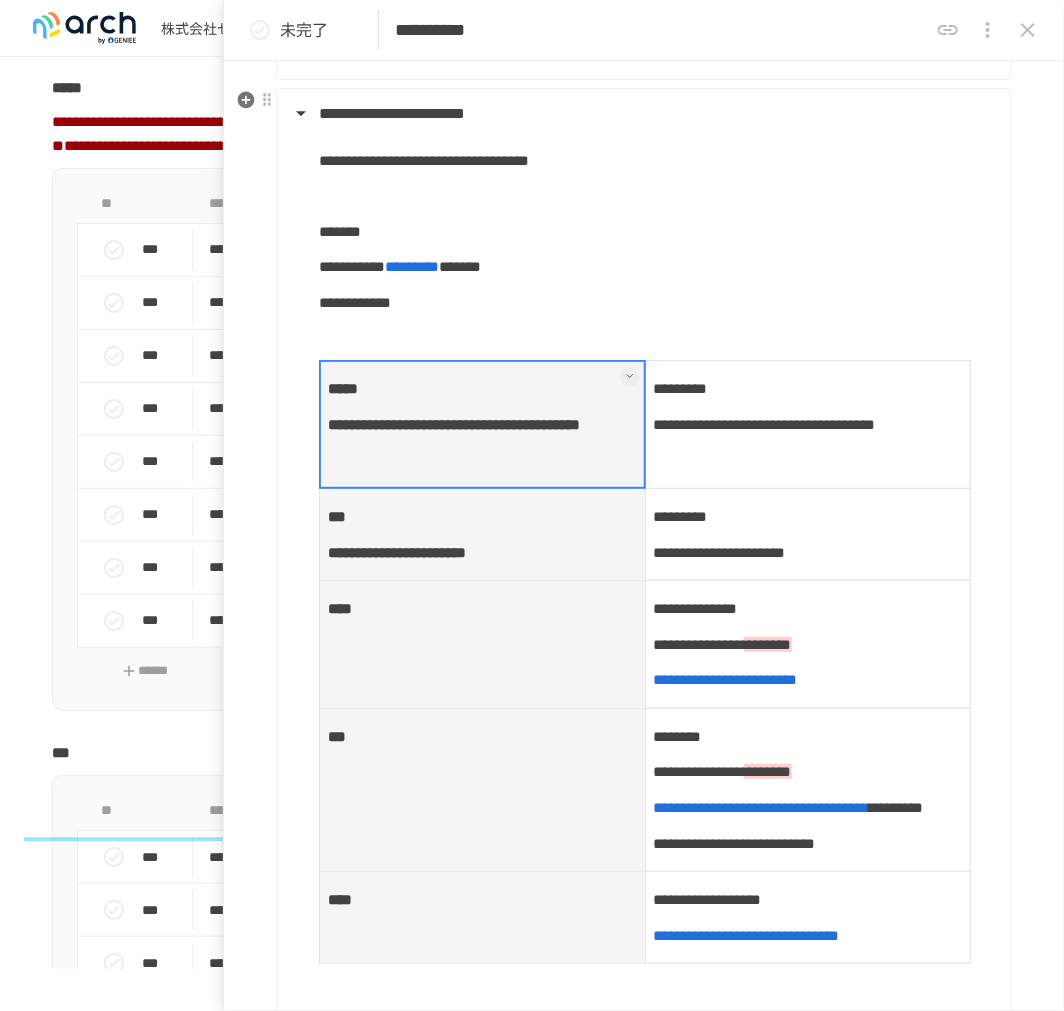 click on "**********" at bounding box center [808, 425] 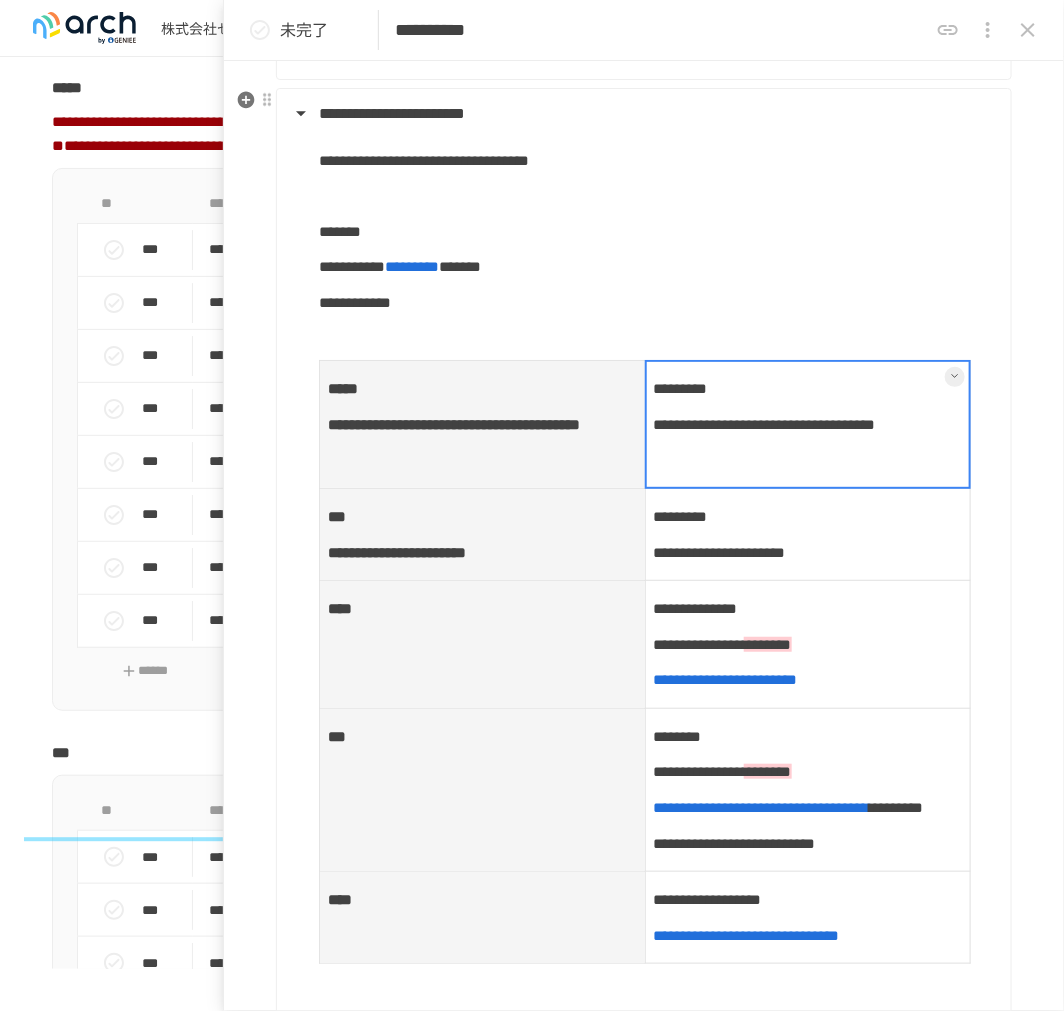 click at bounding box center [808, 424] 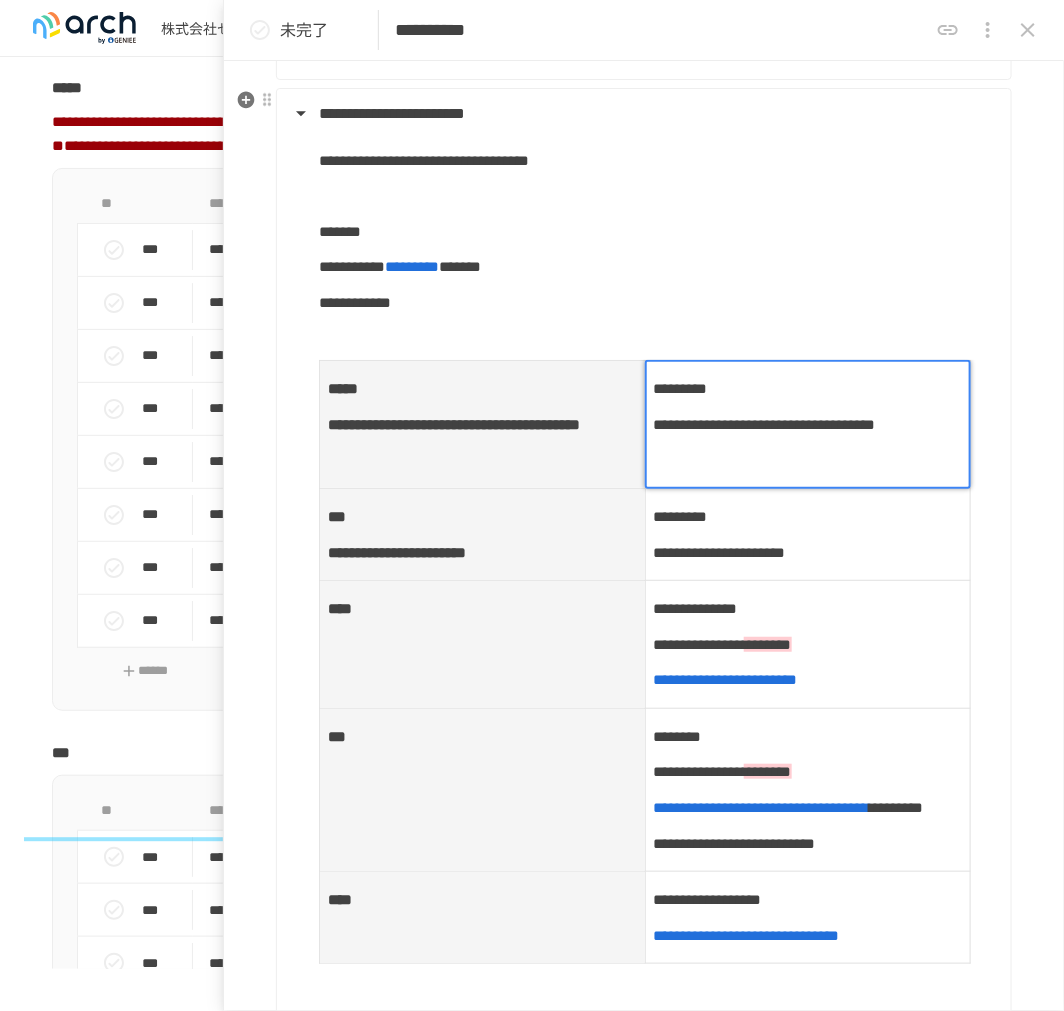 click on "**********" at bounding box center [765, 424] 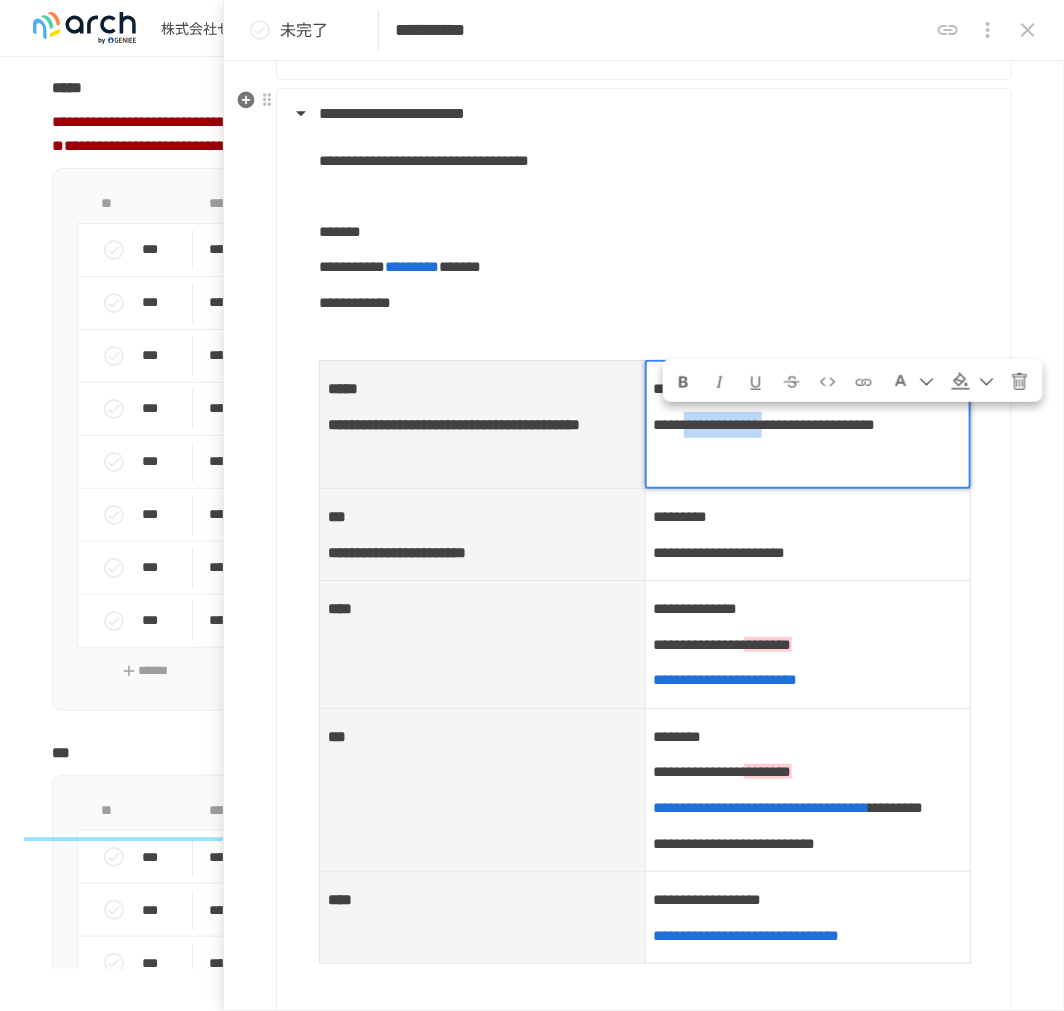 drag, startPoint x: 727, startPoint y: 418, endPoint x: 832, endPoint y: 421, distance: 105.04285 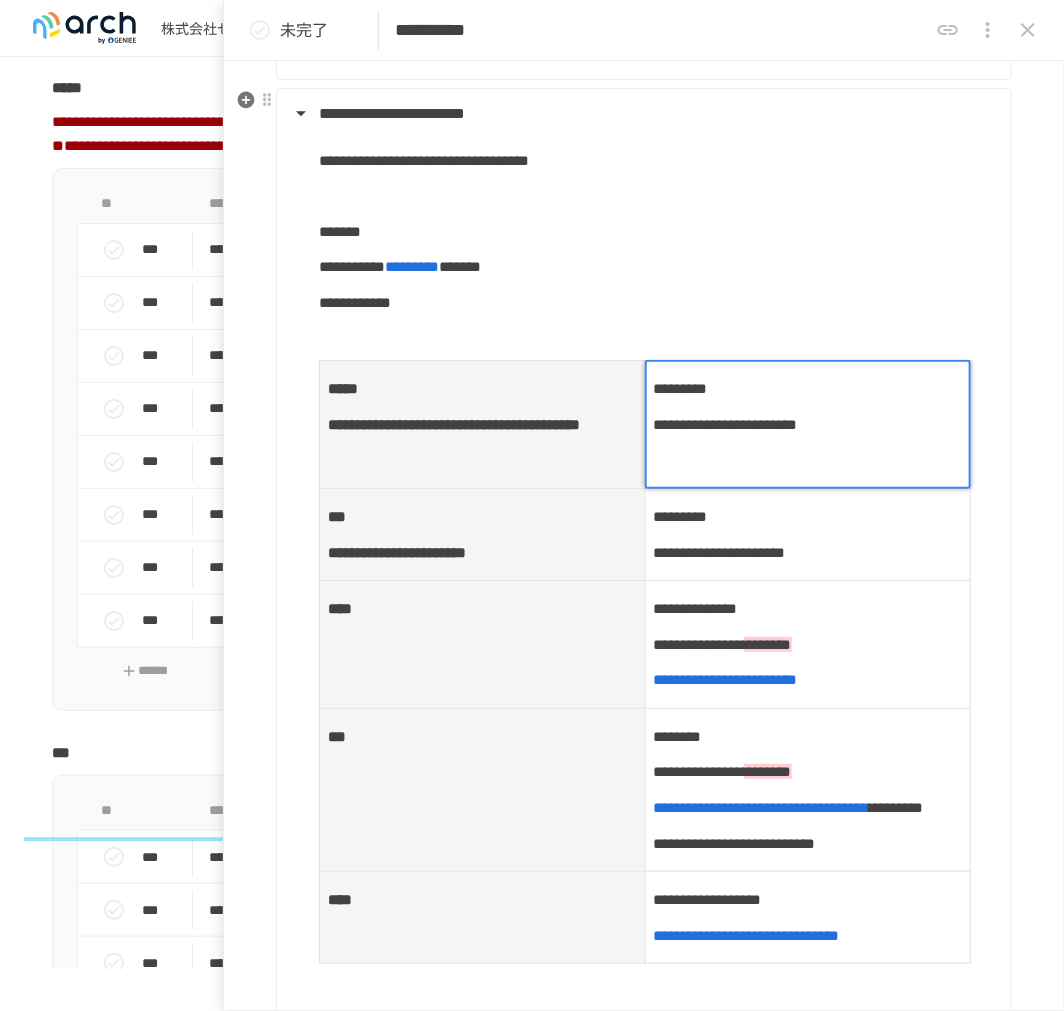 type 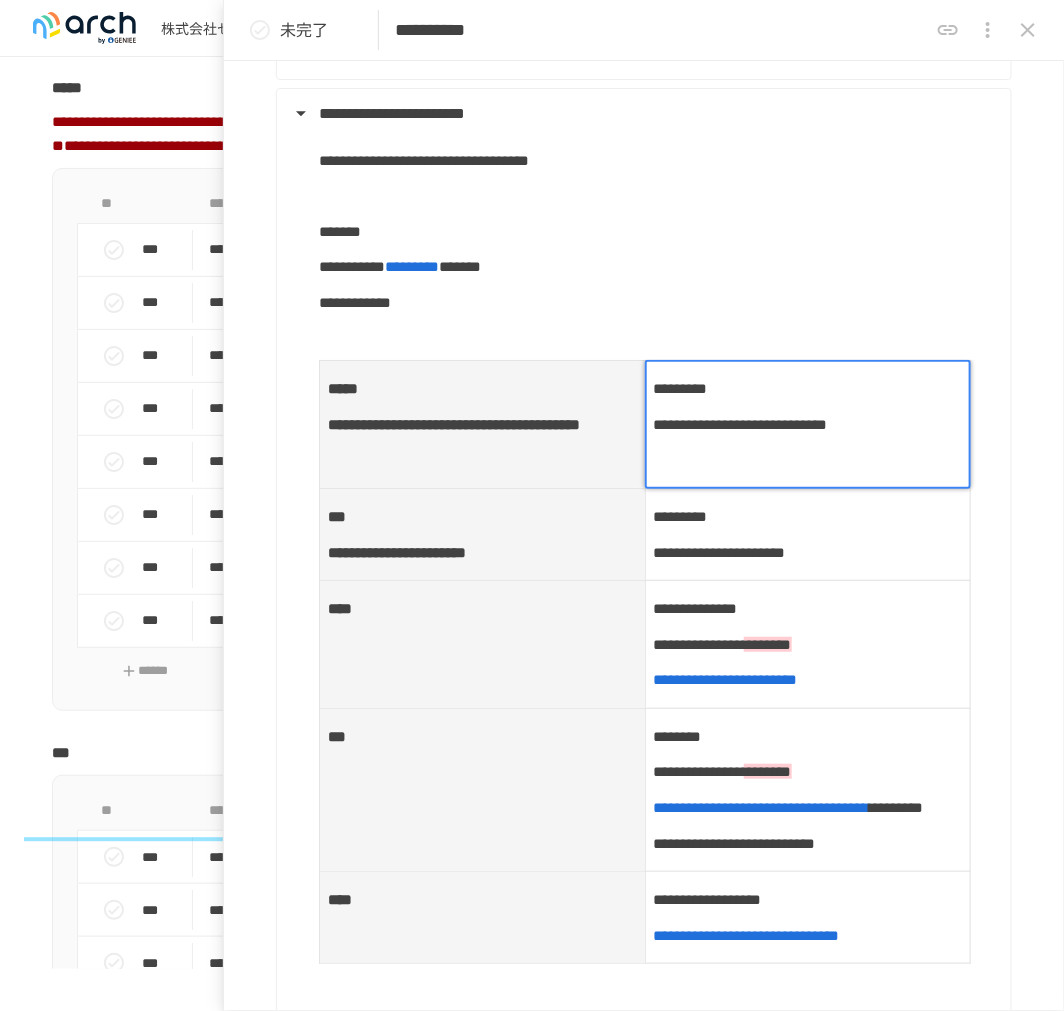 type on "**********" 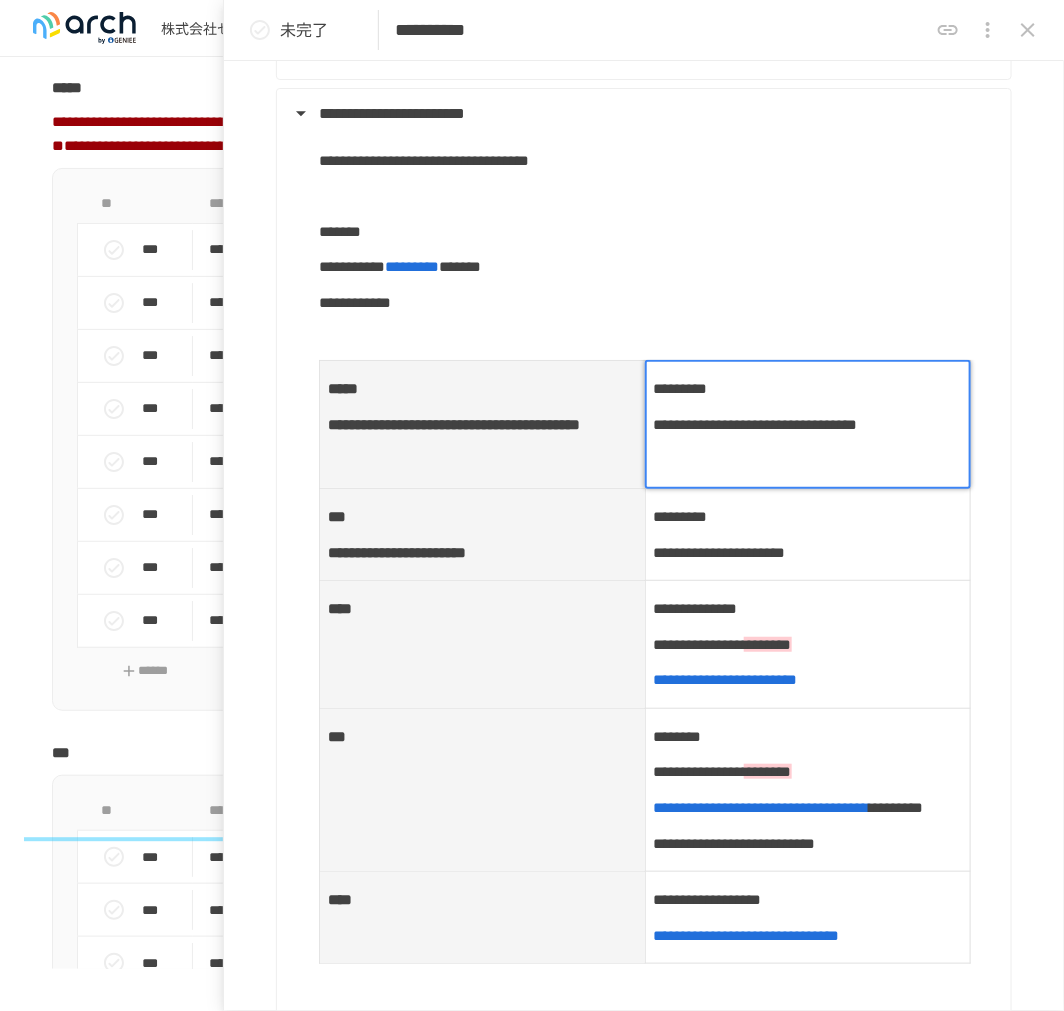 type on "**********" 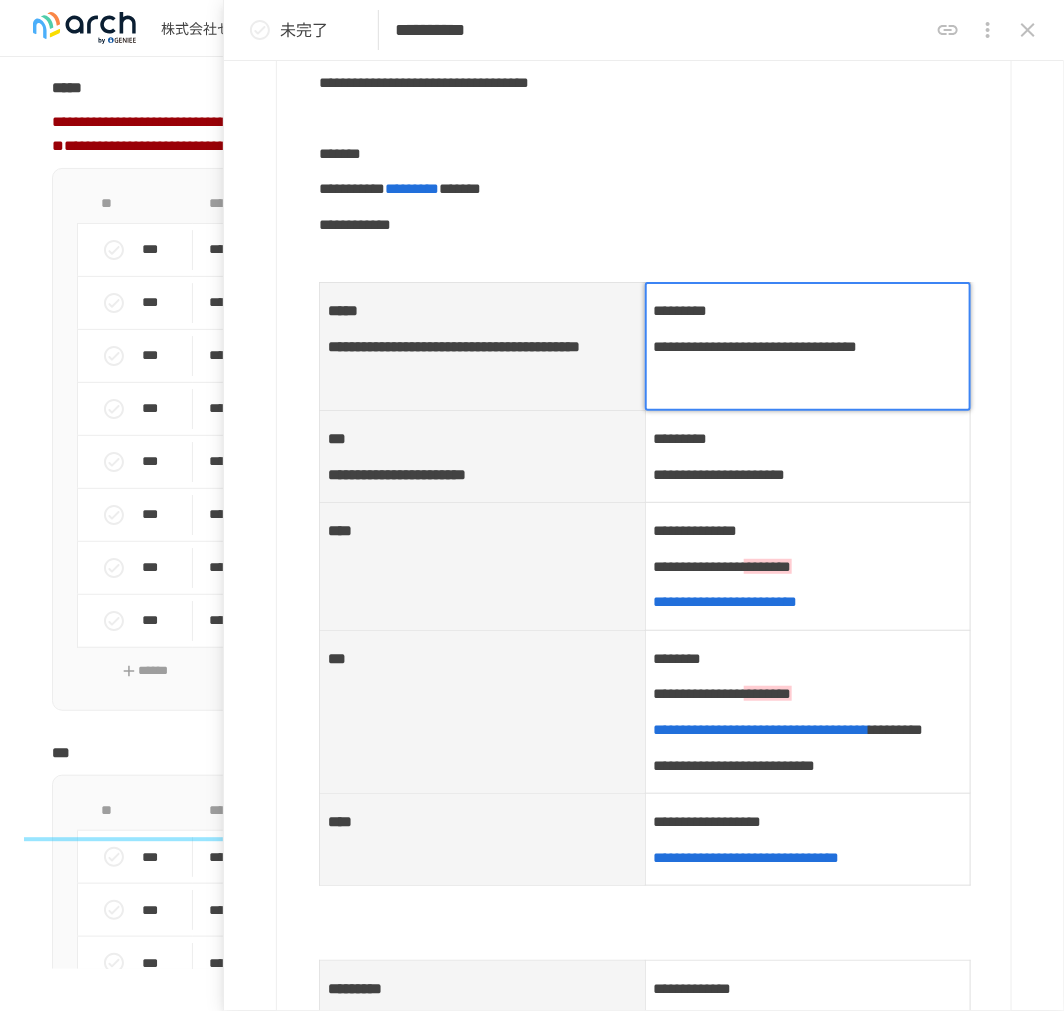 scroll, scrollTop: 777, scrollLeft: 0, axis: vertical 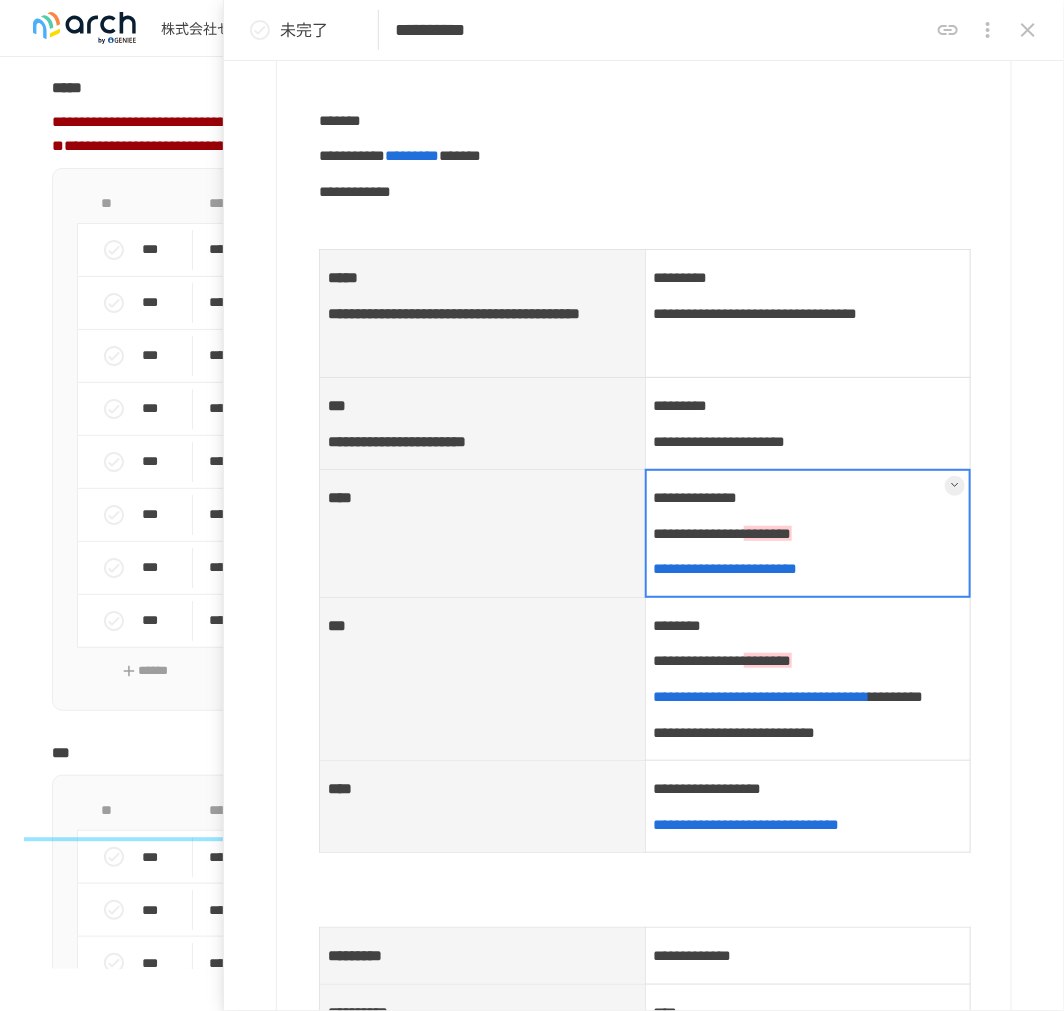 click on "**********" at bounding box center [808, 534] 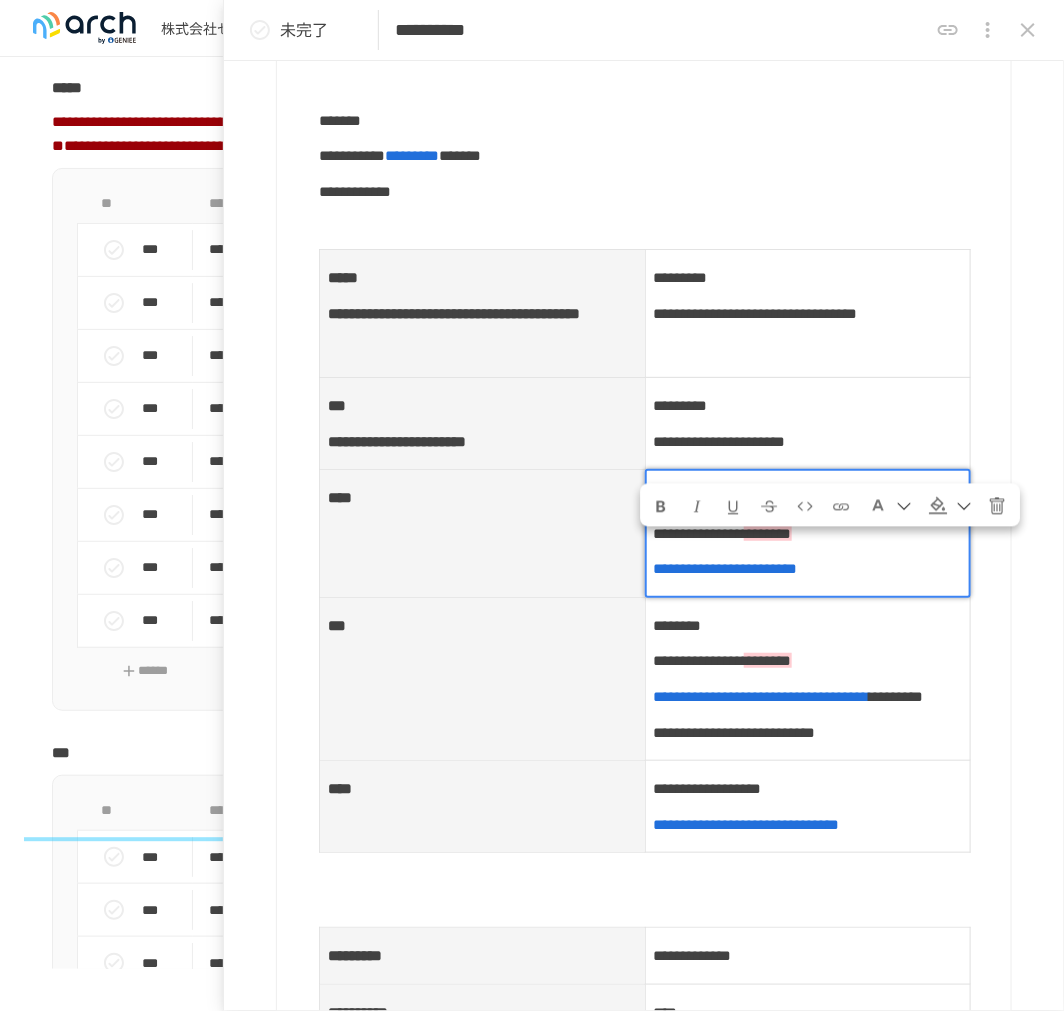 click on "**********" at bounding box center (696, 497) 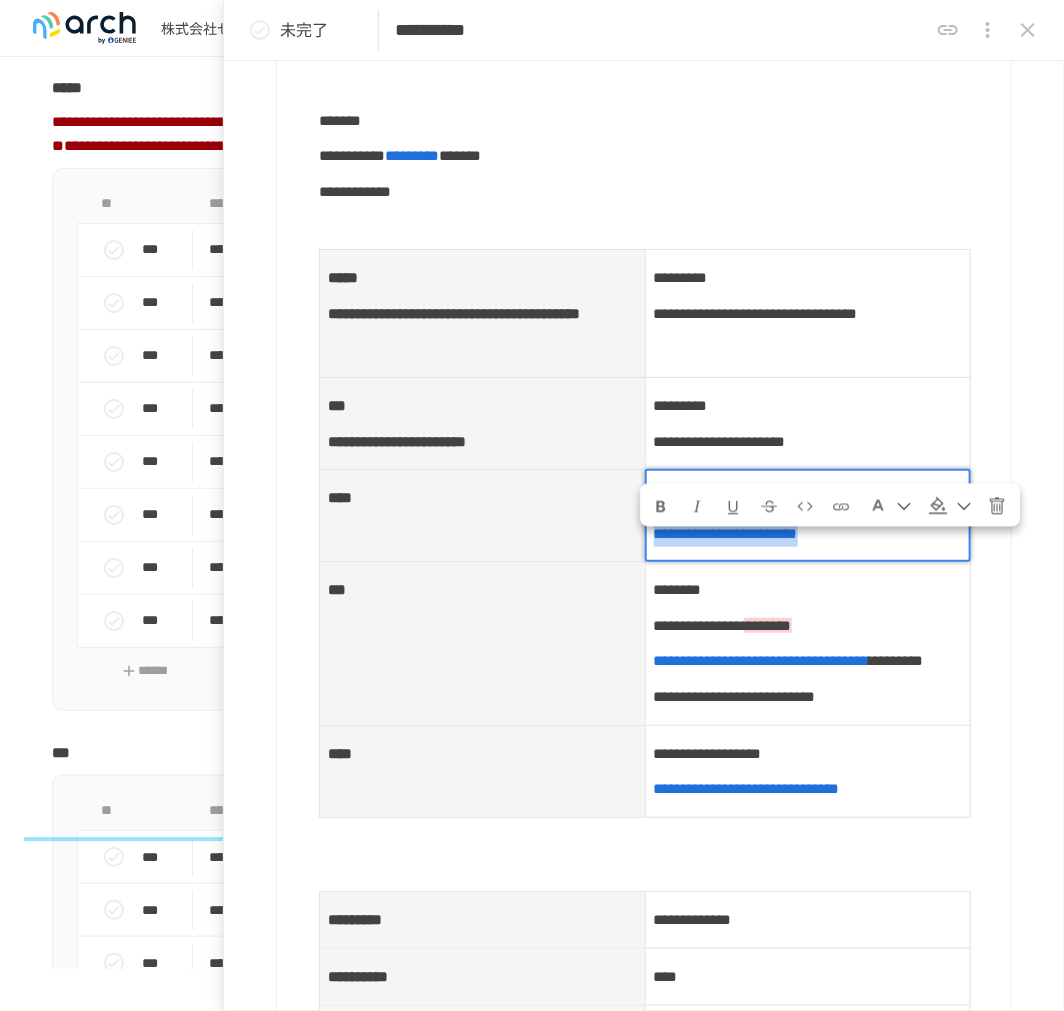 type on "**********" 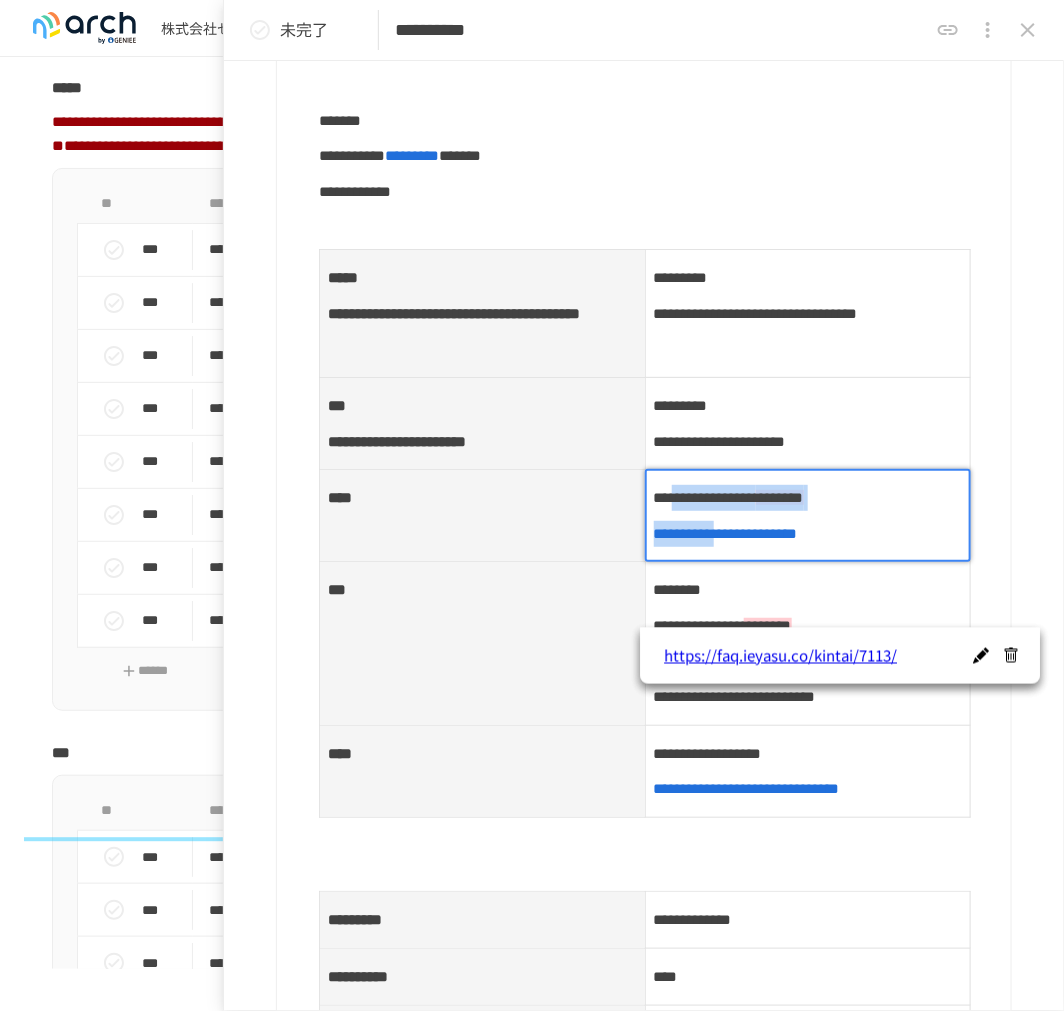 drag, startPoint x: 678, startPoint y: 547, endPoint x: 755, endPoint y: 605, distance: 96.40021 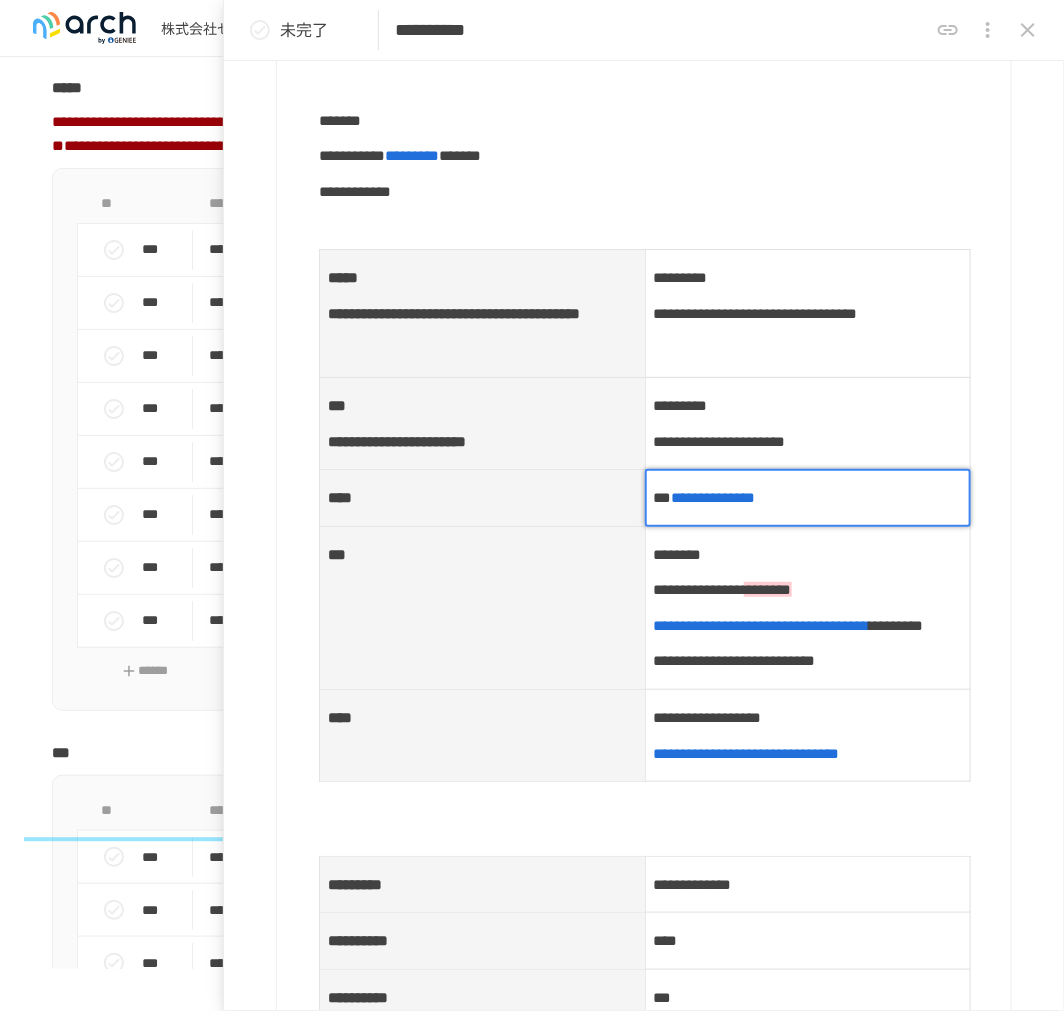 type on "**********" 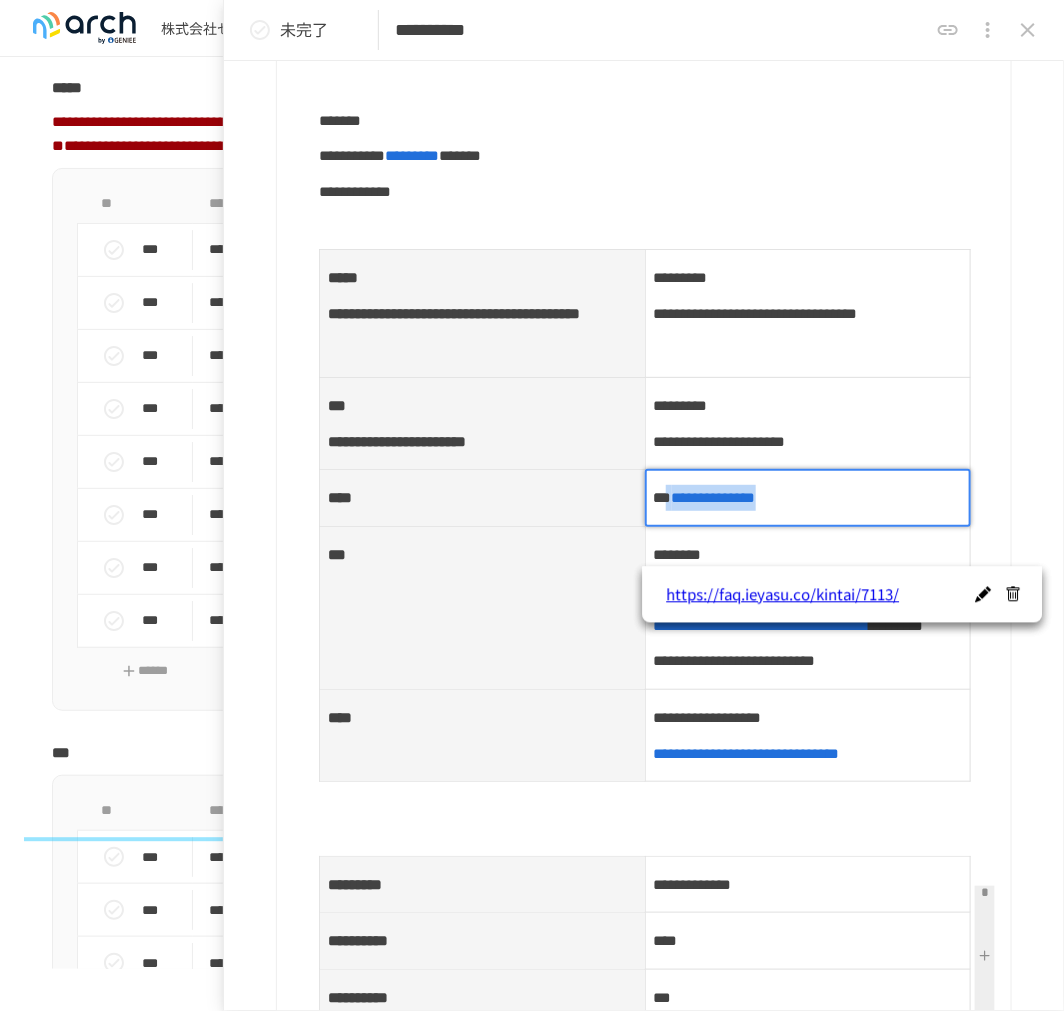 drag, startPoint x: 674, startPoint y: 550, endPoint x: 946, endPoint y: 547, distance: 272.01654 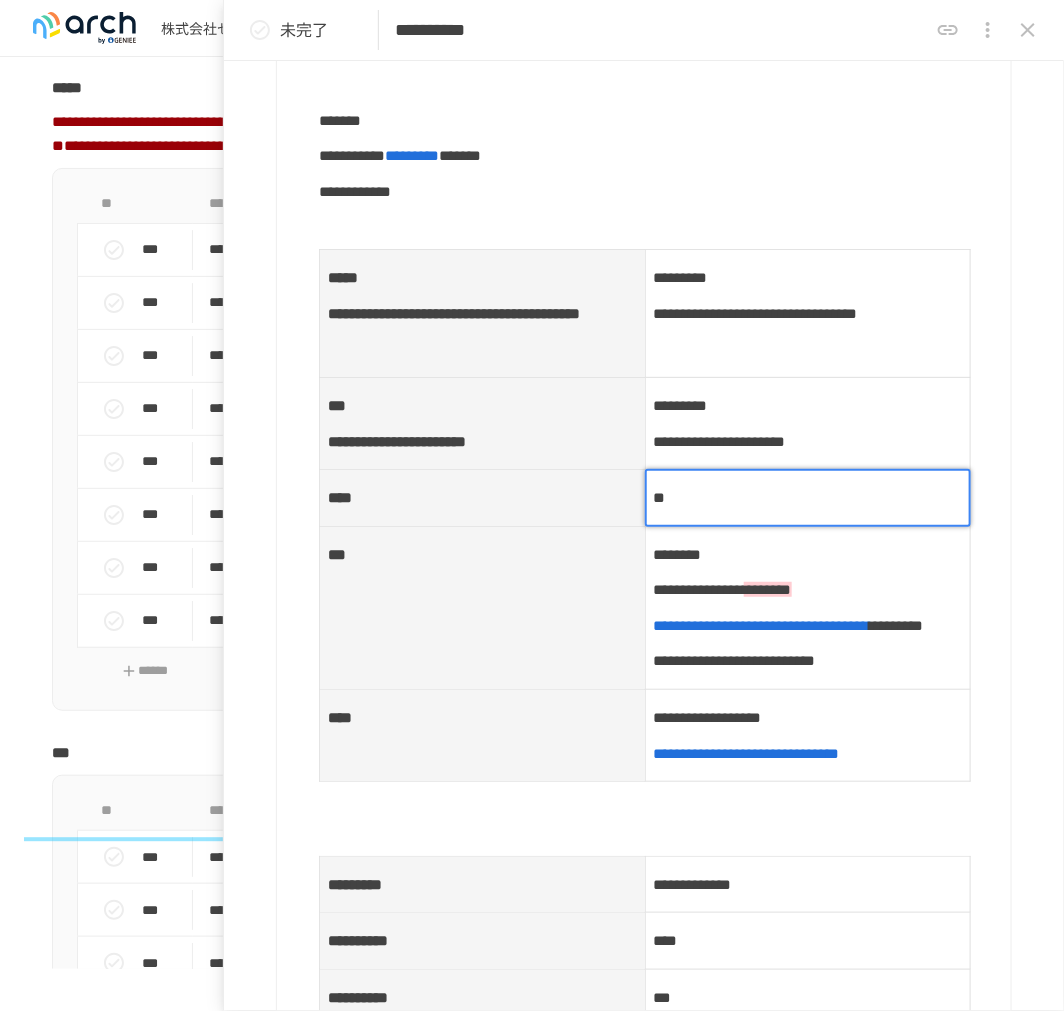 click on "***" at bounding box center (483, 607) 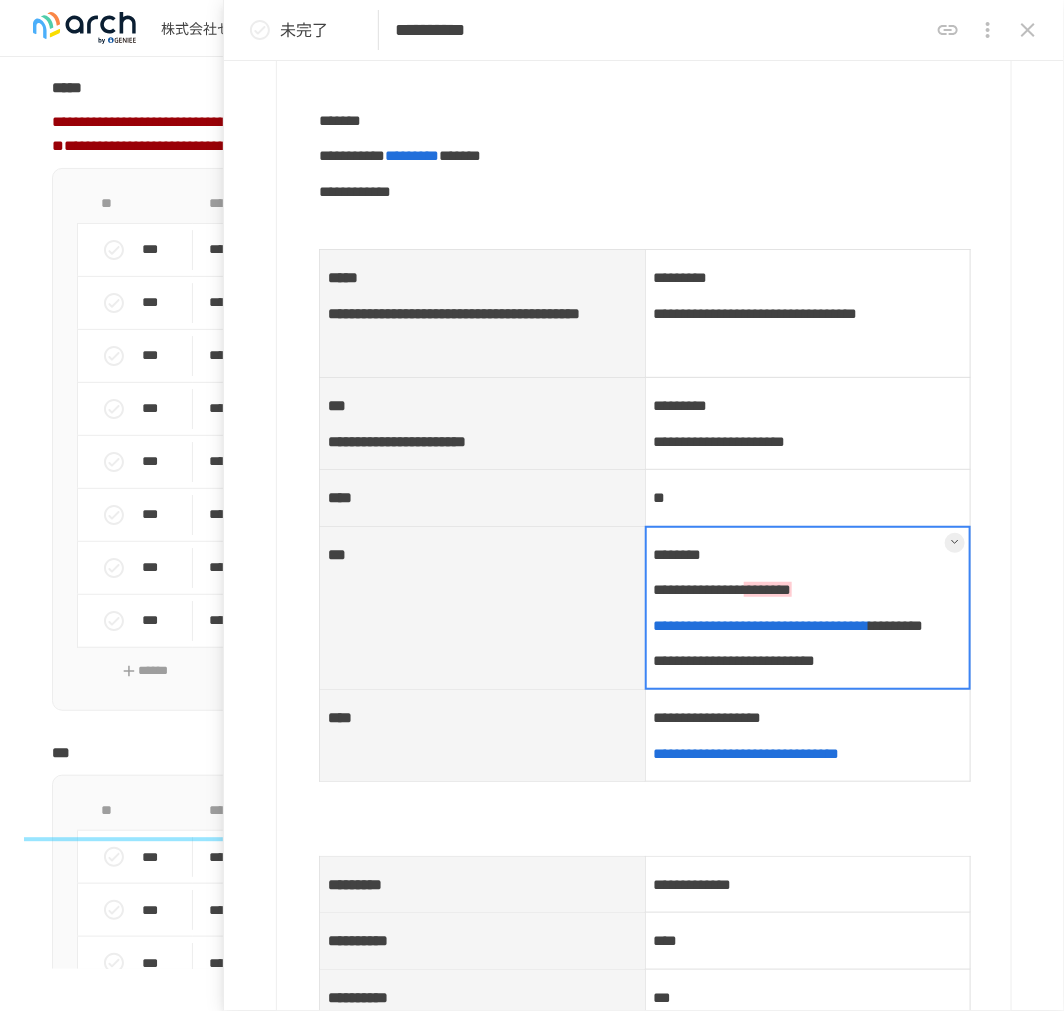 click on "**********" at bounding box center (808, 607) 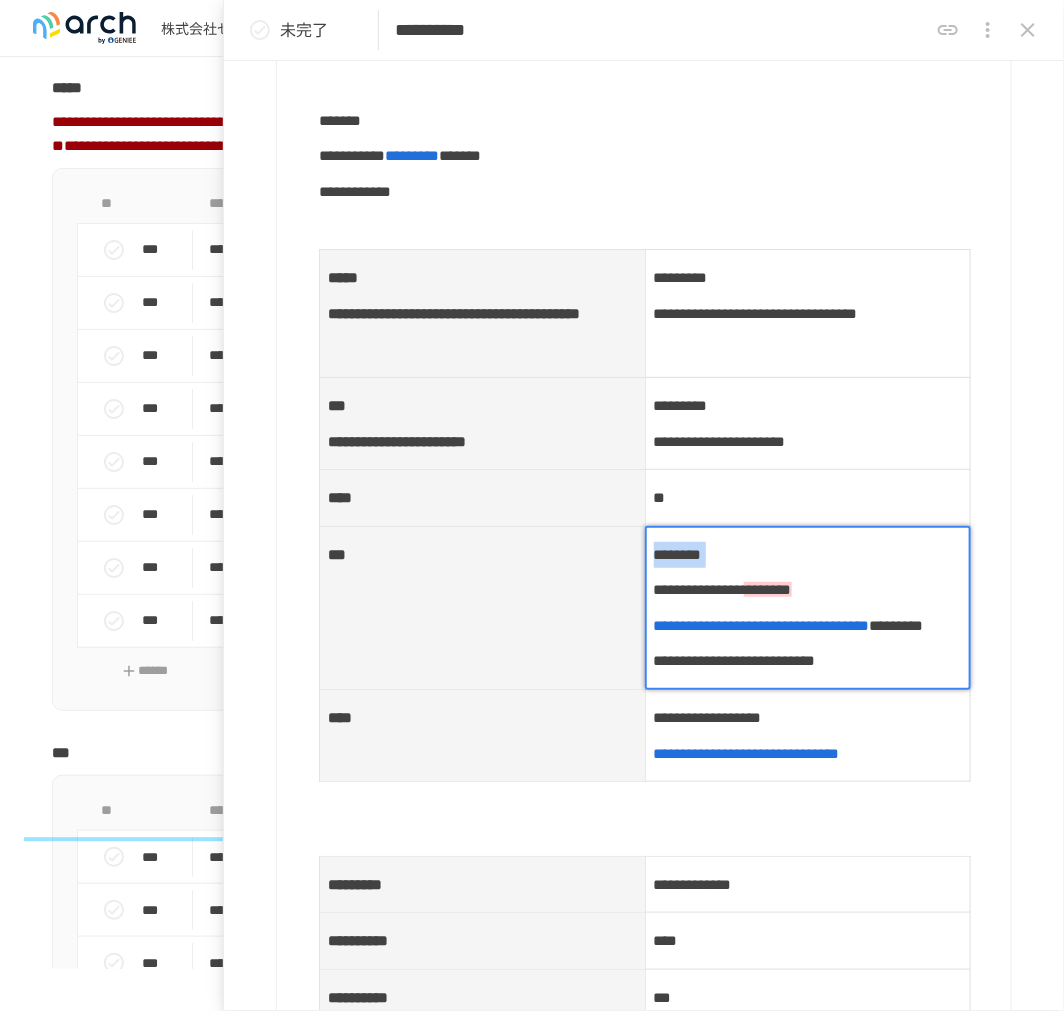 click on "********" at bounding box center (678, 554) 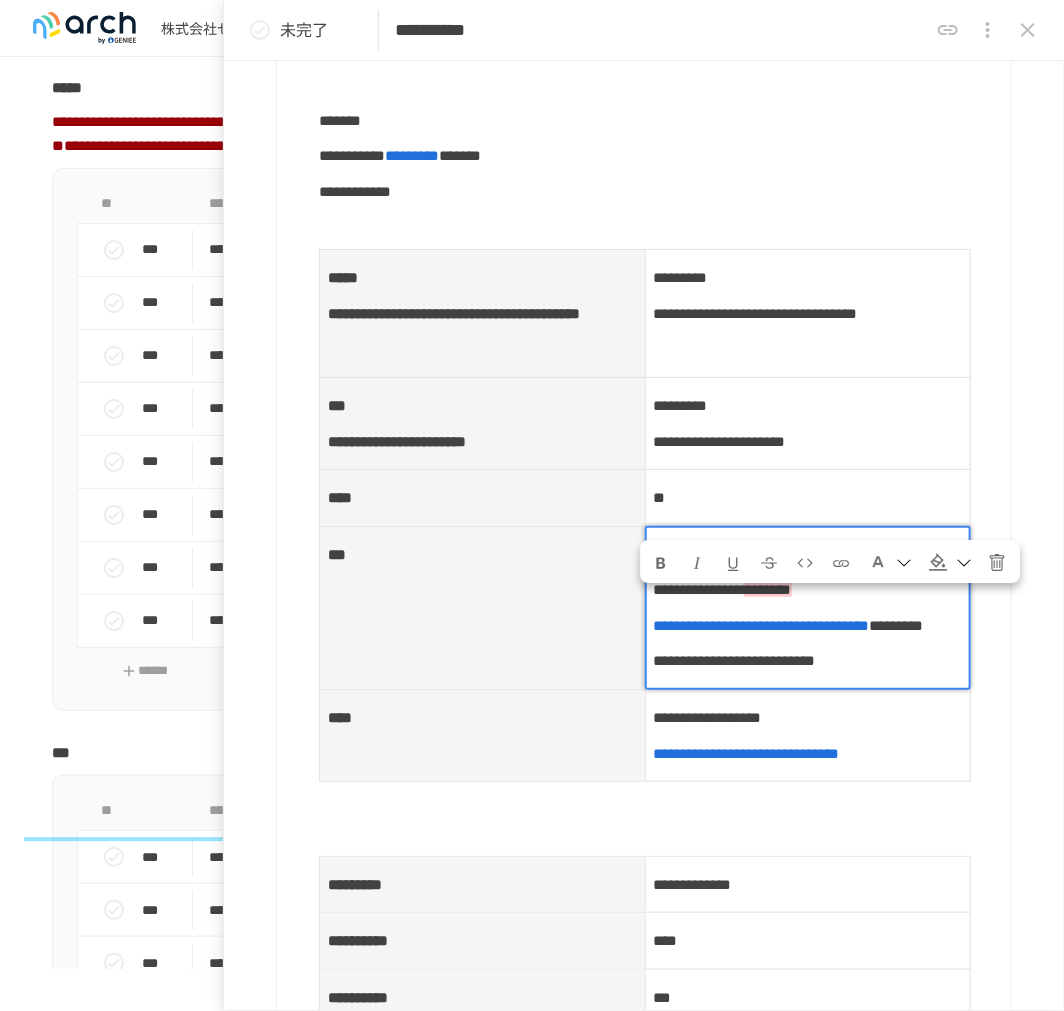 type 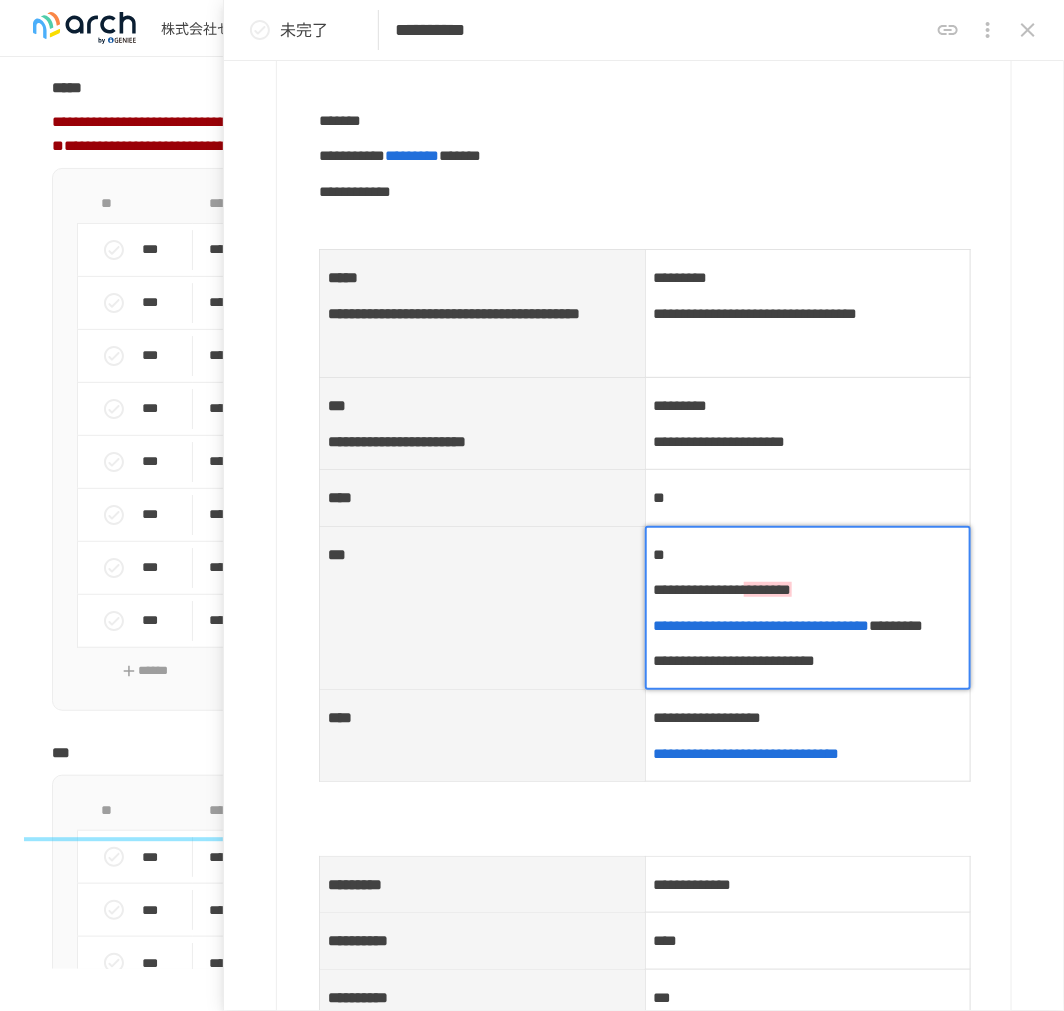 type on "**********" 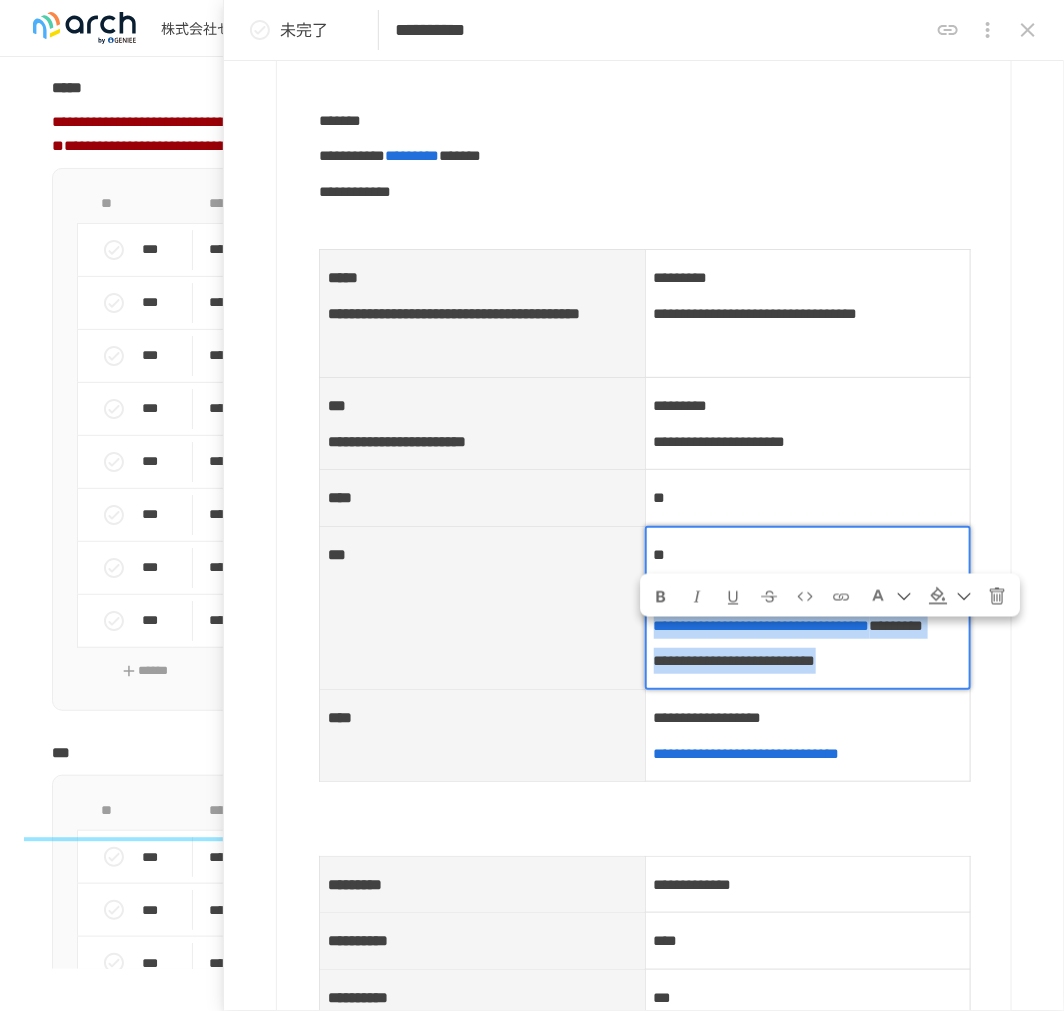 drag, startPoint x: 756, startPoint y: 617, endPoint x: 857, endPoint y: 796, distance: 205.52858 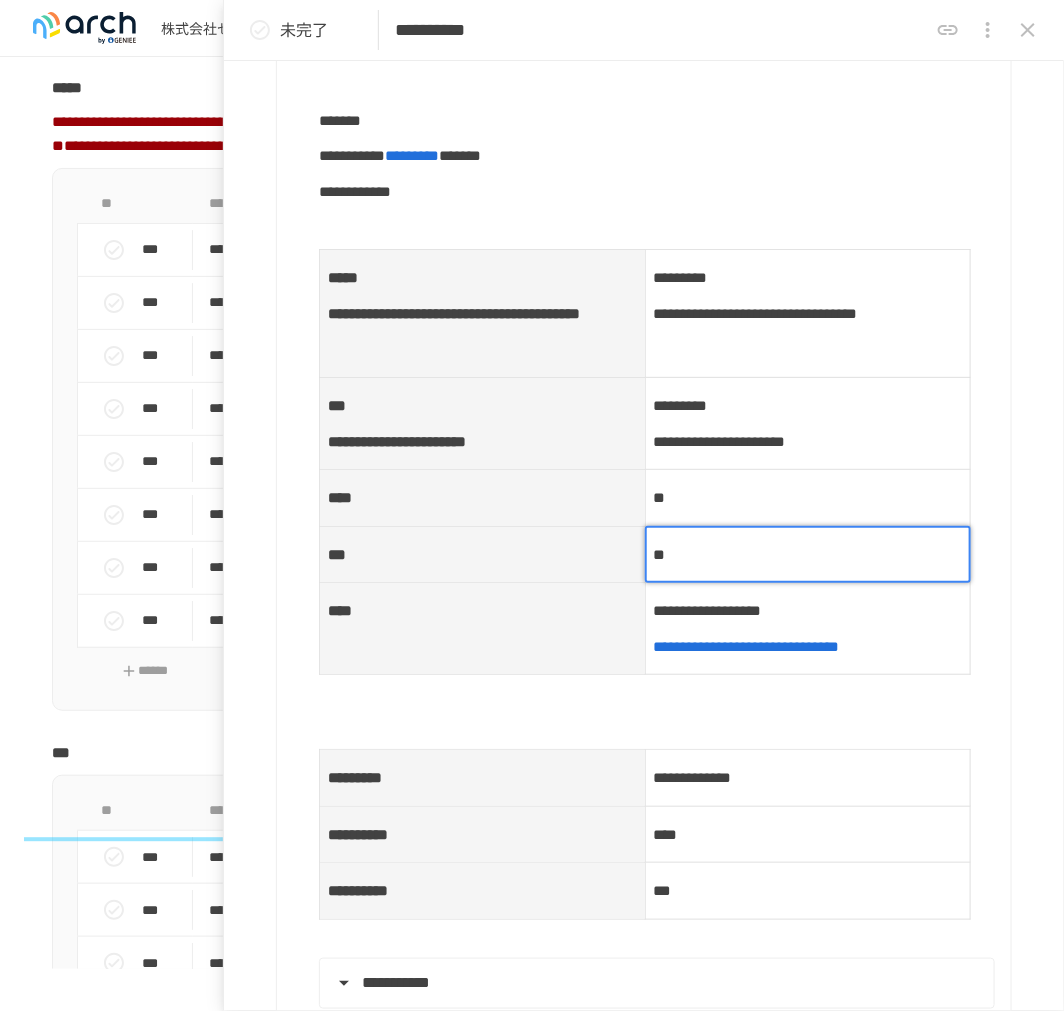 click on "***" at bounding box center (483, 554) 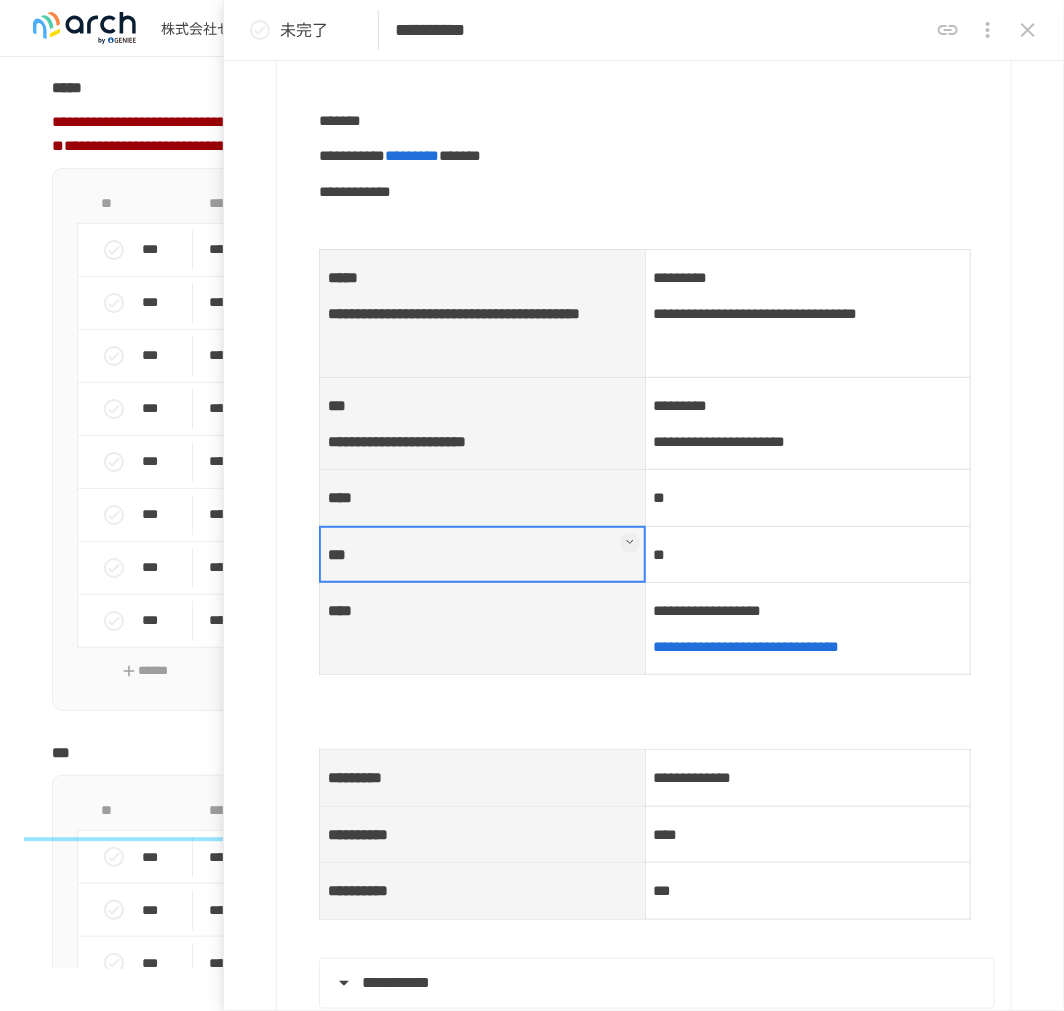 click at bounding box center [630, 542] 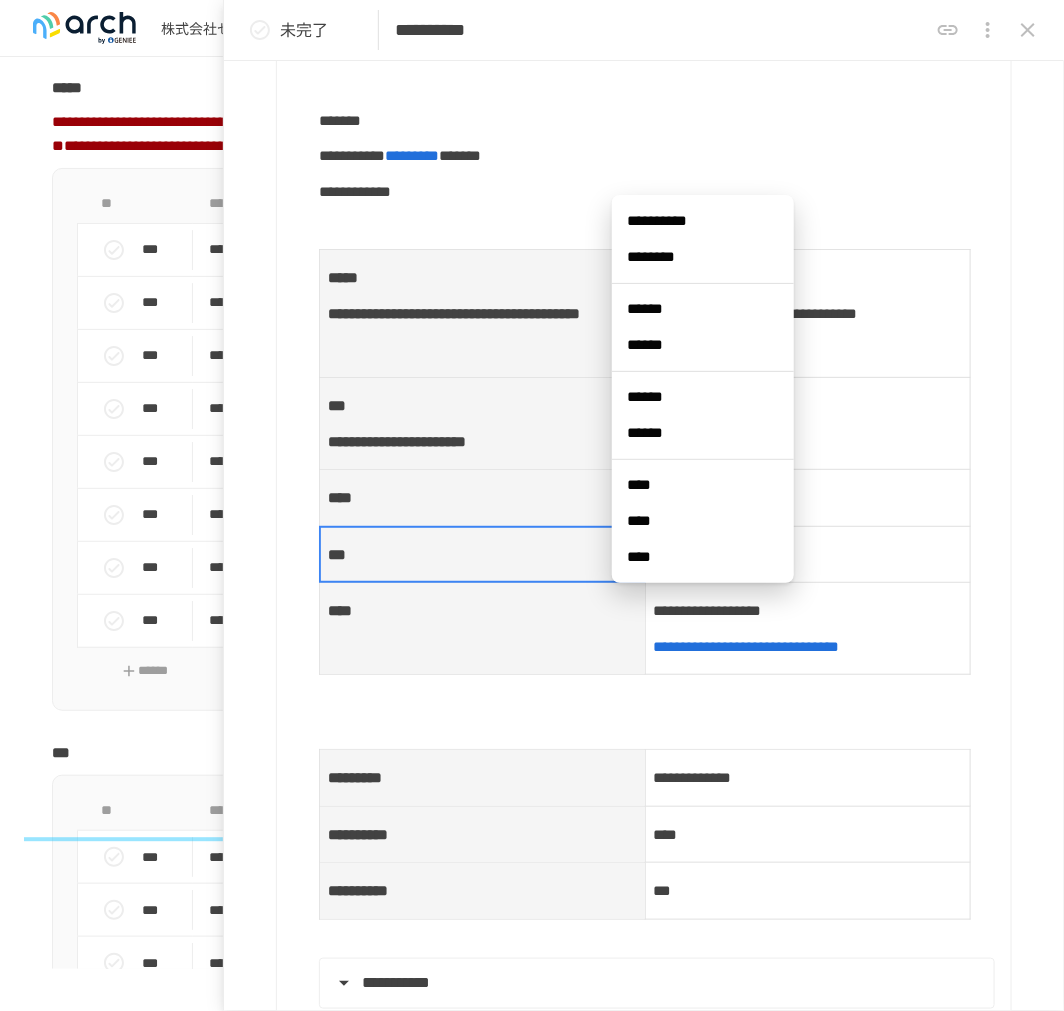 type on "**********" 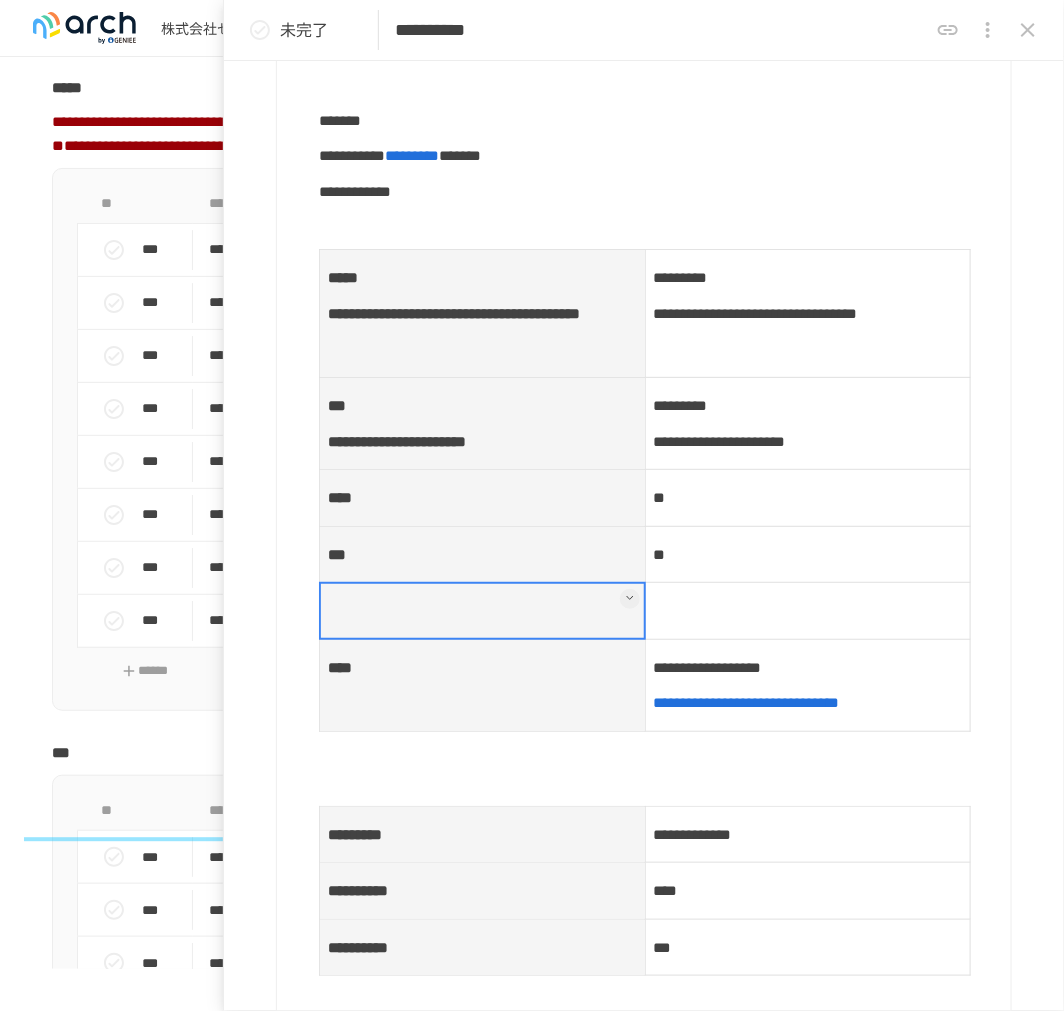 click at bounding box center [483, 611] 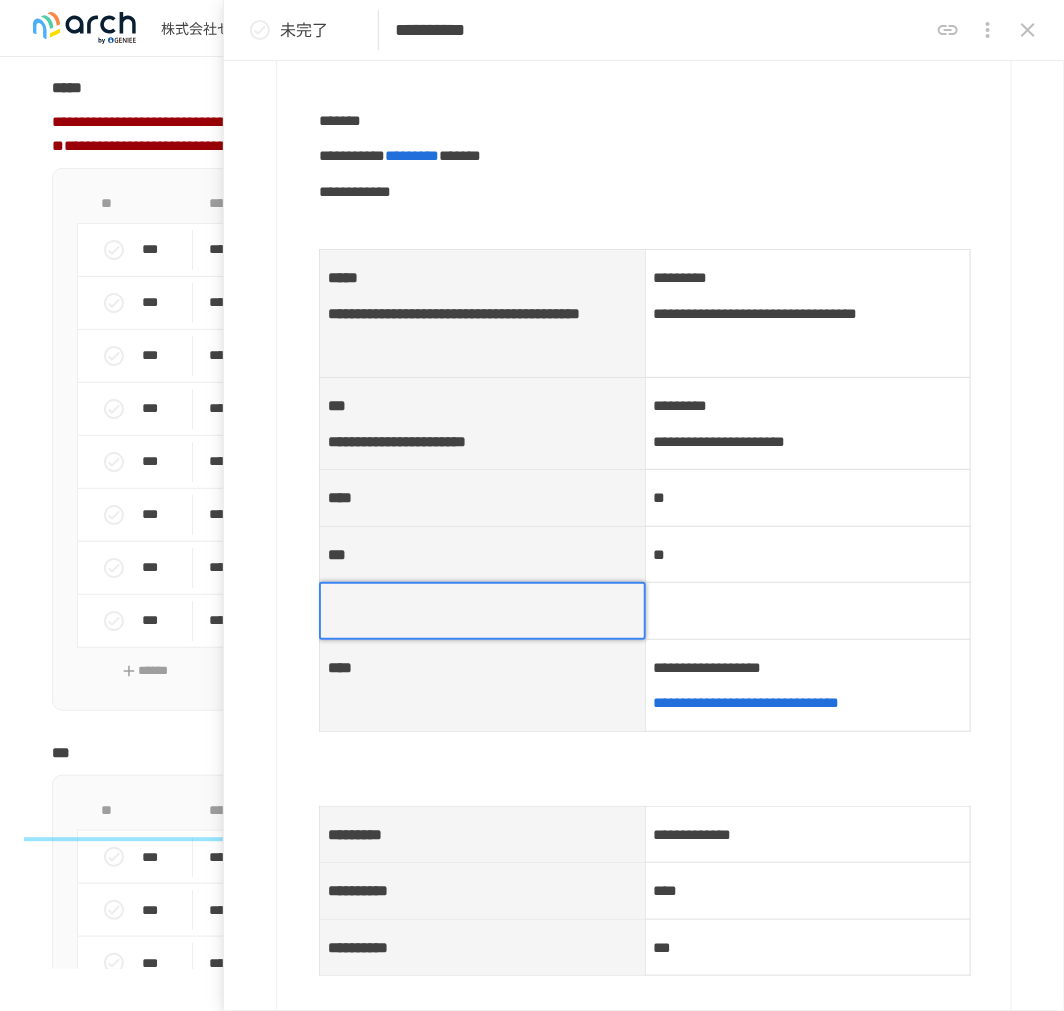 type on "**********" 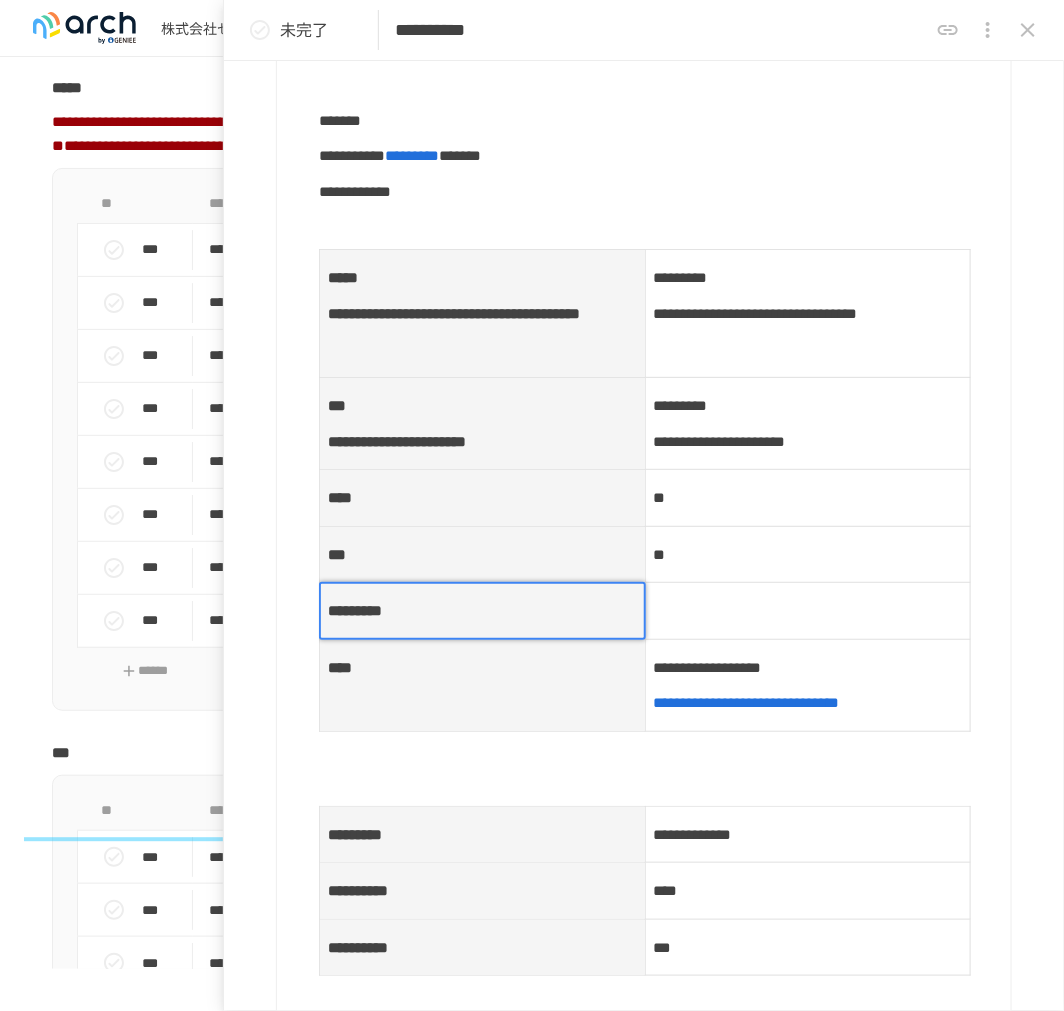 click at bounding box center (808, 611) 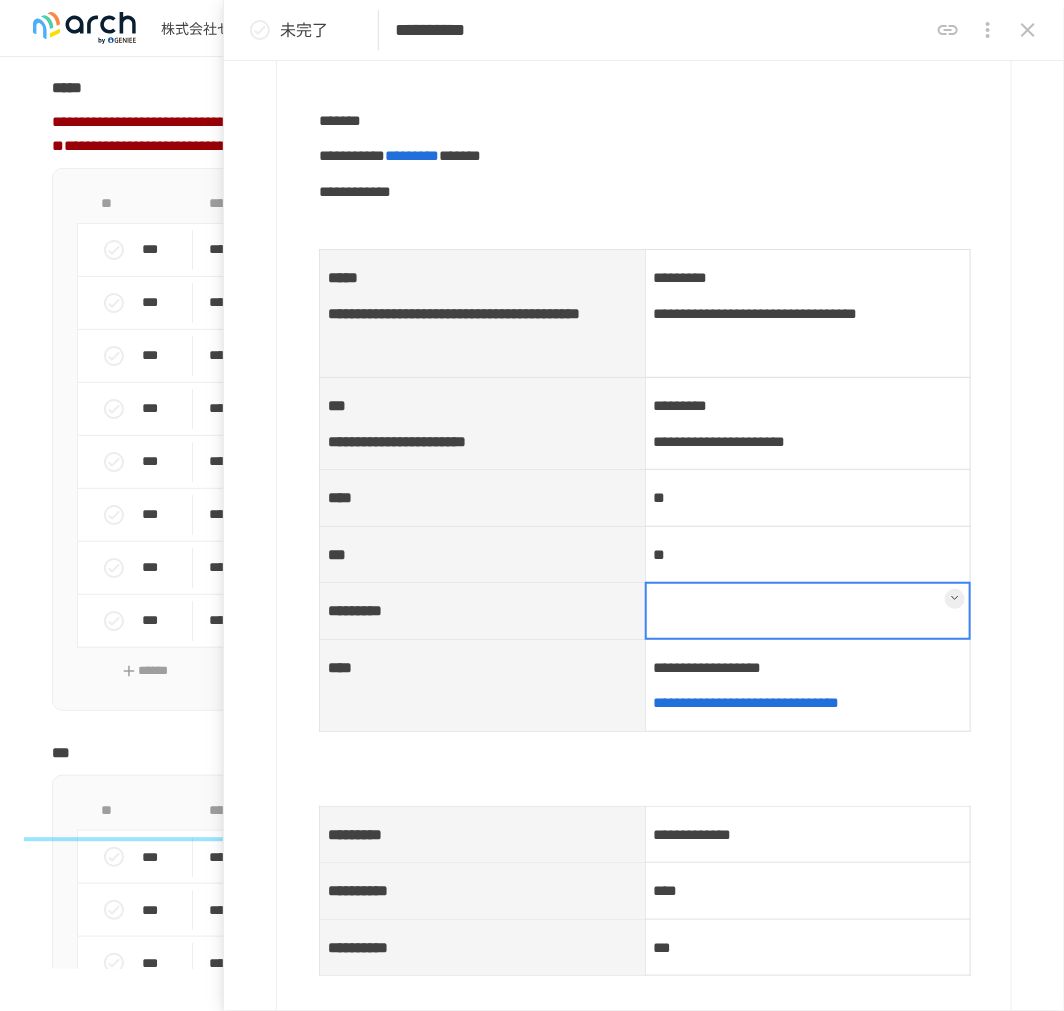 click at bounding box center [808, 611] 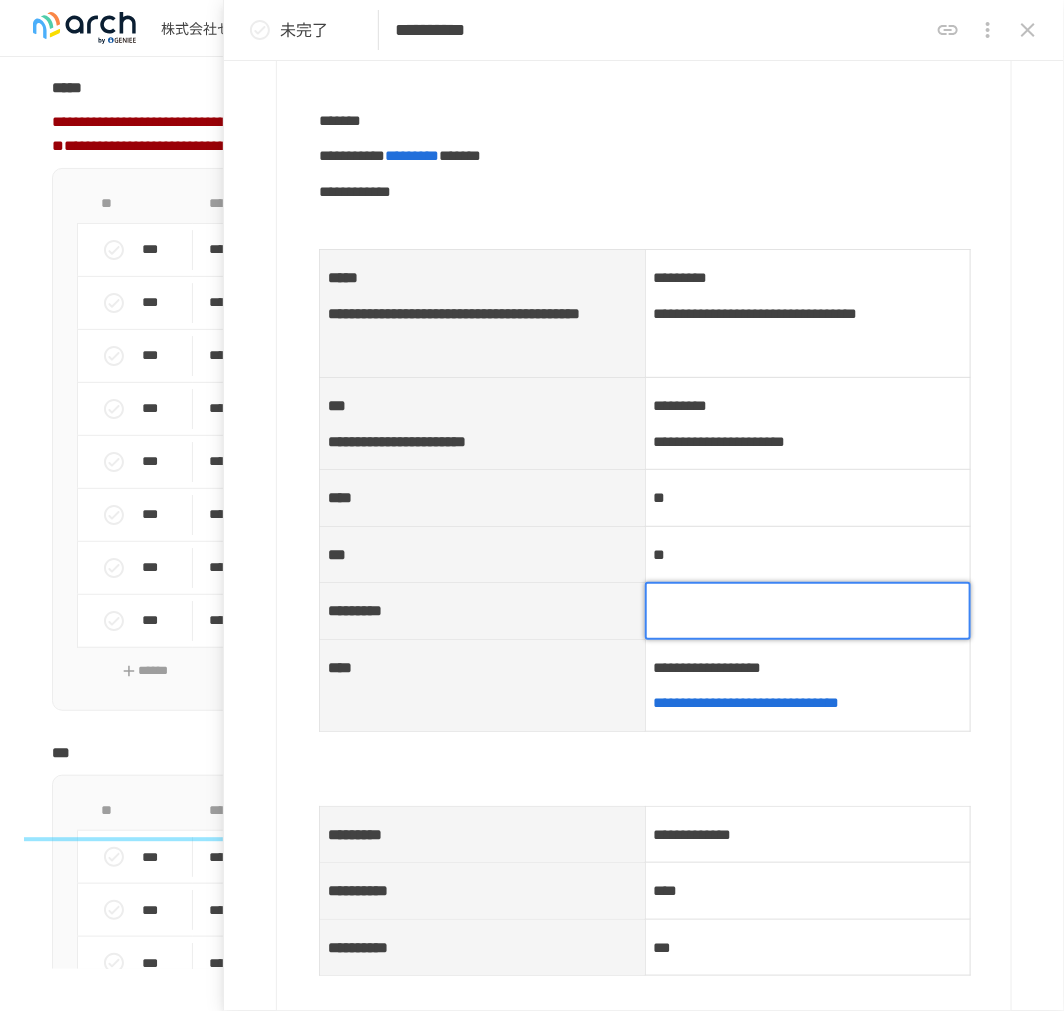 click at bounding box center [808, 611] 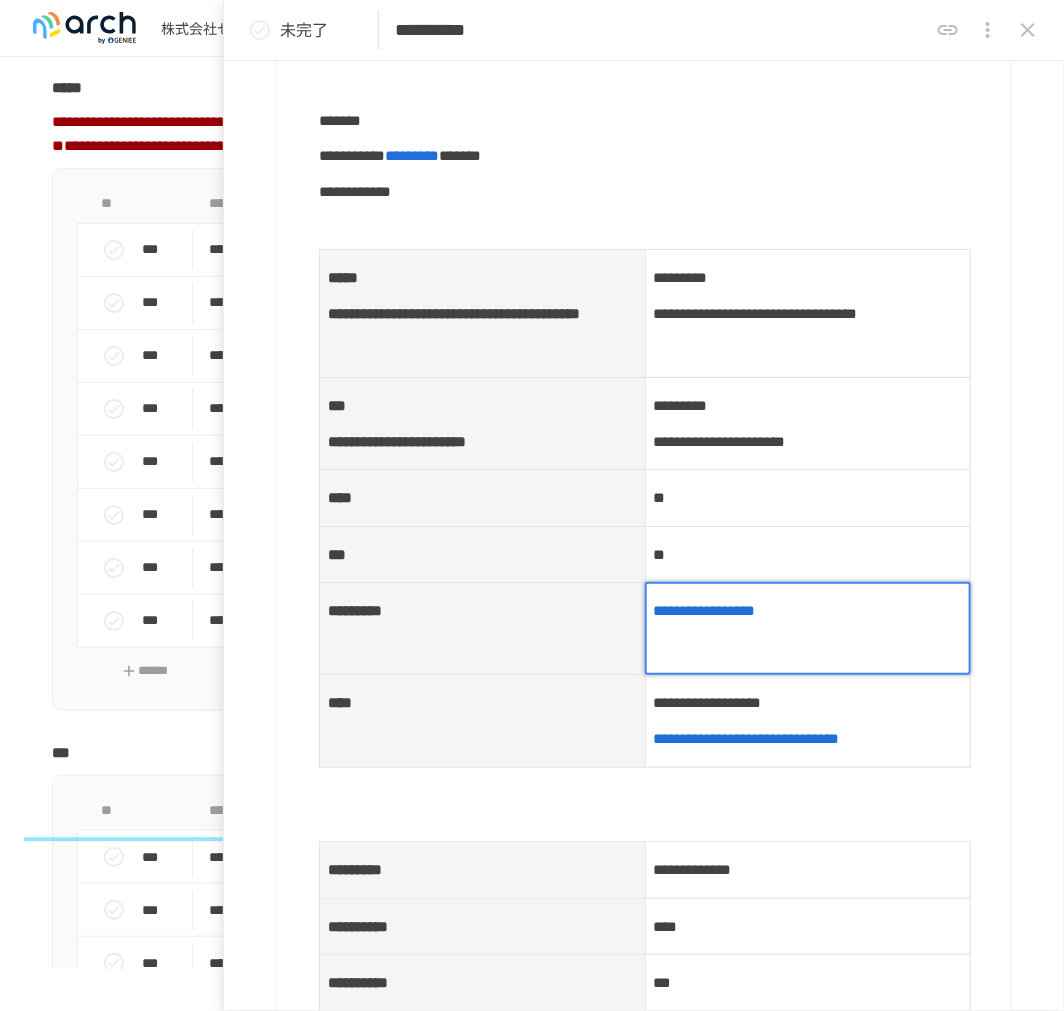 click on "*********" at bounding box center [483, 629] 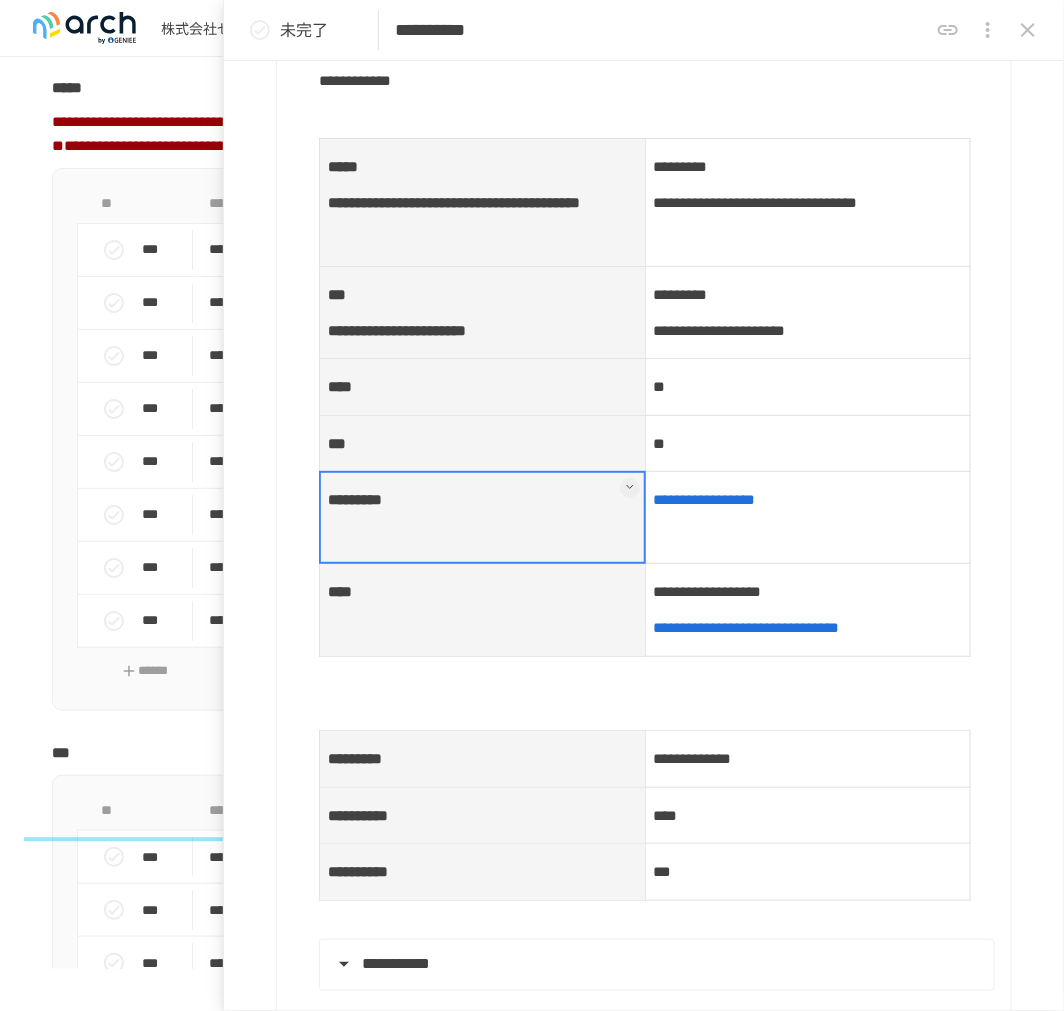 scroll, scrollTop: 1000, scrollLeft: 0, axis: vertical 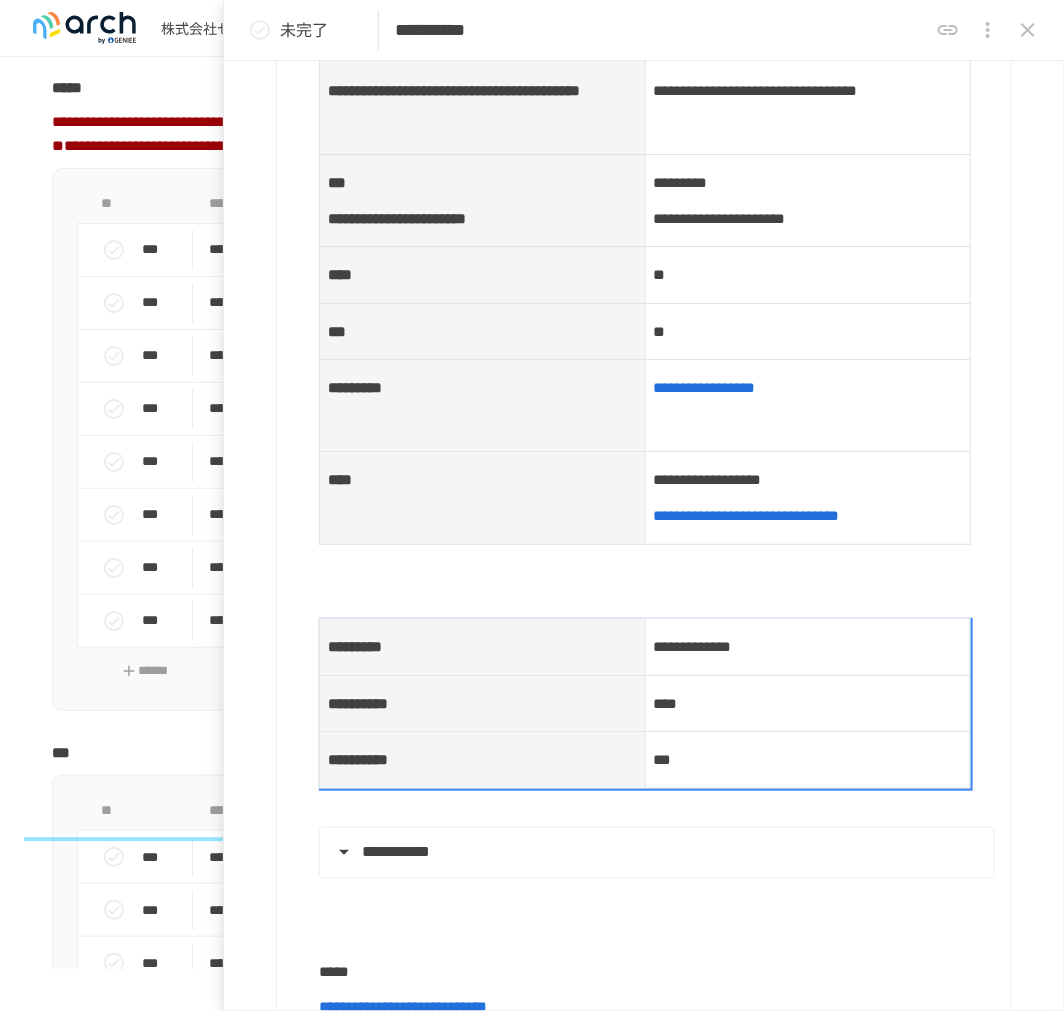 click on "**********" at bounding box center (693, 646) 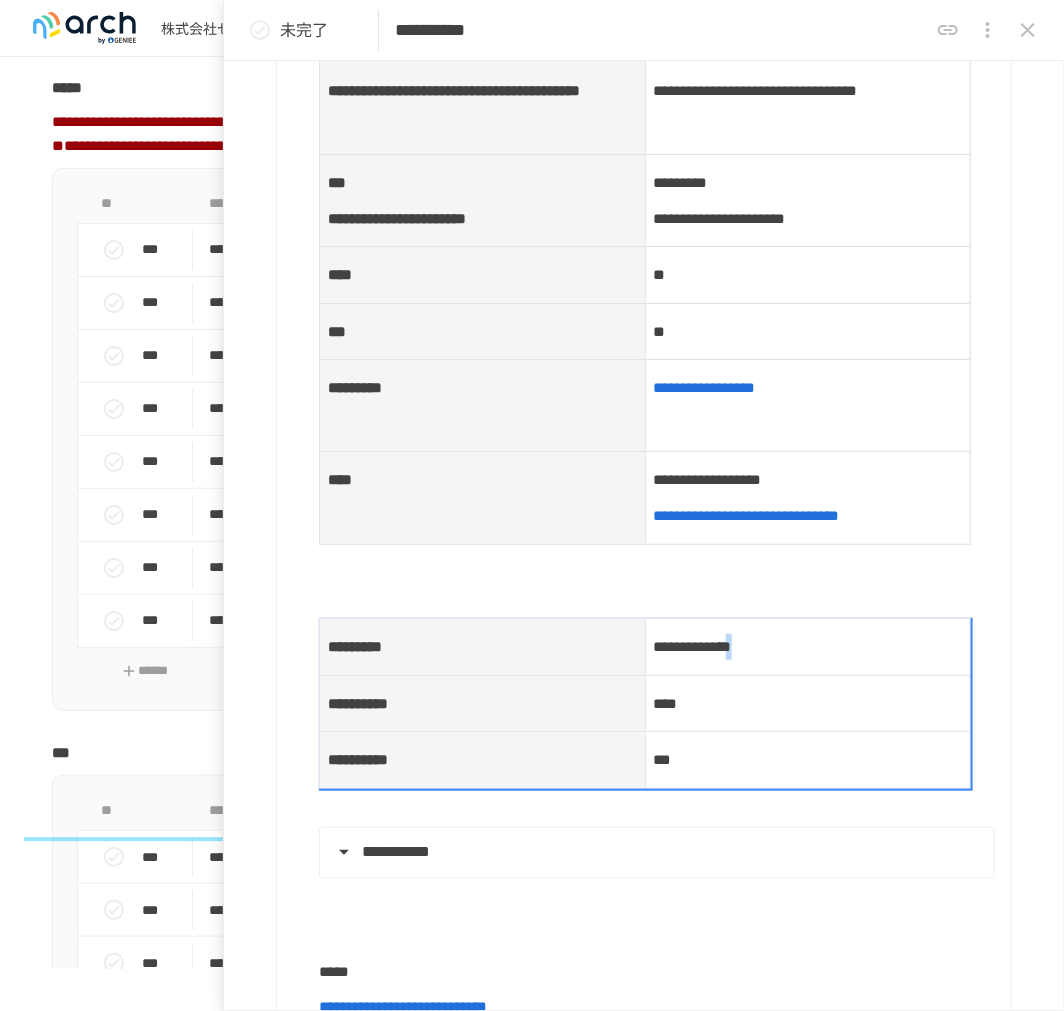 click on "**********" at bounding box center [808, 647] 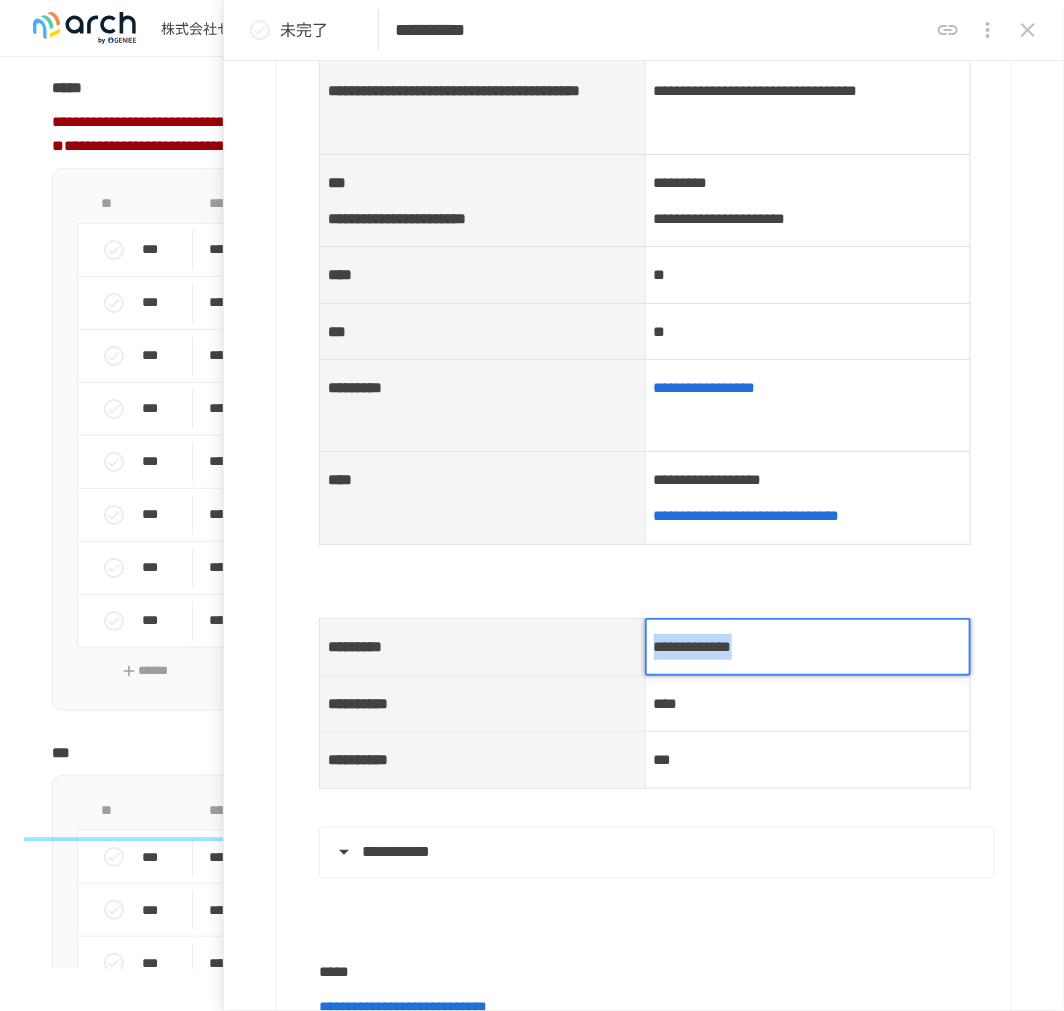 click on "**********" at bounding box center [693, 646] 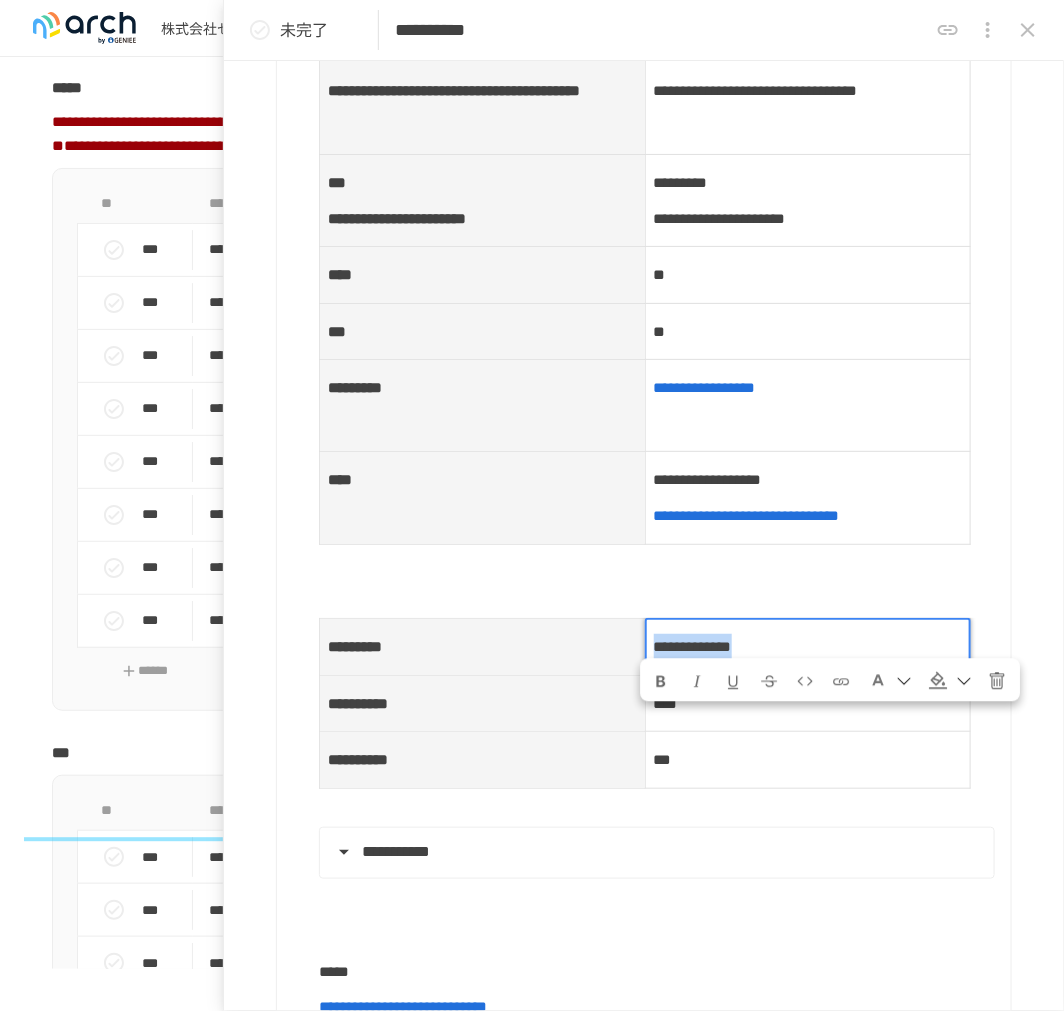 click on "**********" at bounding box center [693, 646] 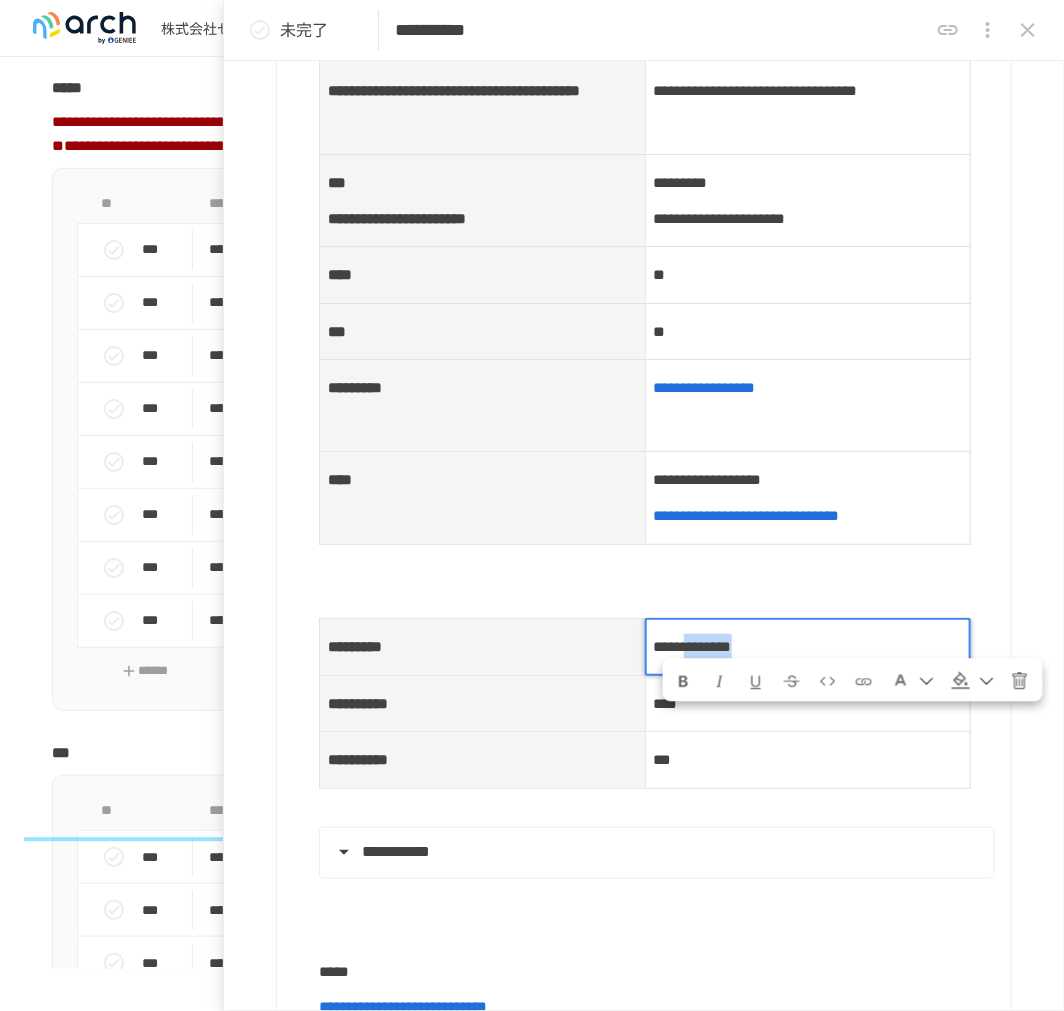 drag, startPoint x: 718, startPoint y: 723, endPoint x: 831, endPoint y: 724, distance: 113.004425 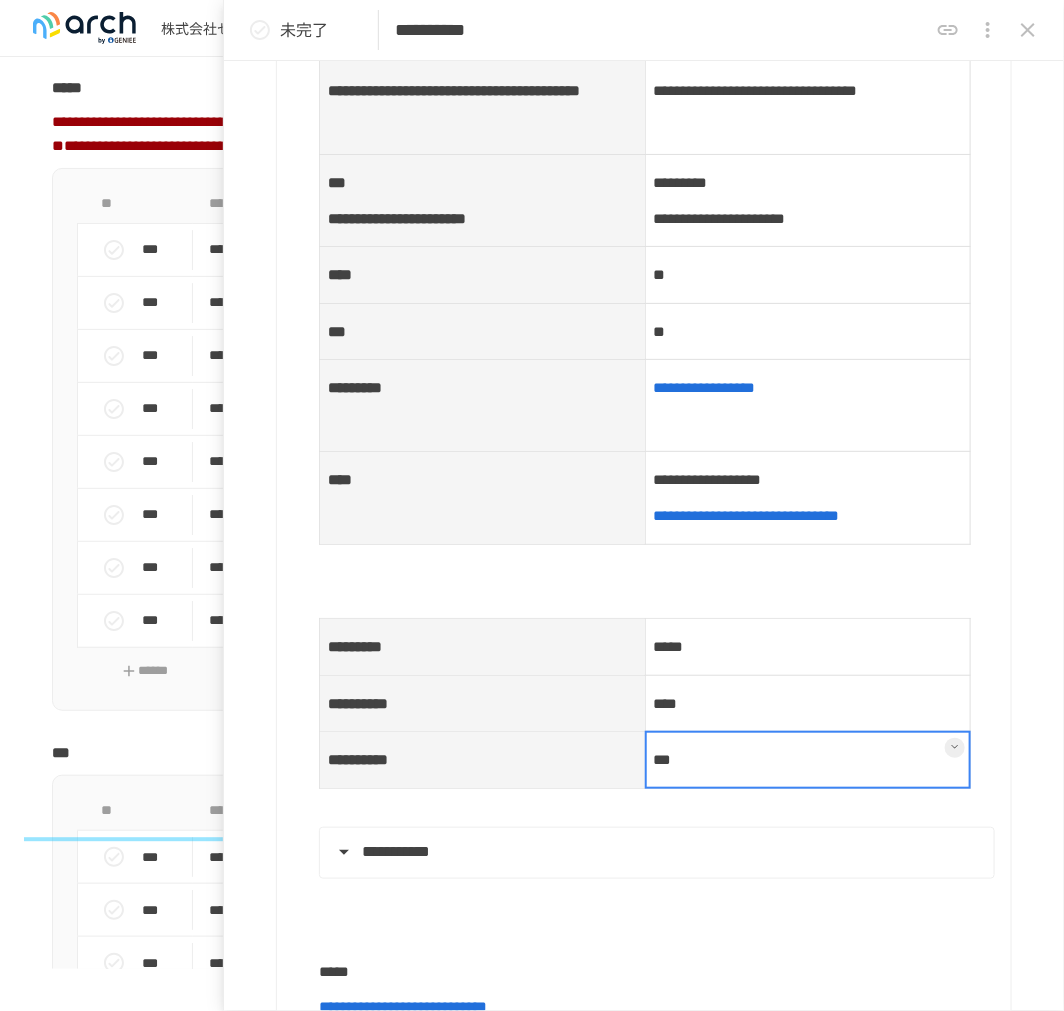 click on "***" at bounding box center [808, 760] 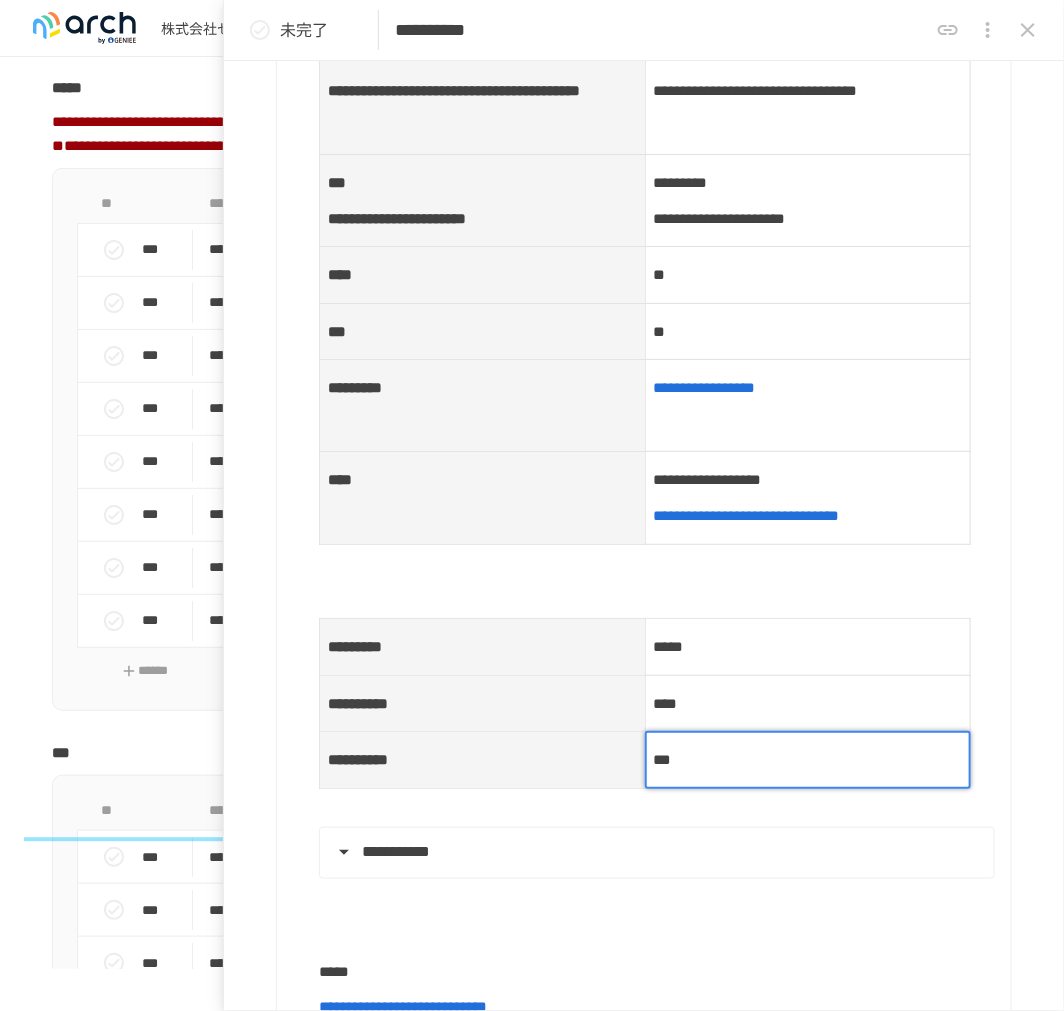click on "***" at bounding box center [808, 760] 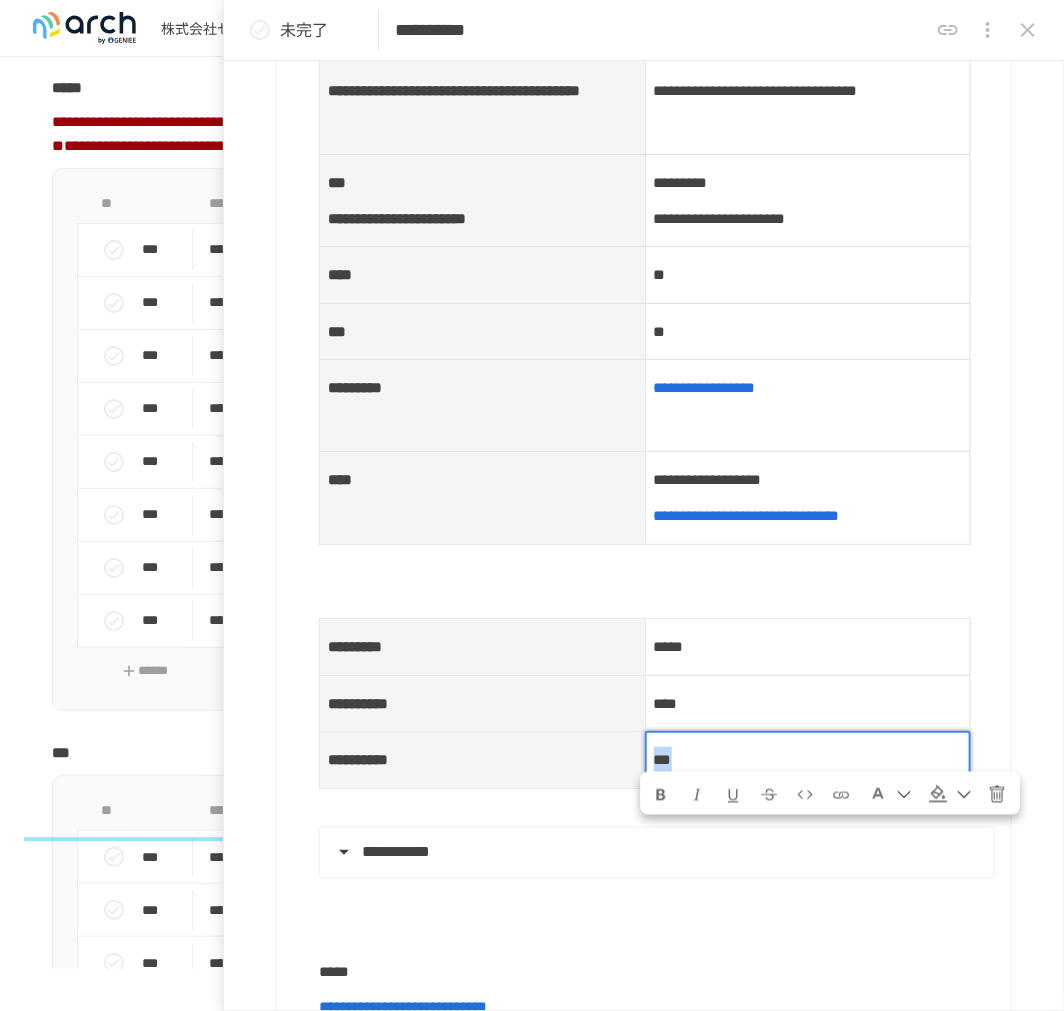 click on "***" at bounding box center [663, 759] 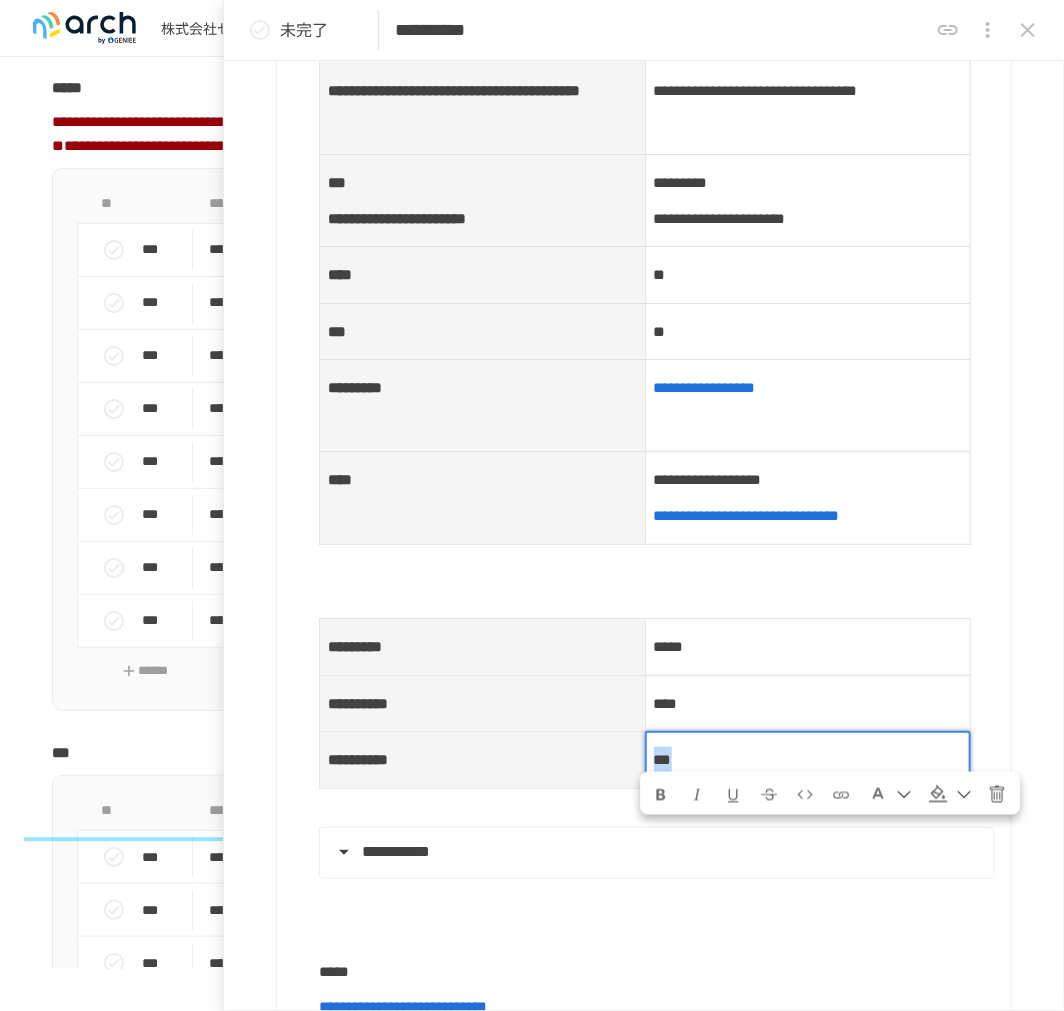 copy on "***" 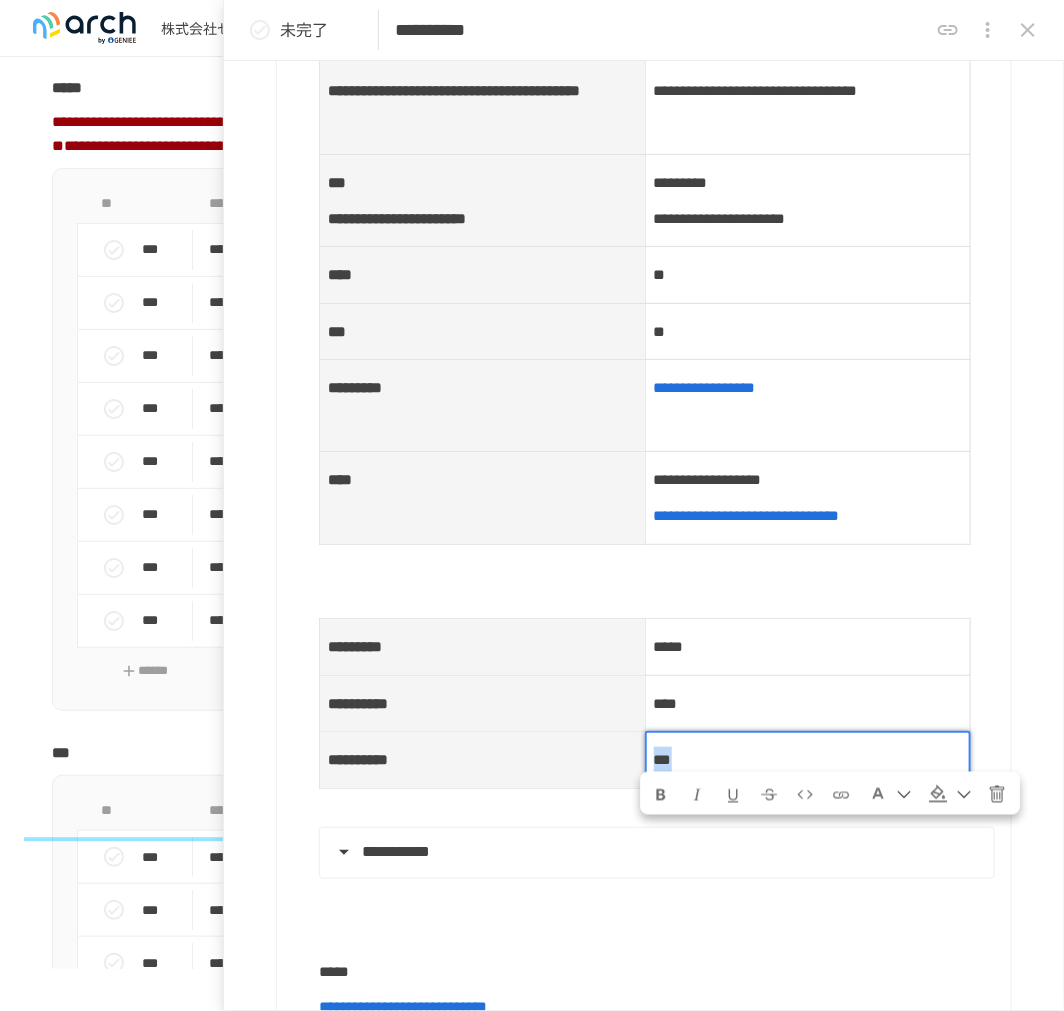 click on "****" at bounding box center [808, 703] 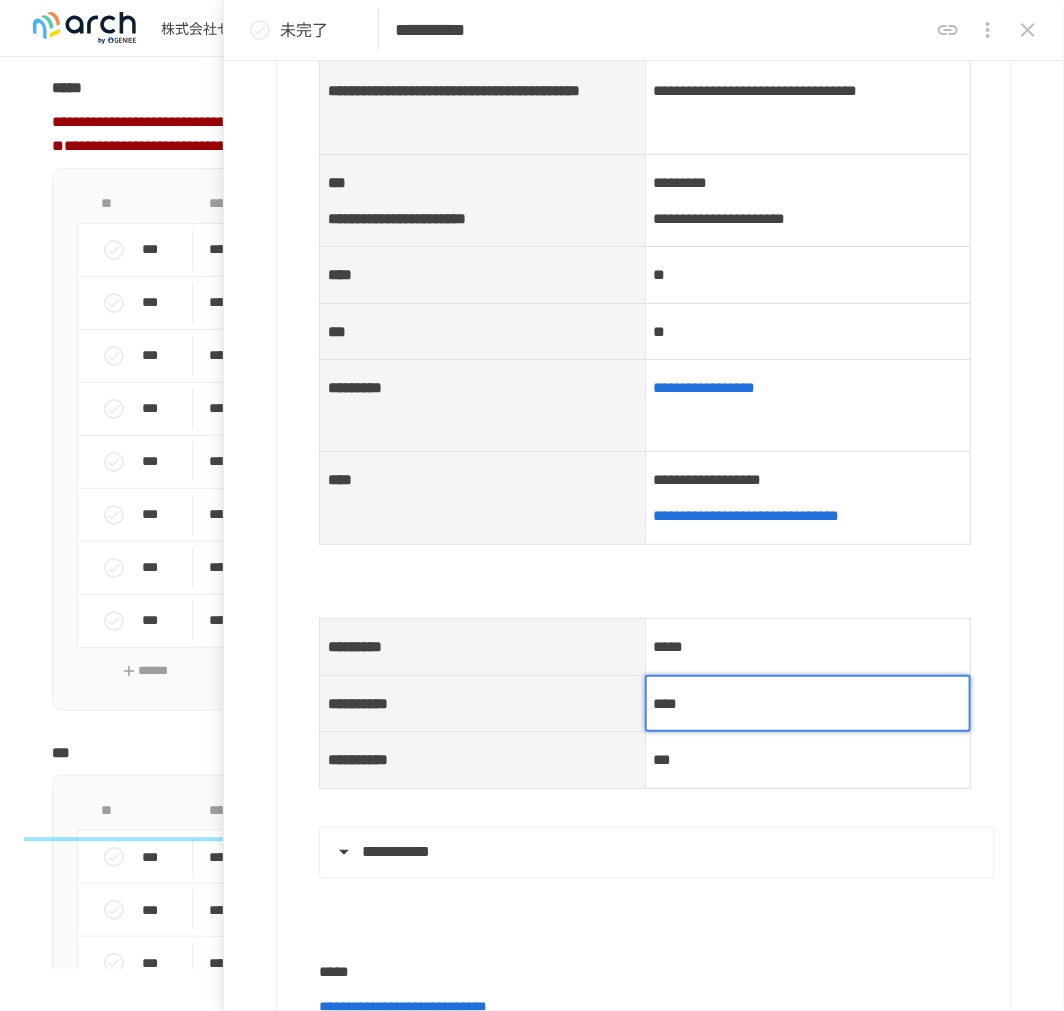 click at bounding box center (808, 704) 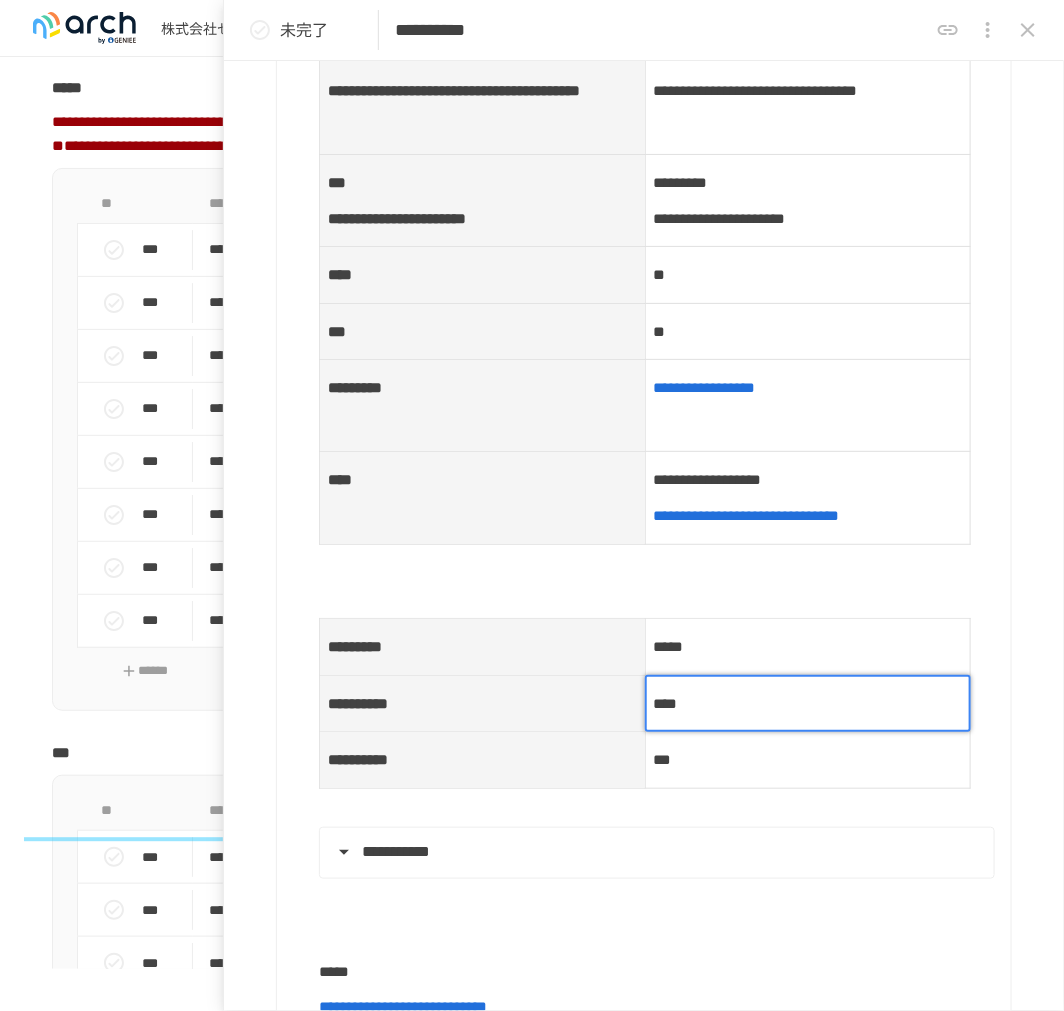 click on "****" at bounding box center (666, 703) 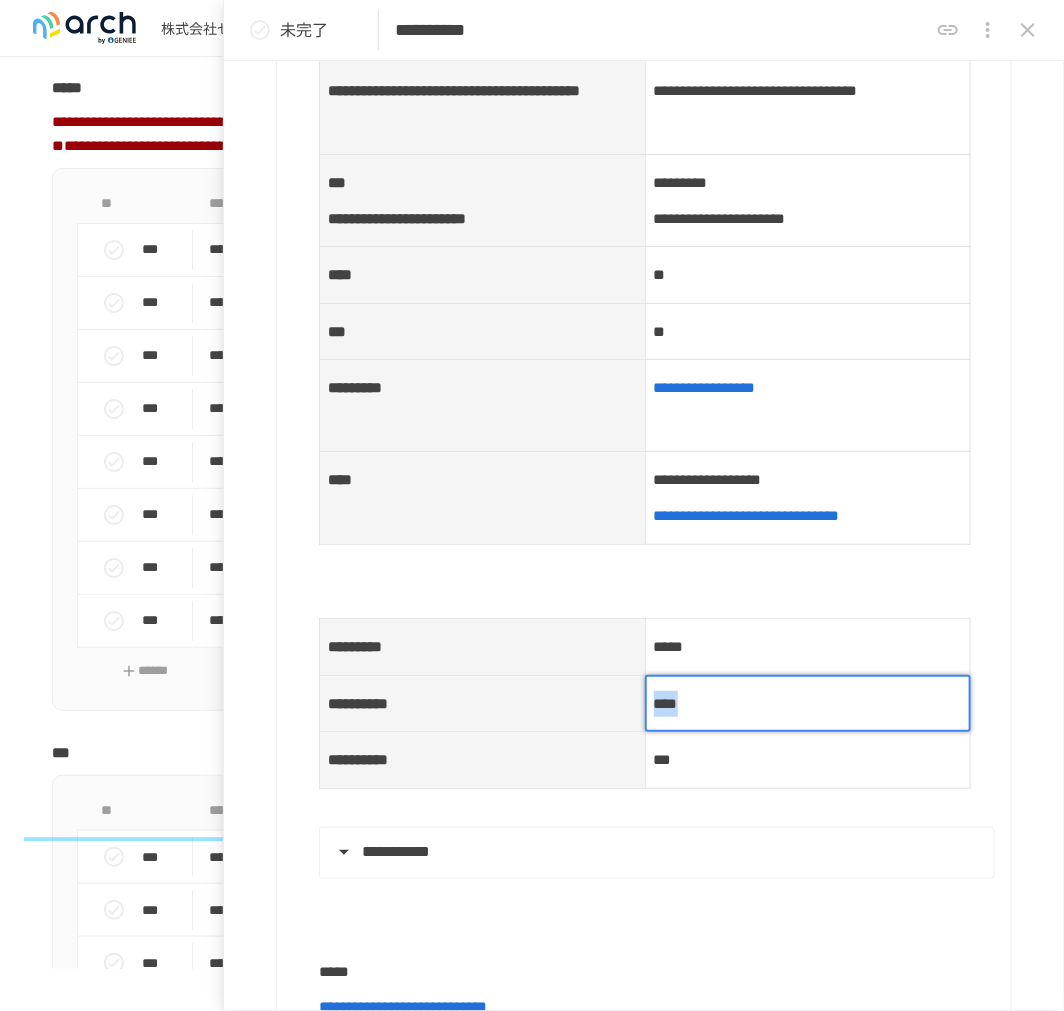 click on "****" at bounding box center (666, 703) 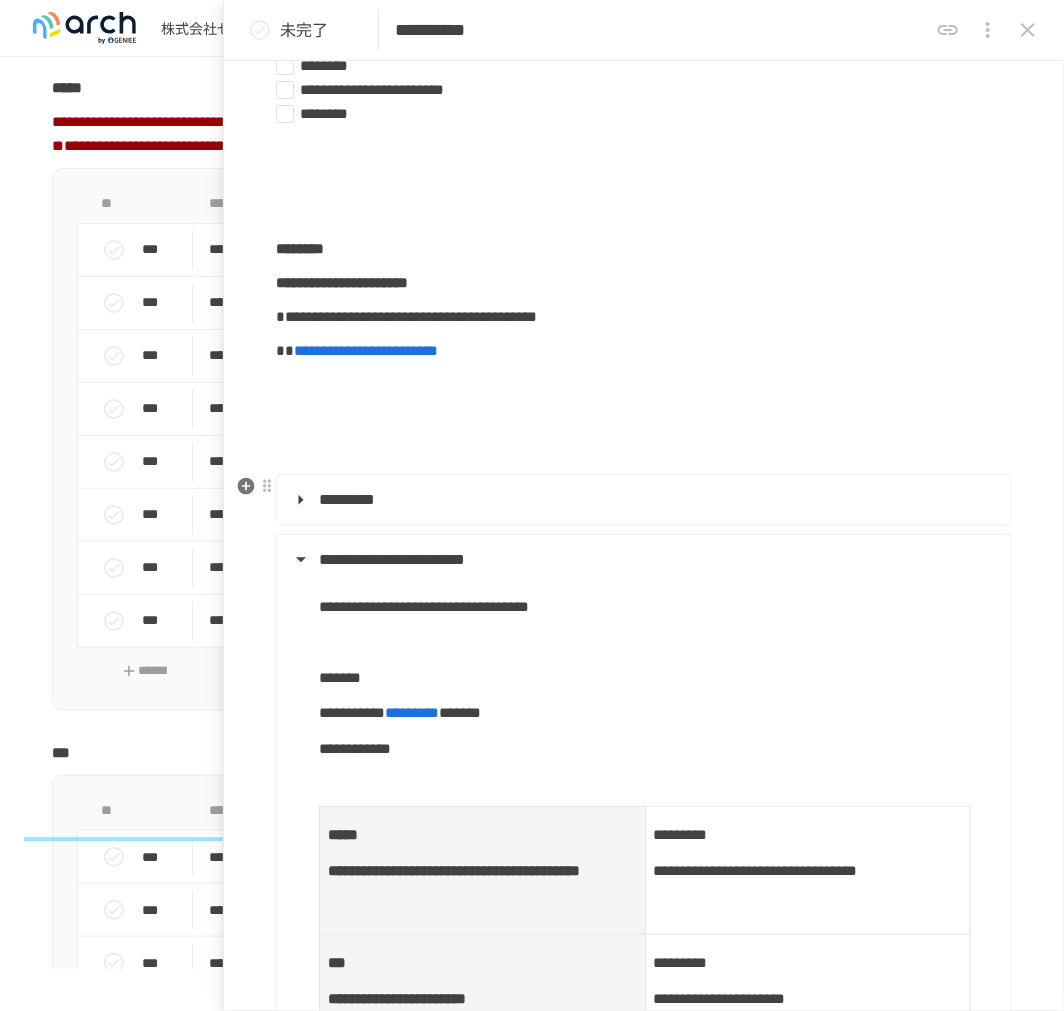 scroll, scrollTop: 222, scrollLeft: 0, axis: vertical 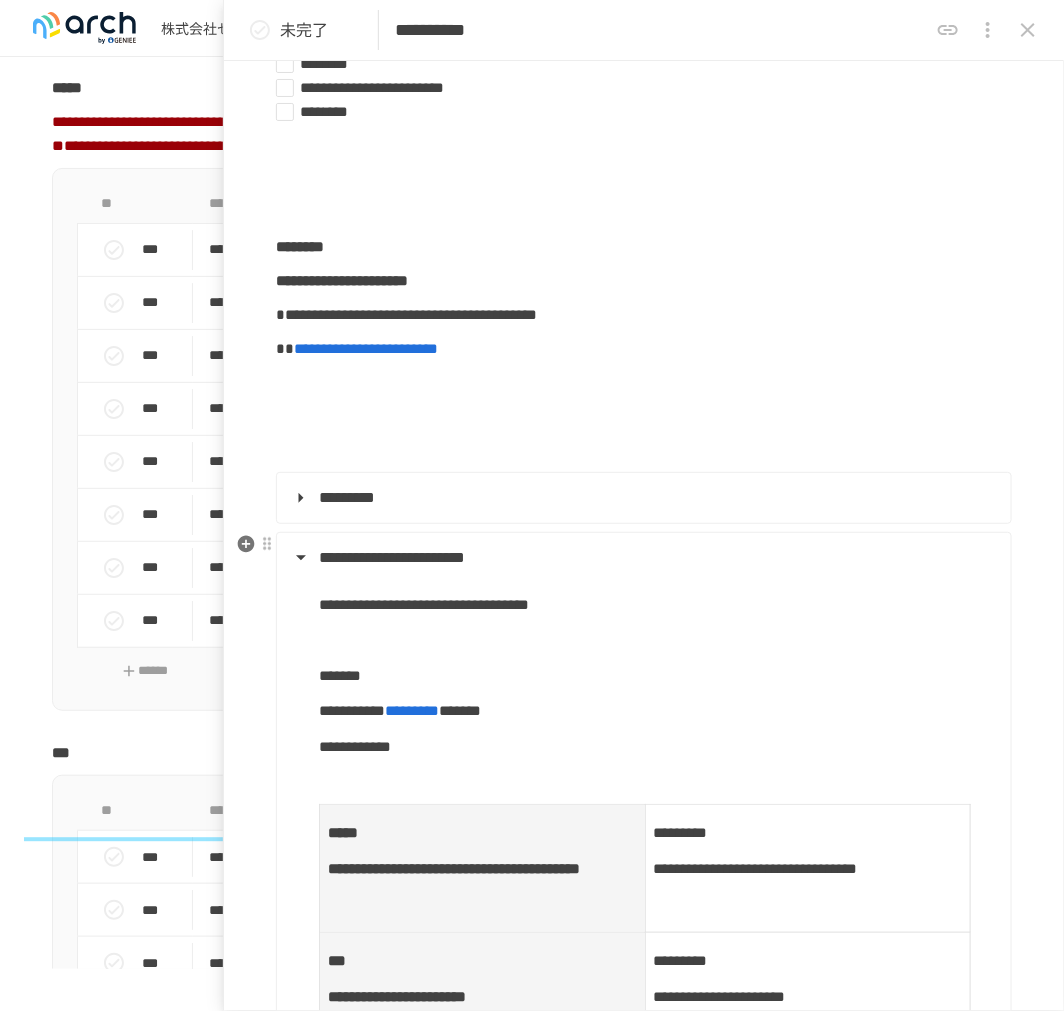 click on "**********" at bounding box center (392, 557) 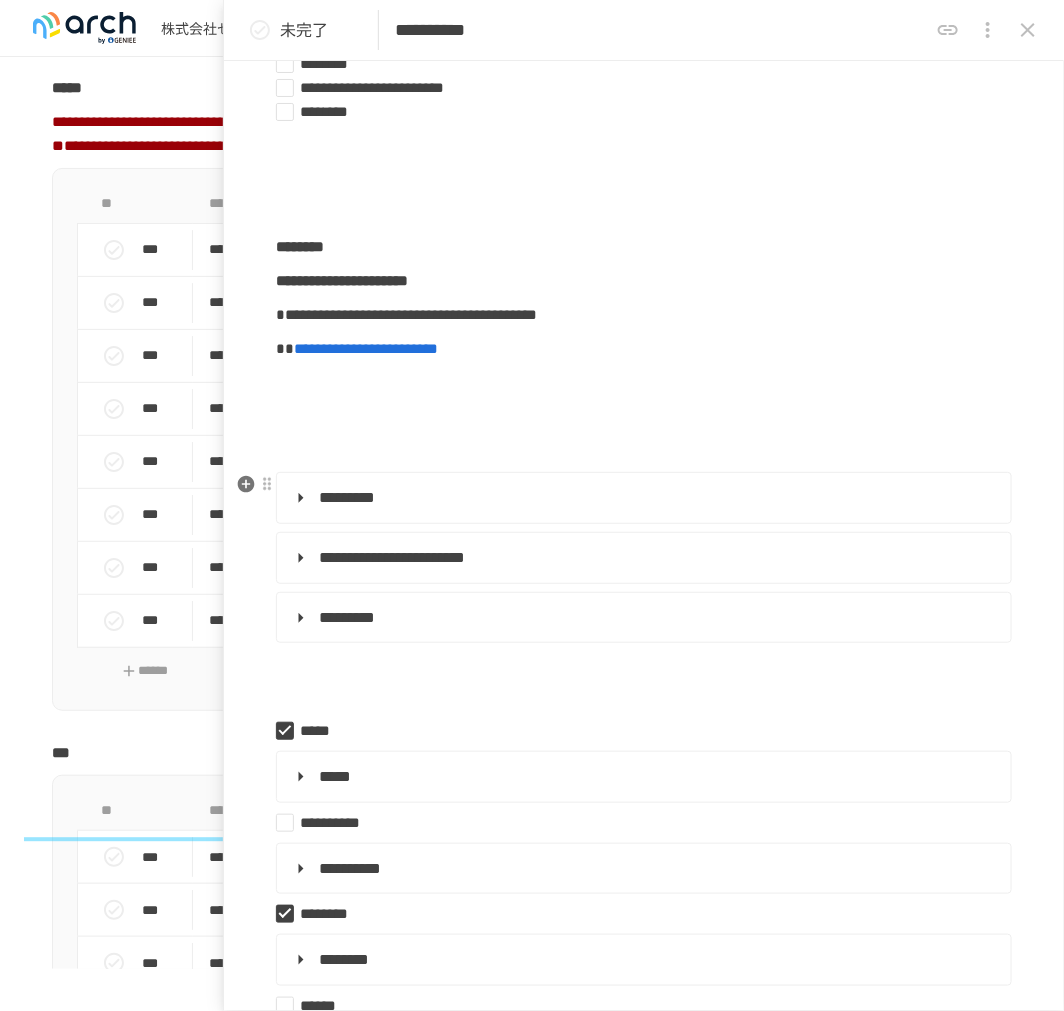 click on "*********" at bounding box center (347, 497) 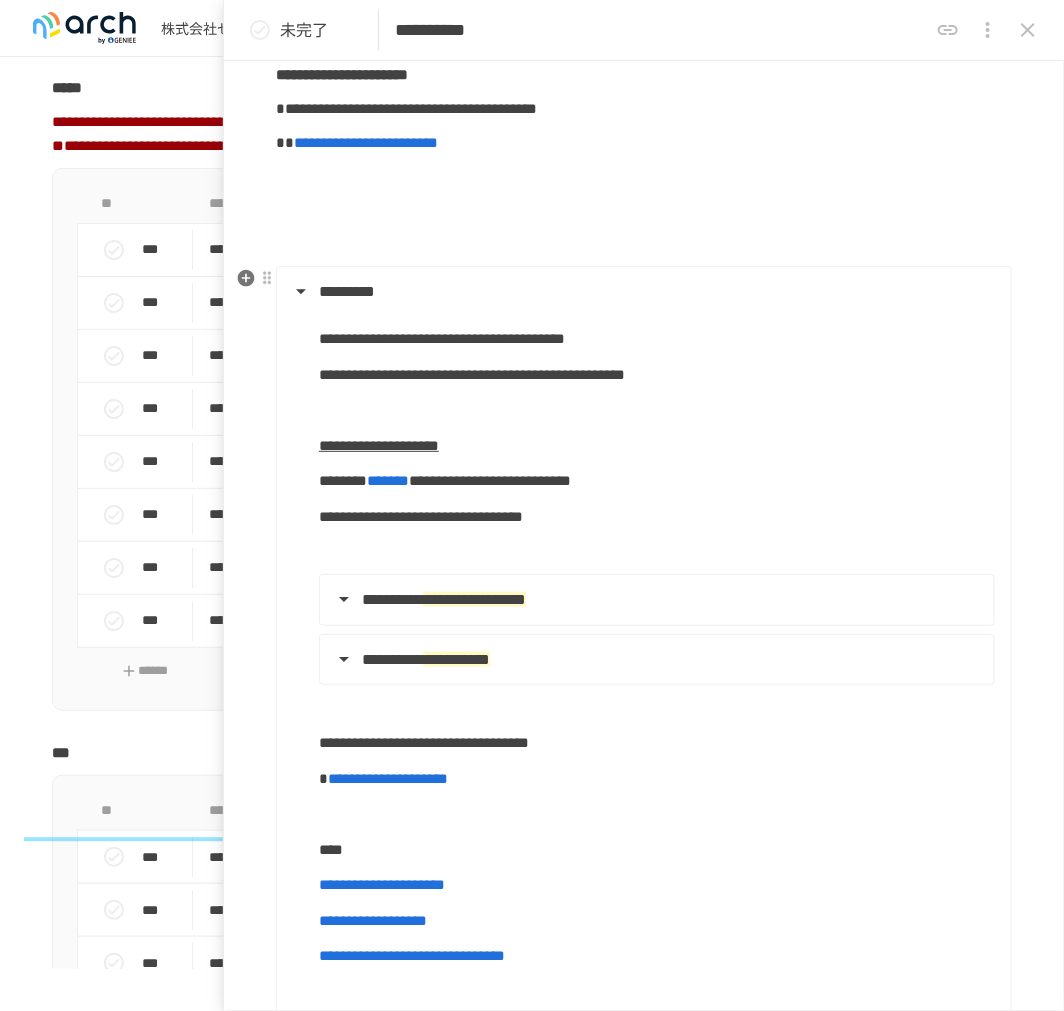 scroll, scrollTop: 444, scrollLeft: 0, axis: vertical 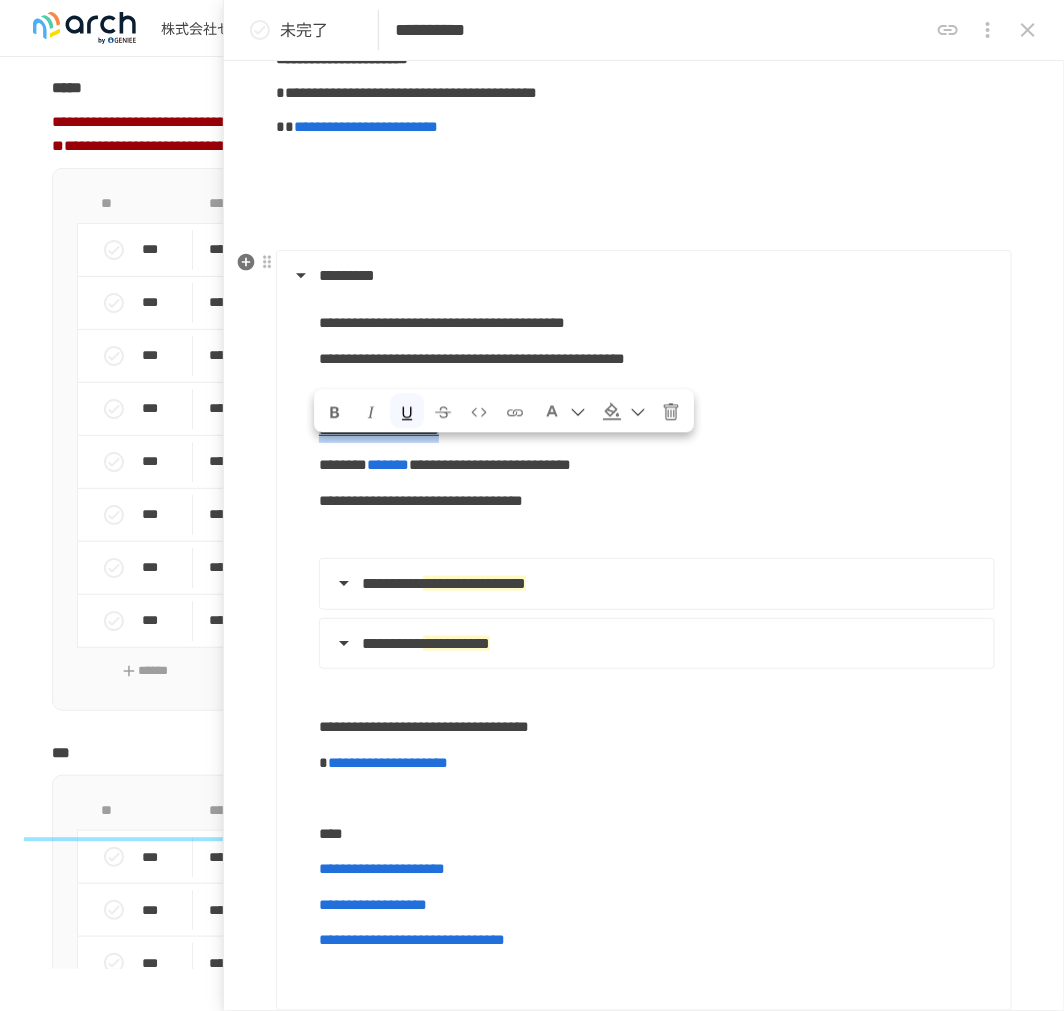 drag, startPoint x: 305, startPoint y: 447, endPoint x: 705, endPoint y: 446, distance: 400.00125 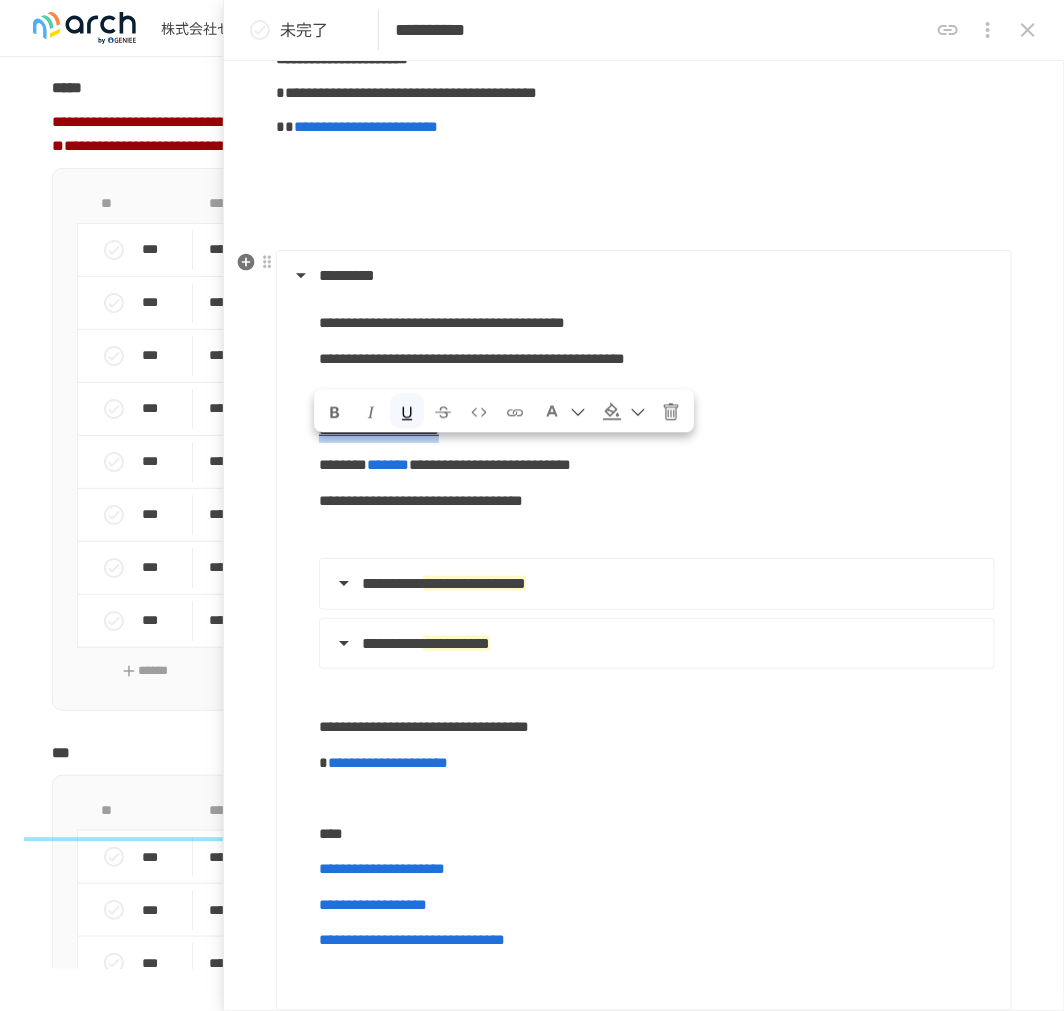click on "**********" at bounding box center (642, 639) 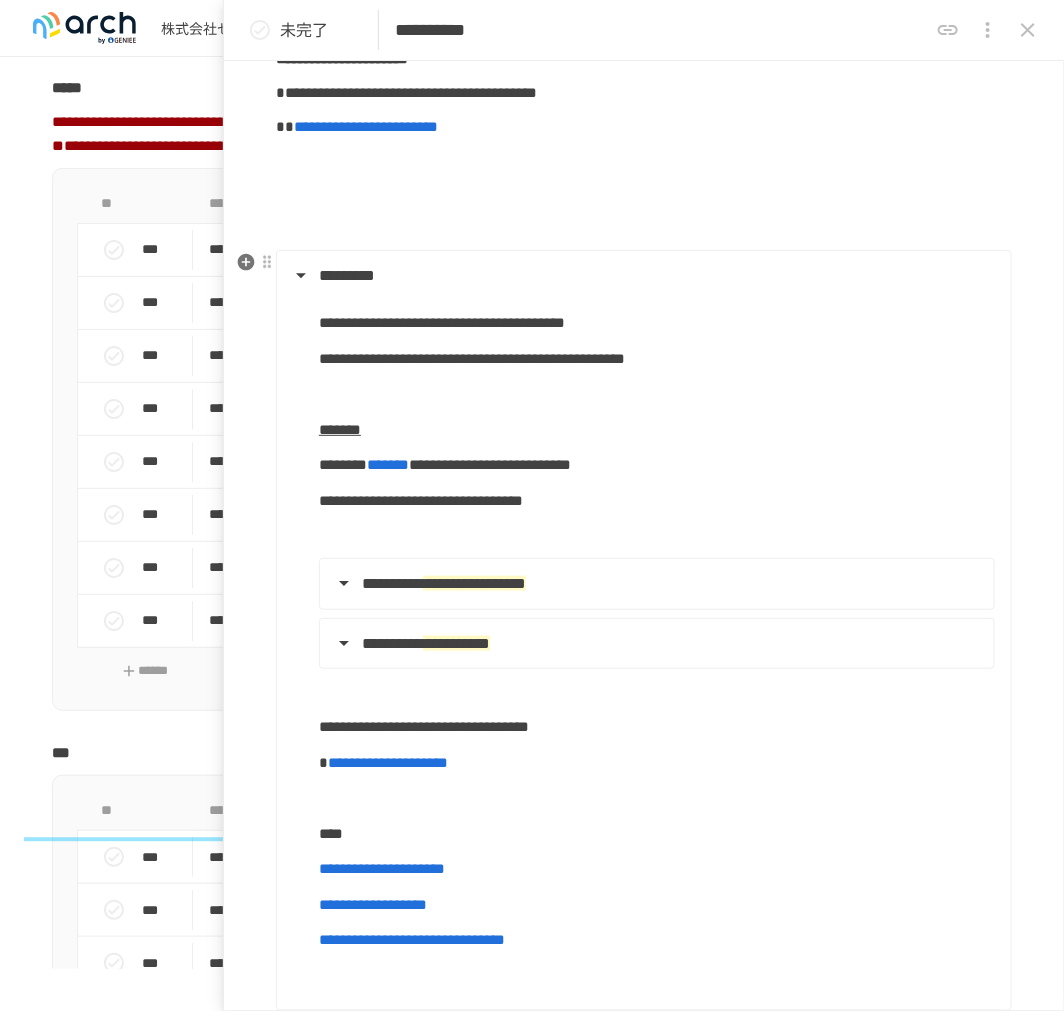 click on "**********" at bounding box center [392, 583] 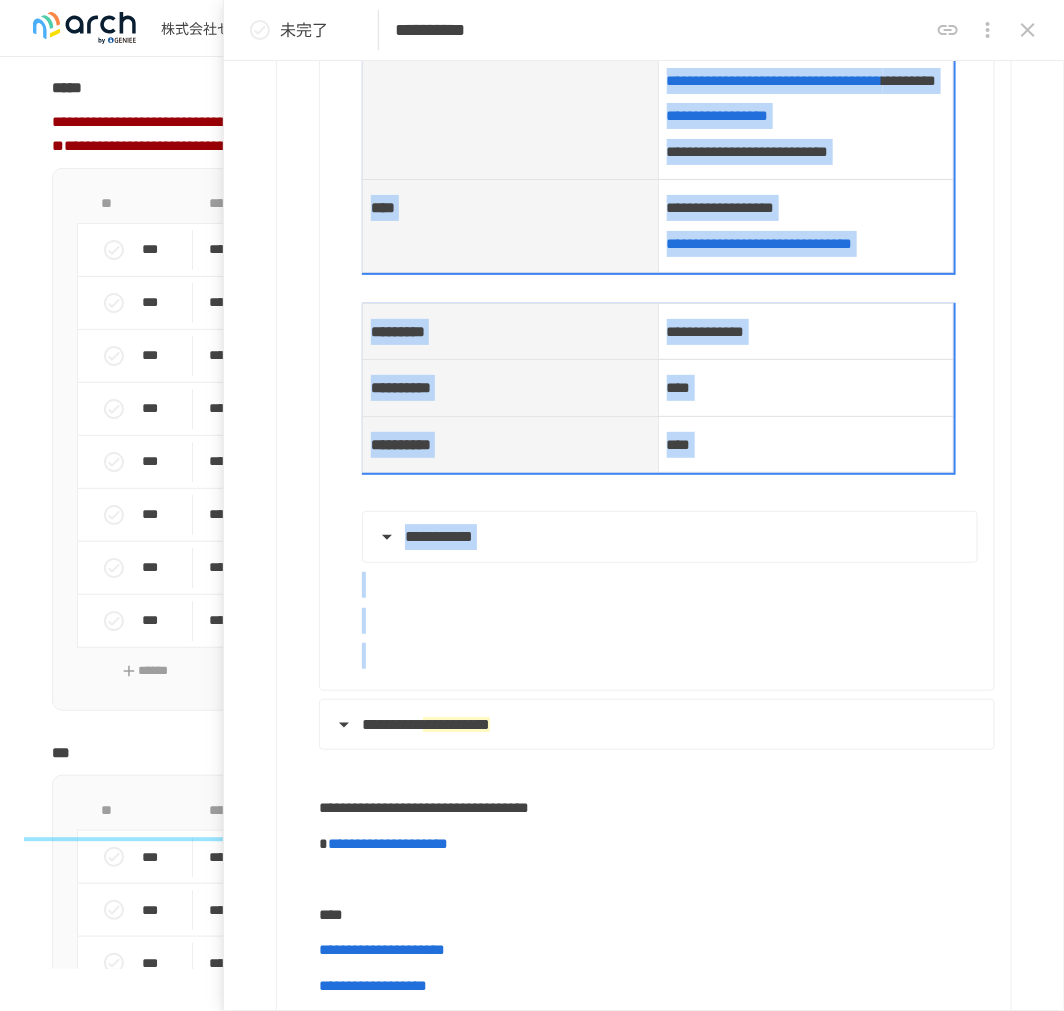 scroll, scrollTop: 1626, scrollLeft: 0, axis: vertical 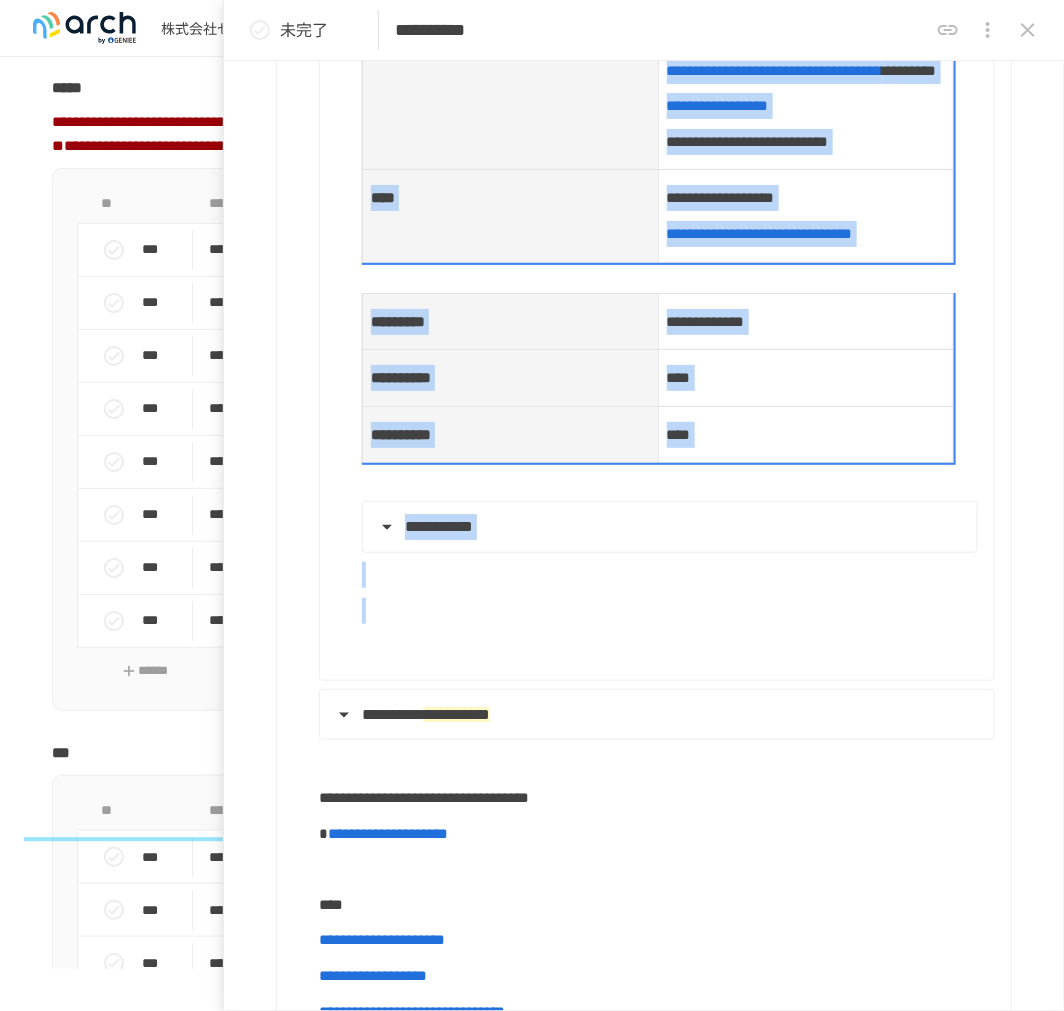 drag, startPoint x: 408, startPoint y: 362, endPoint x: 634, endPoint y: 857, distance: 544.1516 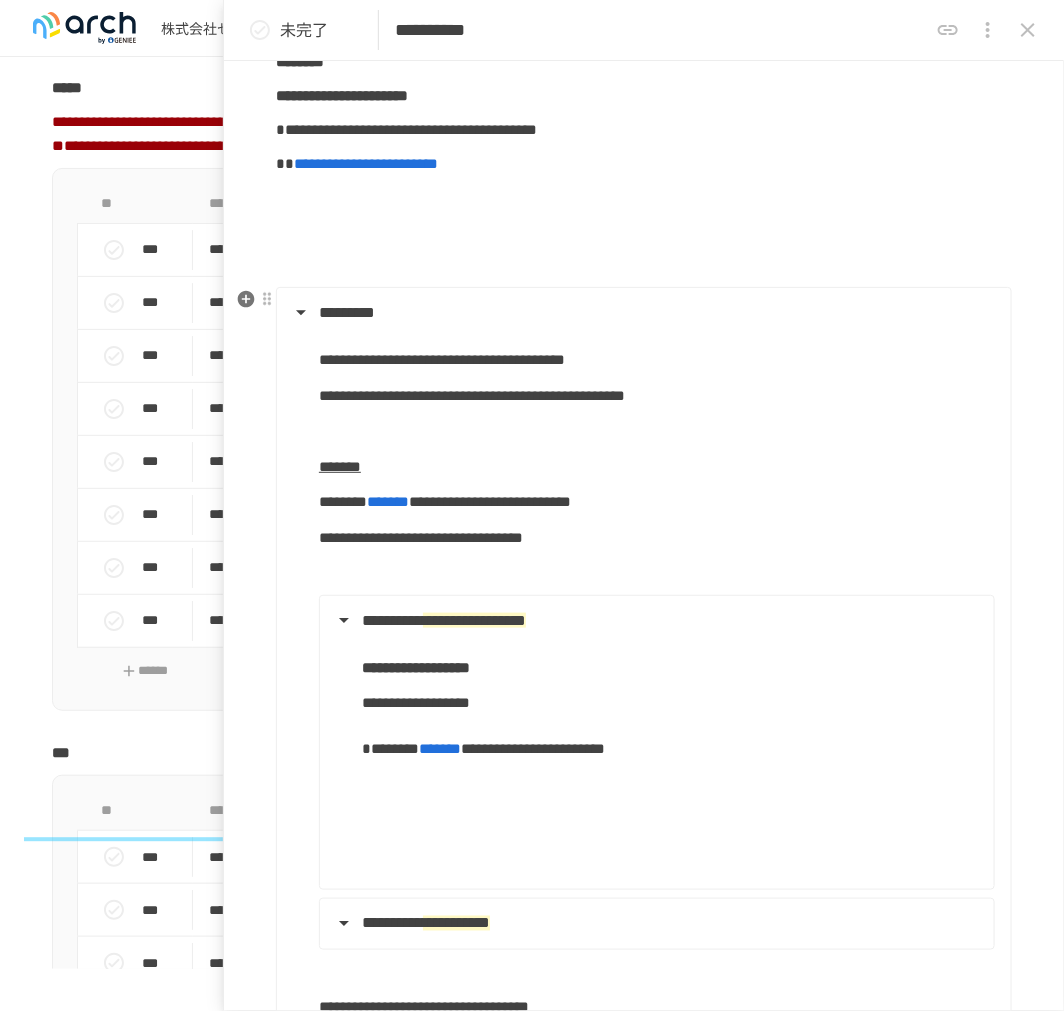 scroll, scrollTop: 401, scrollLeft: 0, axis: vertical 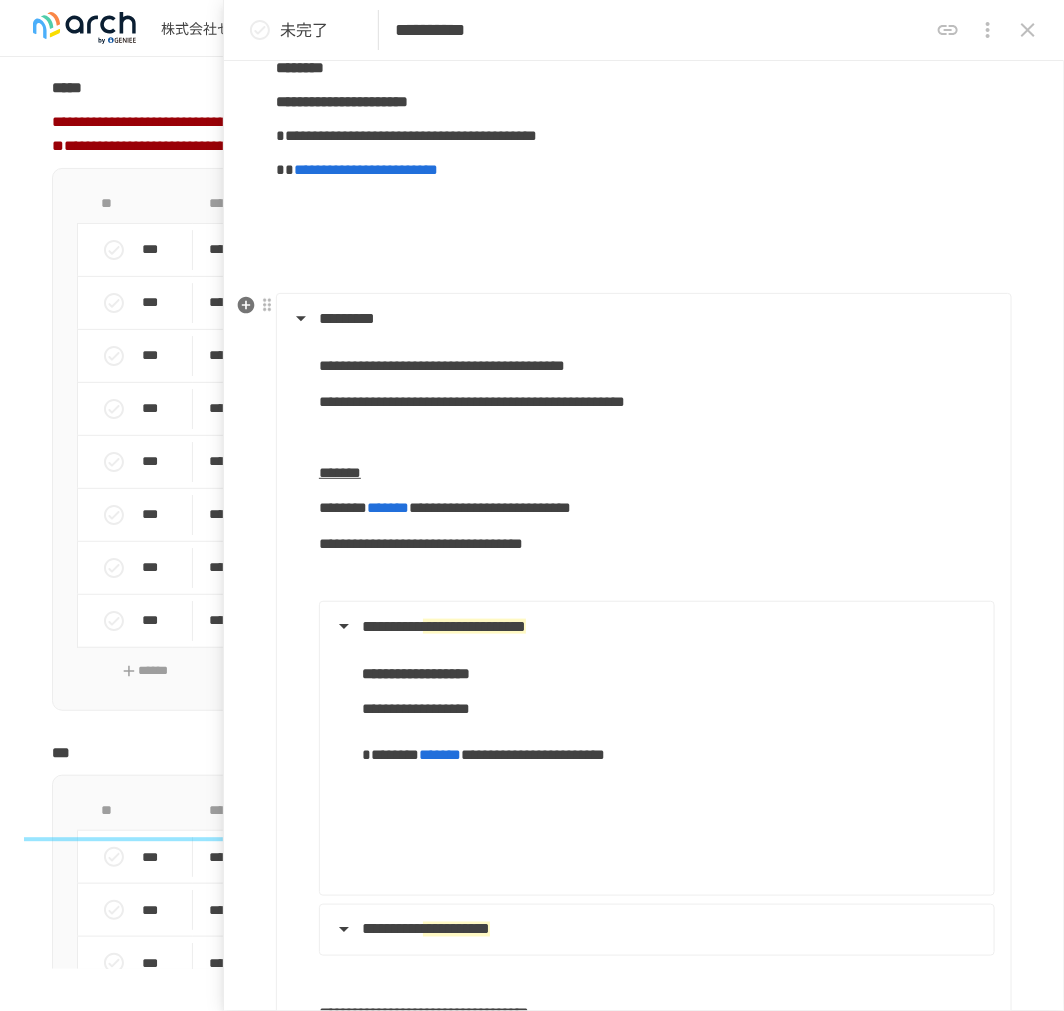 click at bounding box center [657, 580] 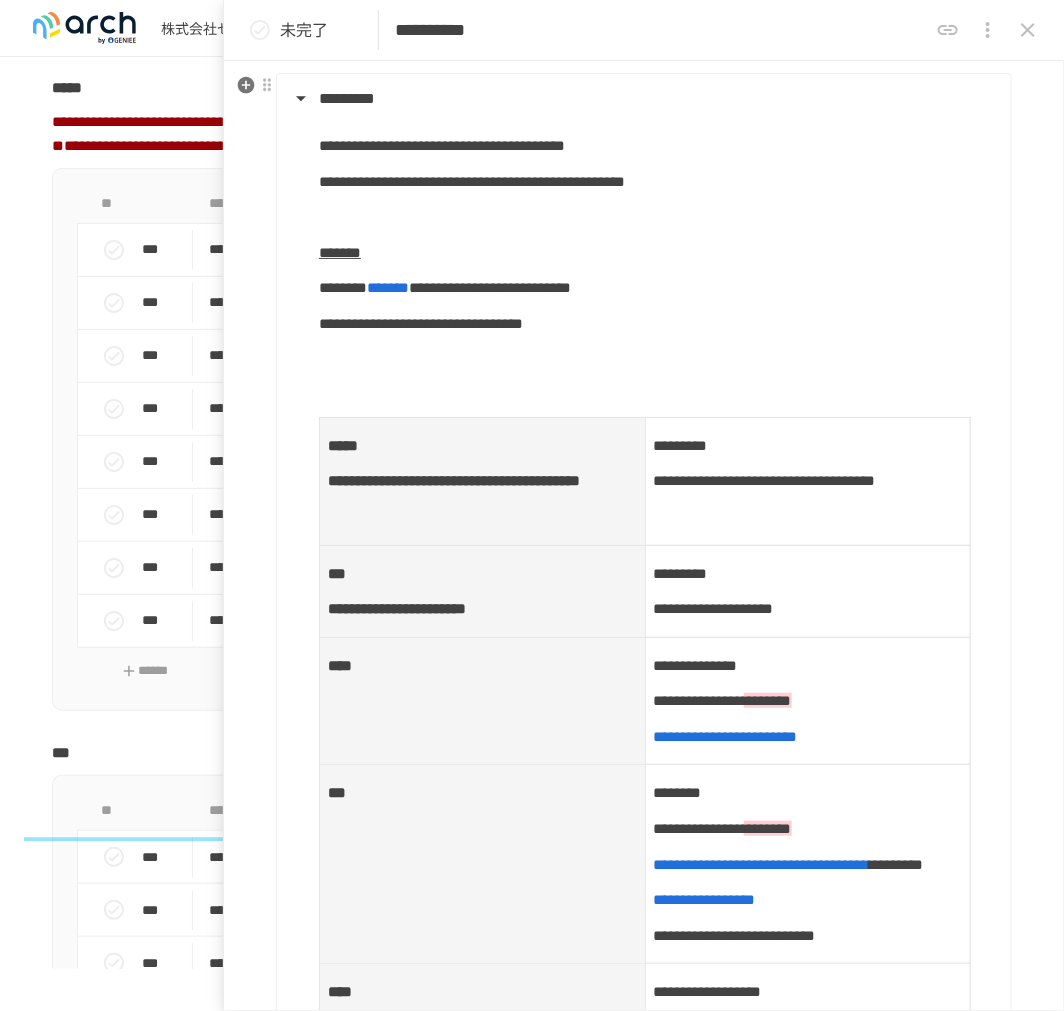 scroll, scrollTop: 623, scrollLeft: 0, axis: vertical 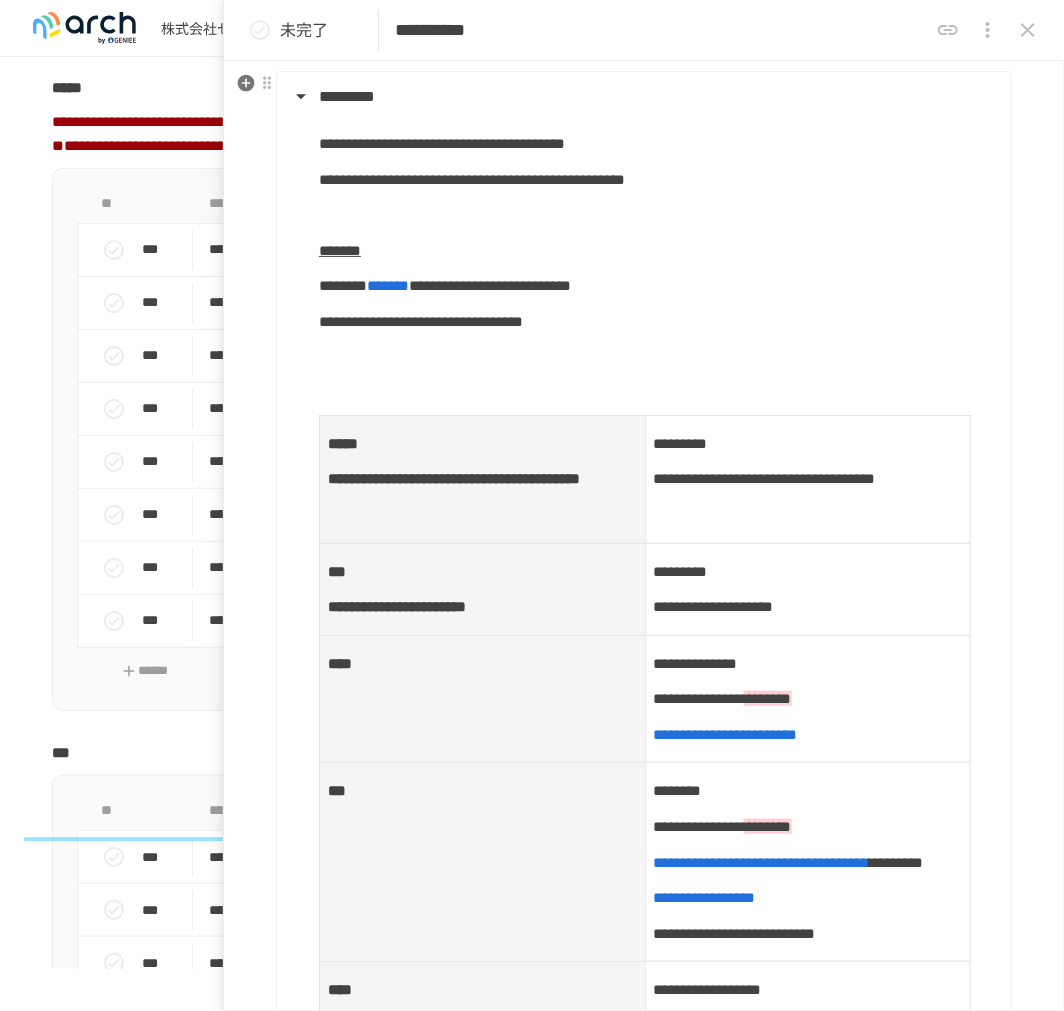 click at bounding box center [657, 393] 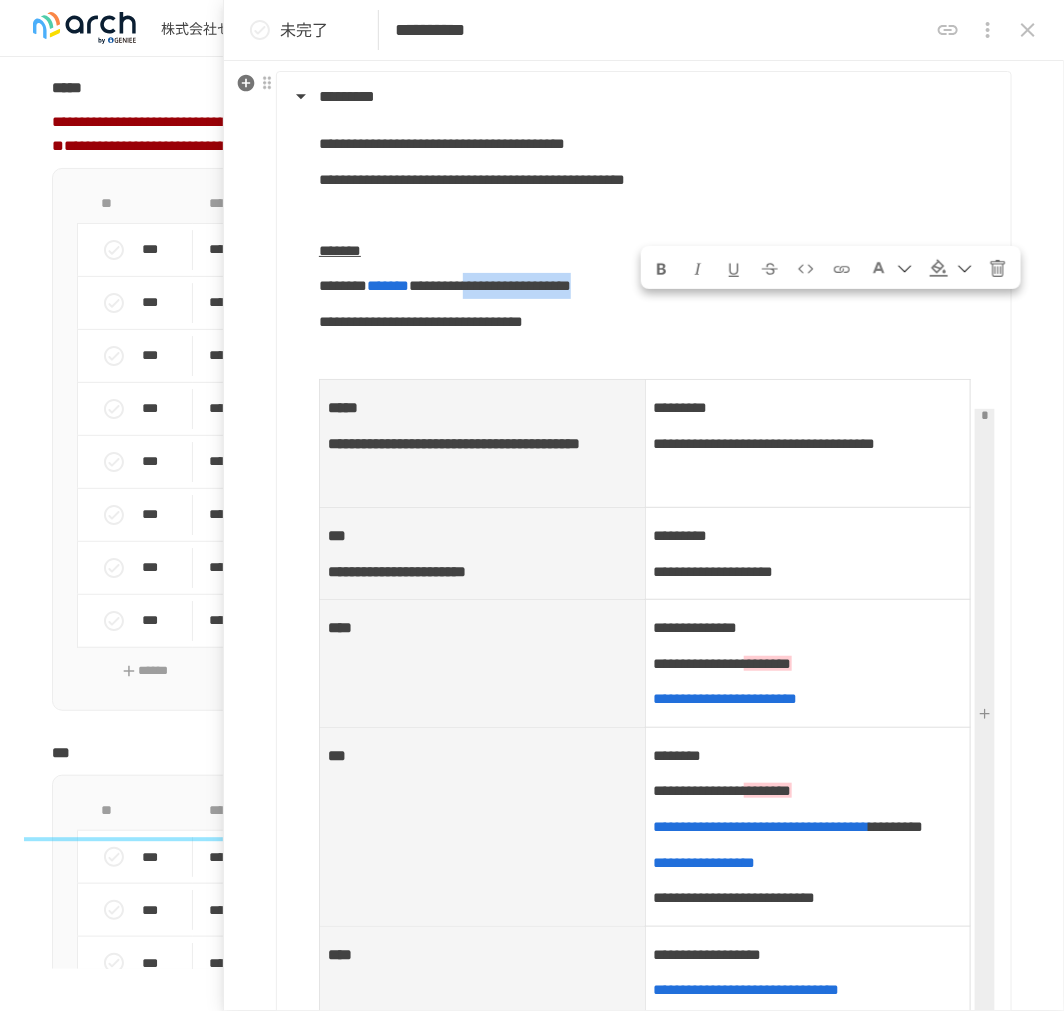 drag, startPoint x: 652, startPoint y: 306, endPoint x: 924, endPoint y: 316, distance: 272.18375 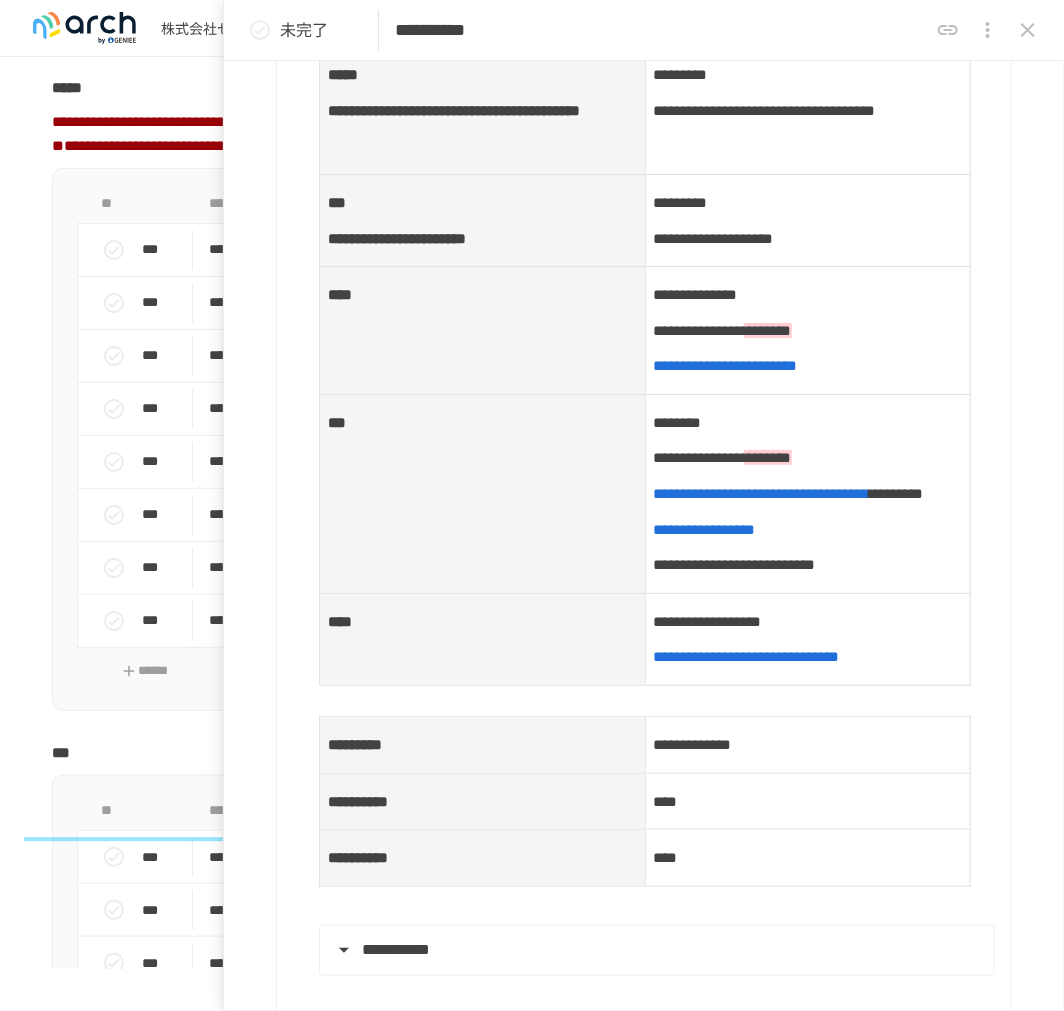 scroll, scrollTop: 1067, scrollLeft: 0, axis: vertical 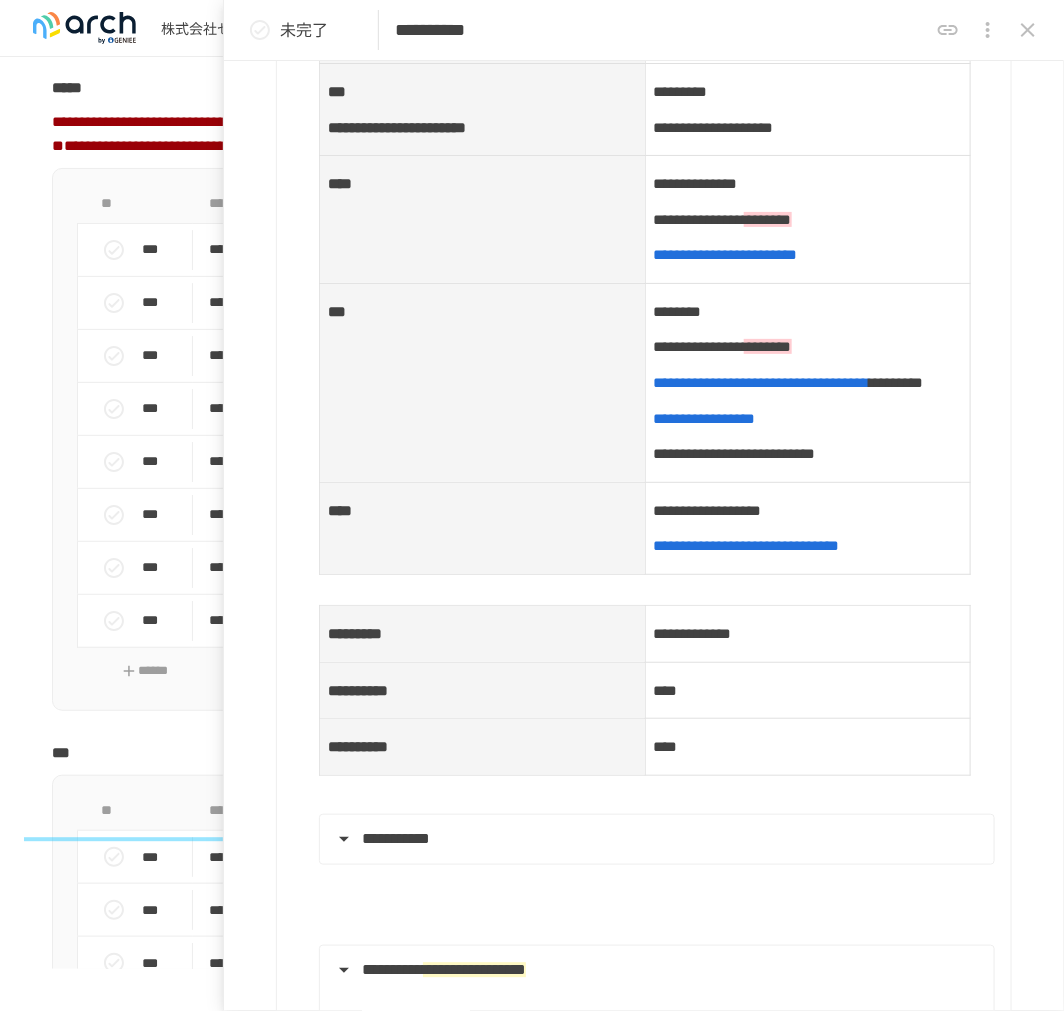 click on "***" at bounding box center [483, 382] 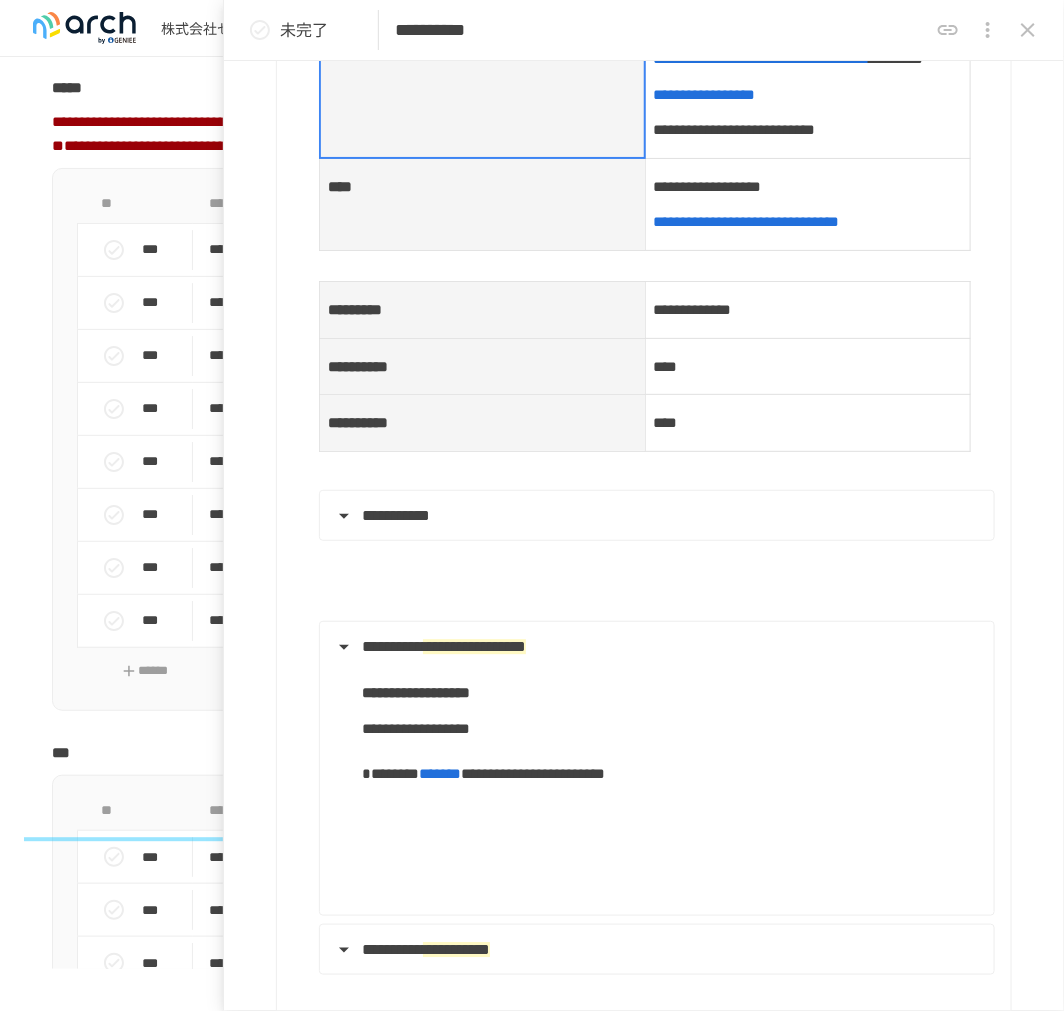 scroll, scrollTop: 1401, scrollLeft: 0, axis: vertical 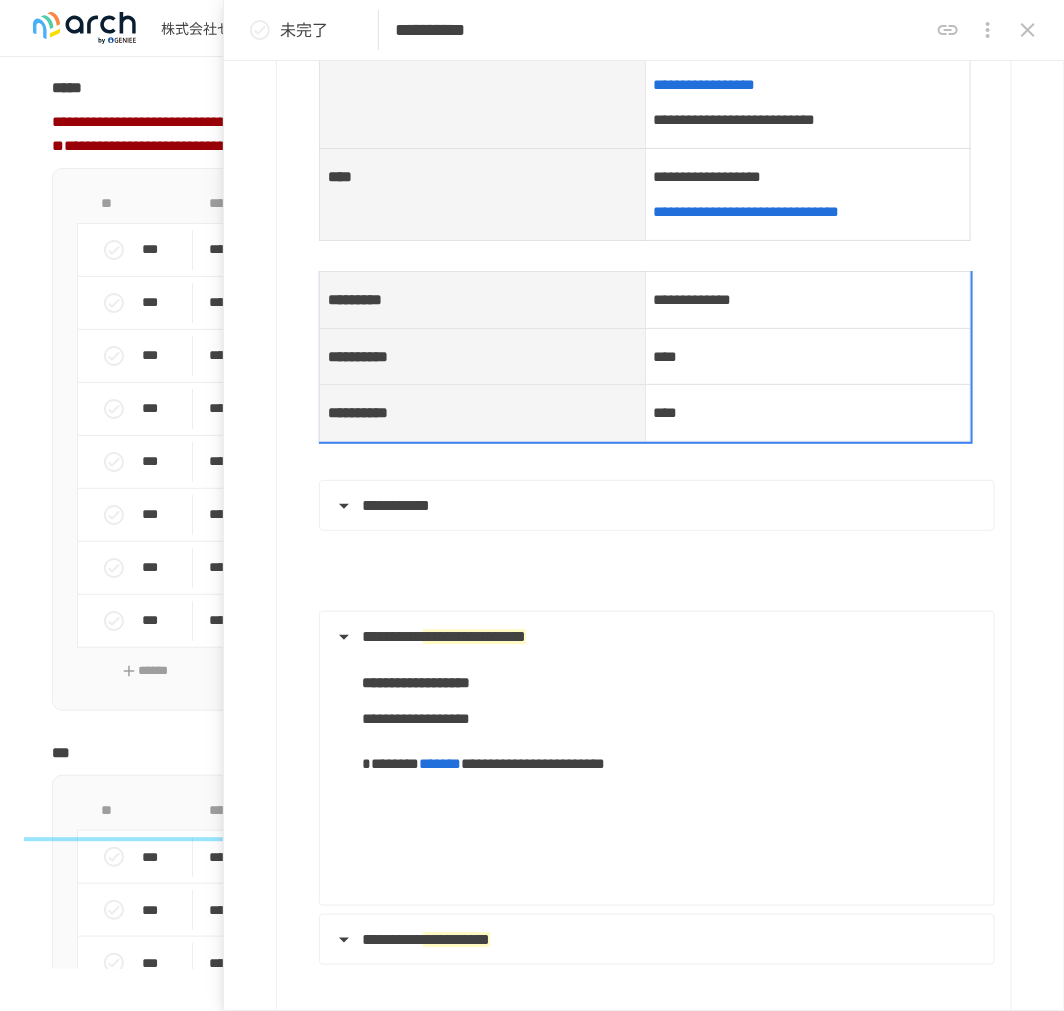 click on "**********" at bounding box center (693, 299) 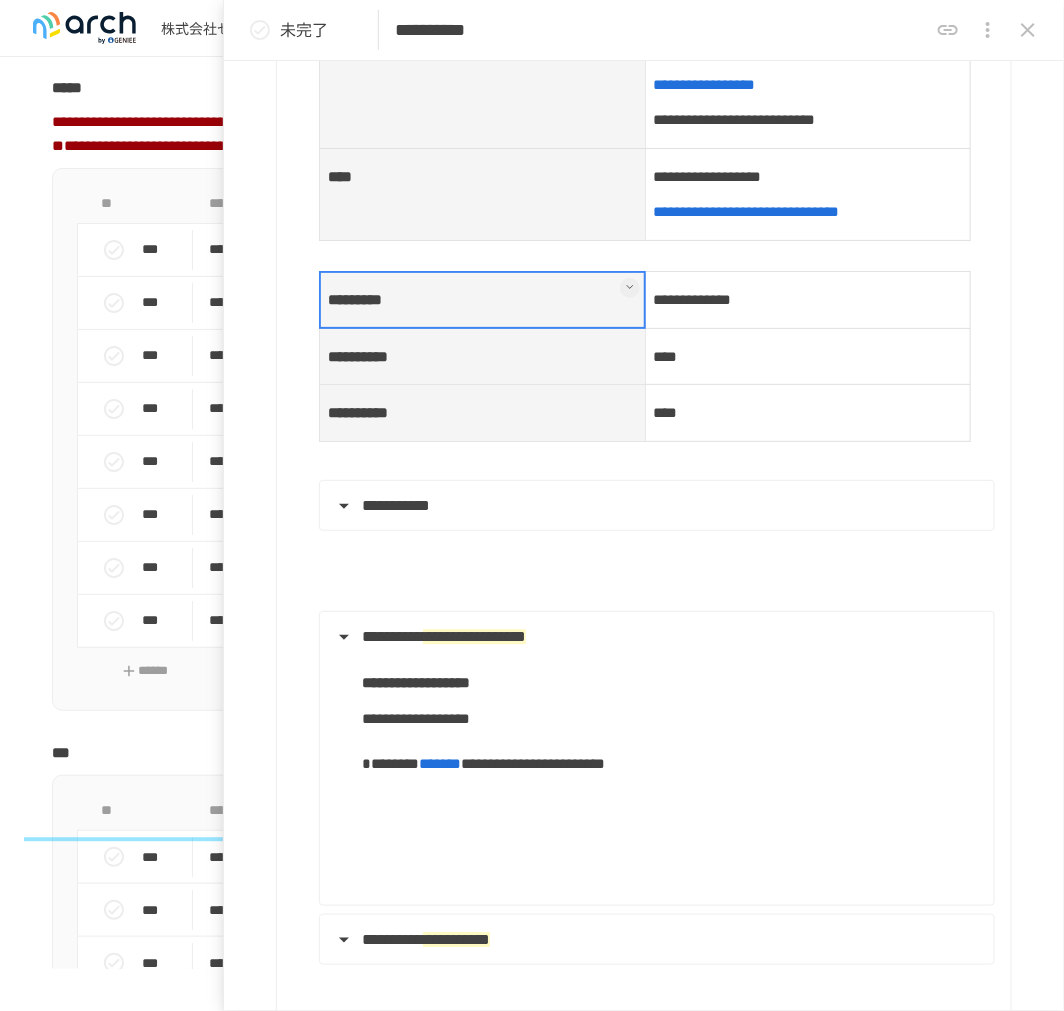 click on "****" at bounding box center (808, 356) 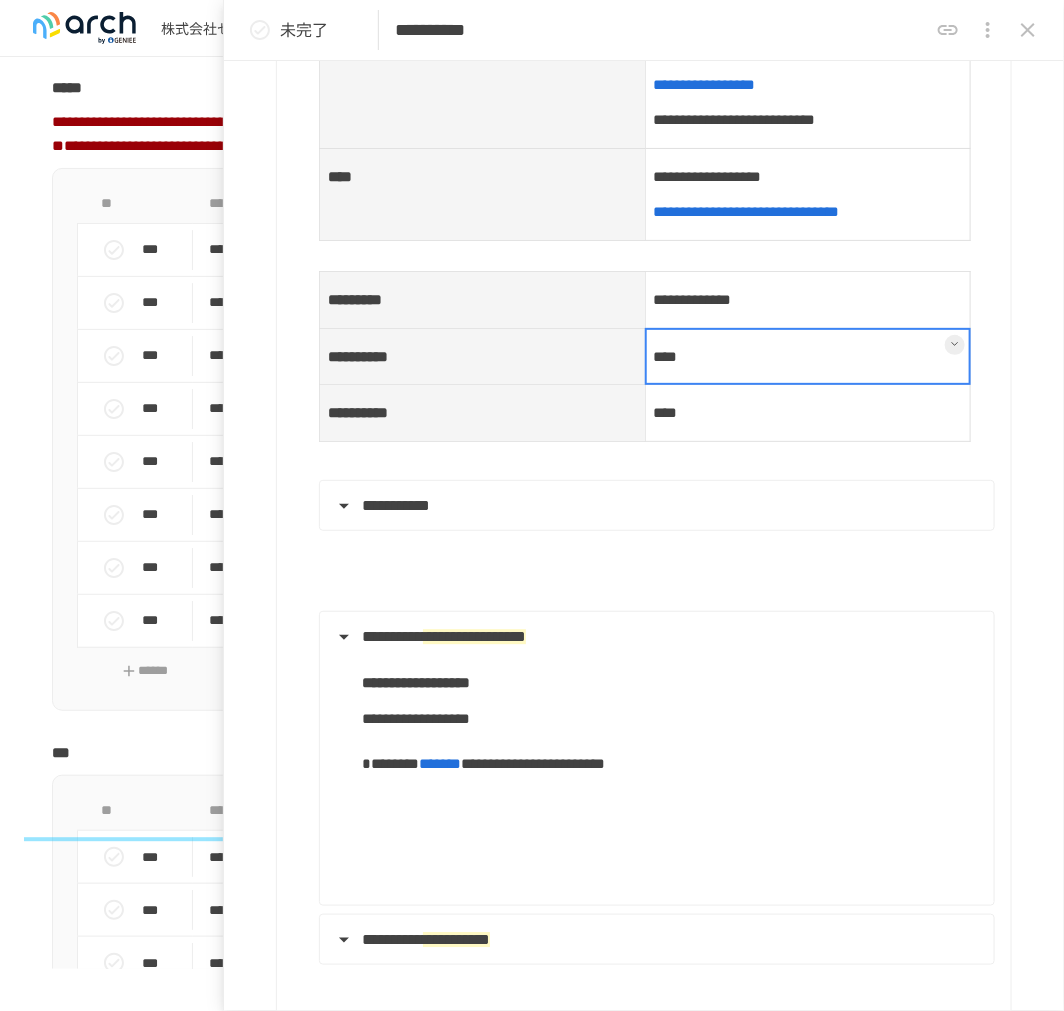 click at bounding box center [808, 357] 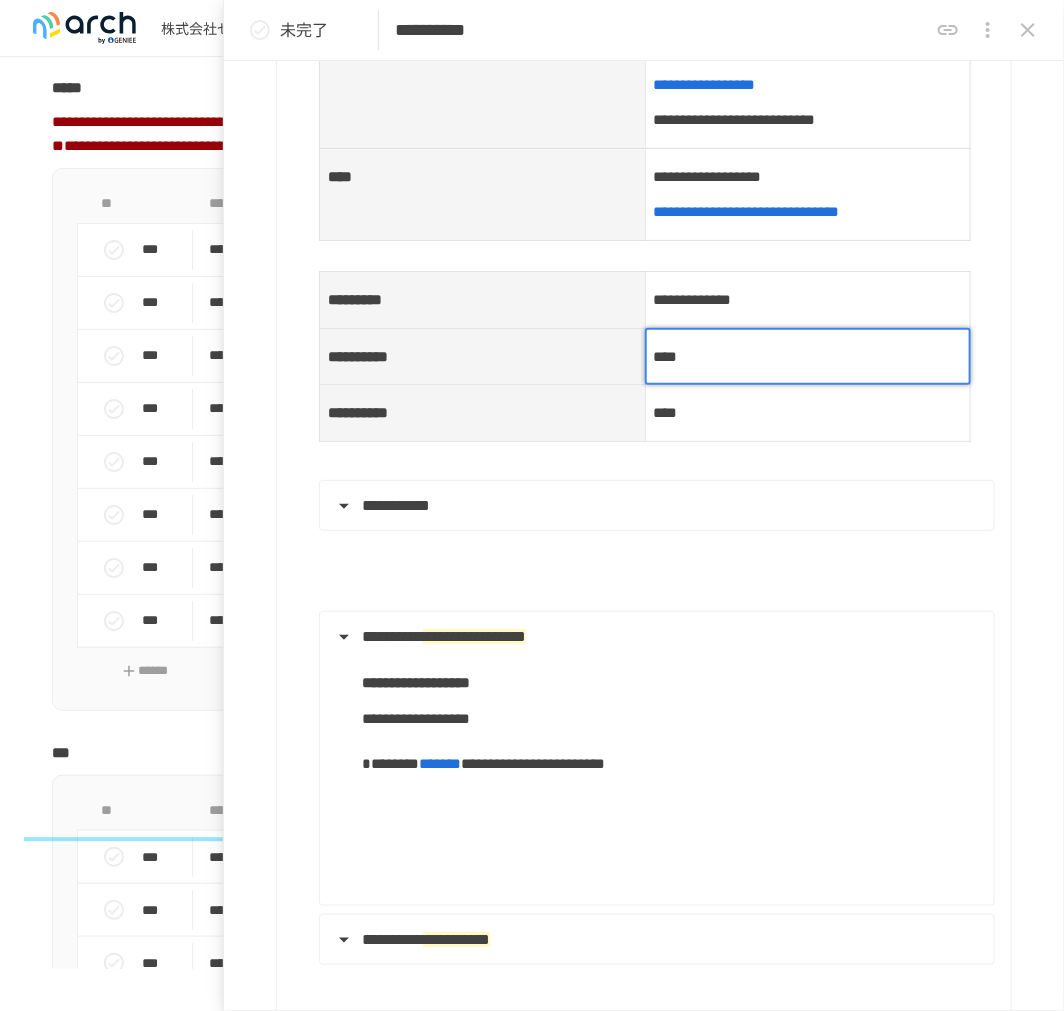 click on "****" at bounding box center (808, 357) 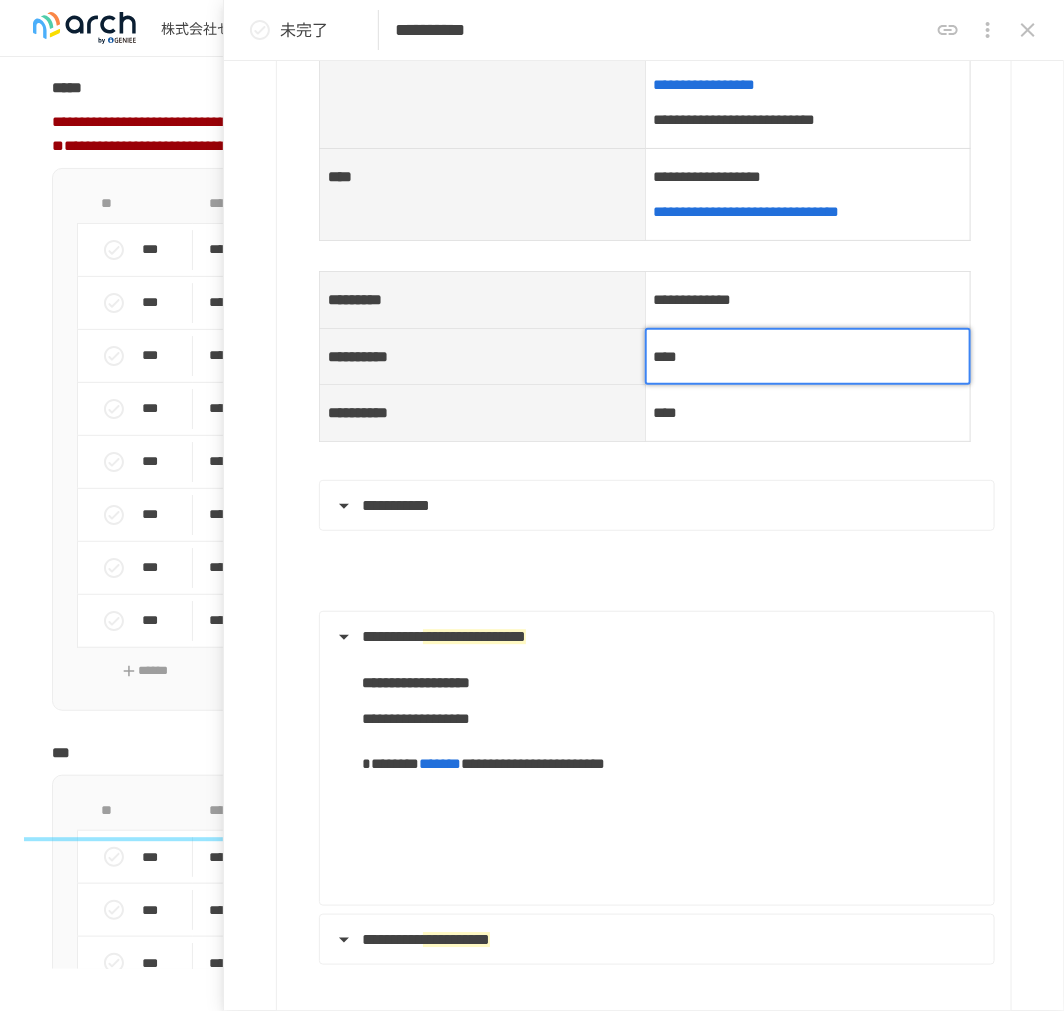 click on "****" at bounding box center [808, 357] 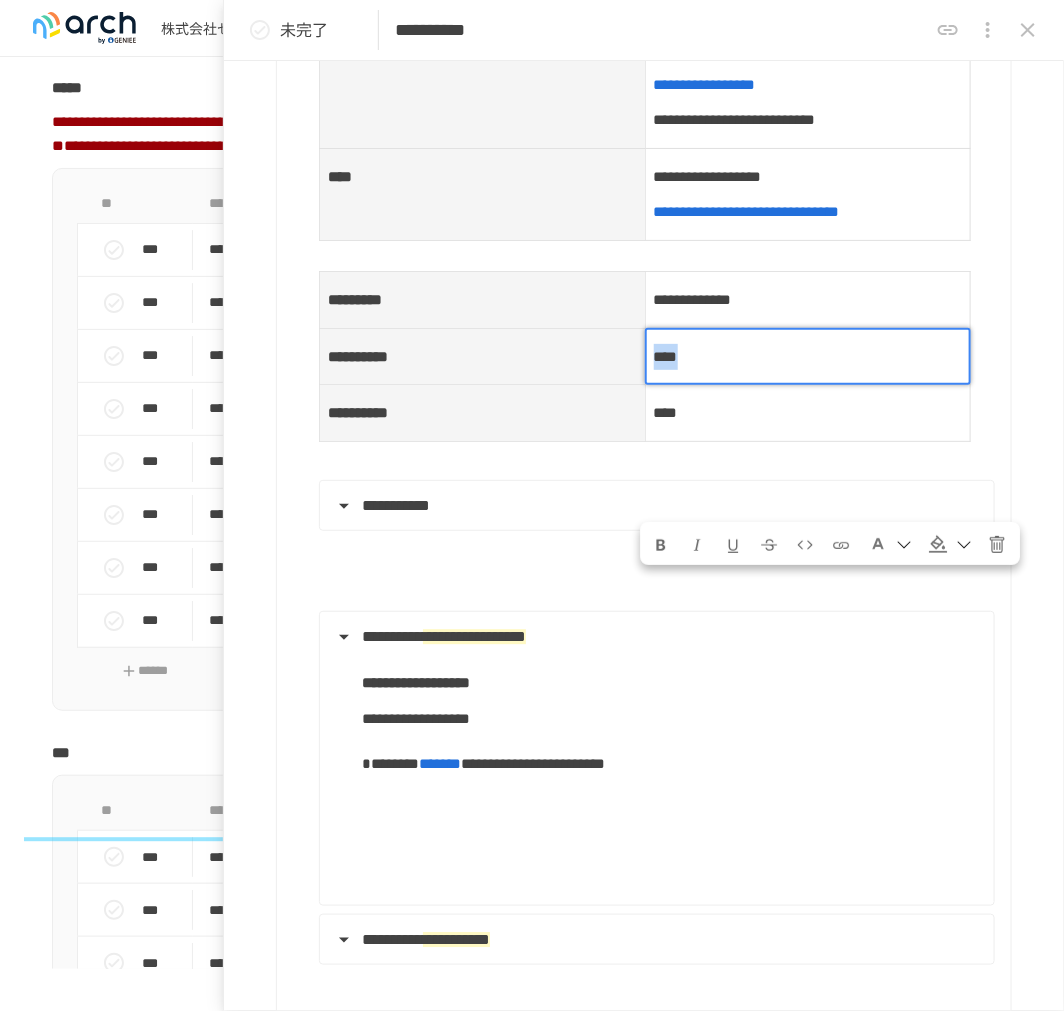 click on "****" at bounding box center (808, 357) 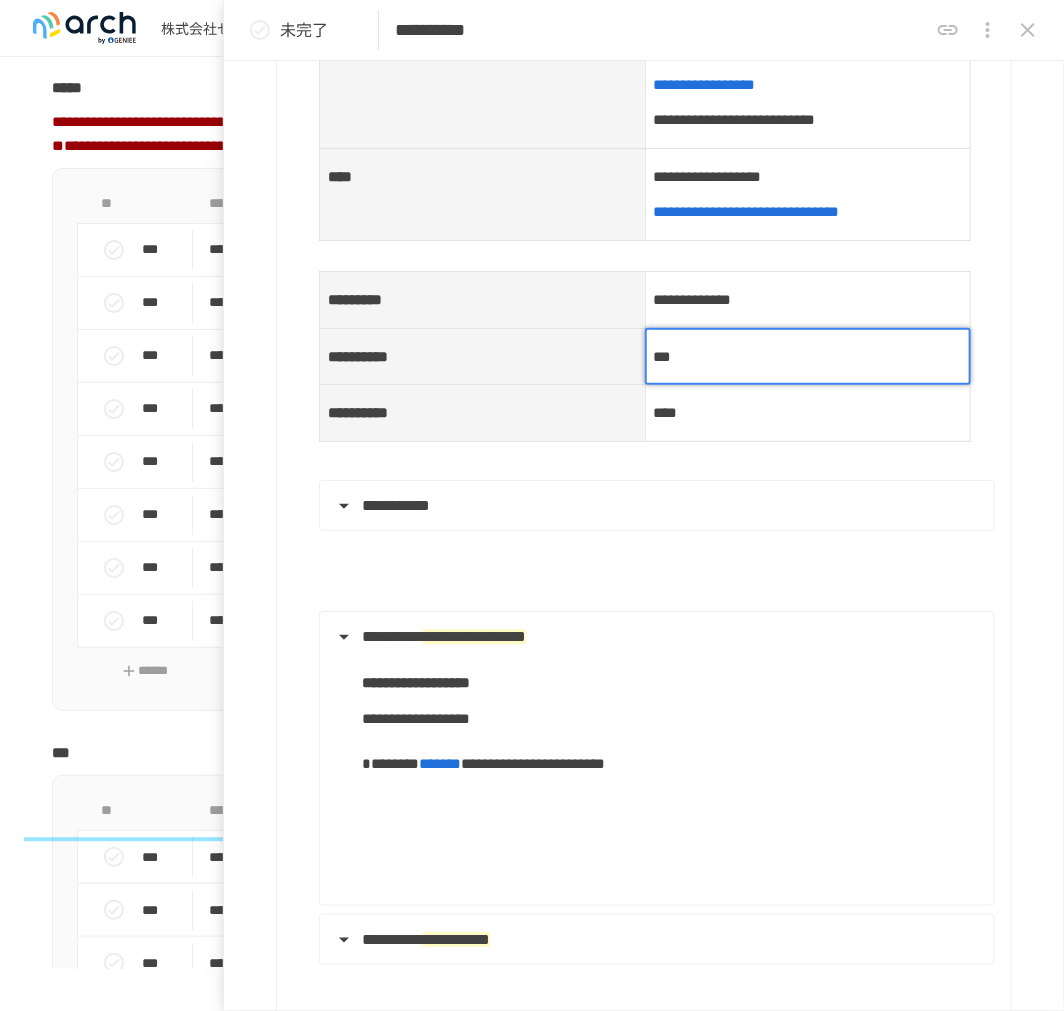 click on "***" at bounding box center (808, 357) 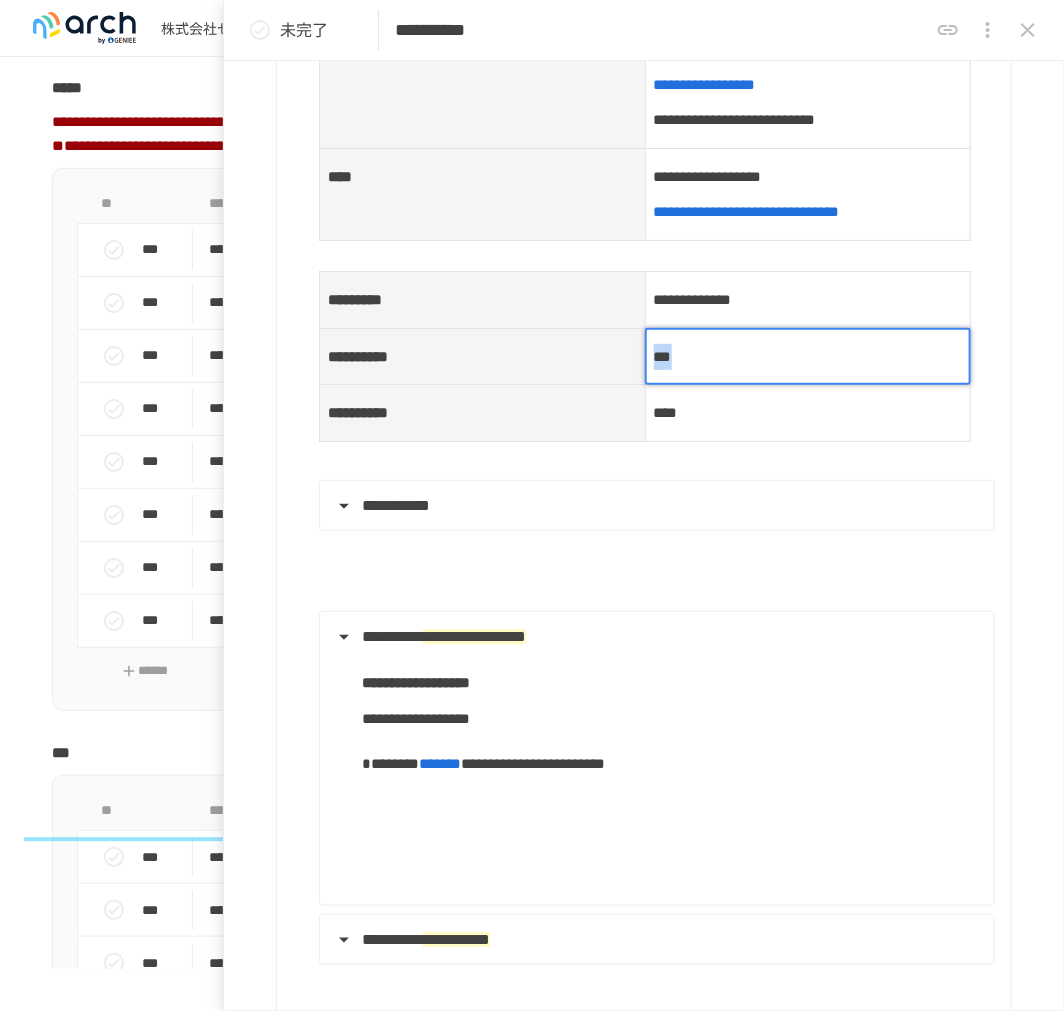 click on "***" at bounding box center [808, 357] 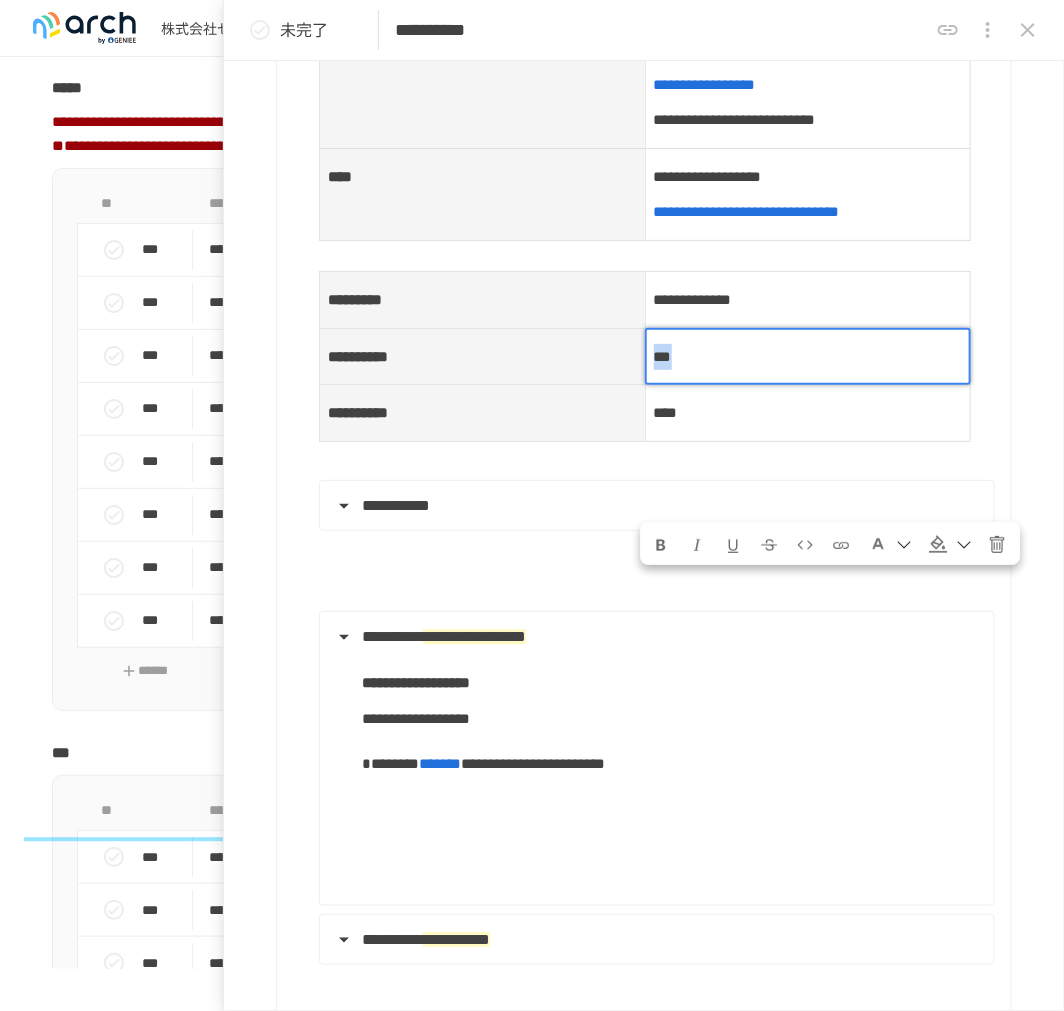 copy on "***" 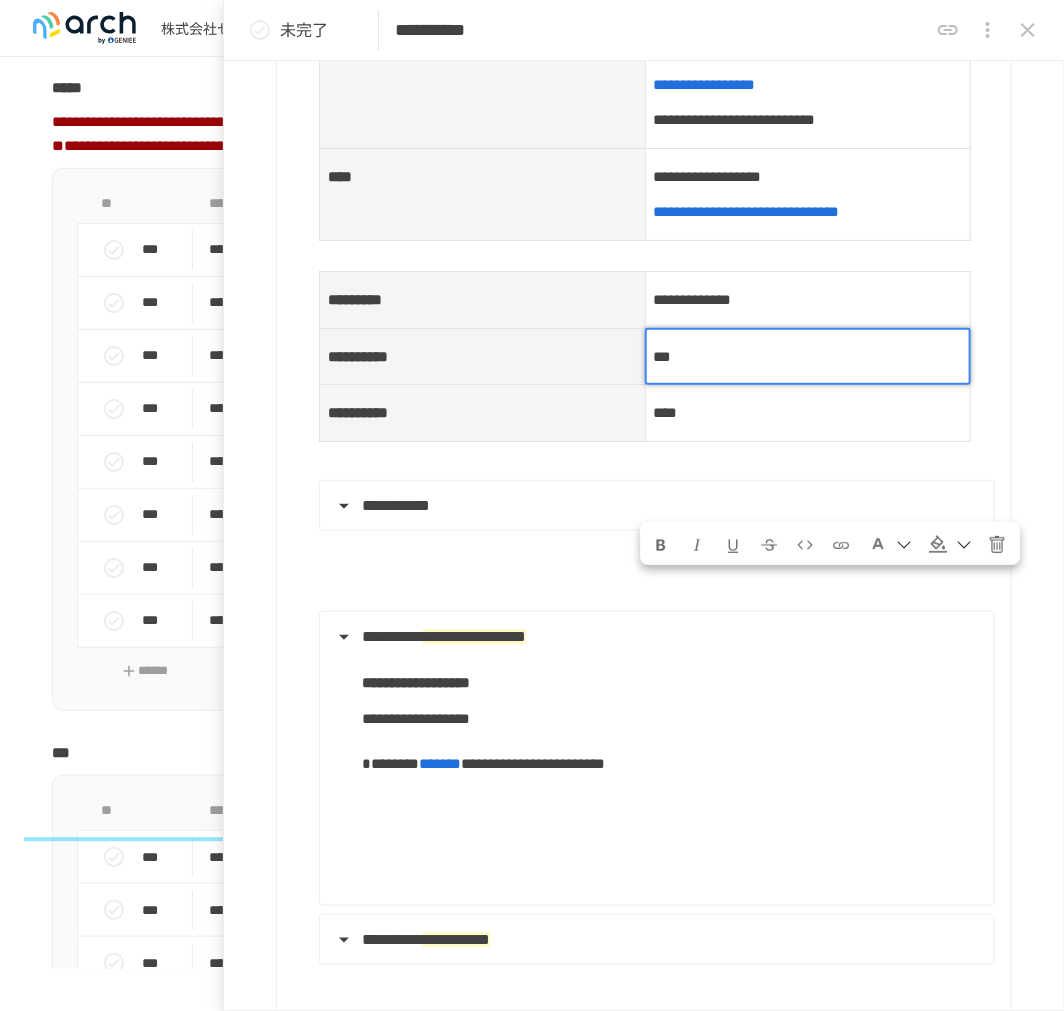 click on "****" at bounding box center [808, 413] 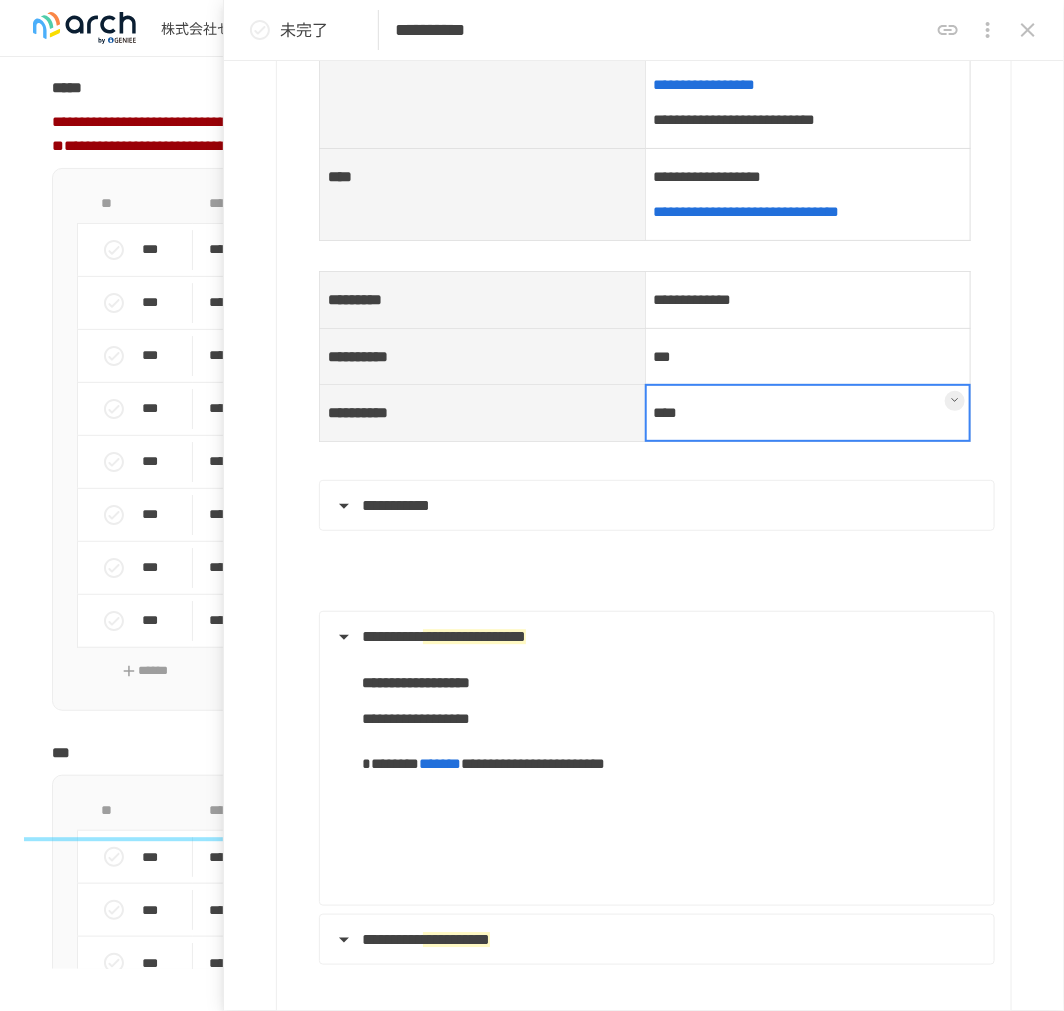 click at bounding box center (808, 413) 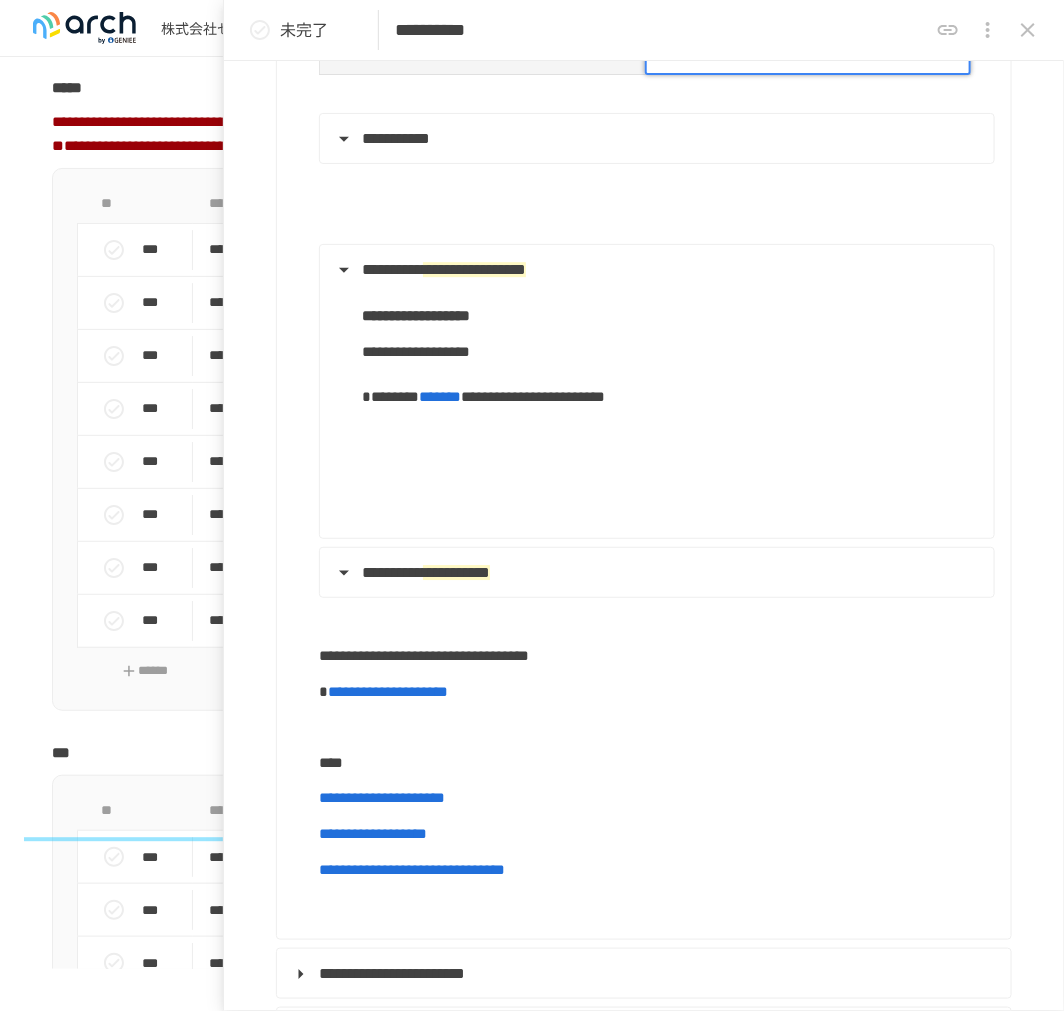 scroll, scrollTop: 1845, scrollLeft: 0, axis: vertical 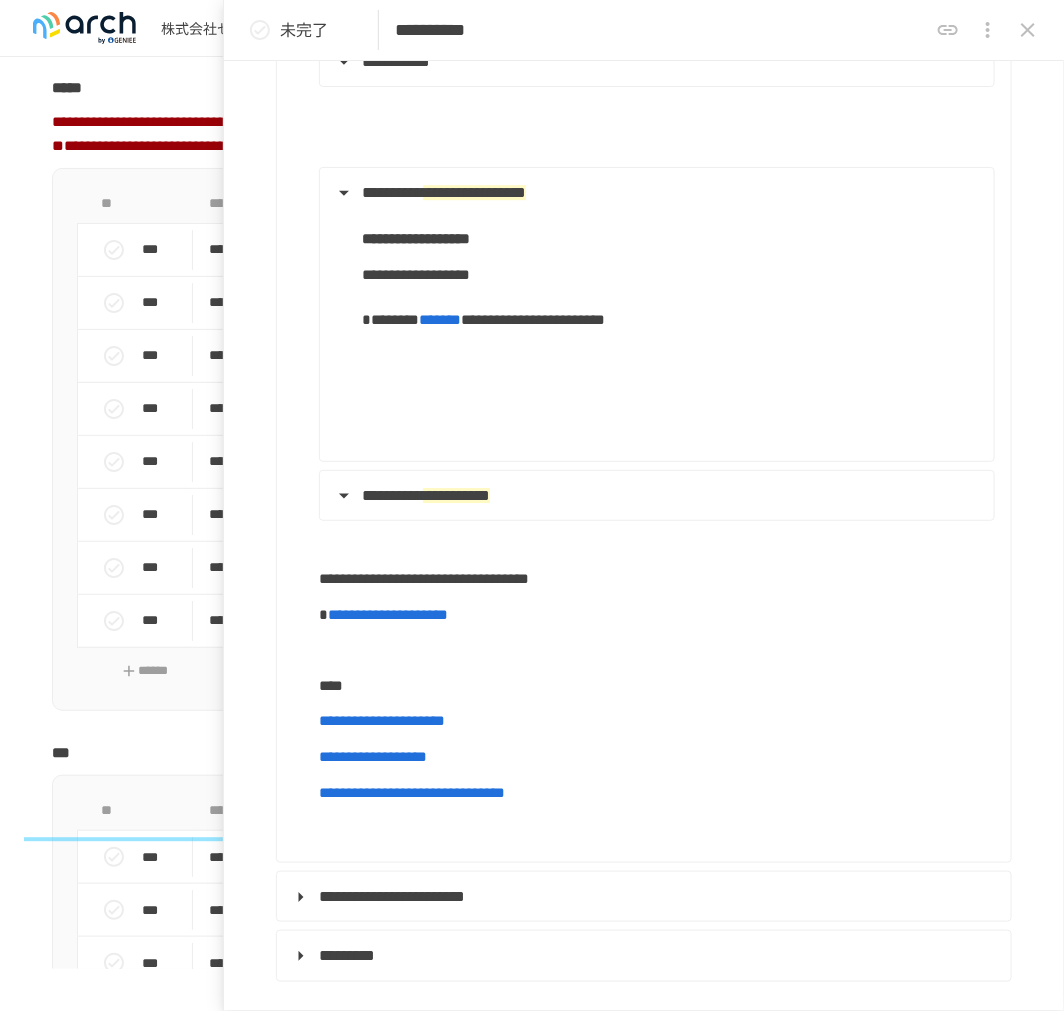 click on "**********" at bounding box center [392, 192] 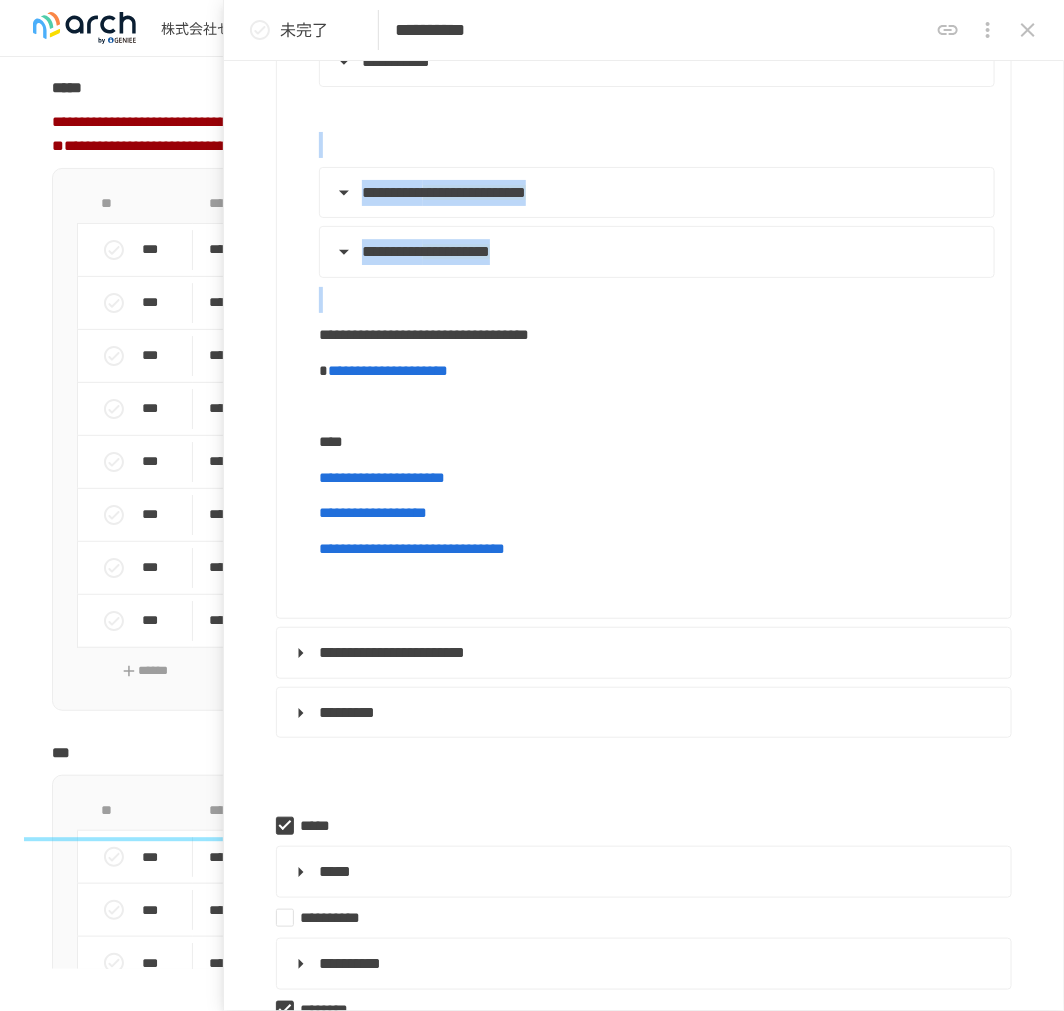 drag, startPoint x: 378, startPoint y: 373, endPoint x: 427, endPoint y: 521, distance: 155.9006 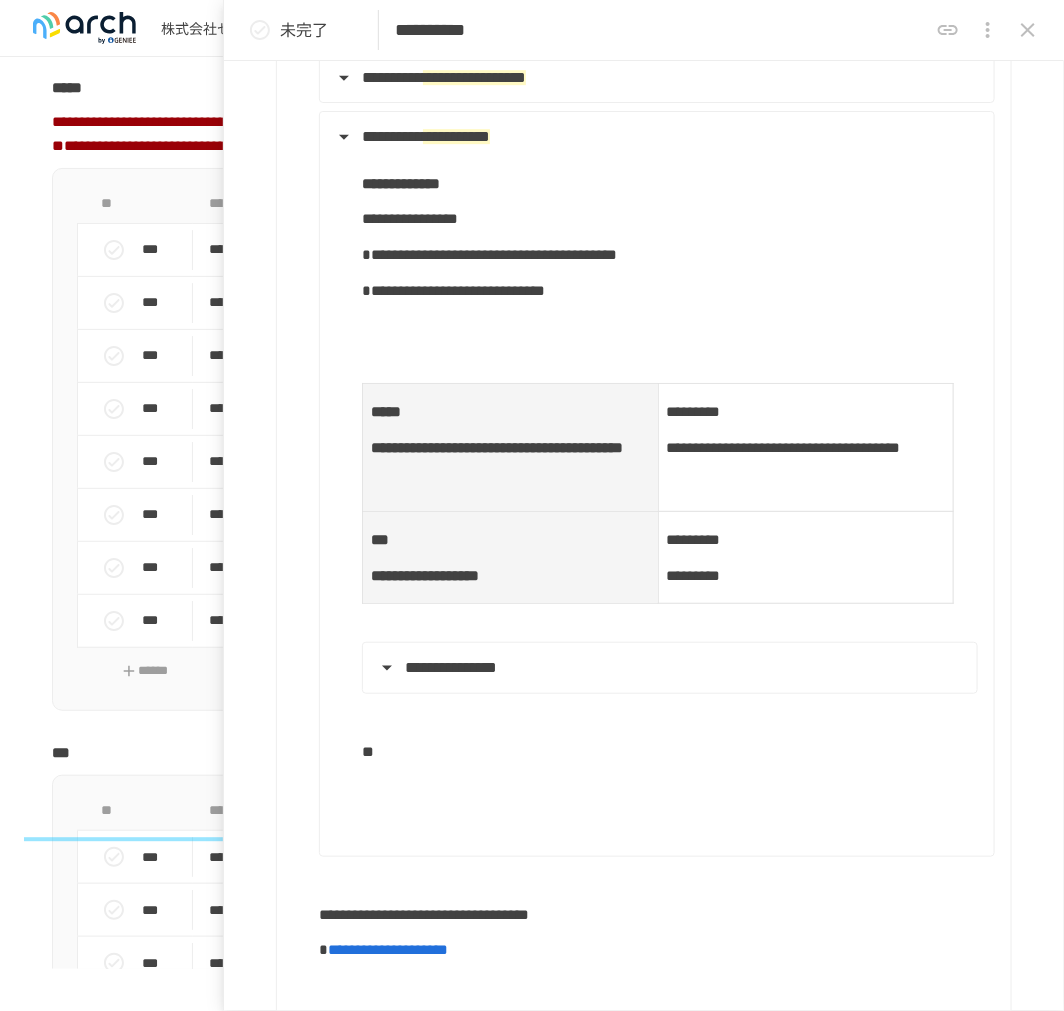 scroll, scrollTop: 1956, scrollLeft: 0, axis: vertical 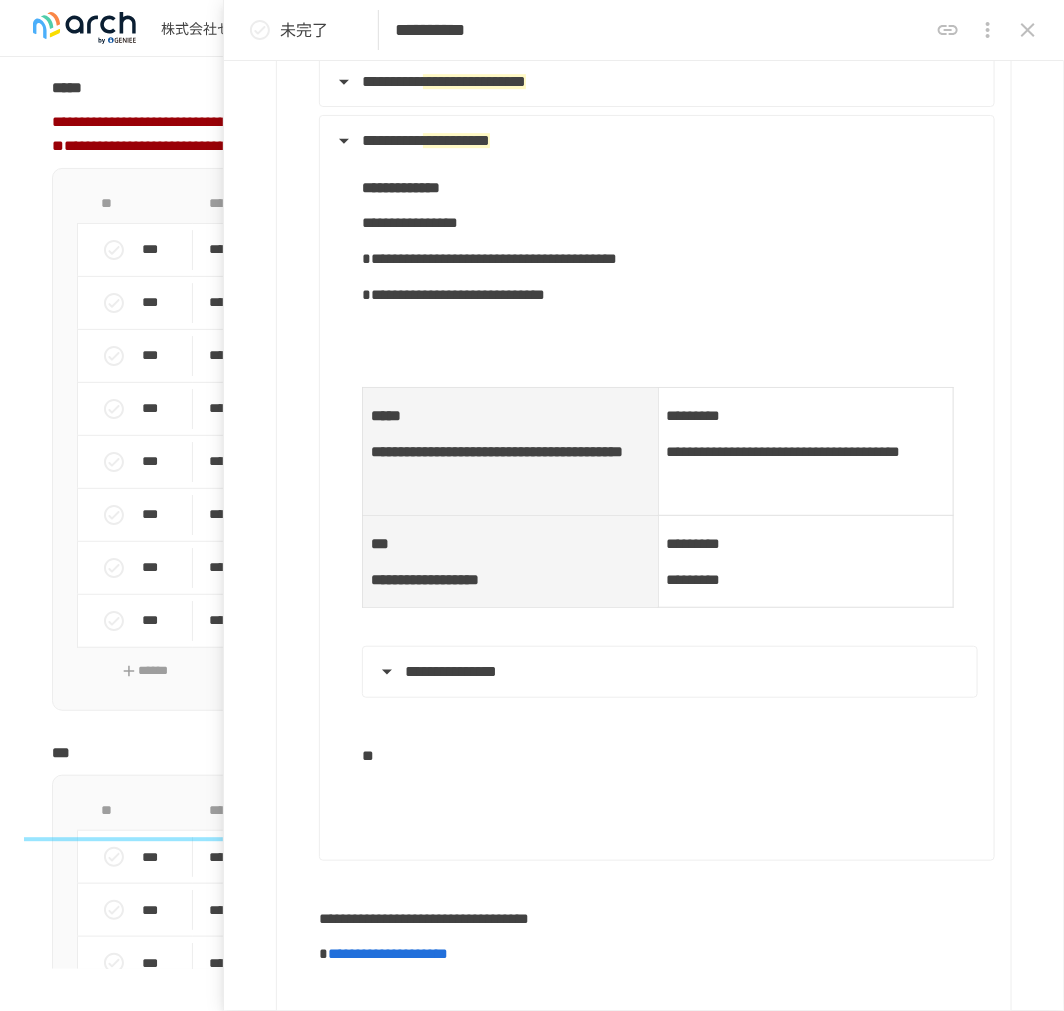 click on "**********" at bounding box center [392, 140] 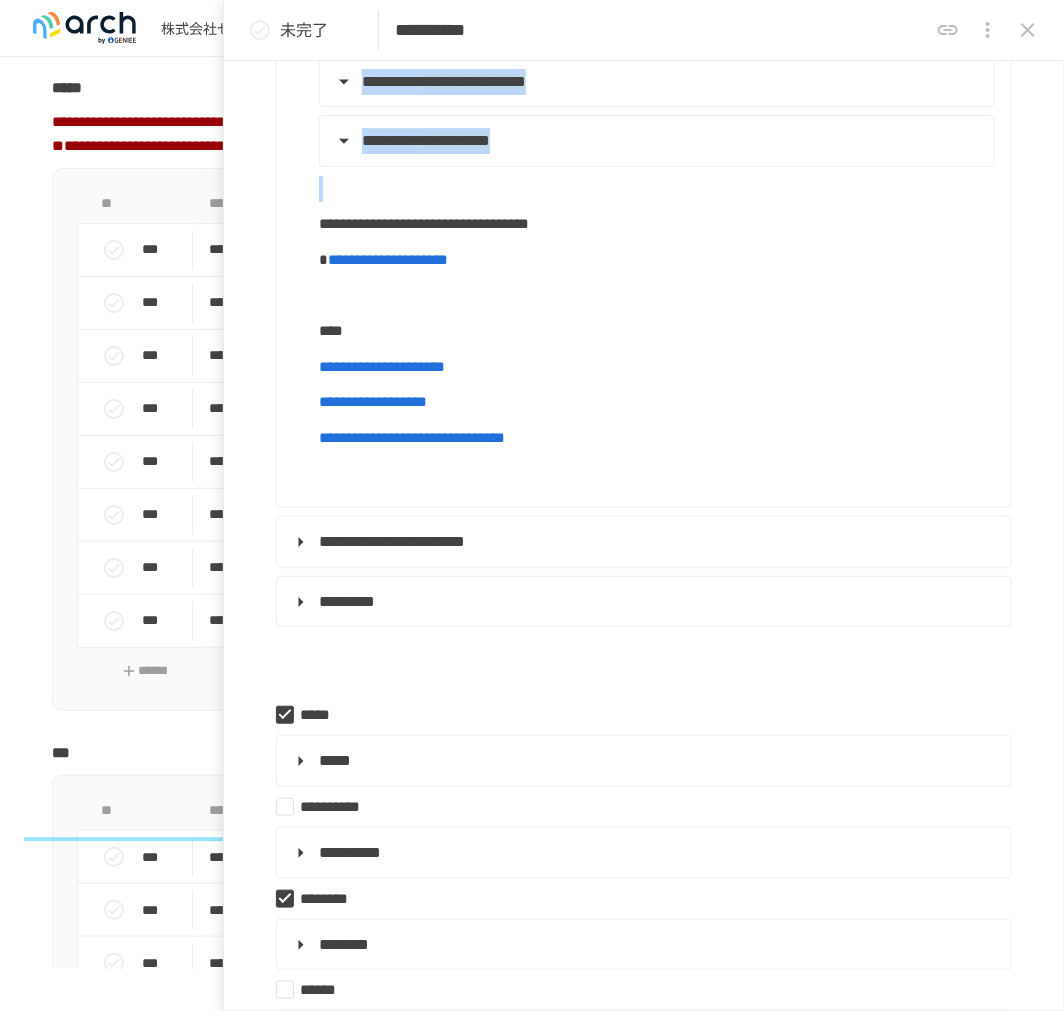 drag, startPoint x: 387, startPoint y: 248, endPoint x: 847, endPoint y: 412, distance: 488.36053 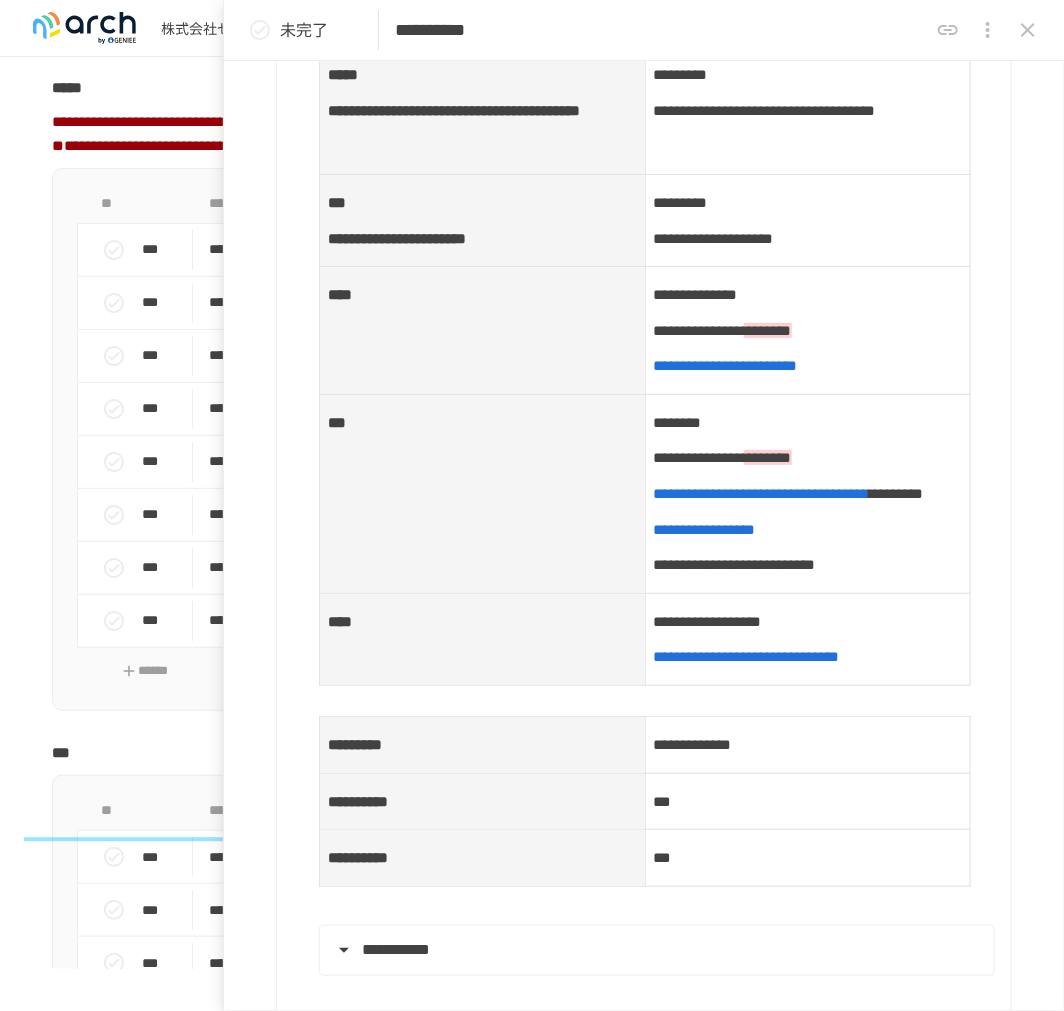 scroll, scrollTop: 401, scrollLeft: 0, axis: vertical 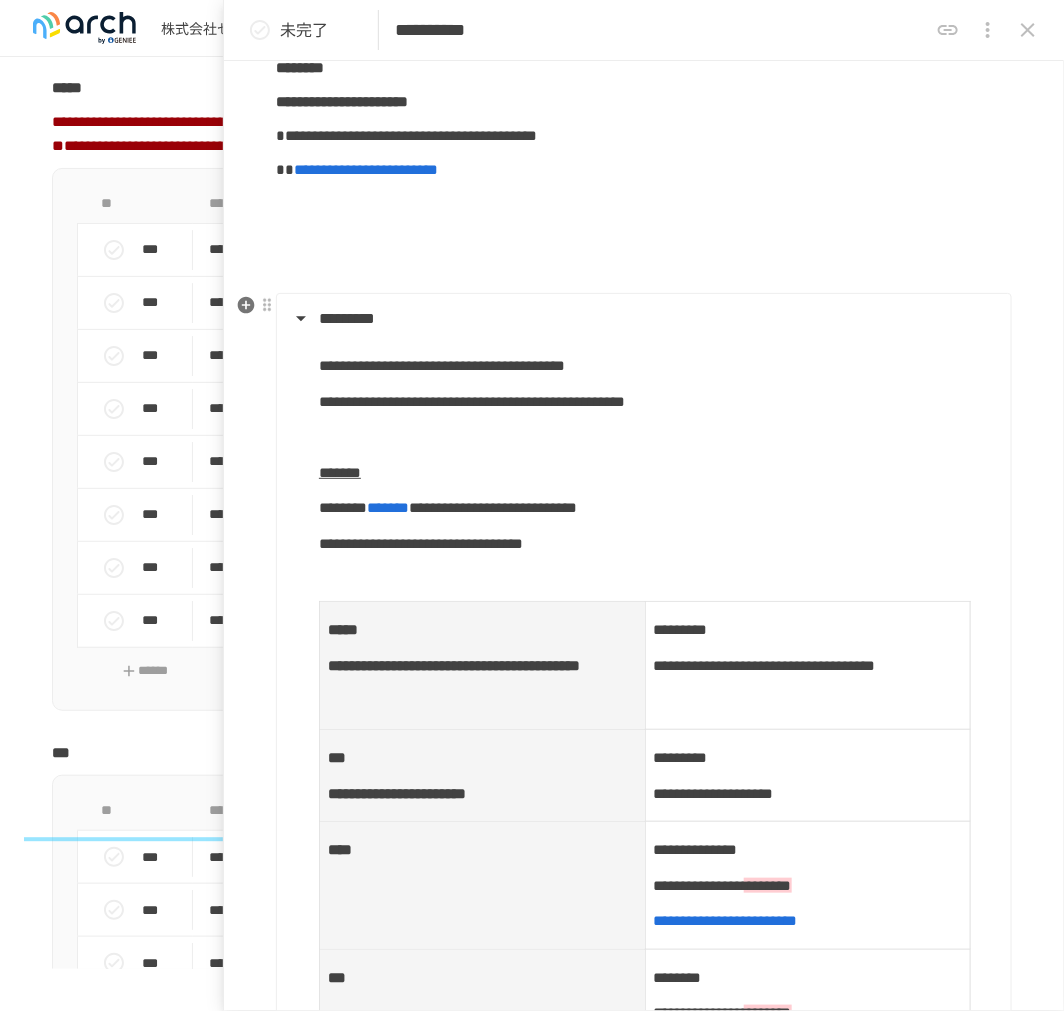 click on "*********" at bounding box center (642, 319) 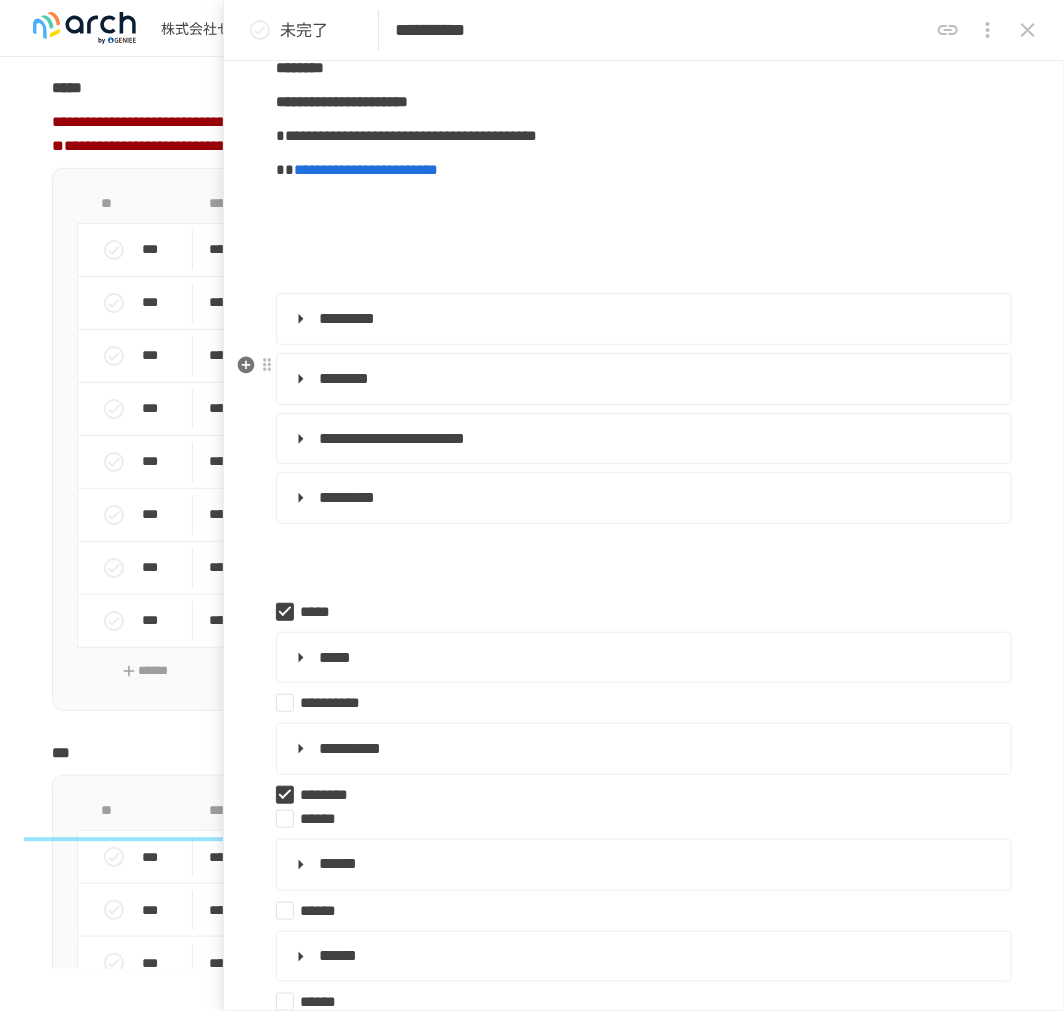 click on "**********" at bounding box center [644, 379] 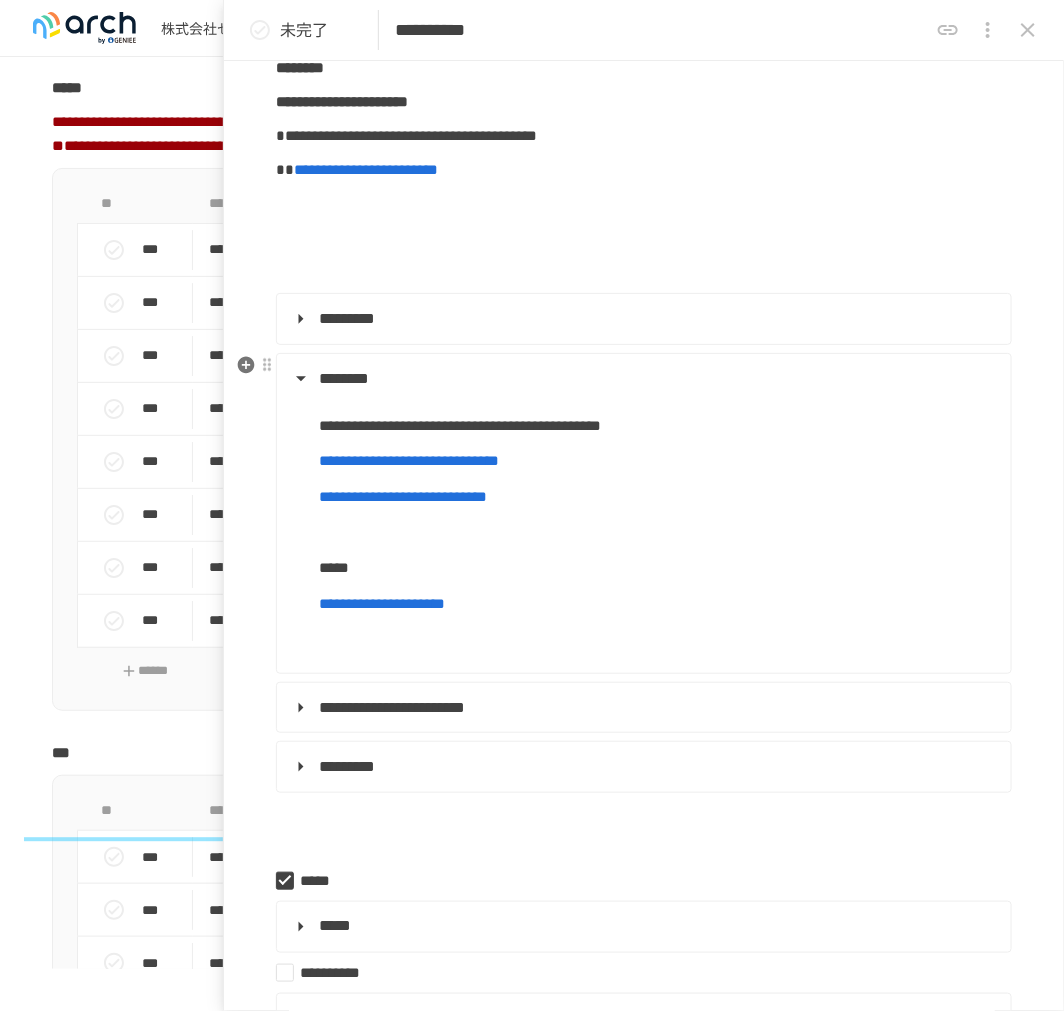 click on "**********" at bounding box center [657, 426] 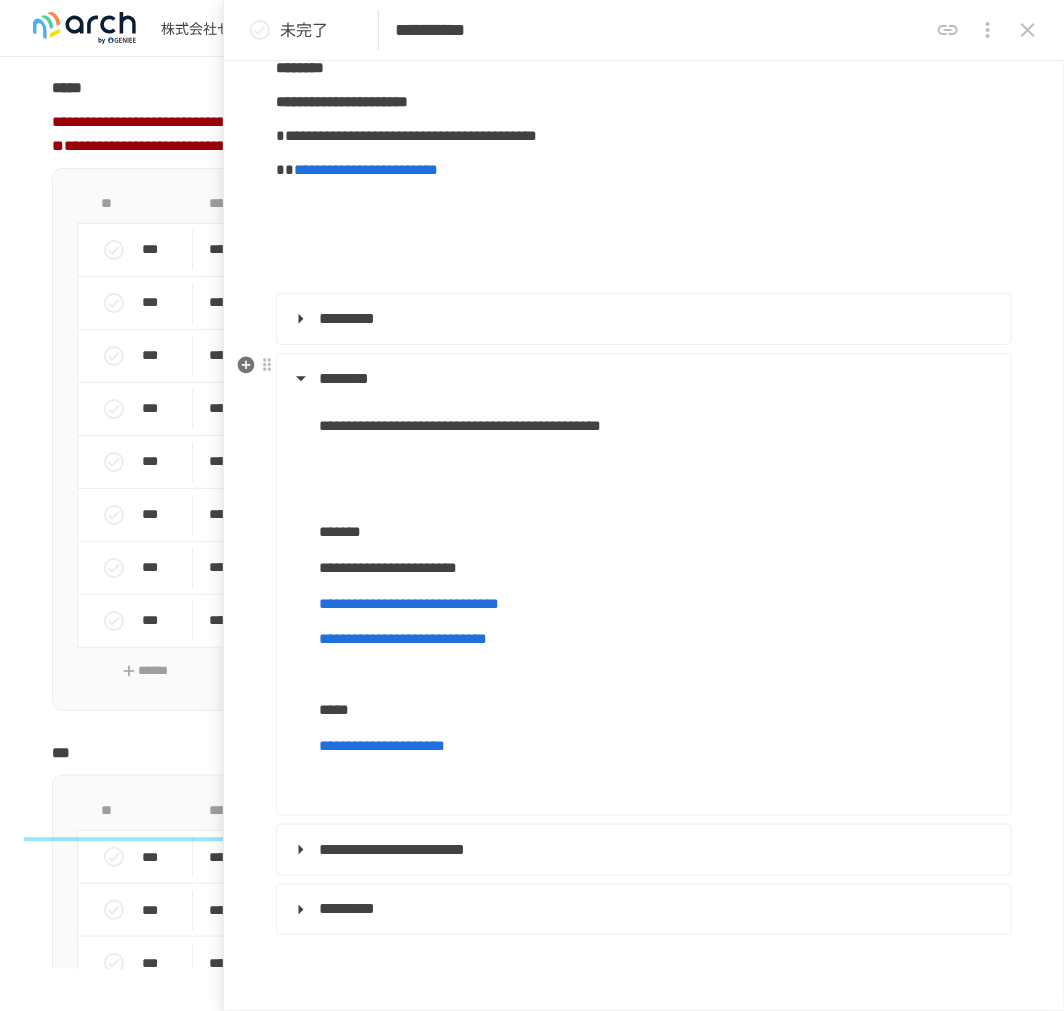 click at bounding box center (657, 497) 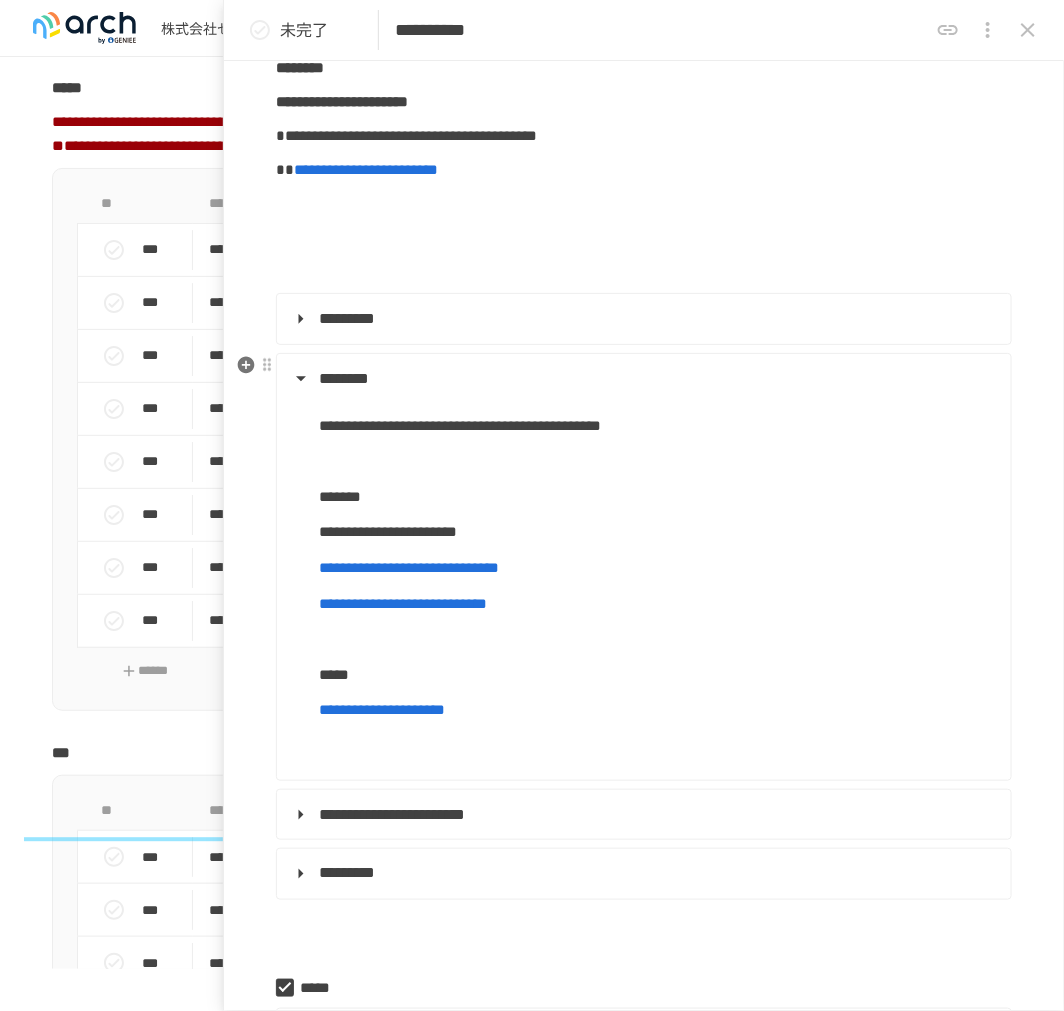 click on "**********" at bounding box center (644, 567) 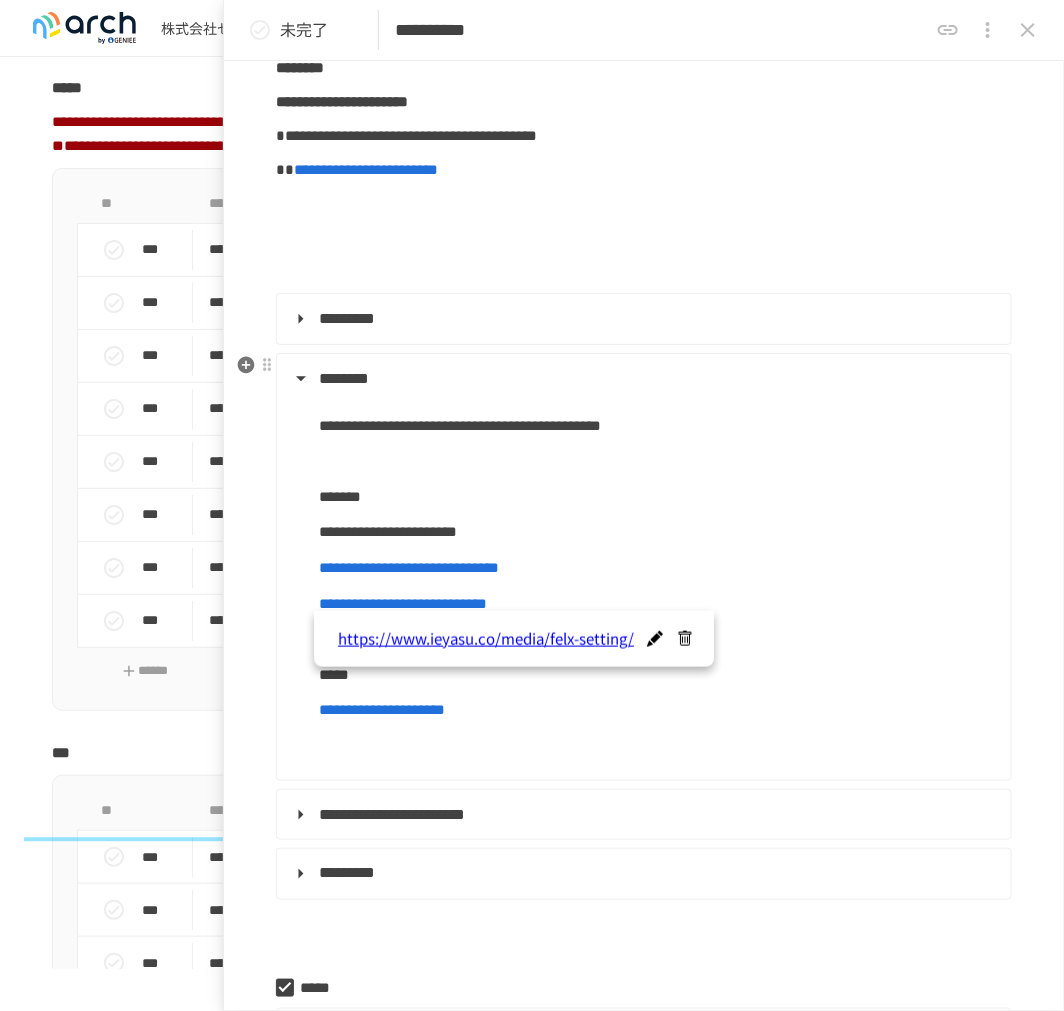 click on "**********" at bounding box center [642, 576] 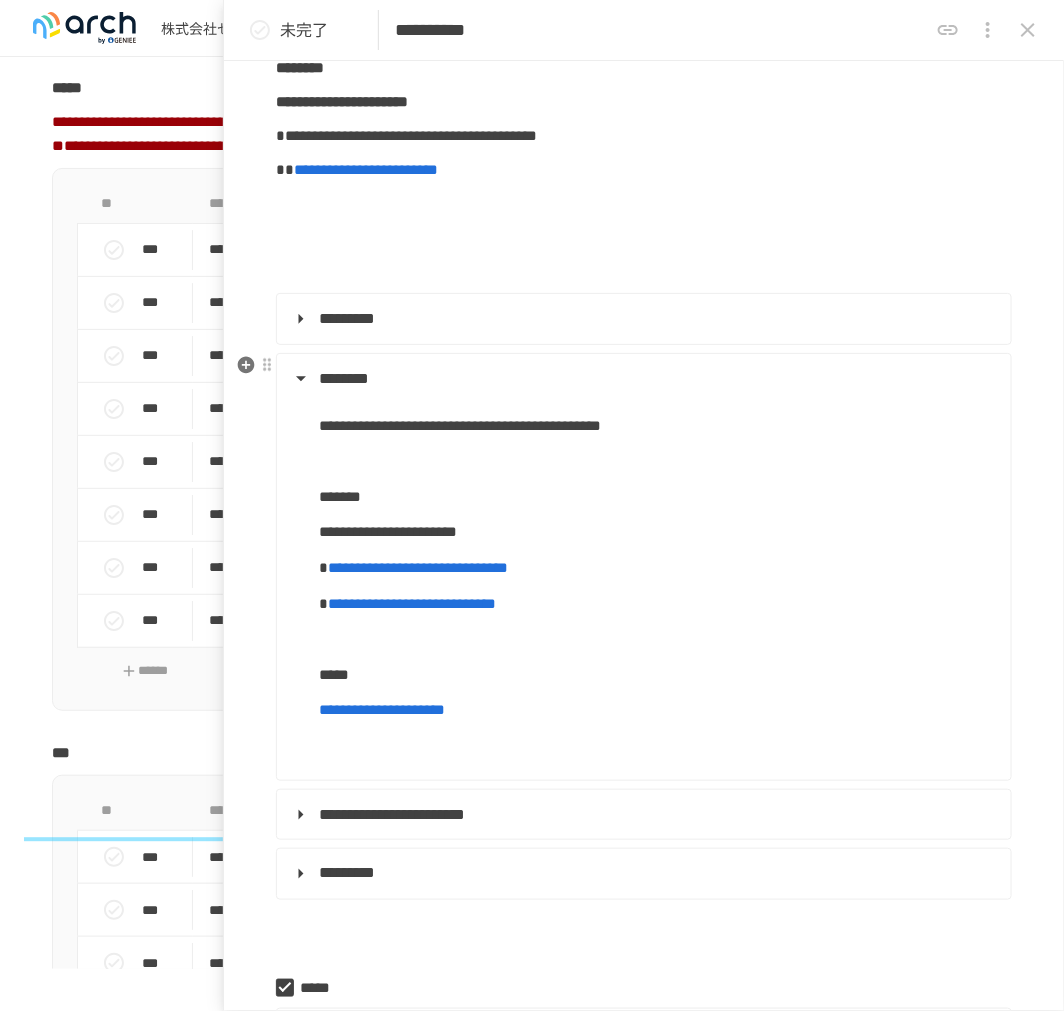 click at bounding box center (657, 639) 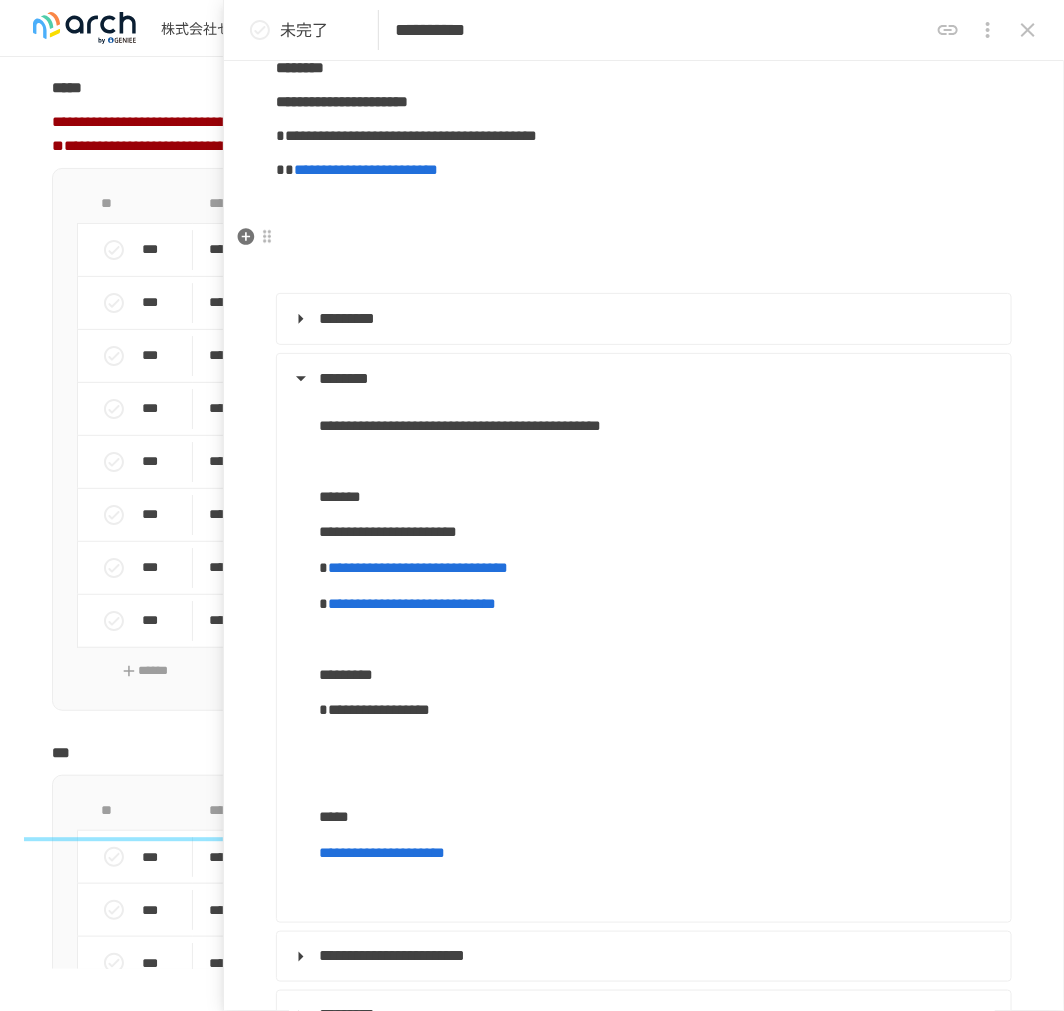 click on "**********" at bounding box center (644, 1784) 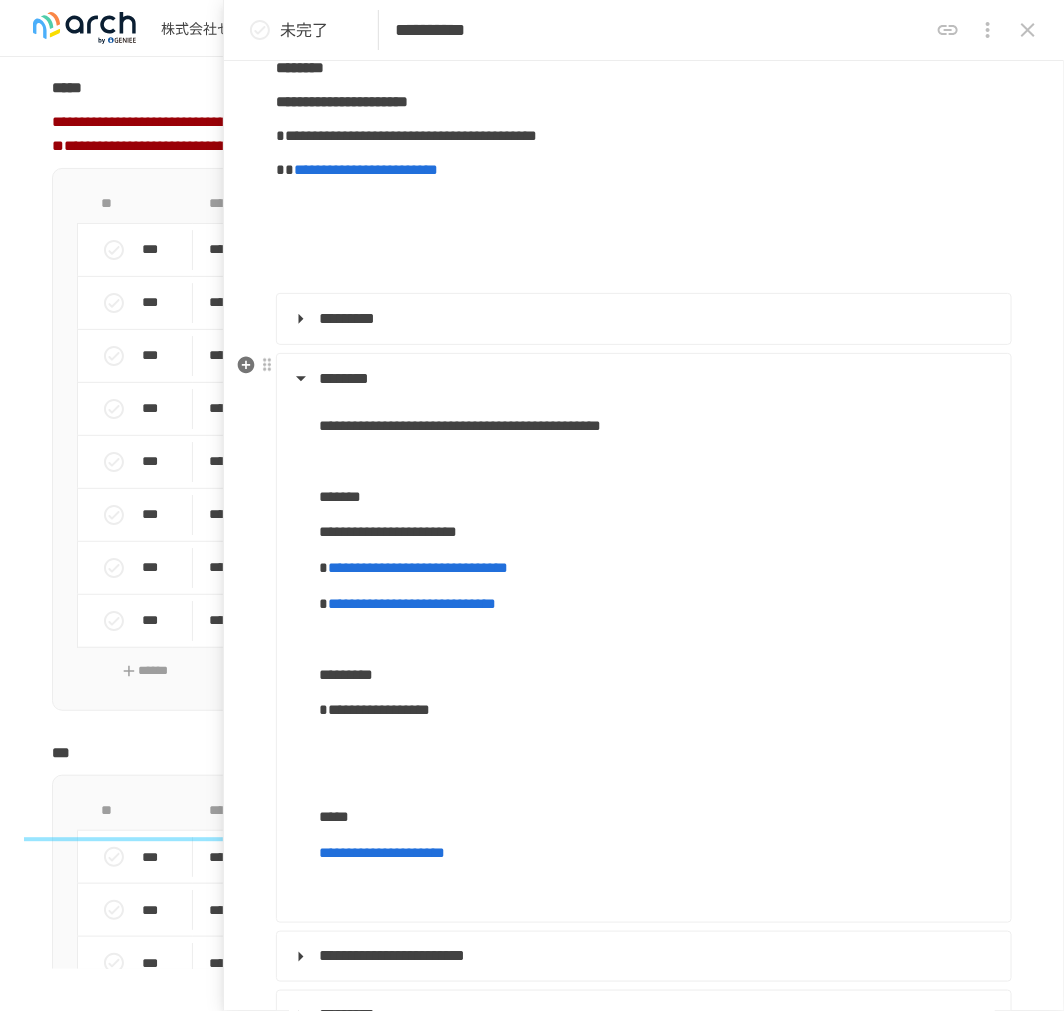 click on "**********" at bounding box center (657, 710) 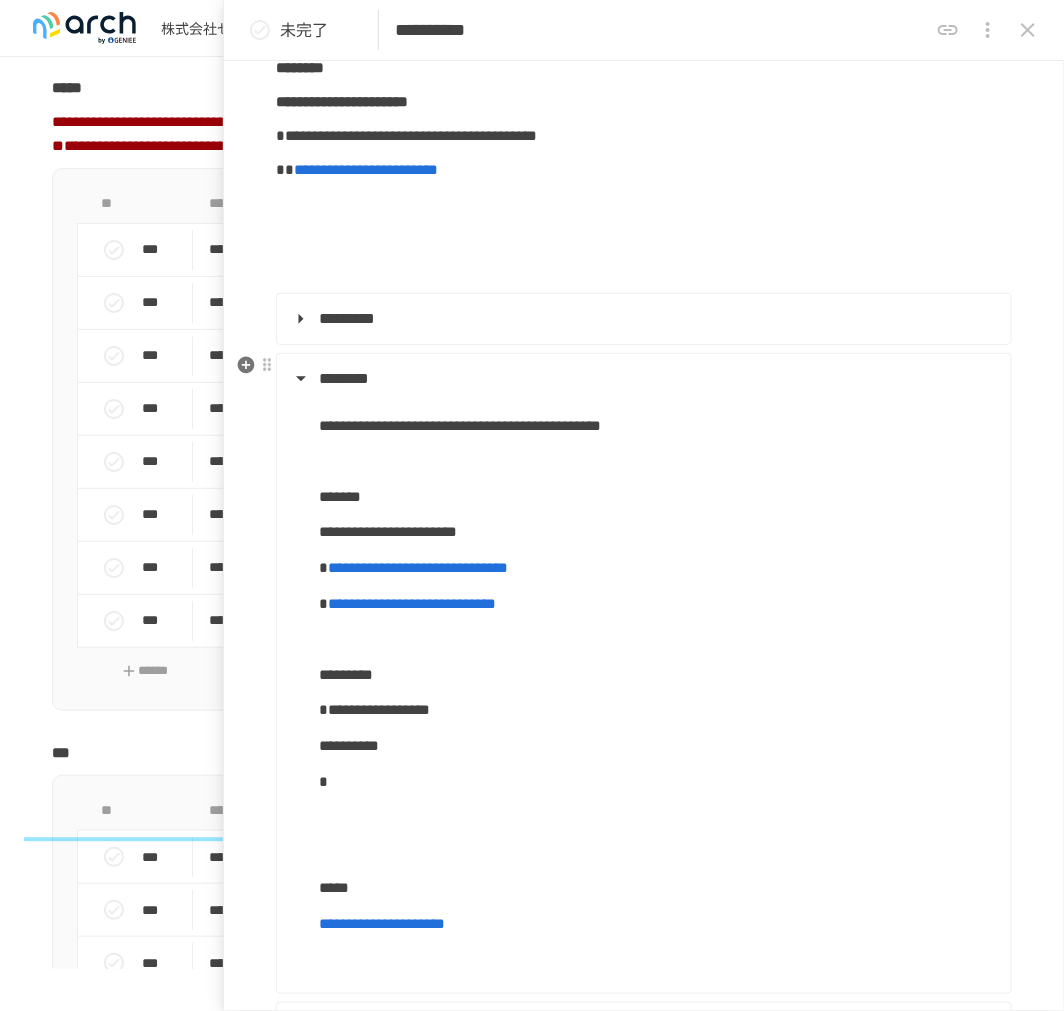 click on "**********" at bounding box center (644, 1819) 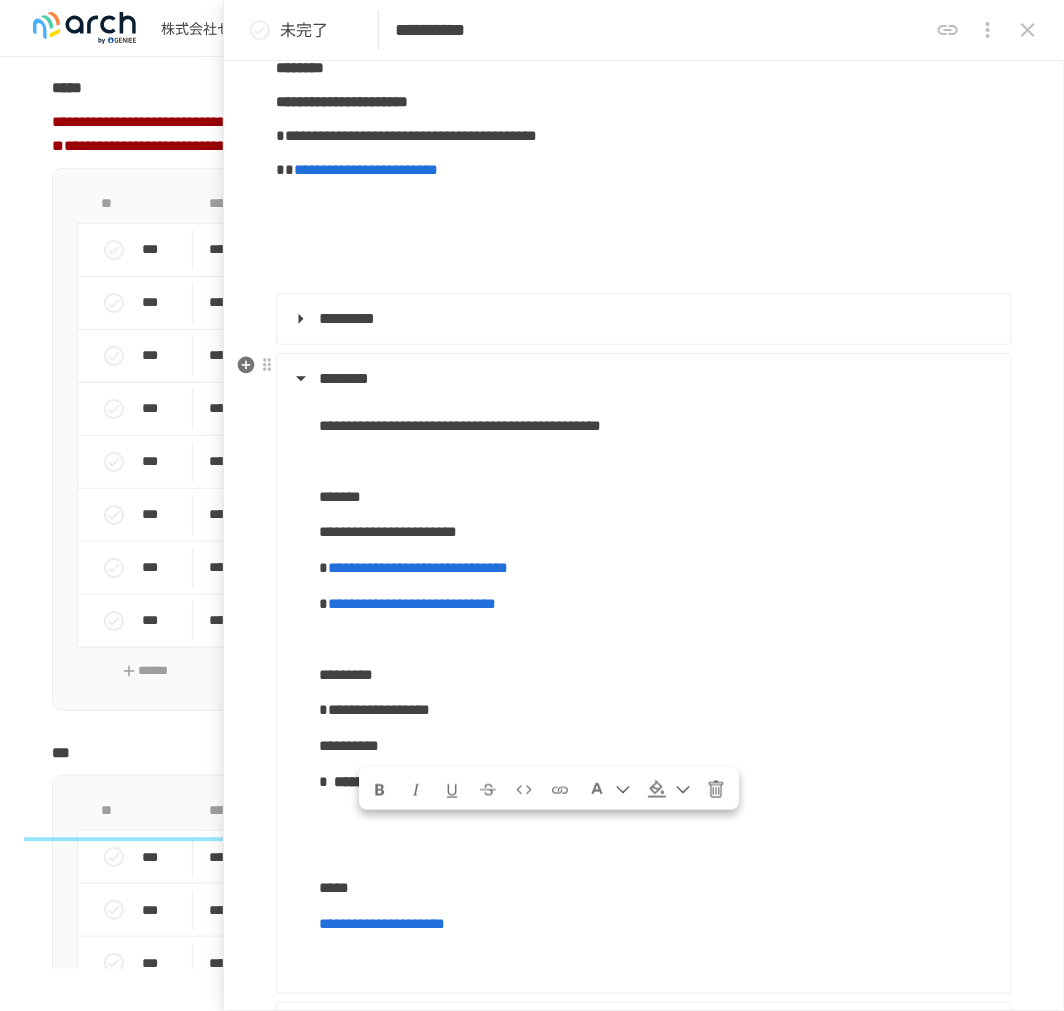 drag, startPoint x: 366, startPoint y: 835, endPoint x: 427, endPoint y: 834, distance: 61.008198 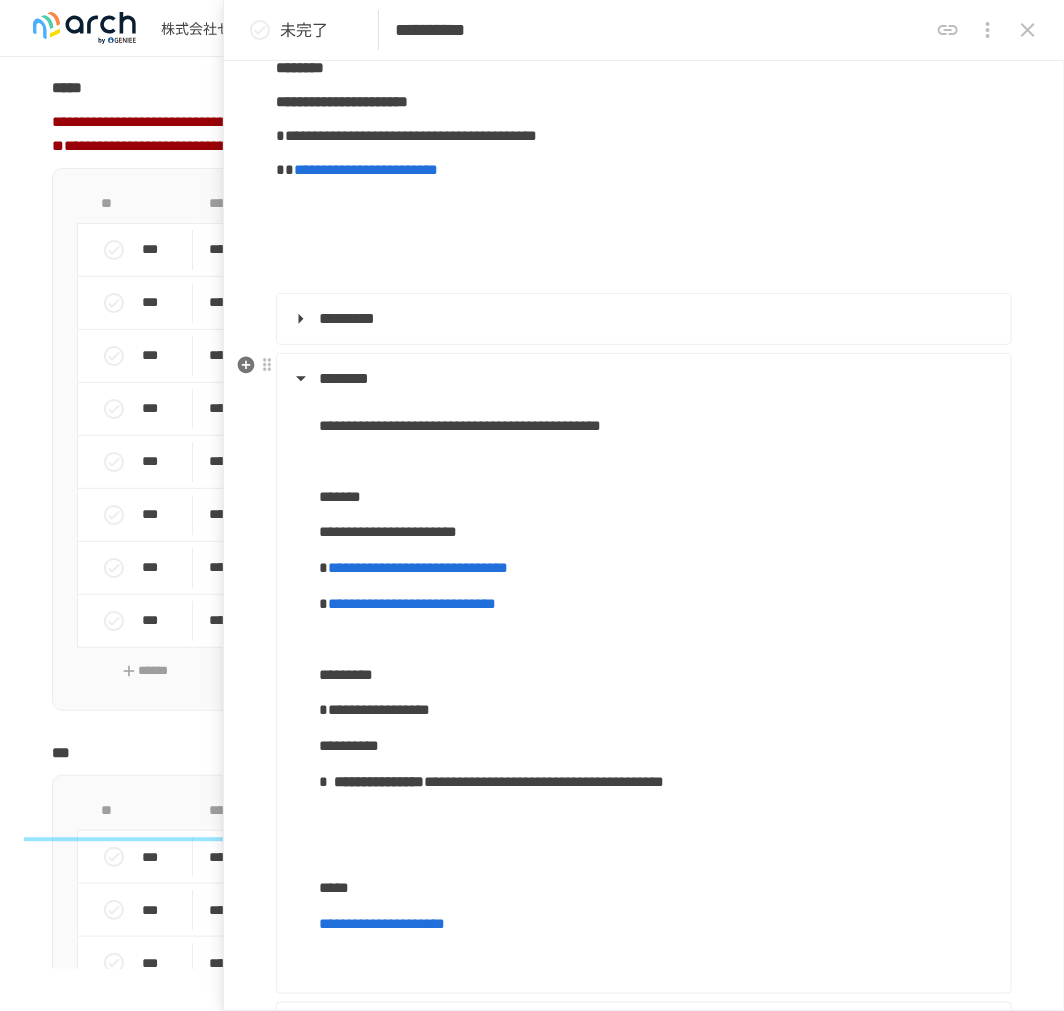 click on "**********" at bounding box center (644, 1819) 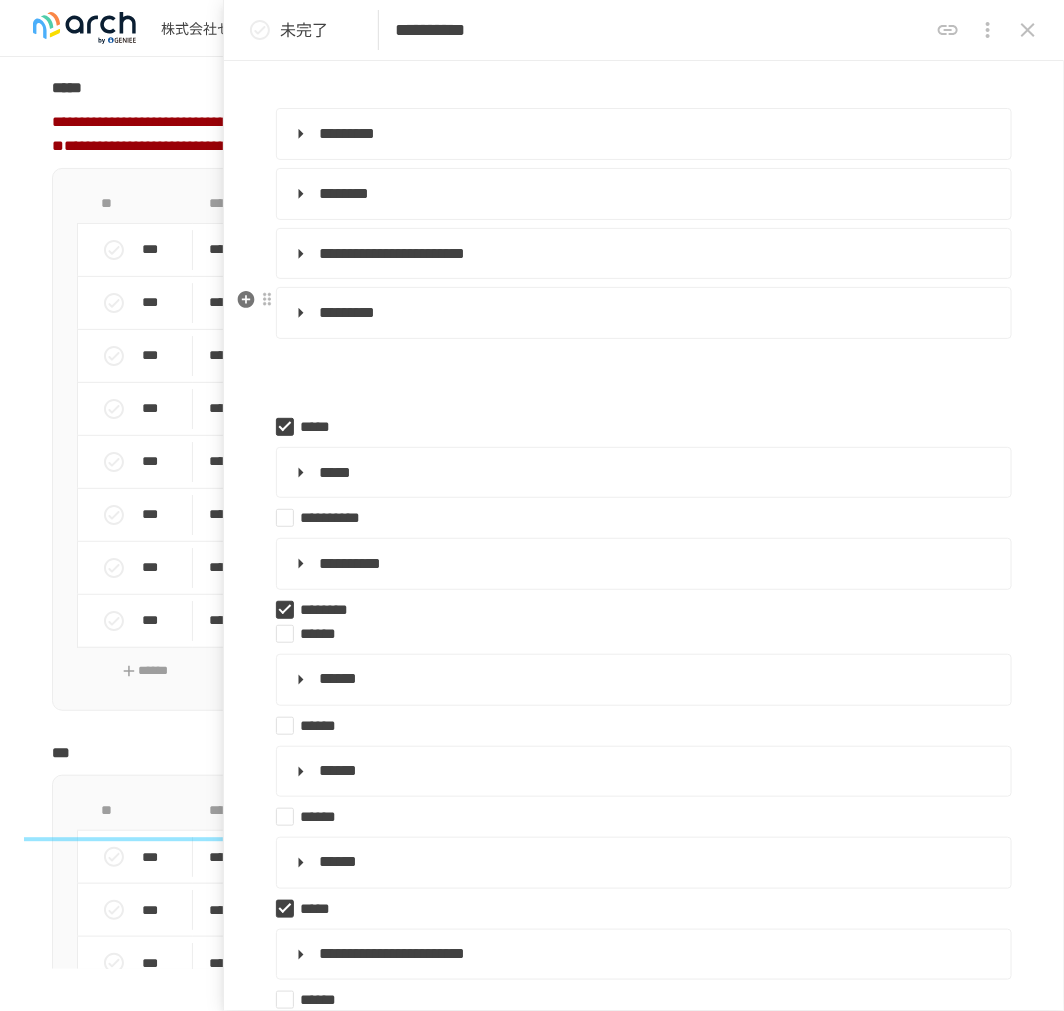 scroll, scrollTop: 845, scrollLeft: 0, axis: vertical 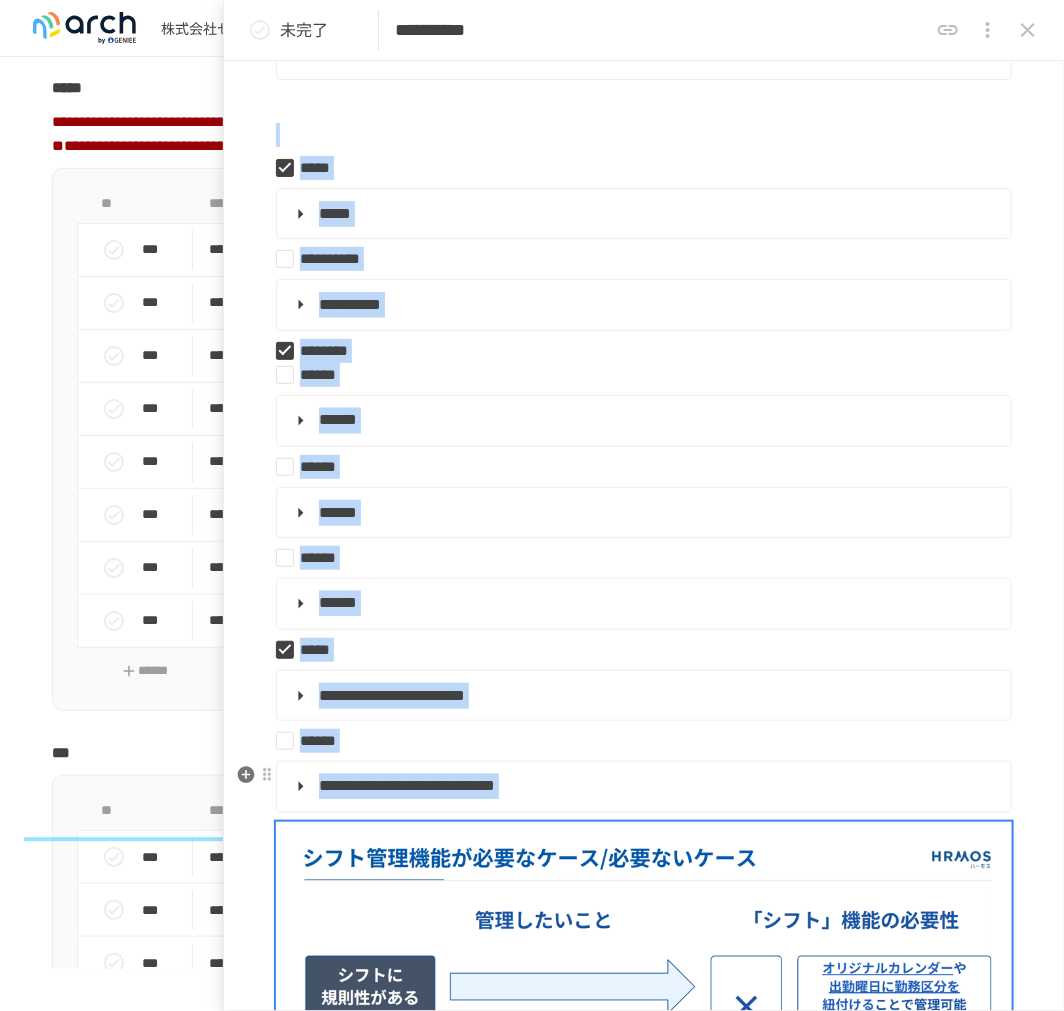 drag, startPoint x: 397, startPoint y: 133, endPoint x: 537, endPoint y: 822, distance: 703.07965 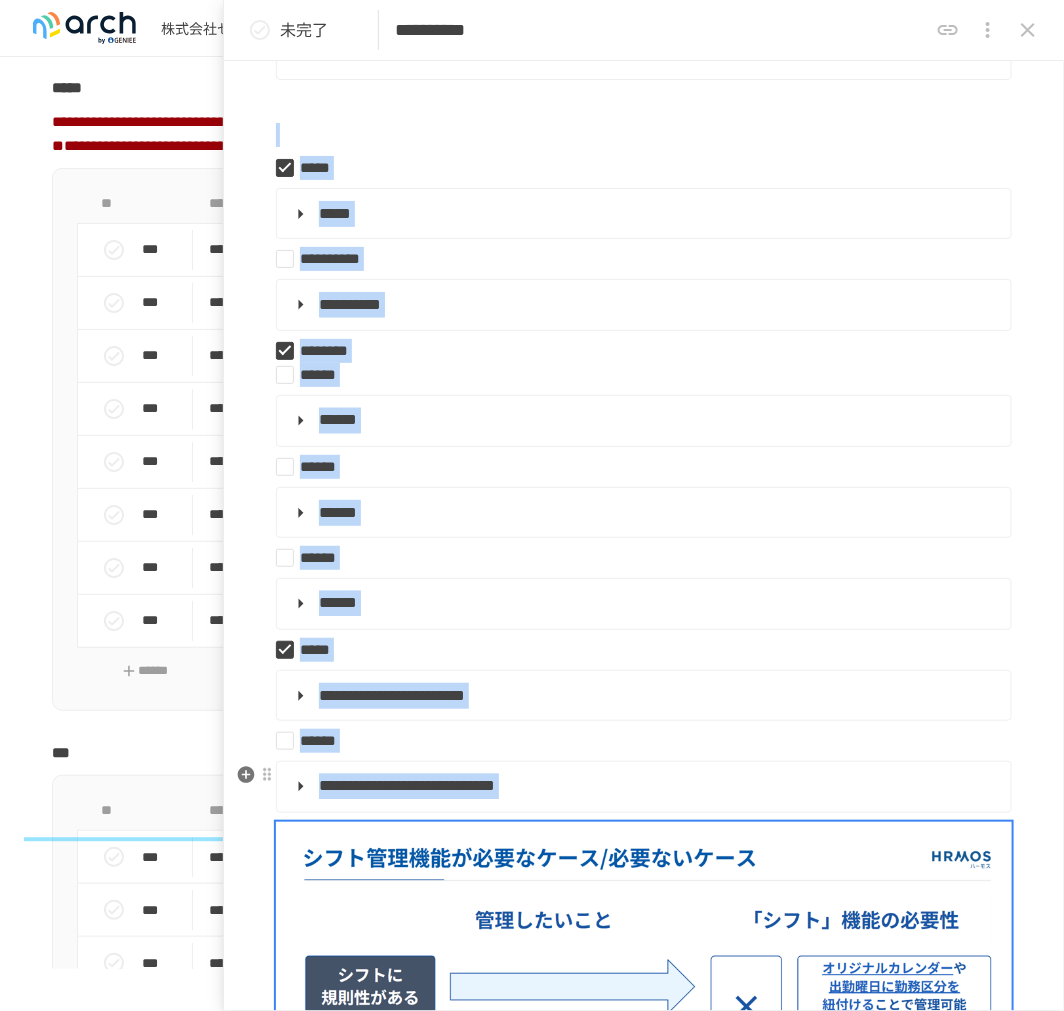 click on "**********" at bounding box center [644, 1080] 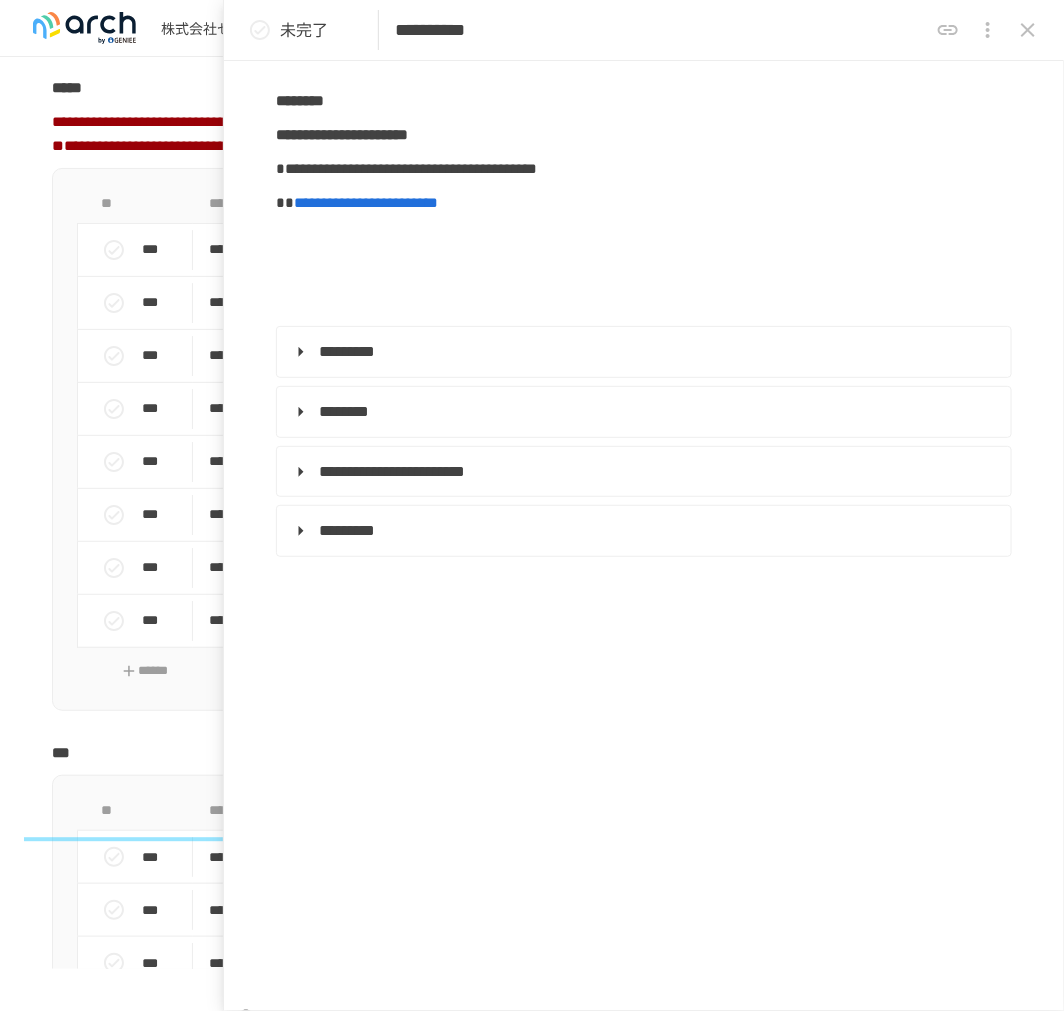 scroll, scrollTop: 365, scrollLeft: 0, axis: vertical 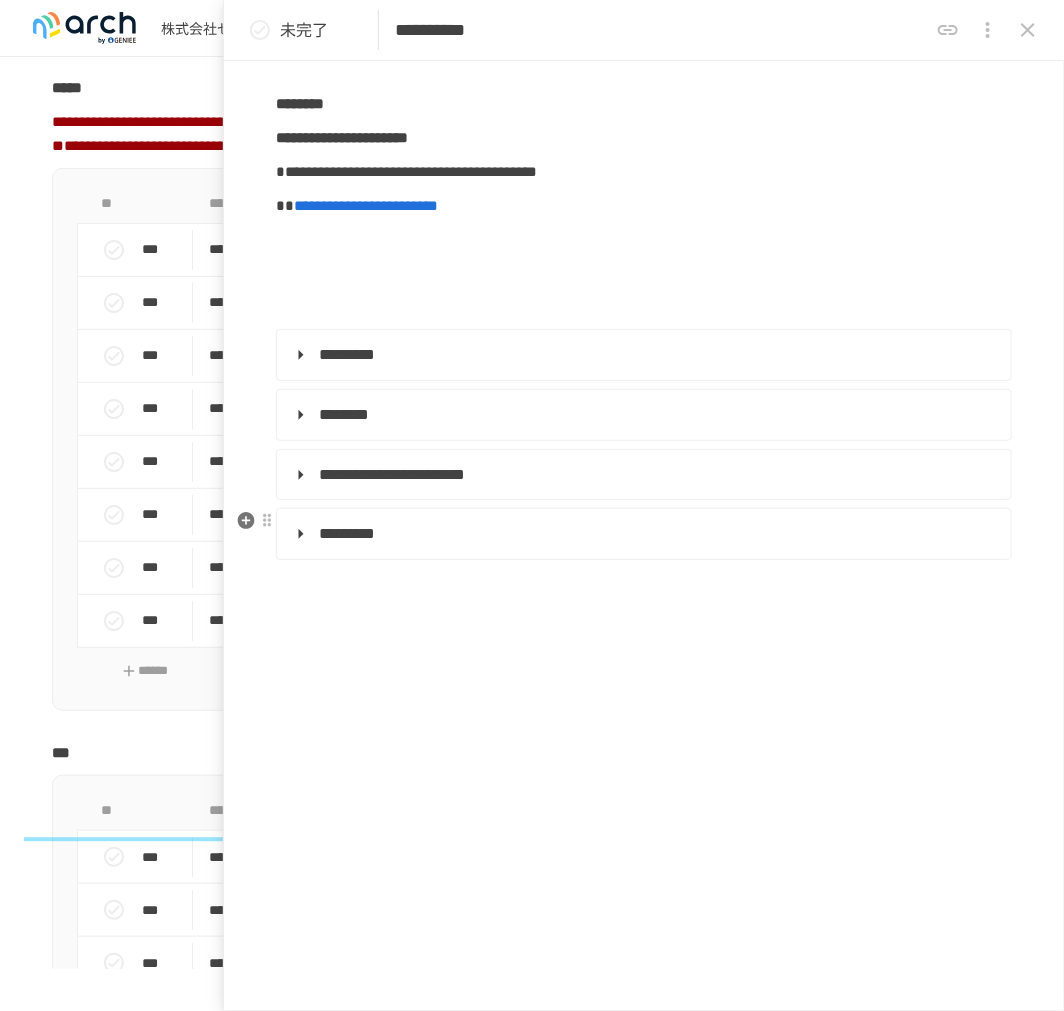 click on "**********" at bounding box center (644, 534) 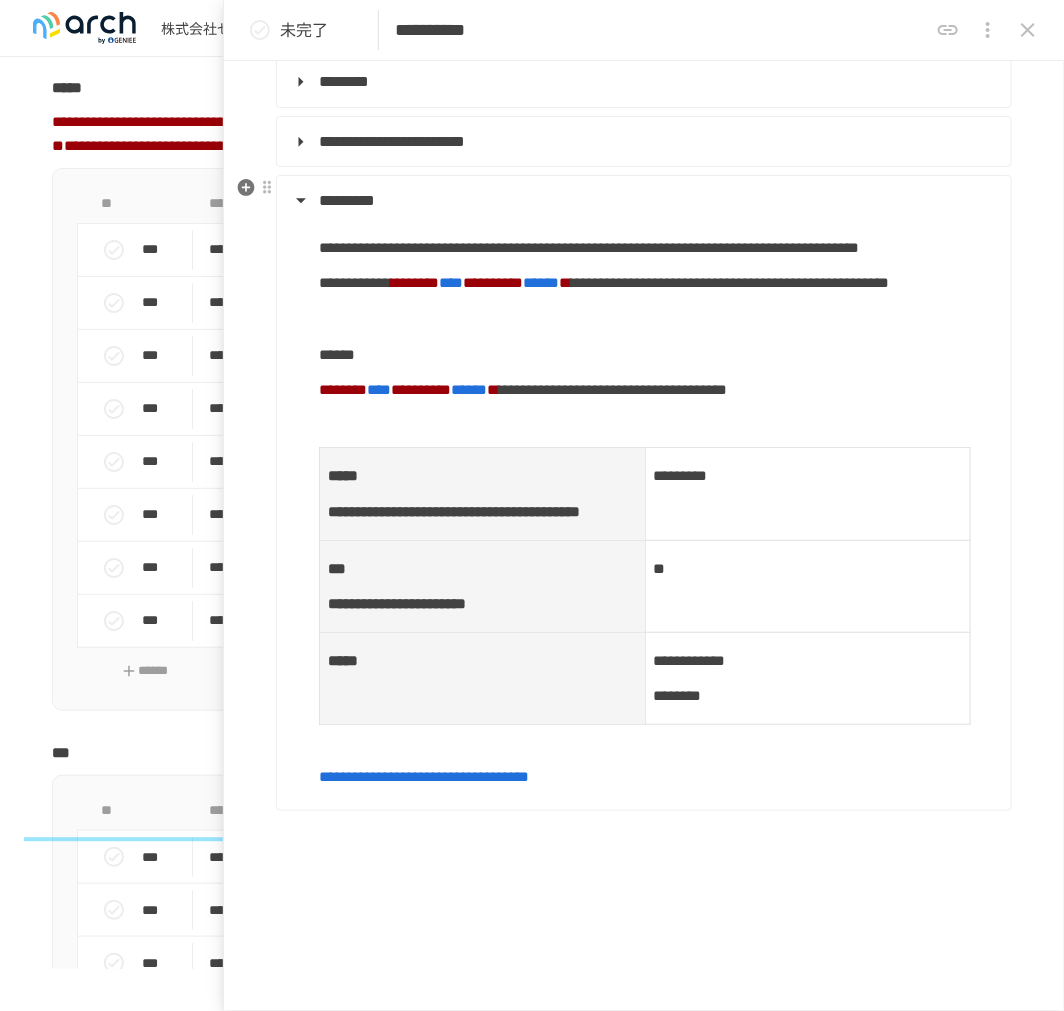 scroll, scrollTop: 921, scrollLeft: 0, axis: vertical 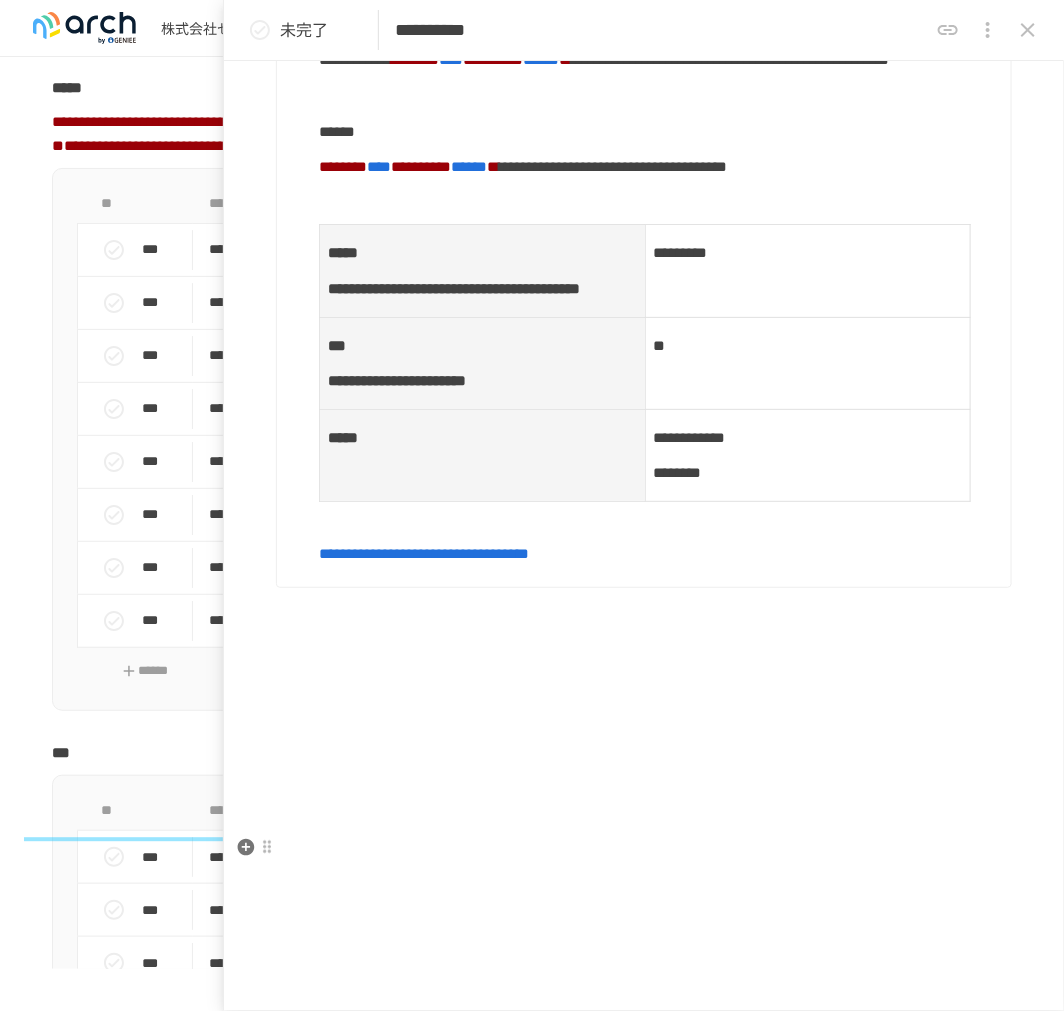 click at bounding box center [644, 643] 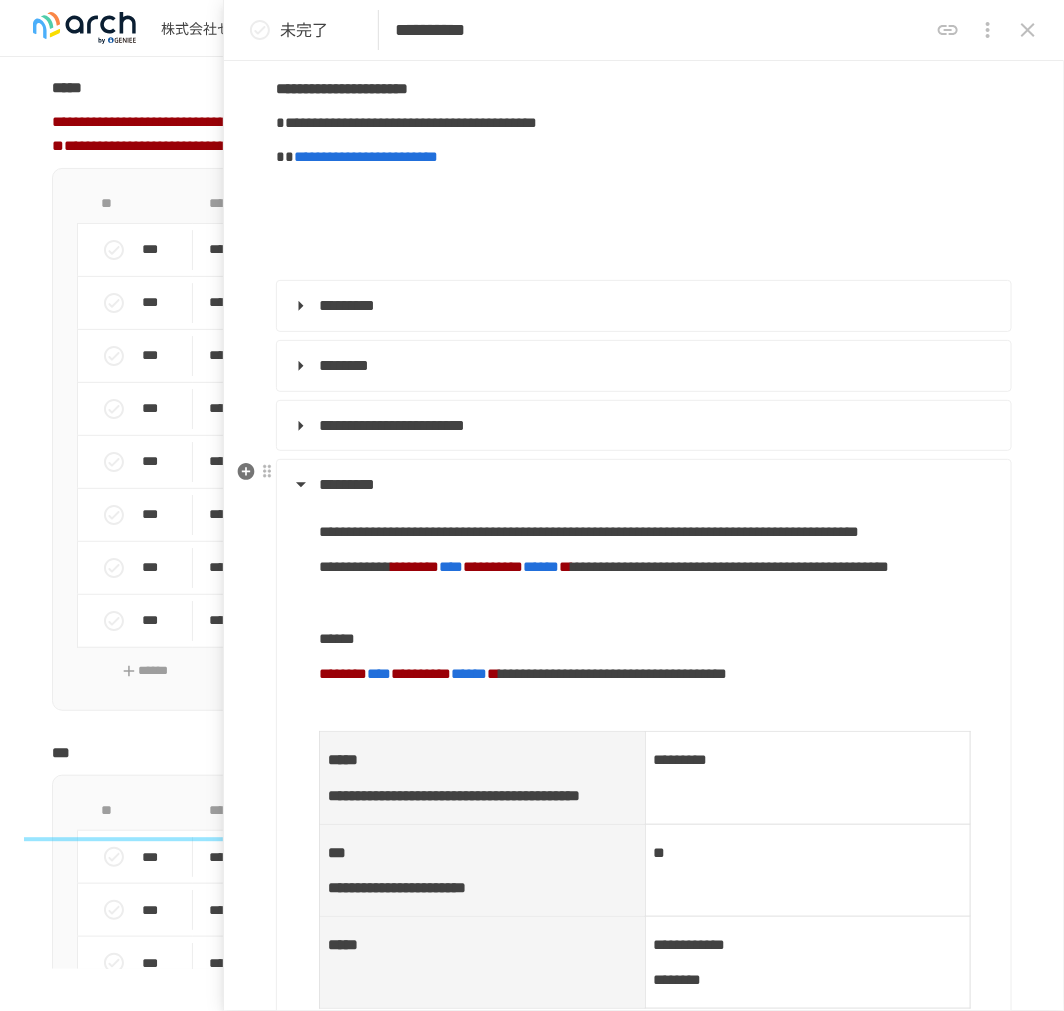 scroll, scrollTop: 305, scrollLeft: 0, axis: vertical 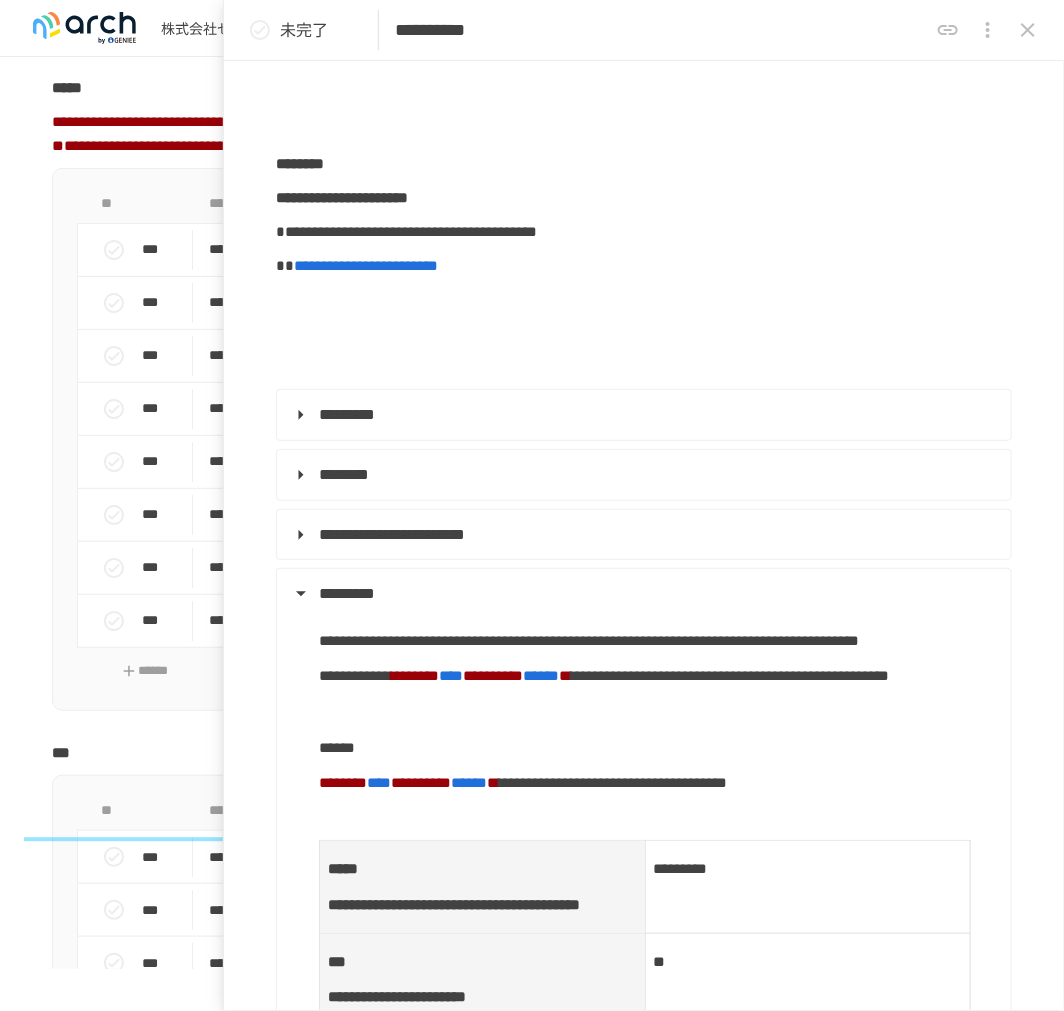 click 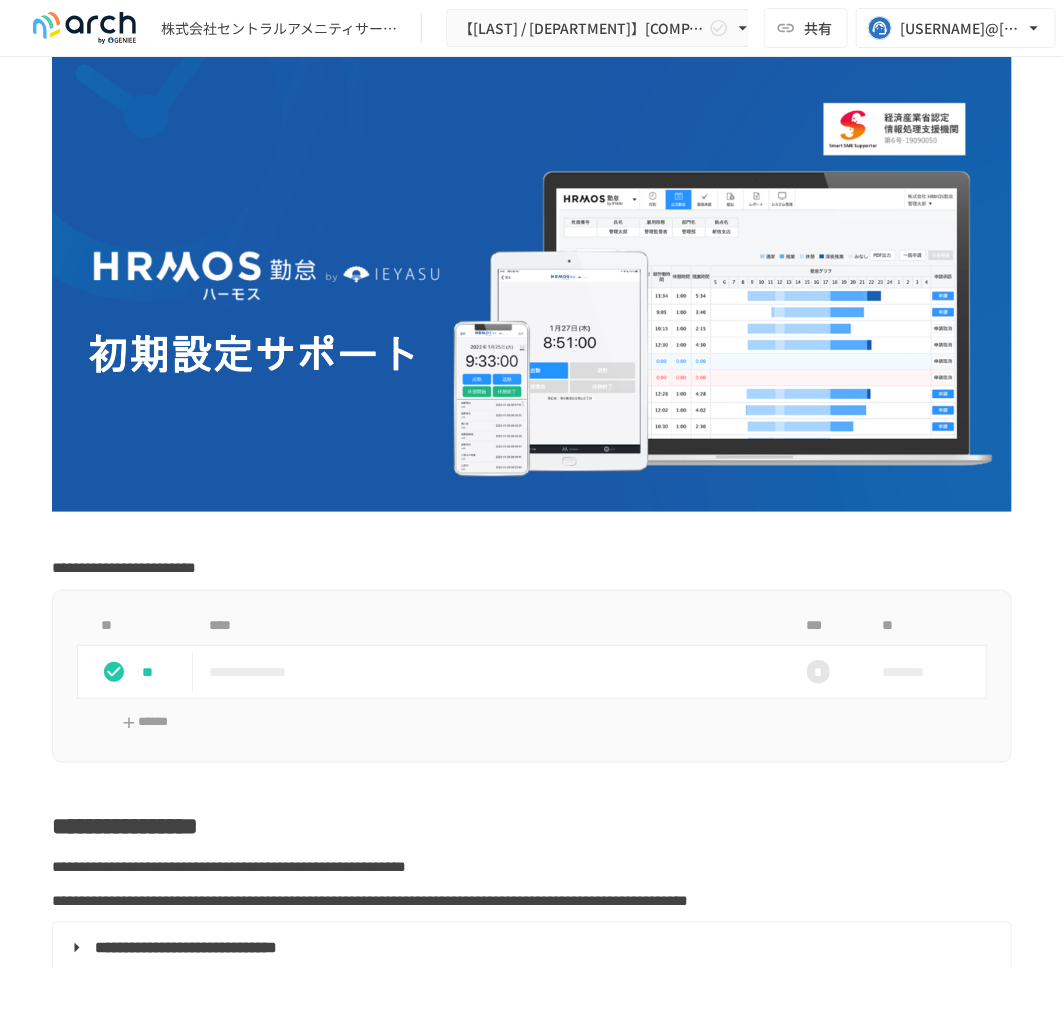 scroll, scrollTop: 0, scrollLeft: 0, axis: both 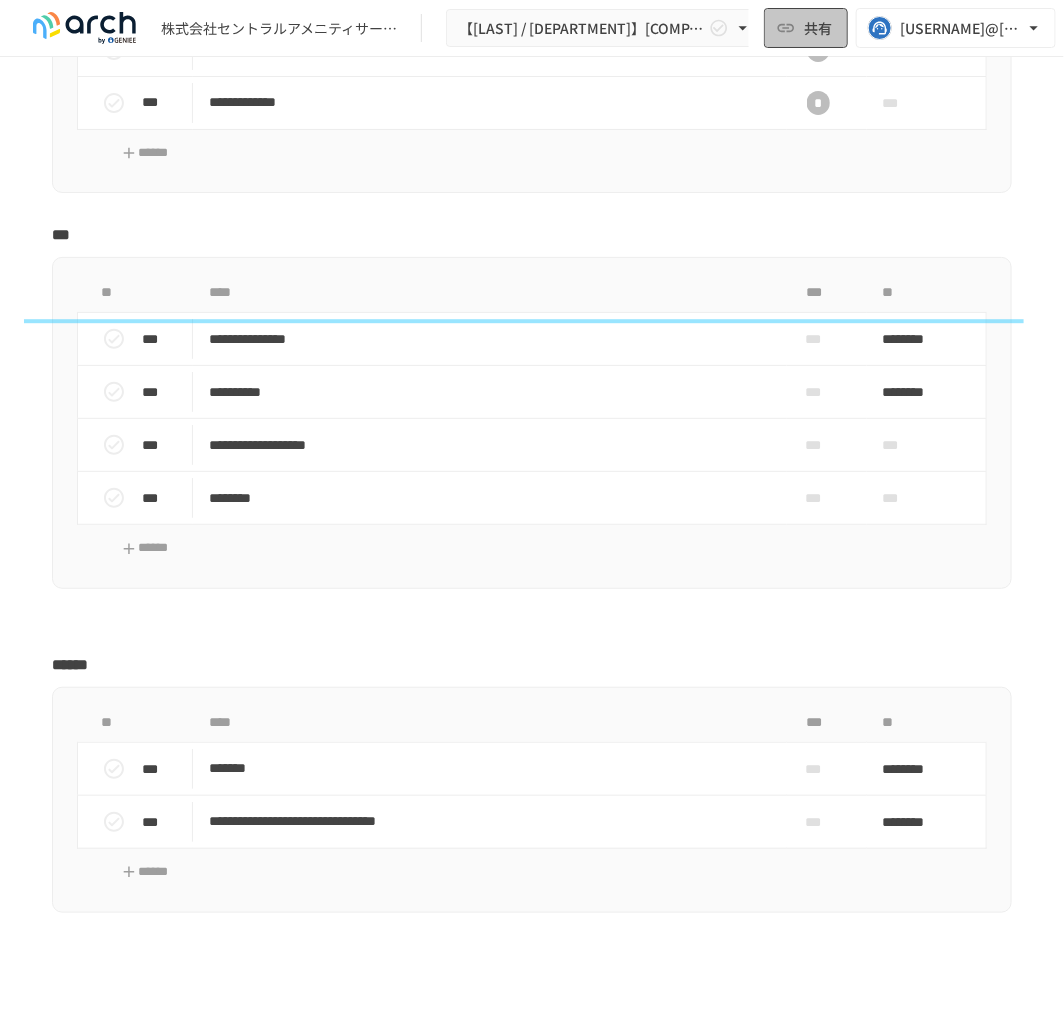 click on "共有" at bounding box center [818, 28] 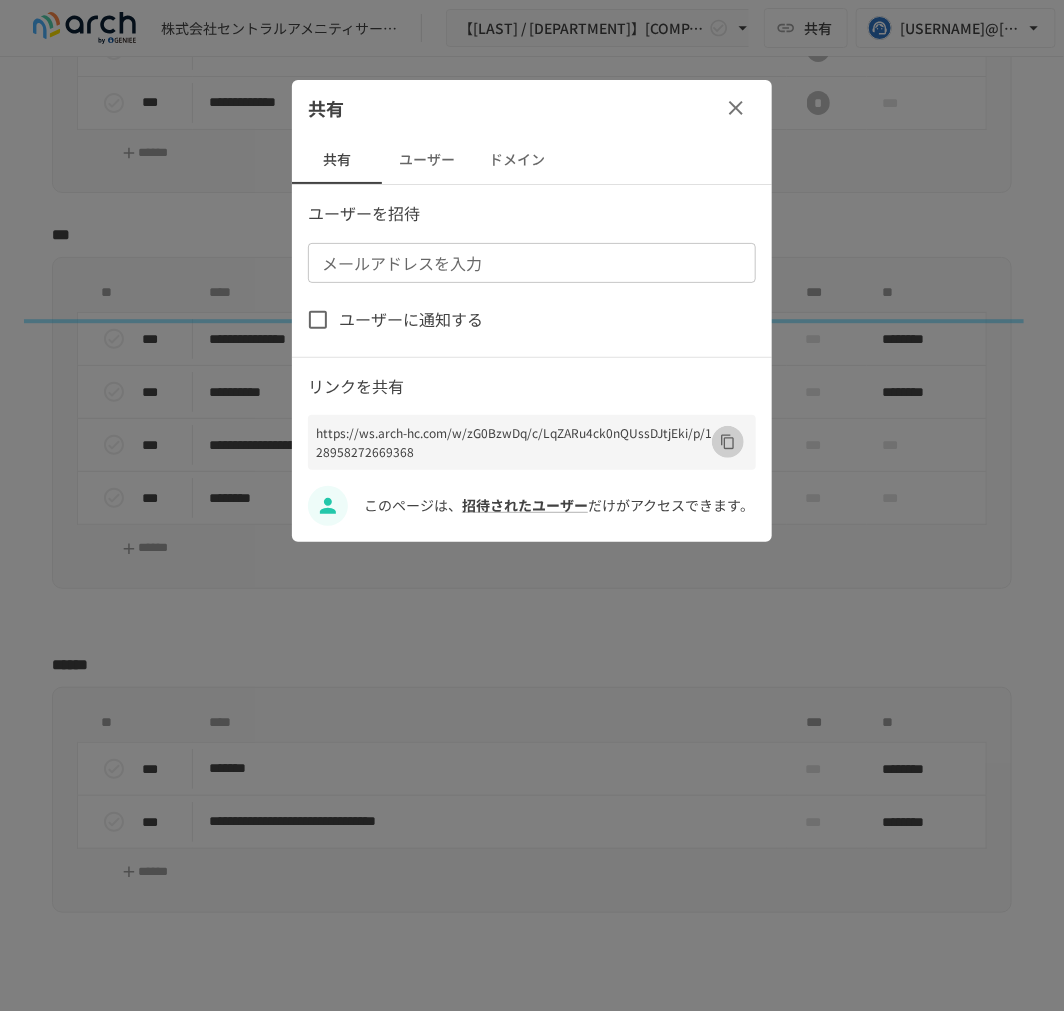 click at bounding box center (728, 442) 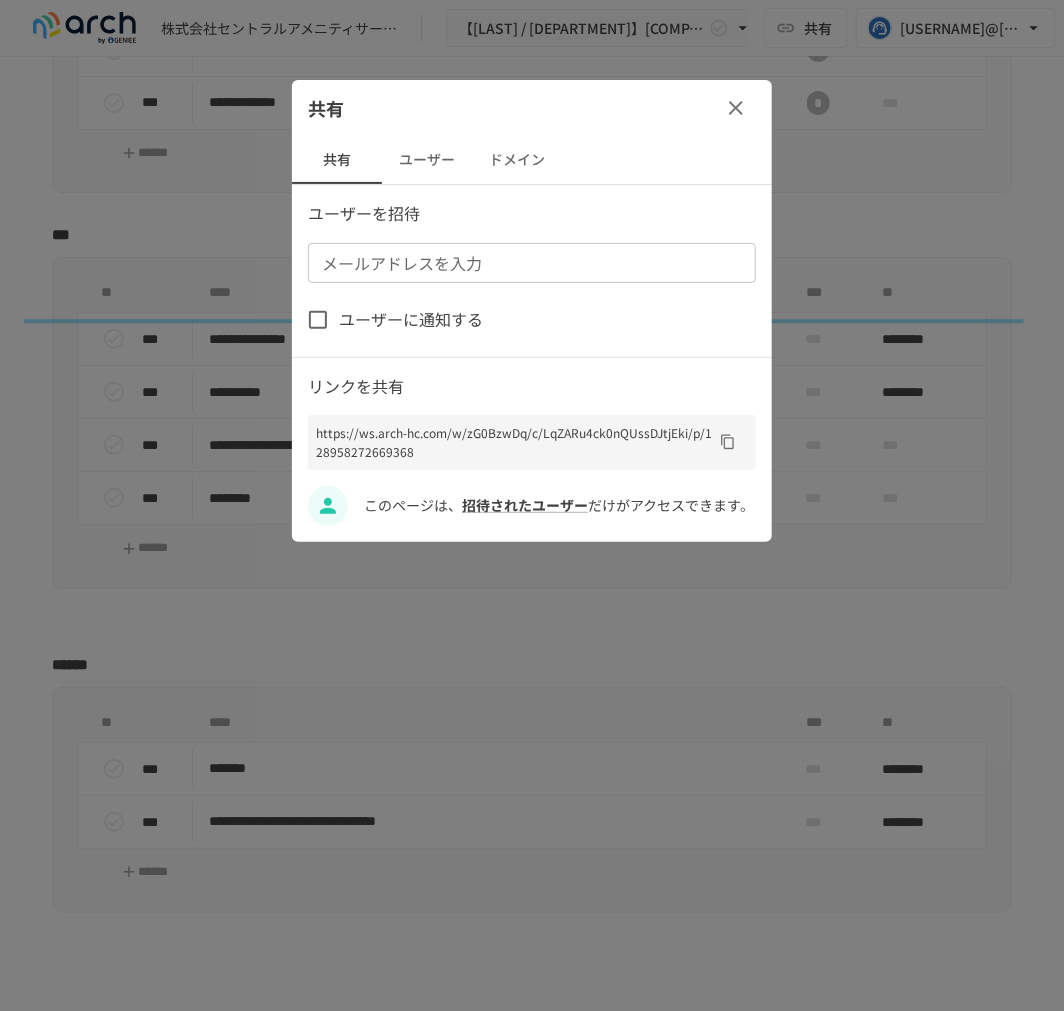 drag, startPoint x: 312, startPoint y: 725, endPoint x: 324, endPoint y: 725, distance: 12 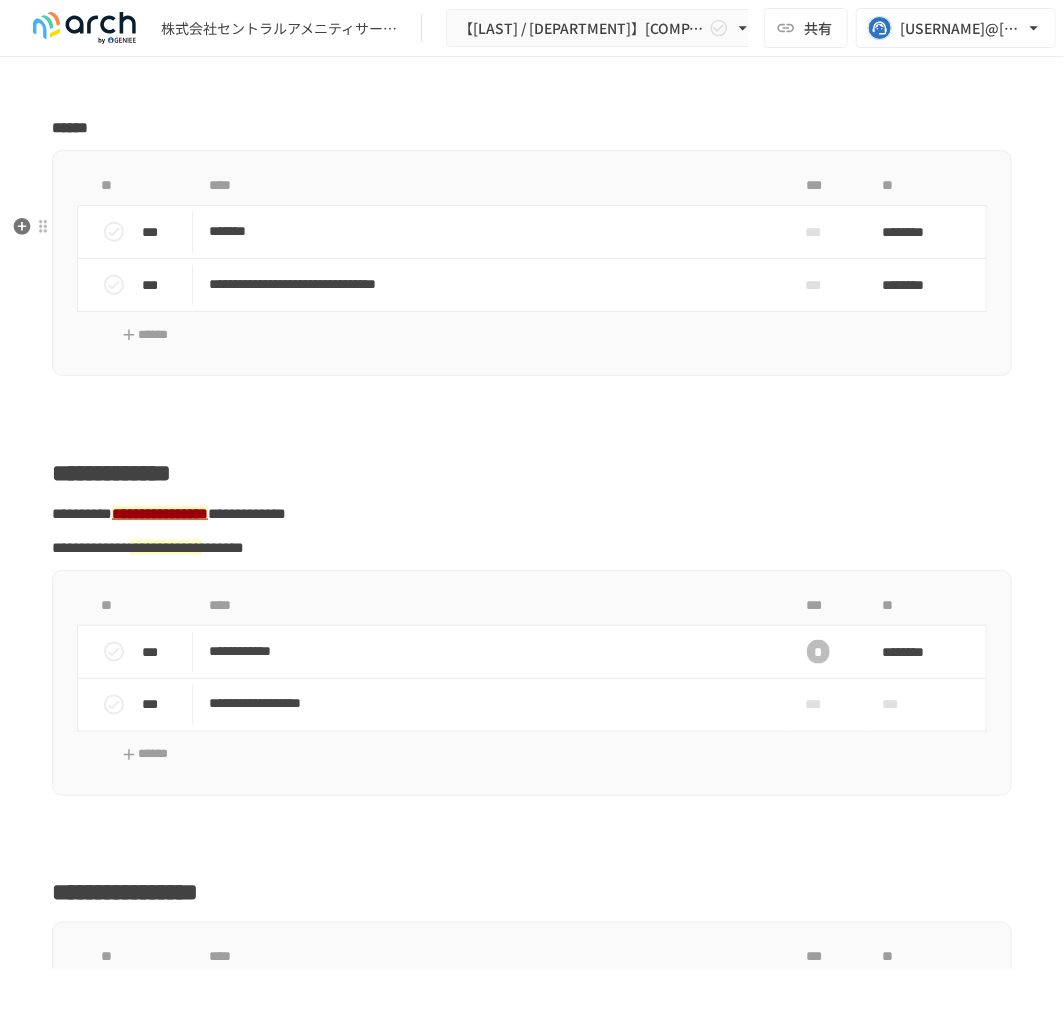 scroll, scrollTop: 3000, scrollLeft: 0, axis: vertical 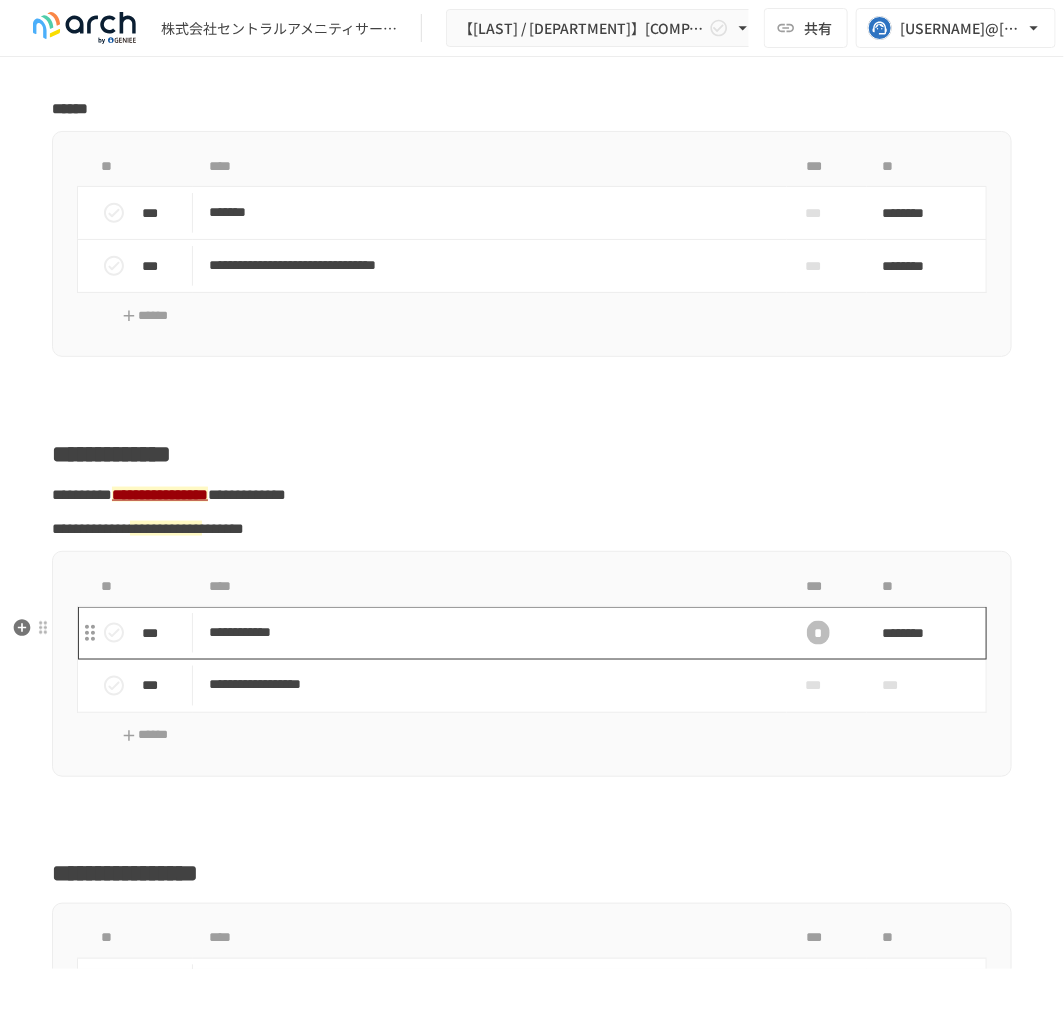 click on "**********" at bounding box center (481, 632) 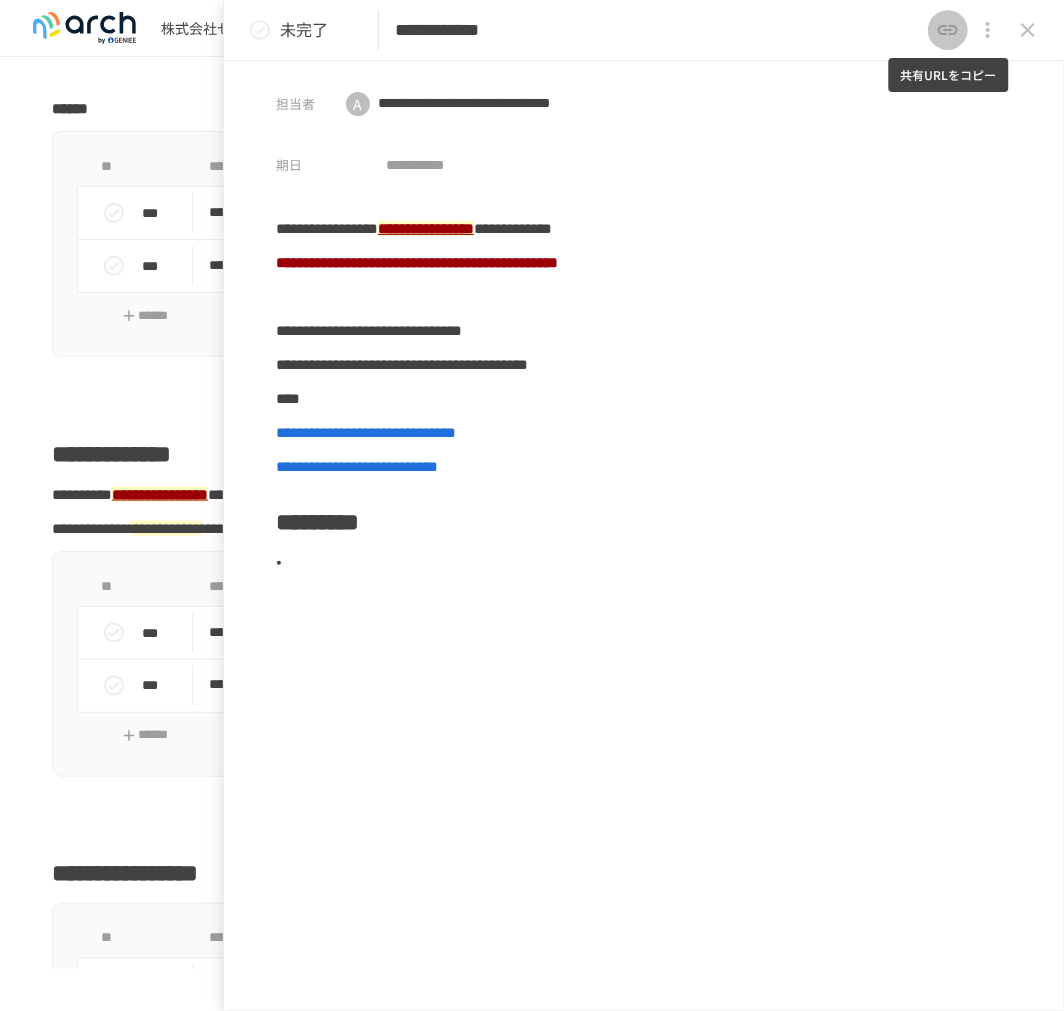 click 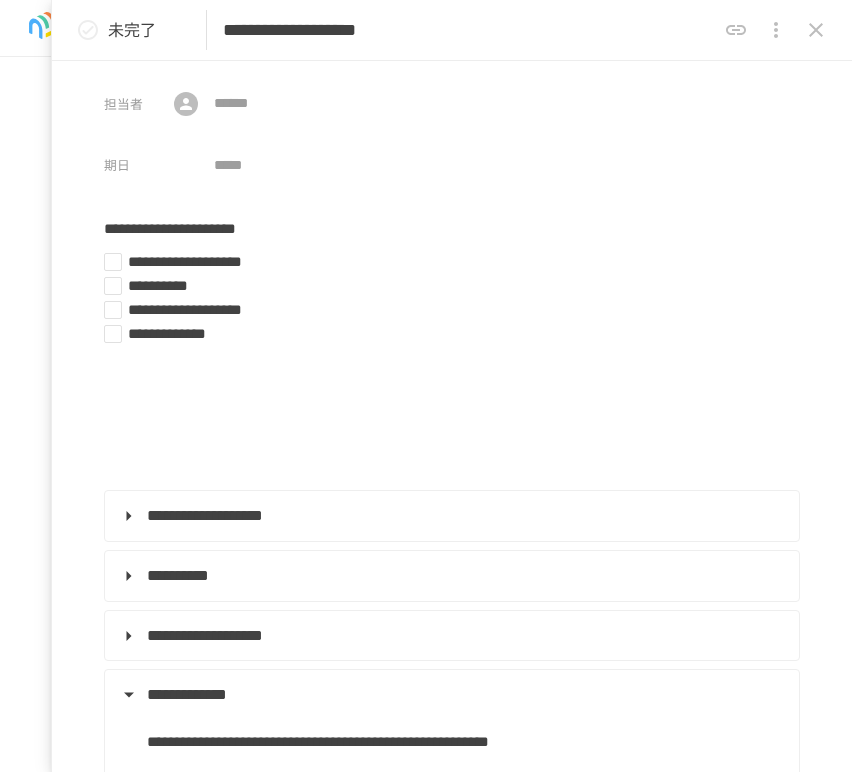 scroll, scrollTop: 0, scrollLeft: 0, axis: both 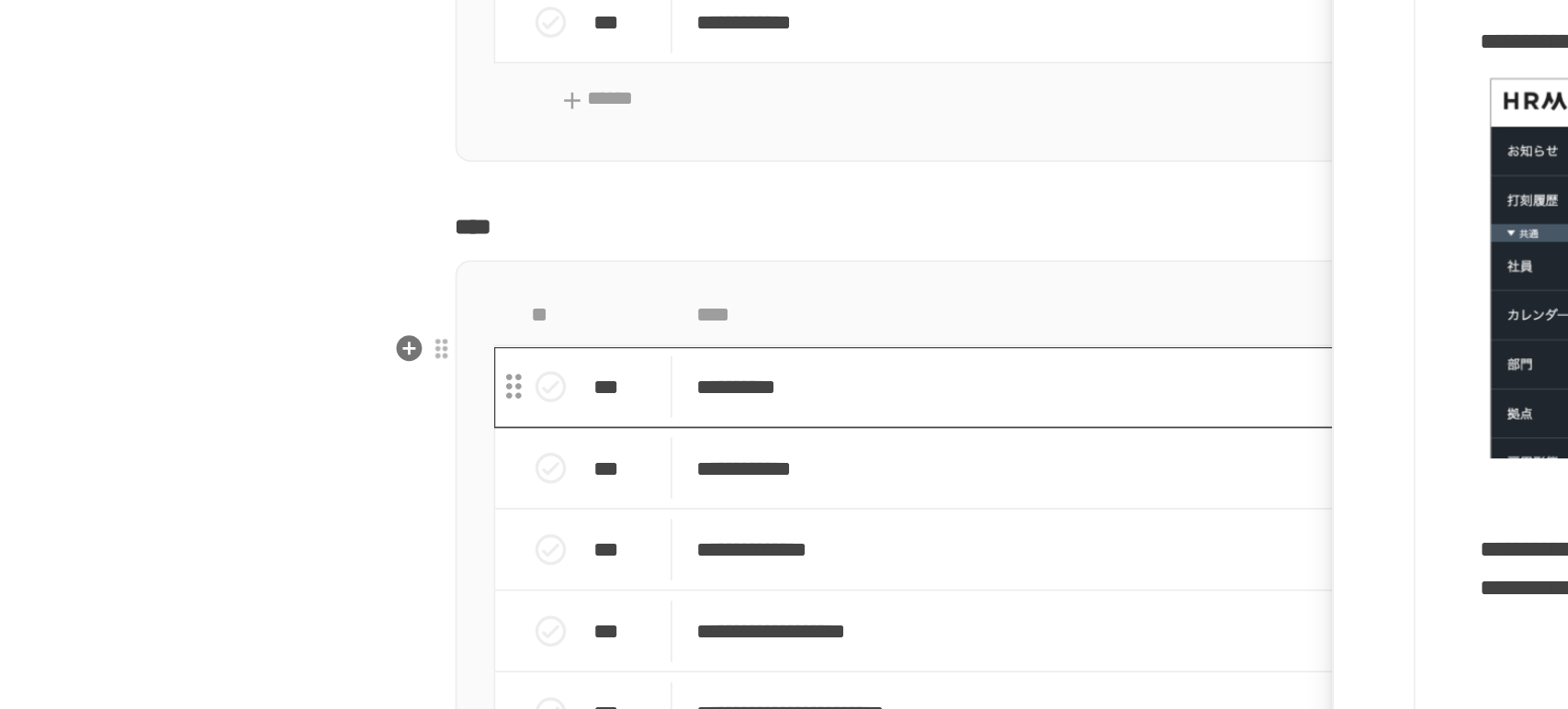click on "**********" at bounding box center [746, 357] 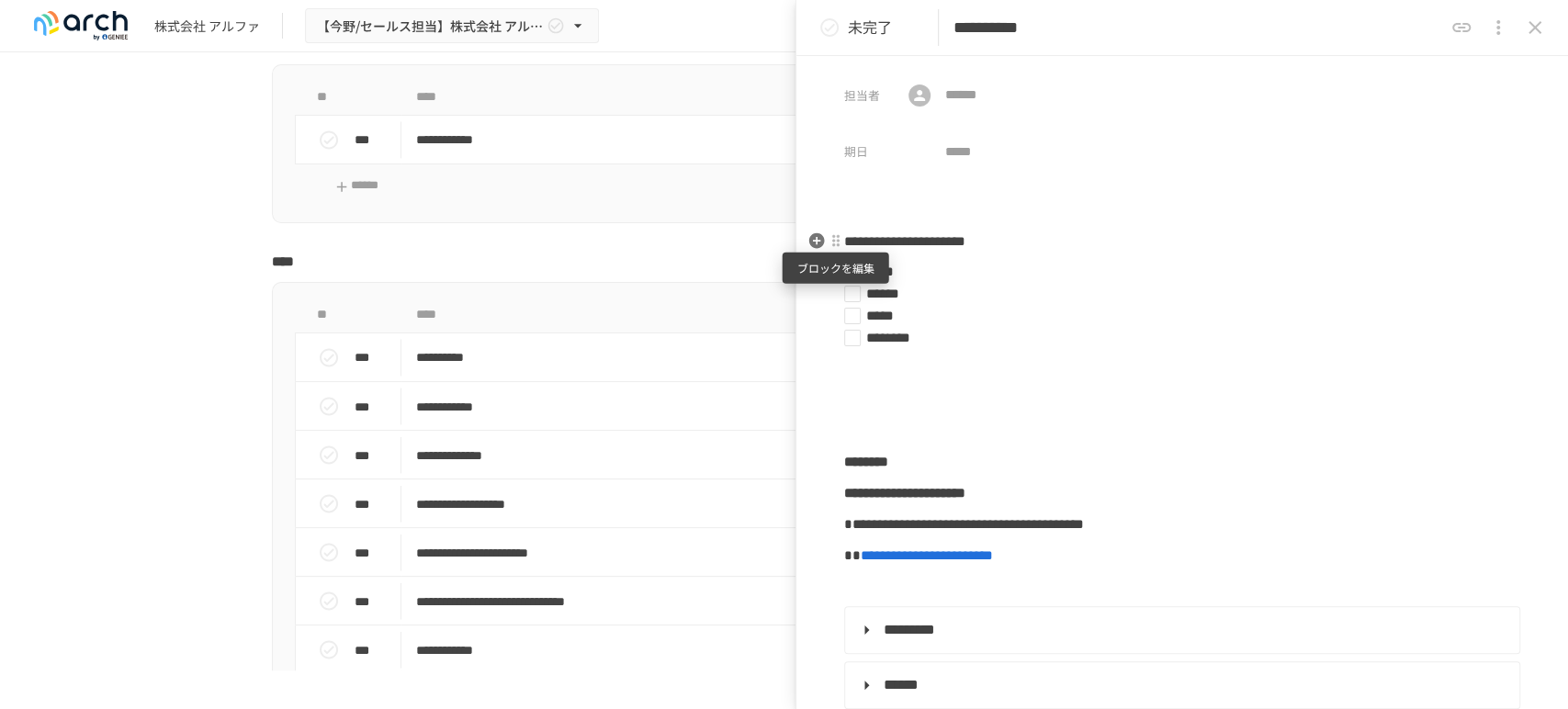 type on "**********" 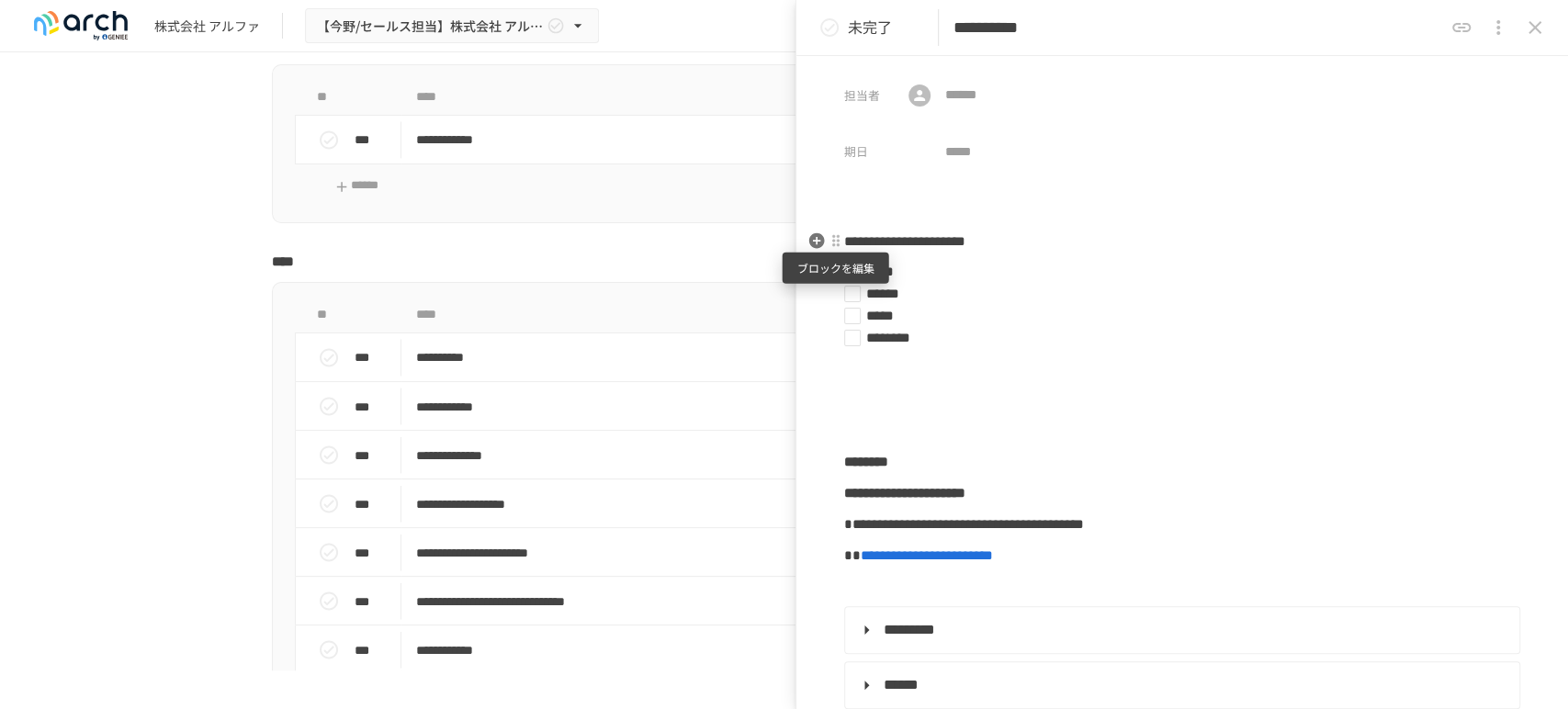 type on "*********" 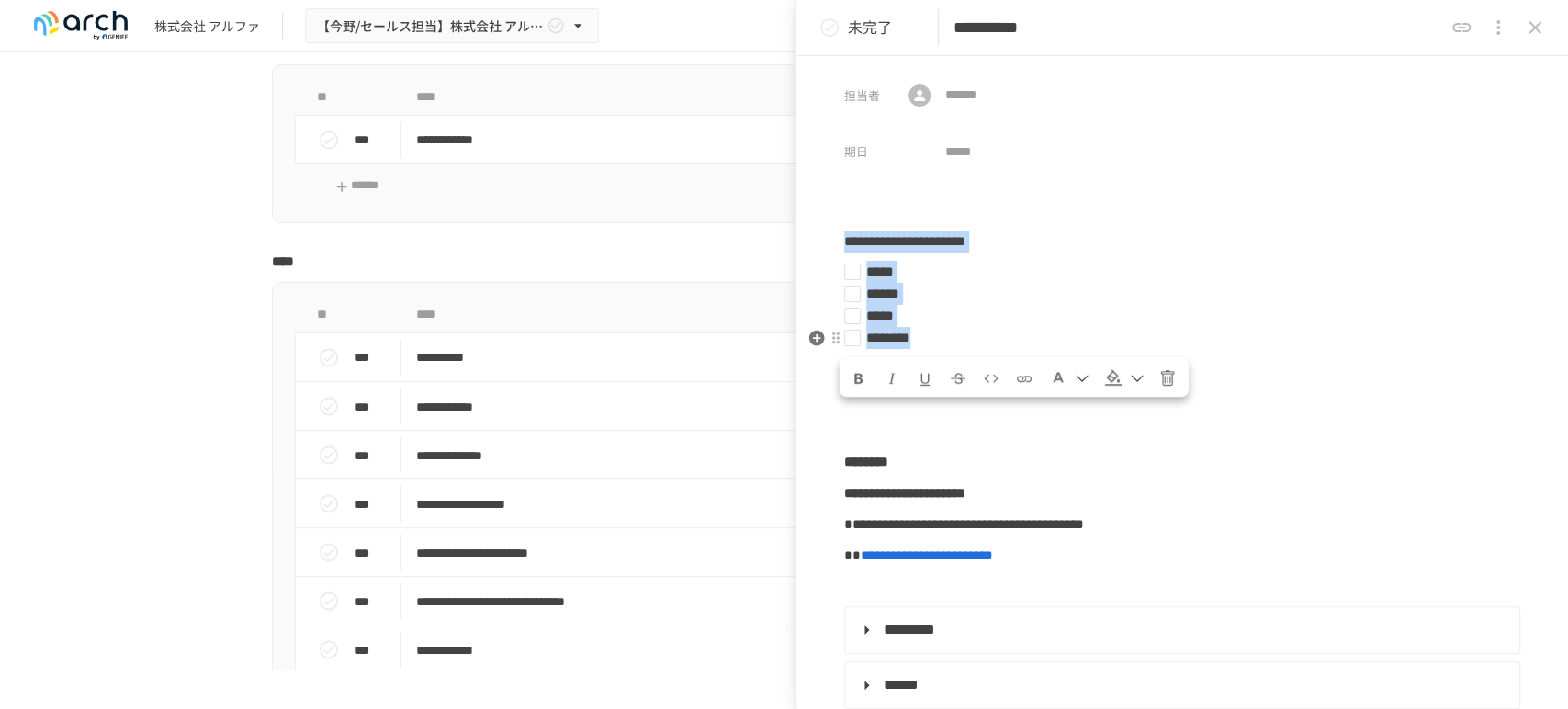 drag, startPoint x: 848, startPoint y: 240, endPoint x: 1074, endPoint y: 334, distance: 244.76928 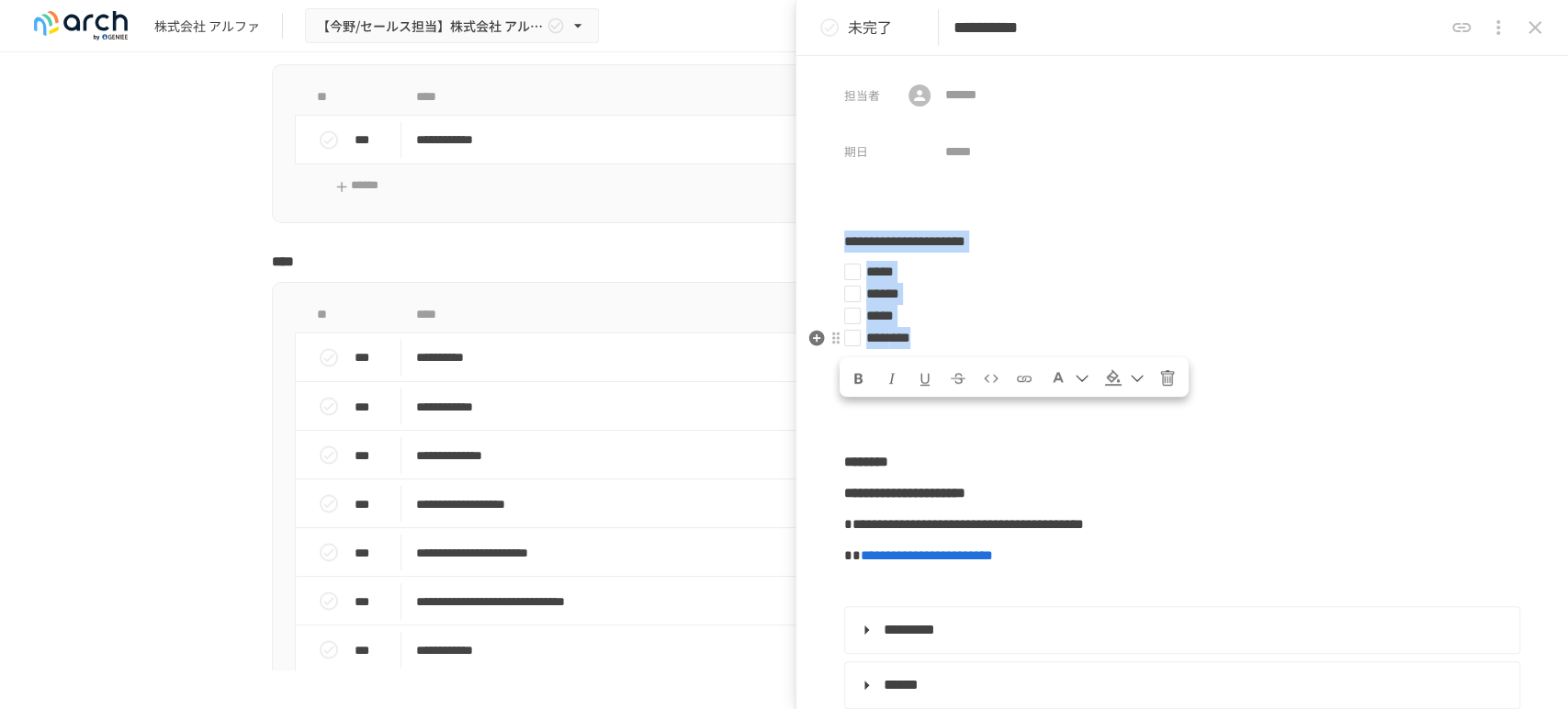 click on "**********" at bounding box center [1182, 1629] 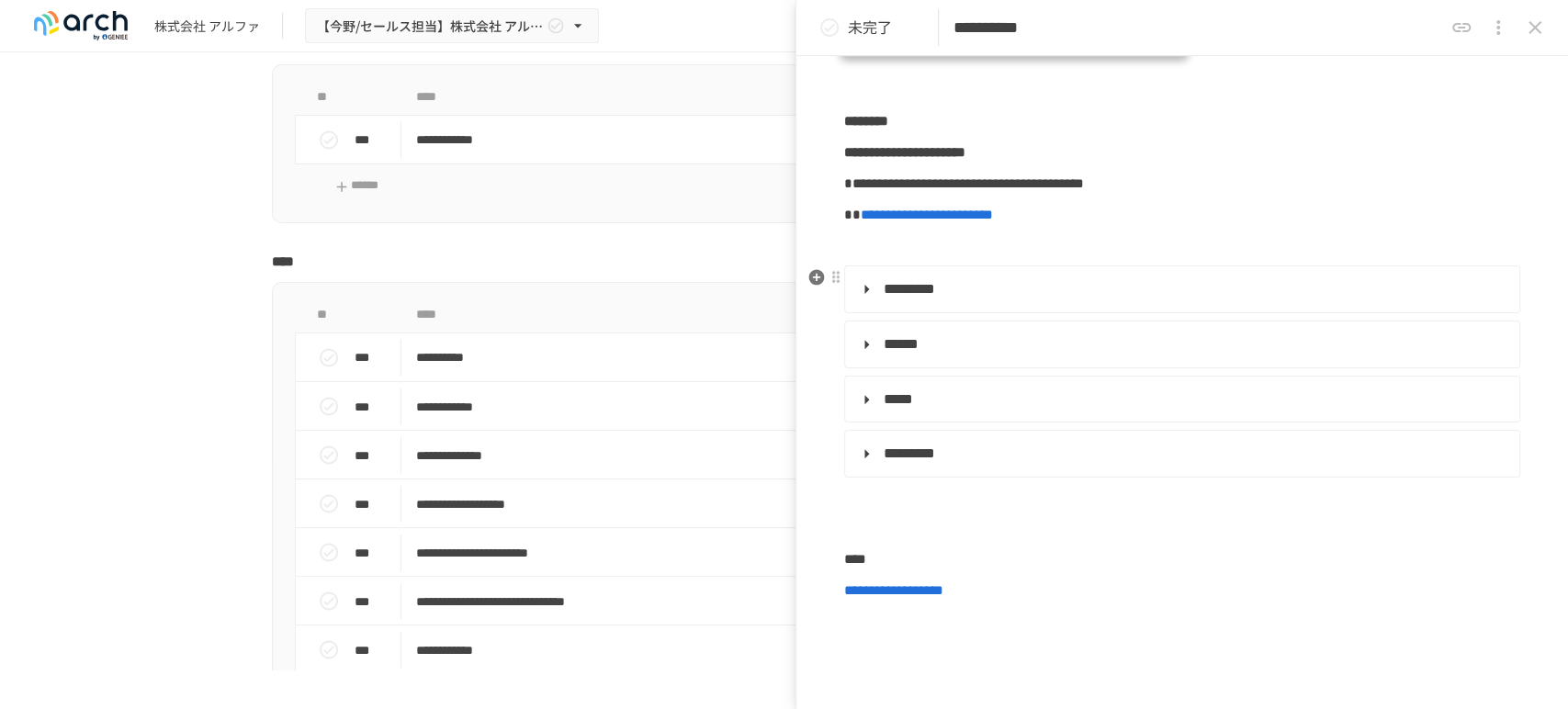 scroll, scrollTop: 306, scrollLeft: 0, axis: vertical 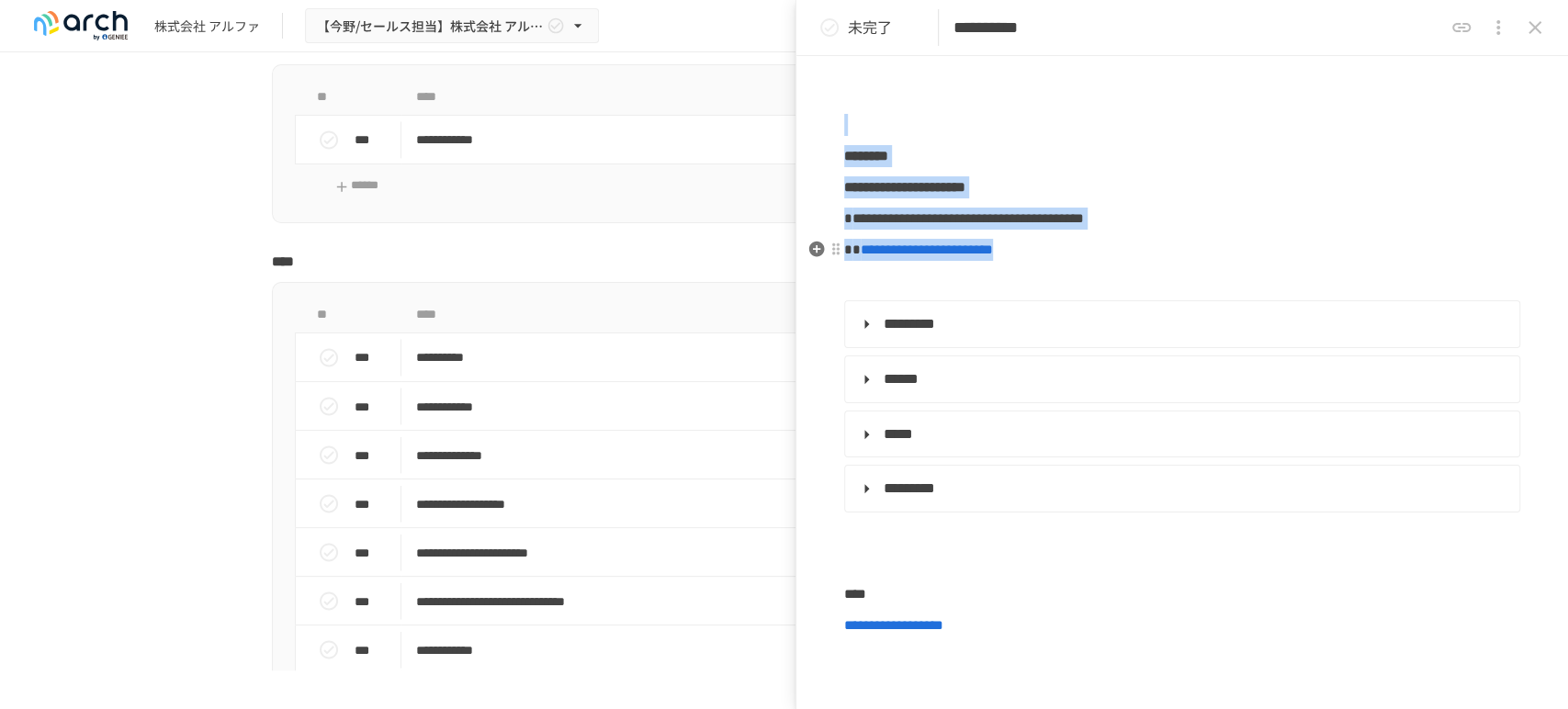 drag, startPoint x: 869, startPoint y: 123, endPoint x: 1240, endPoint y: 243, distance: 389.92435 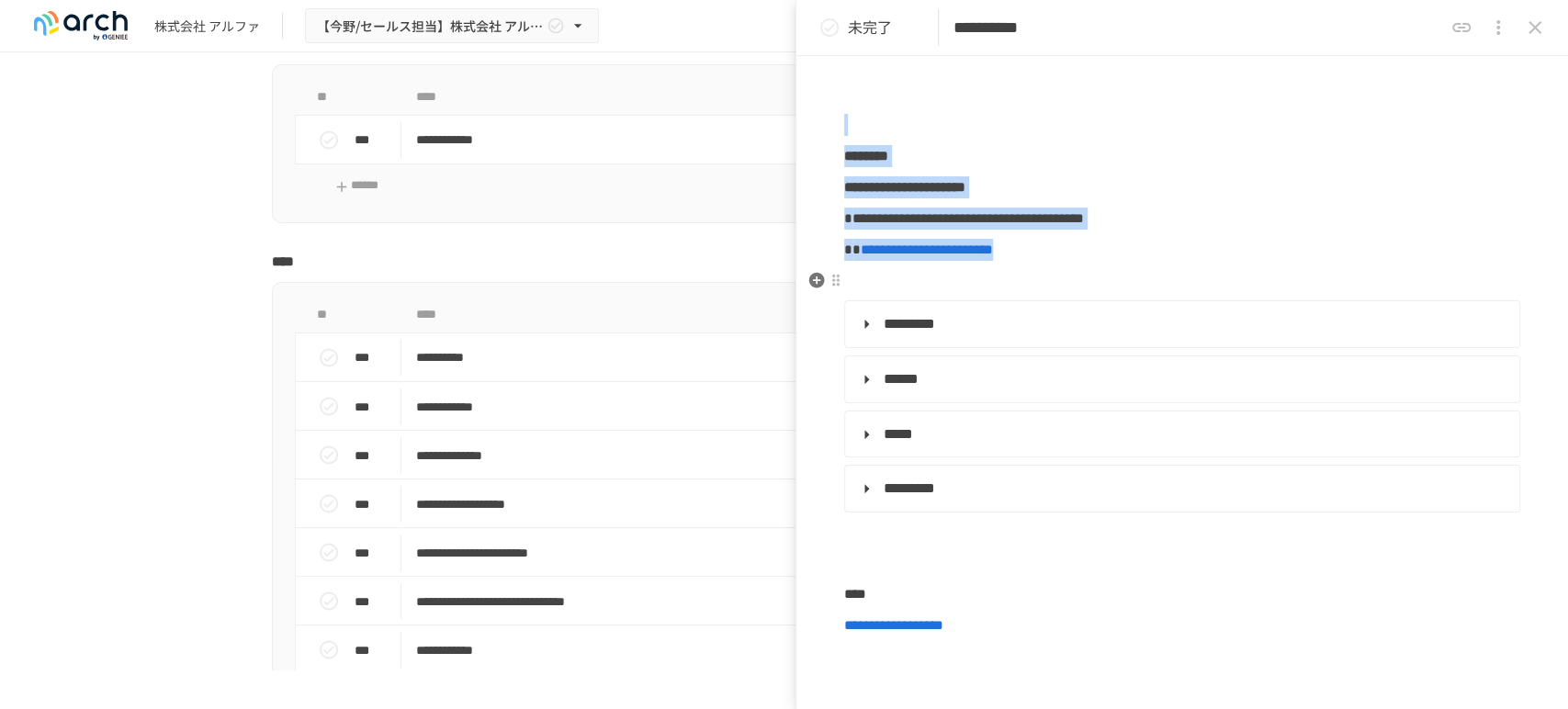 click at bounding box center [1182, 281] 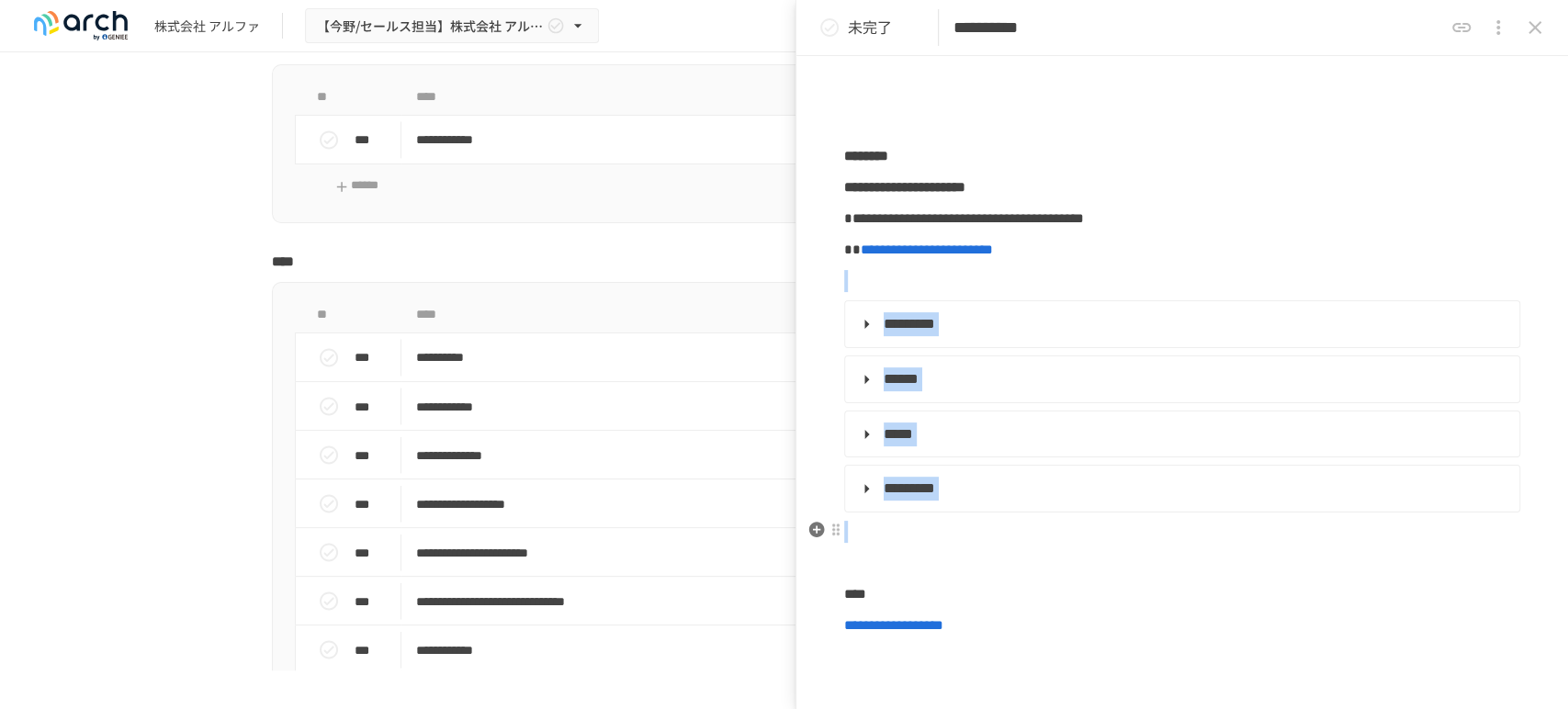 copy on "**********" 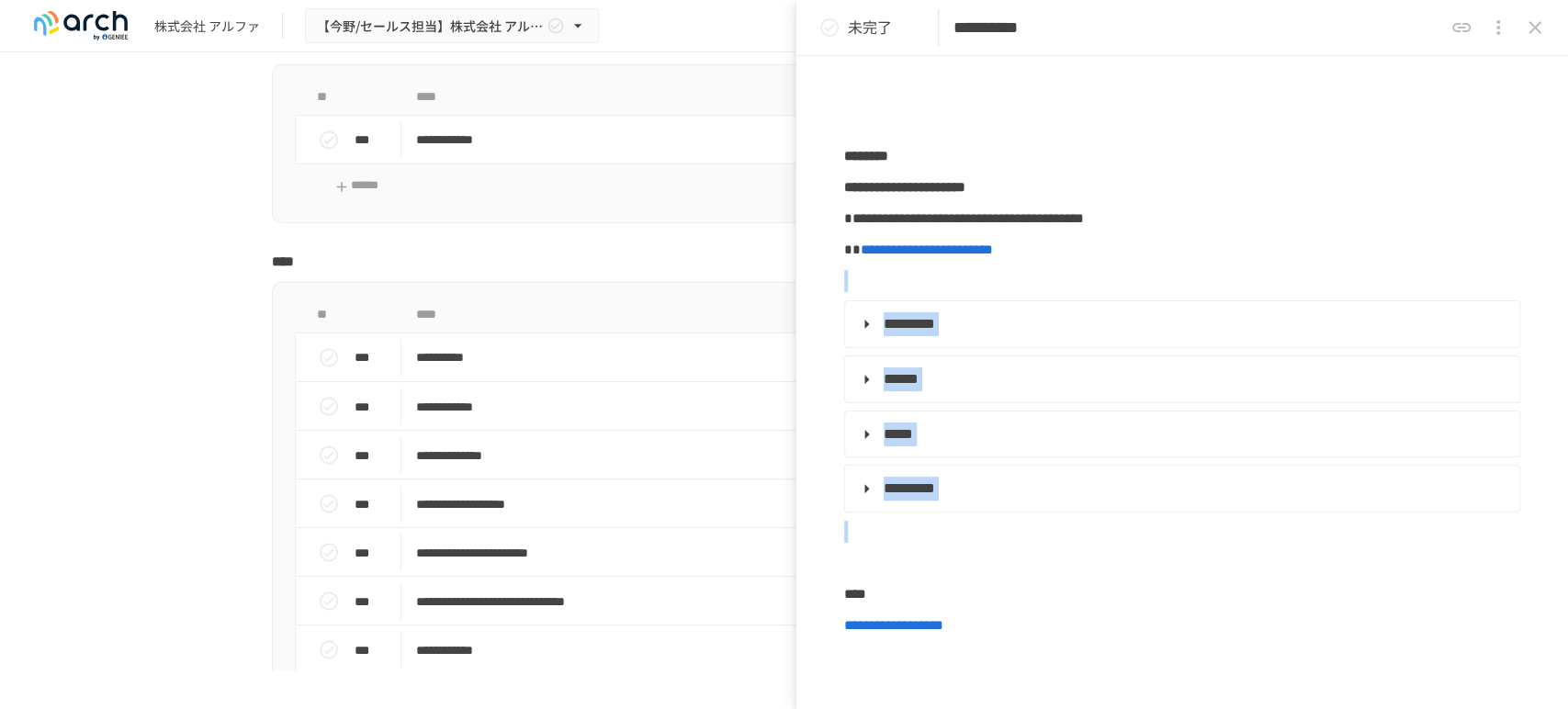 type on "**********" 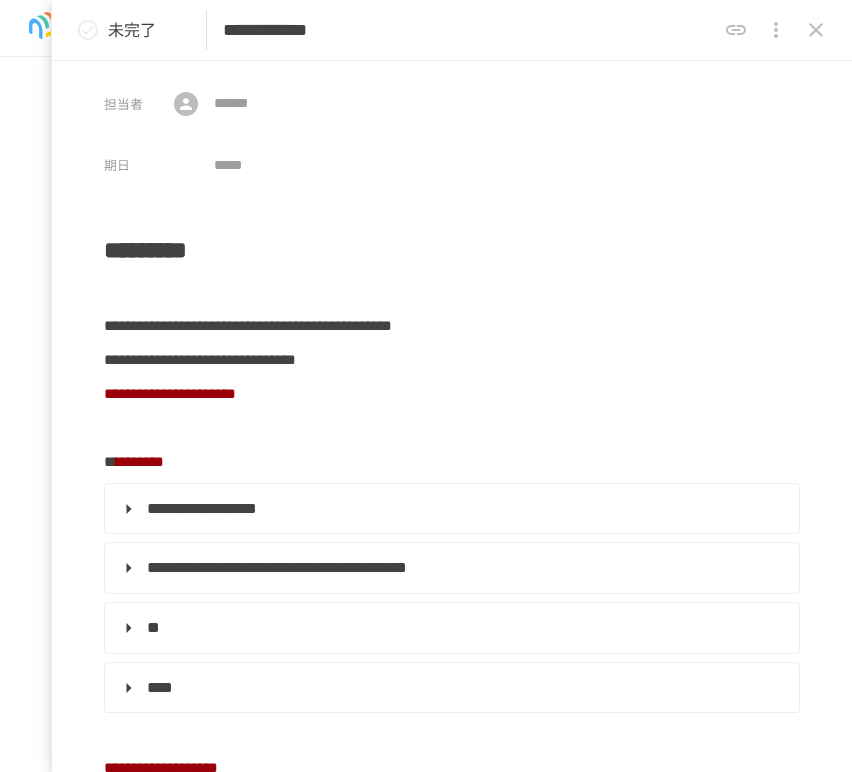 scroll, scrollTop: 0, scrollLeft: 0, axis: both 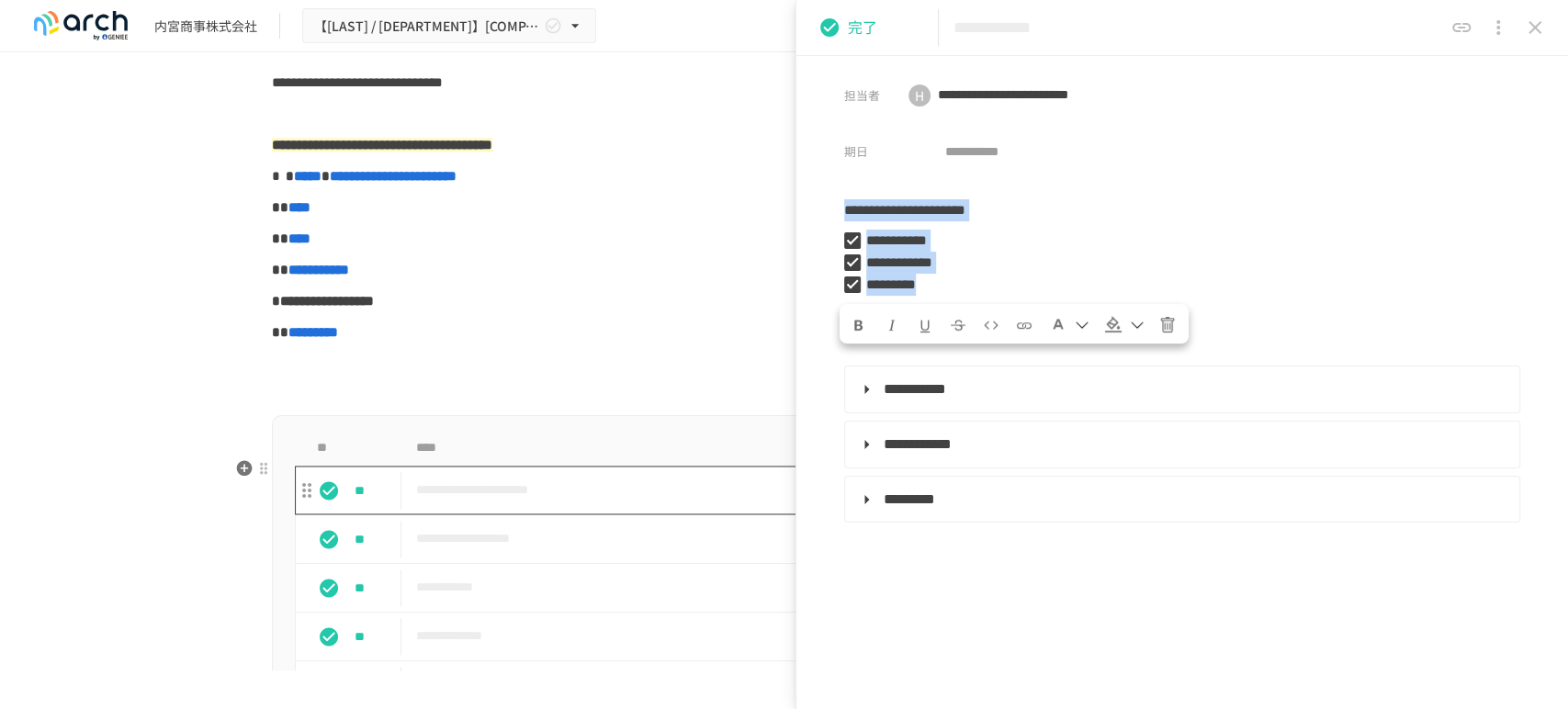 click on "**********" at bounding box center [746, 490] 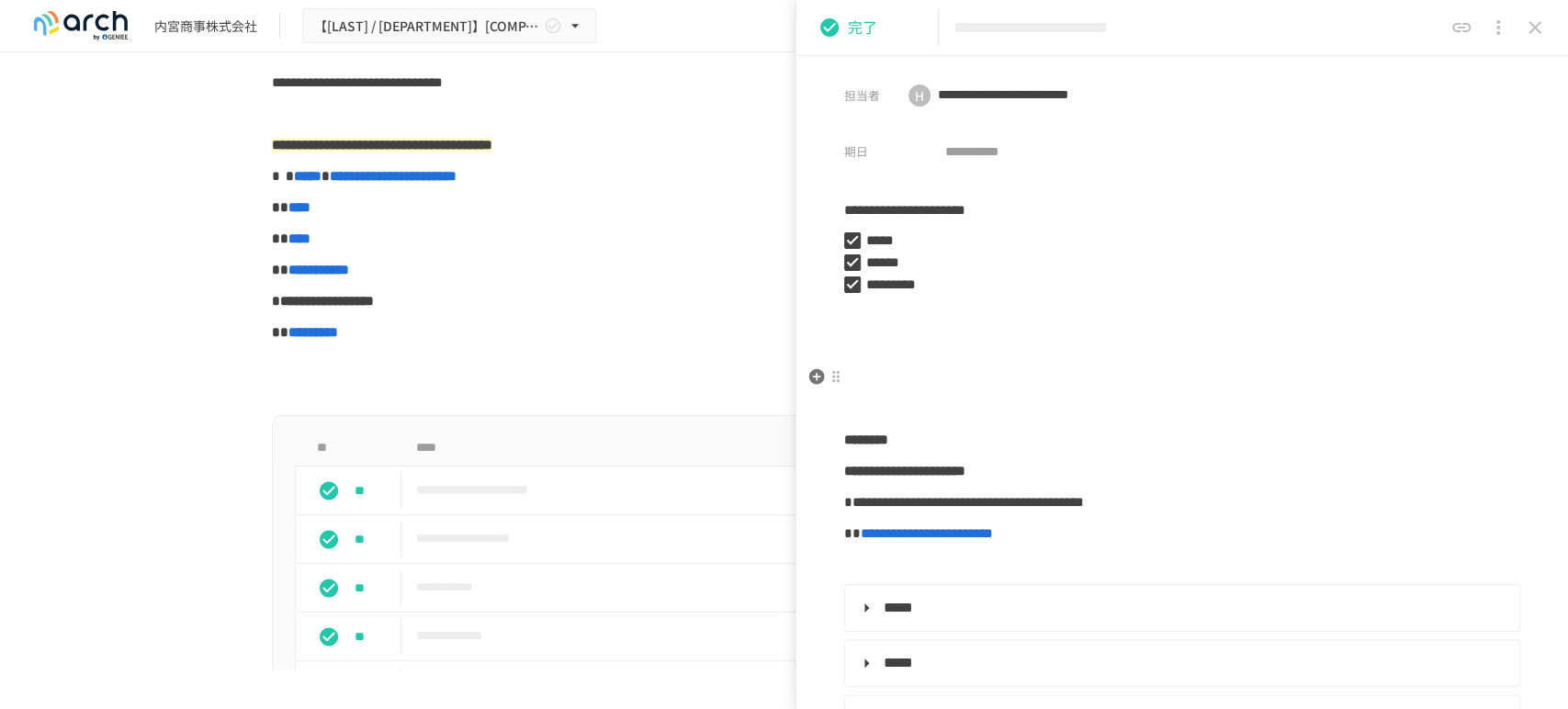 type on "*********
*********" 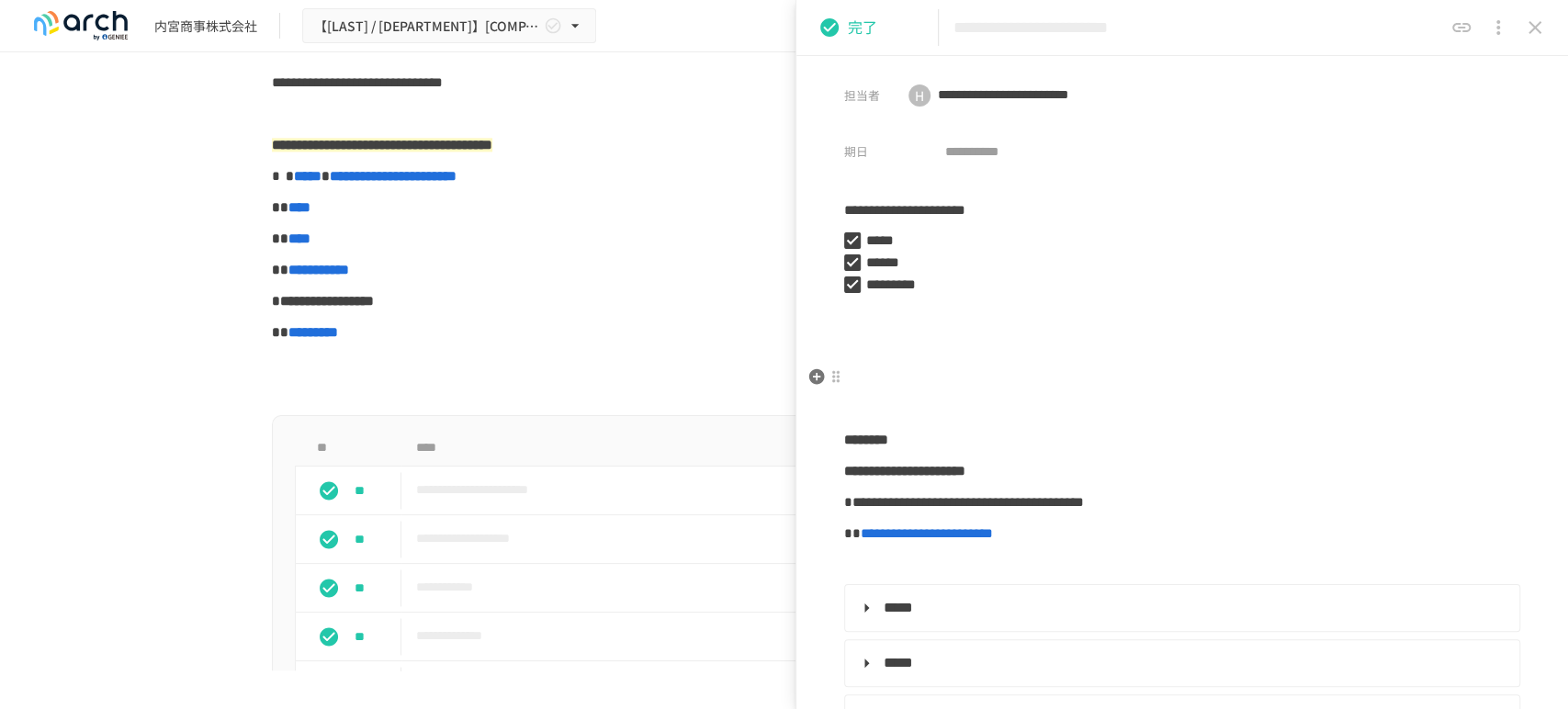 type on "**********" 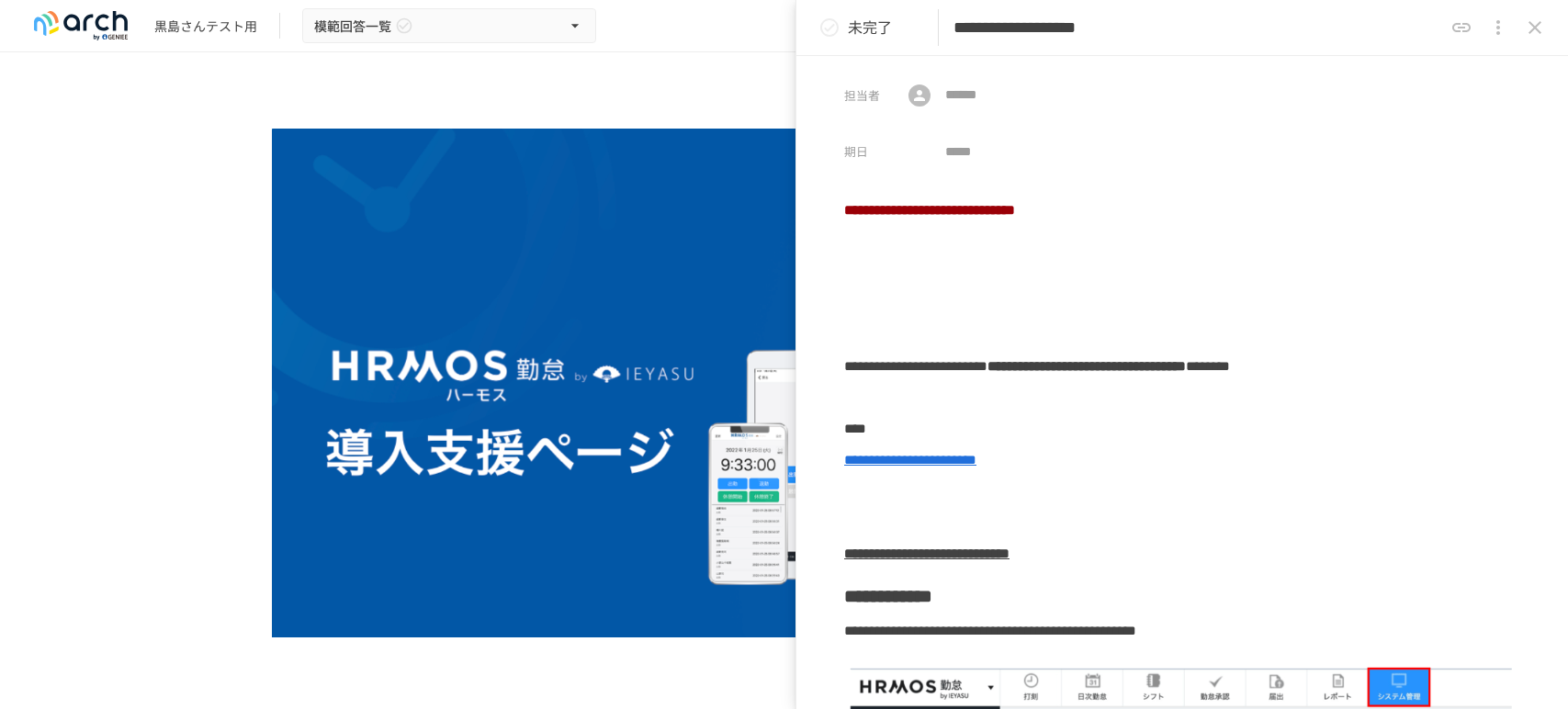scroll, scrollTop: 0, scrollLeft: 0, axis: both 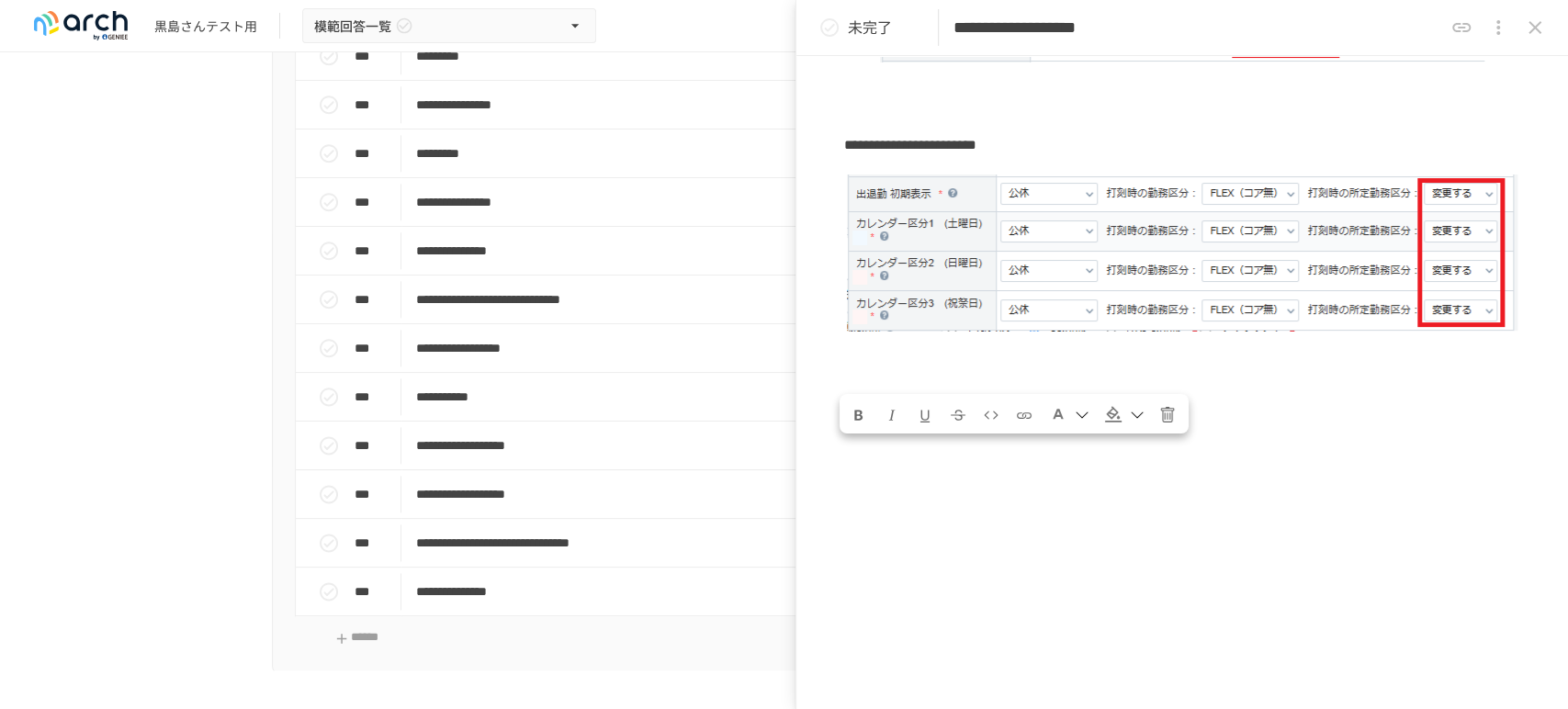 click 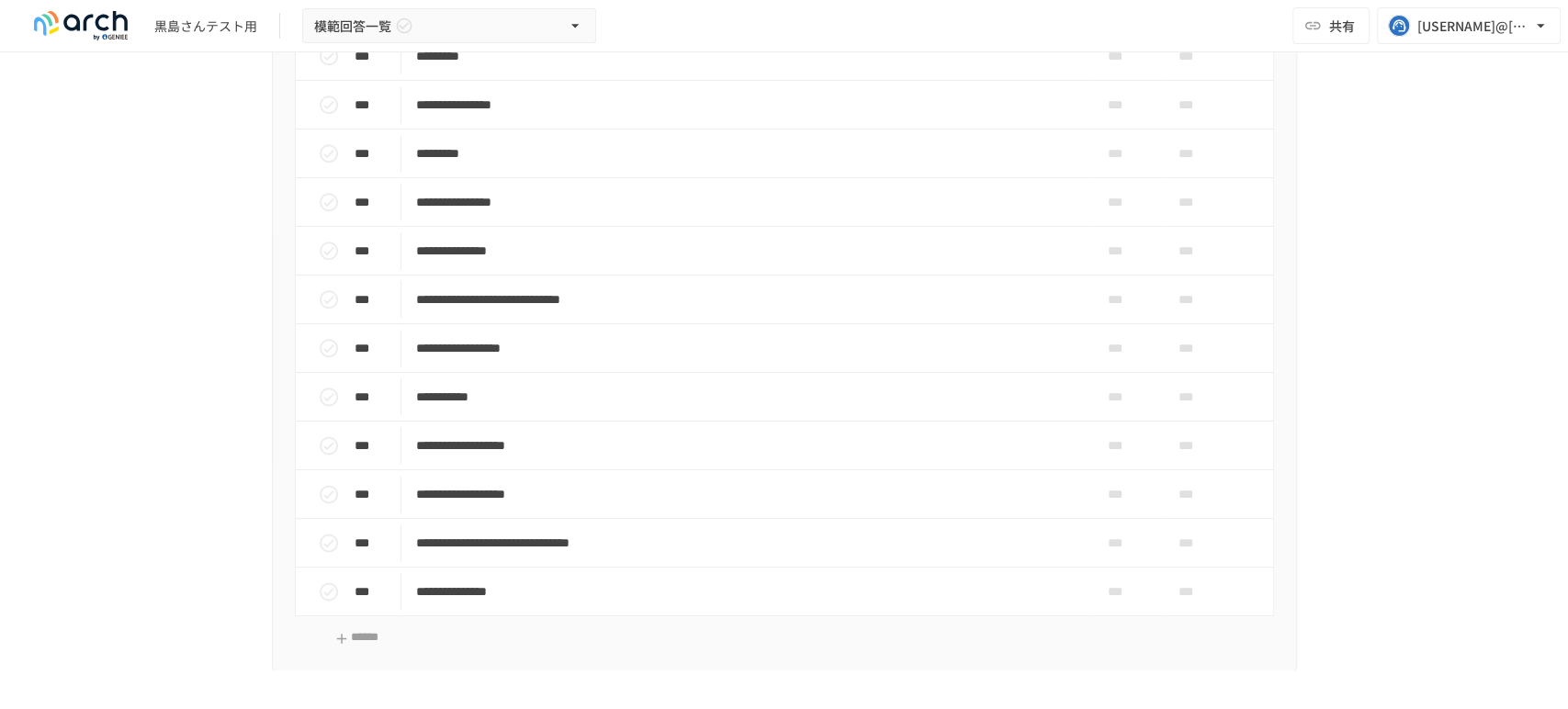 click on "**********" at bounding box center (784, 361) 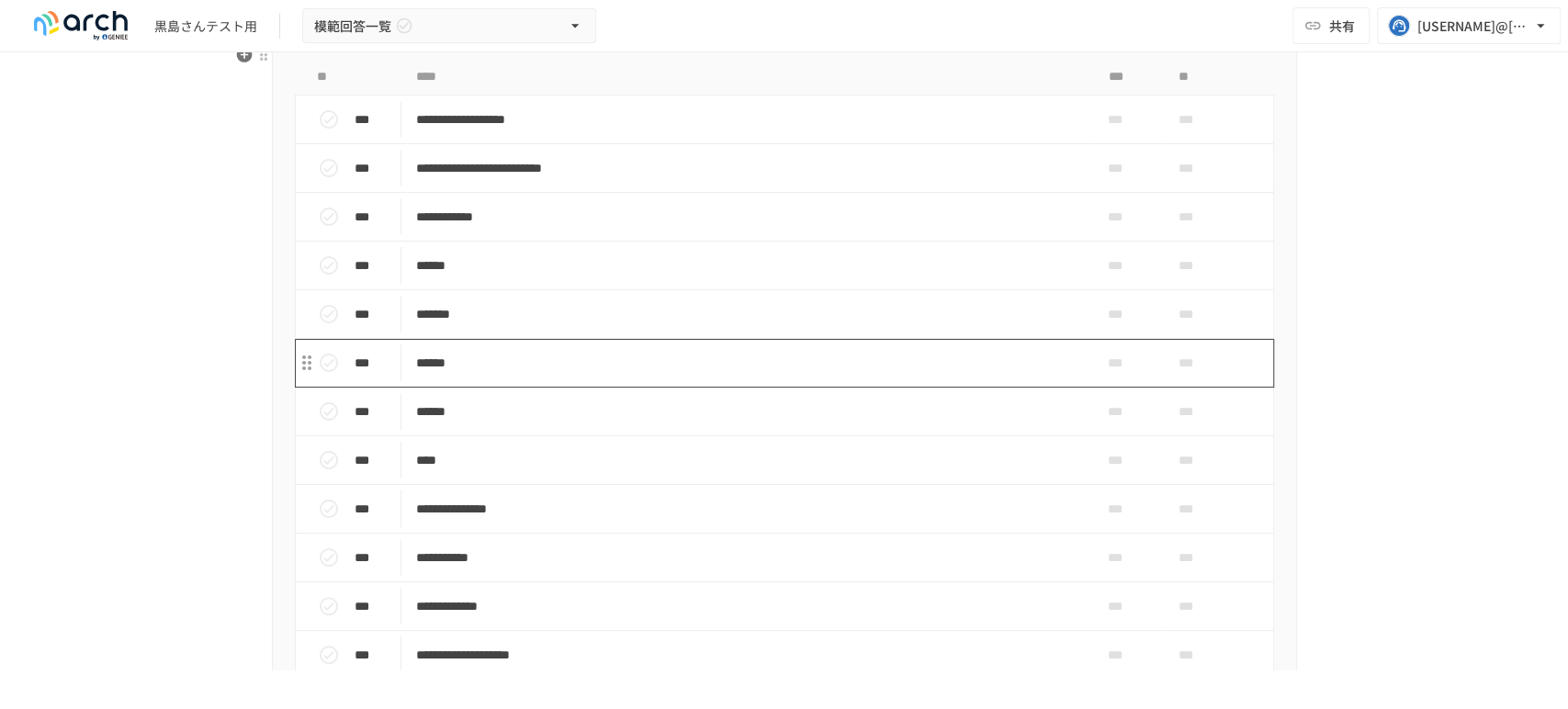 click on "******" at bounding box center (746, 363) 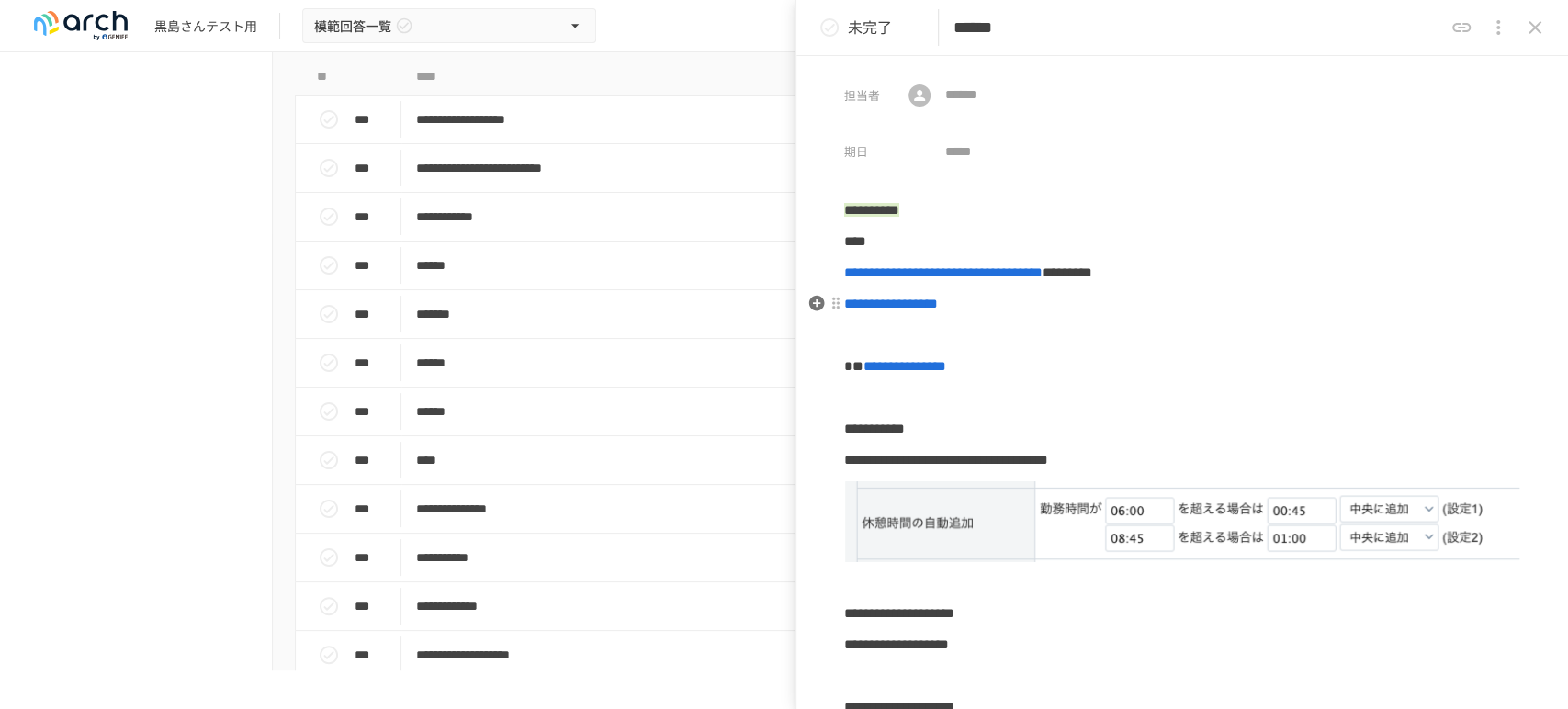click on "**********" at bounding box center (1182, 304) 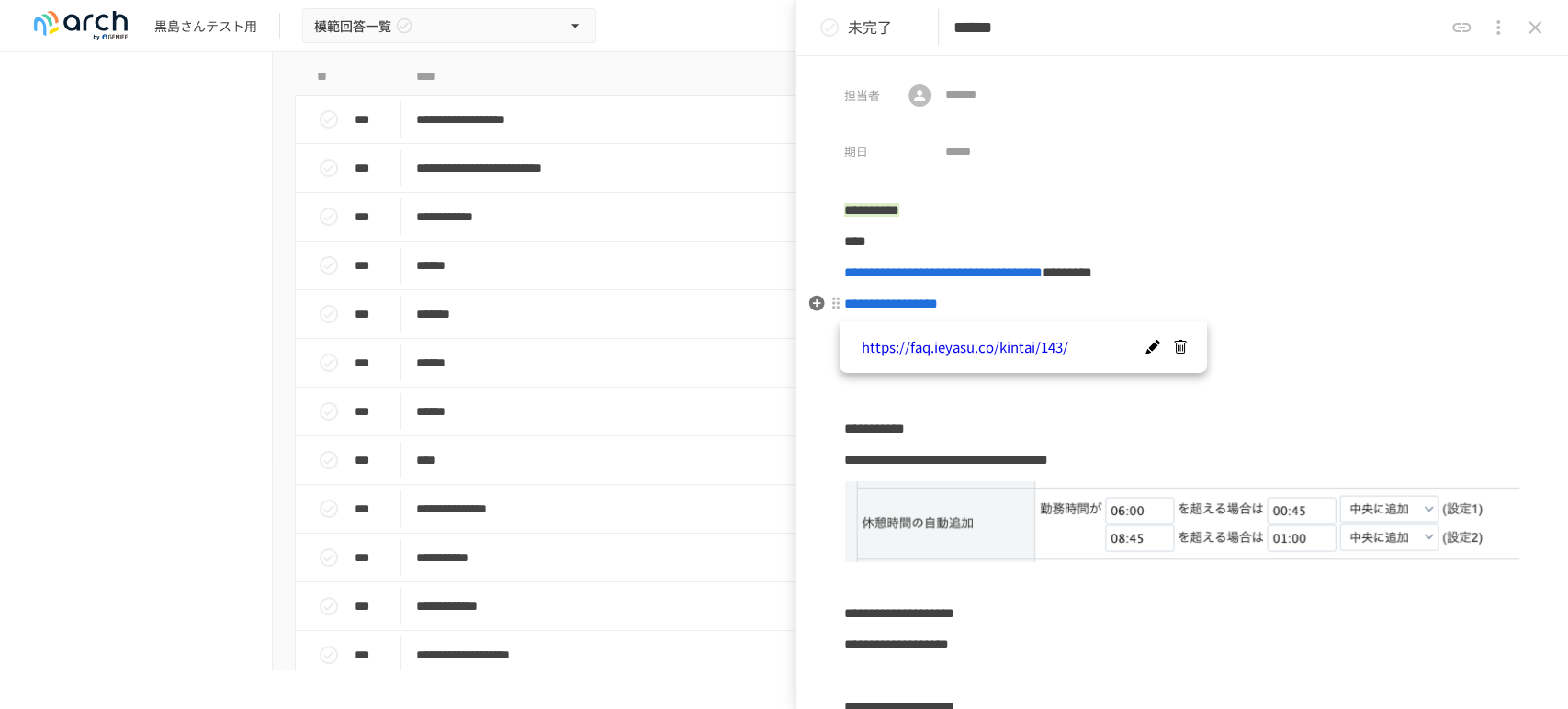 click on "**********" at bounding box center [1182, 304] 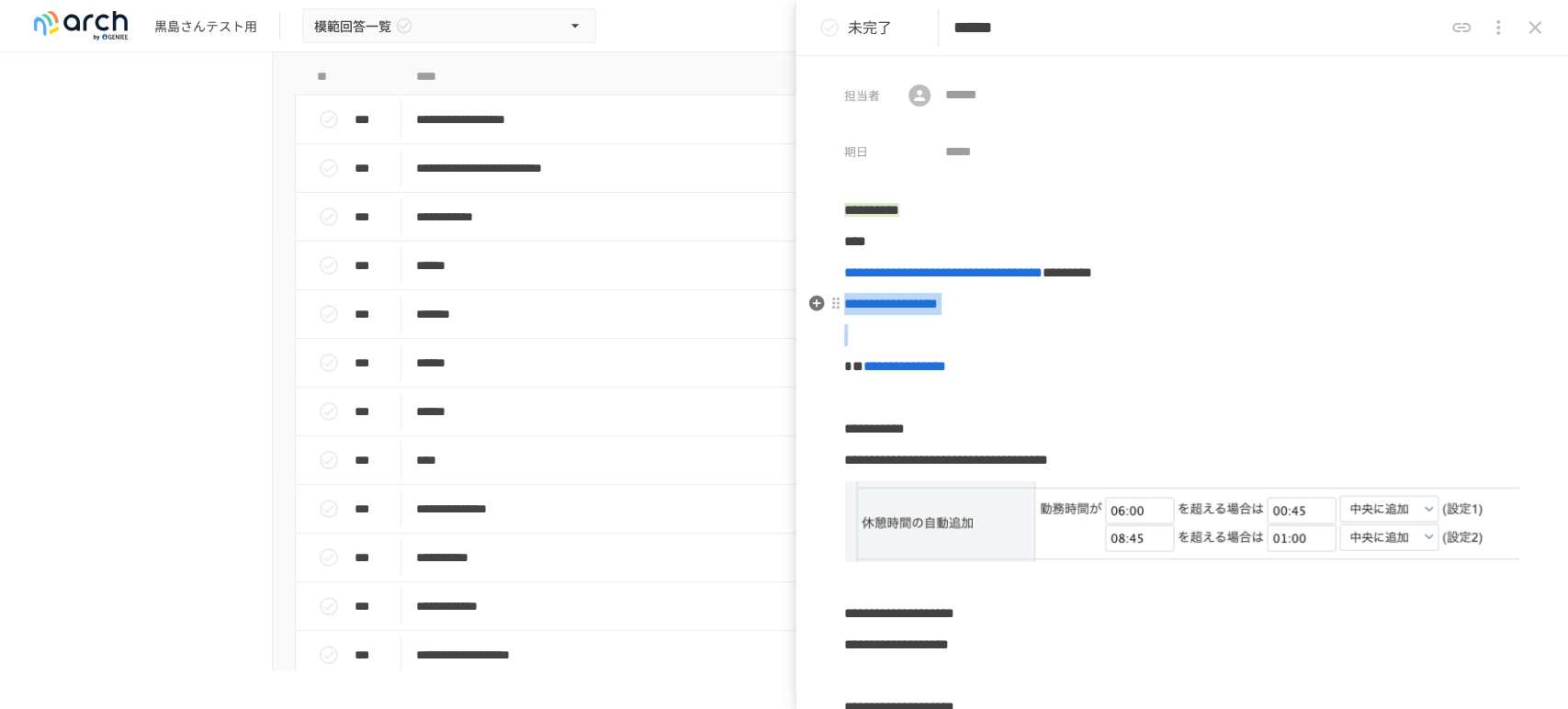 click on "**********" at bounding box center (1182, 304) 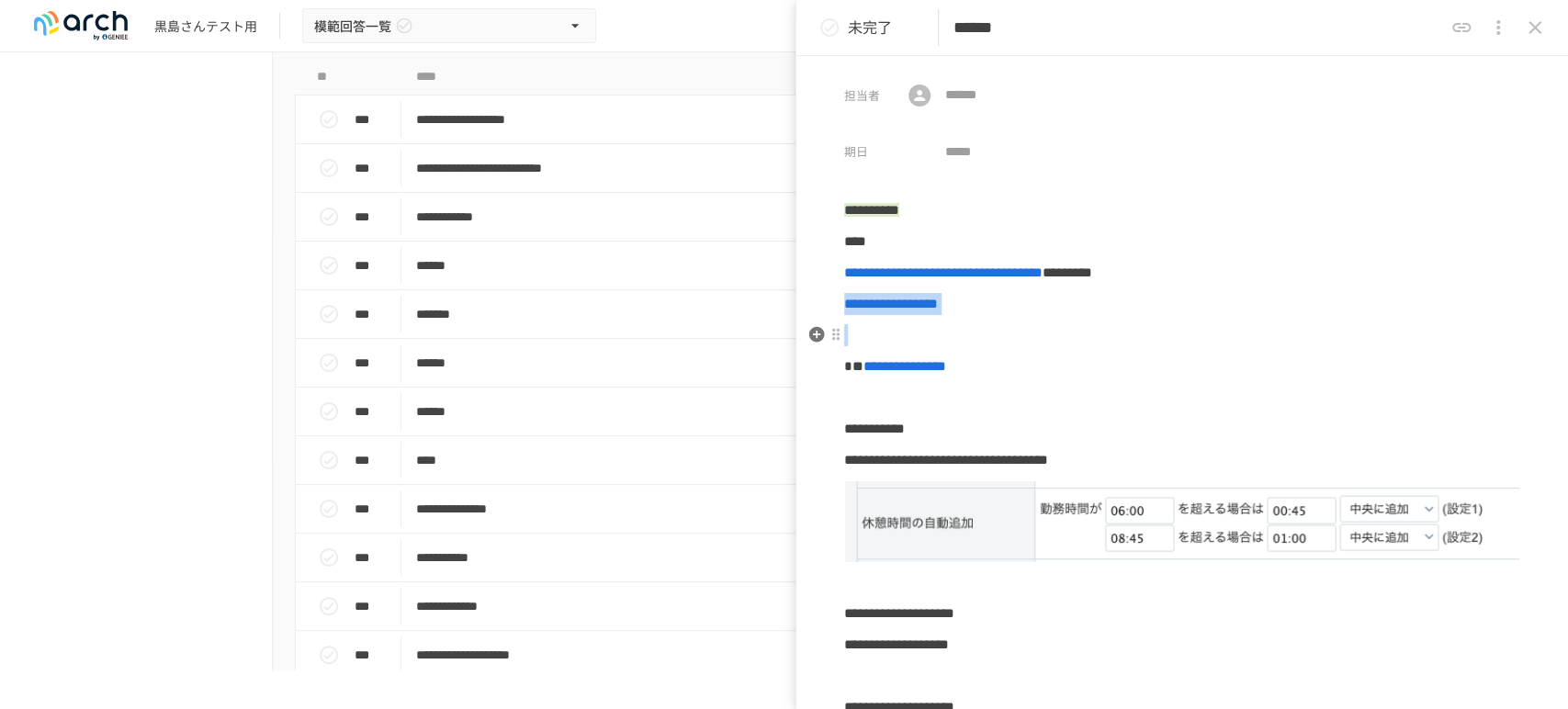copy on "**********" 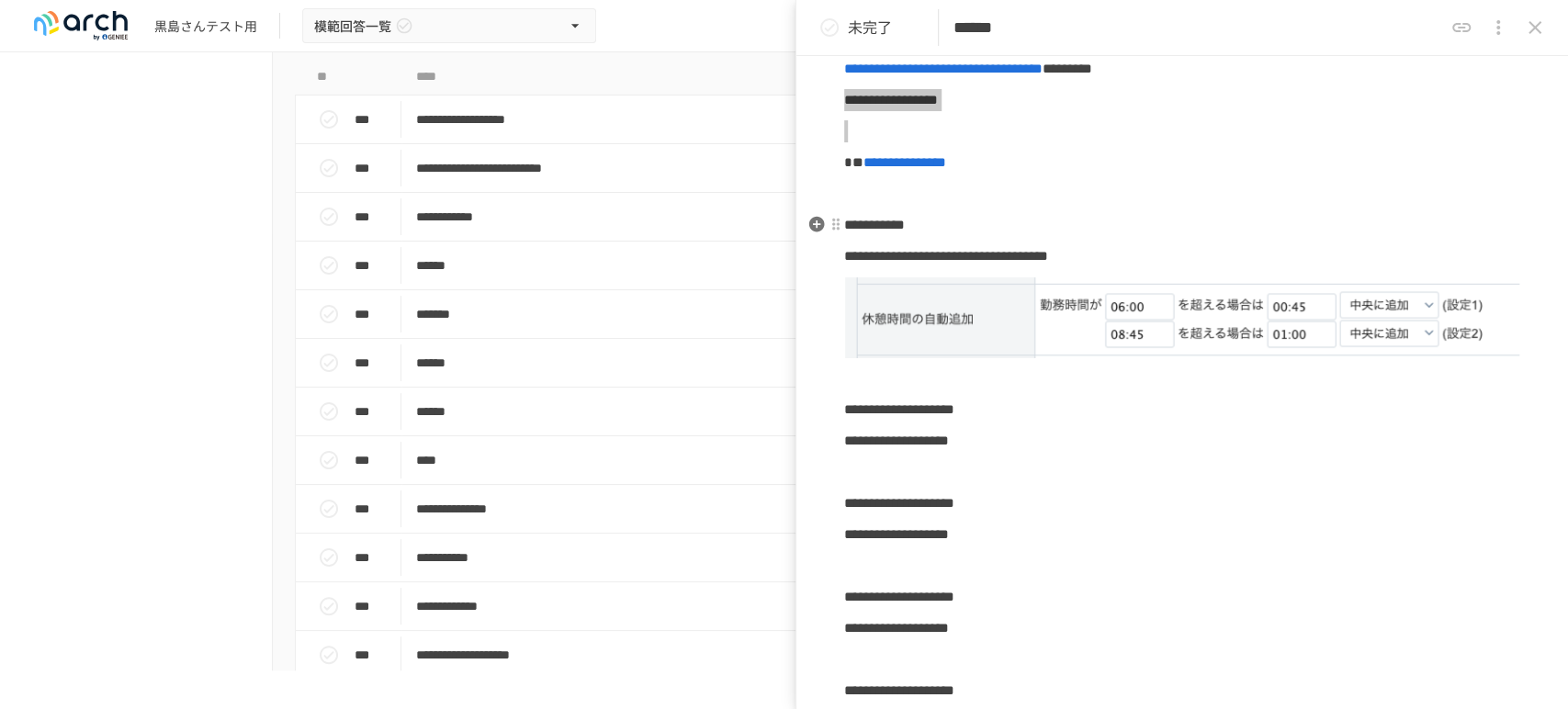 scroll, scrollTop: 612, scrollLeft: 0, axis: vertical 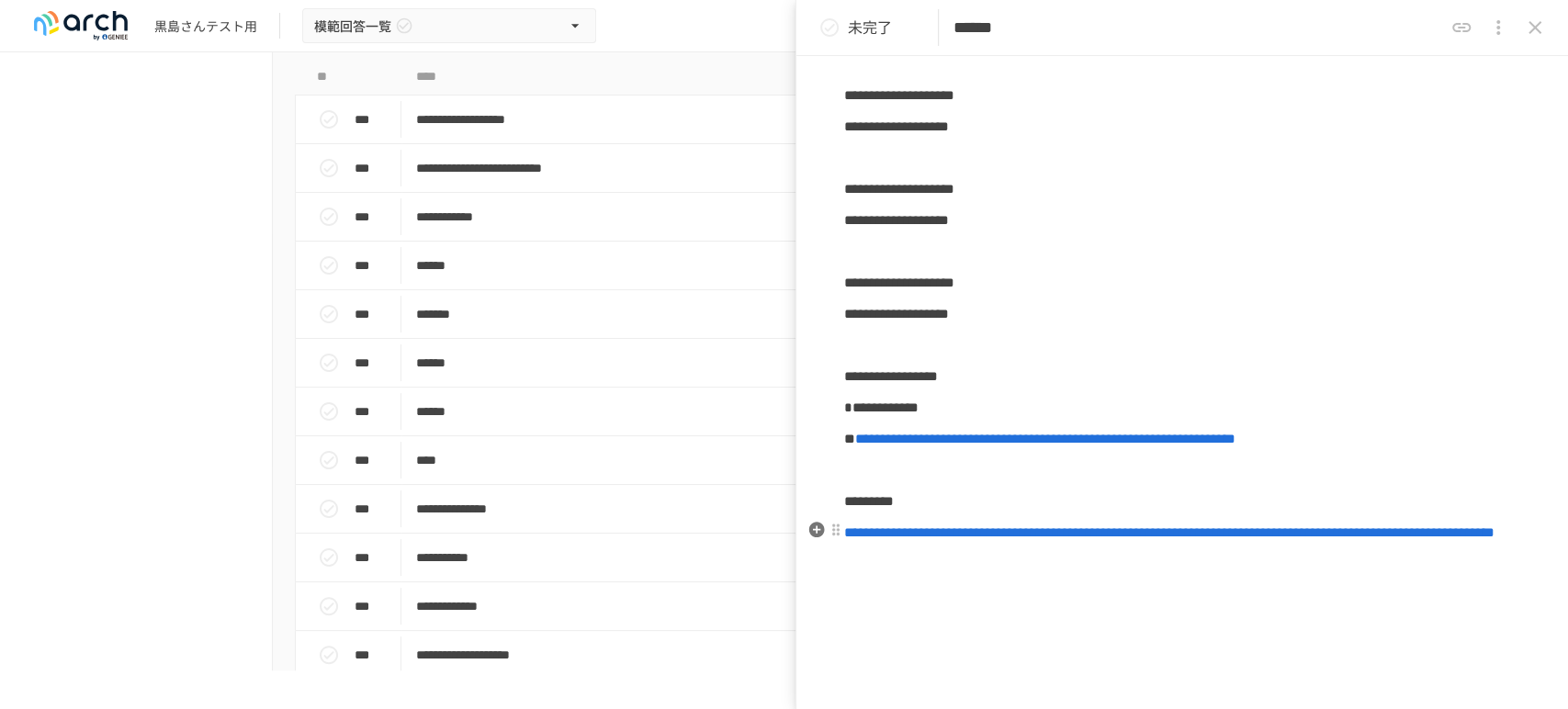 click on "**********" at bounding box center [1182, 533] 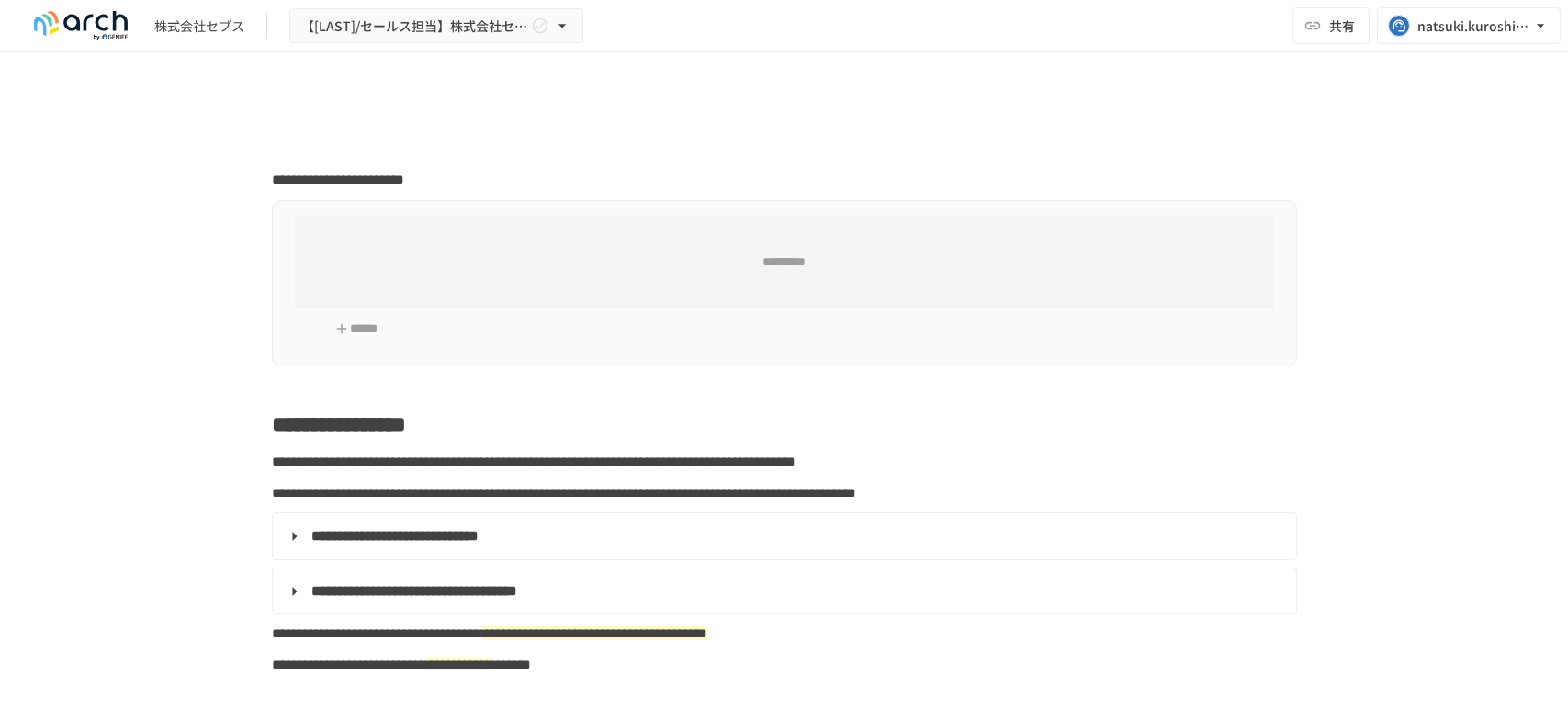 scroll, scrollTop: 0, scrollLeft: 0, axis: both 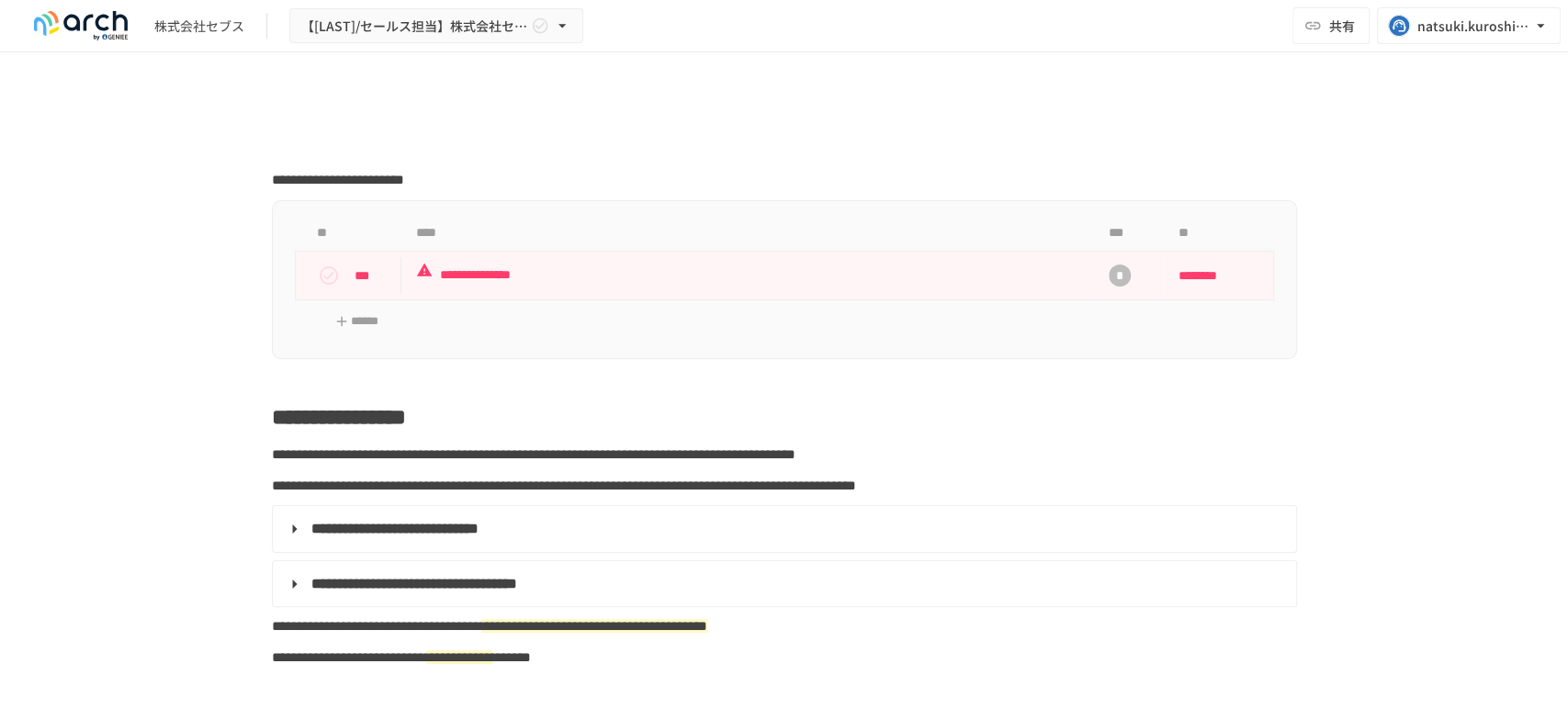 type on "**********" 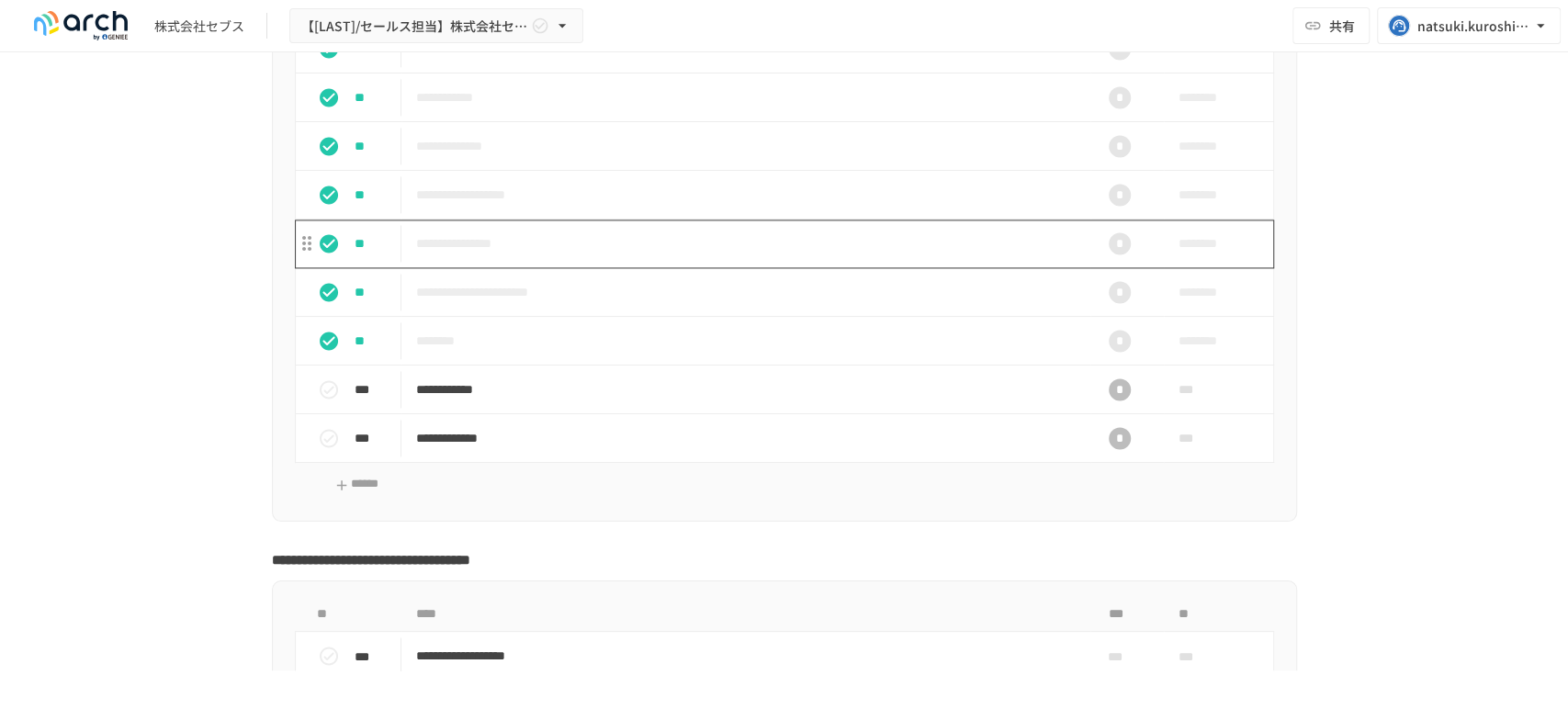 scroll, scrollTop: 1530, scrollLeft: 0, axis: vertical 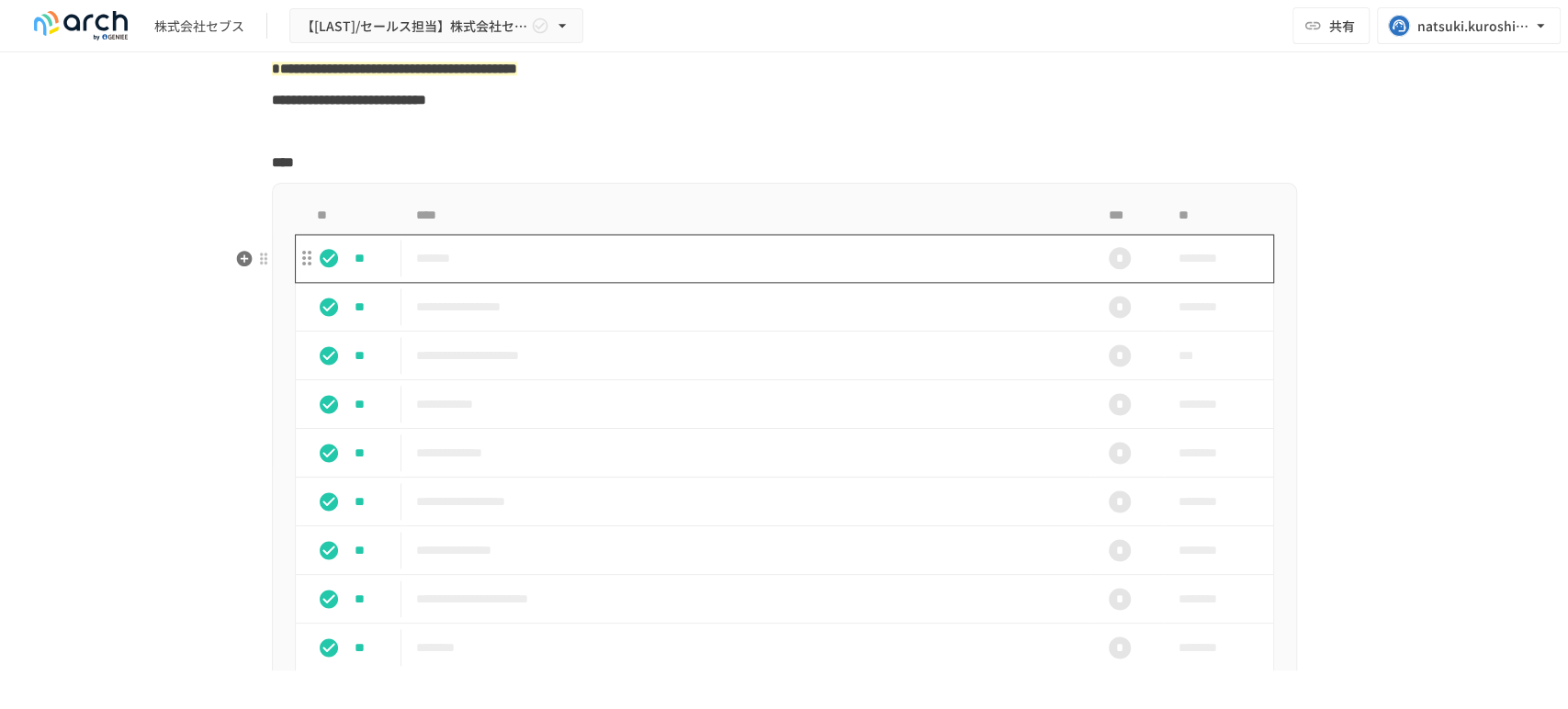 click on "*******" at bounding box center [746, 258] 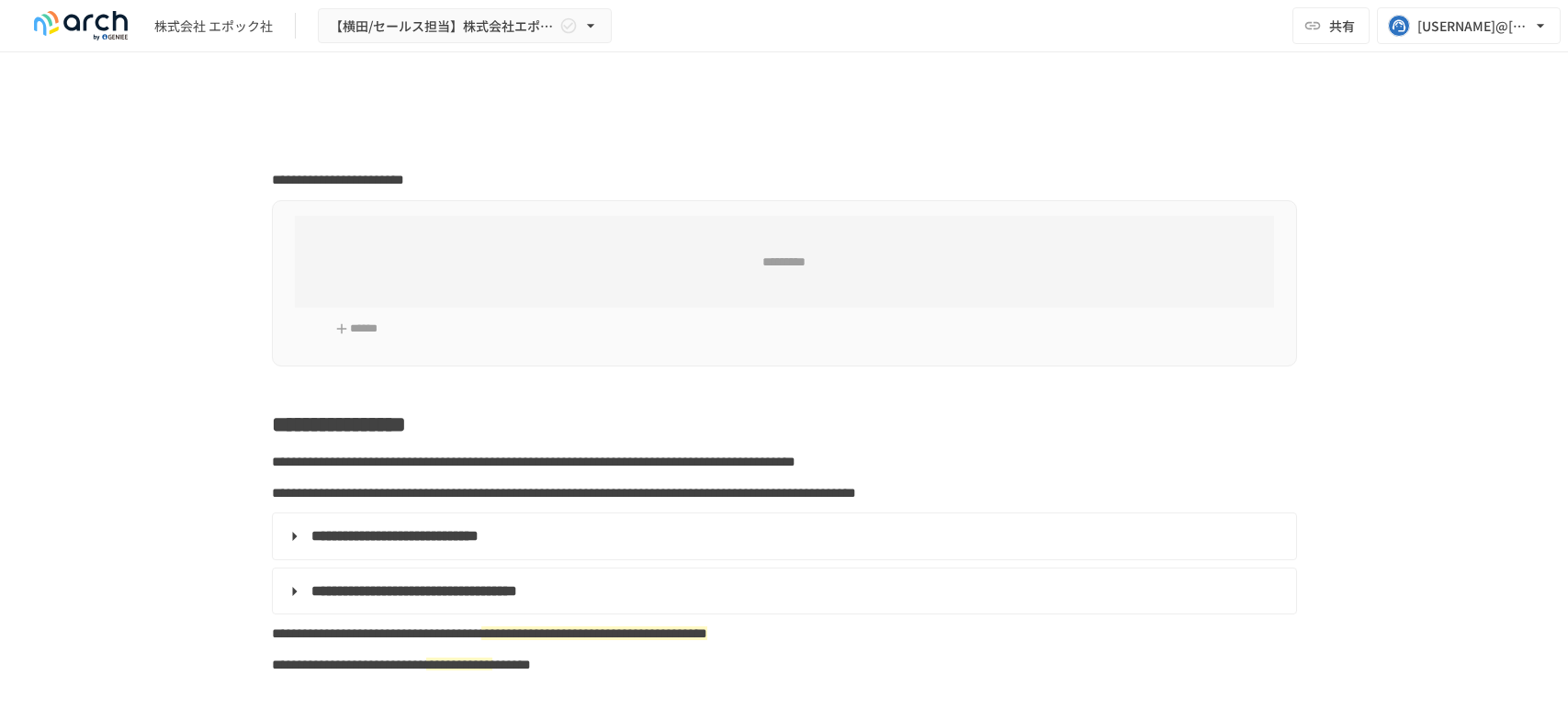 scroll, scrollTop: 0, scrollLeft: 0, axis: both 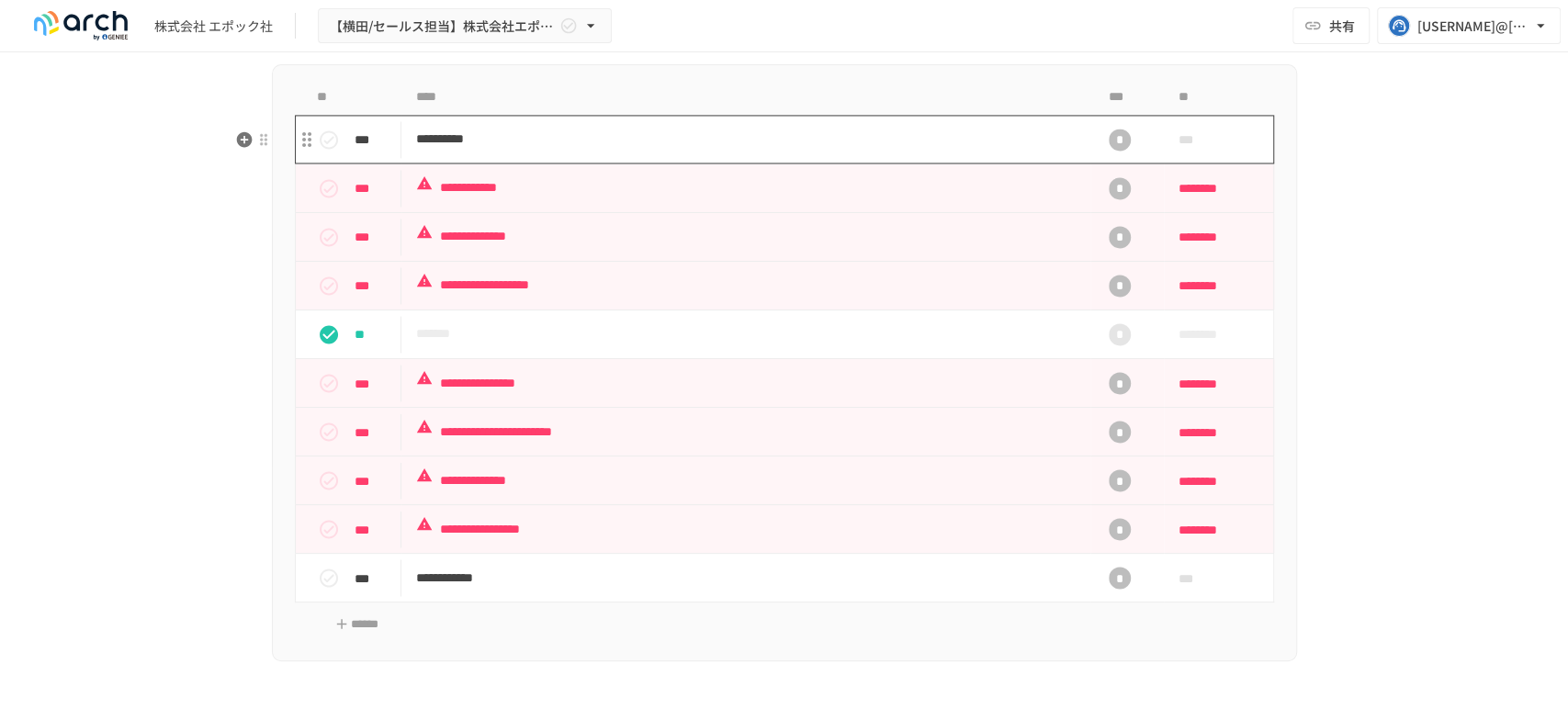click on "**********" at bounding box center (746, 139) 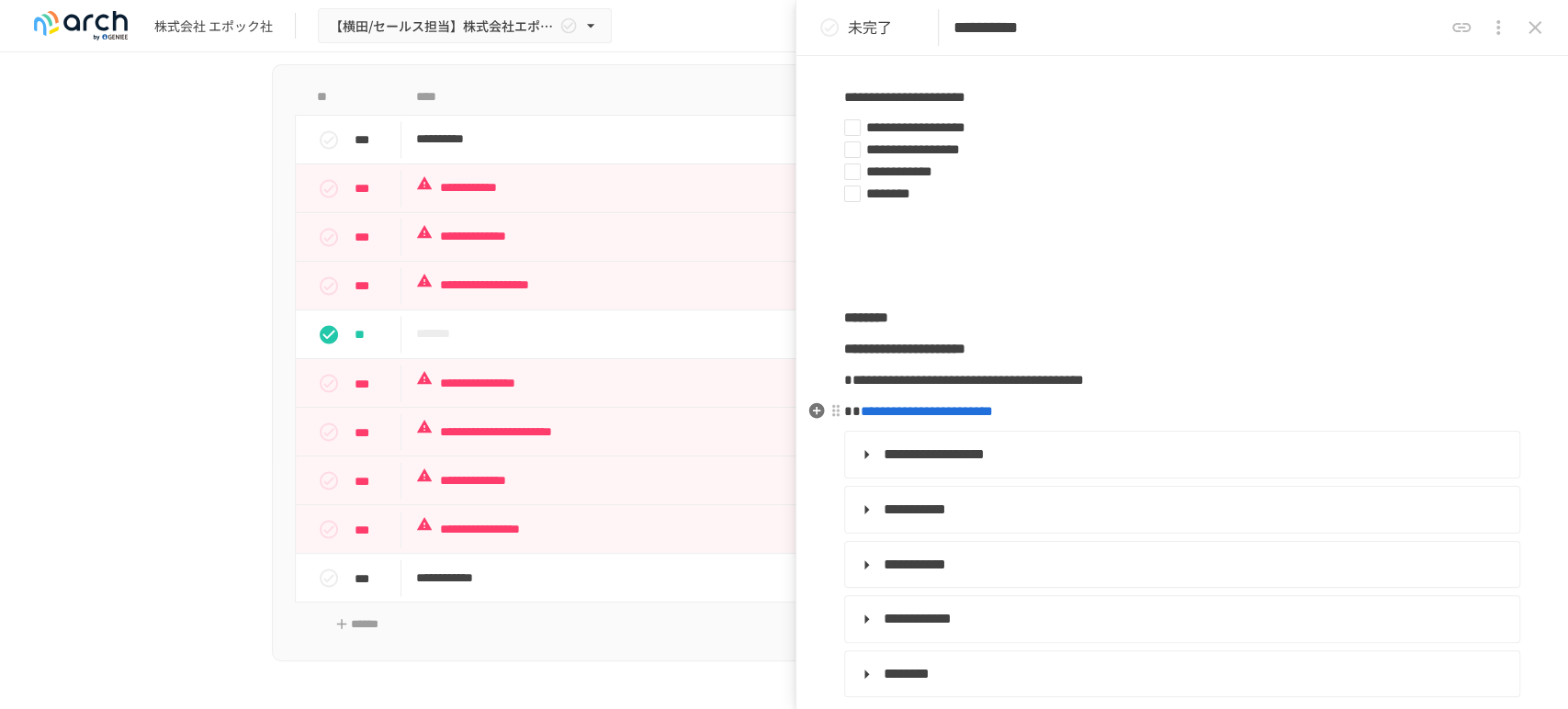 scroll, scrollTop: 306, scrollLeft: 0, axis: vertical 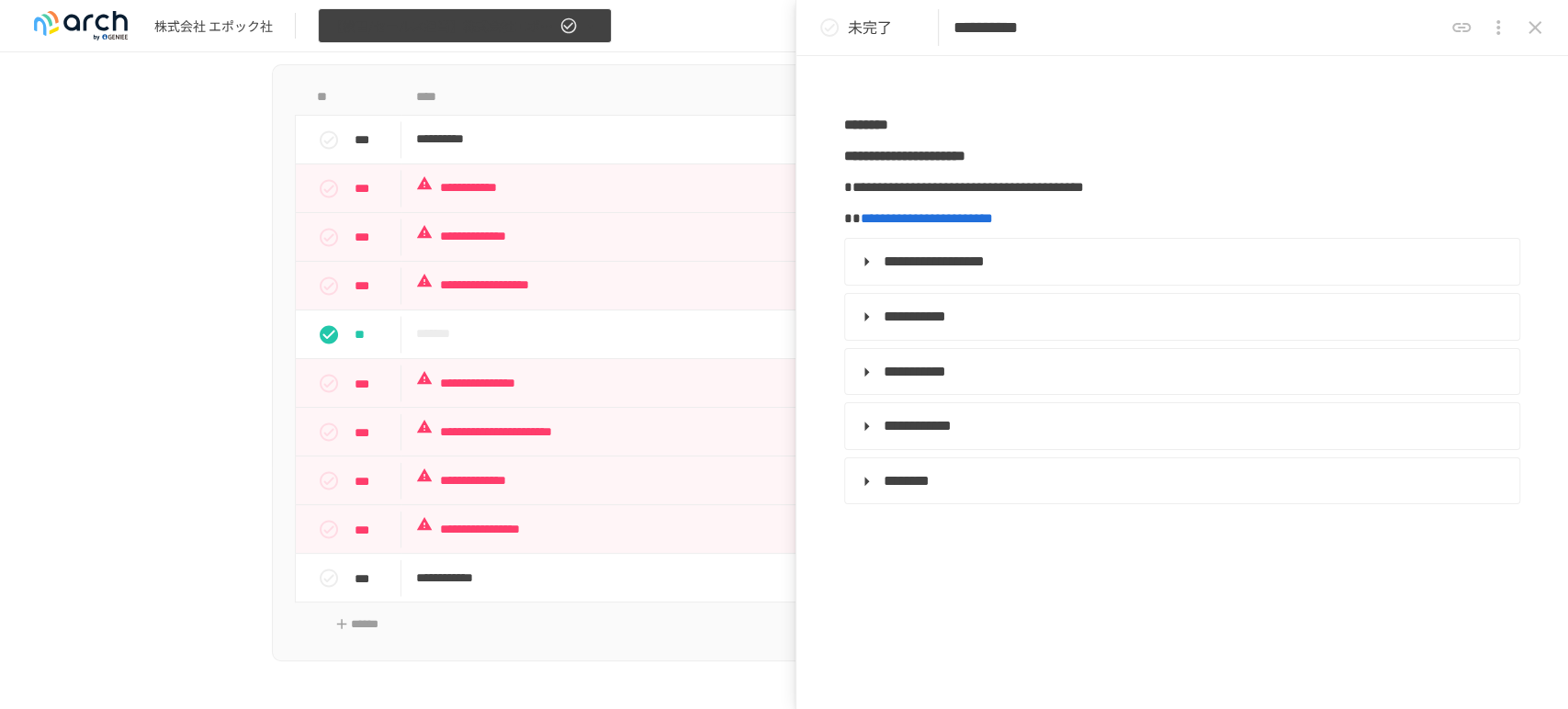 type on "**********" 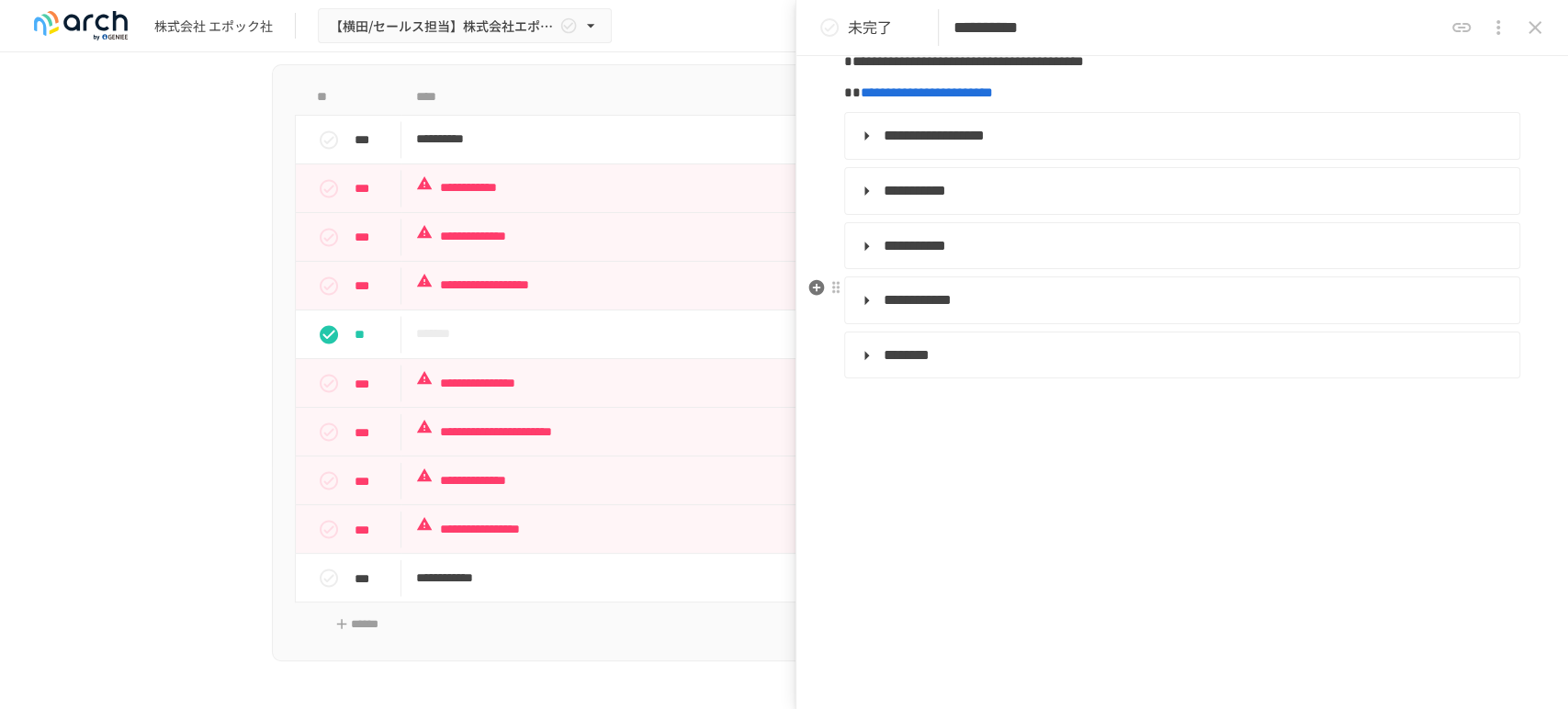 scroll, scrollTop: 714, scrollLeft: 0, axis: vertical 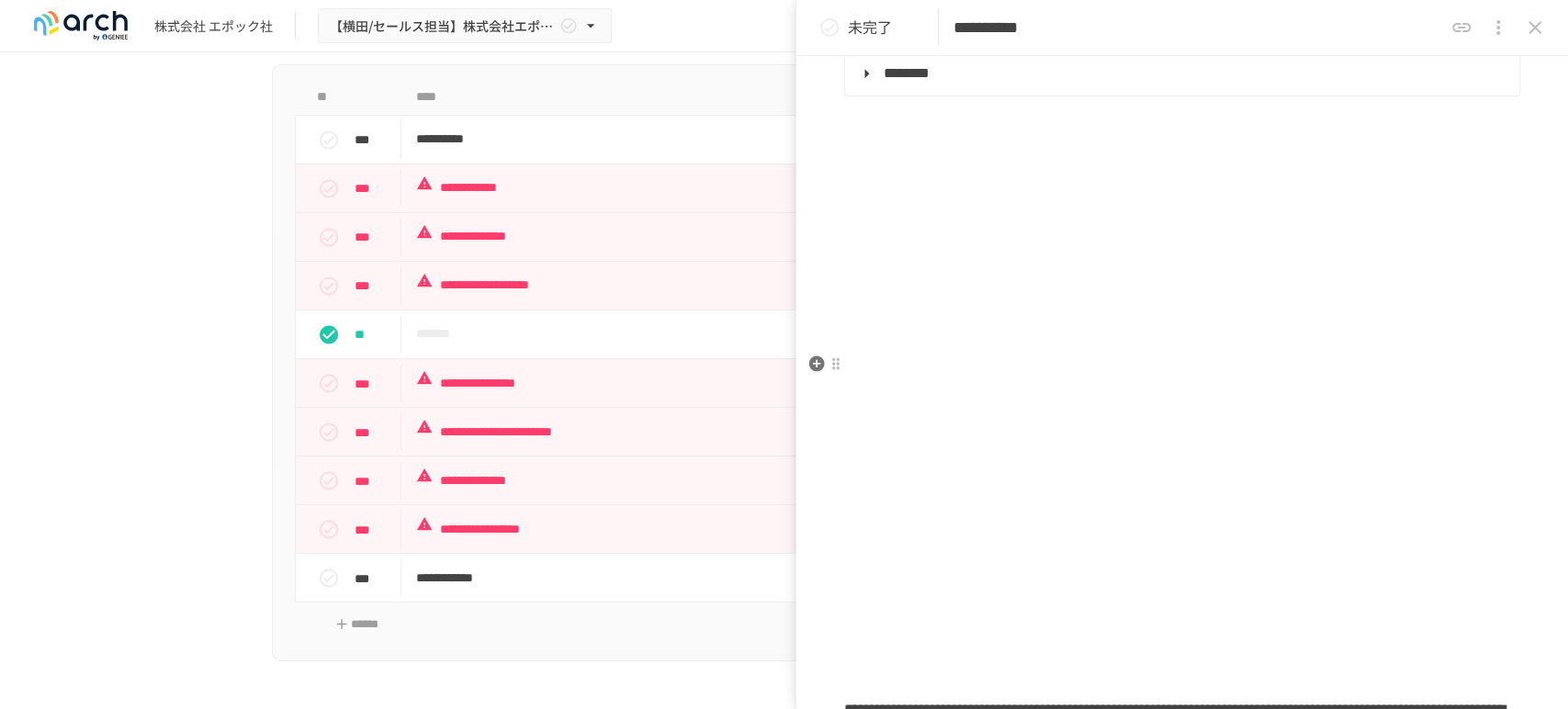 type on "**********" 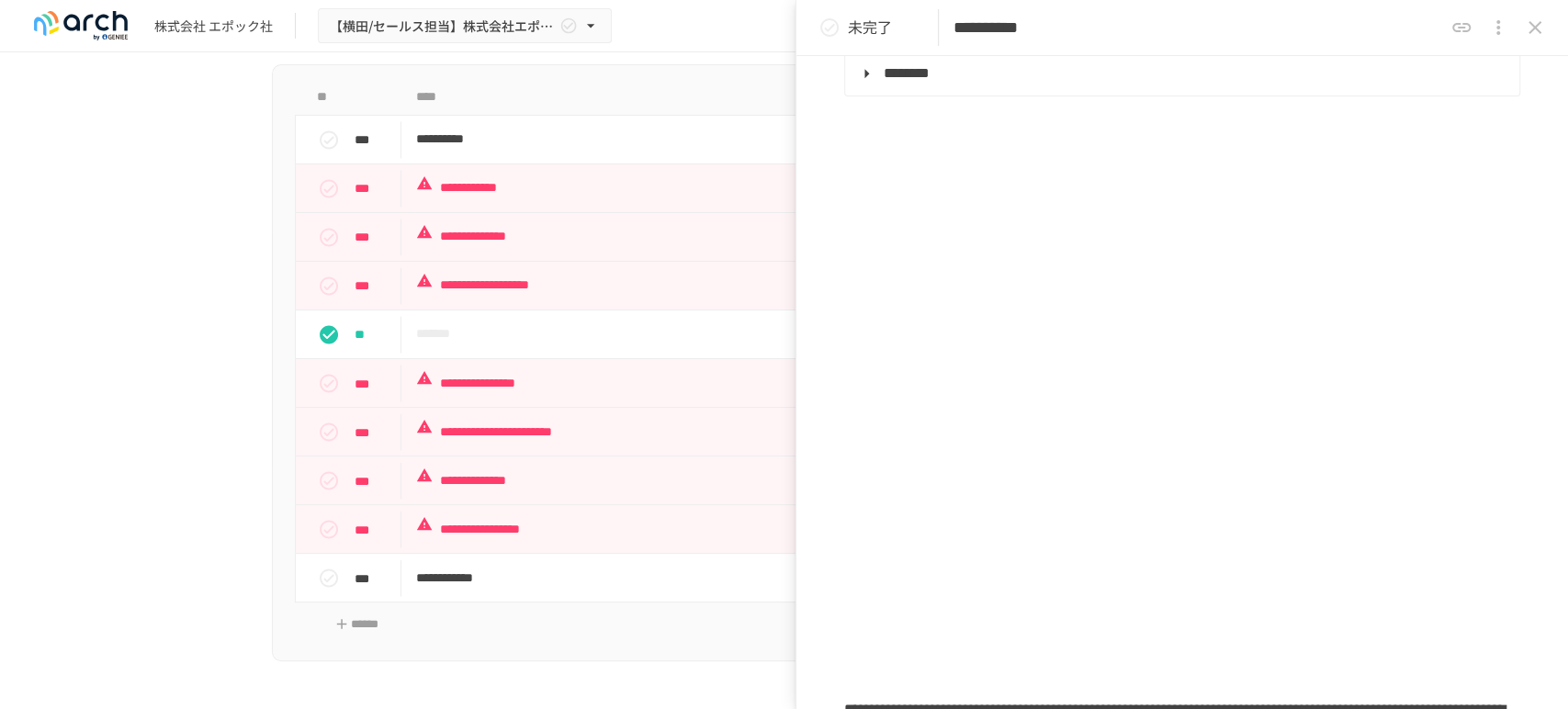 type on "**********" 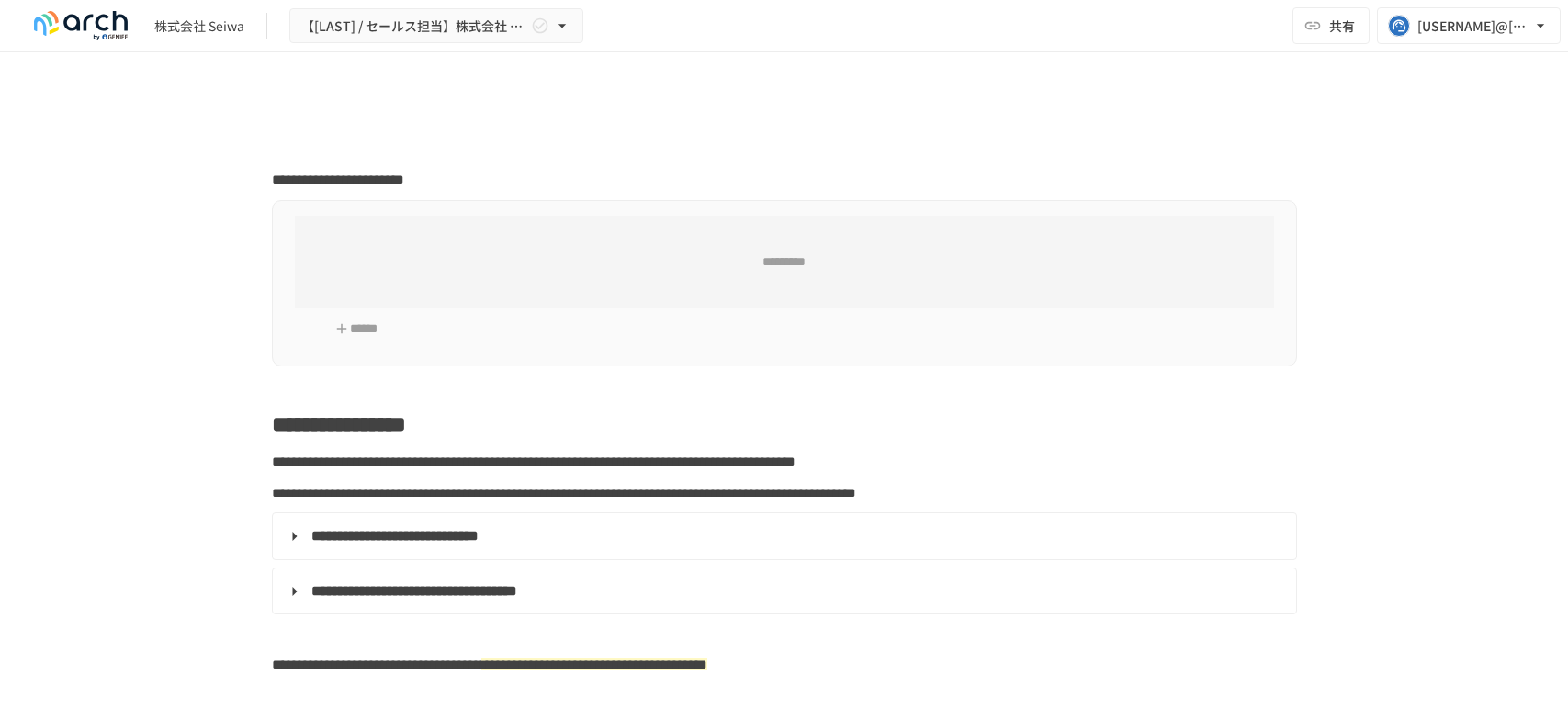 scroll, scrollTop: 0, scrollLeft: 0, axis: both 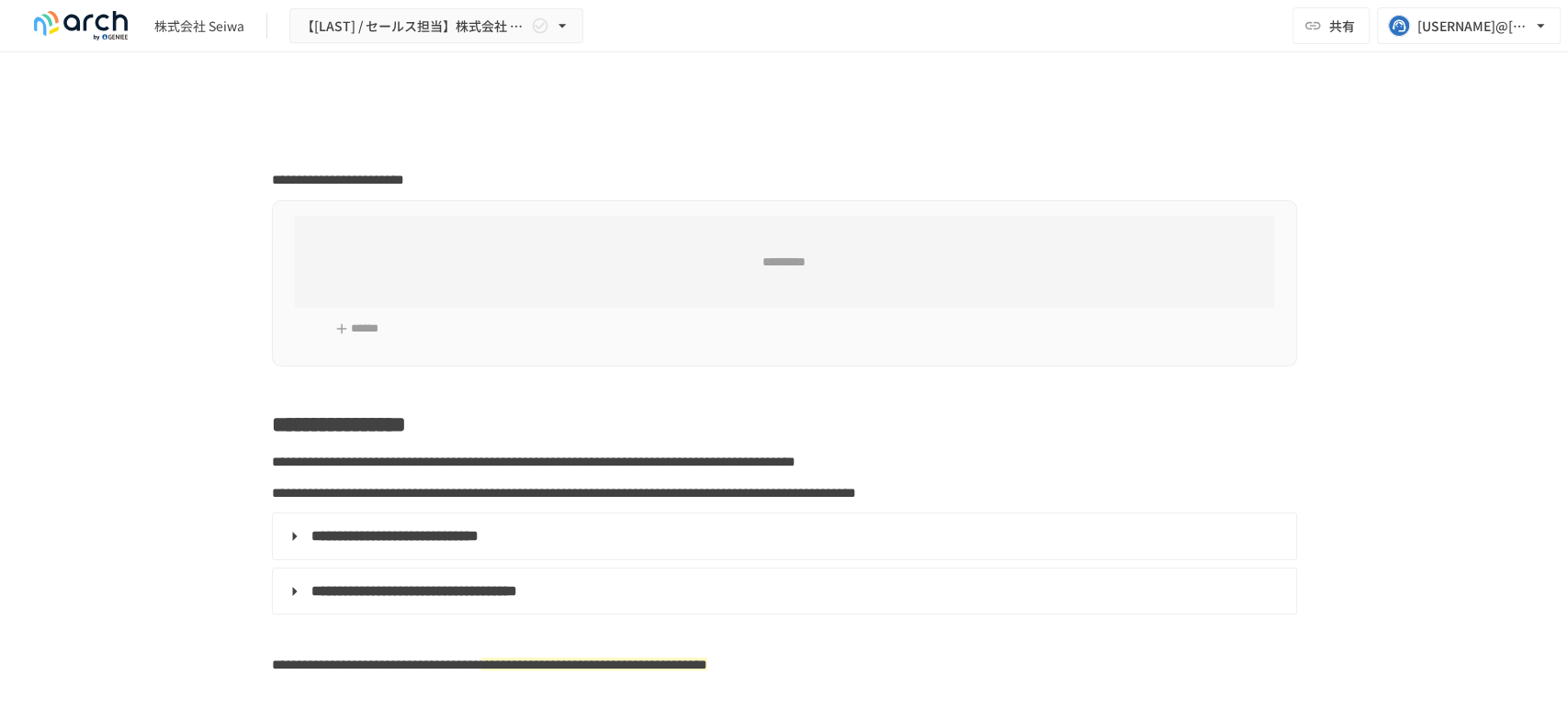 type on "**********" 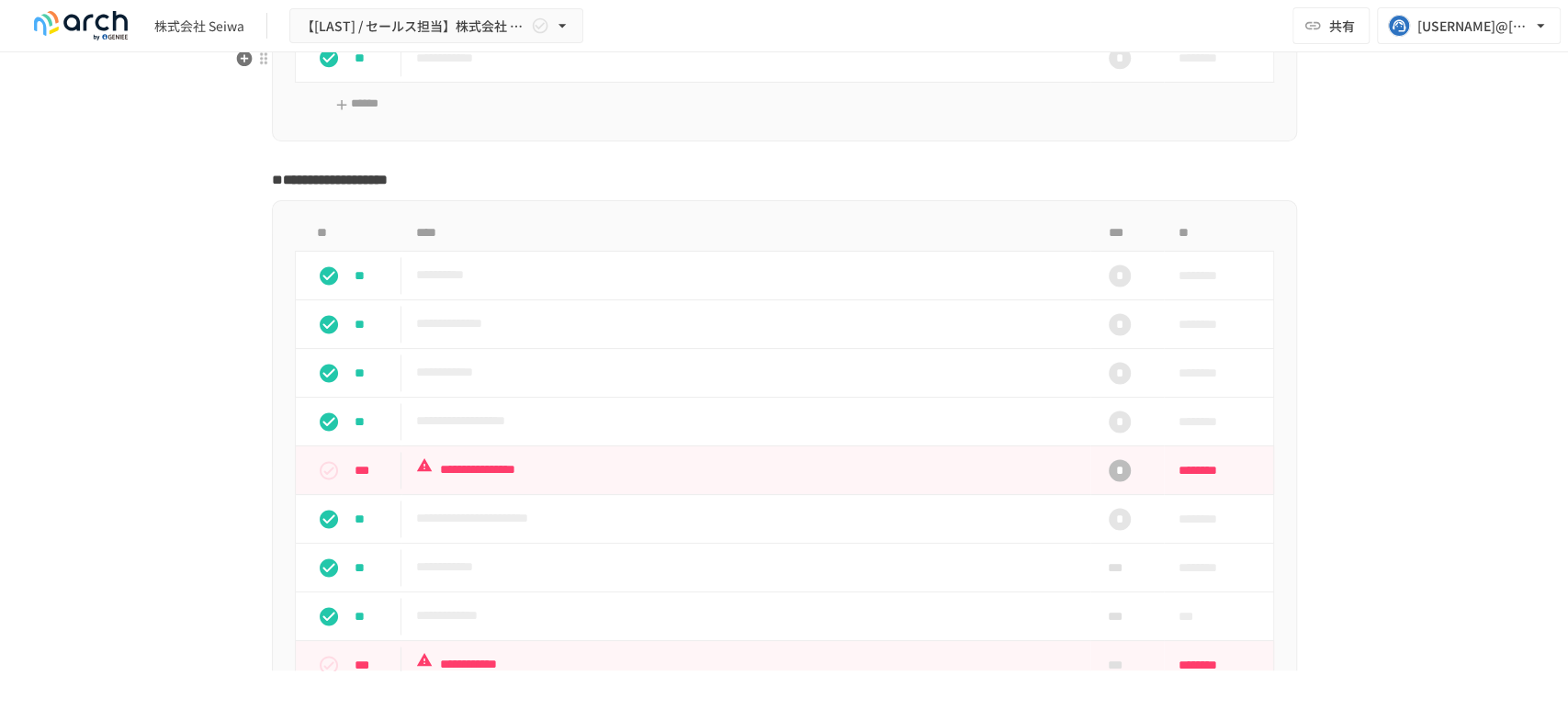scroll, scrollTop: 1734, scrollLeft: 0, axis: vertical 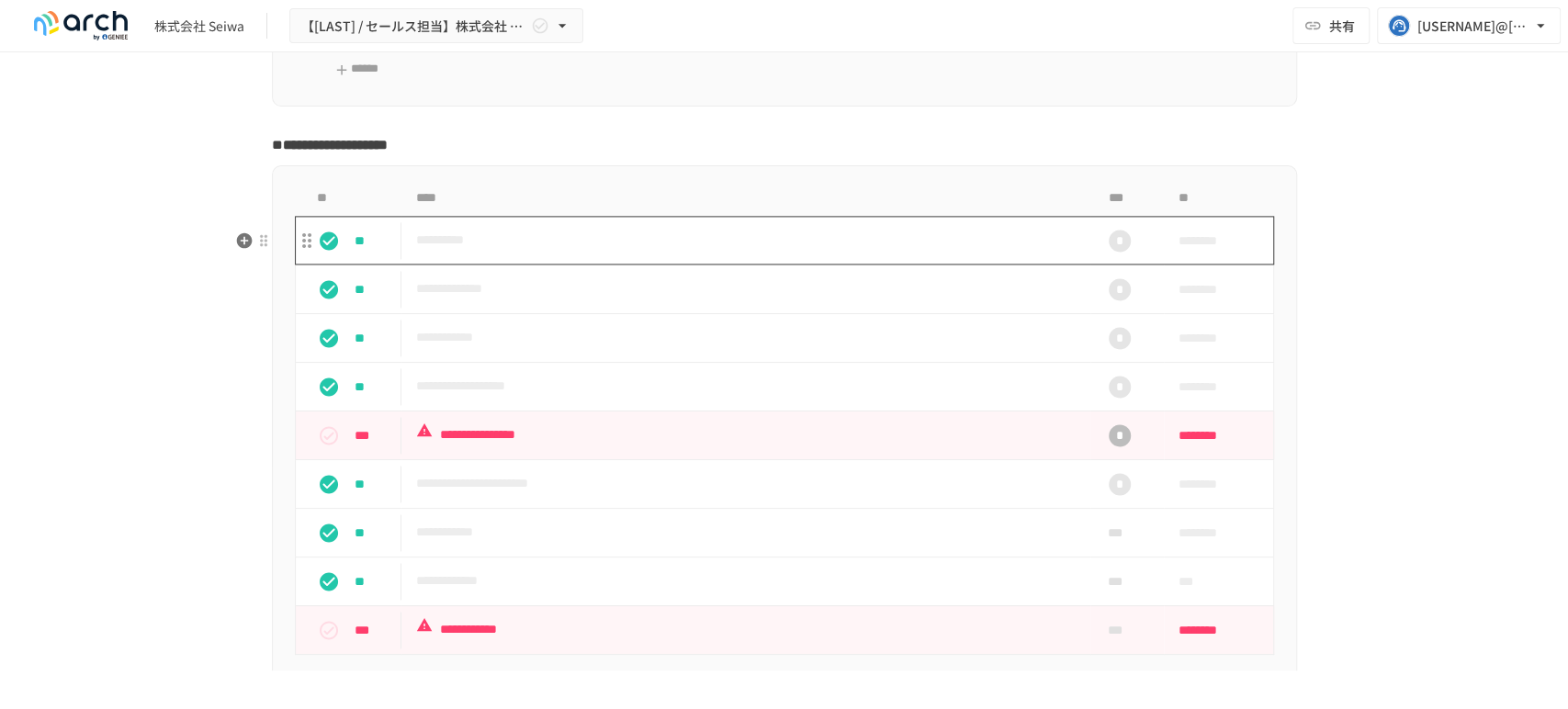 click on "**********" at bounding box center [746, 240] 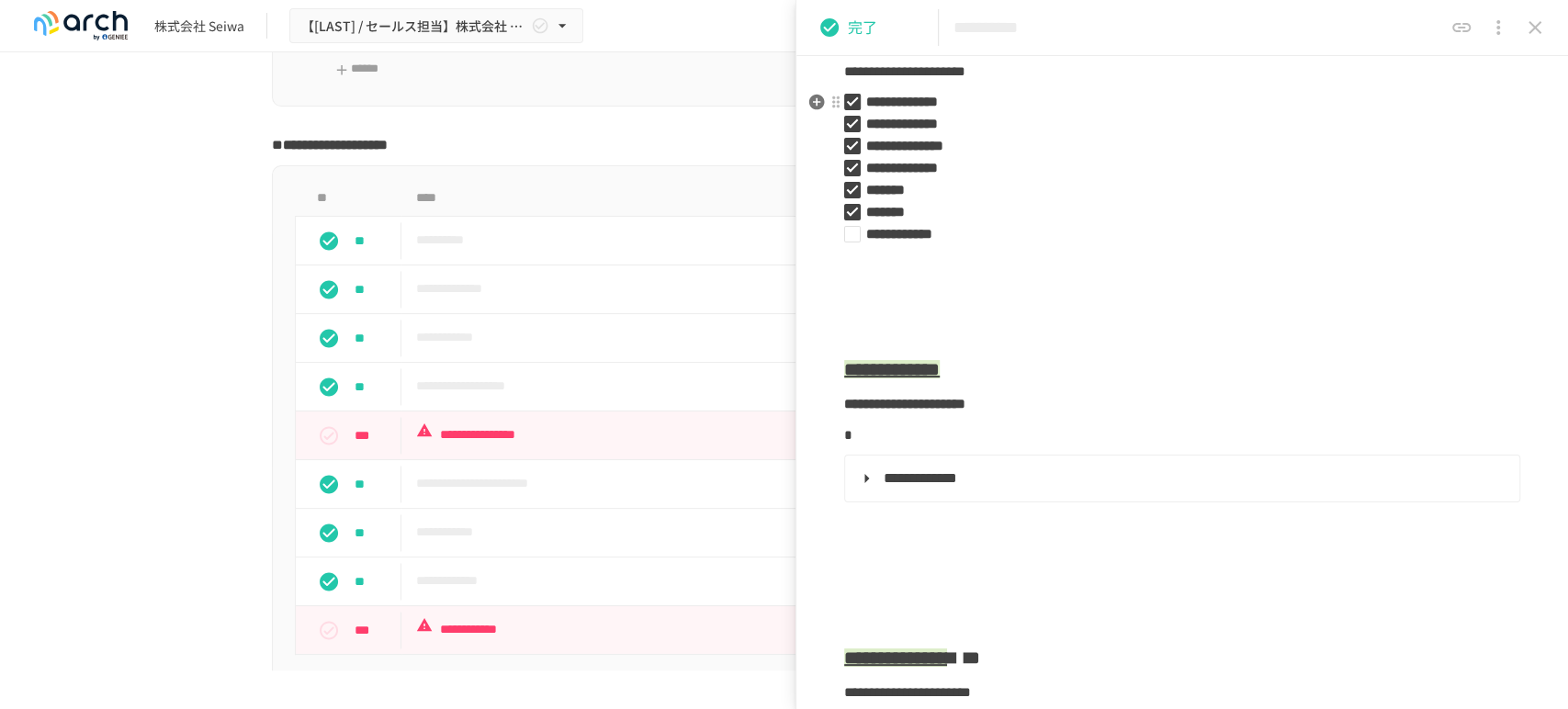 scroll, scrollTop: 306, scrollLeft: 0, axis: vertical 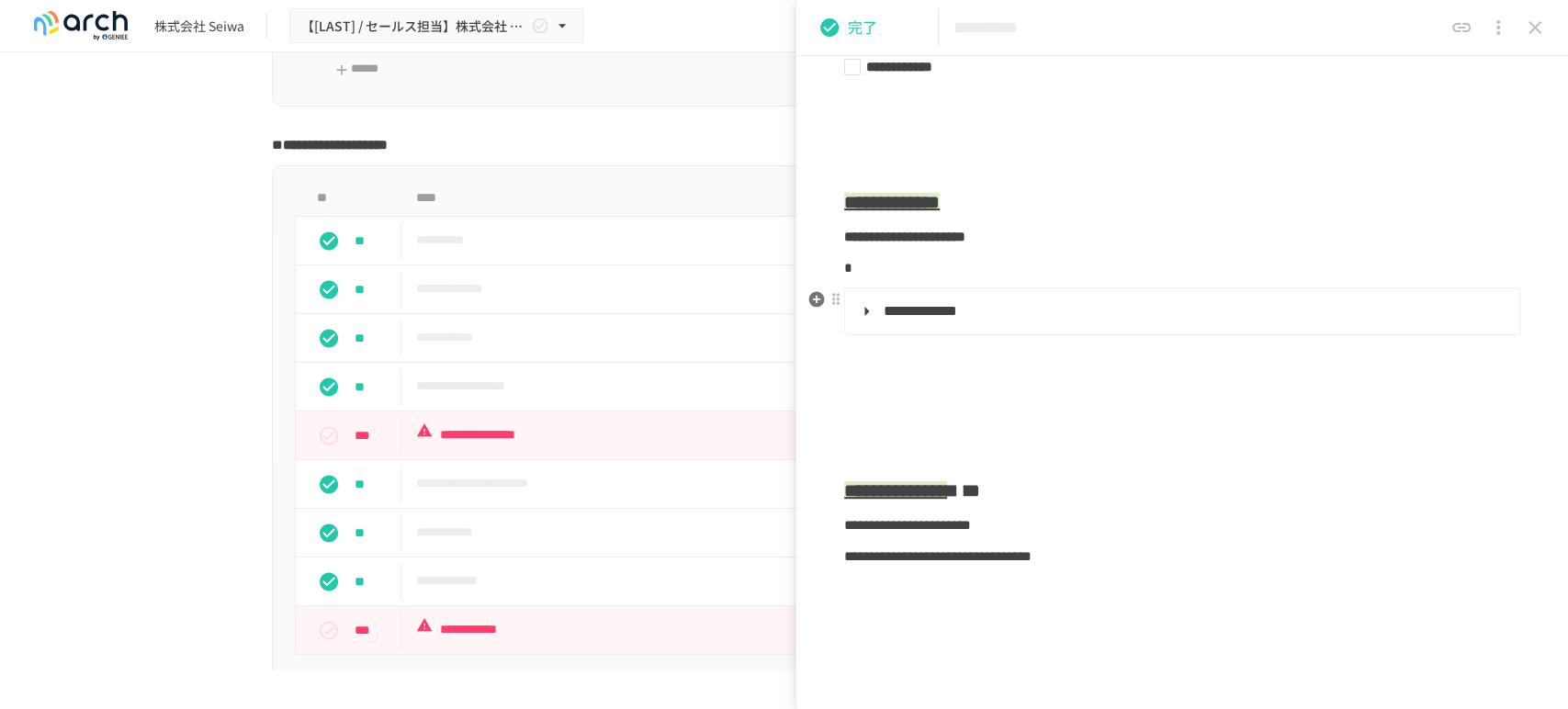 click on "**********" at bounding box center (920, 310) 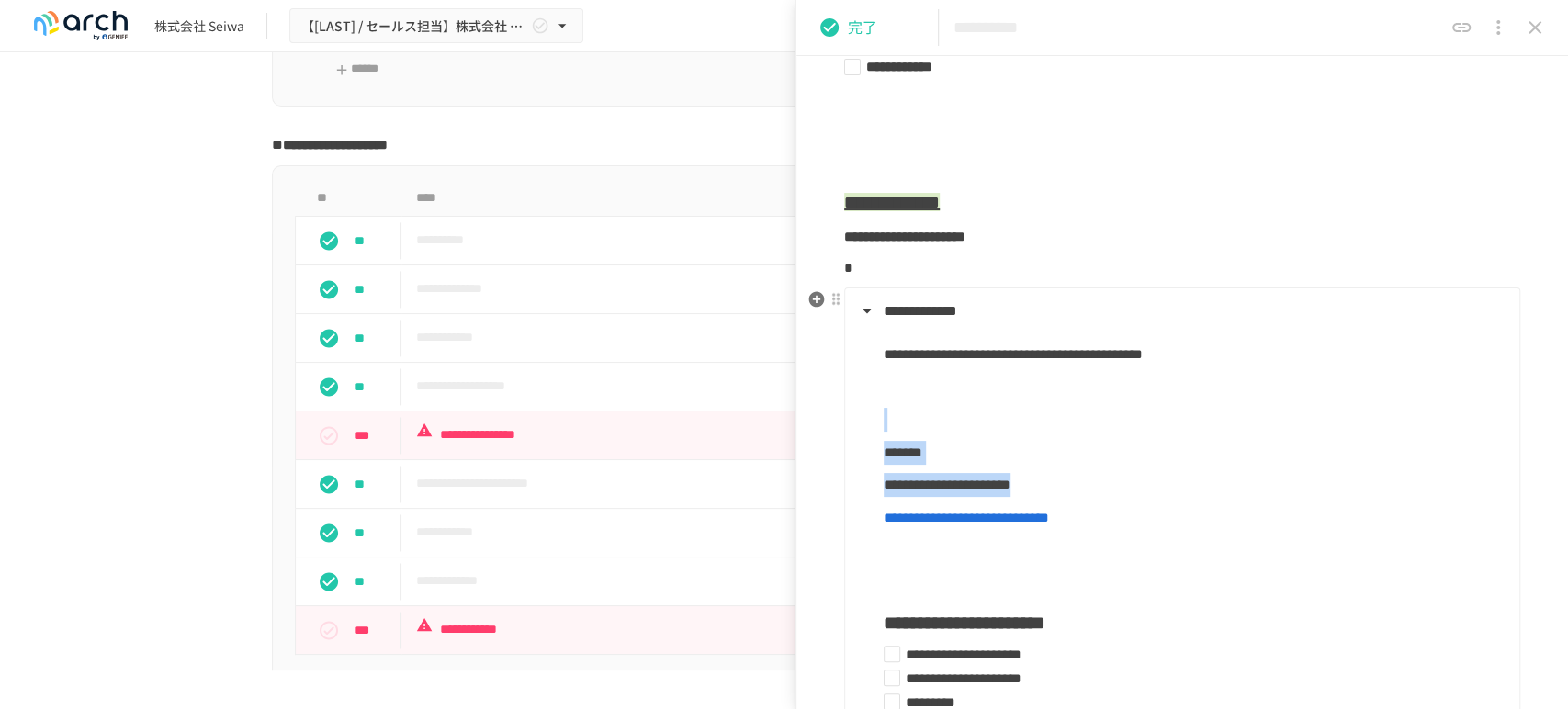 drag, startPoint x: 892, startPoint y: 450, endPoint x: 1237, endPoint y: 497, distance: 348.18673 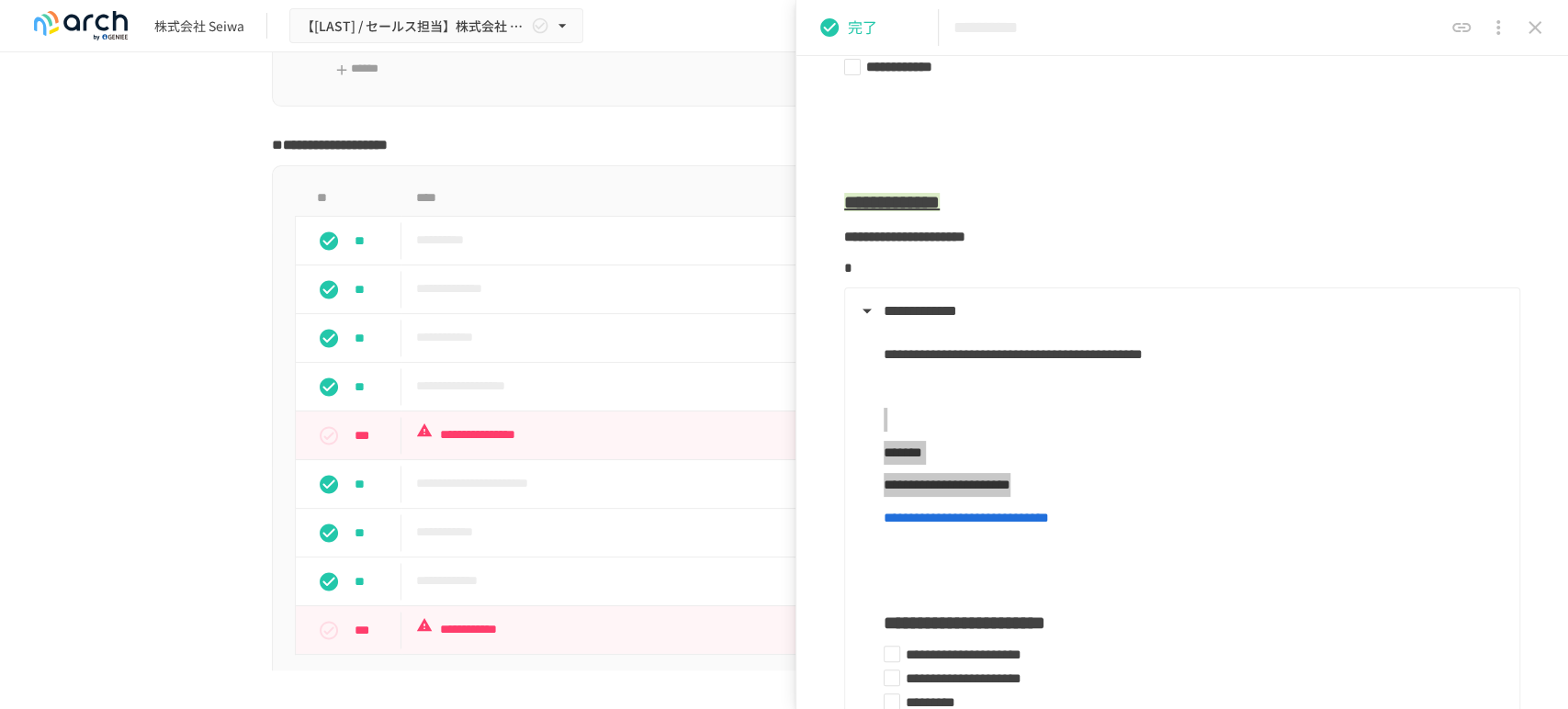 type on "**********" 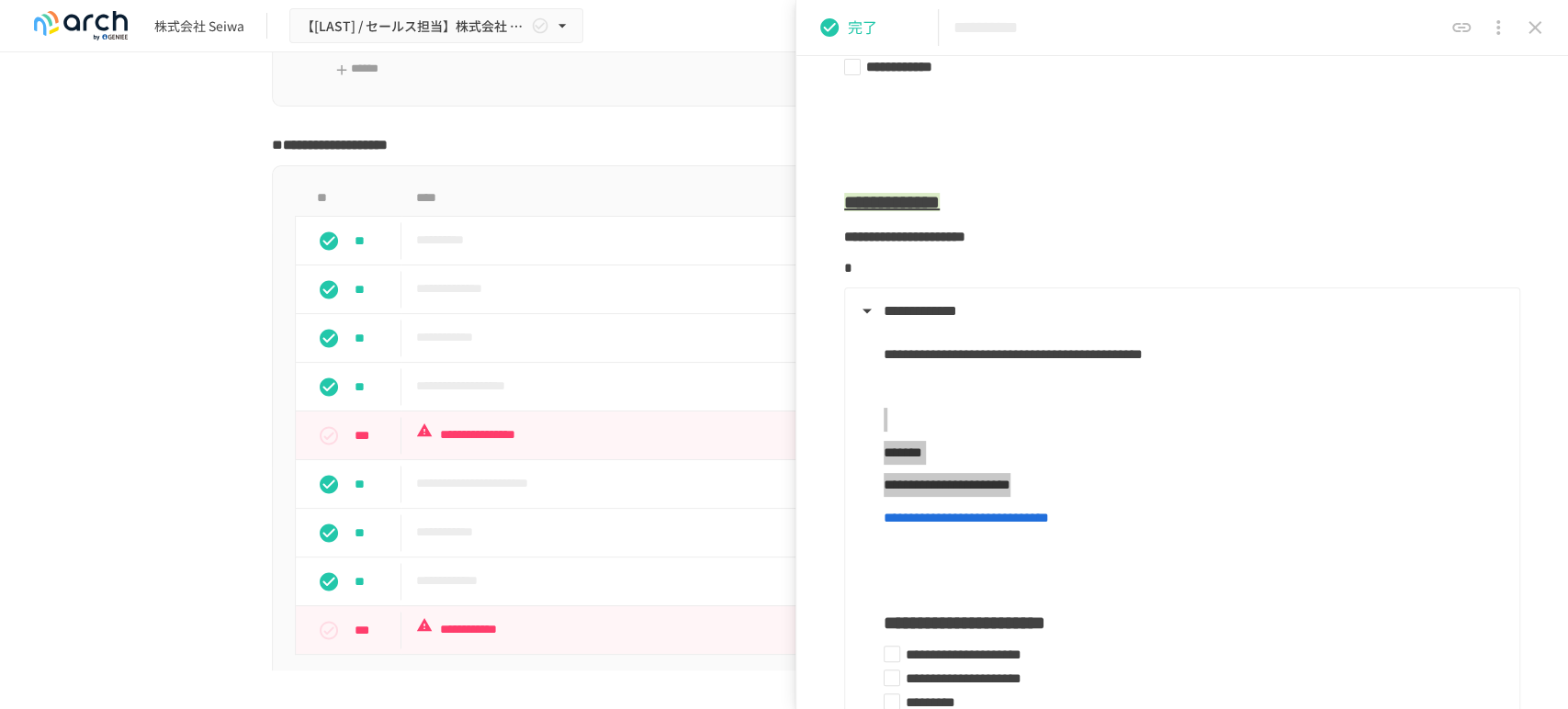 type on "**********" 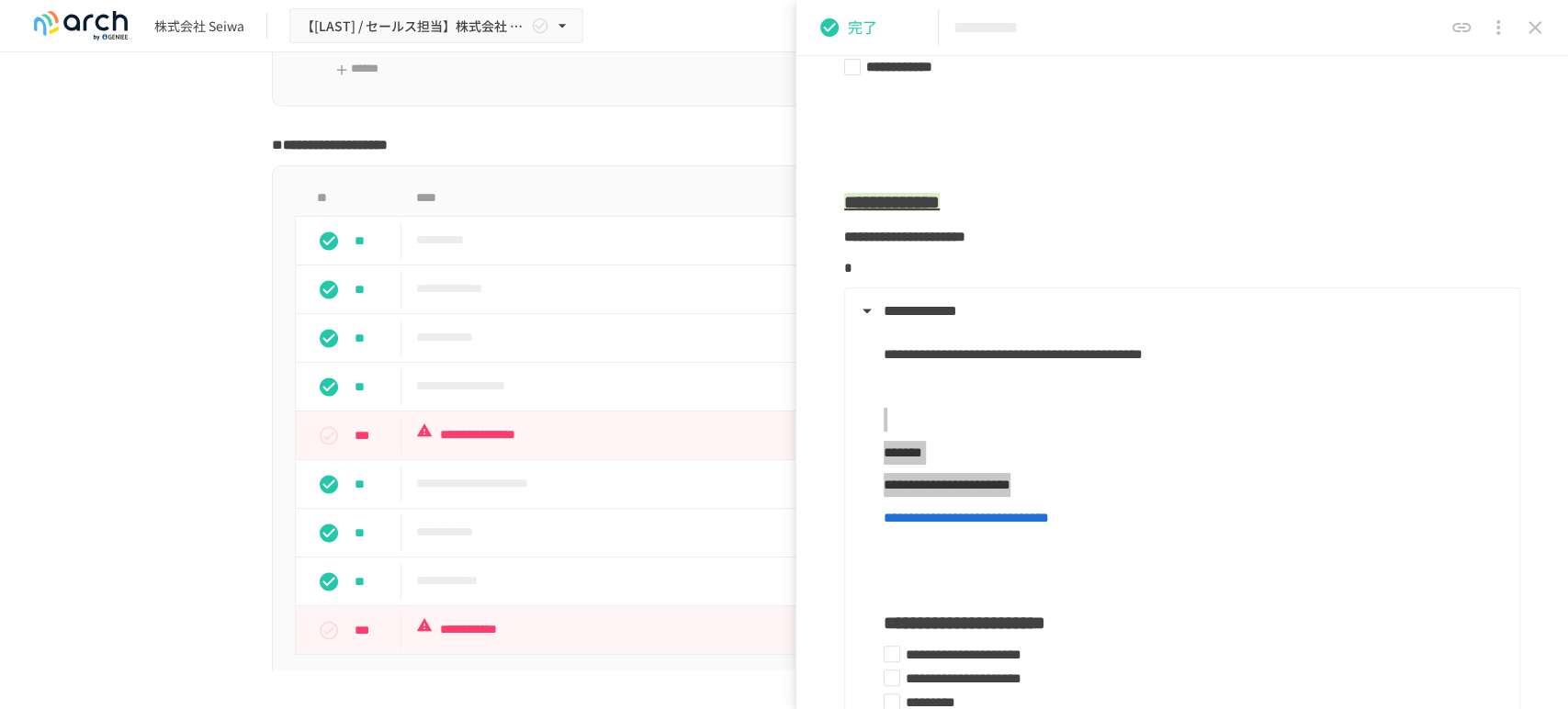 type on "**********" 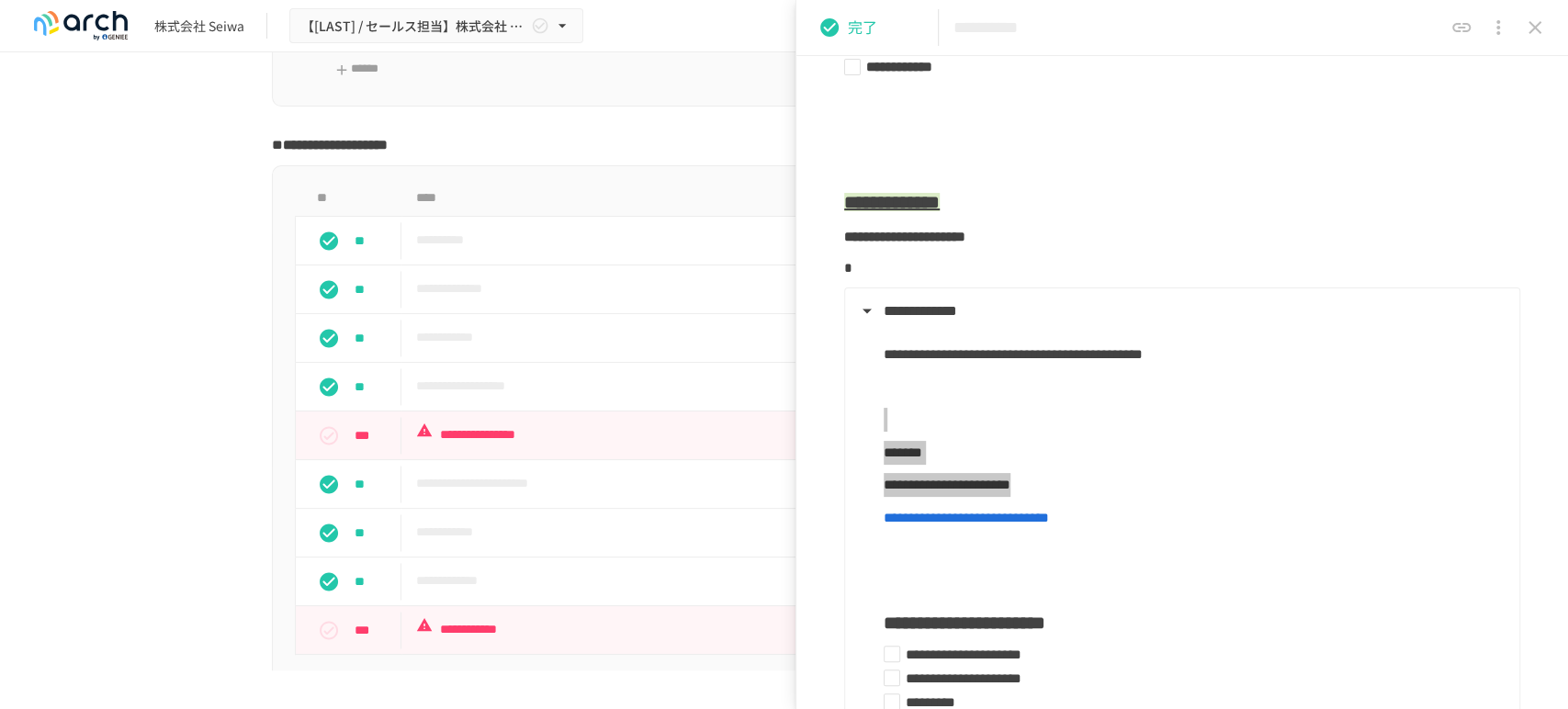 type on "**********" 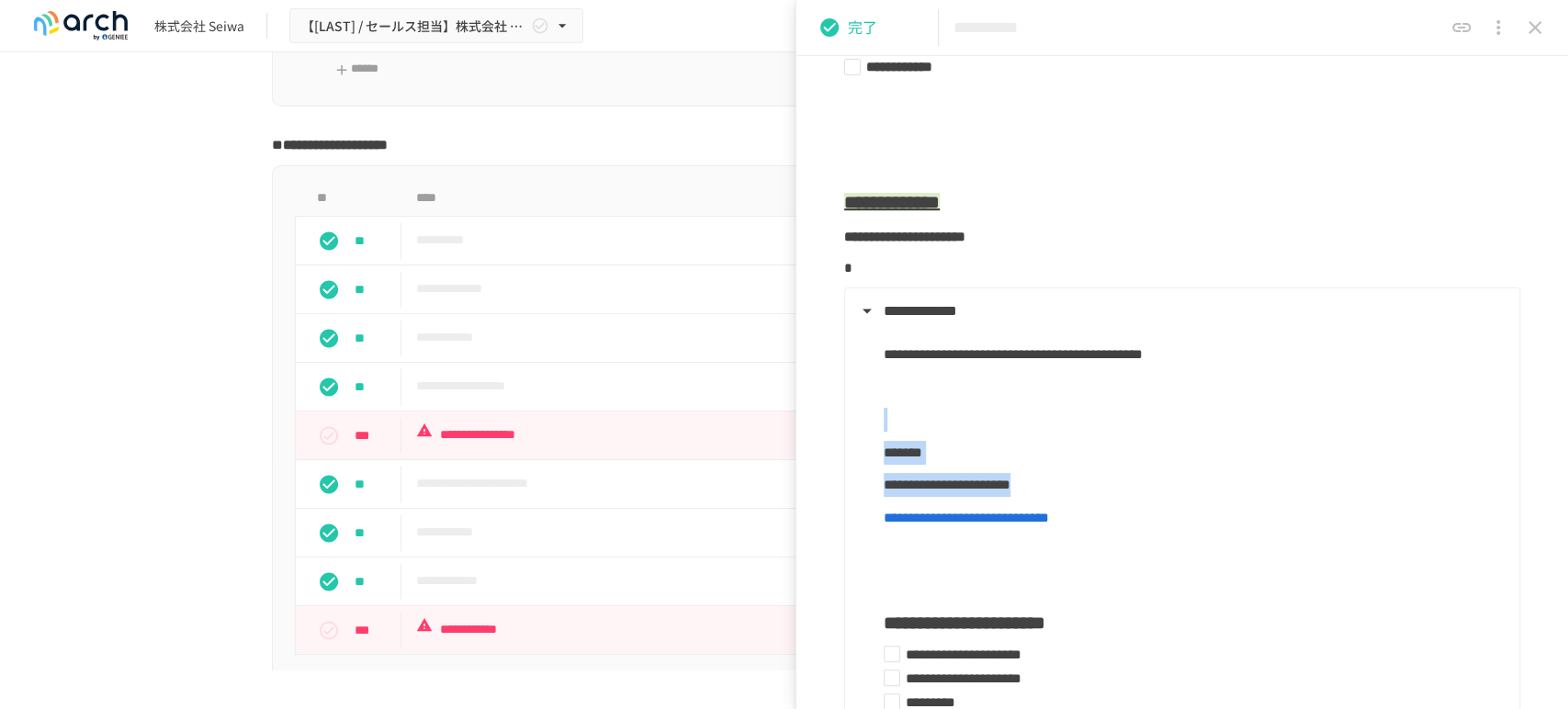 type on "**********" 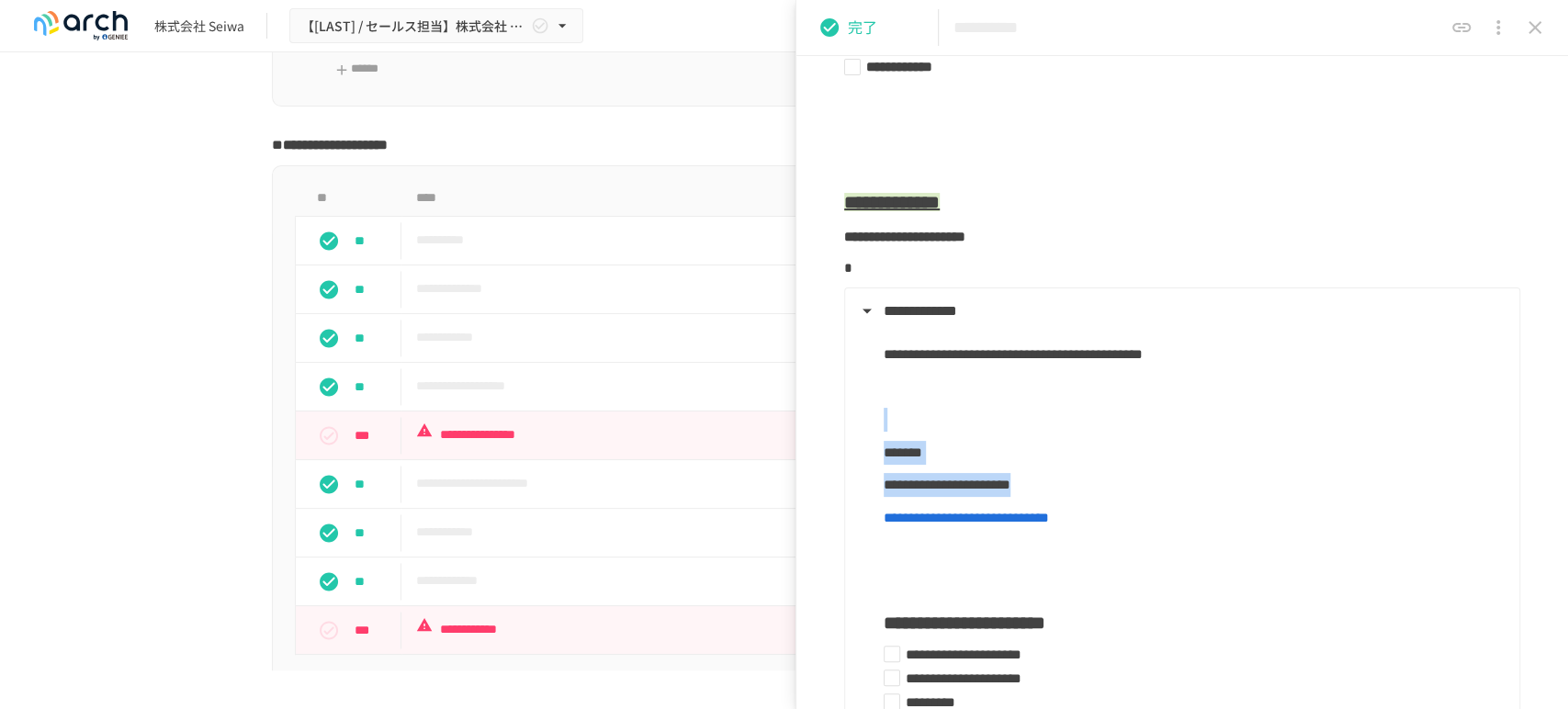type on "**********" 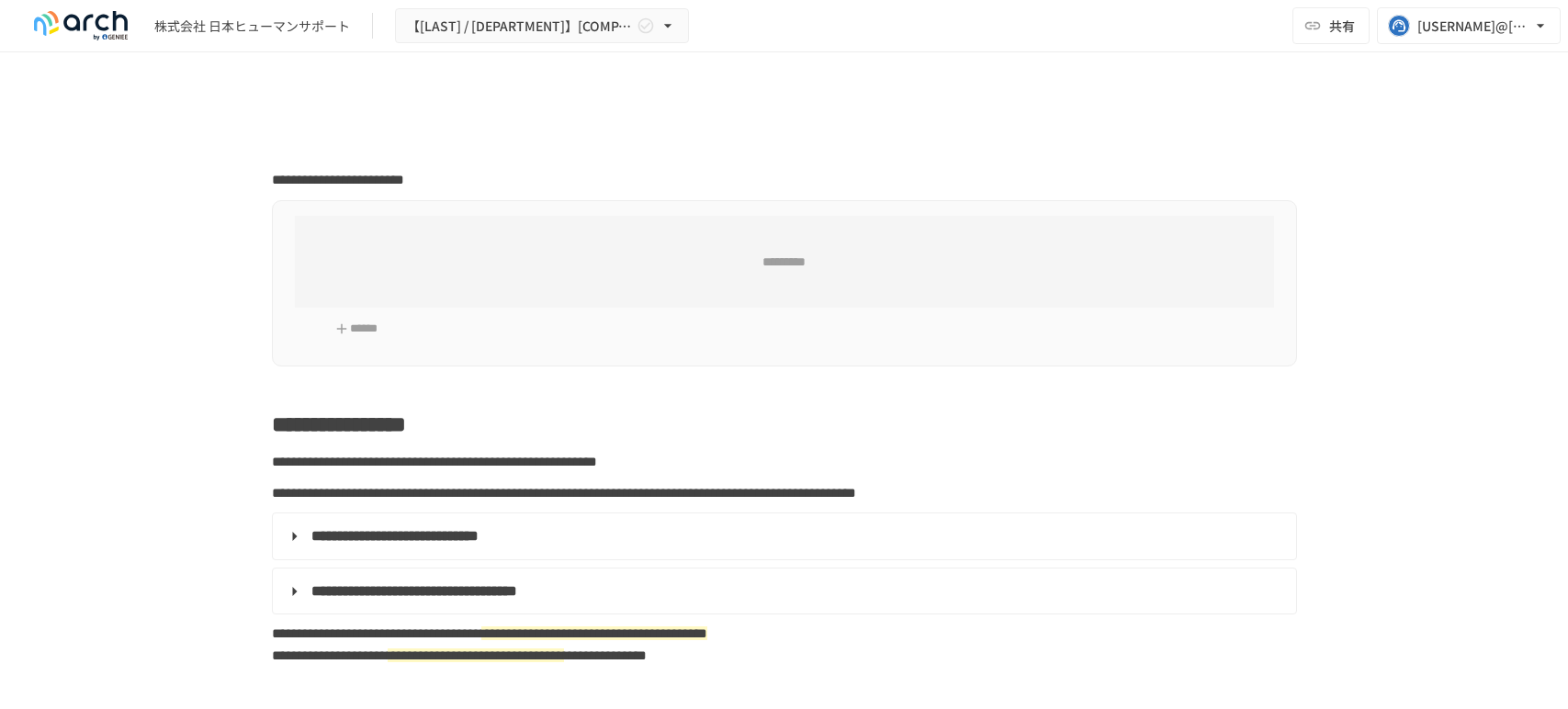 scroll, scrollTop: 0, scrollLeft: 0, axis: both 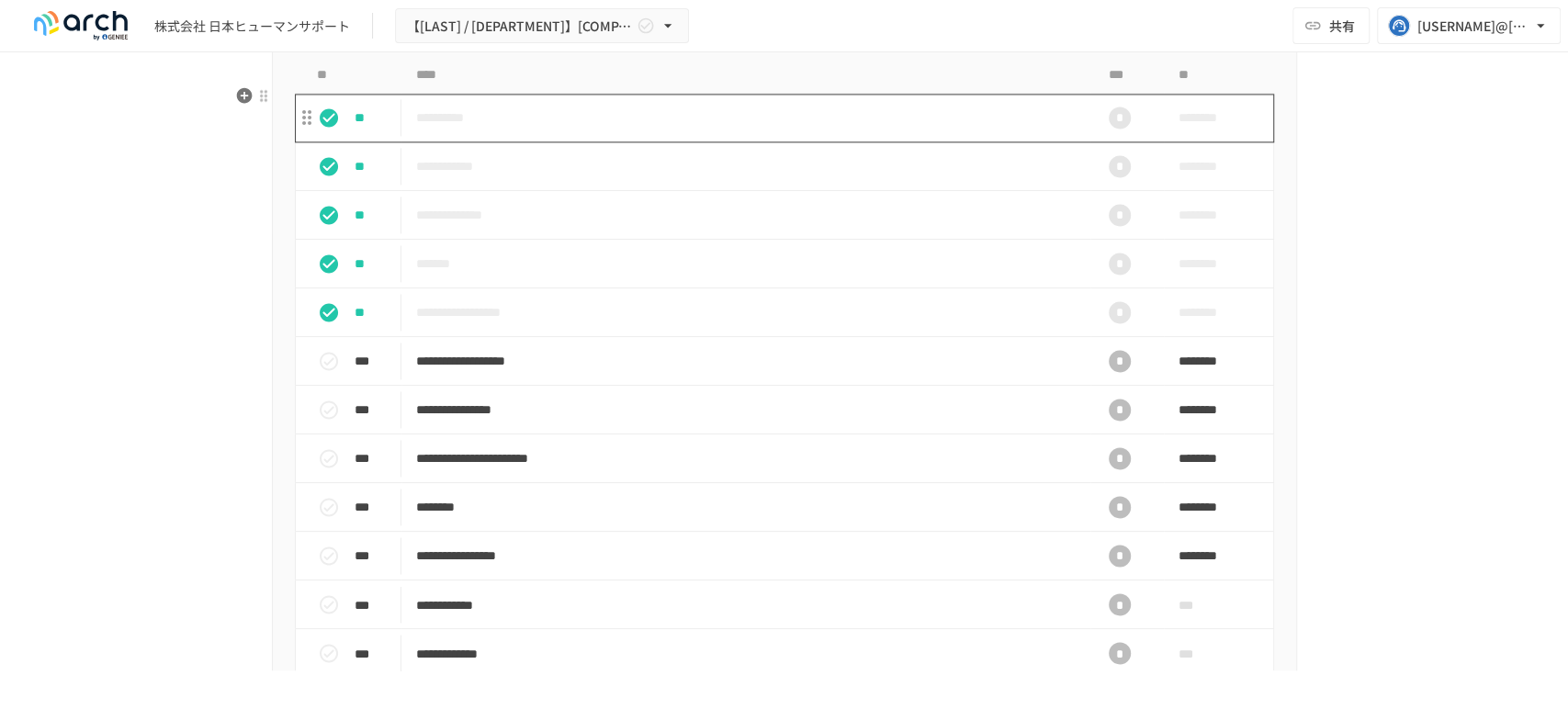 click on "**********" at bounding box center (746, 118) 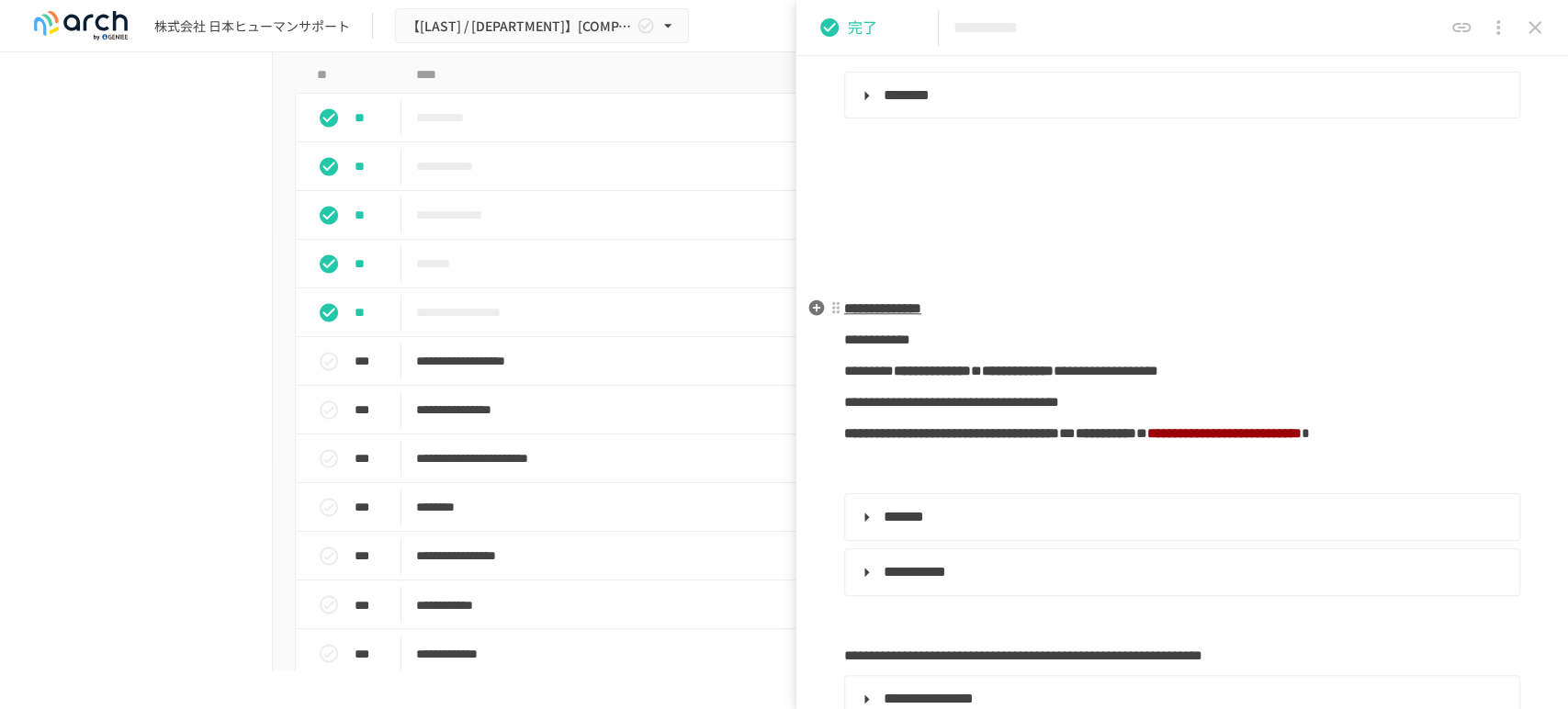 scroll, scrollTop: 1326, scrollLeft: 0, axis: vertical 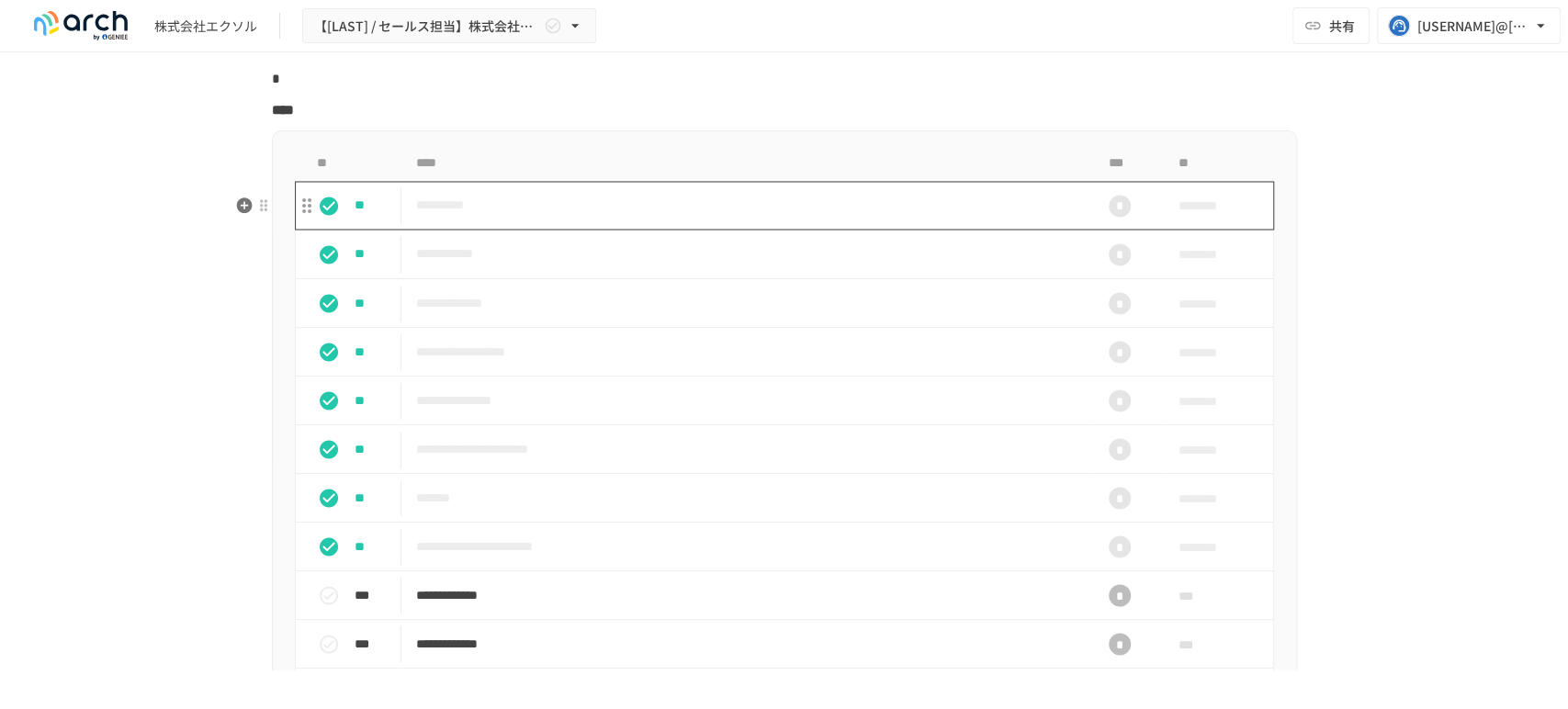 click on "**********" at bounding box center [746, 205] 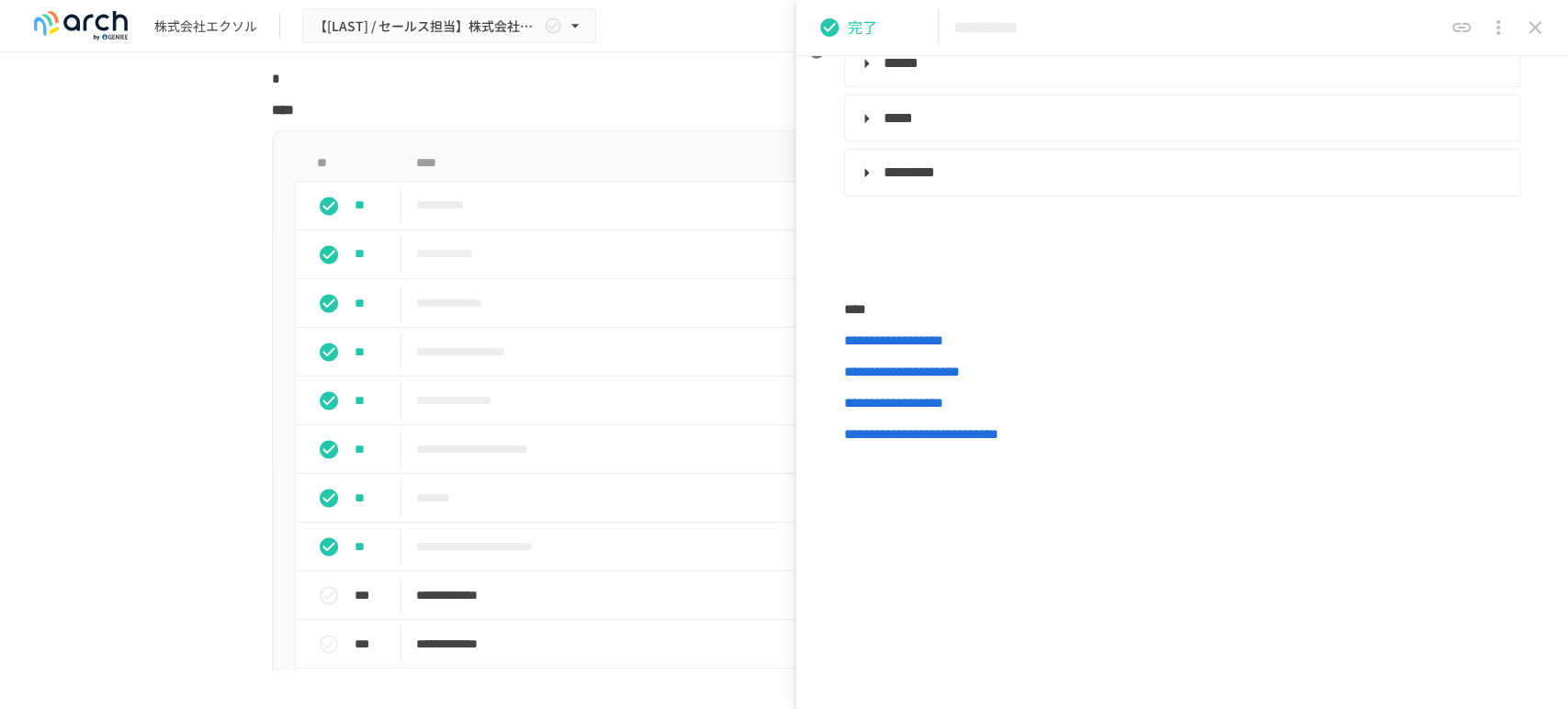 scroll, scrollTop: 714, scrollLeft: 0, axis: vertical 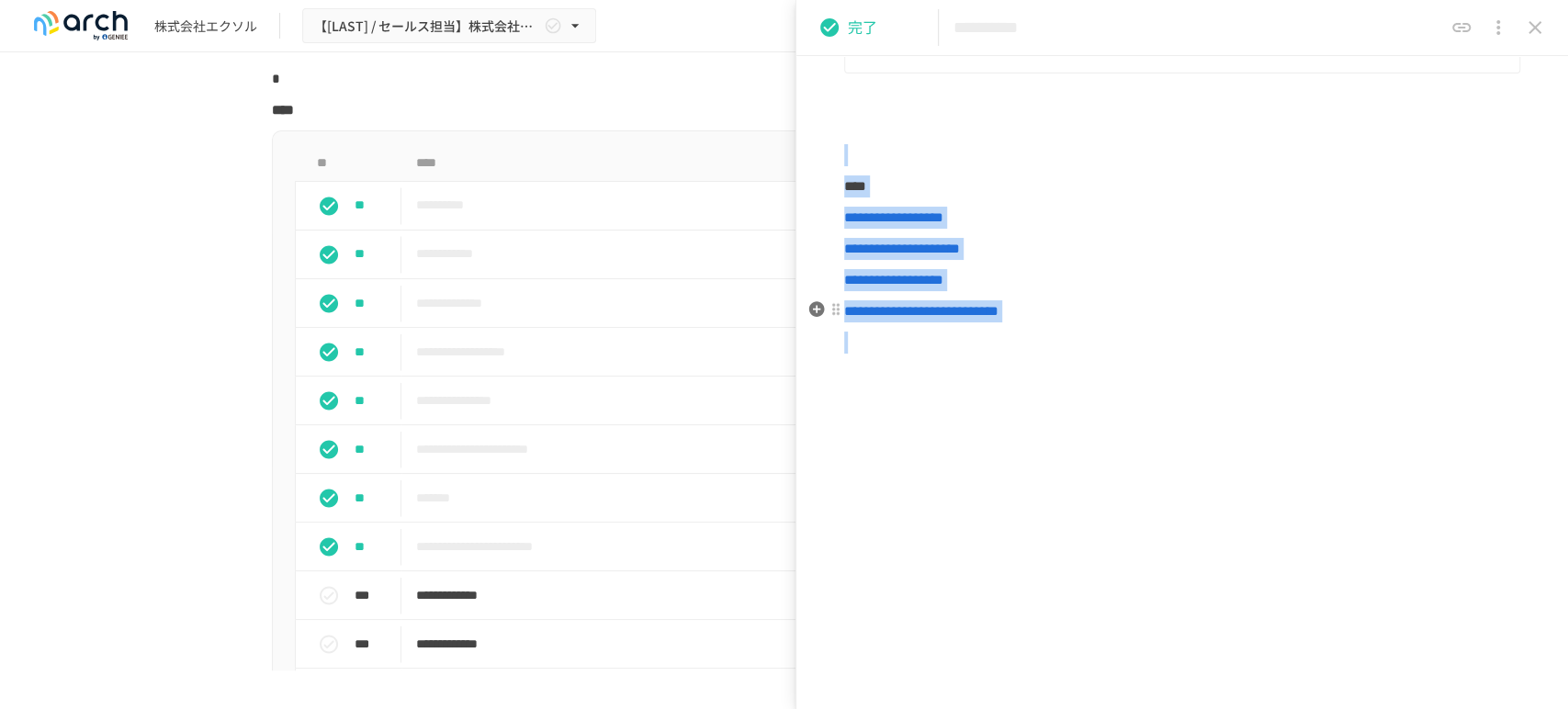 copy on "**********" 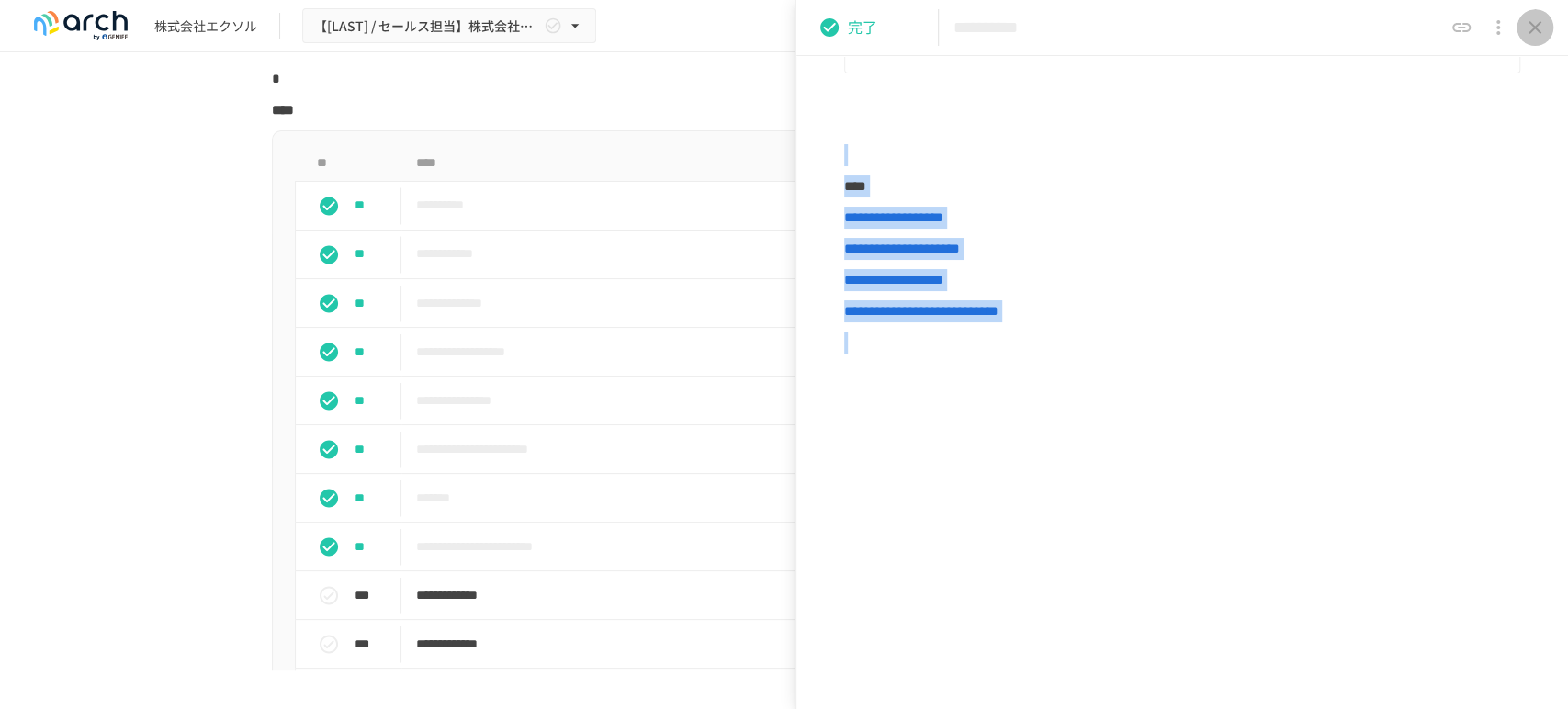 click 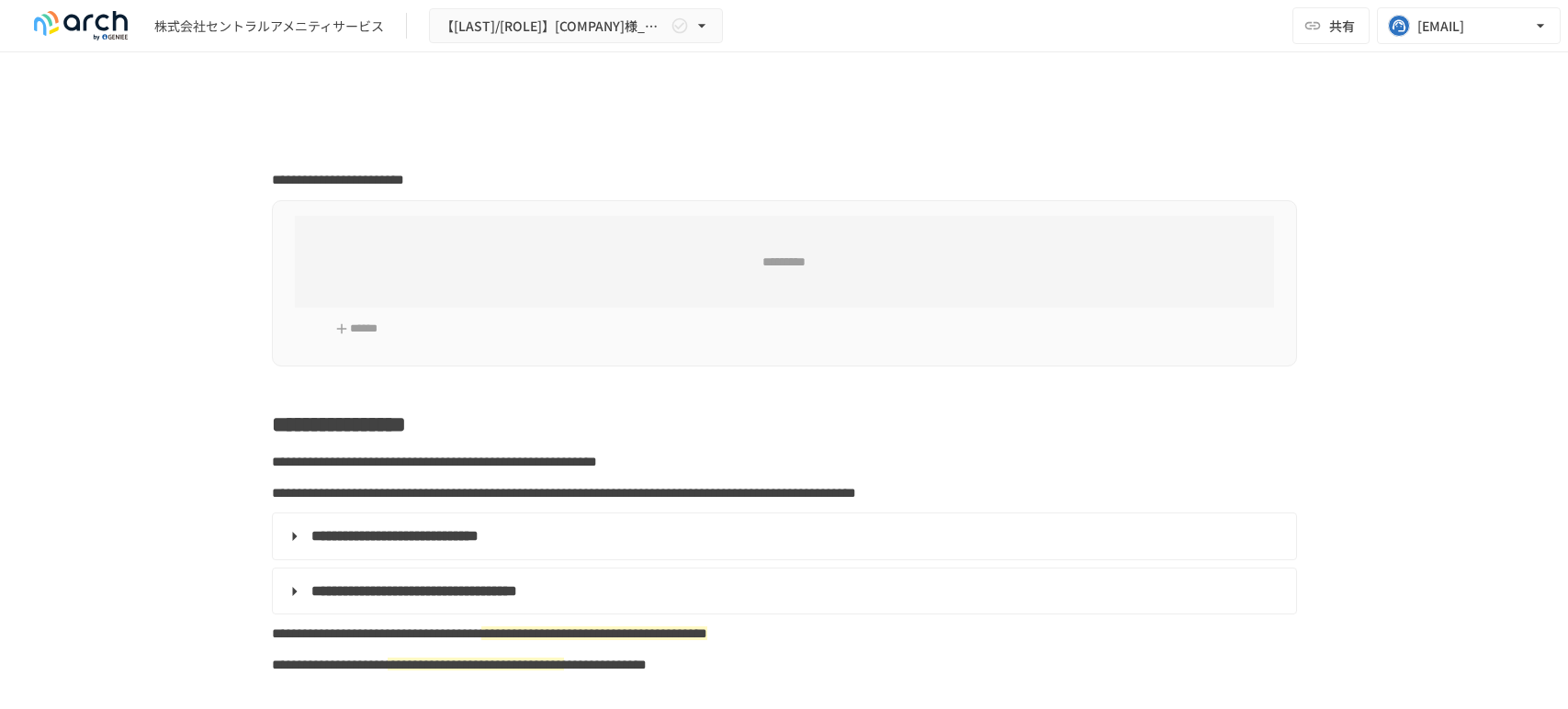 scroll, scrollTop: 0, scrollLeft: 0, axis: both 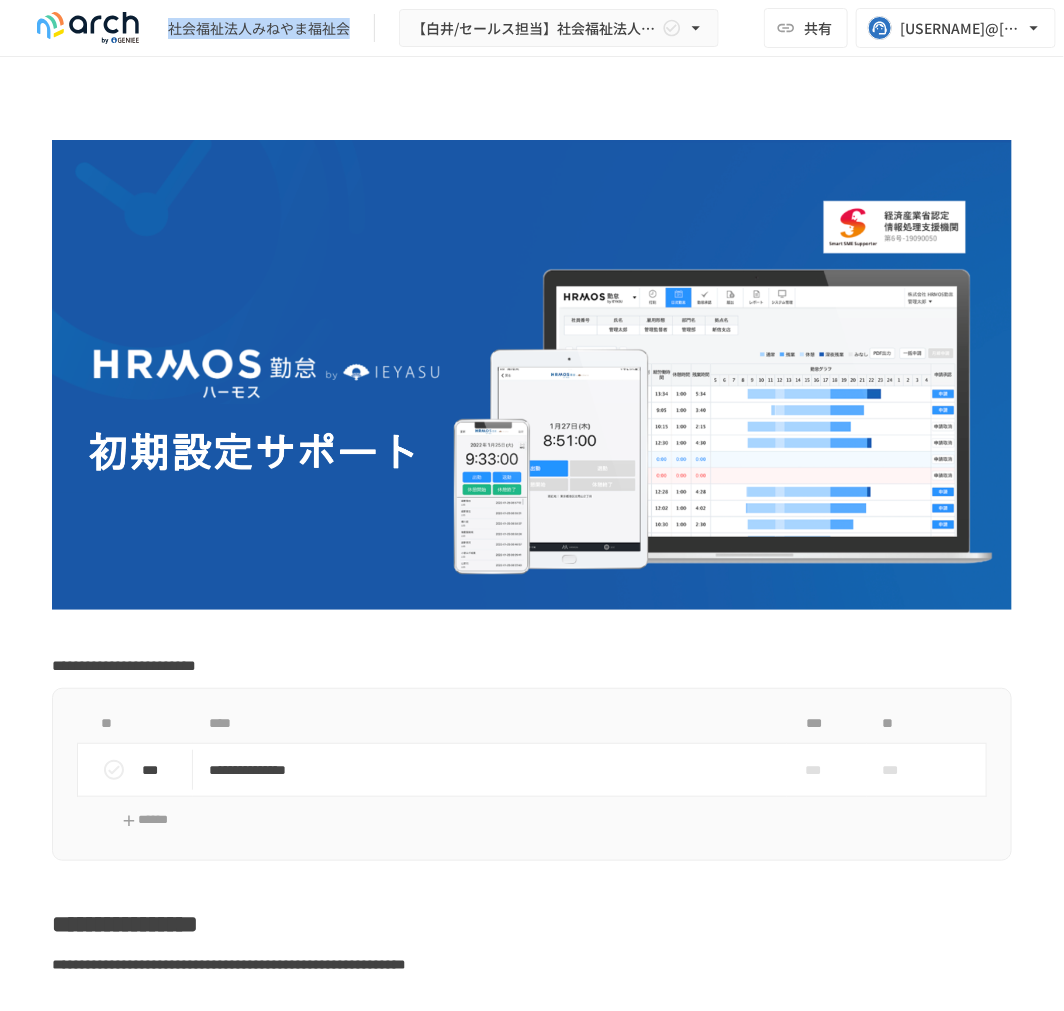 drag, startPoint x: 171, startPoint y: 25, endPoint x: 355, endPoint y: 28, distance: 184.02446 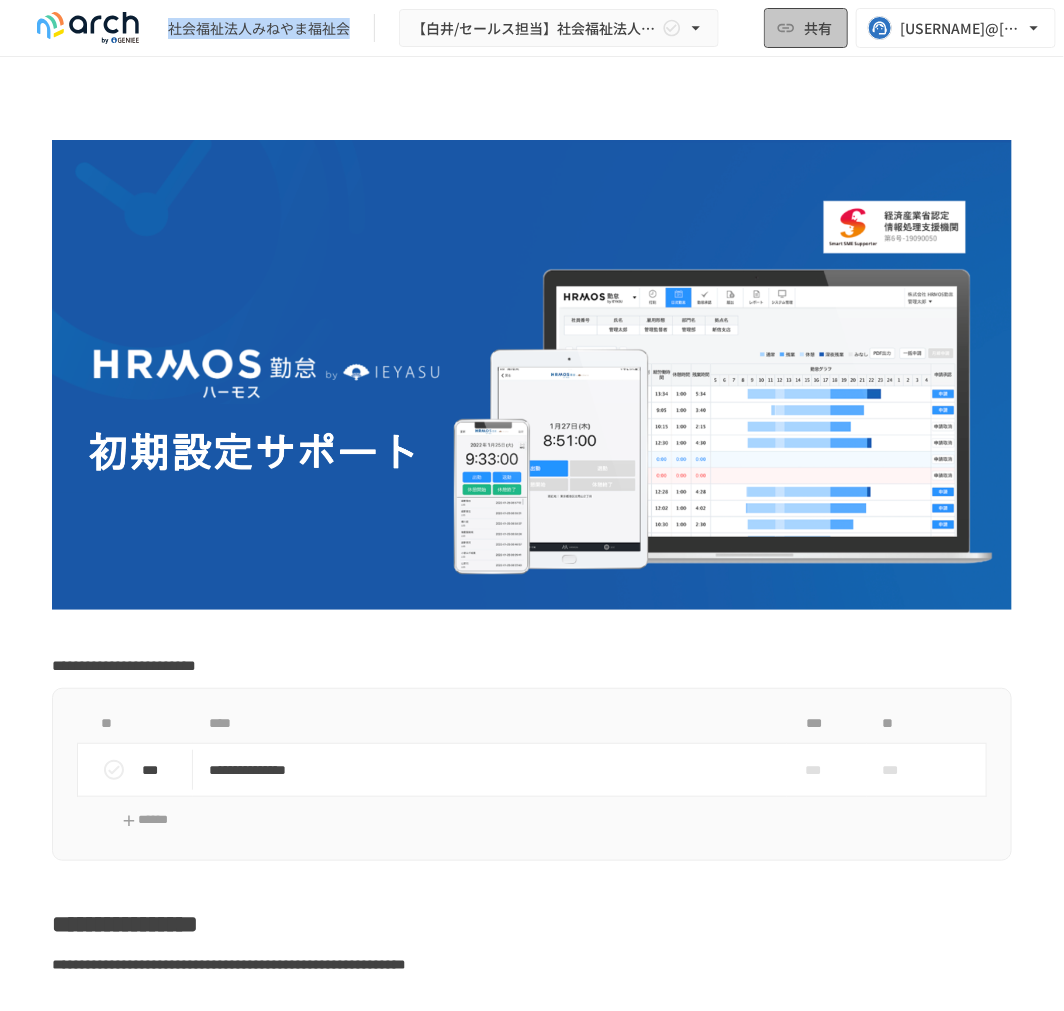 click 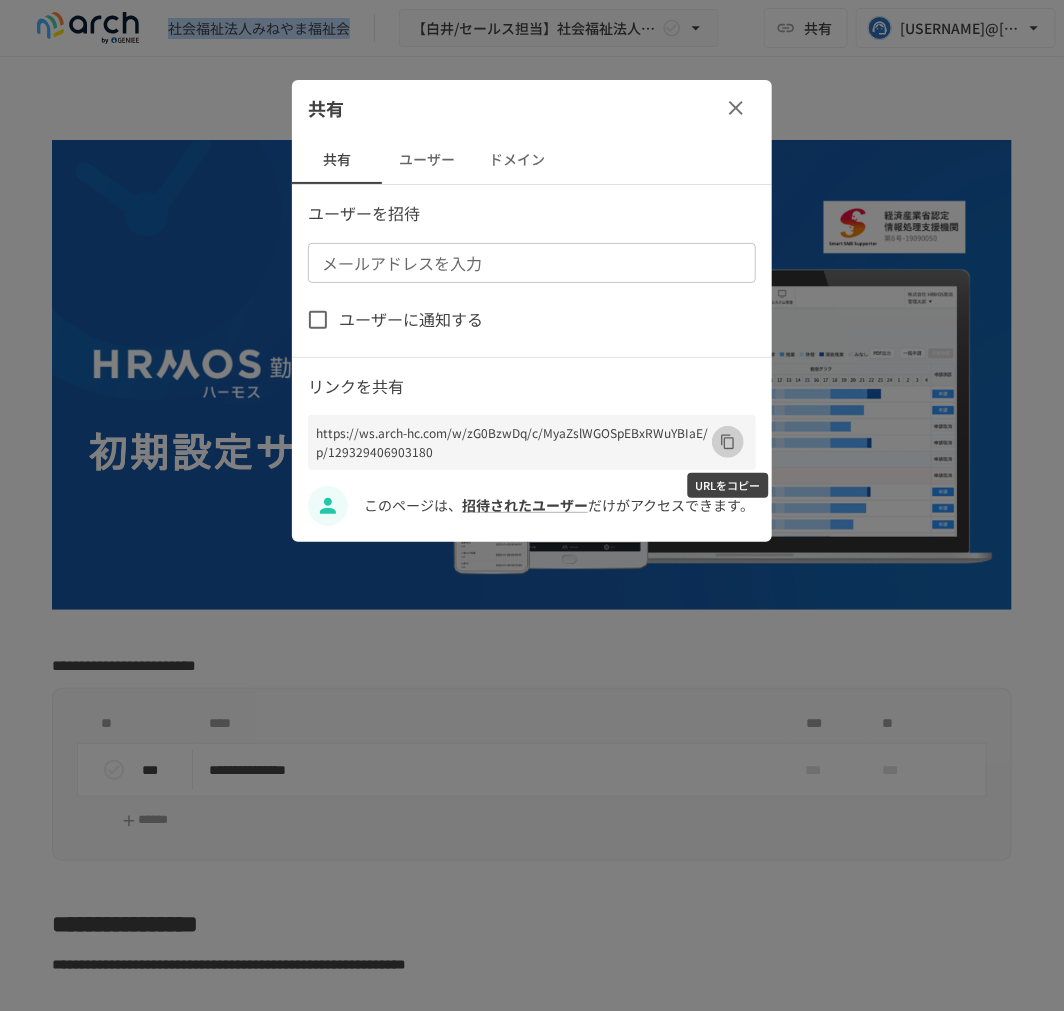 click at bounding box center (728, 442) 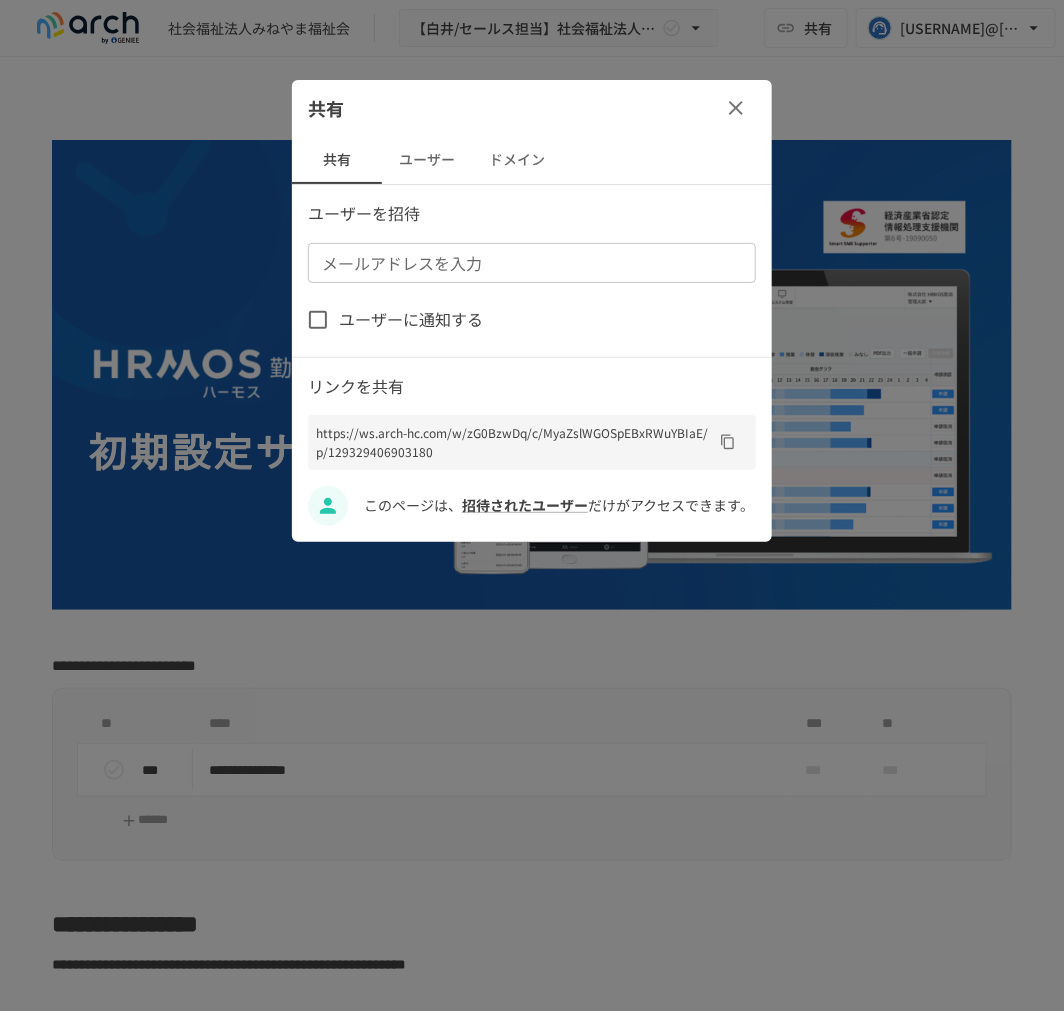 click at bounding box center (532, 505) 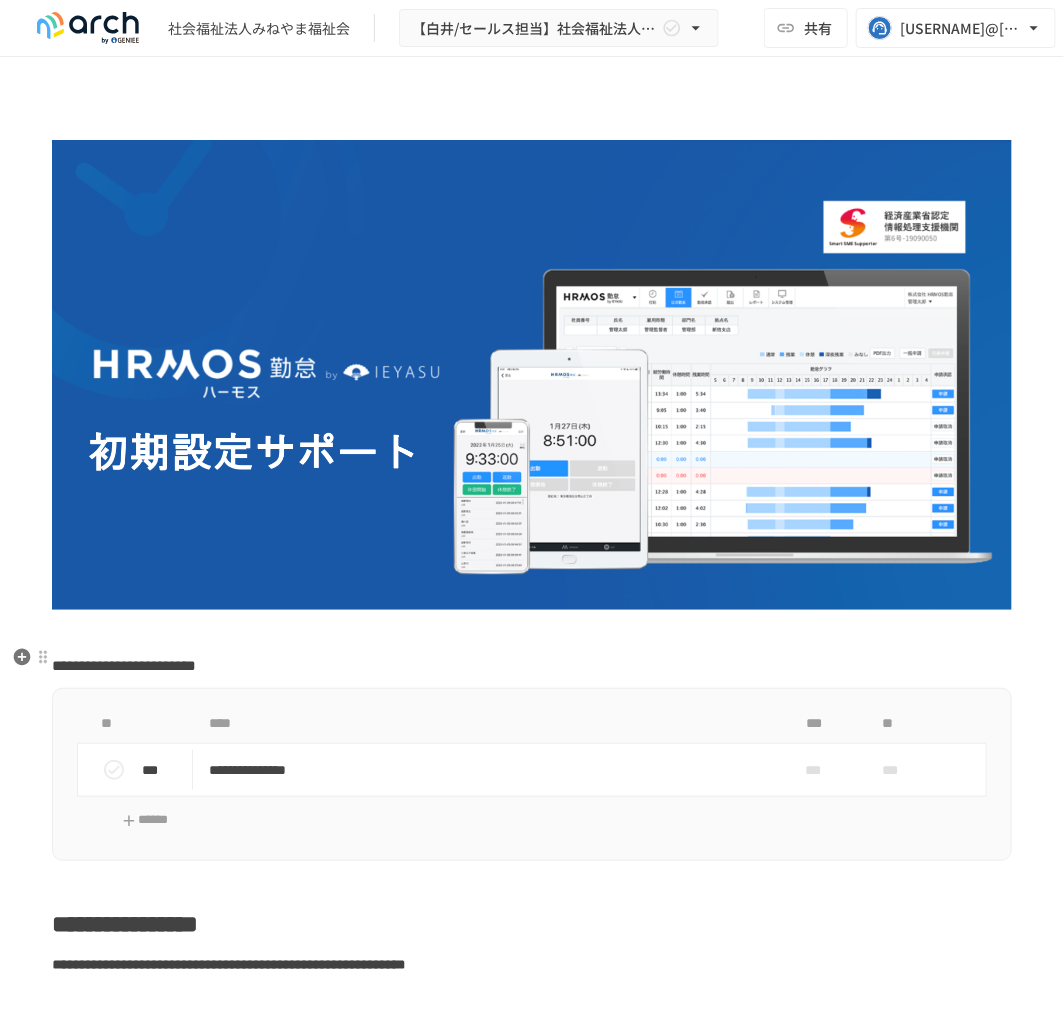 scroll, scrollTop: 666, scrollLeft: 0, axis: vertical 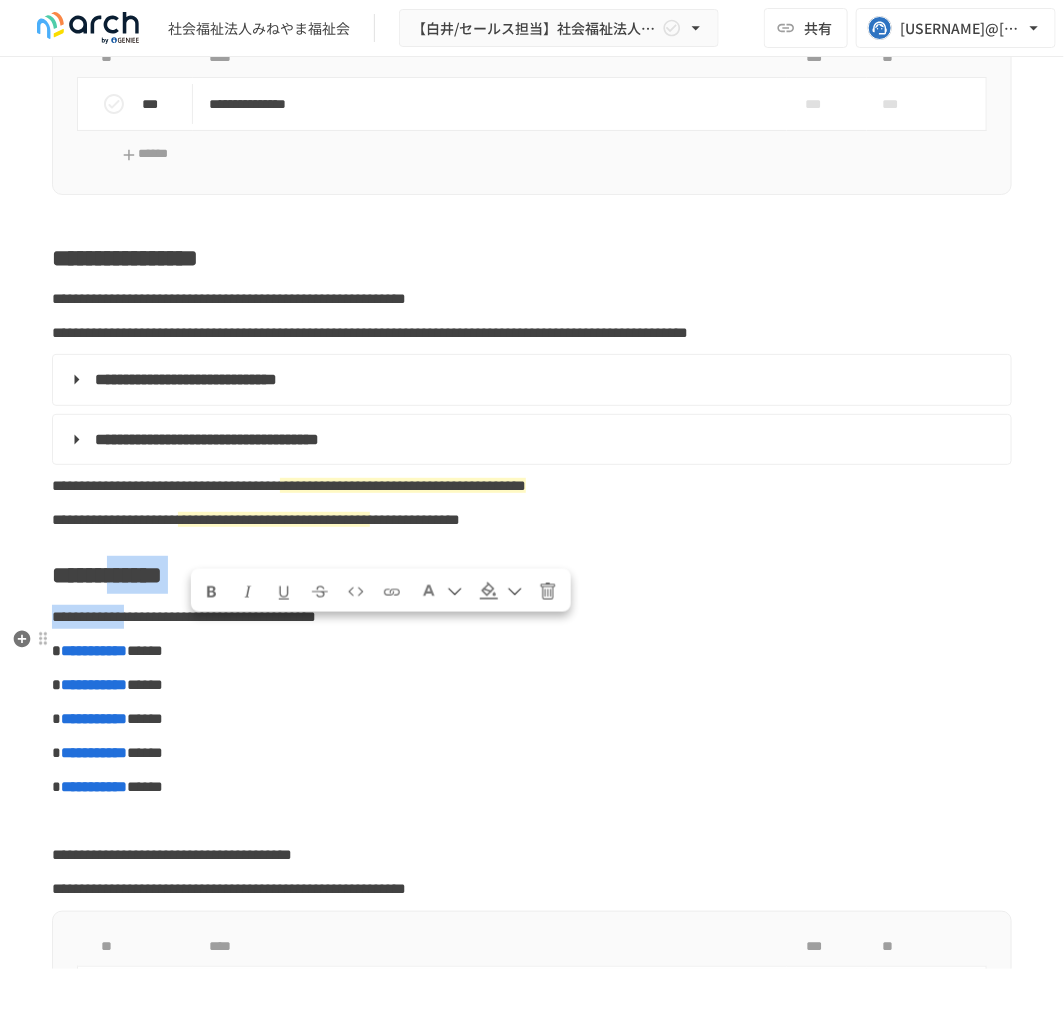 drag, startPoint x: 202, startPoint y: 608, endPoint x: 211, endPoint y: 644, distance: 37.107952 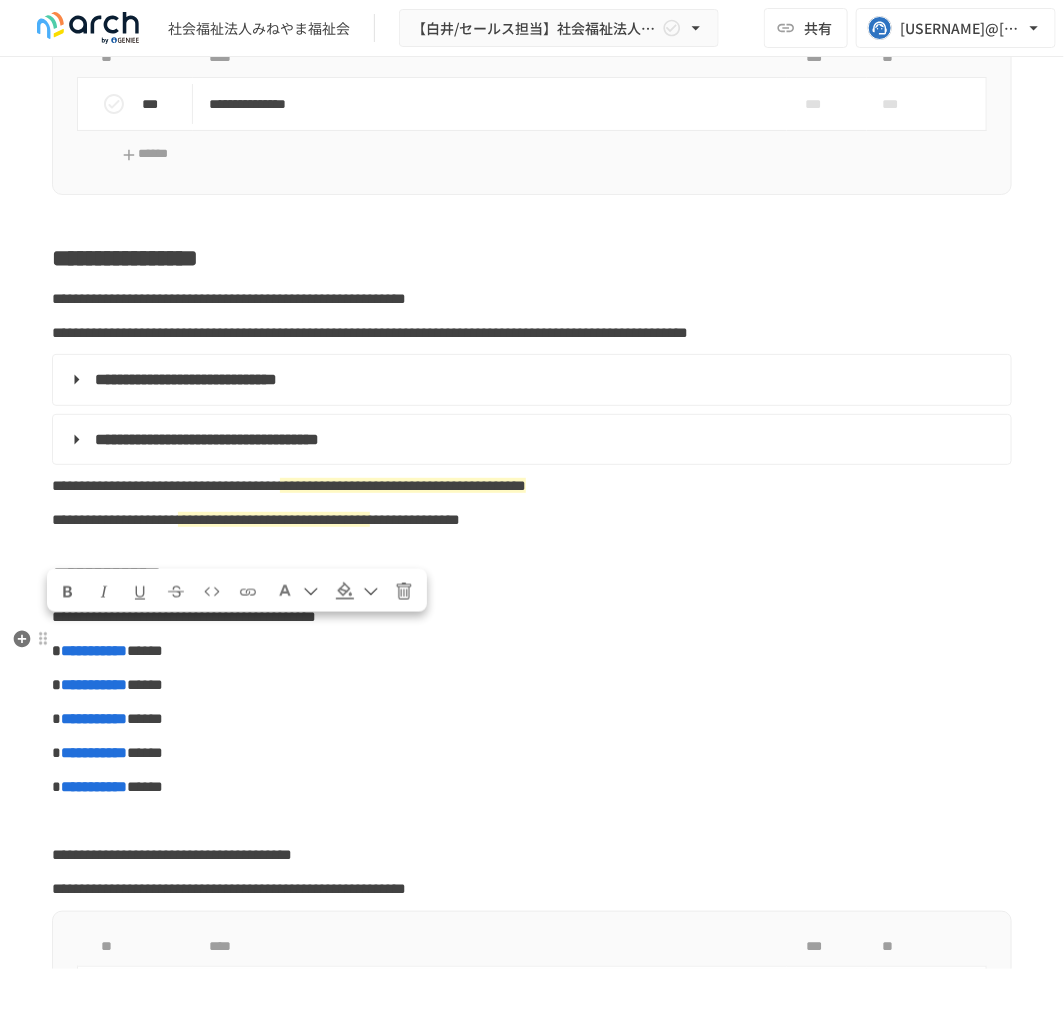 click on "**********" at bounding box center [107, 575] 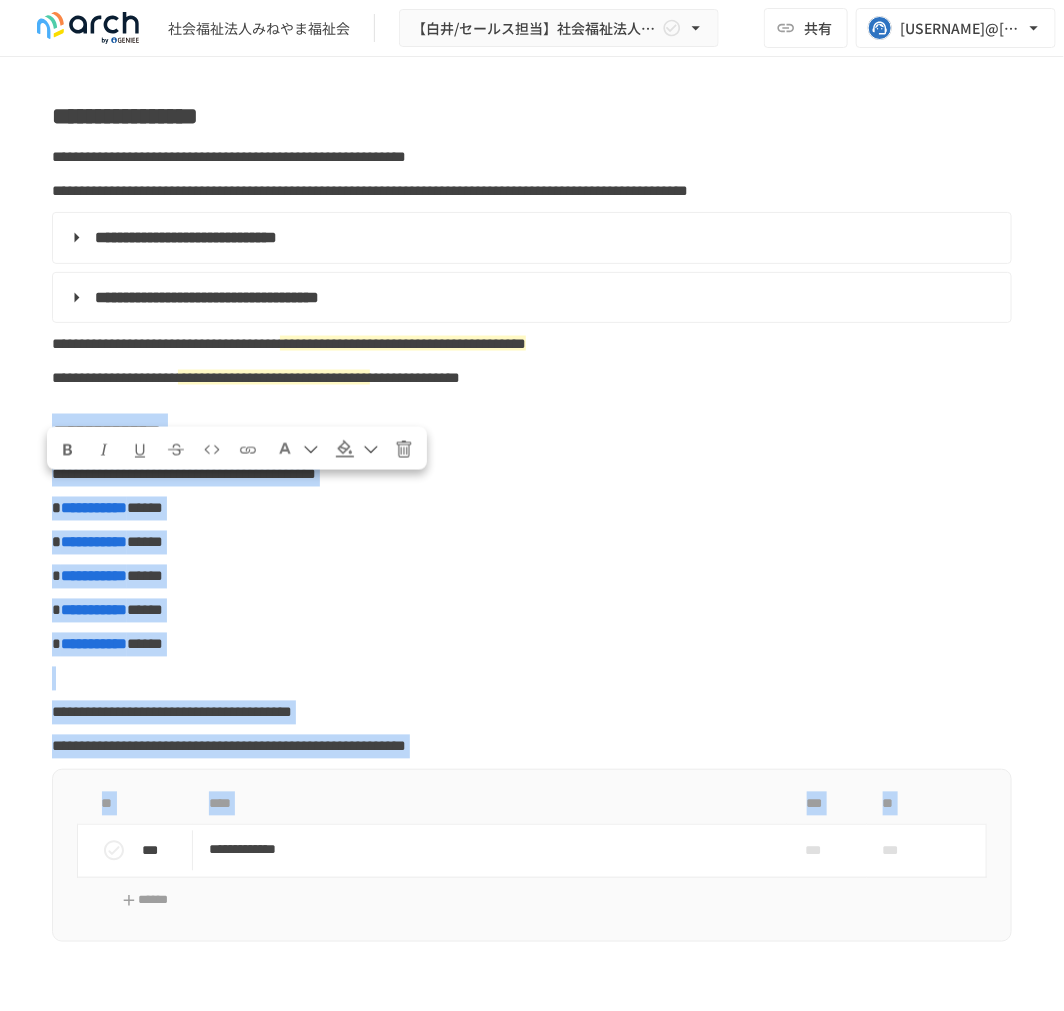 scroll, scrollTop: 970, scrollLeft: 0, axis: vertical 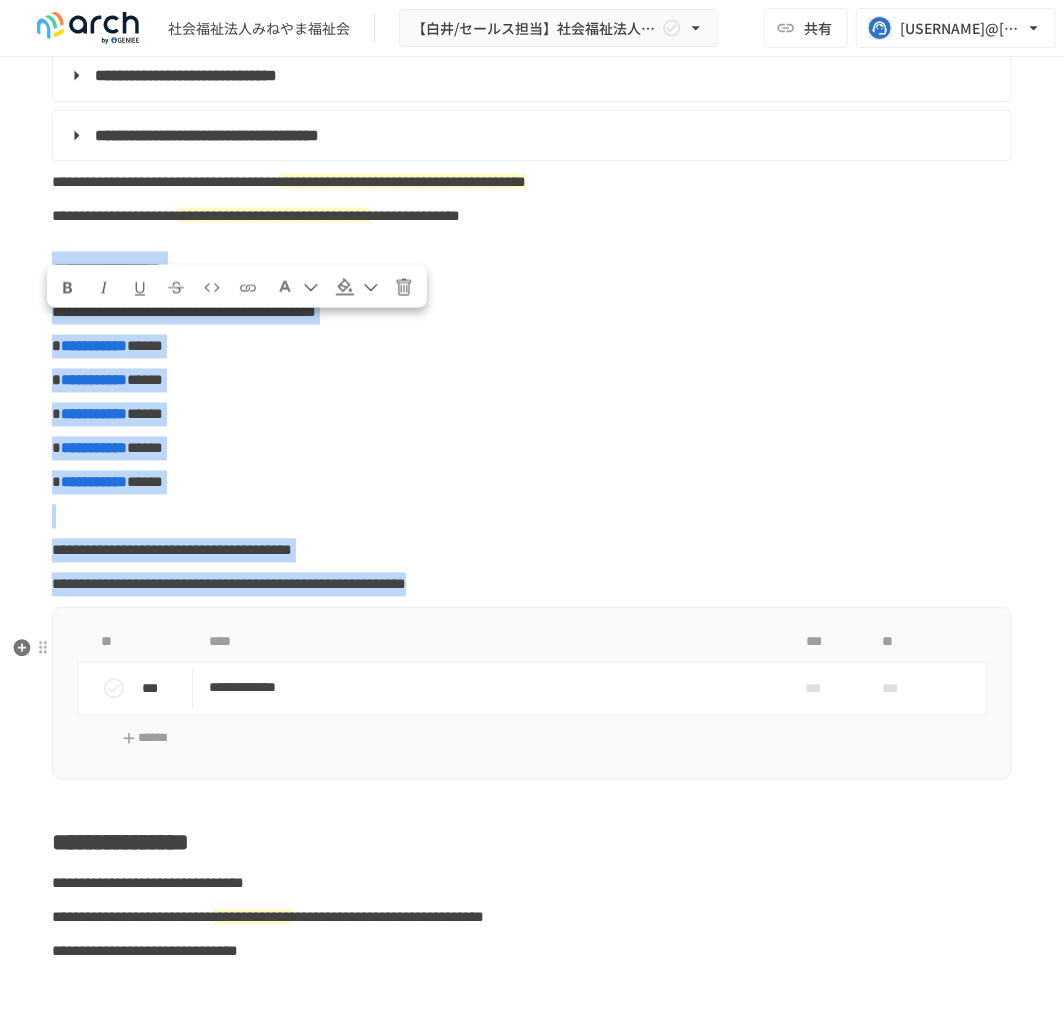drag, startPoint x: 58, startPoint y: 637, endPoint x: 935, endPoint y: 641, distance: 877.0091 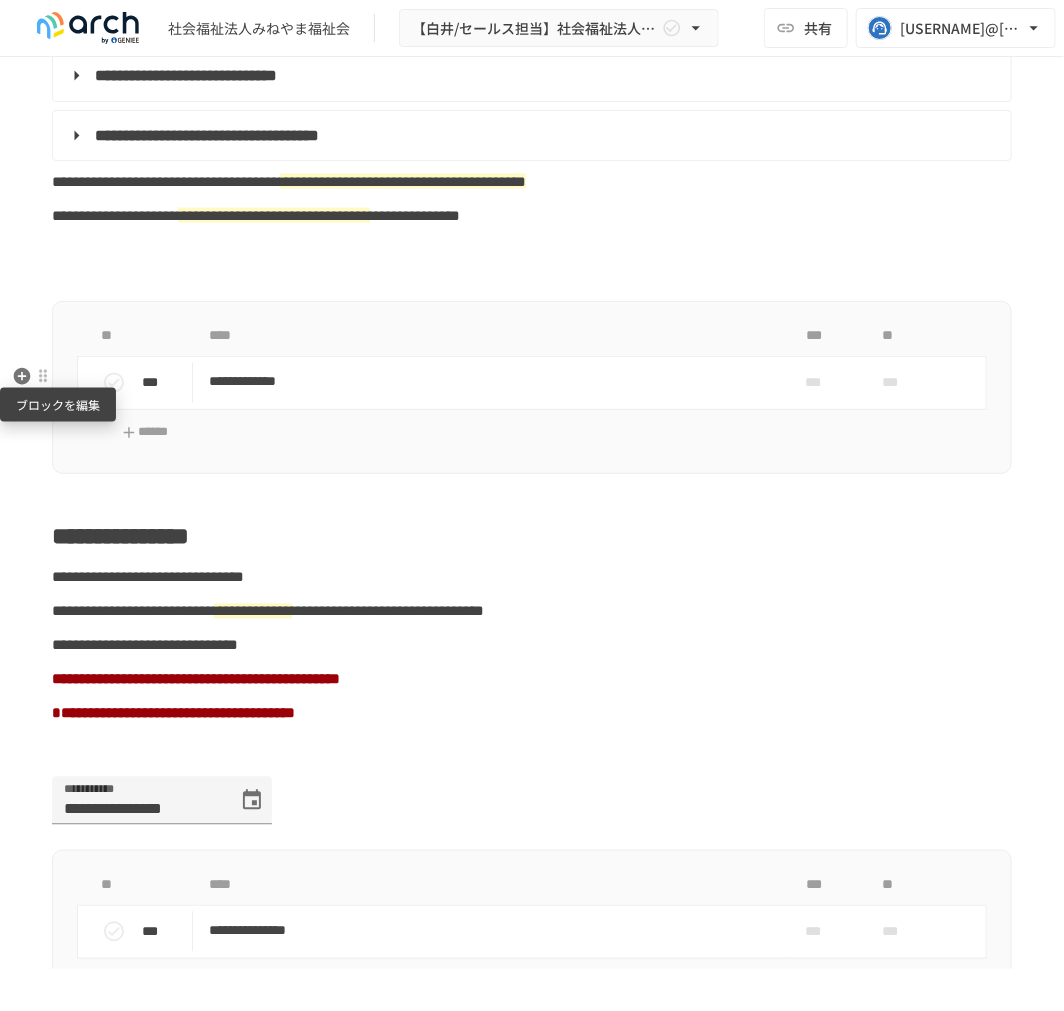 click at bounding box center [43, 376] 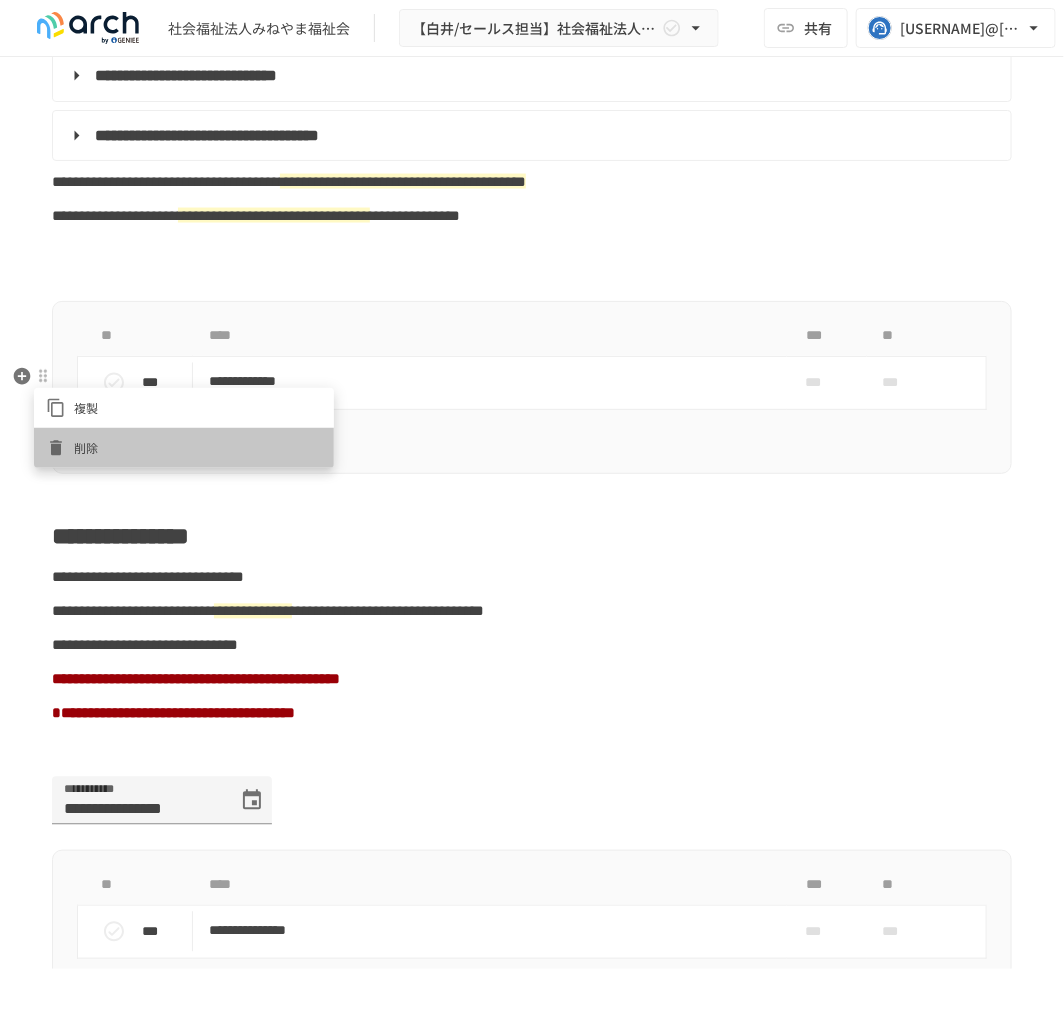 click on "削除" at bounding box center [184, 448] 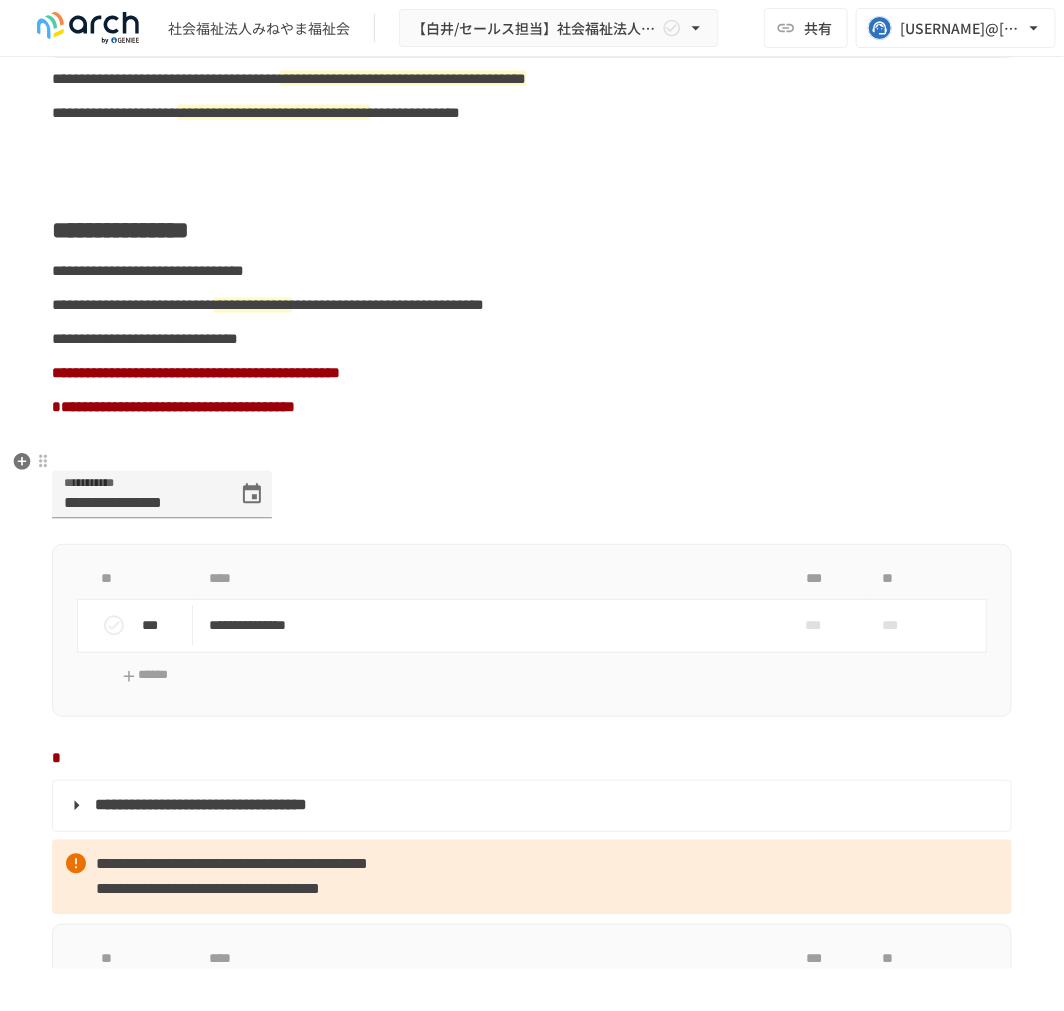 scroll, scrollTop: 1303, scrollLeft: 0, axis: vertical 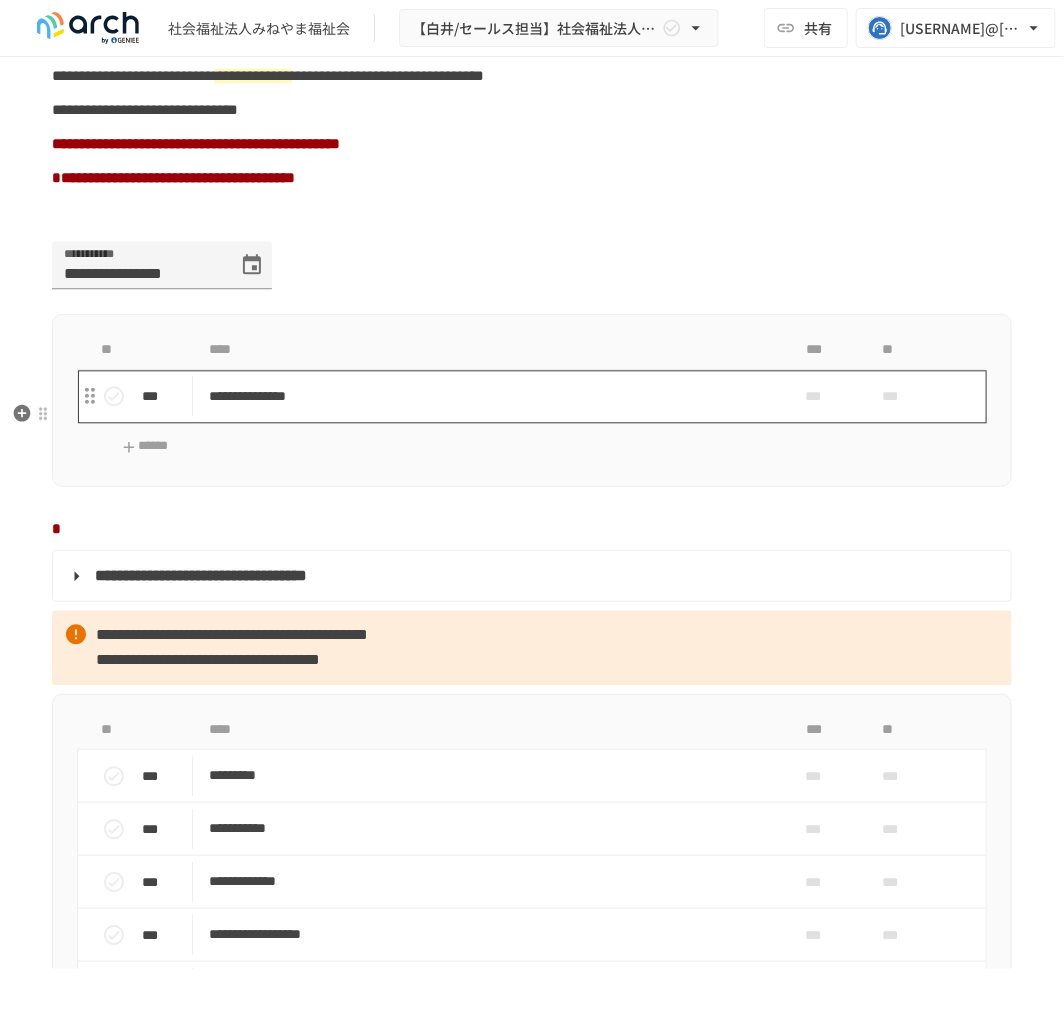 click on "**********" at bounding box center (489, 396) 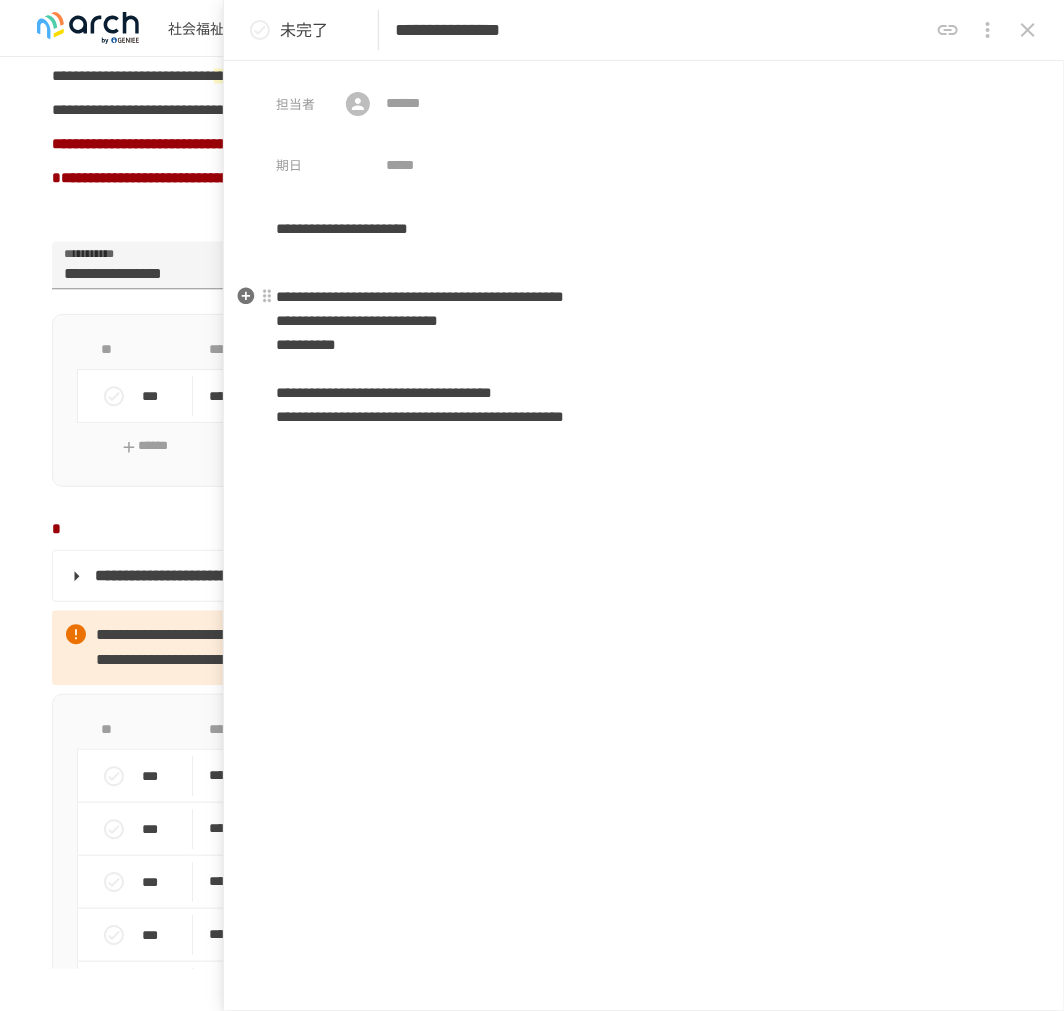 click on "**********" at bounding box center (384, 392) 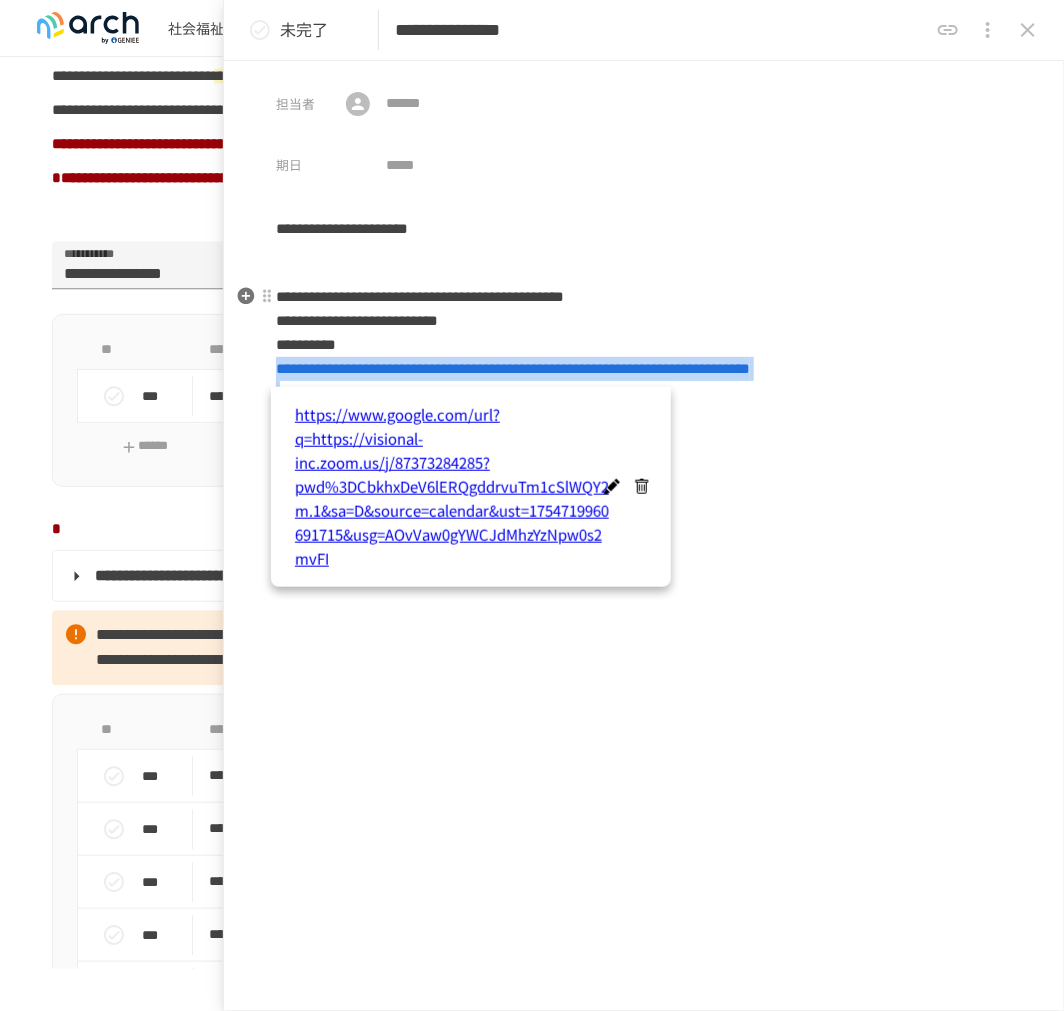 drag, startPoint x: 416, startPoint y: 440, endPoint x: 261, endPoint y: 373, distance: 168.86089 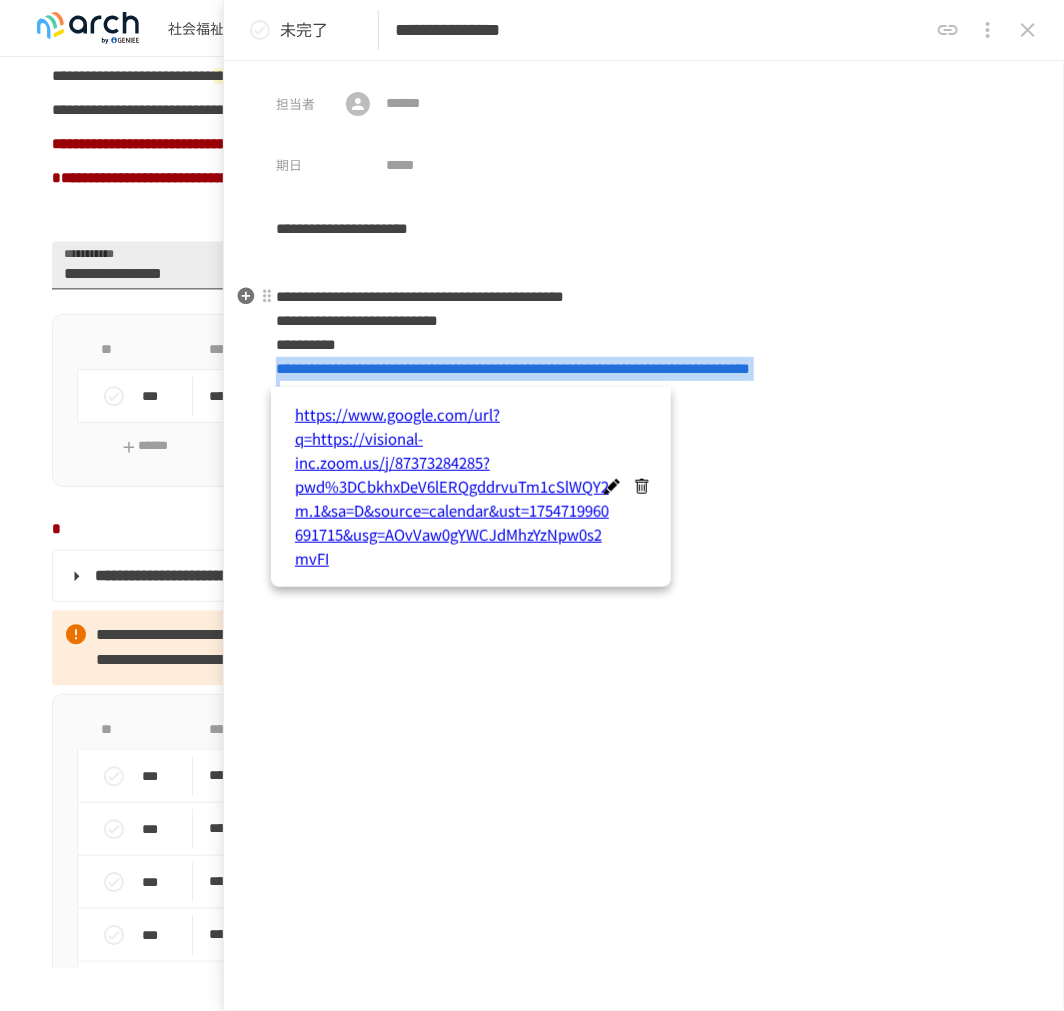copy on "**********" 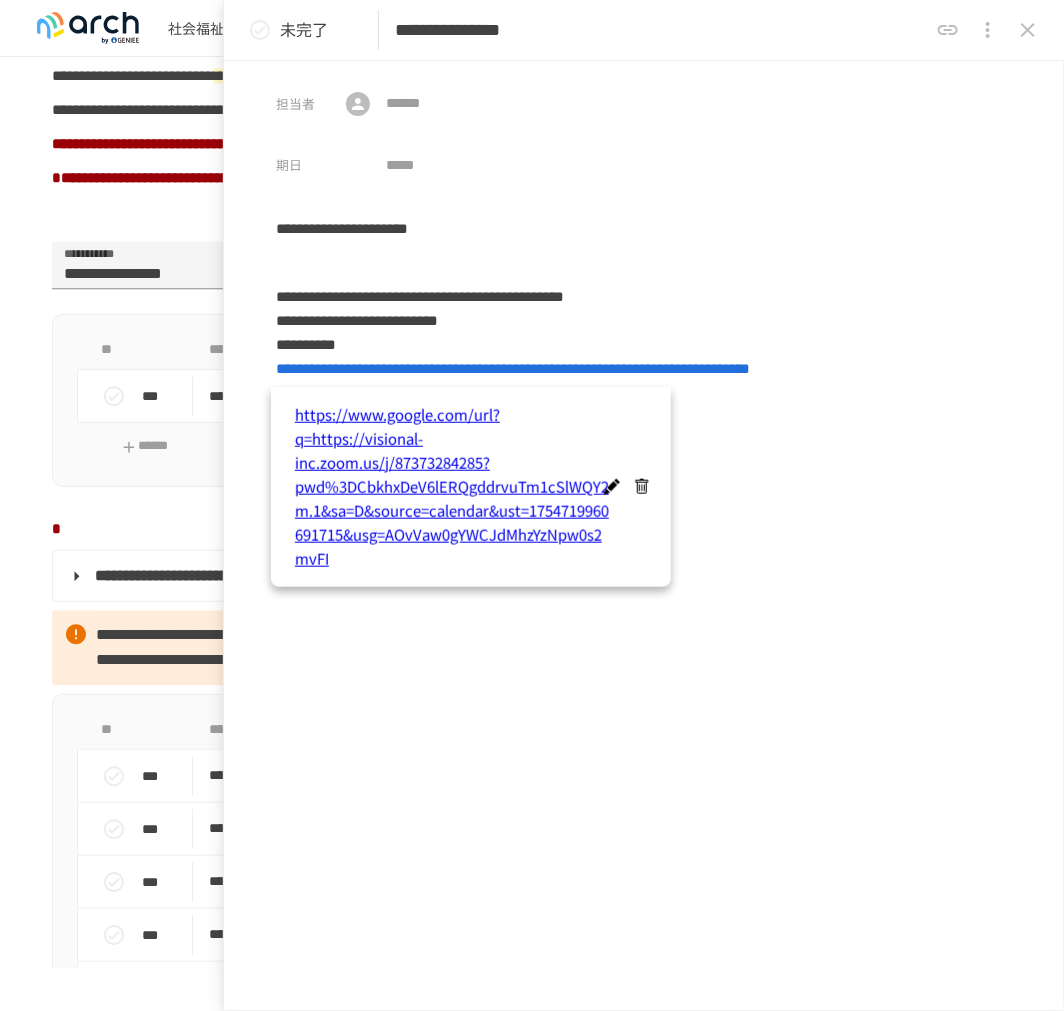 click on "**********" at bounding box center [644, 530] 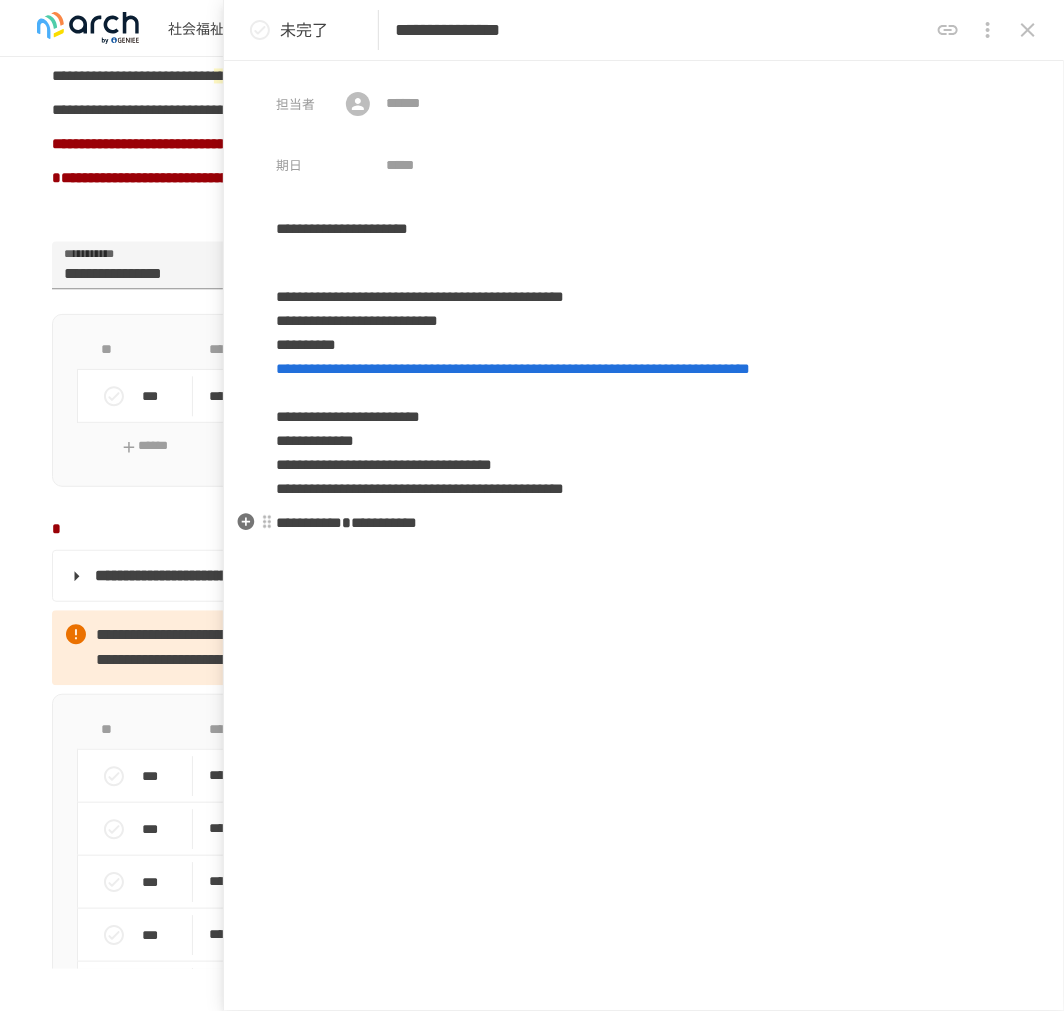 click on "**********" at bounding box center [384, 522] 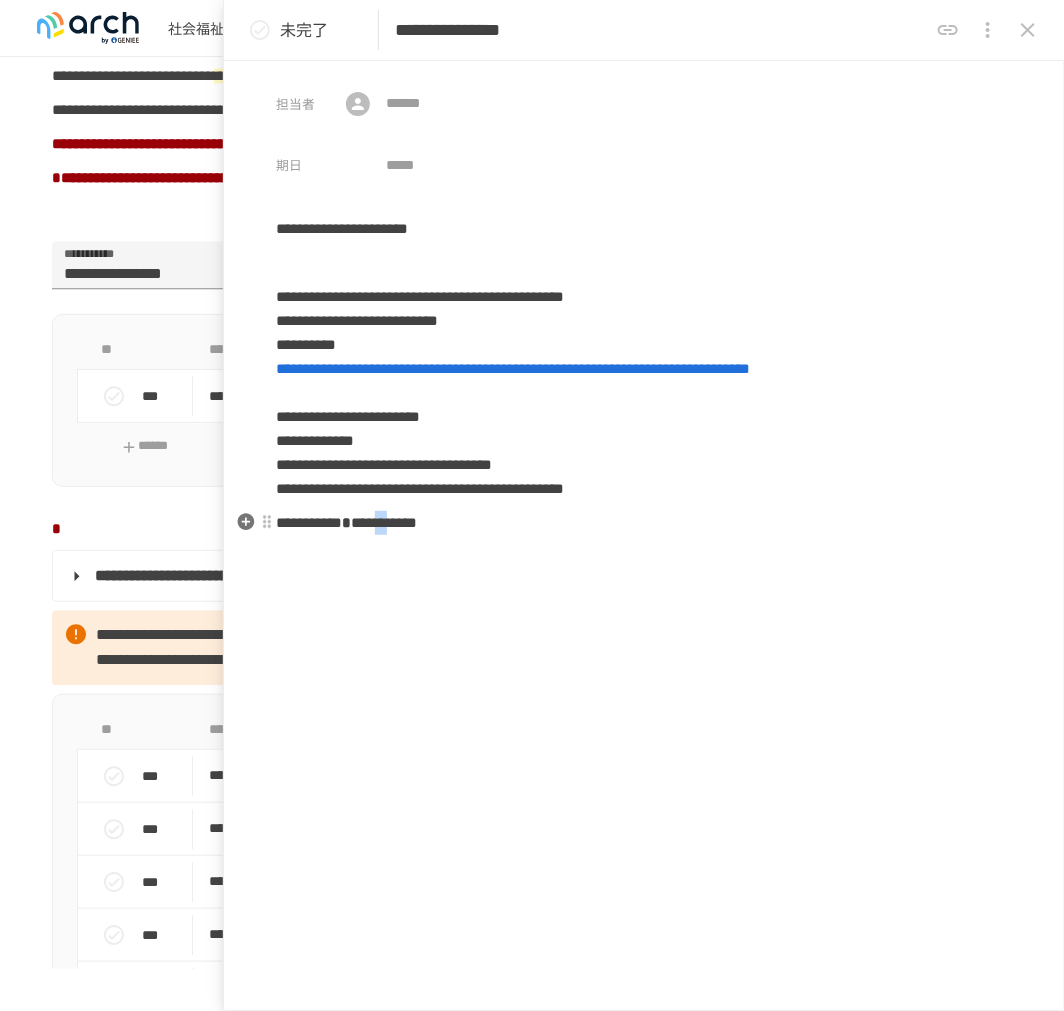 click on "**********" at bounding box center [384, 522] 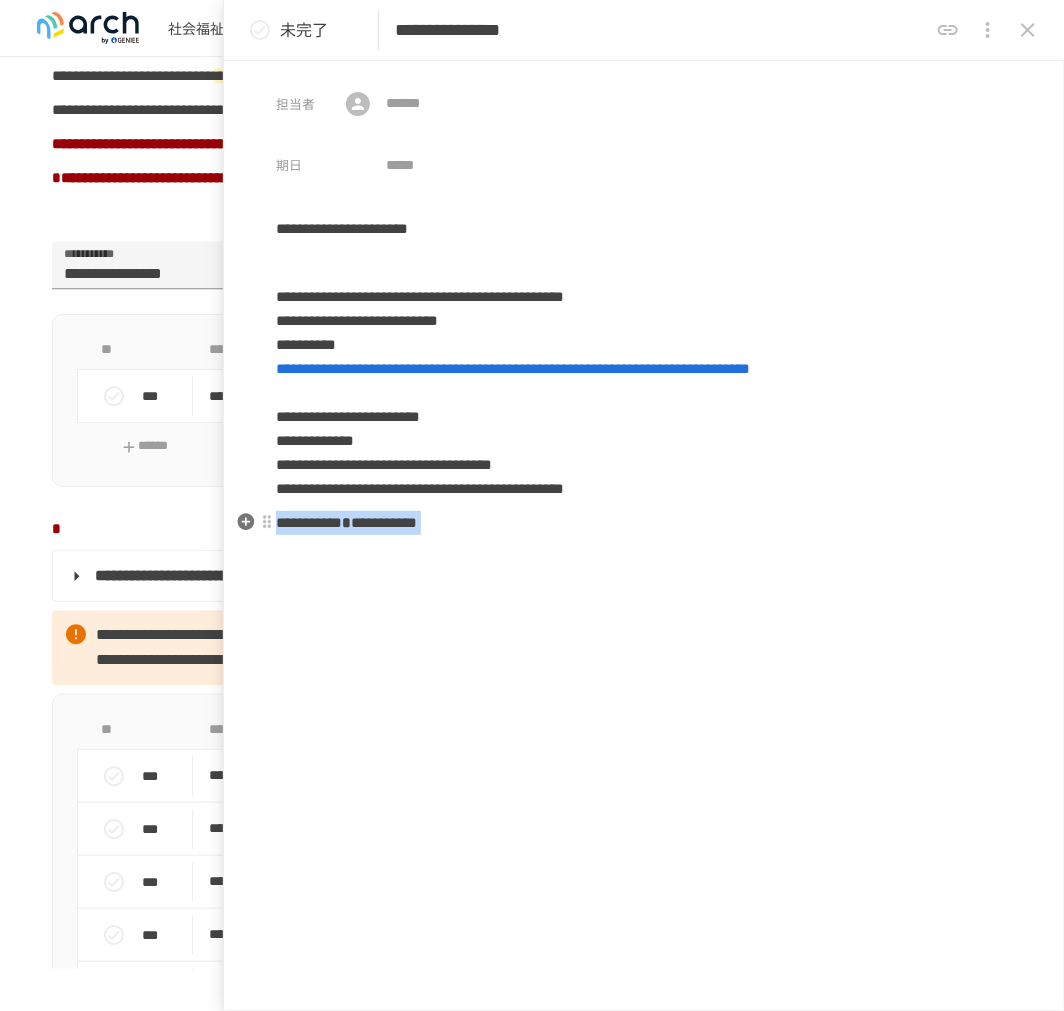 click on "**********" at bounding box center [384, 522] 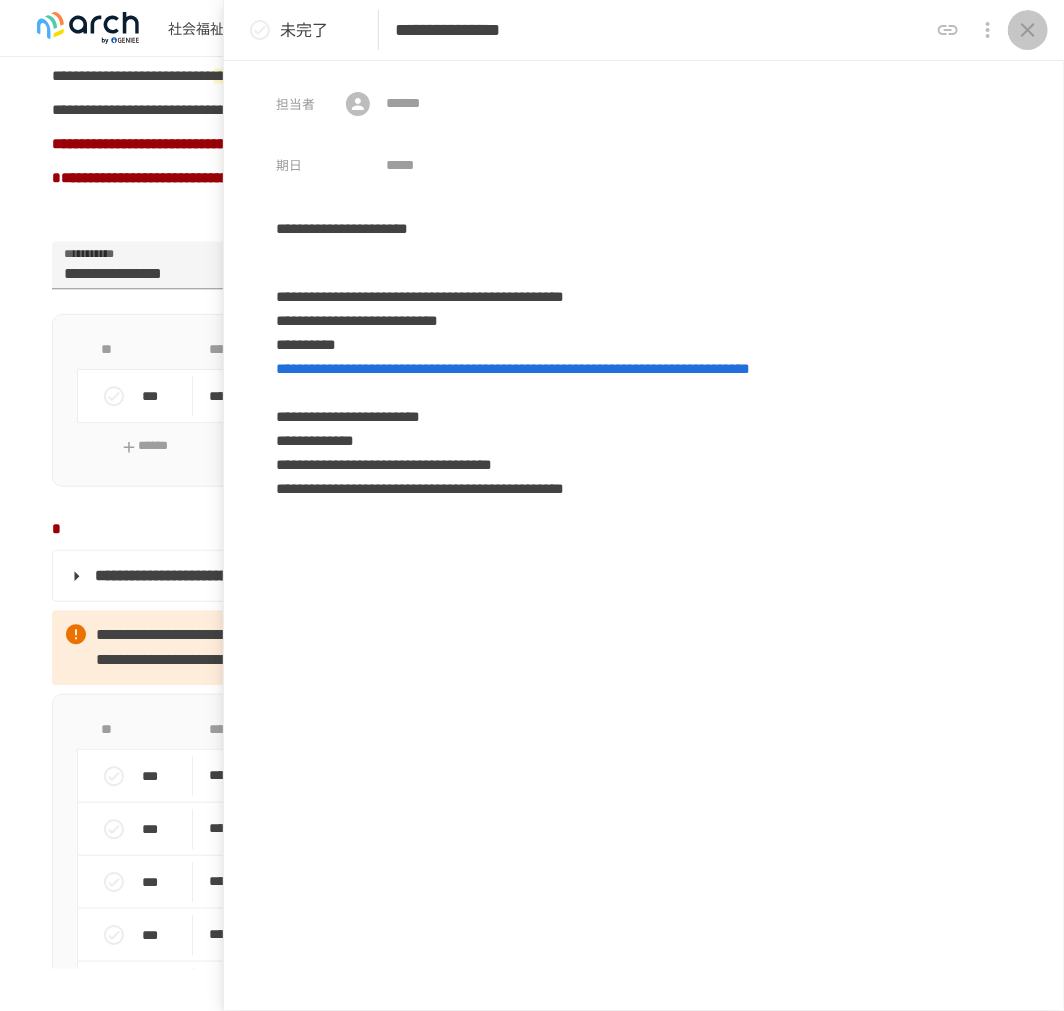 click 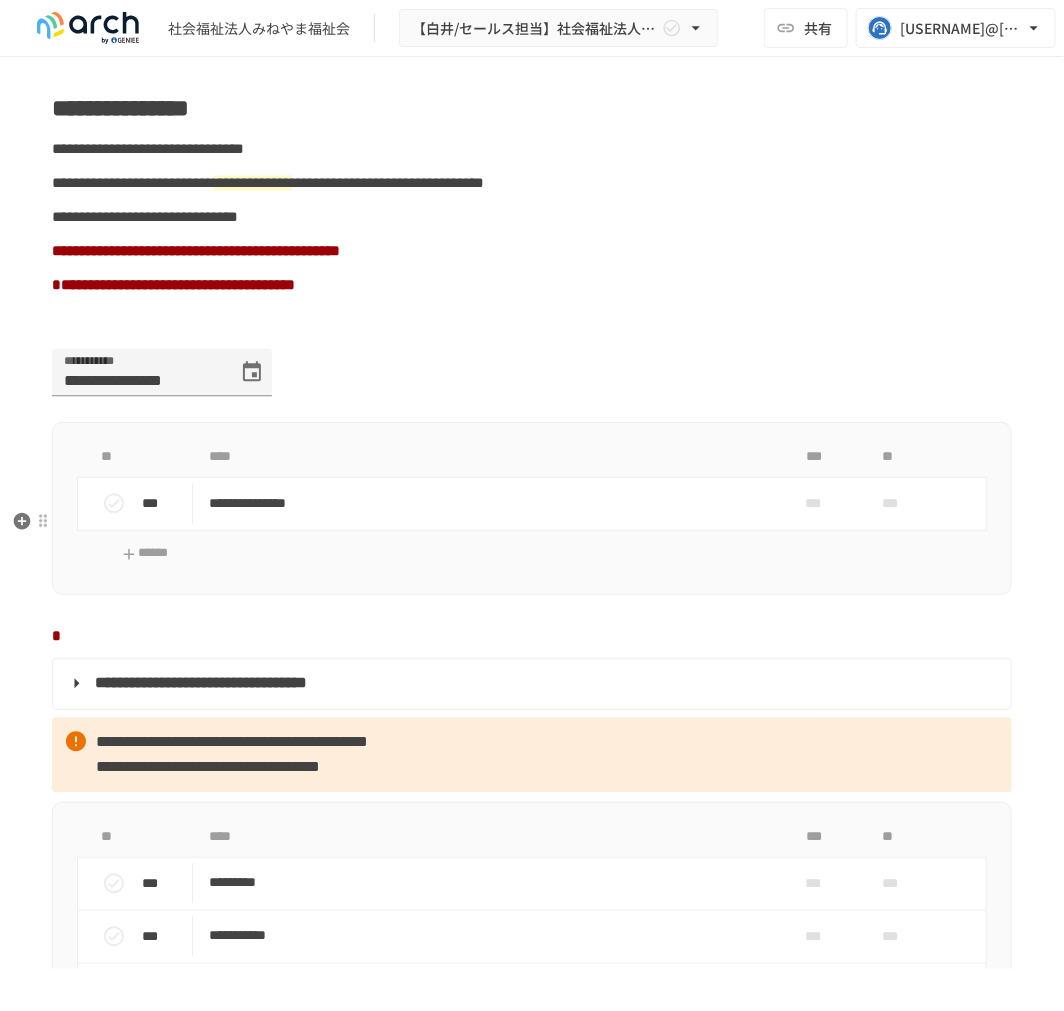 scroll, scrollTop: 1081, scrollLeft: 0, axis: vertical 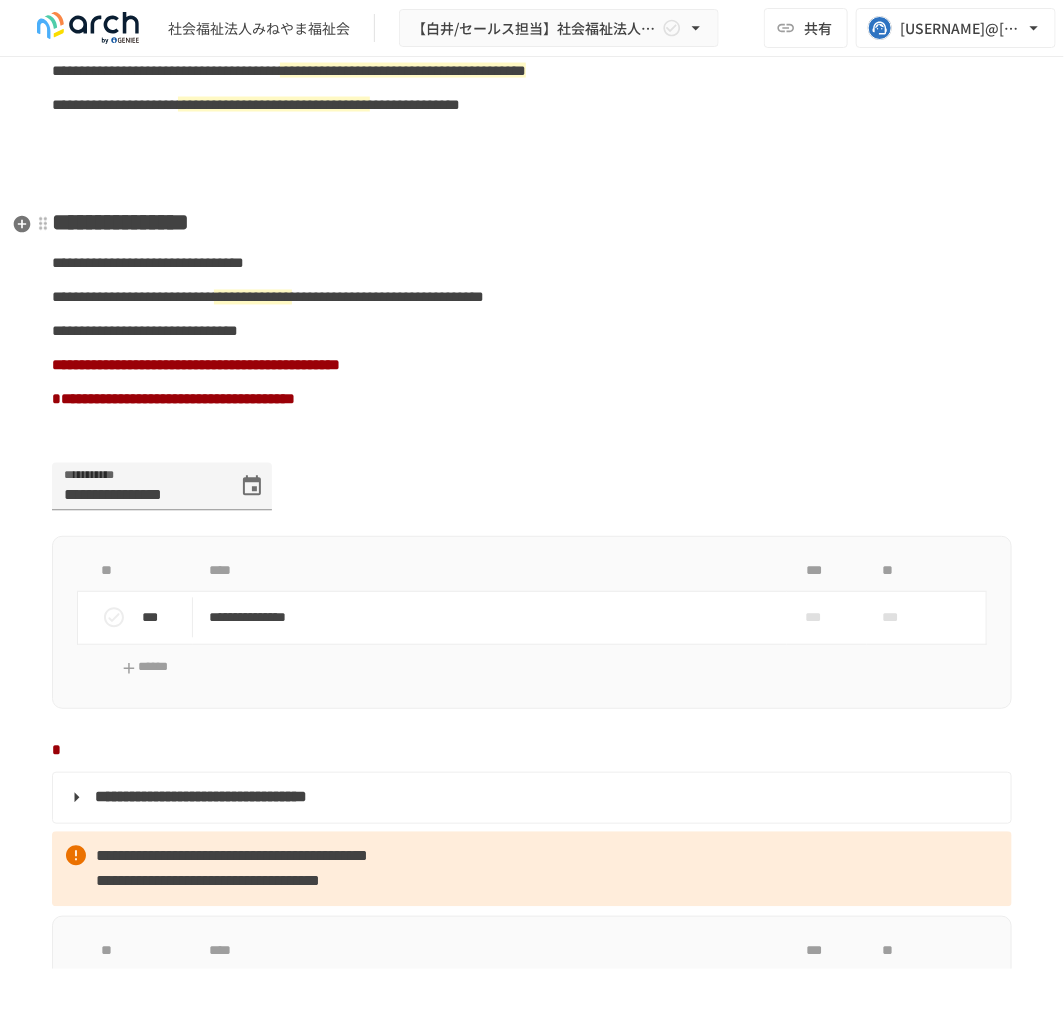 click at bounding box center (532, 160) 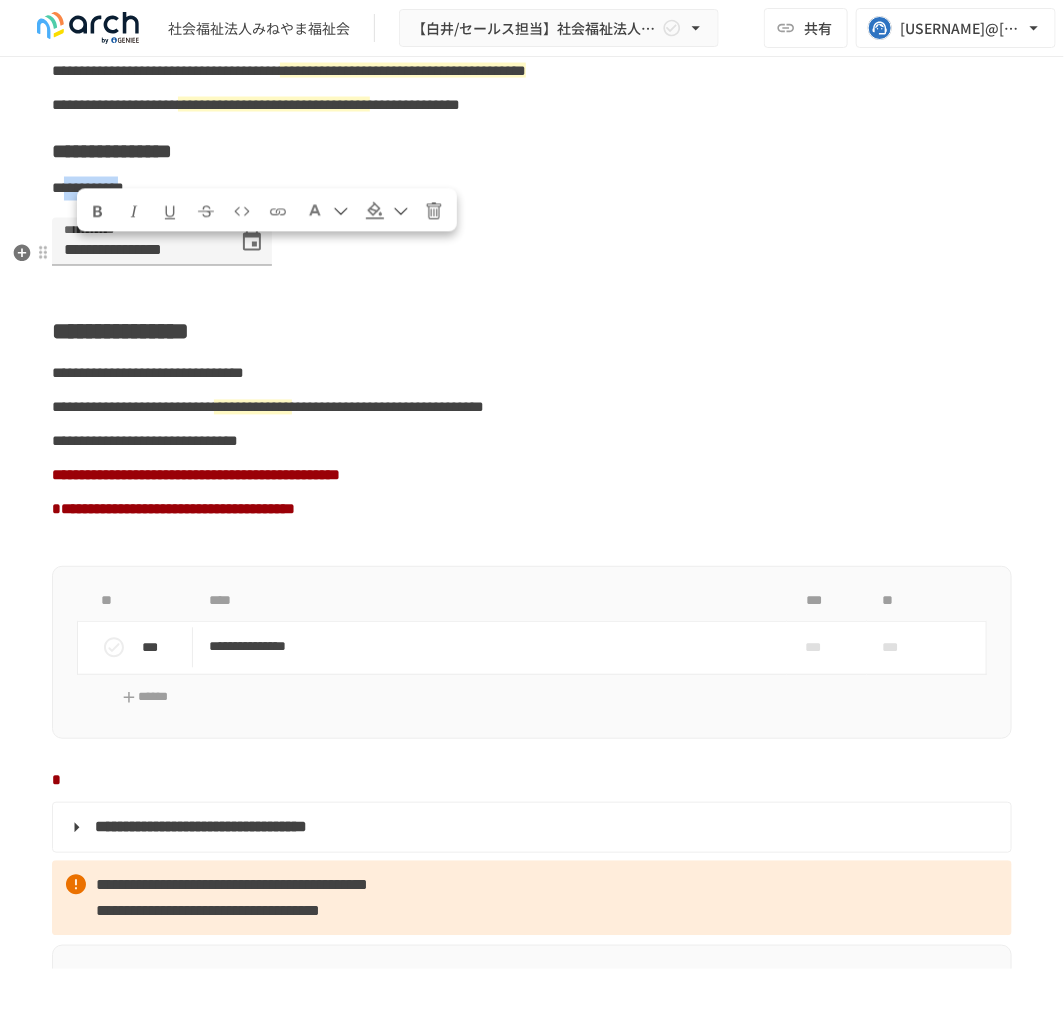drag, startPoint x: 75, startPoint y: 253, endPoint x: 197, endPoint y: 251, distance: 122.016396 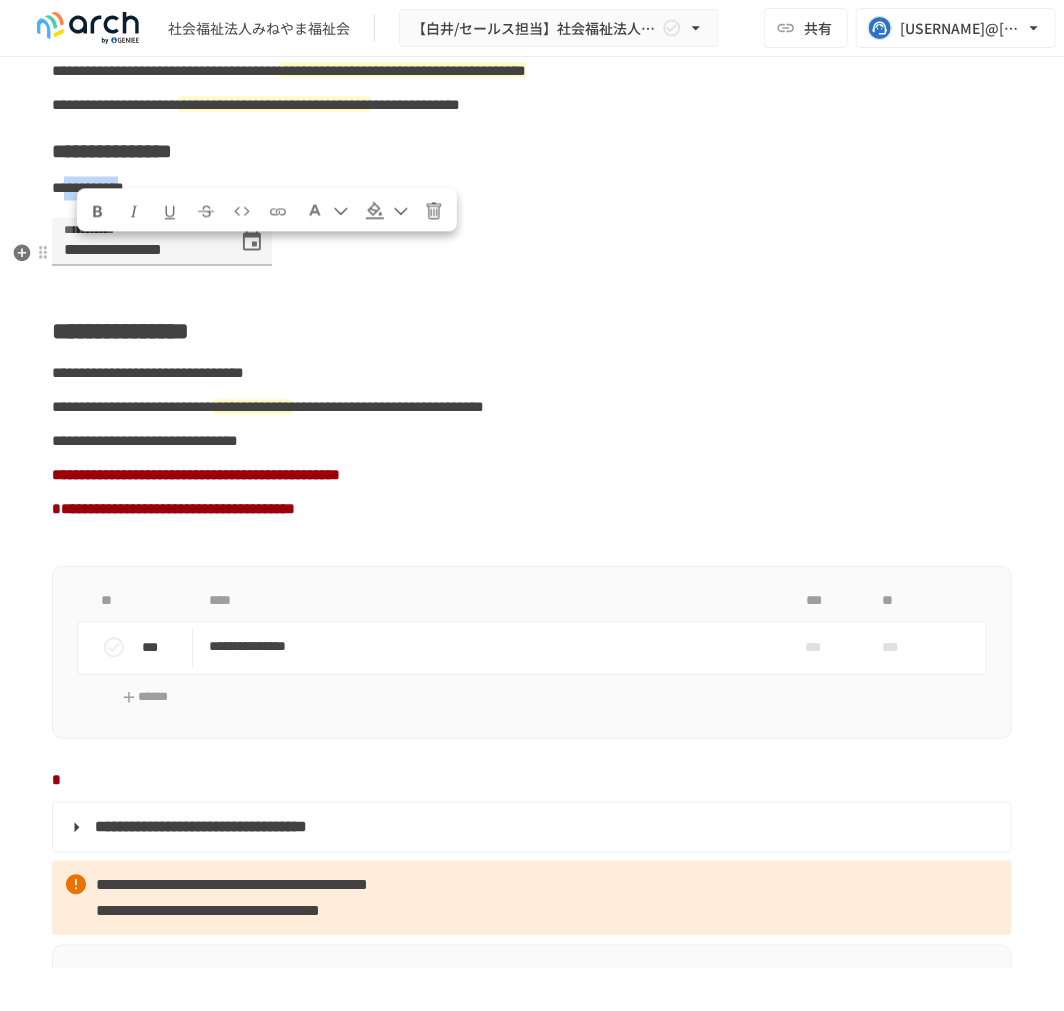 click on "**********" at bounding box center [88, 188] 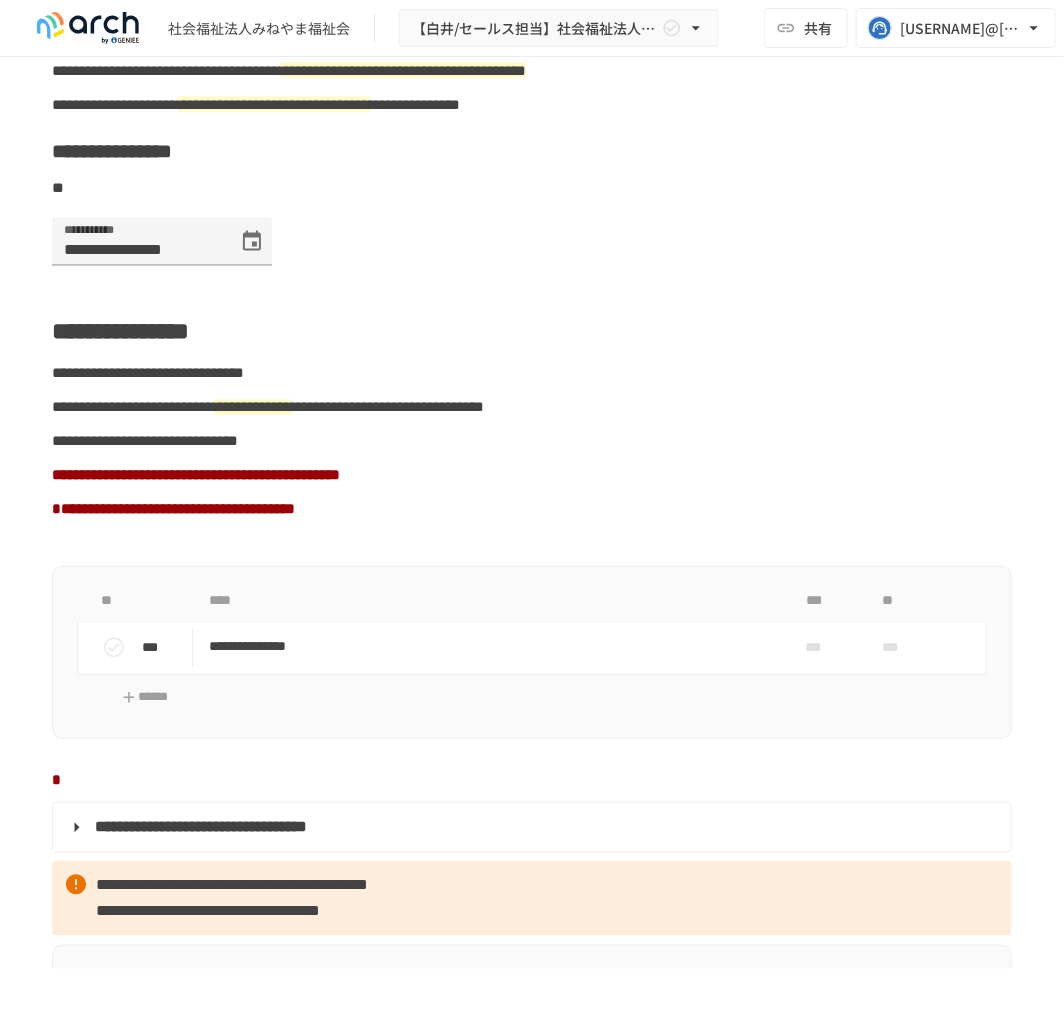 type 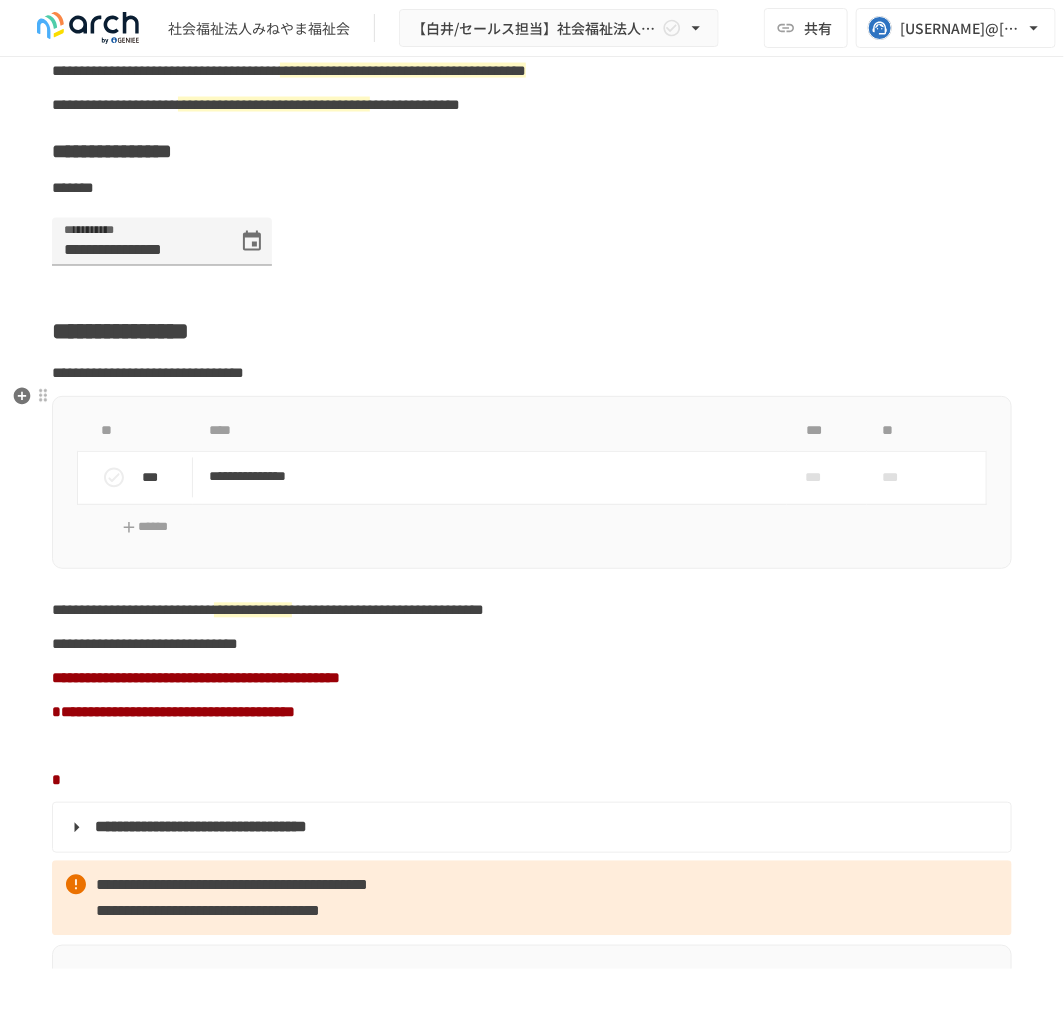 click on "**********" at bounding box center (120, 332) 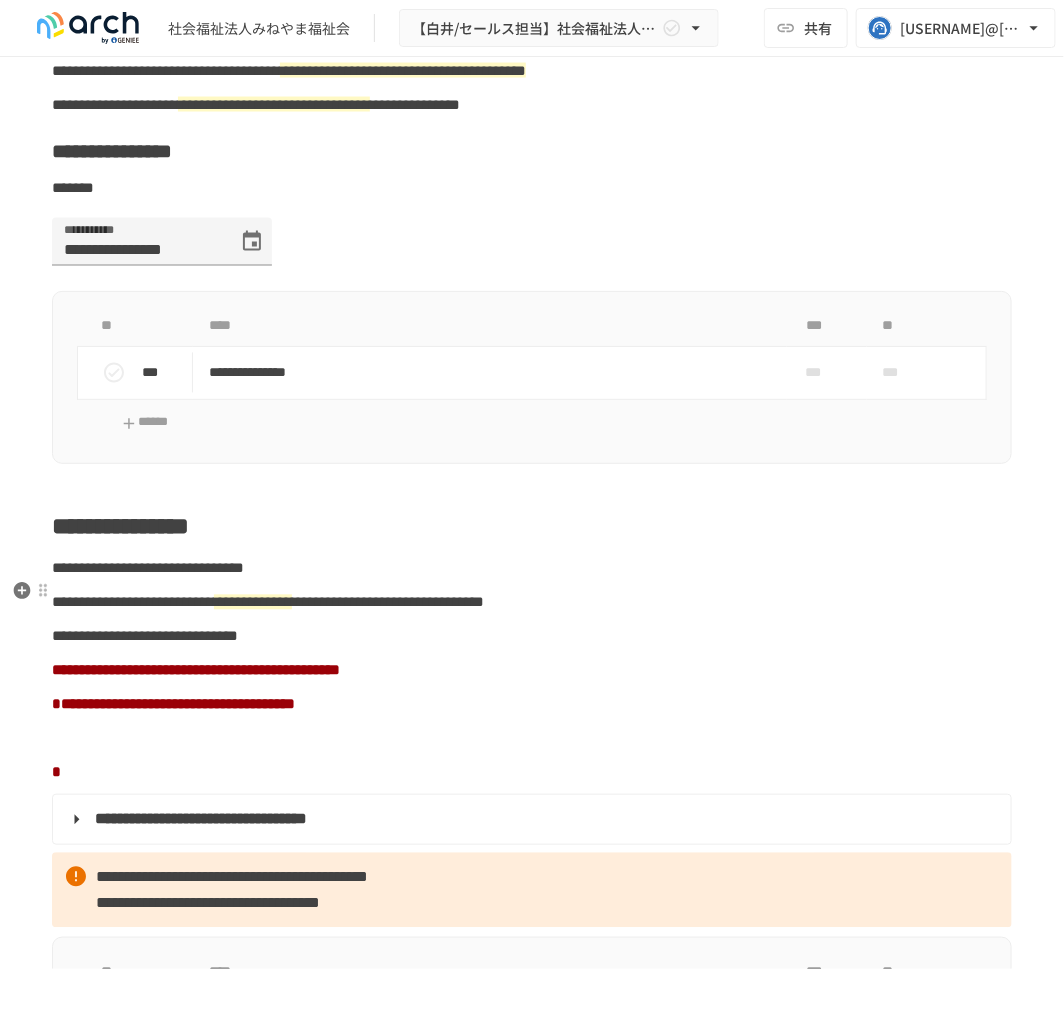 click on "**********" at bounding box center (120, 527) 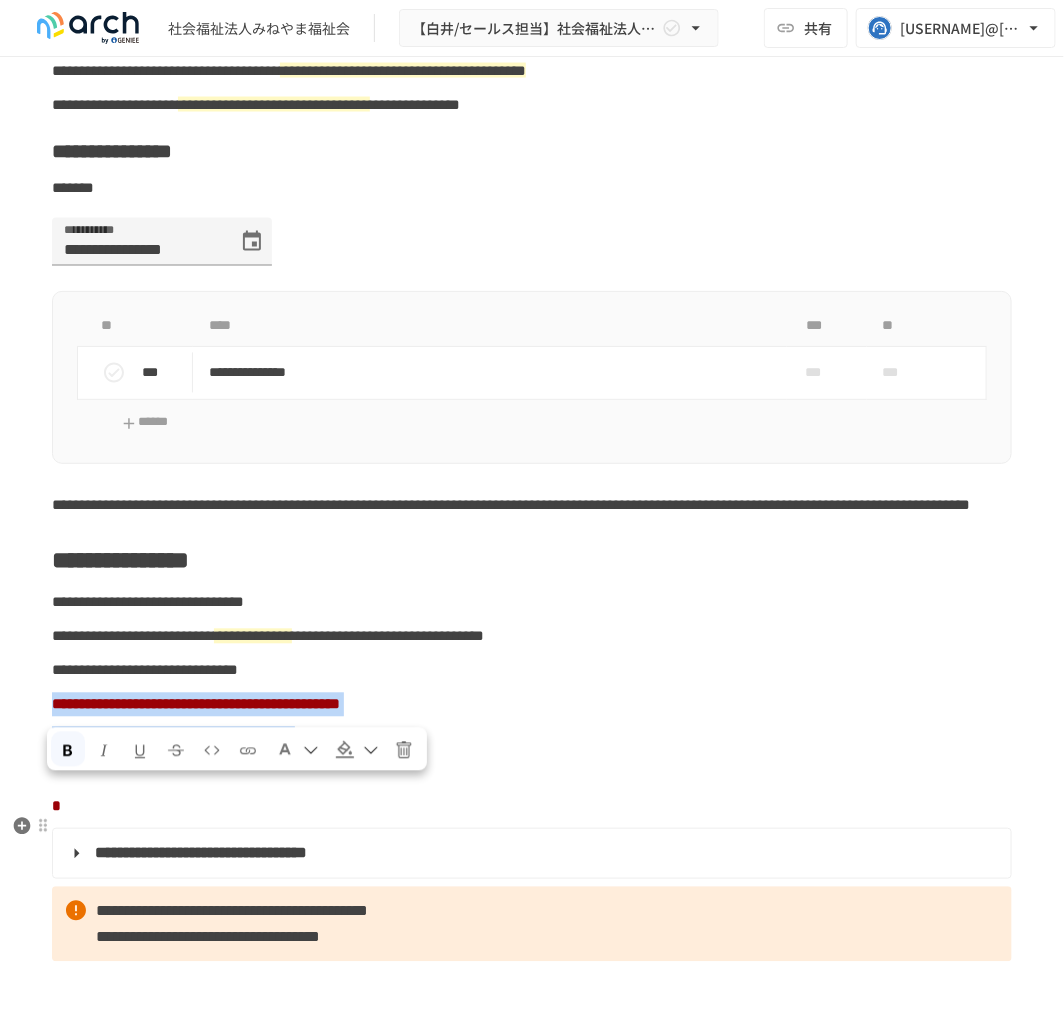 drag, startPoint x: 53, startPoint y: 791, endPoint x: 705, endPoint y: 822, distance: 652.7366 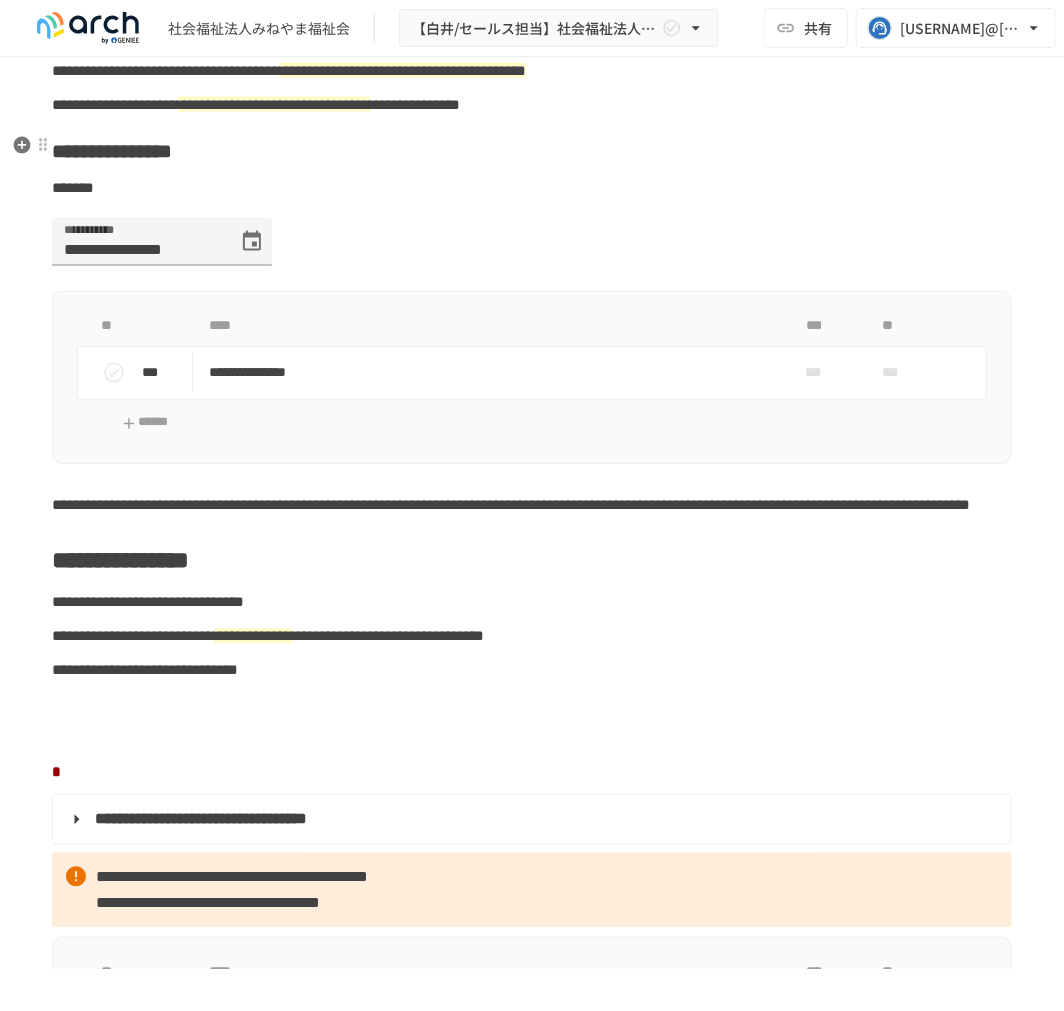 click on "**********" at bounding box center [532, 105] 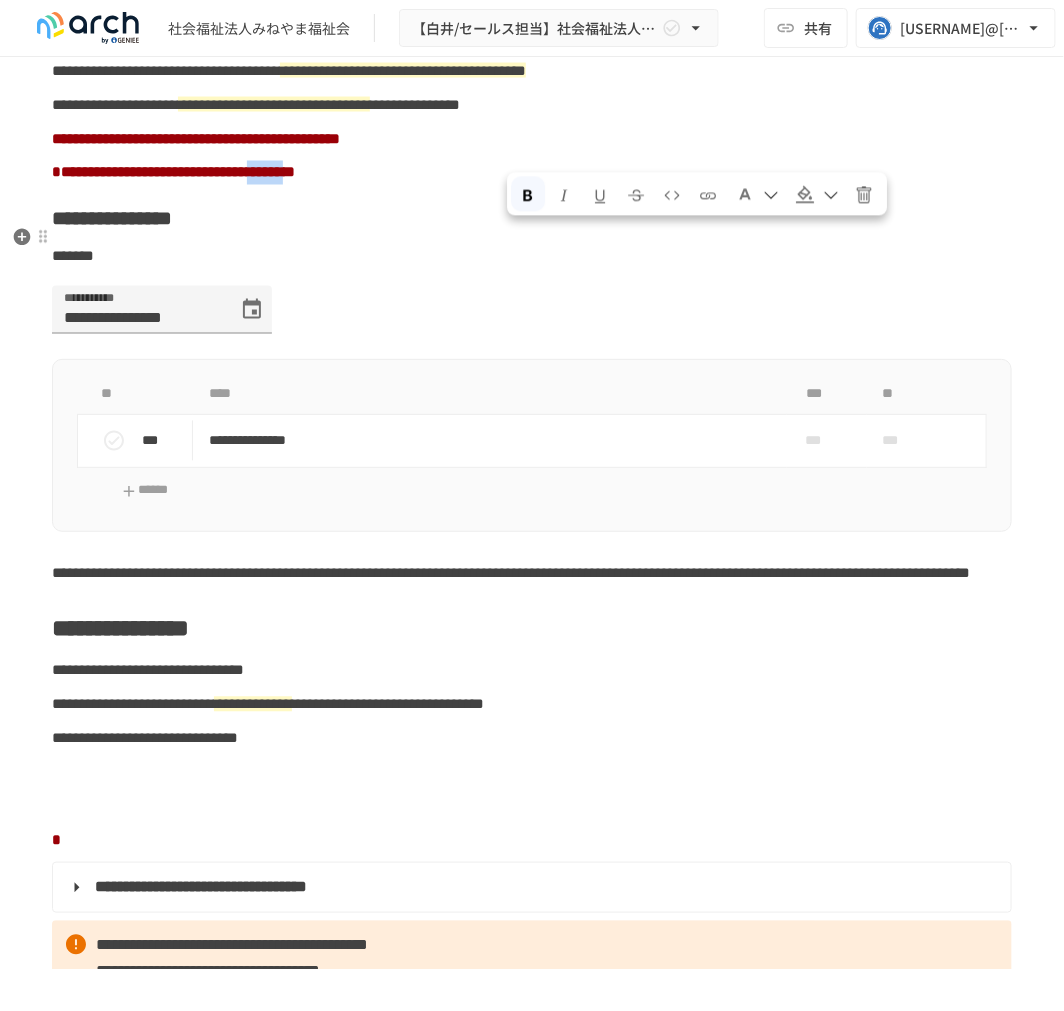 drag, startPoint x: 514, startPoint y: 238, endPoint x: 568, endPoint y: 240, distance: 54.037025 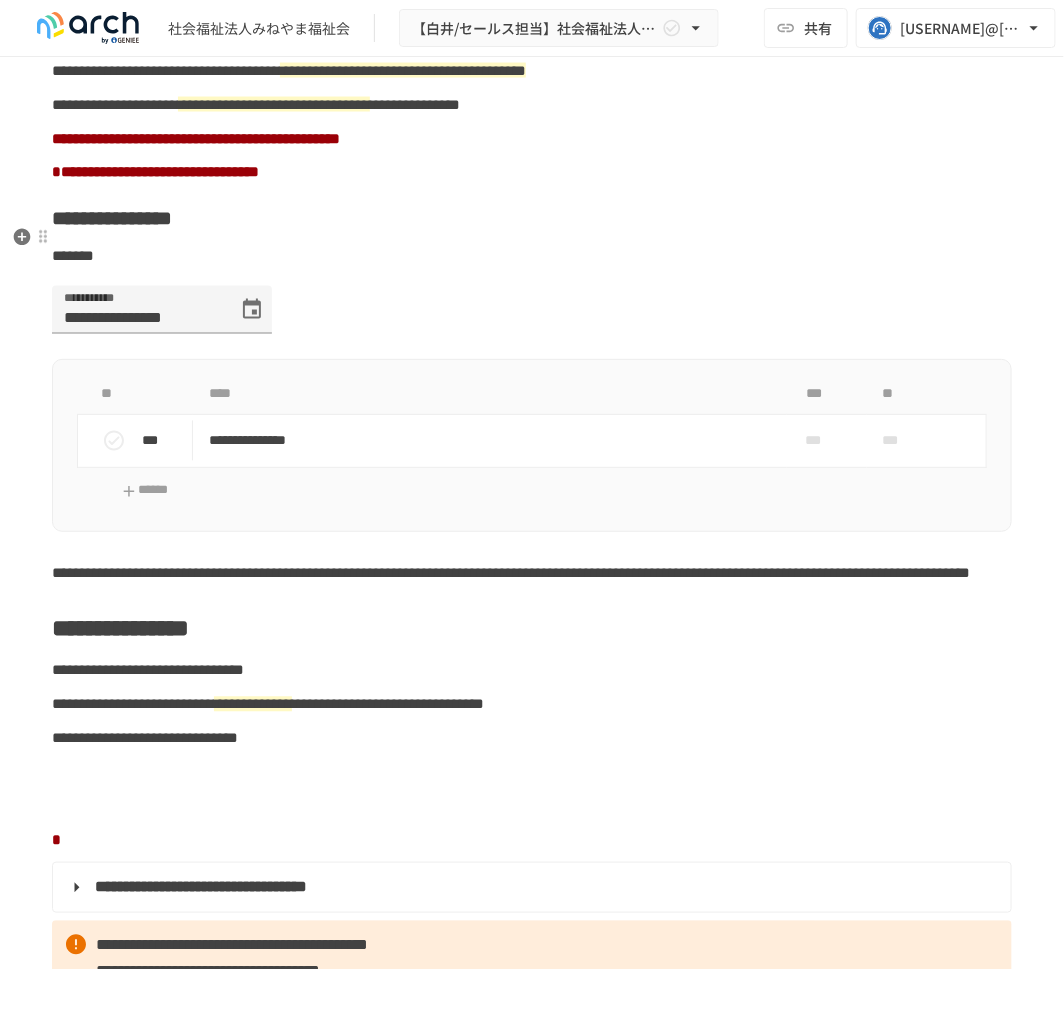 click on "**********" at bounding box center [532, 173] 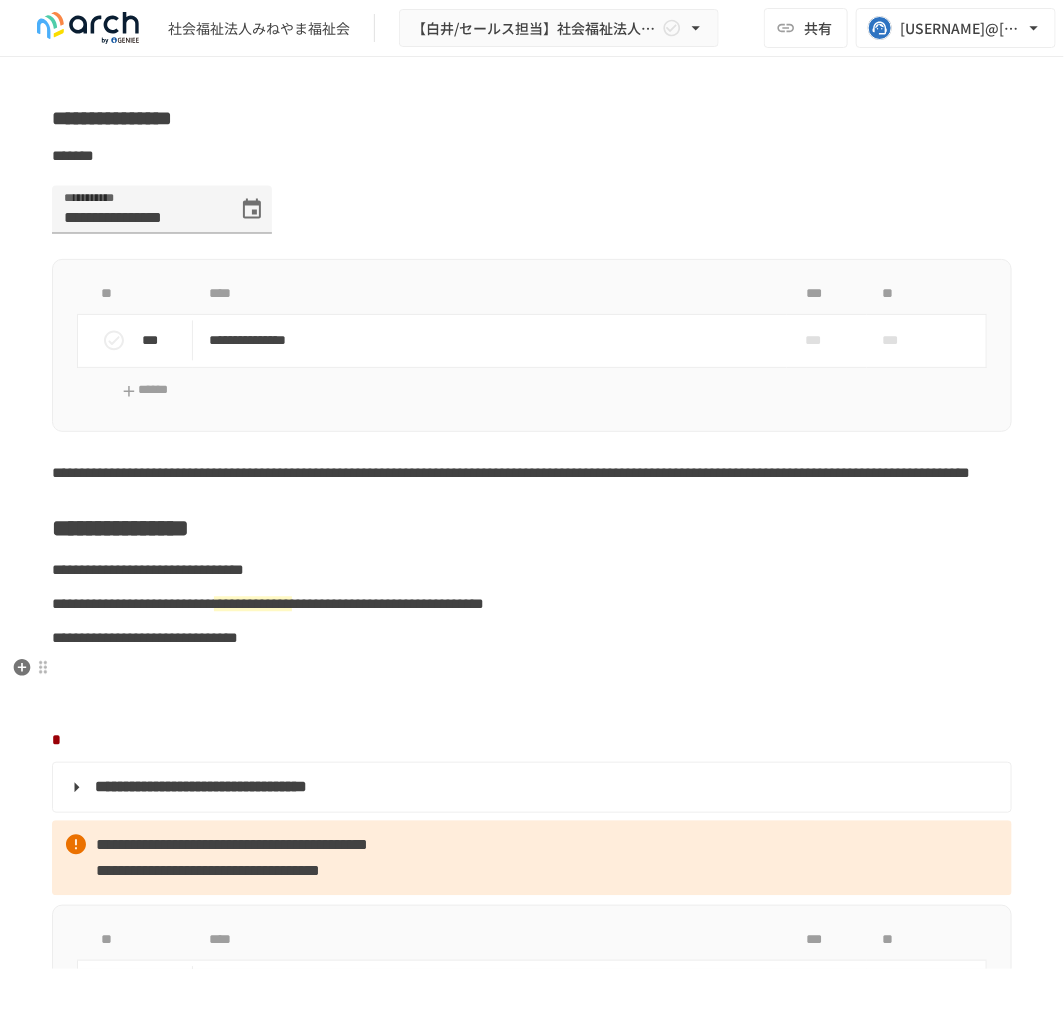 scroll, scrollTop: 1414, scrollLeft: 0, axis: vertical 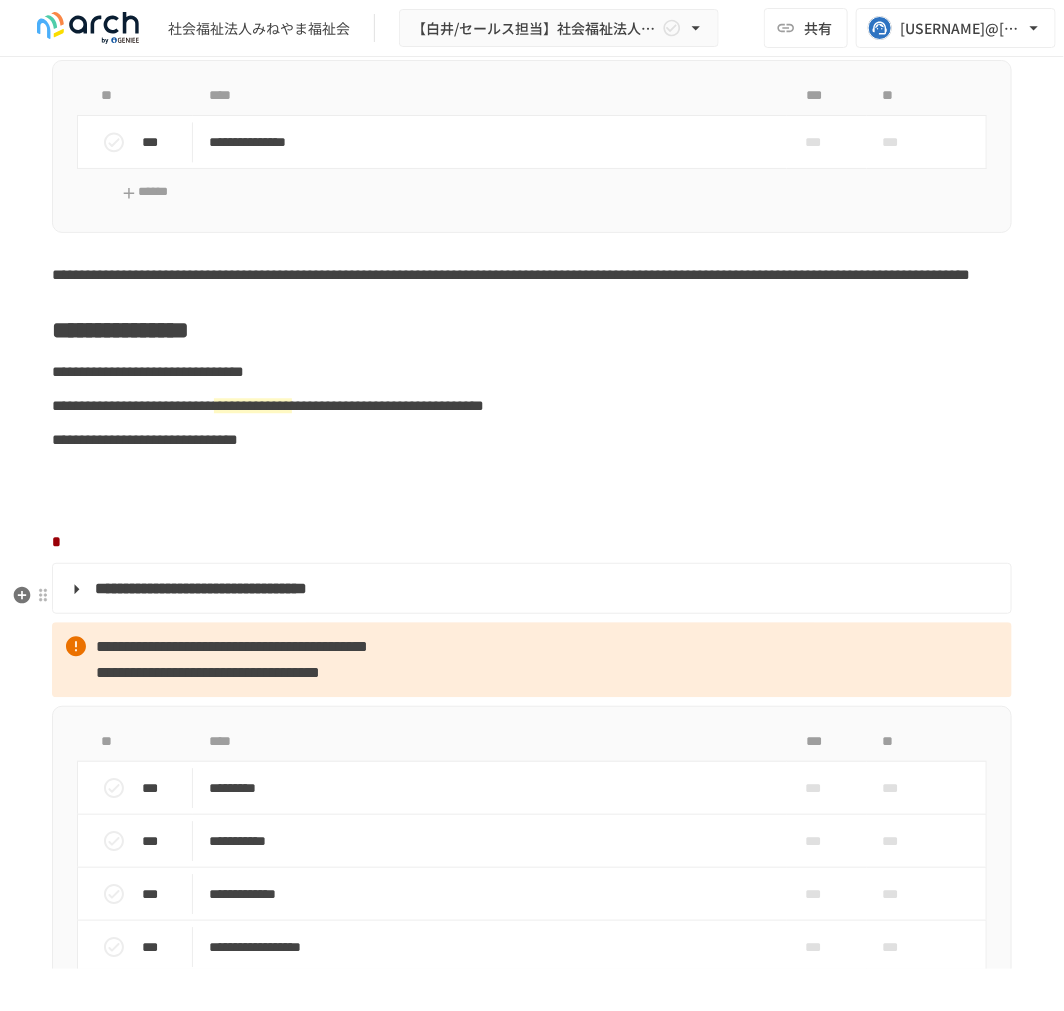 click on "**********" at bounding box center (532, 2804) 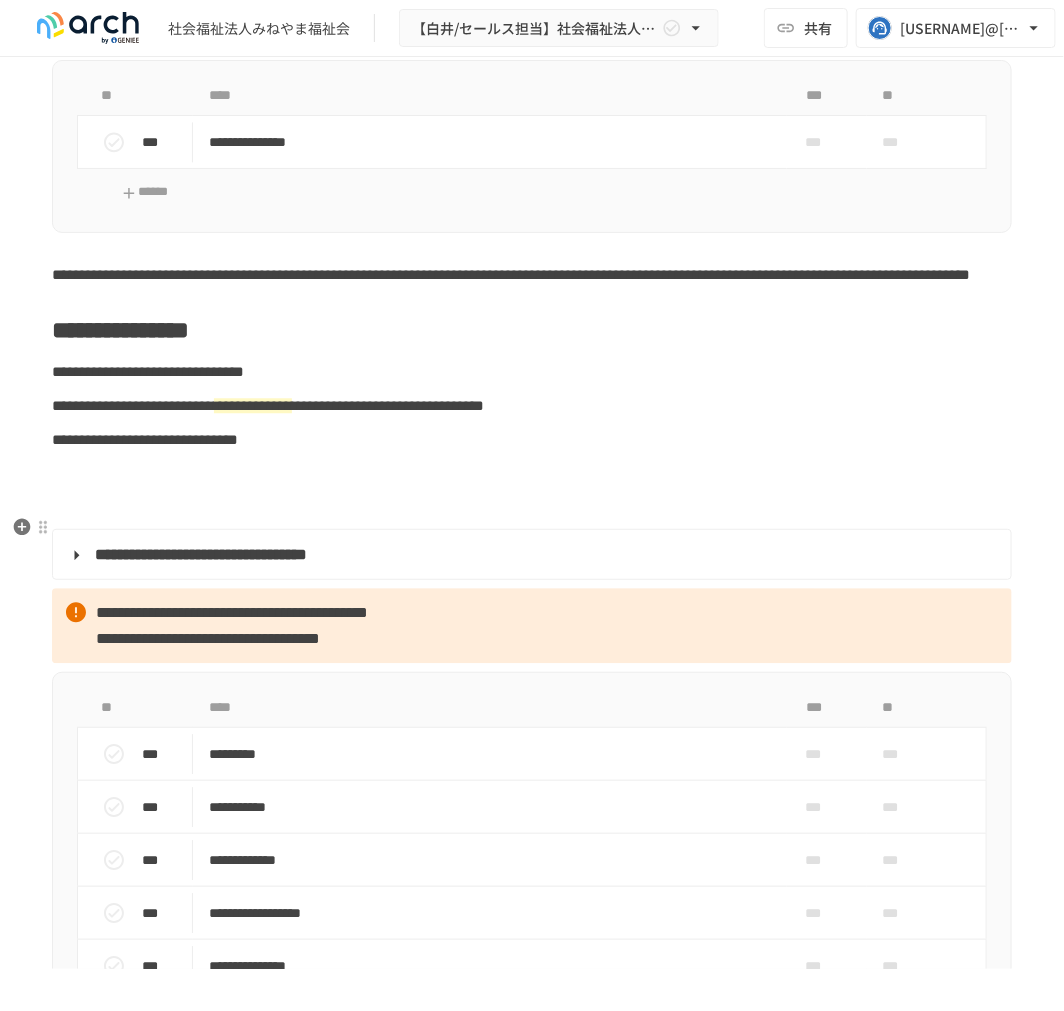 click on "**********" at bounding box center (145, 439) 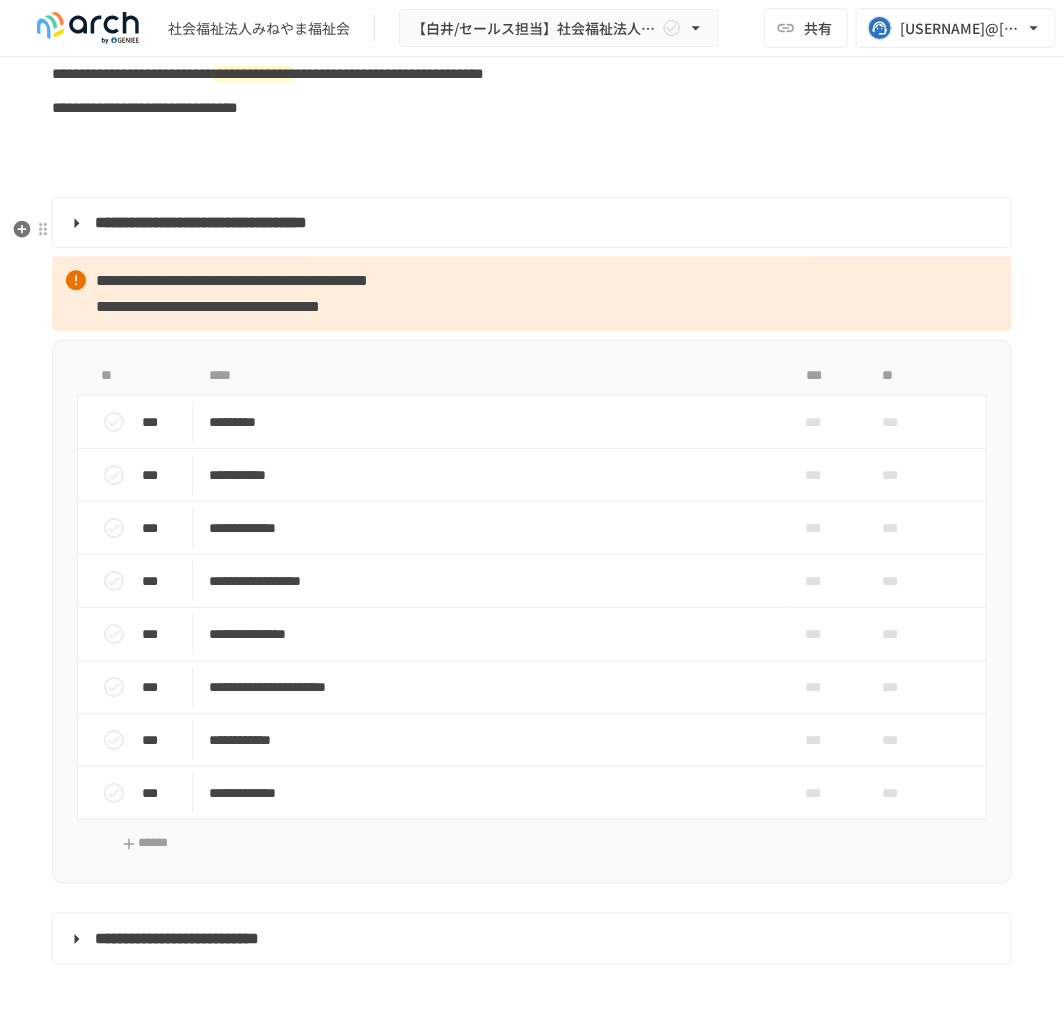 scroll, scrollTop: 1747, scrollLeft: 0, axis: vertical 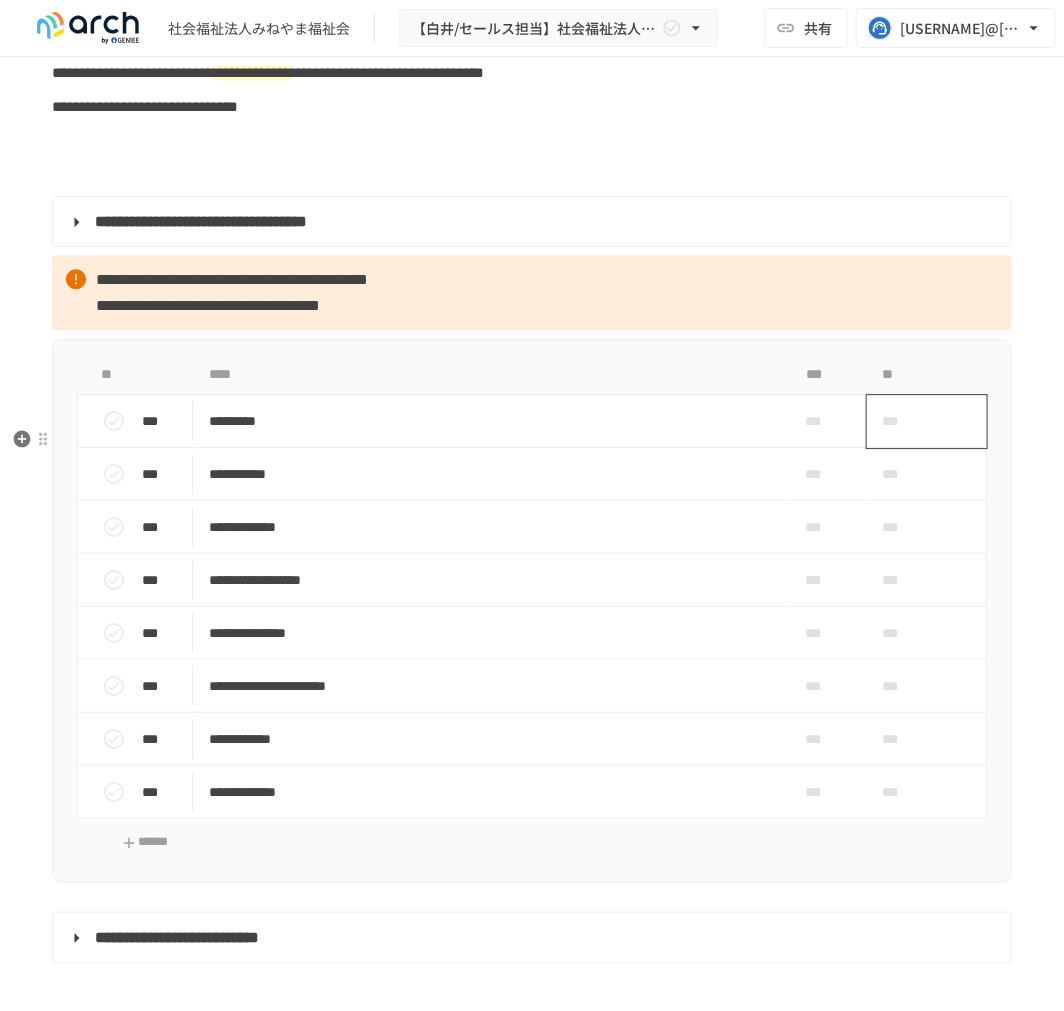 click on "***" at bounding box center (904, 421) 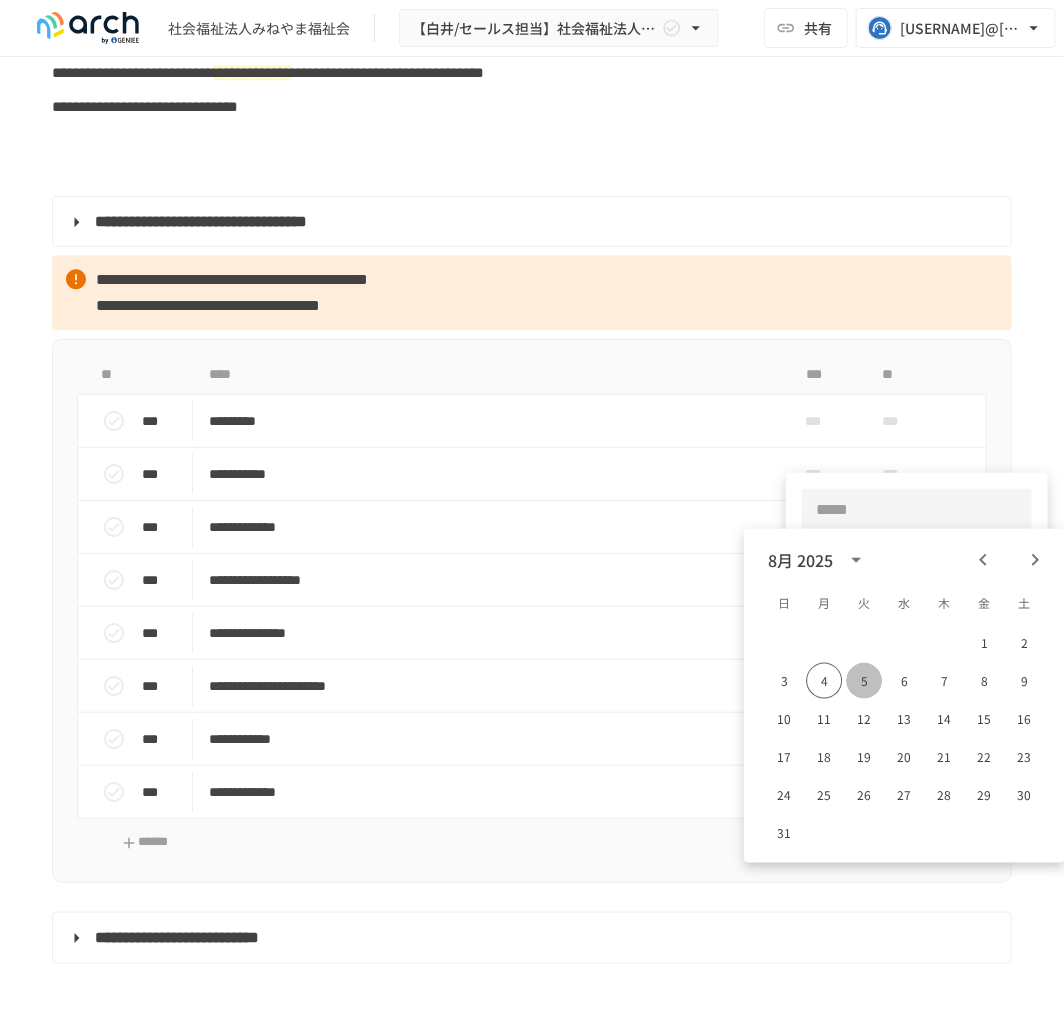 click on "5" at bounding box center [864, 681] 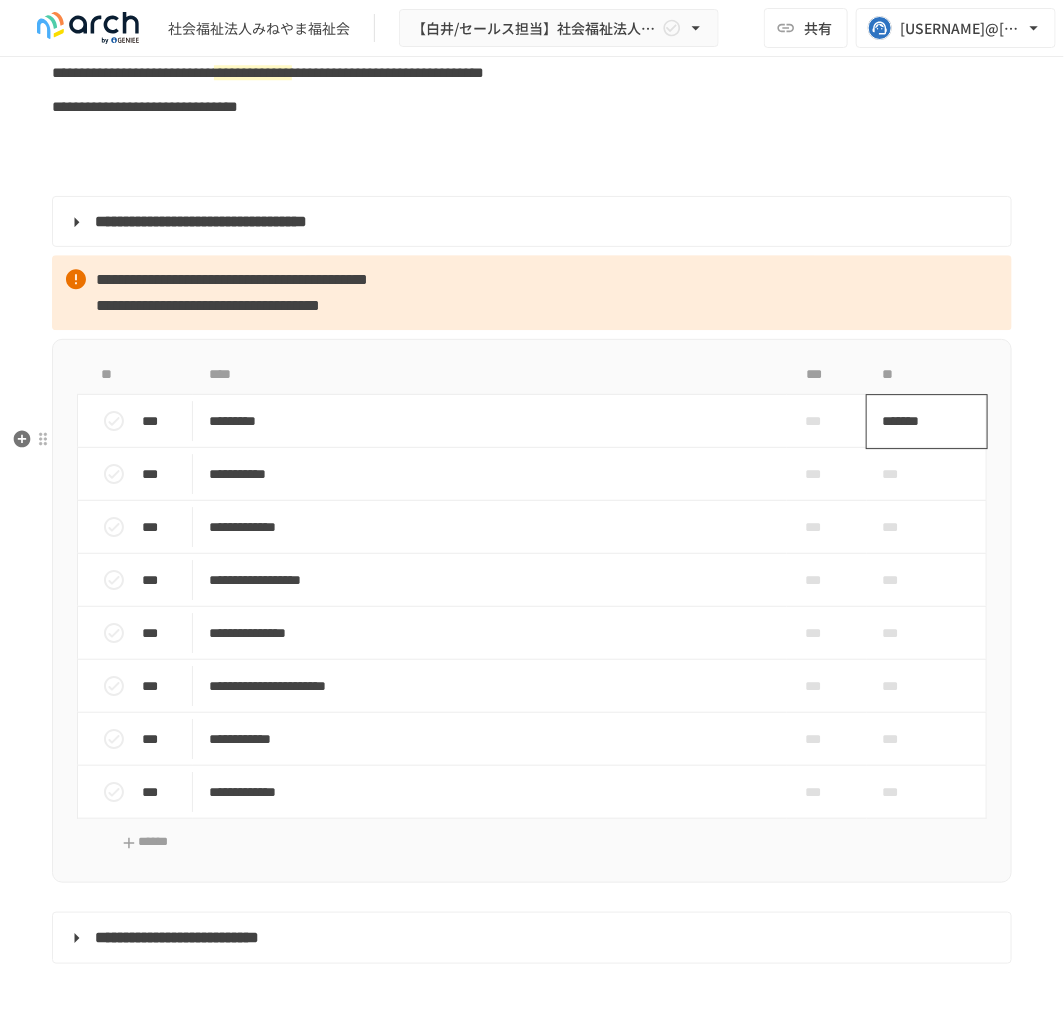 click on "*******" at bounding box center [916, 421] 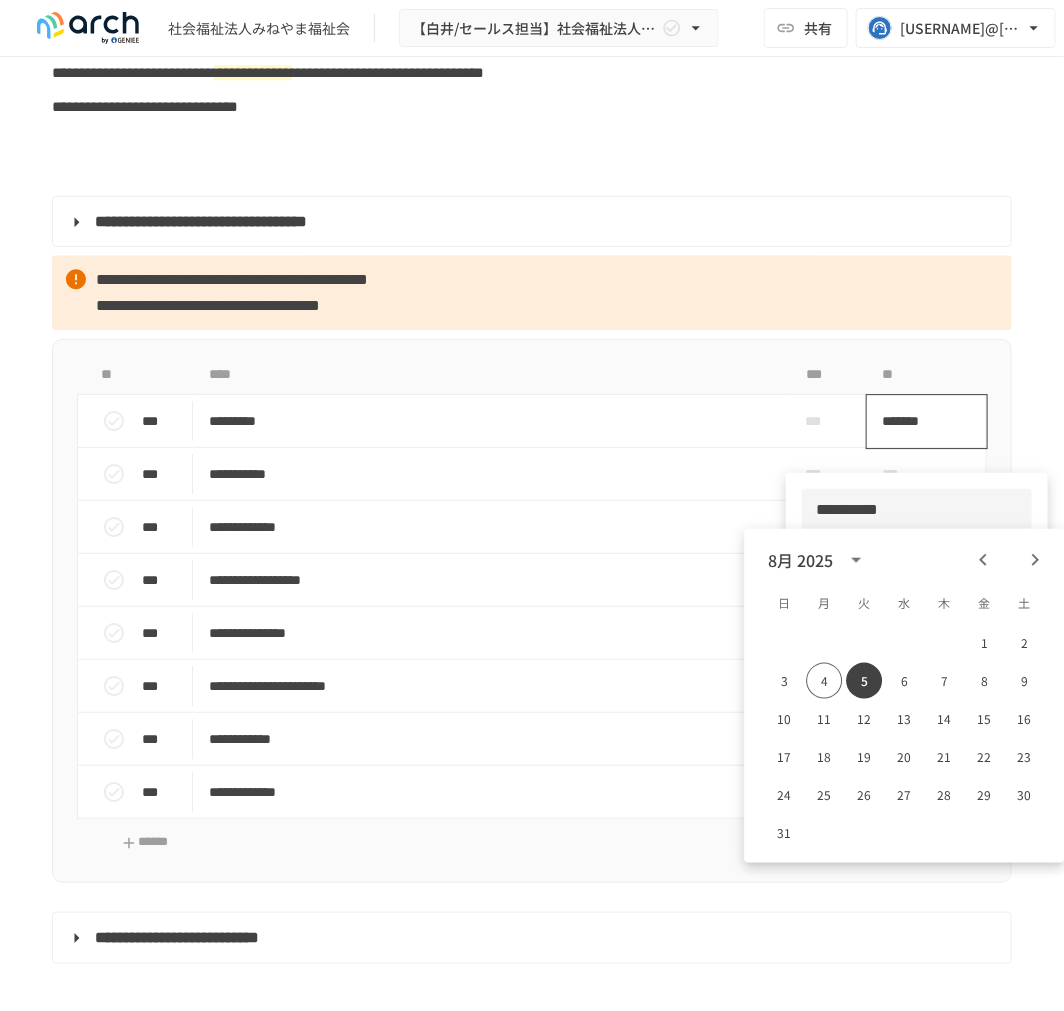 click on "**********" at bounding box center [917, 509] 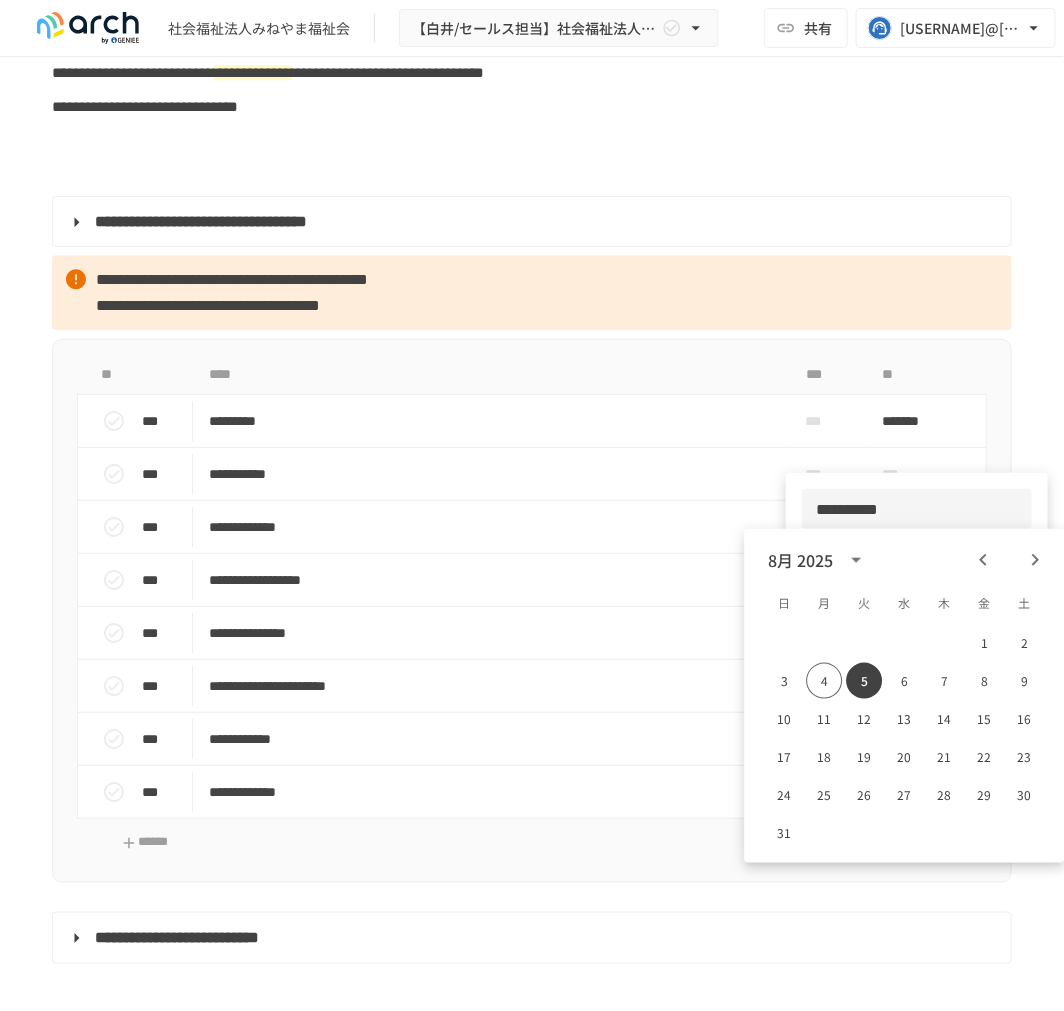 click at bounding box center (532, 505) 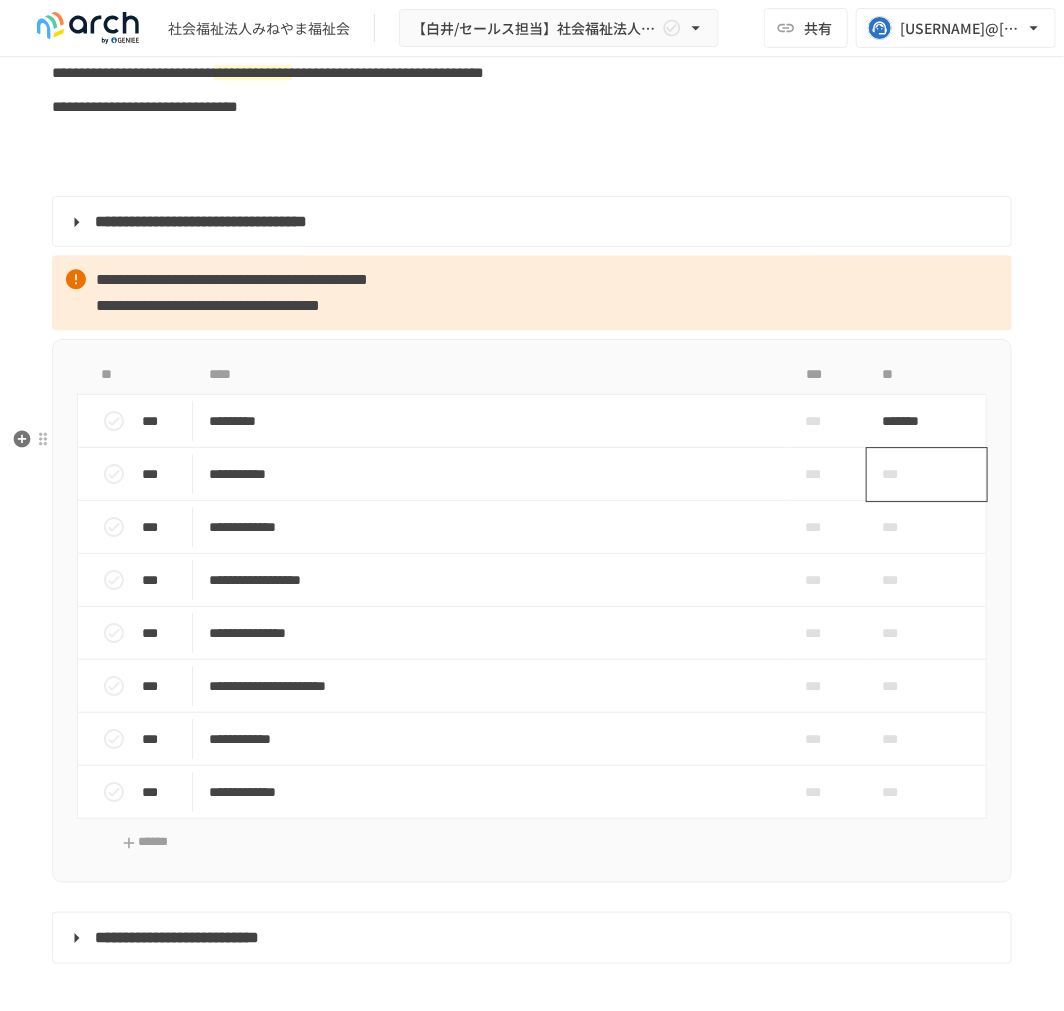 click on "***" at bounding box center [904, 474] 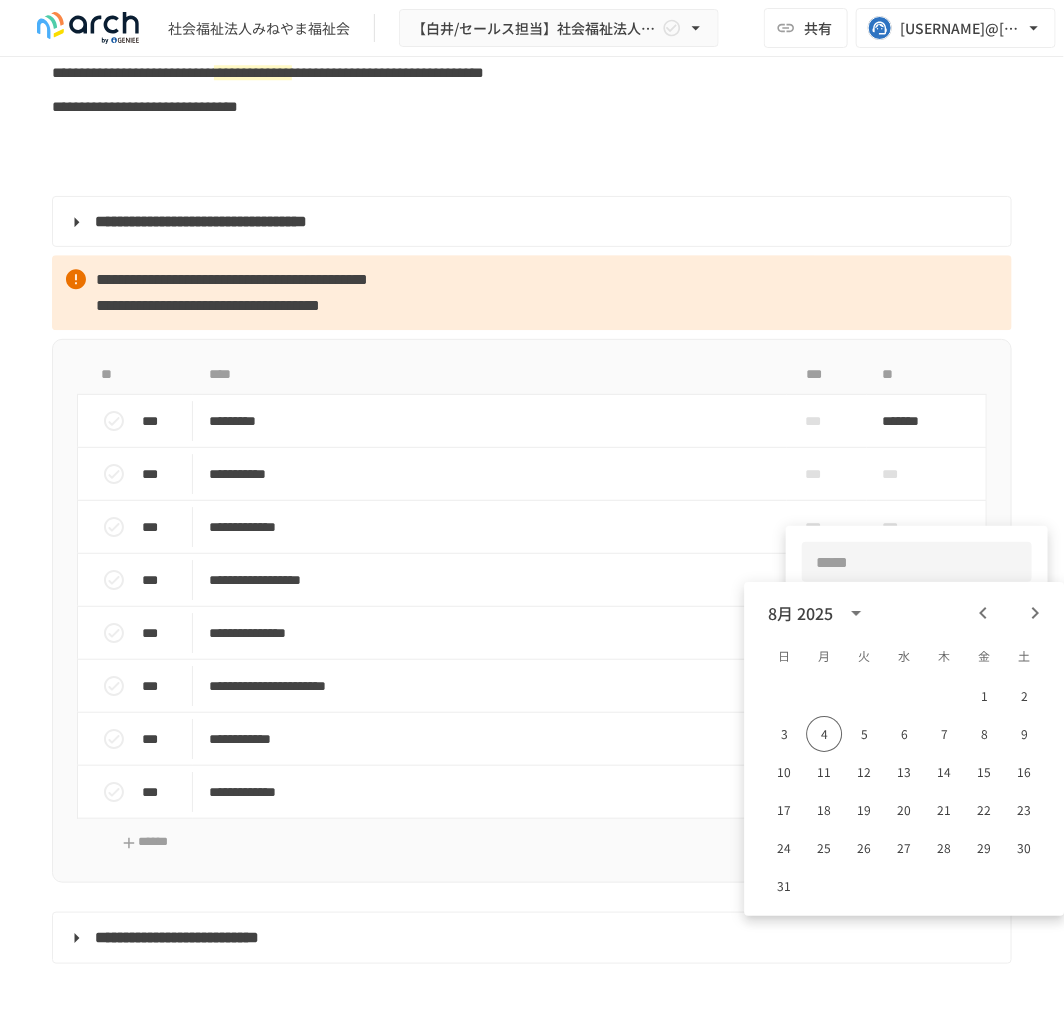 click at bounding box center [917, 562] 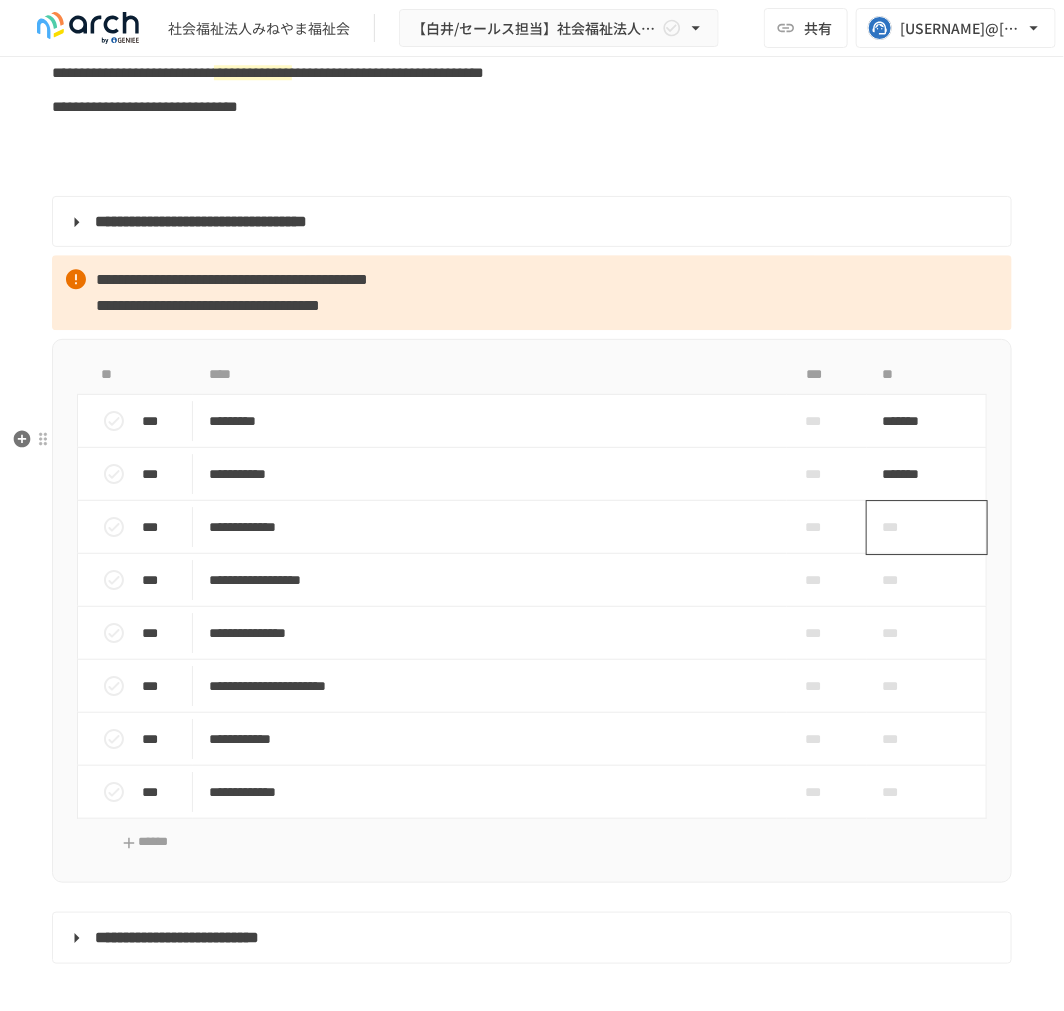 click on "***" at bounding box center [904, 527] 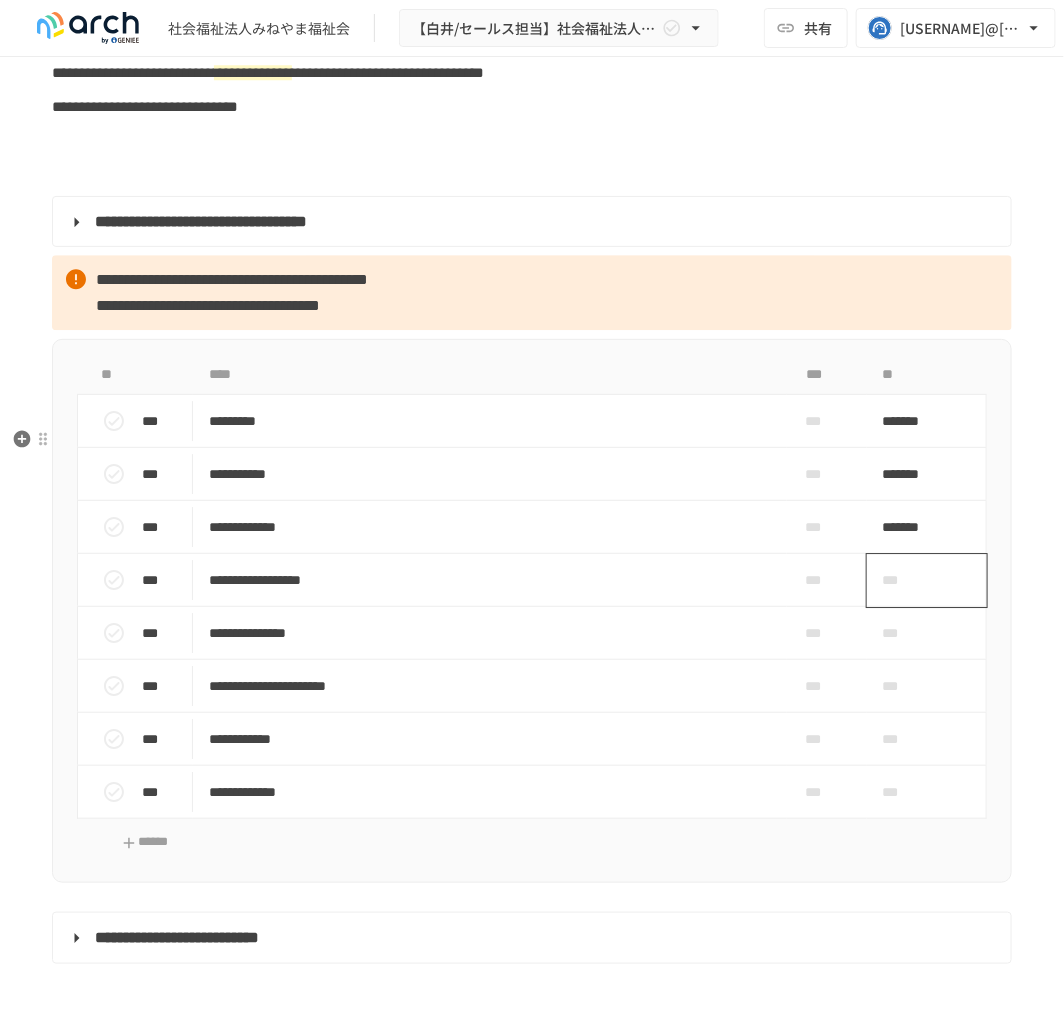 click on "***" at bounding box center (904, 580) 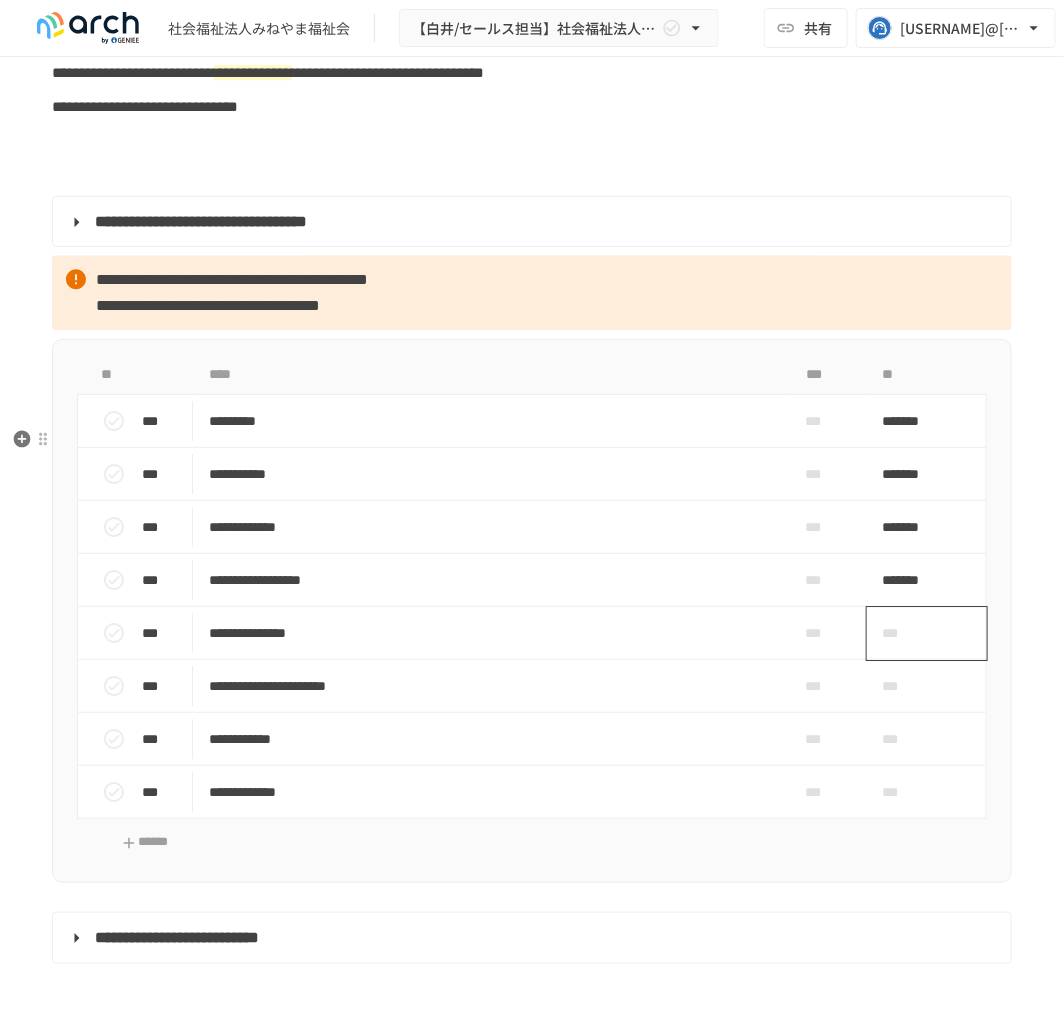 click on "***" at bounding box center [904, 633] 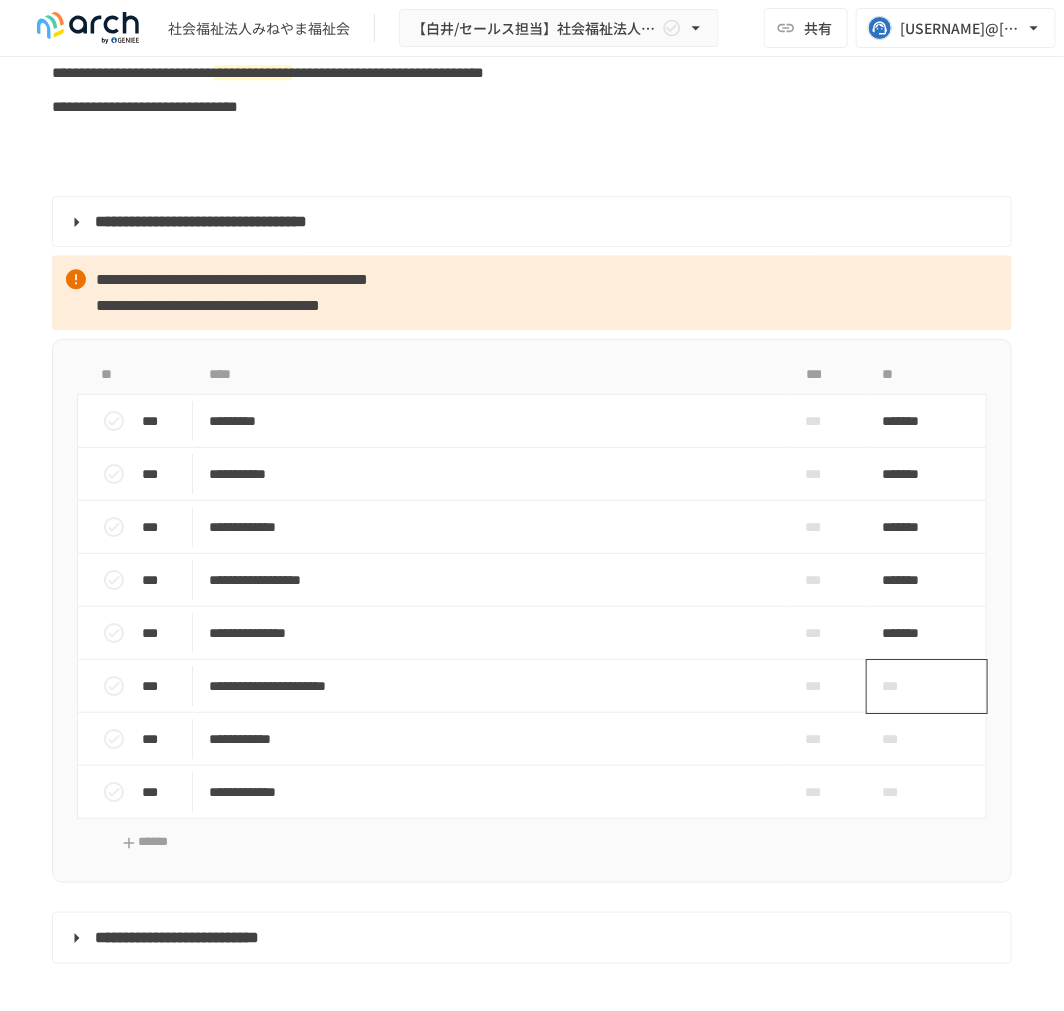 click on "***" at bounding box center (904, 686) 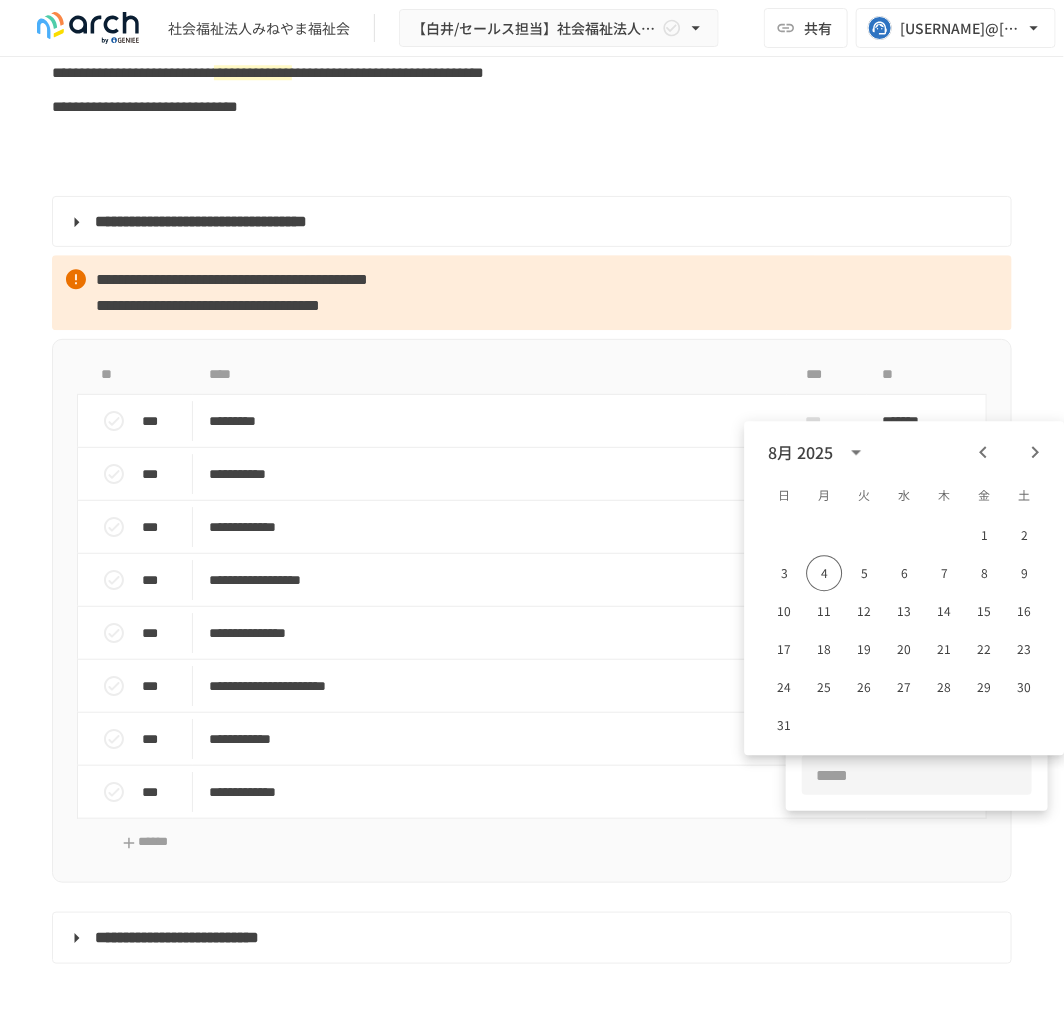 click at bounding box center [917, 775] 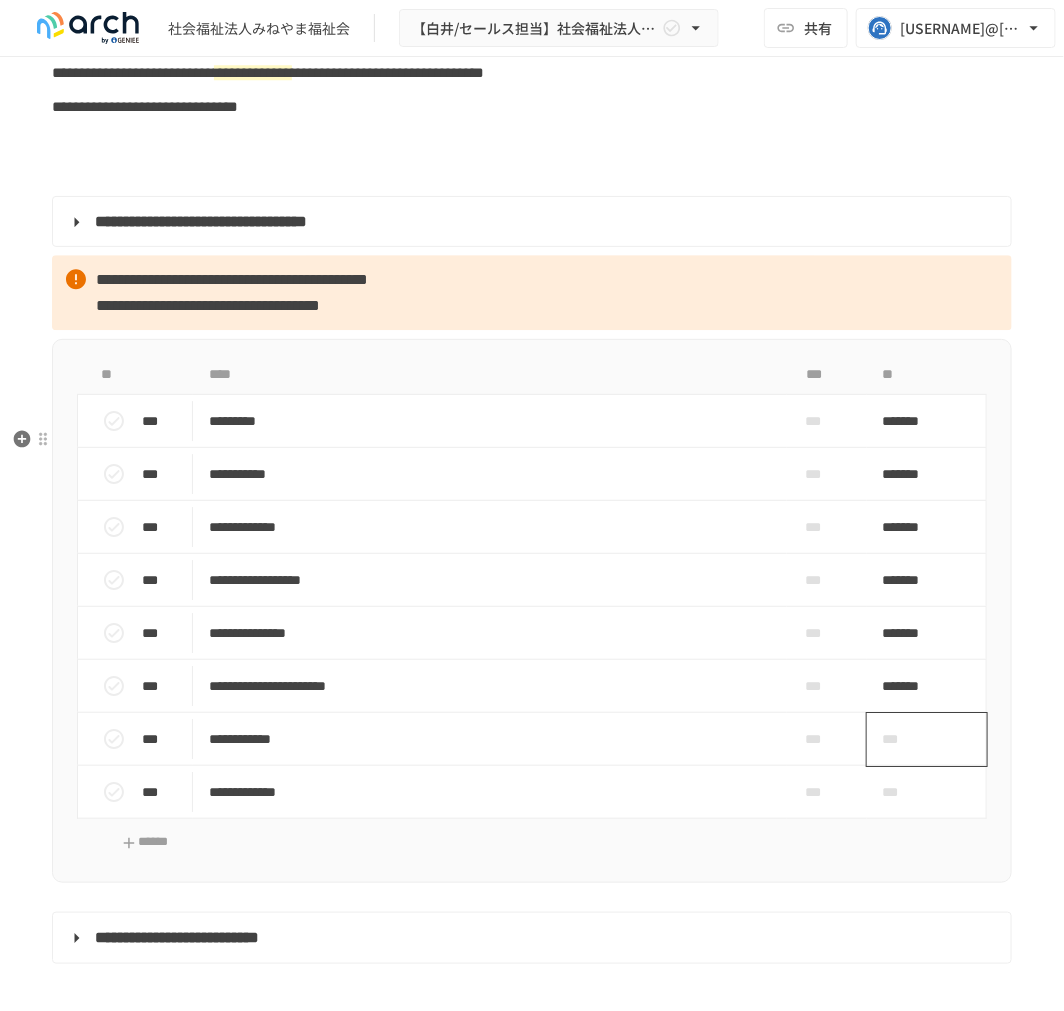 click on "***" at bounding box center [904, 739] 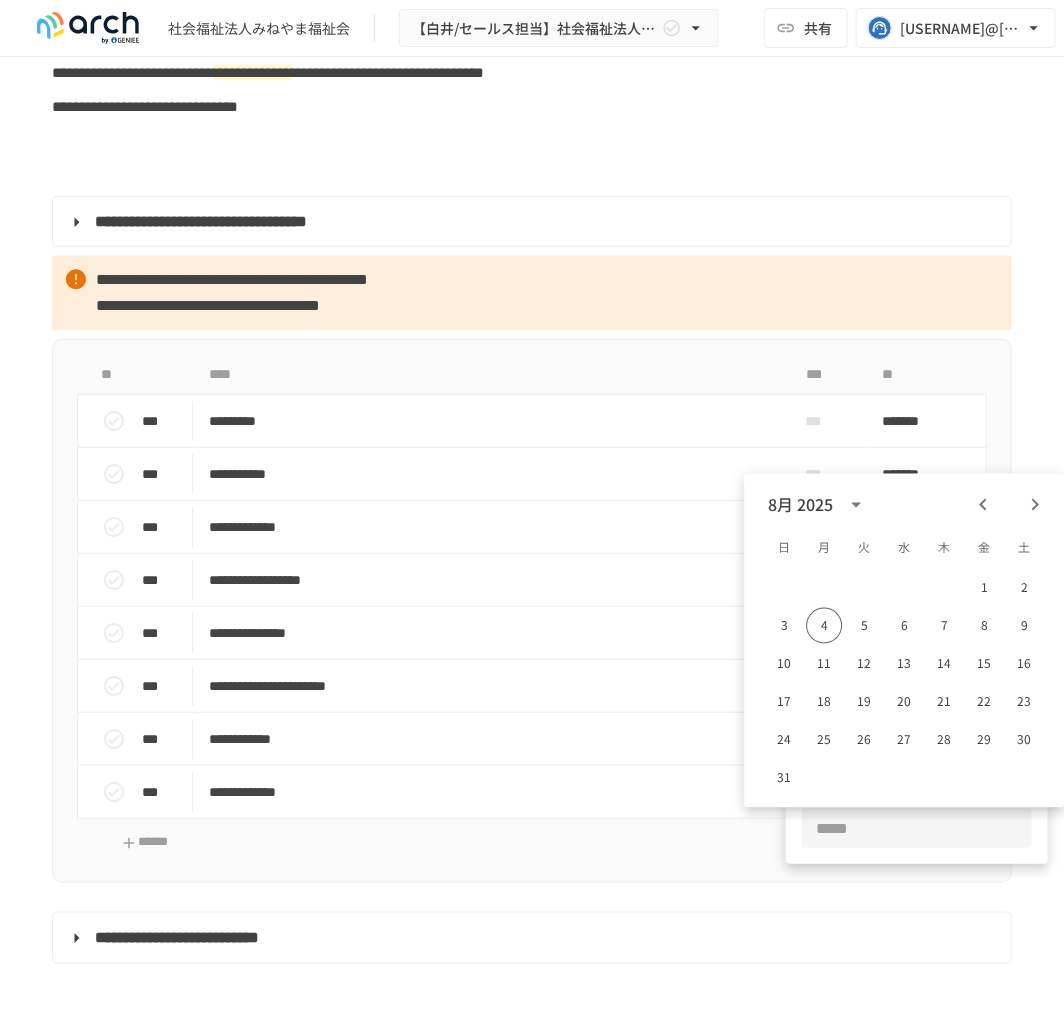 click at bounding box center [917, 828] 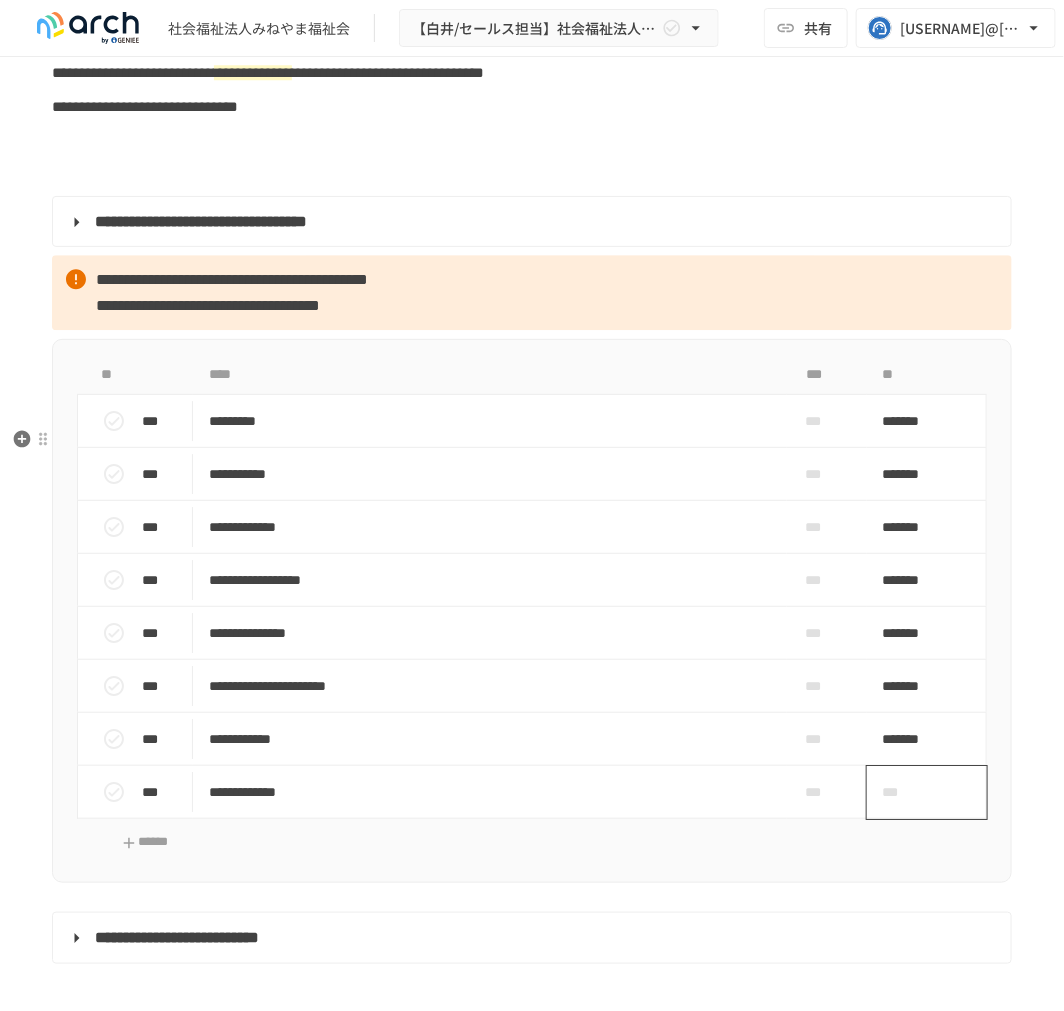 click on "***" at bounding box center (904, 792) 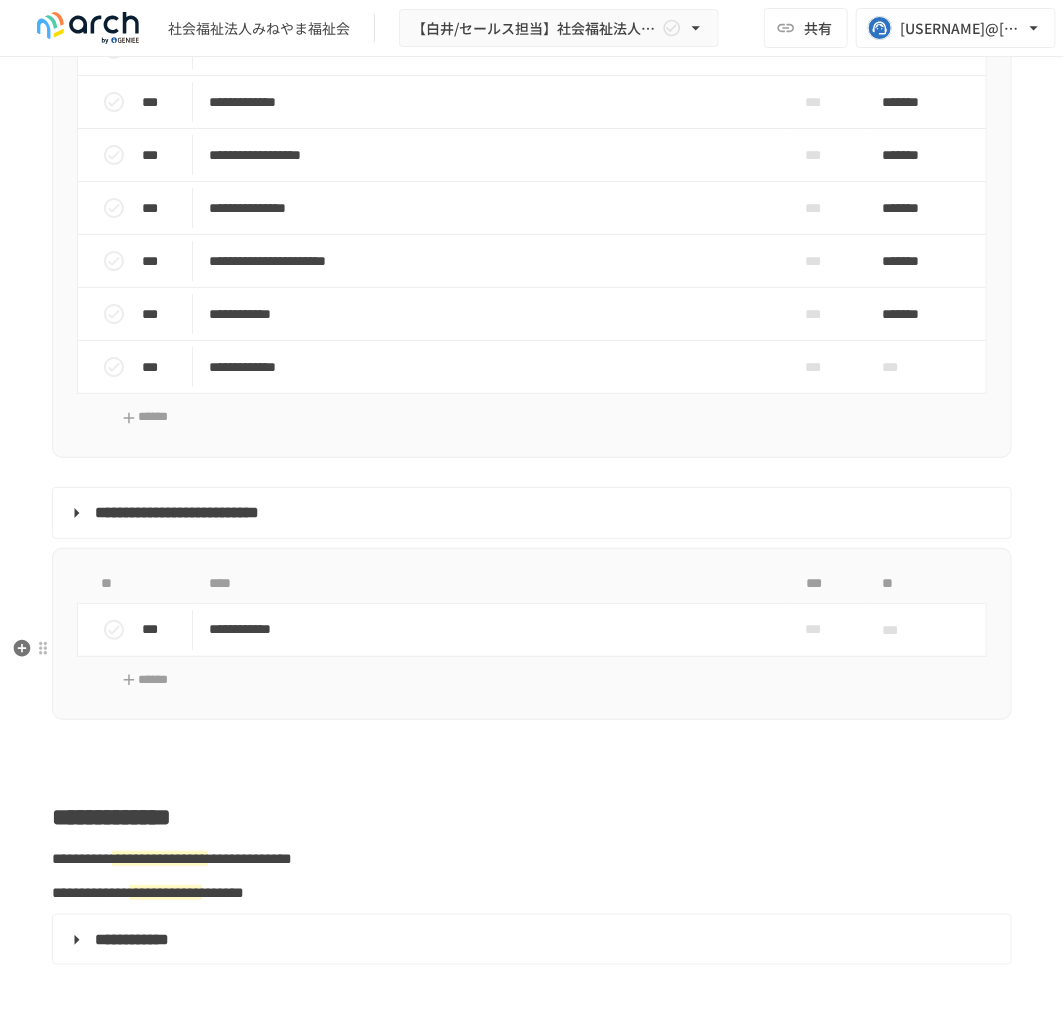 scroll, scrollTop: 2192, scrollLeft: 0, axis: vertical 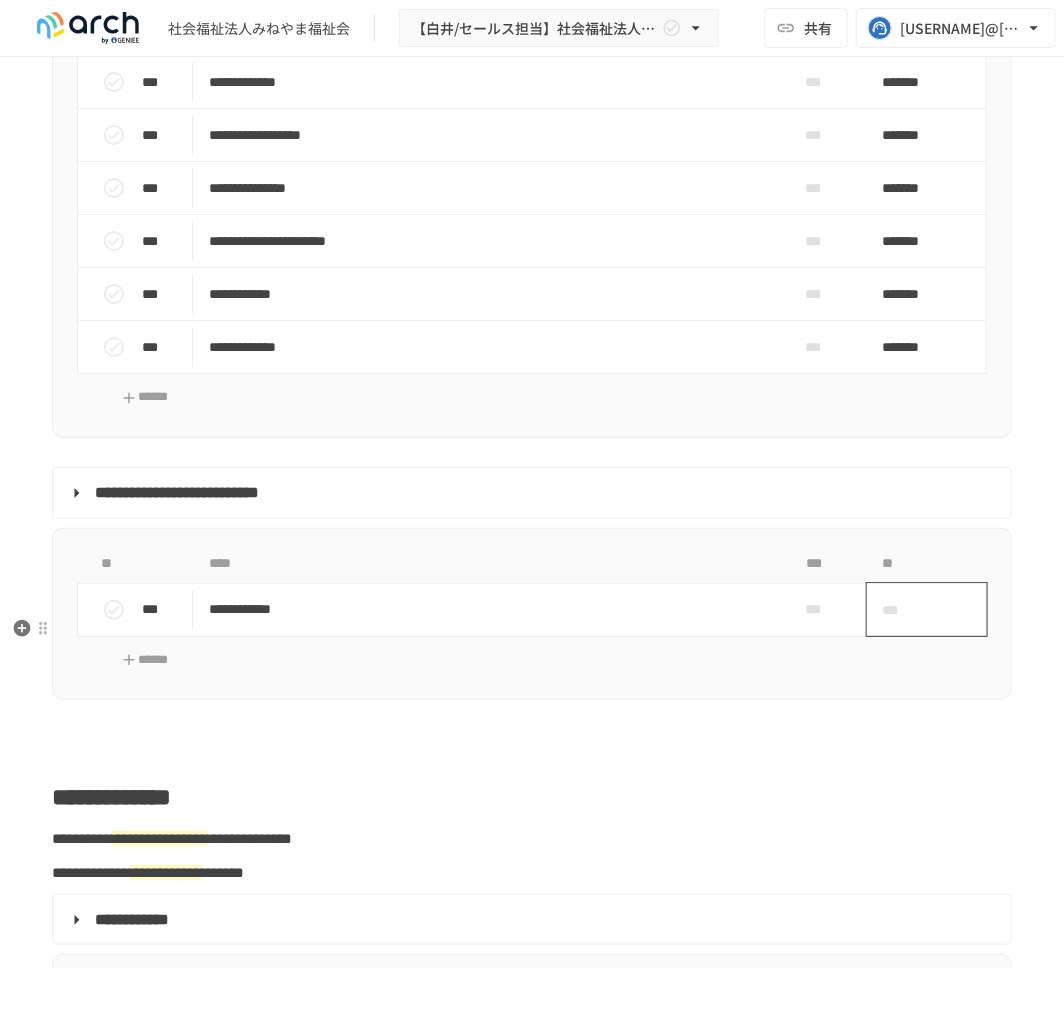 click on "***" at bounding box center (904, 610) 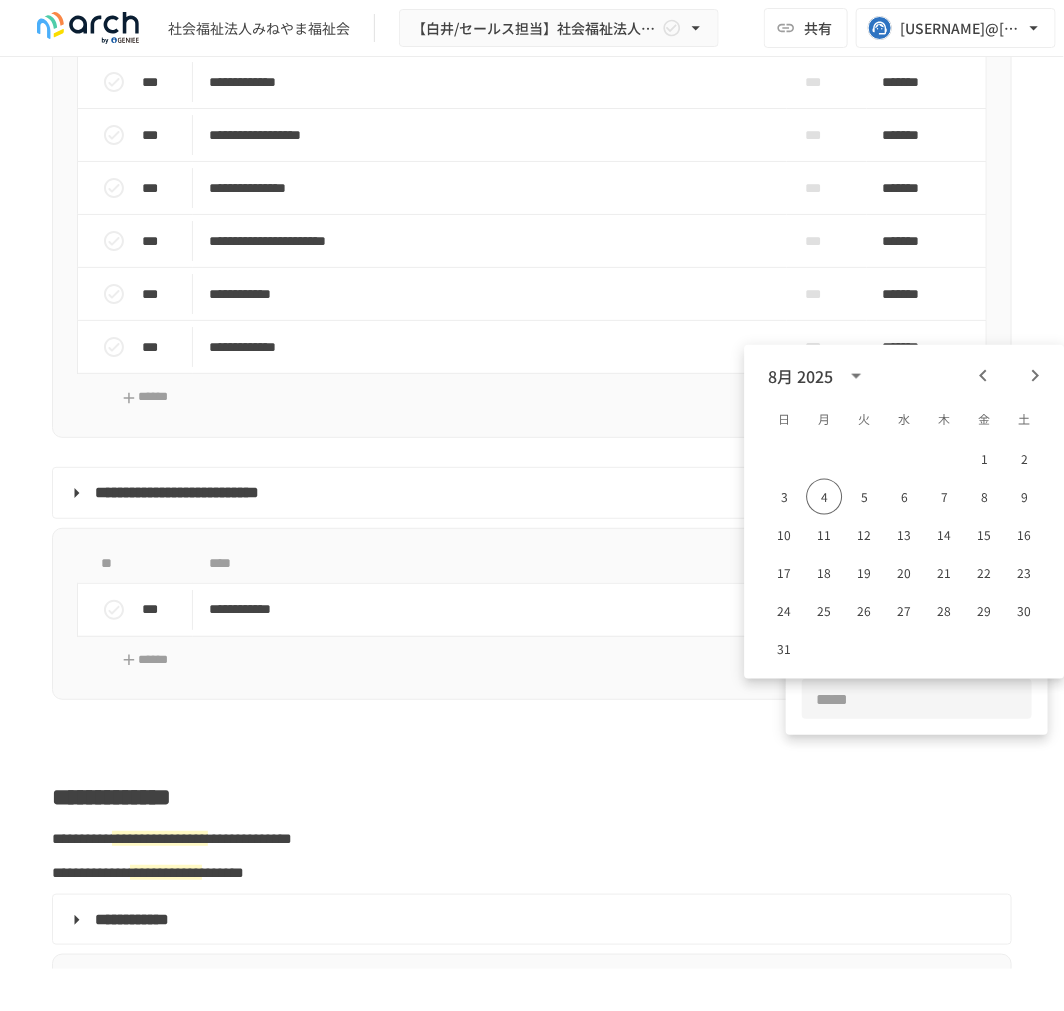 click at bounding box center [917, 699] 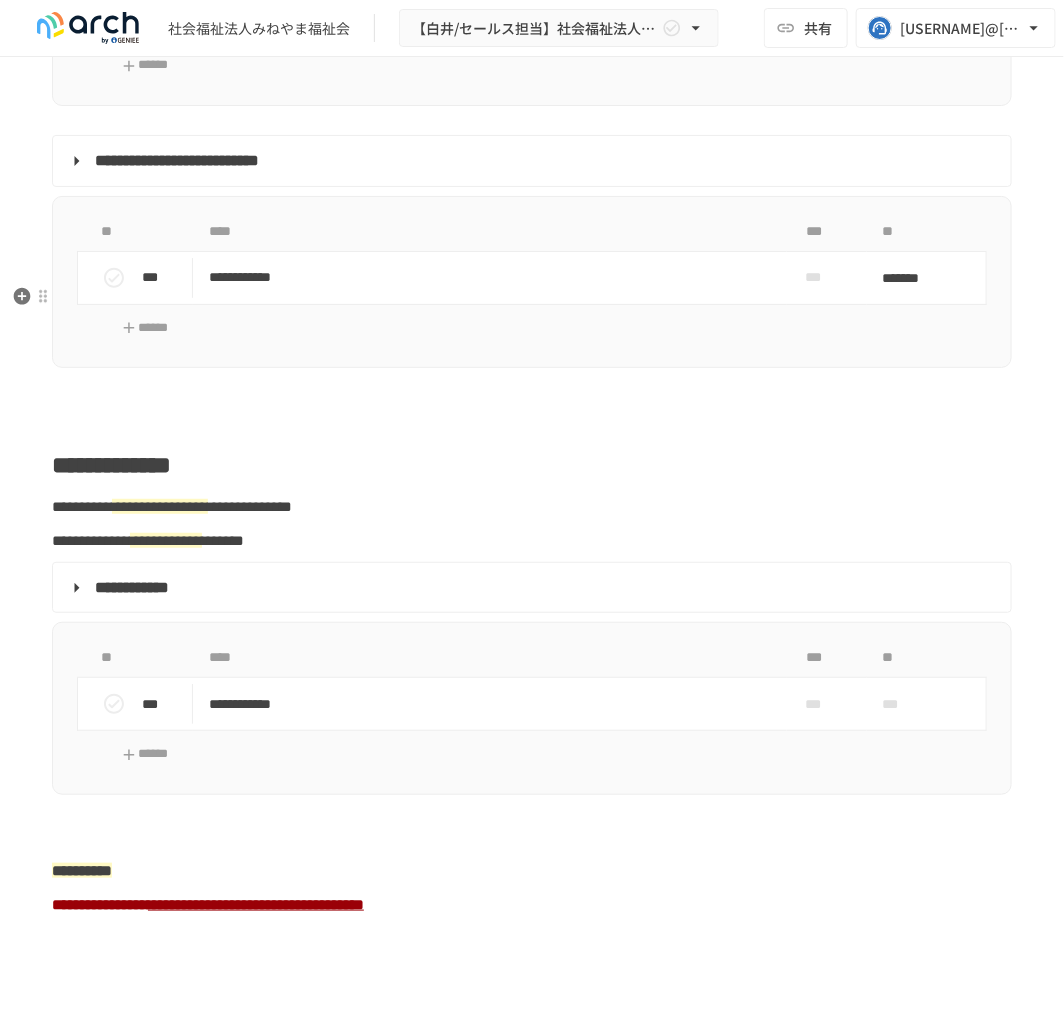 scroll, scrollTop: 2525, scrollLeft: 0, axis: vertical 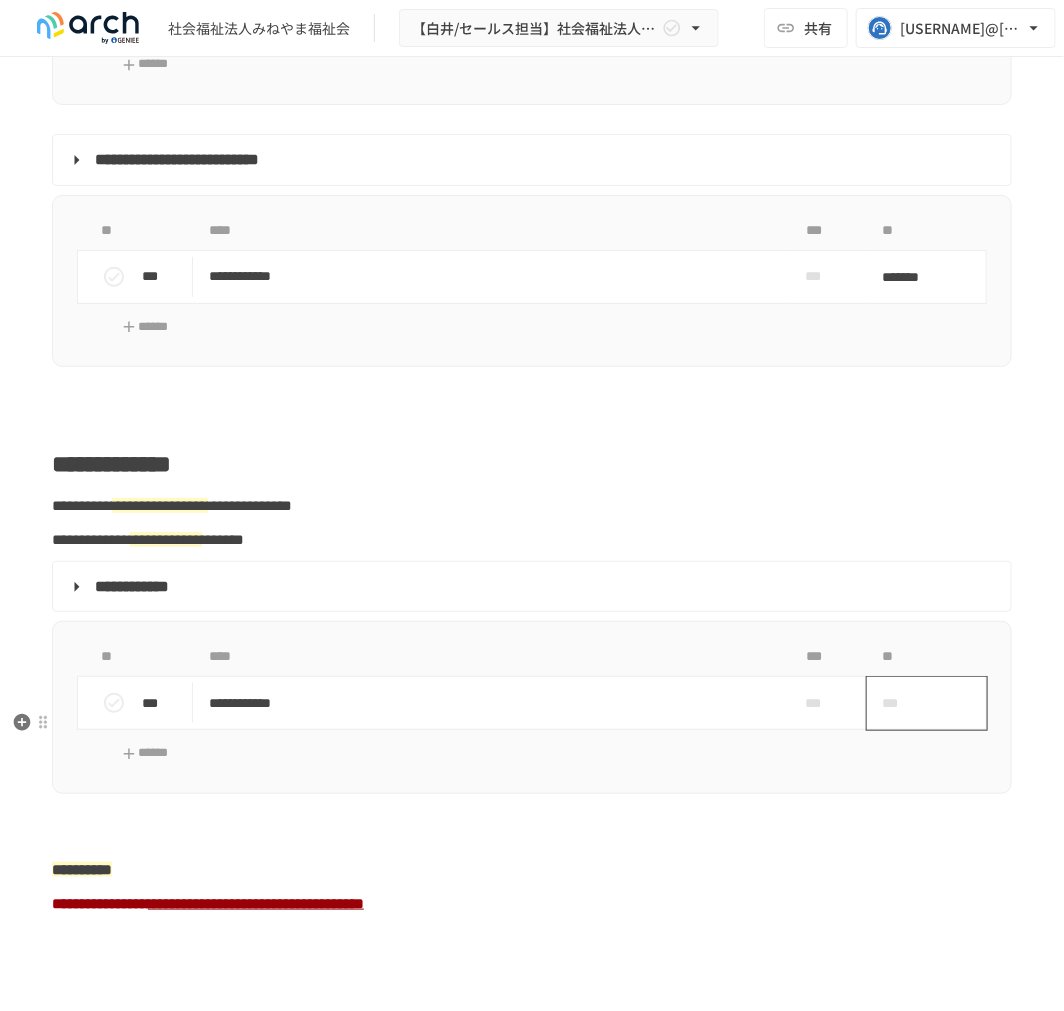 click on "***" at bounding box center (904, 703) 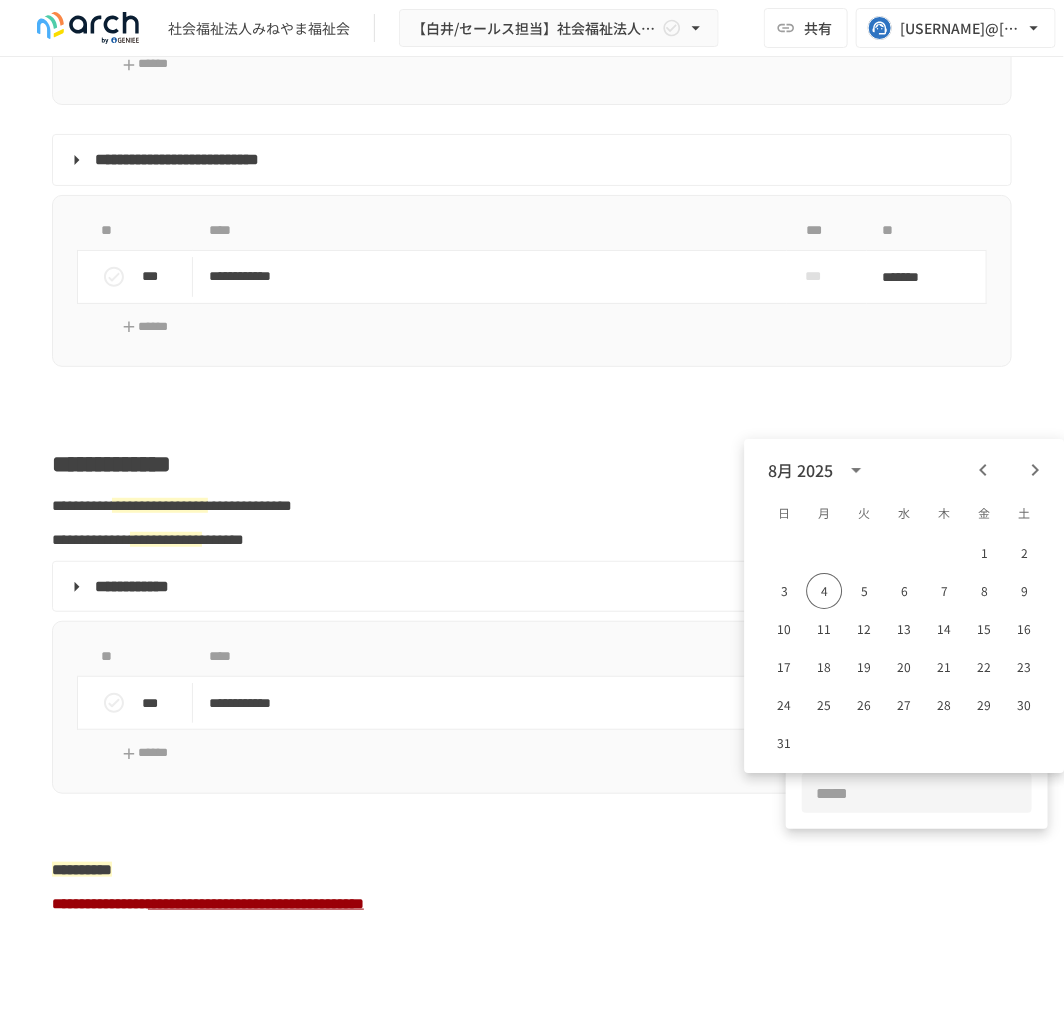 click at bounding box center (917, 793) 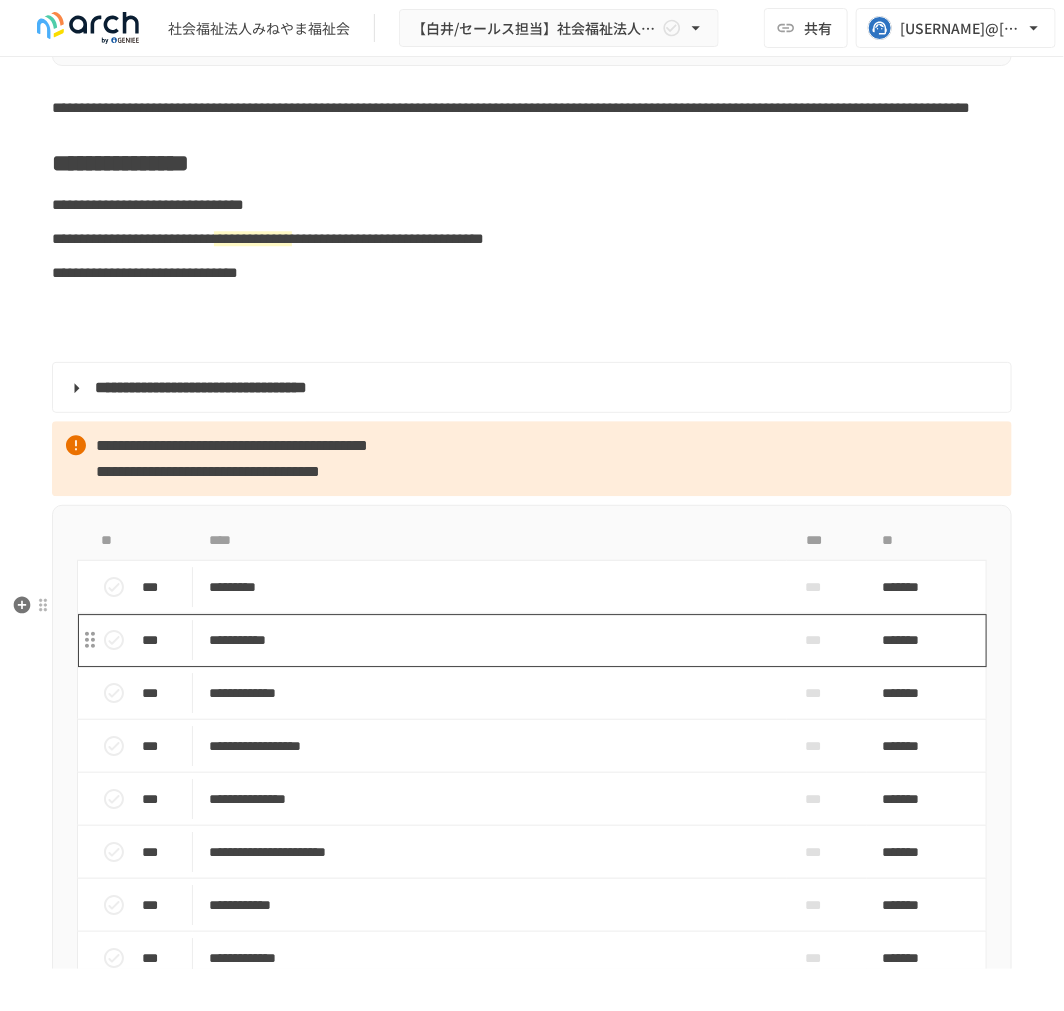 scroll, scrollTop: 1414, scrollLeft: 0, axis: vertical 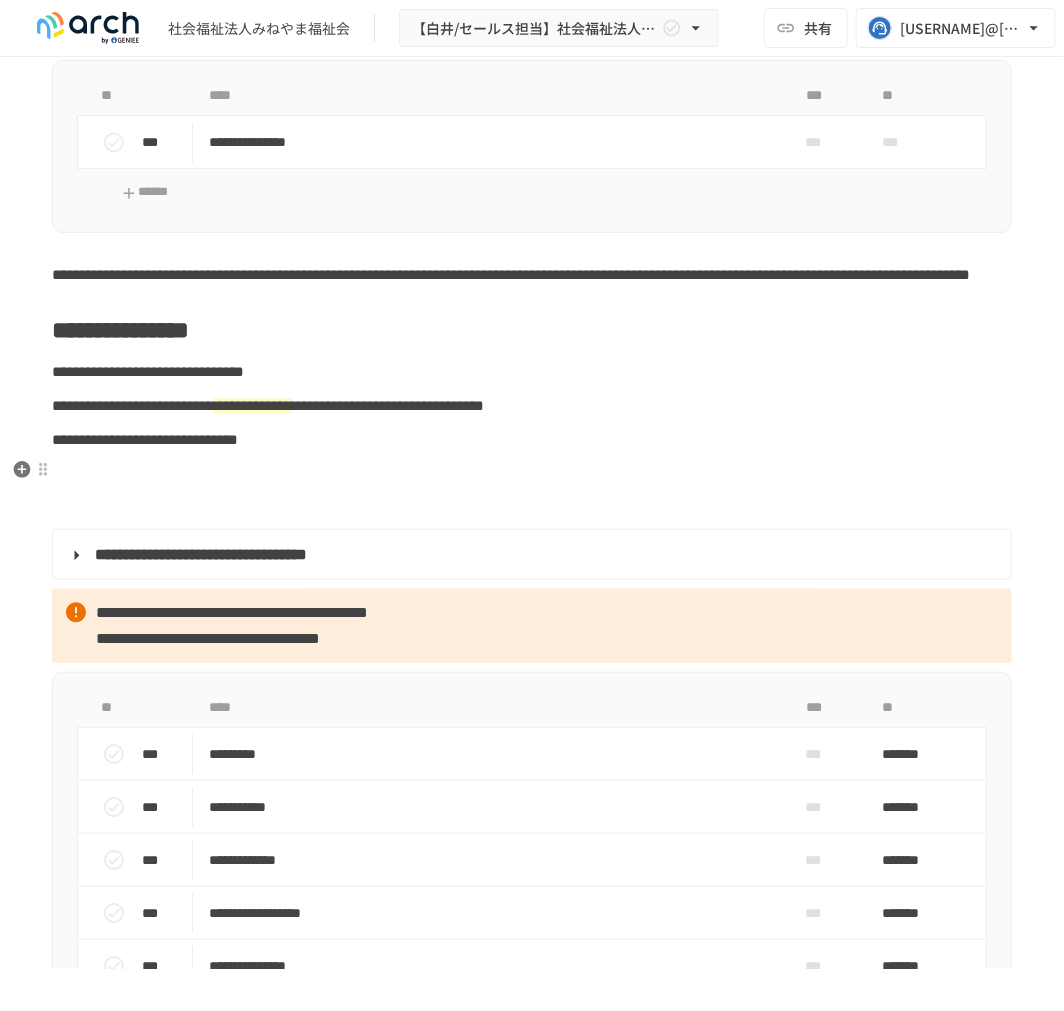 click on "**********" at bounding box center [133, 405] 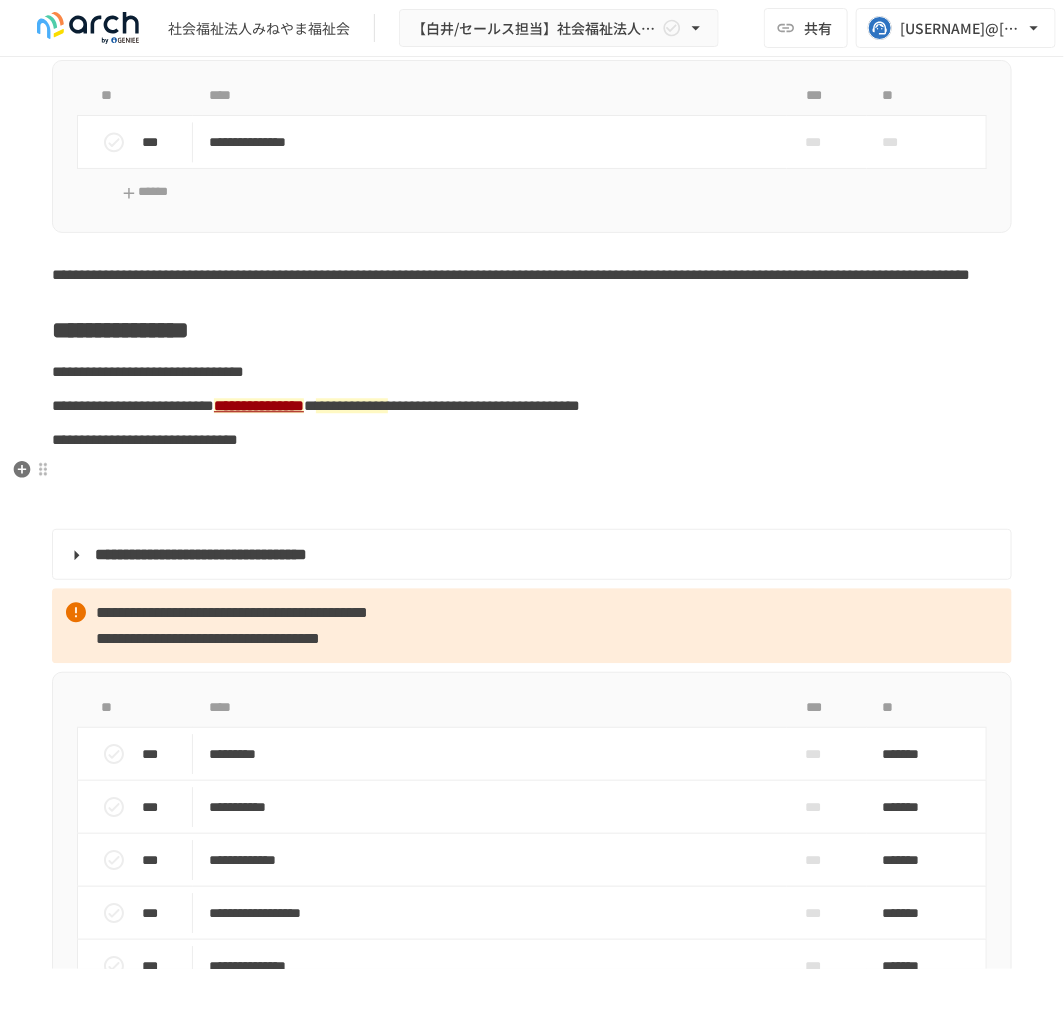 click on "**********" at bounding box center [352, 405] 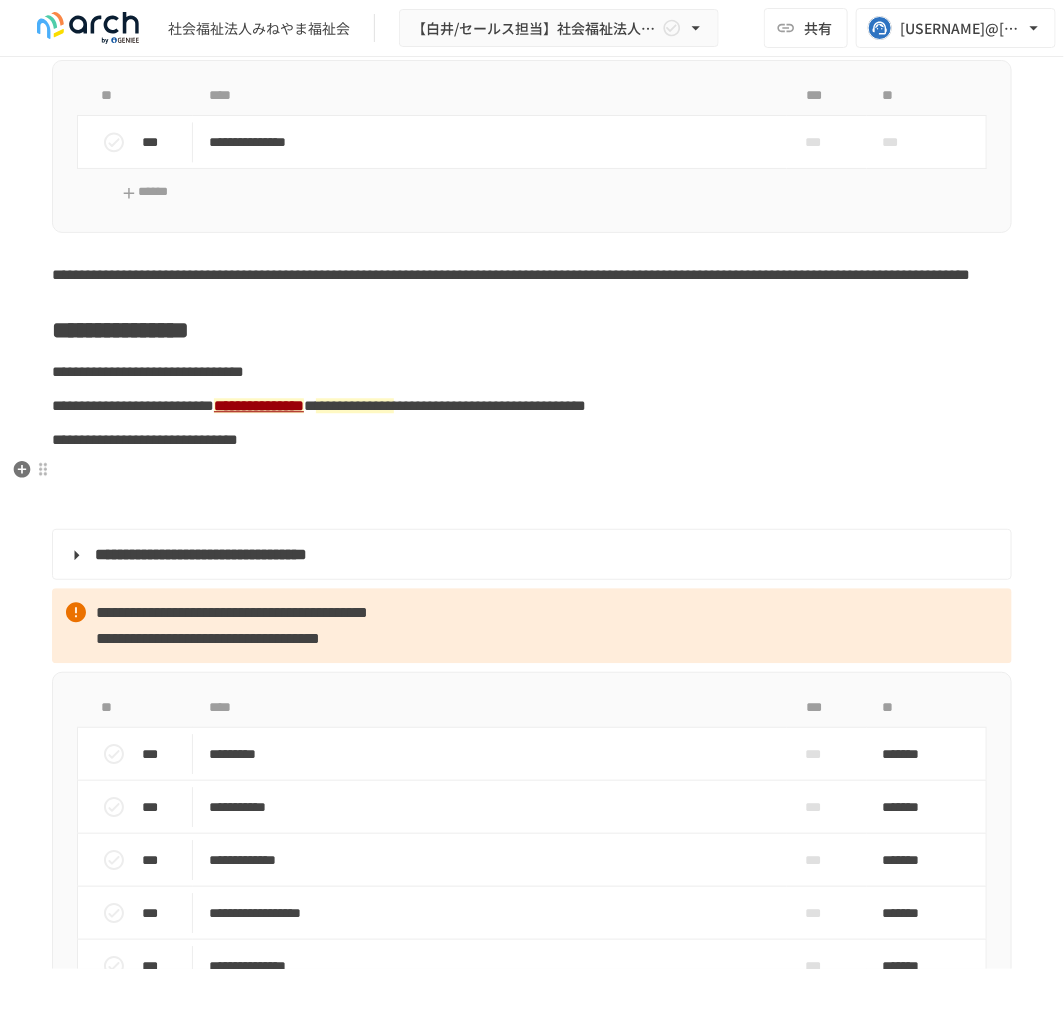 click on "**********" at bounding box center [532, 406] 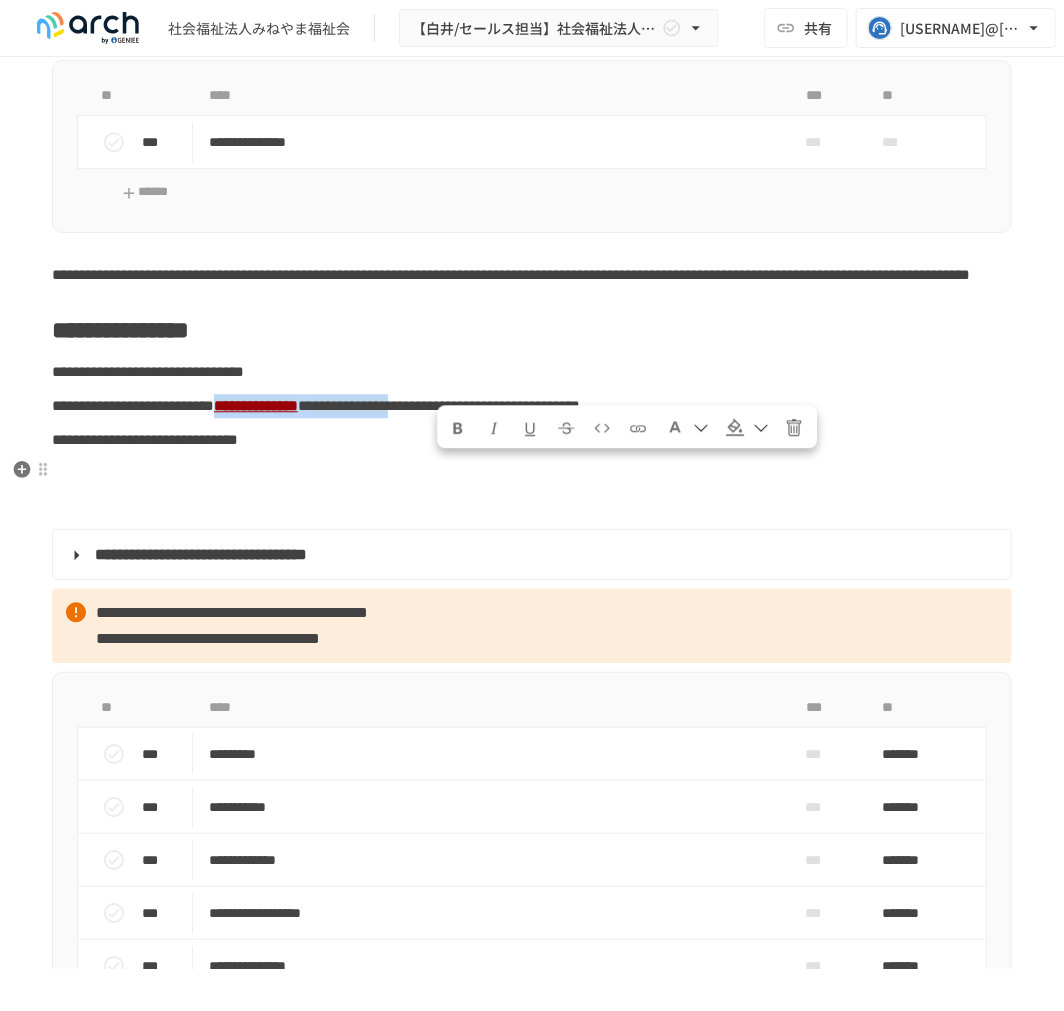 drag, startPoint x: 442, startPoint y: 465, endPoint x: 792, endPoint y: 473, distance: 350.09143 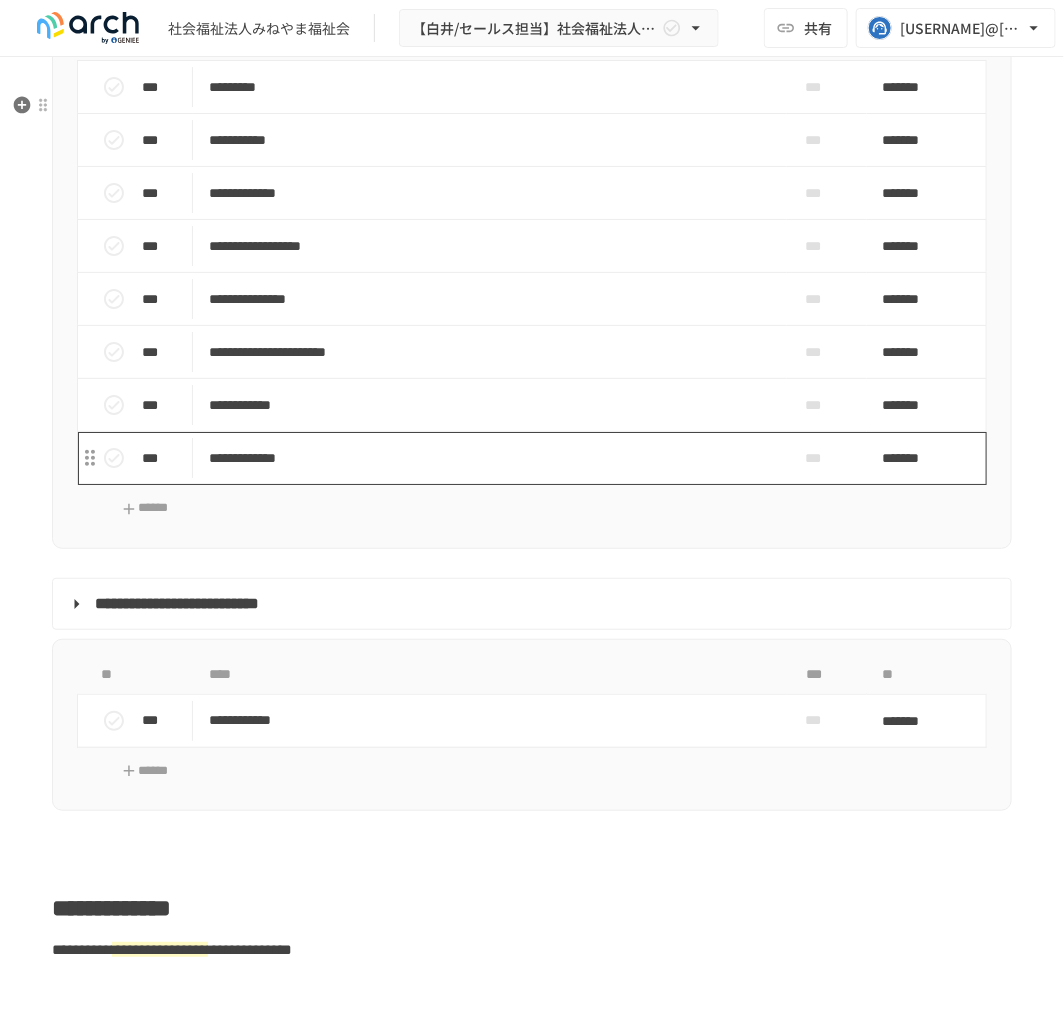 scroll, scrollTop: 2858, scrollLeft: 0, axis: vertical 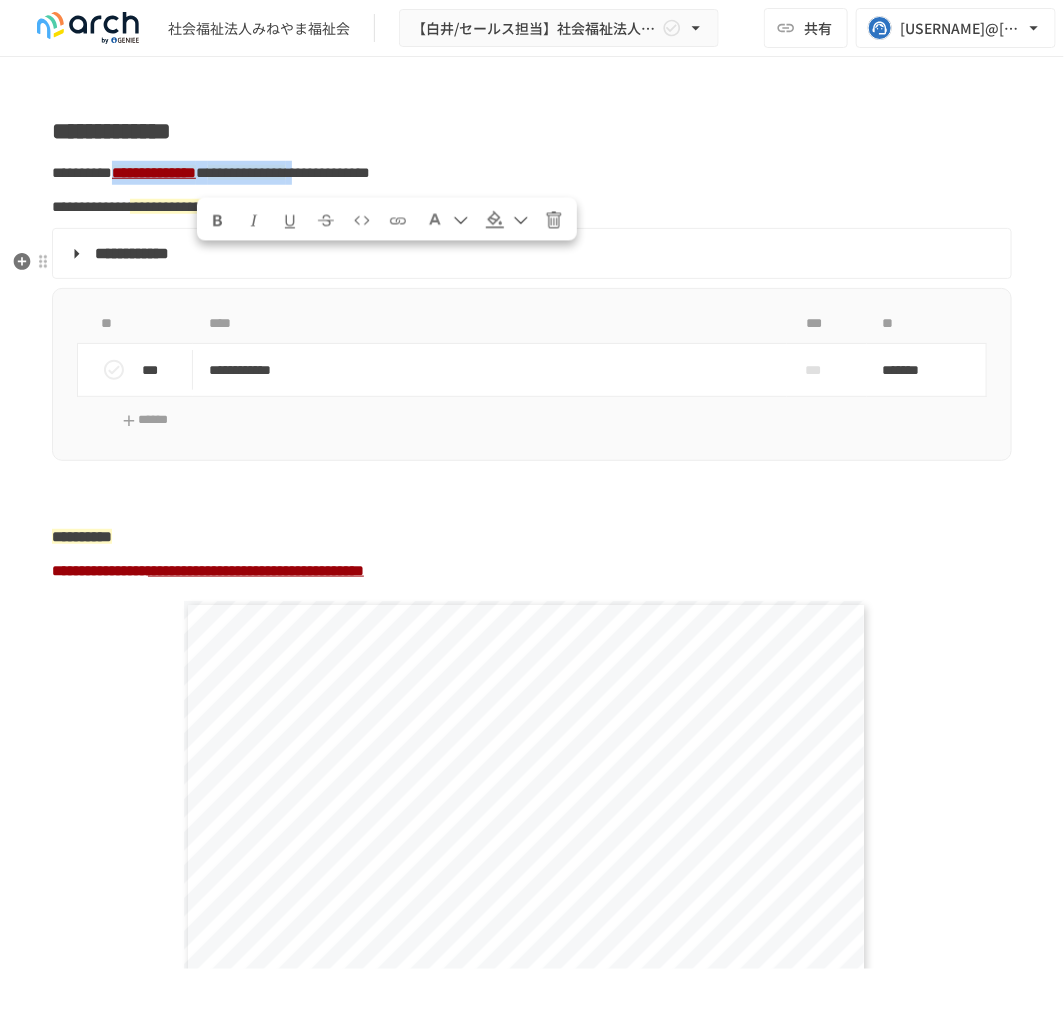 drag, startPoint x: 564, startPoint y: 261, endPoint x: 200, endPoint y: 263, distance: 364.0055 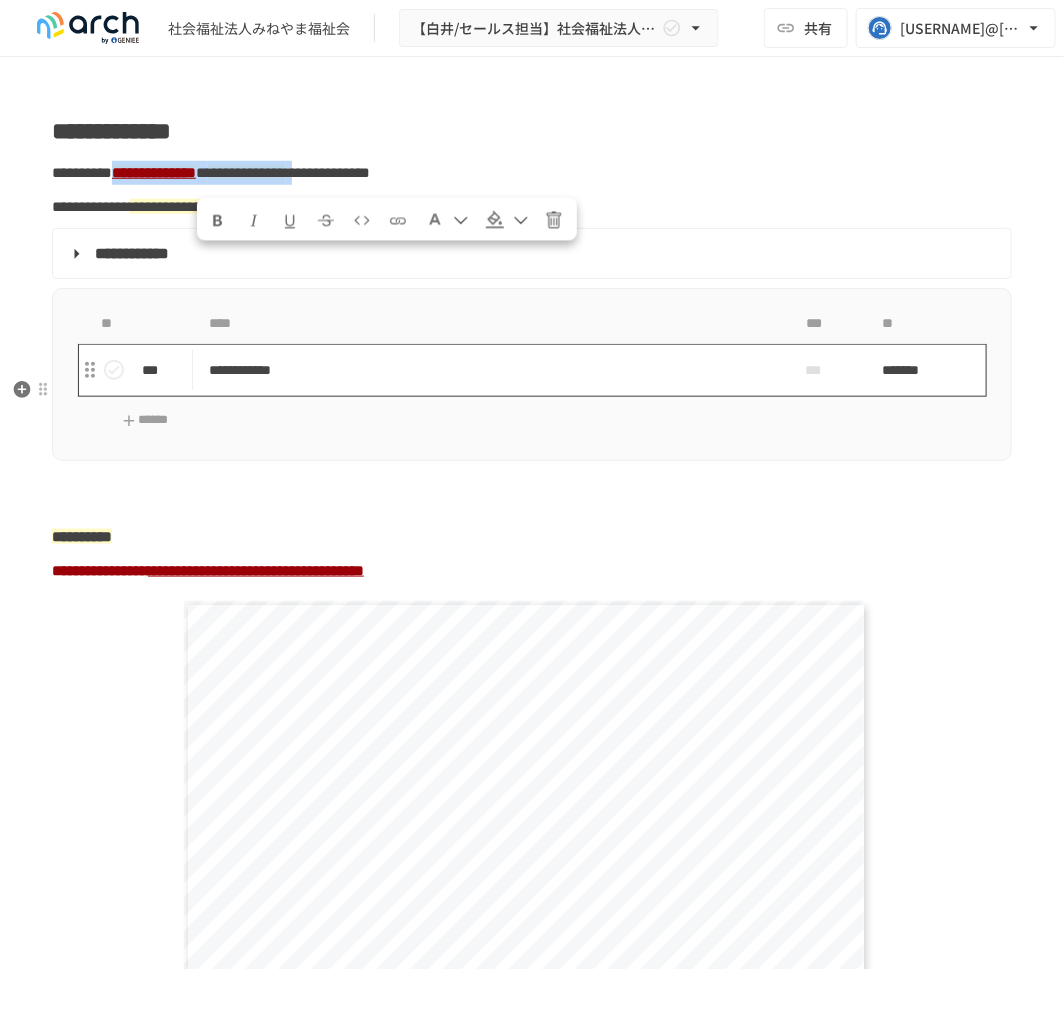 click on "**********" at bounding box center [489, 370] 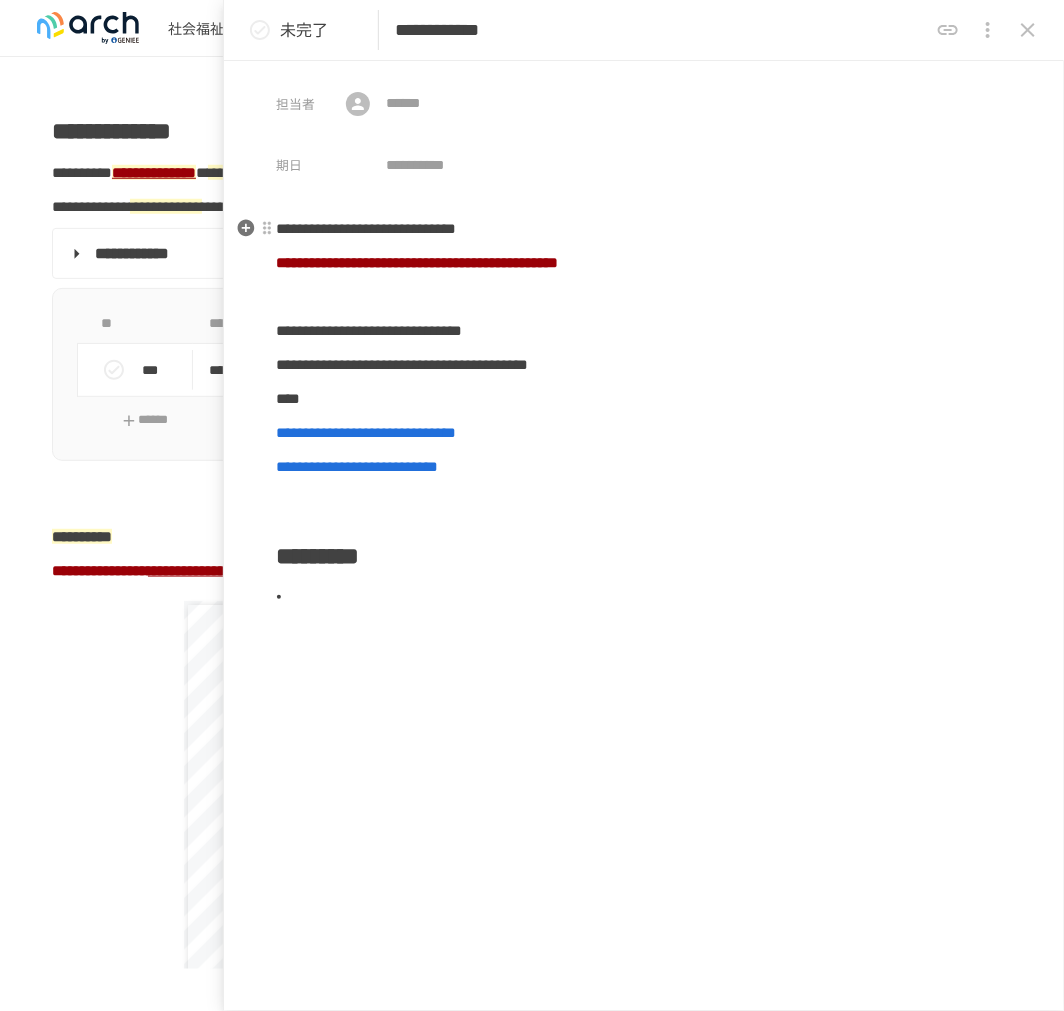click on "**********" at bounding box center [366, 228] 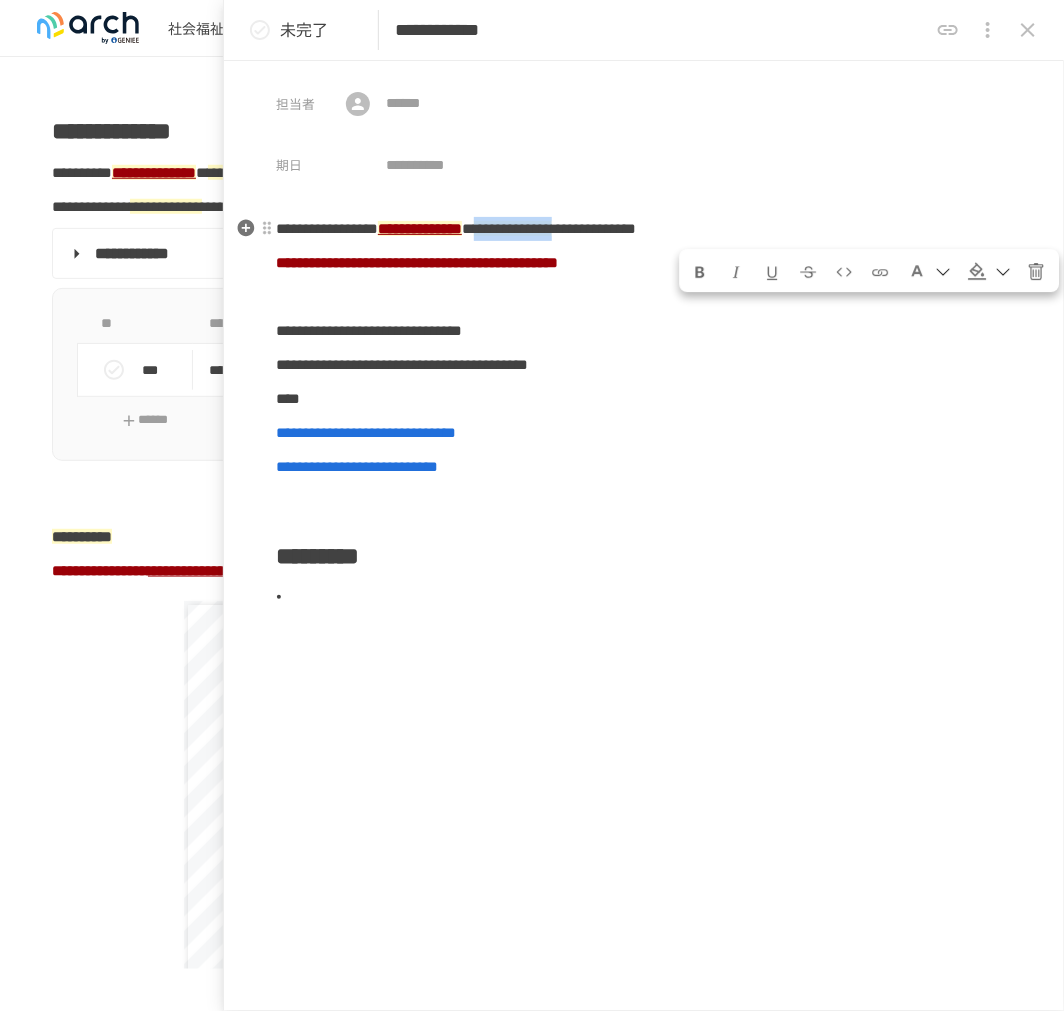 drag, startPoint x: 700, startPoint y: 227, endPoint x: 881, endPoint y: 218, distance: 181.22362 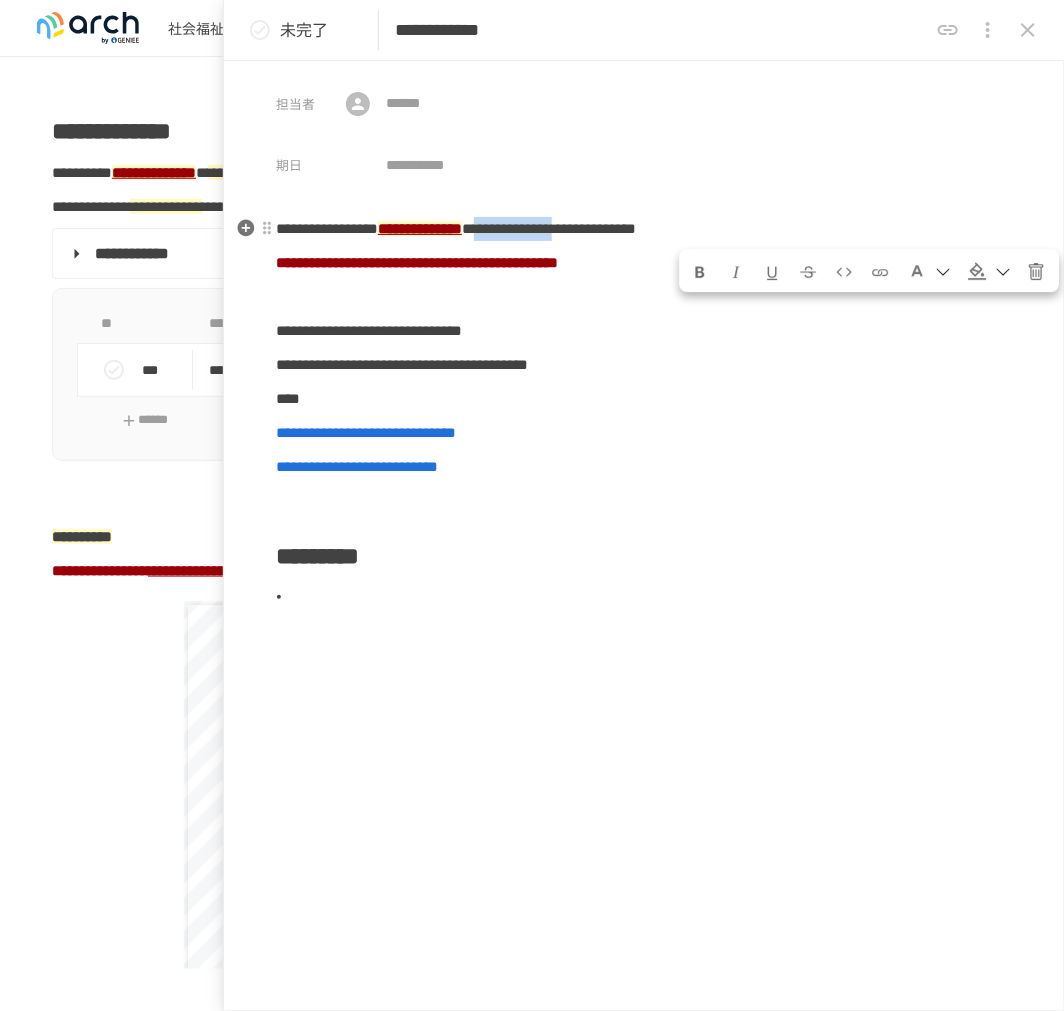 click on "**********" at bounding box center (644, 229) 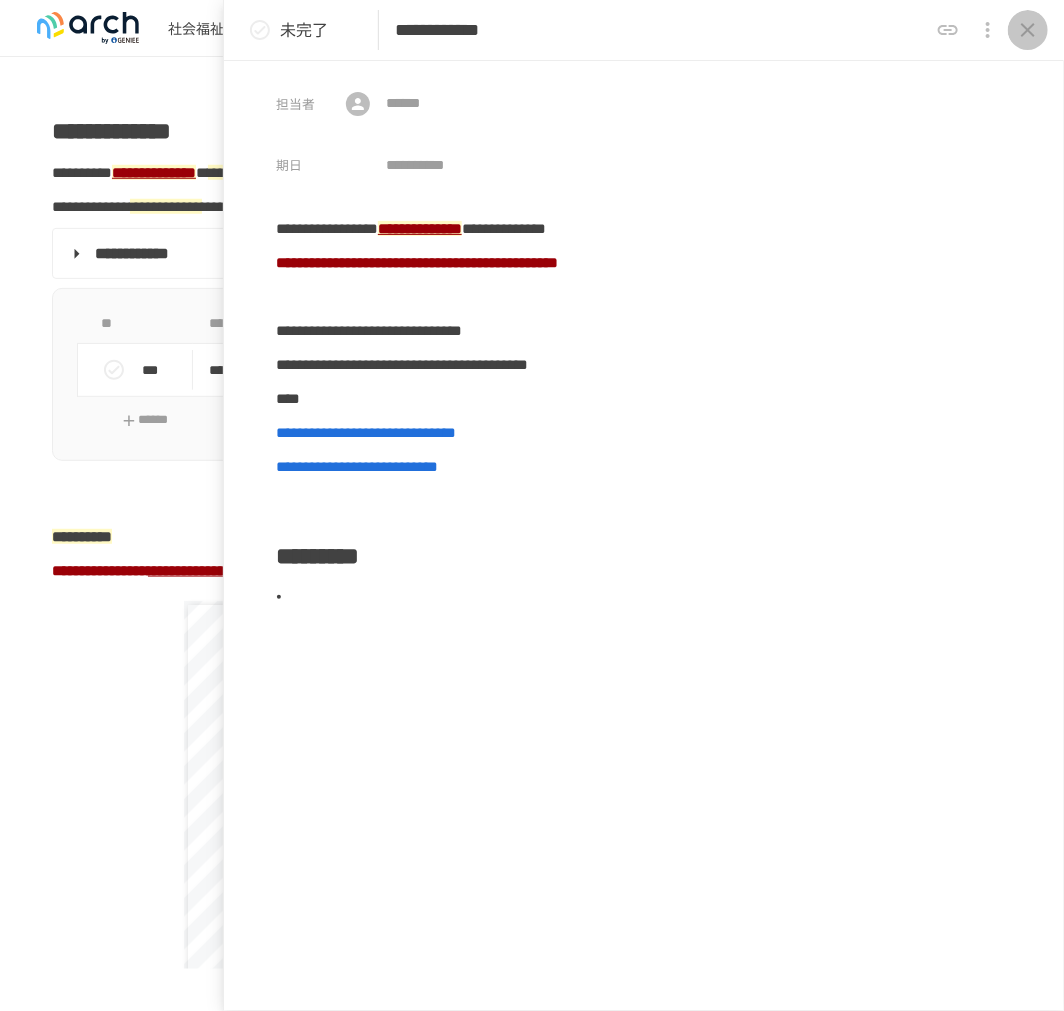 click at bounding box center (1028, 30) 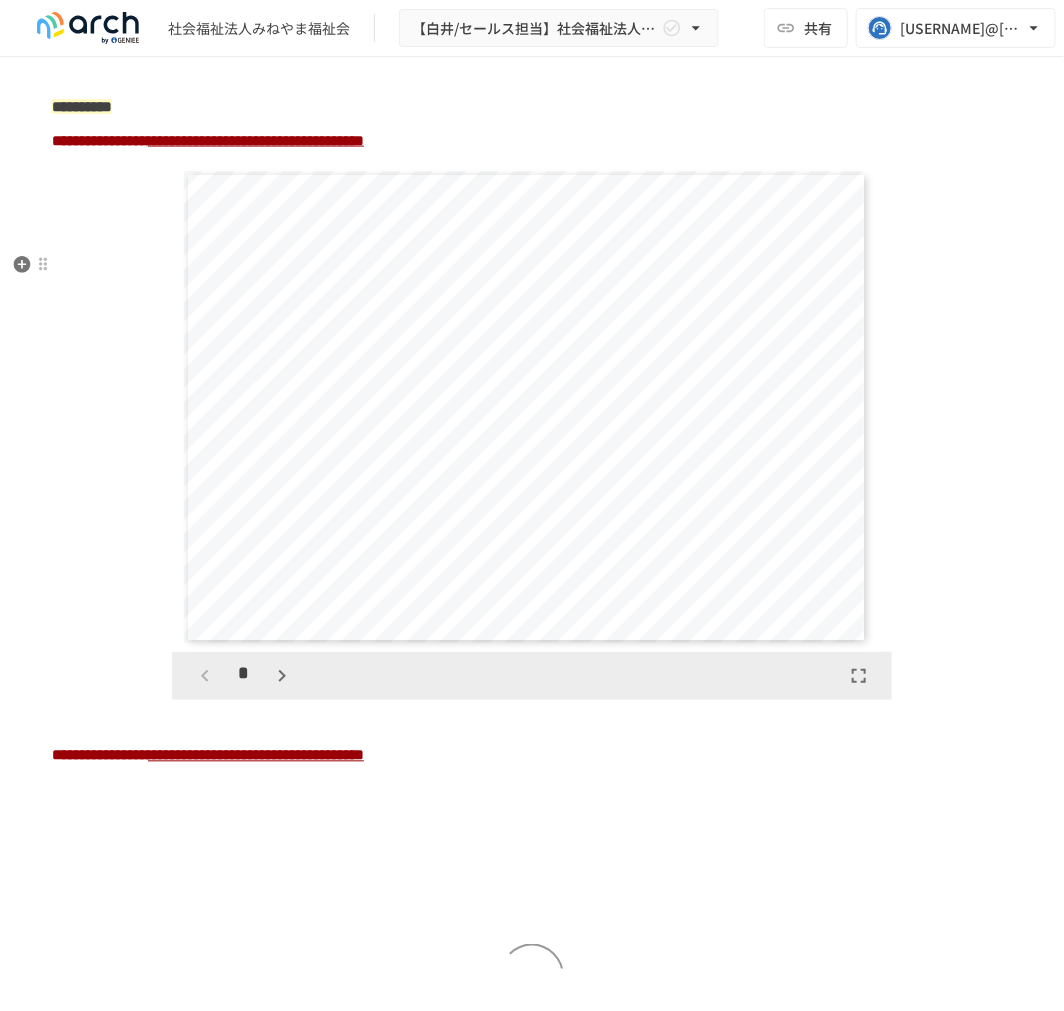 scroll, scrollTop: 3303, scrollLeft: 0, axis: vertical 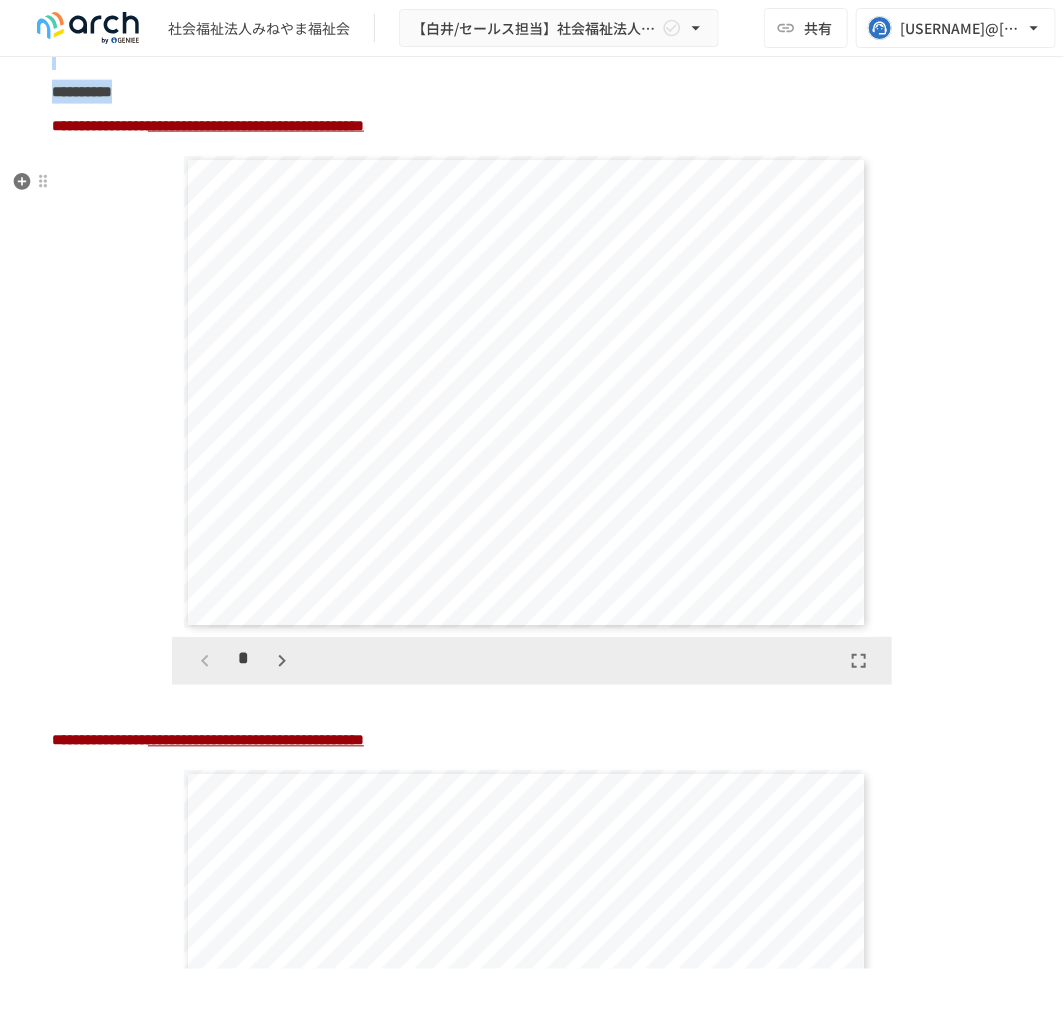 drag, startPoint x: 132, startPoint y: 142, endPoint x: 645, endPoint y: 186, distance: 514.8835 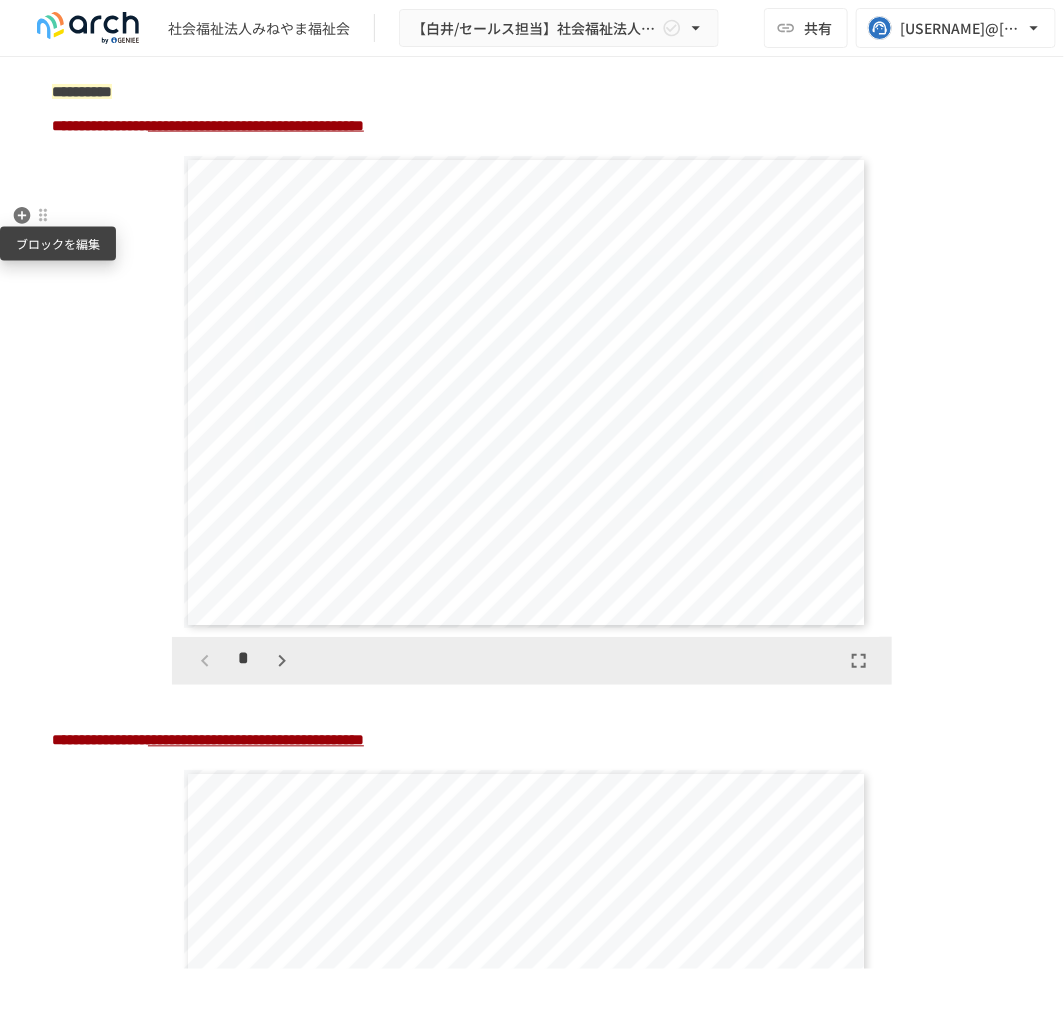 click at bounding box center [43, 215] 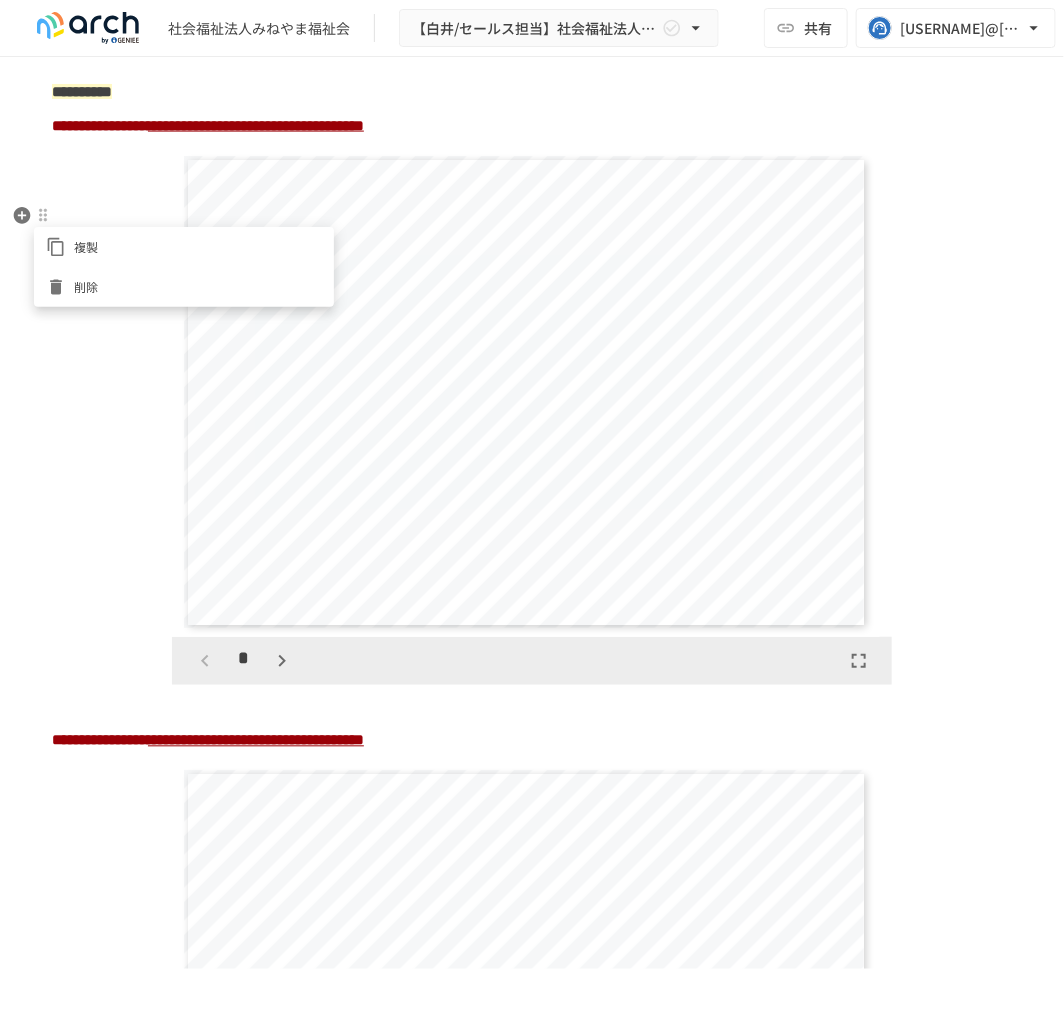 click on "削除" at bounding box center [184, 287] 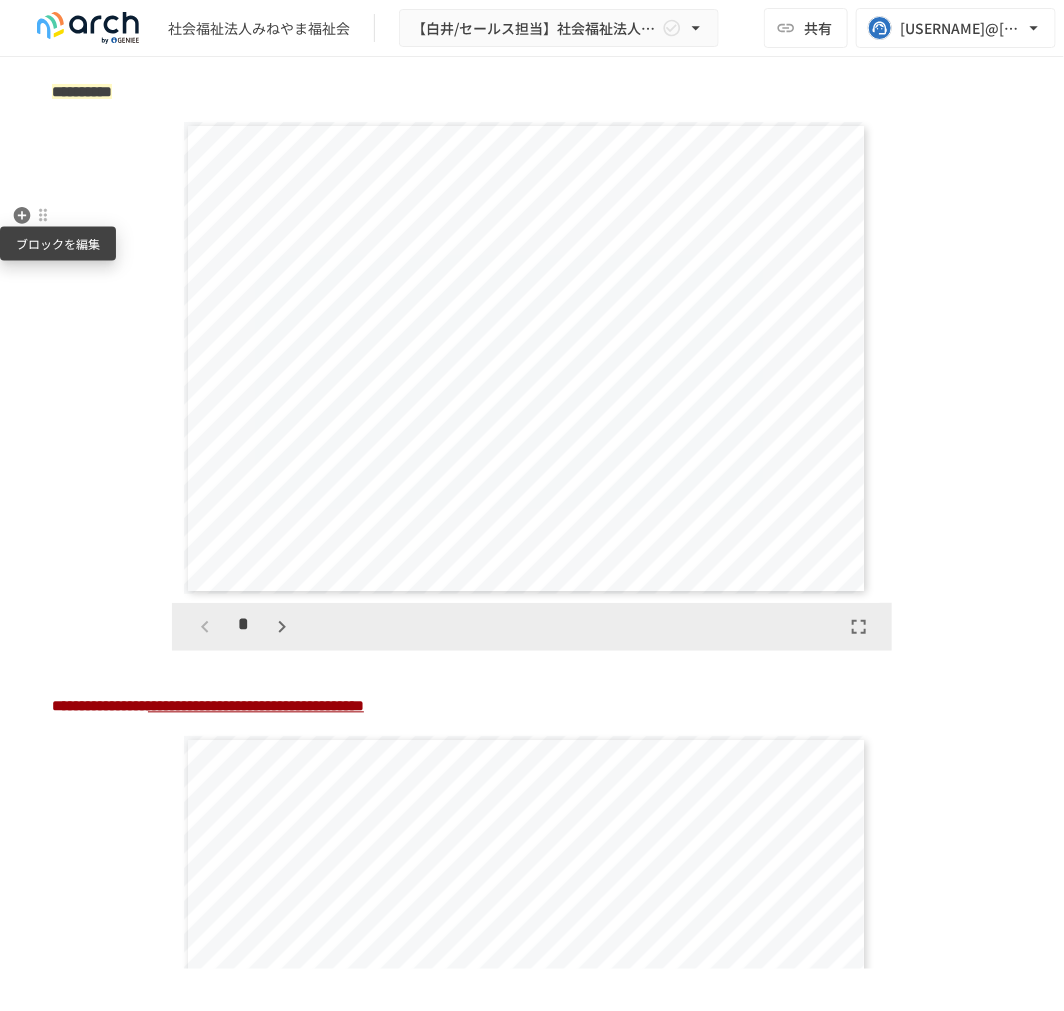 click at bounding box center [43, 215] 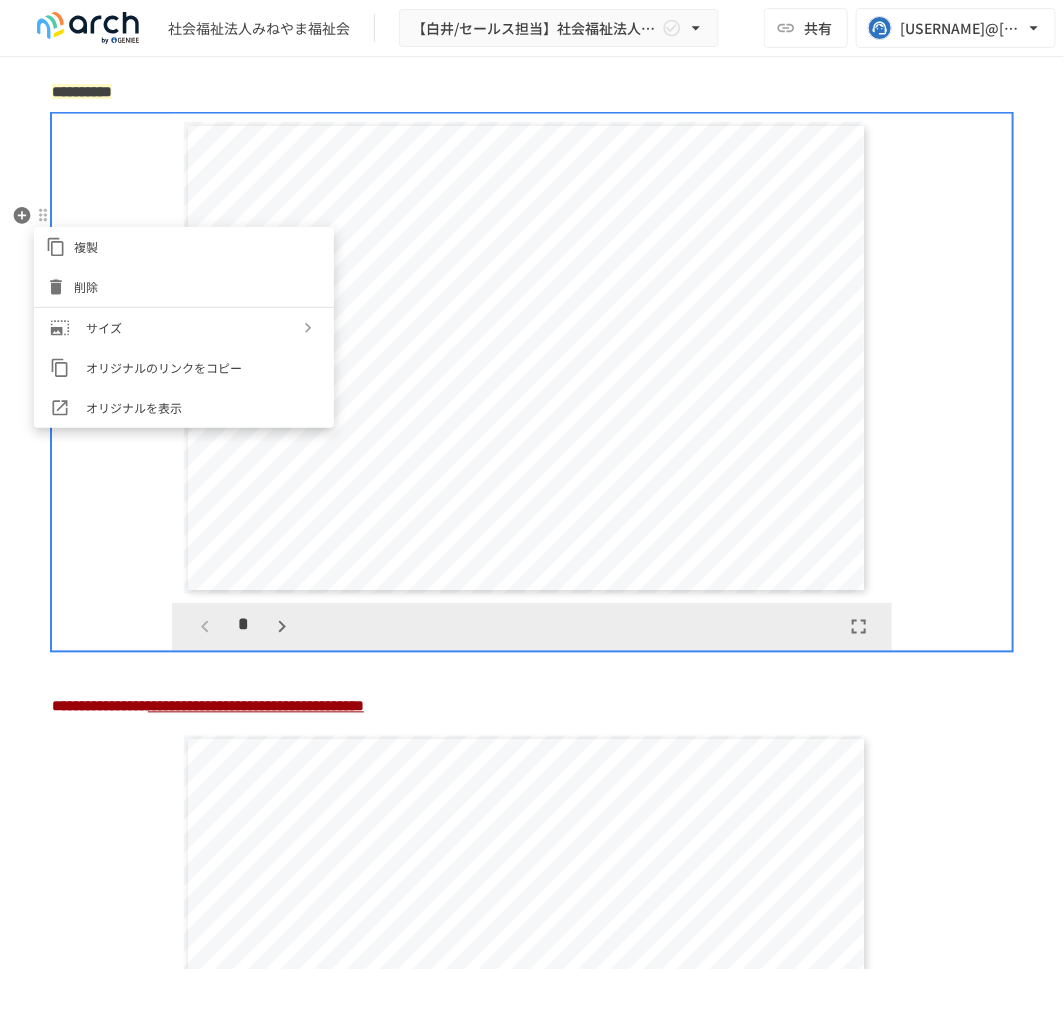 click on "削除" at bounding box center [198, 286] 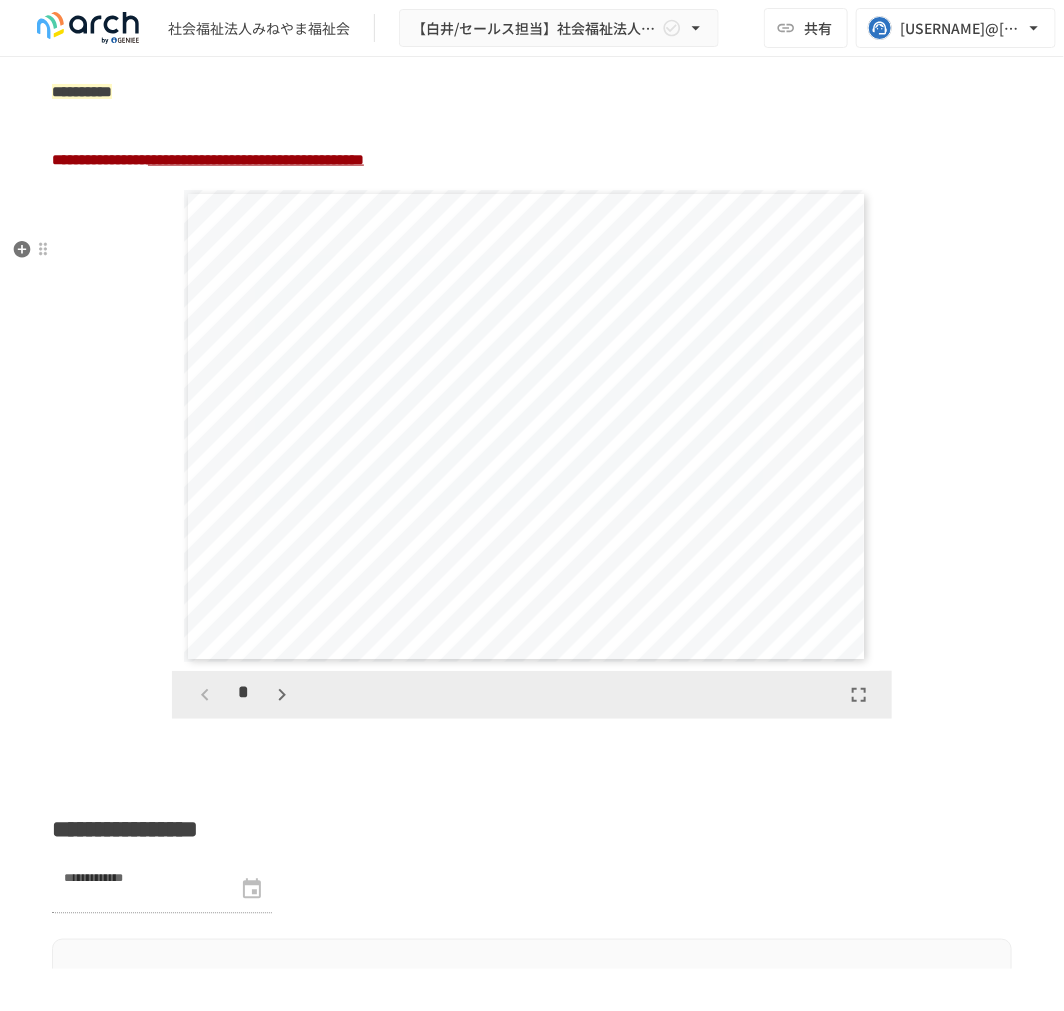 click on "**********" at bounding box center [100, 159] 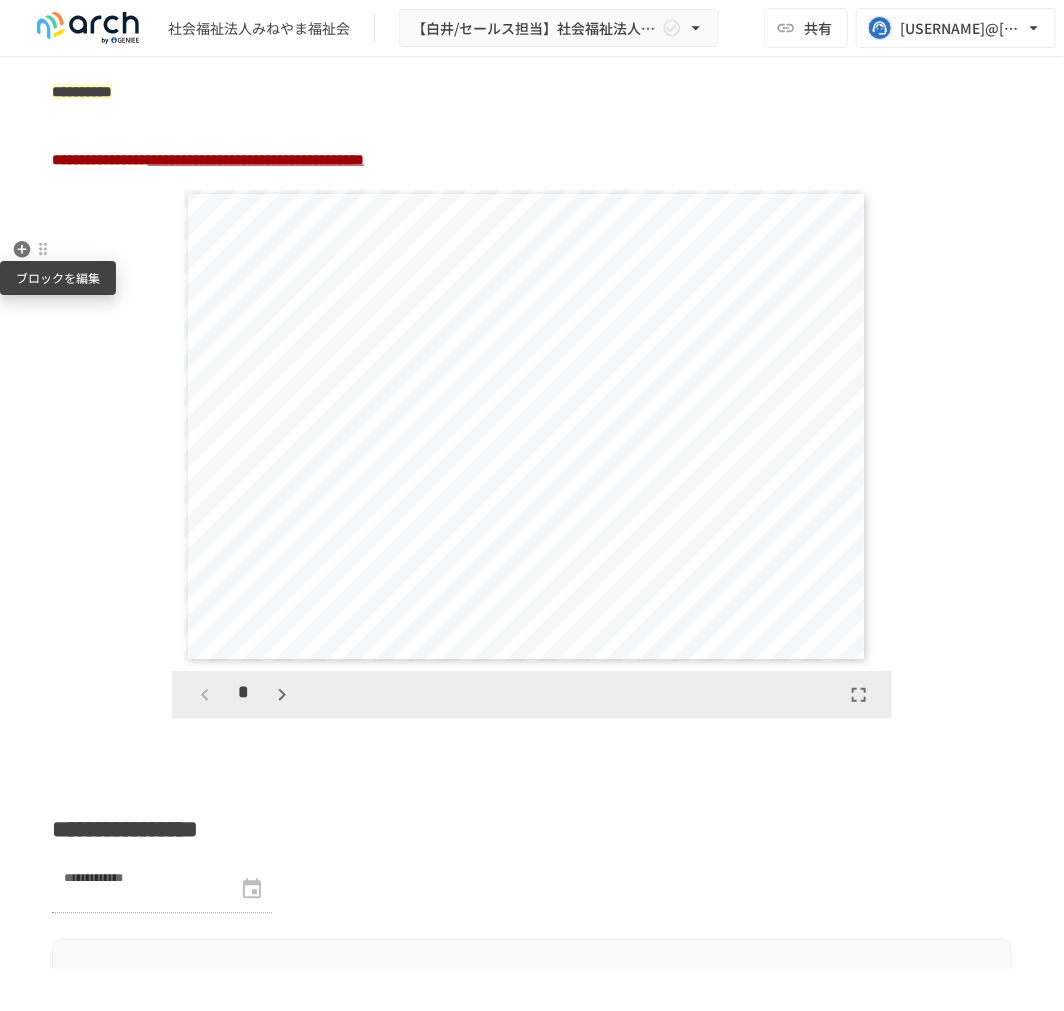 click at bounding box center (43, 249) 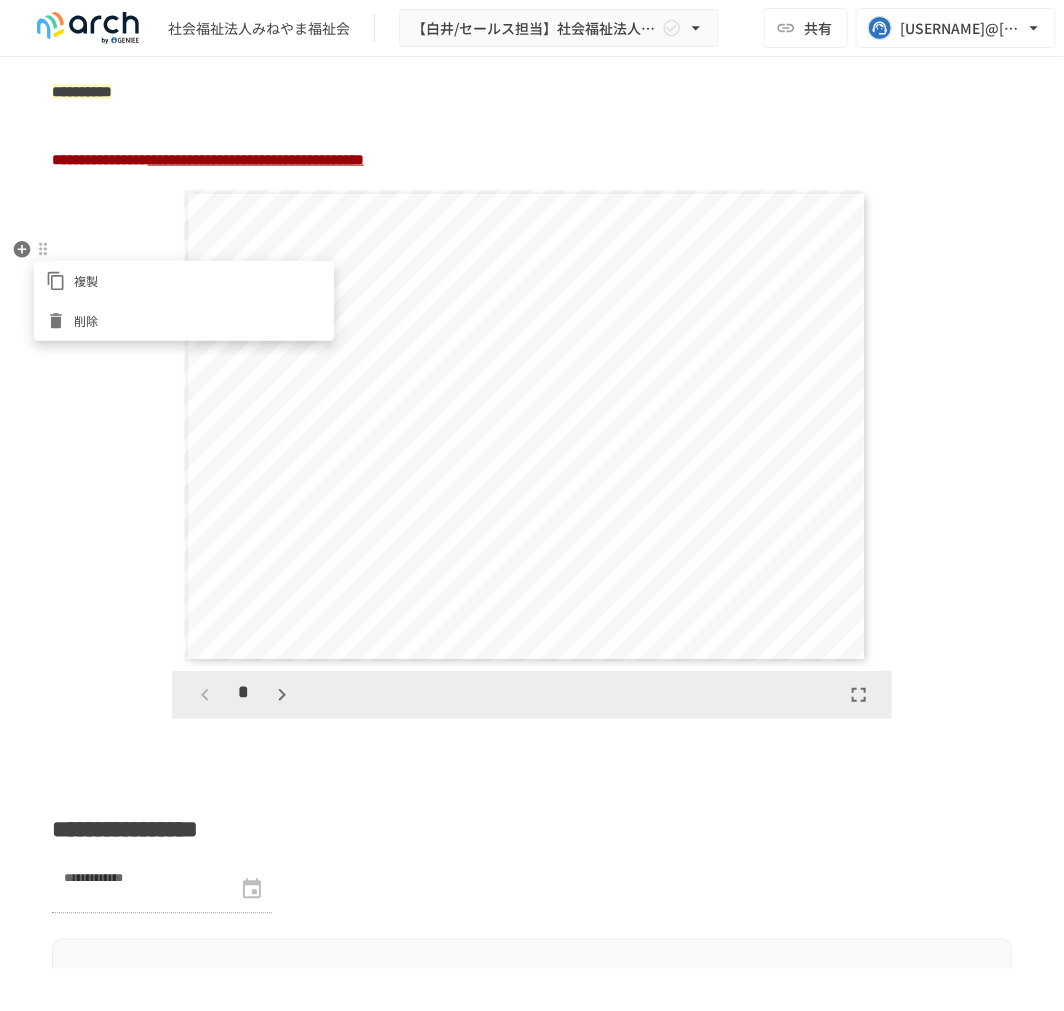 click on "削除" at bounding box center [184, 321] 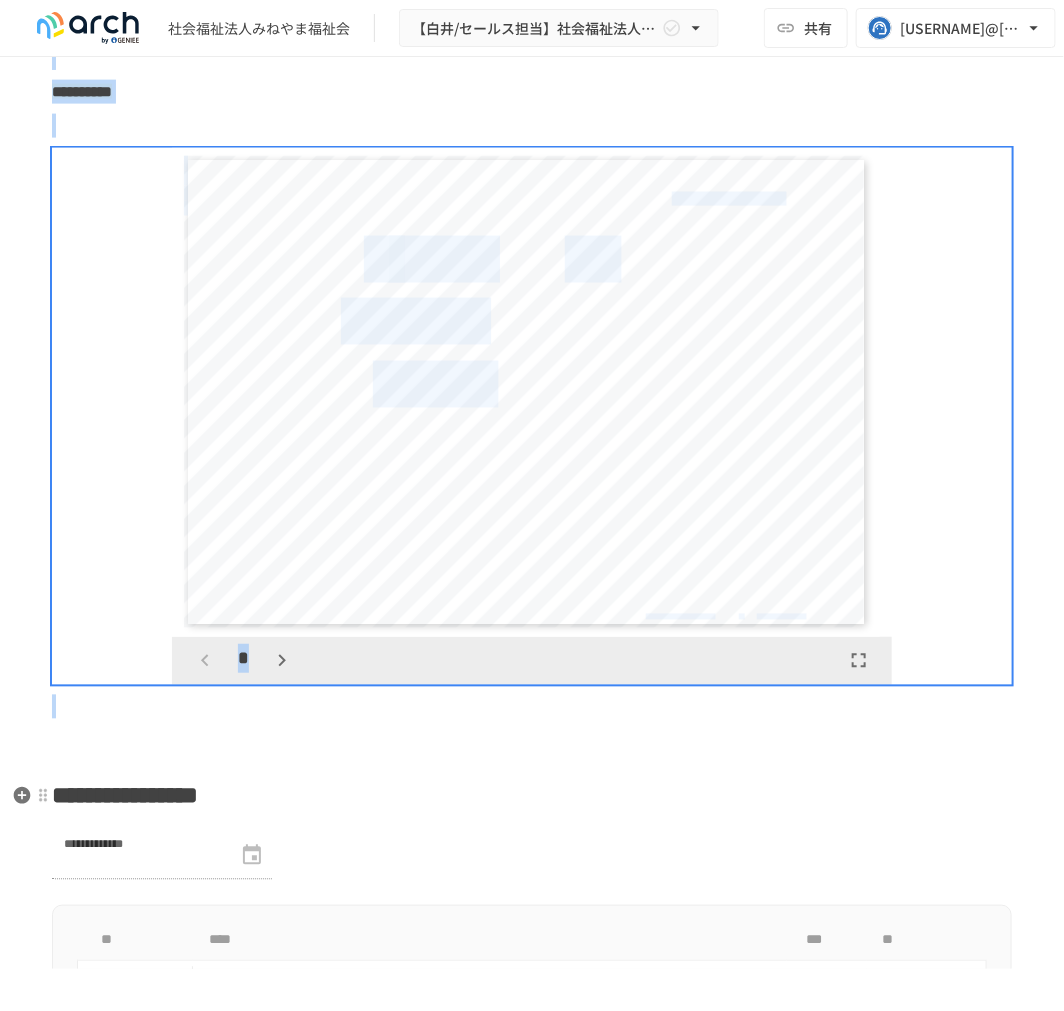 drag, startPoint x: 117, startPoint y: 172, endPoint x: 920, endPoint y: 805, distance: 1022.496 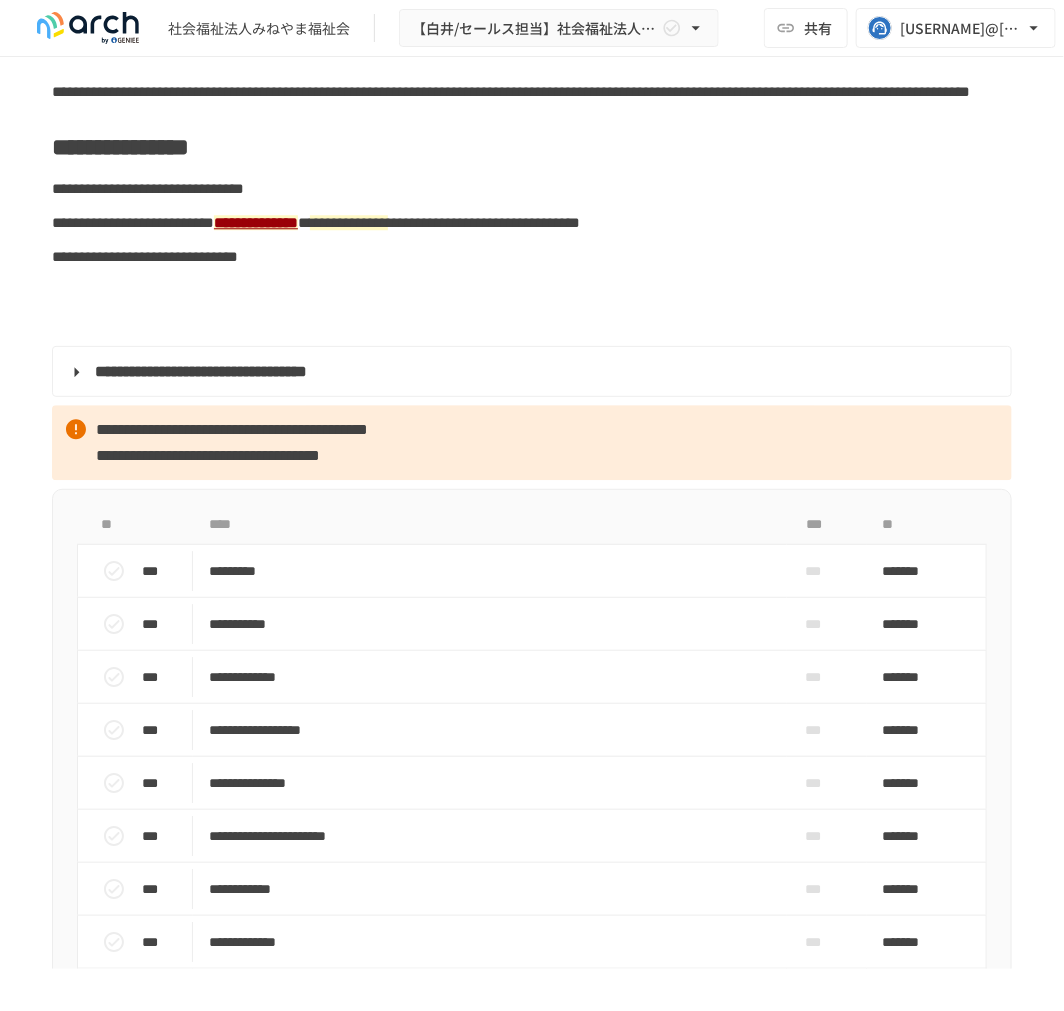 scroll, scrollTop: 1303, scrollLeft: 0, axis: vertical 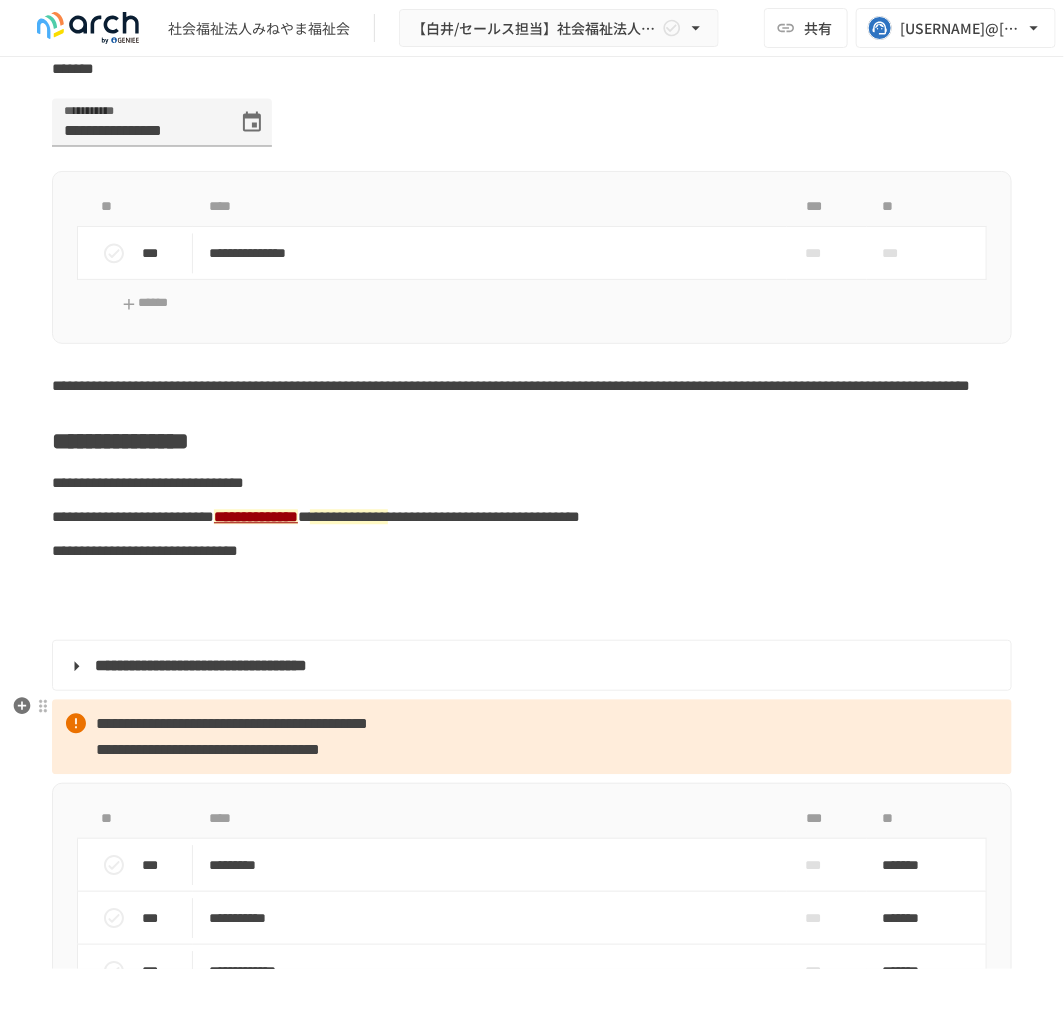 click at bounding box center [532, 619] 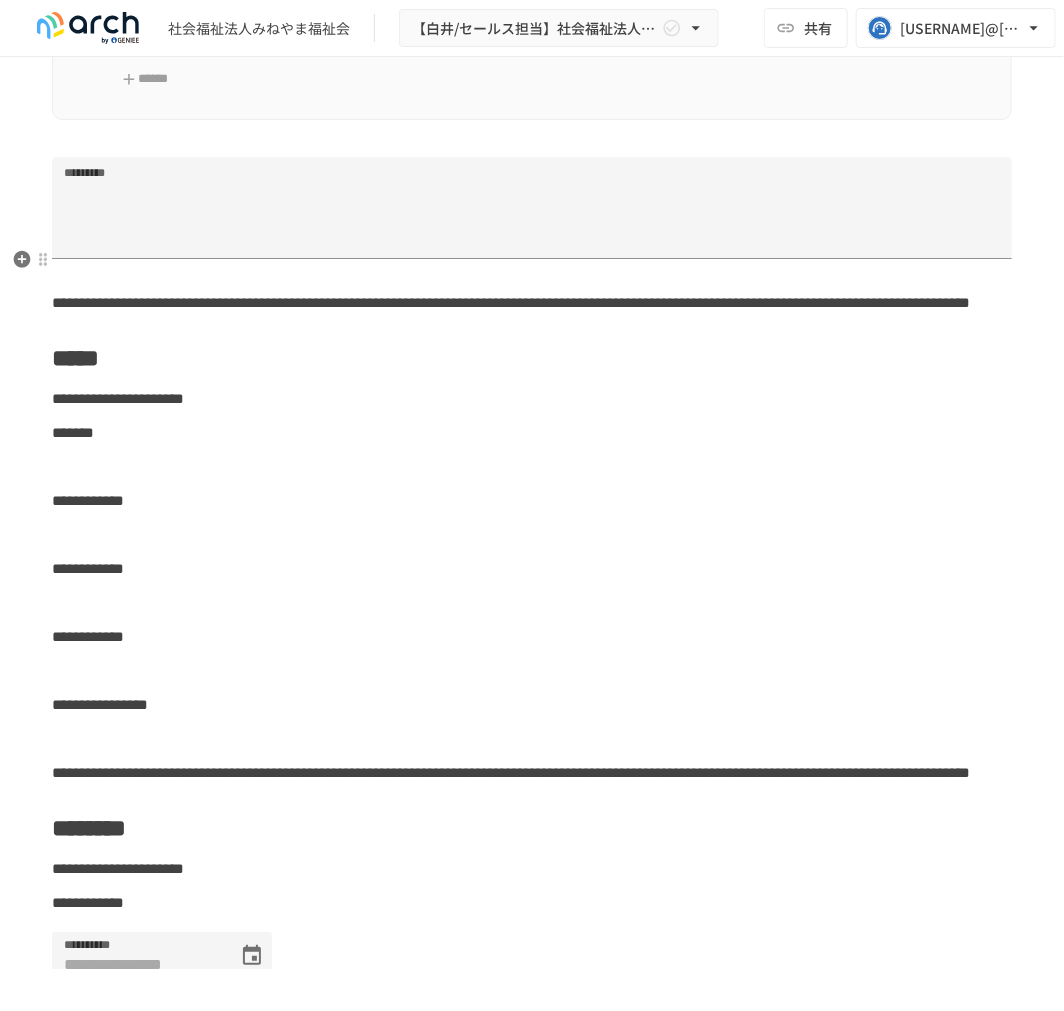 scroll, scrollTop: 4327, scrollLeft: 0, axis: vertical 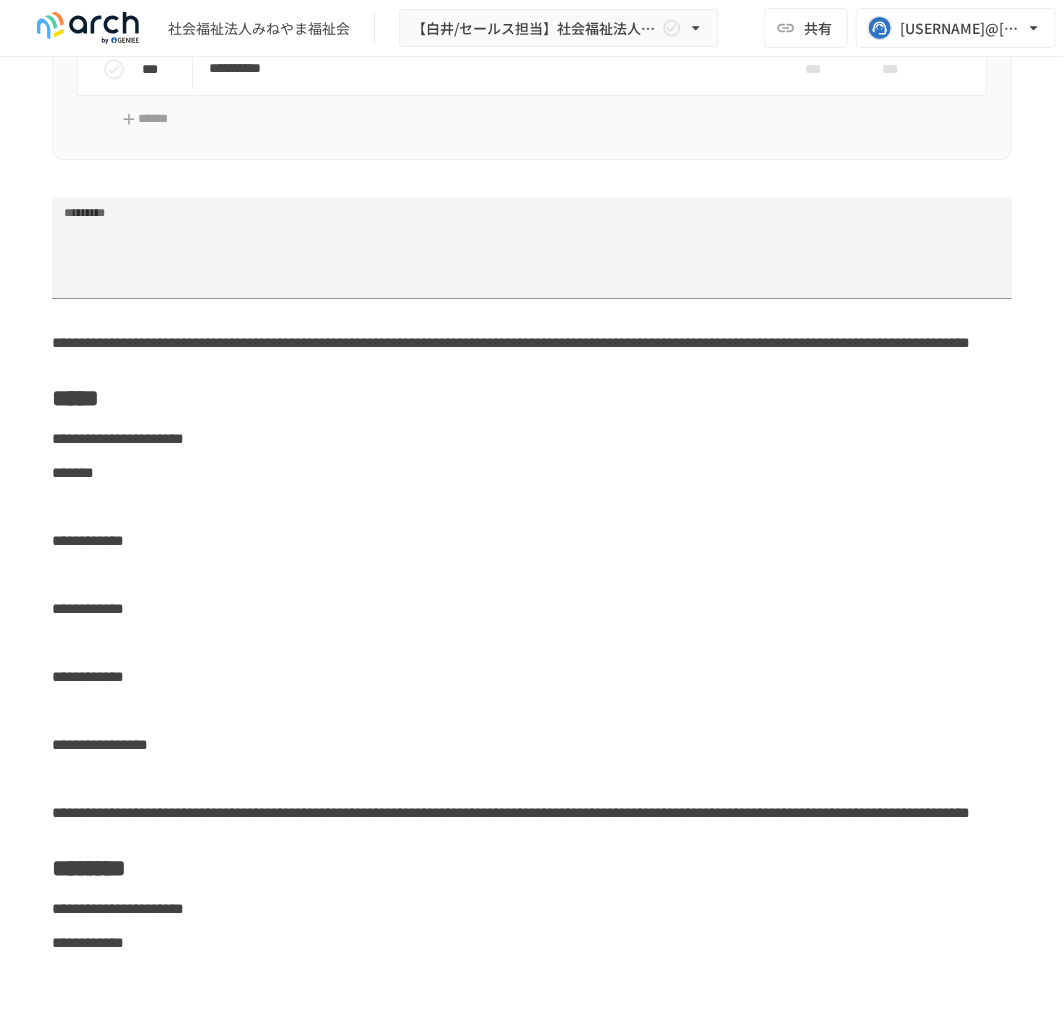 click on "社会福祉法人みねやま福祉会" at bounding box center [259, 28] 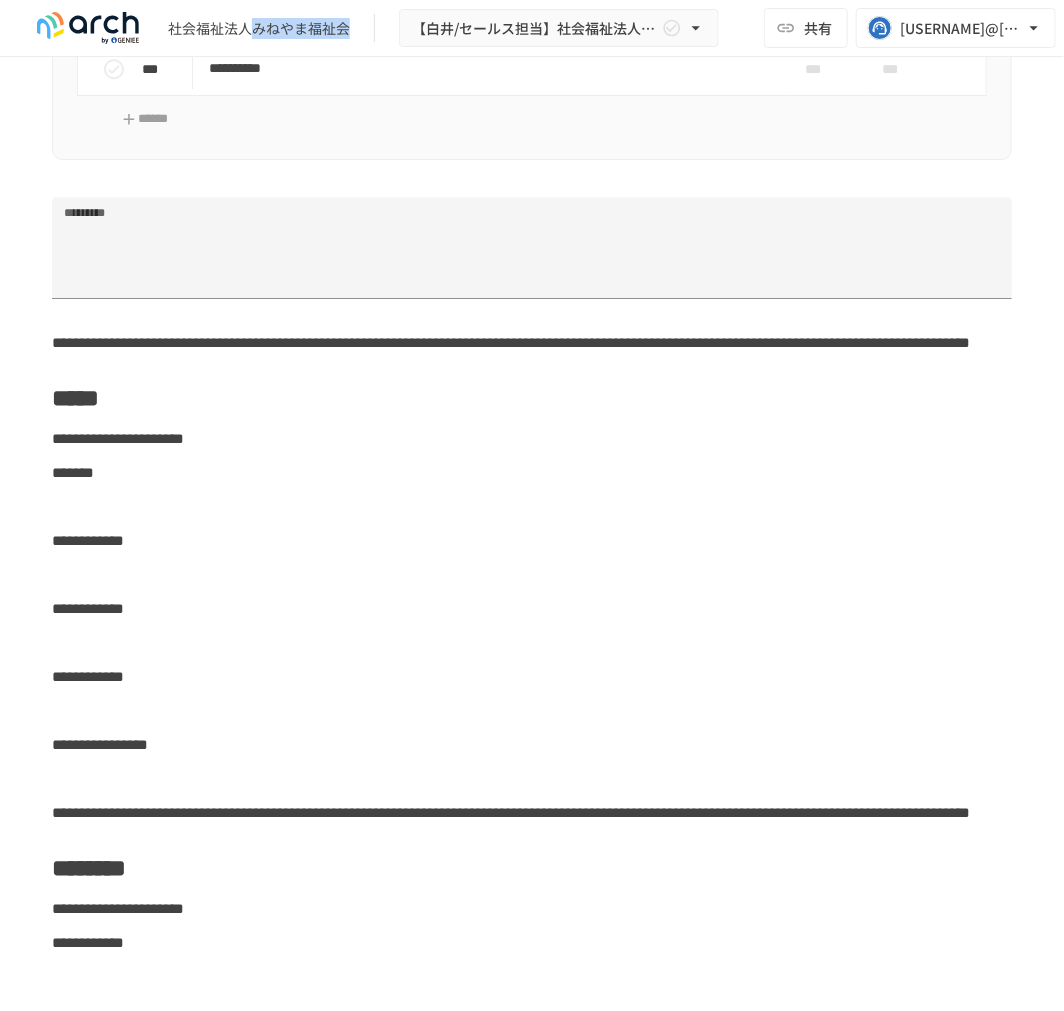 drag, startPoint x: 251, startPoint y: 26, endPoint x: 358, endPoint y: 23, distance: 107.042046 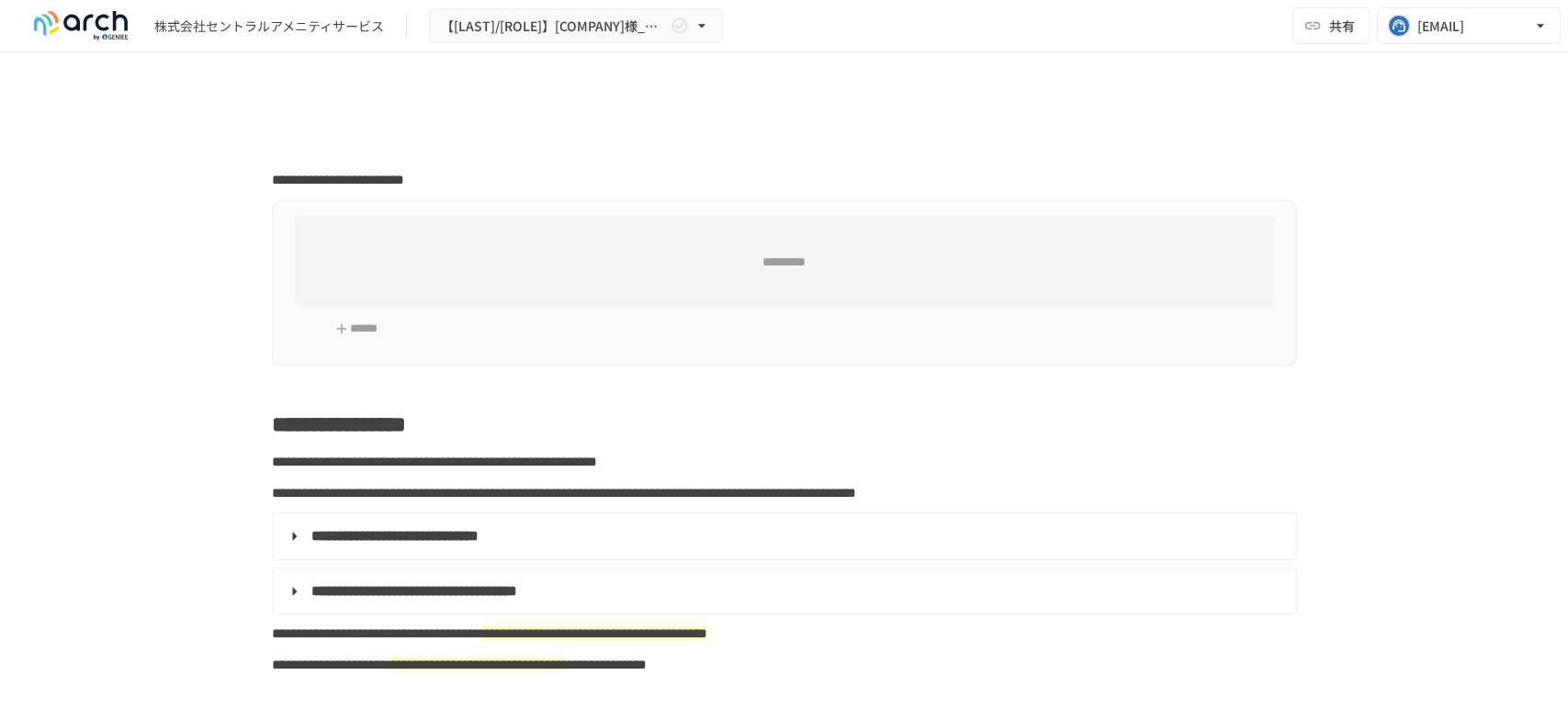 scroll, scrollTop: 0, scrollLeft: 0, axis: both 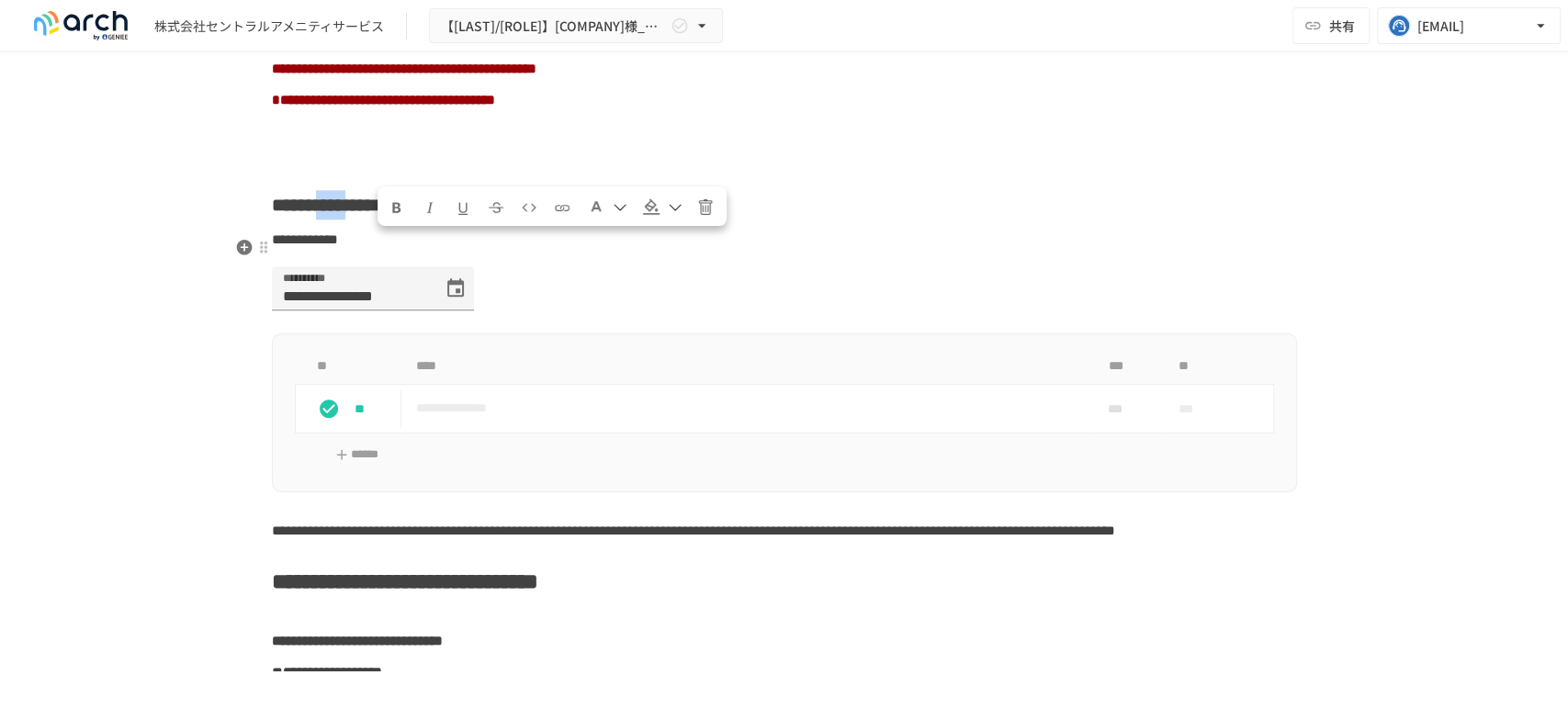 drag, startPoint x: 367, startPoint y: 221, endPoint x: 434, endPoint y: 245, distance: 71.16881 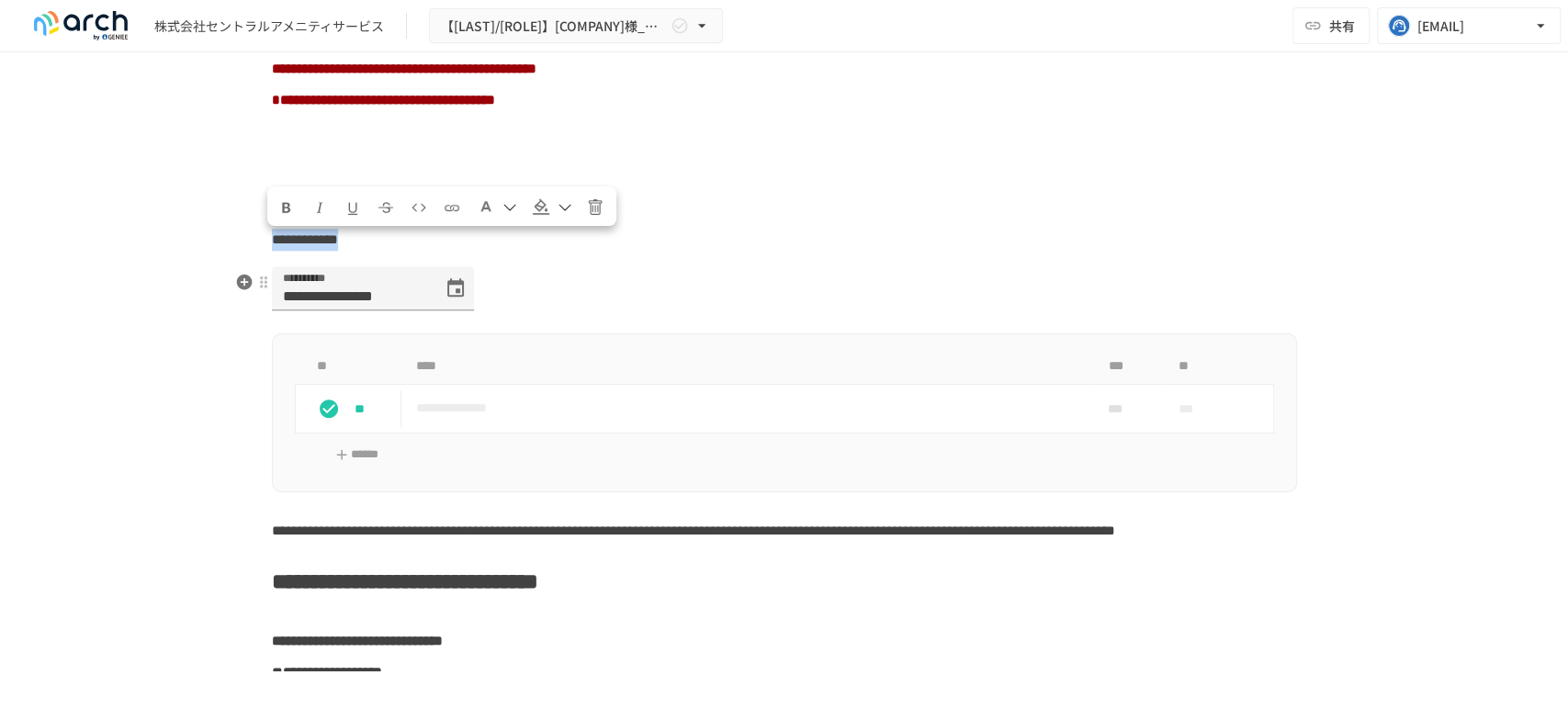 drag, startPoint x: 271, startPoint y: 254, endPoint x: 447, endPoint y: 276, distance: 177.36967 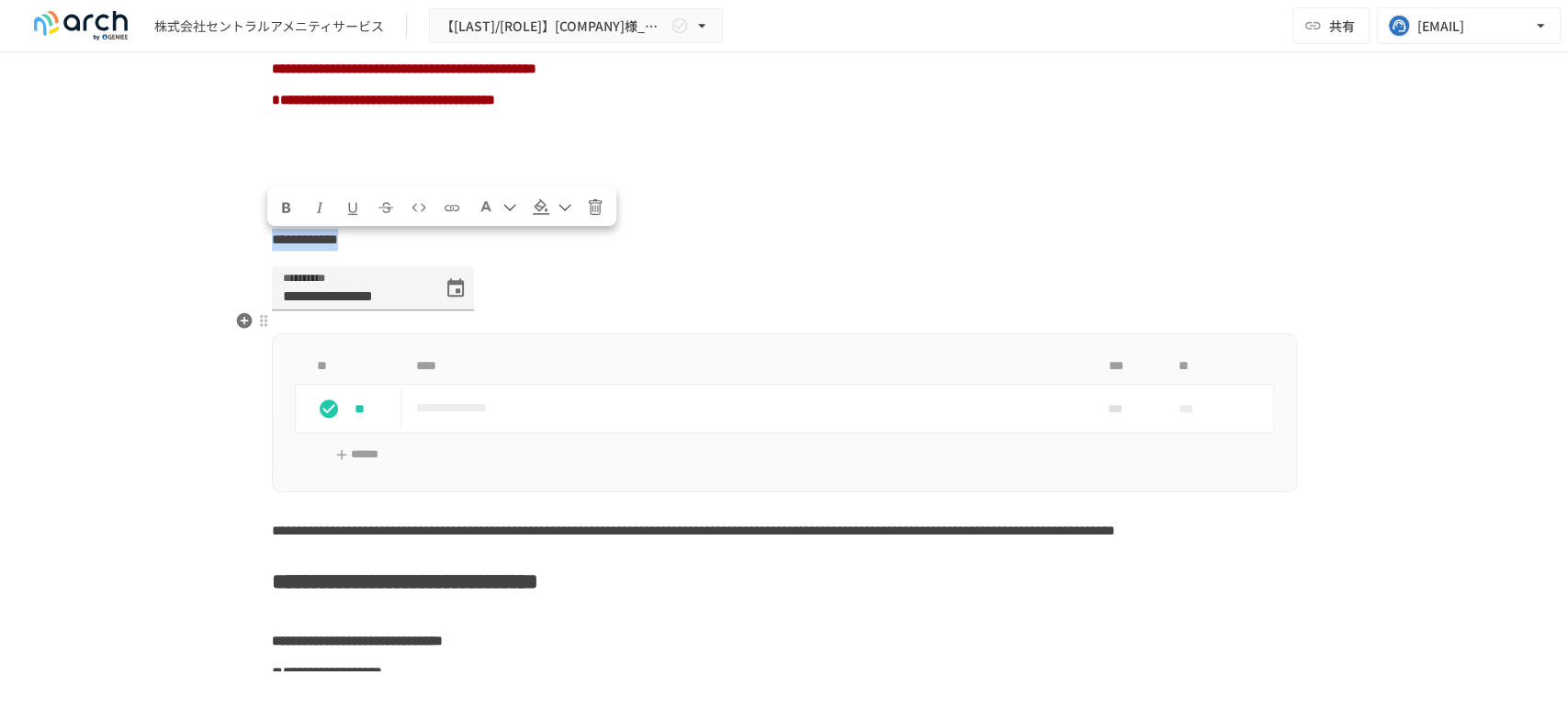 copy on "**********" 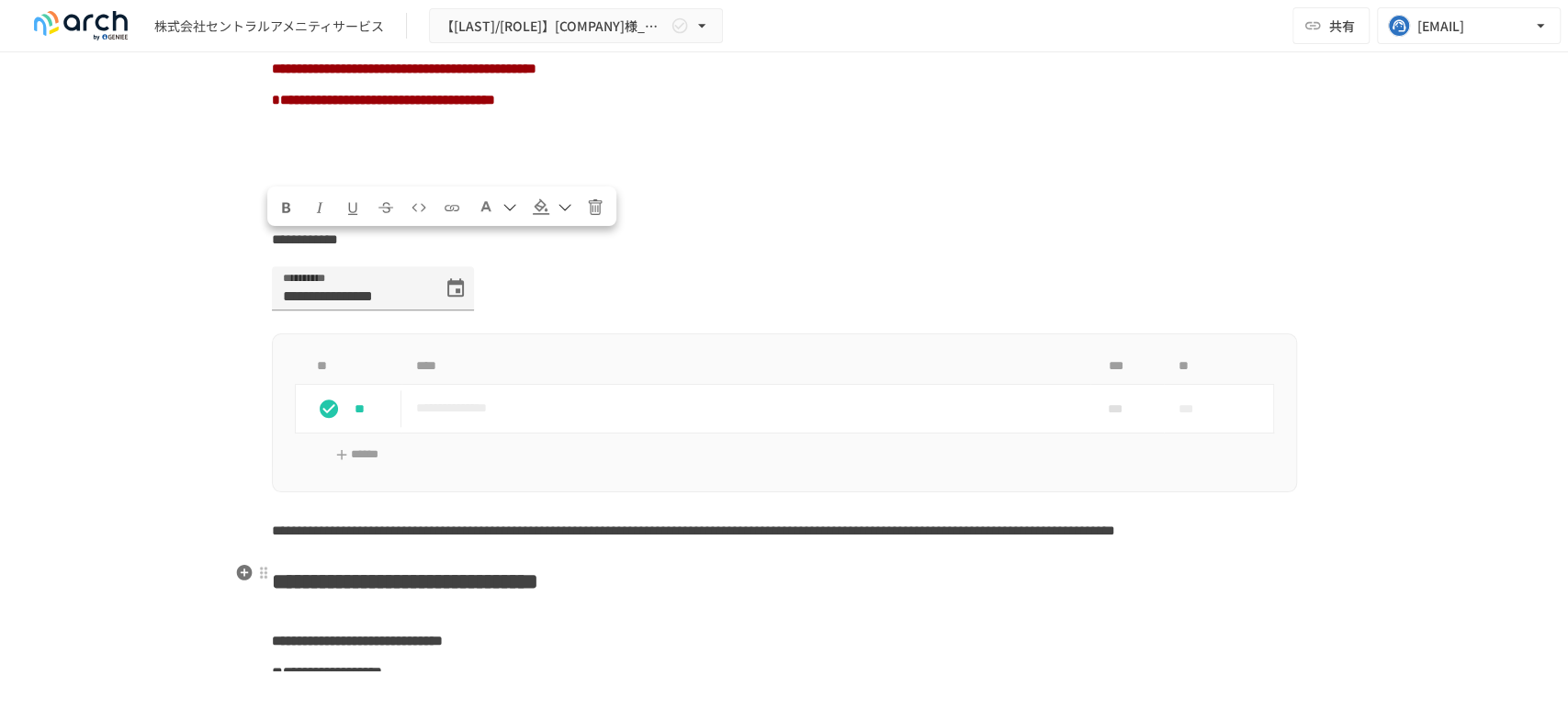 click on "**********" at bounding box center [784, 2538] 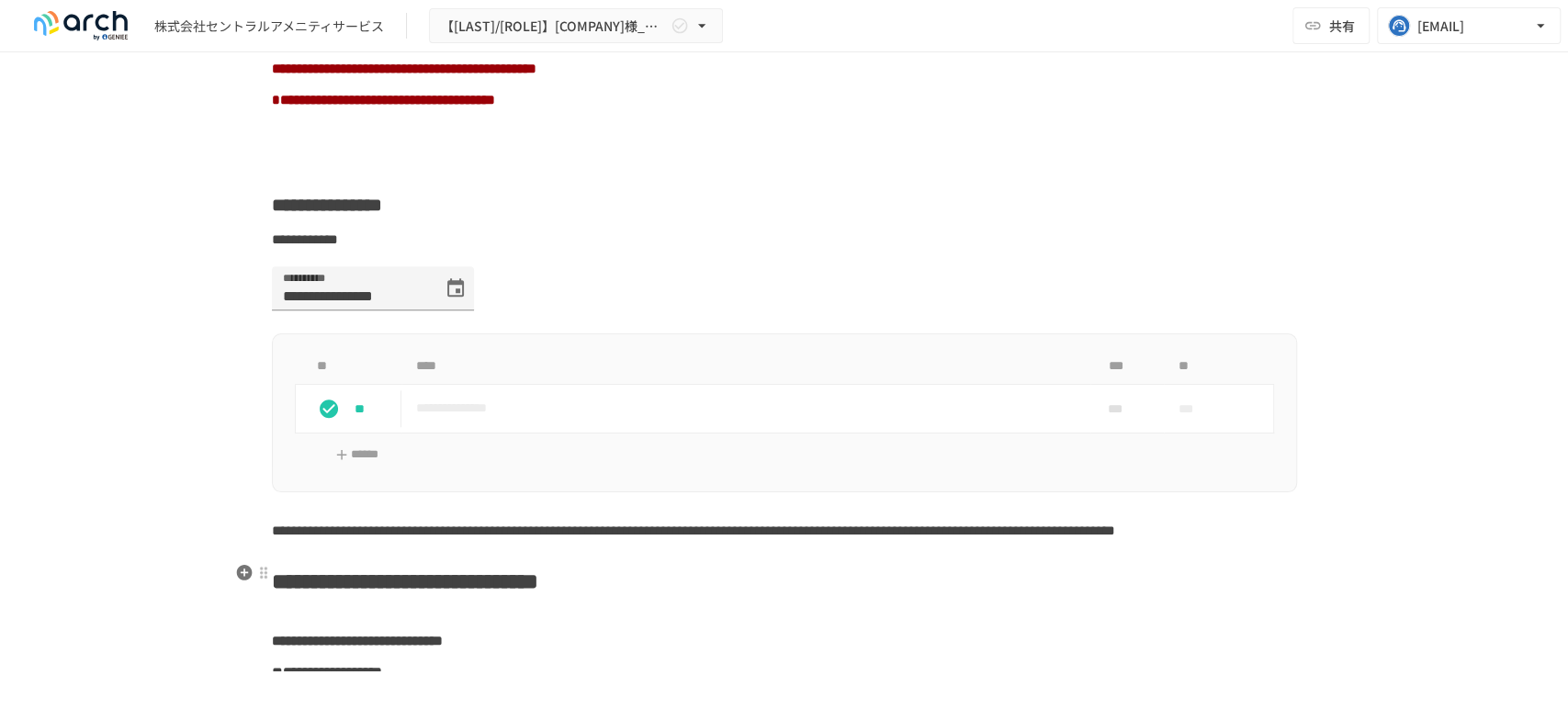 click on "**********" at bounding box center (694, 530) 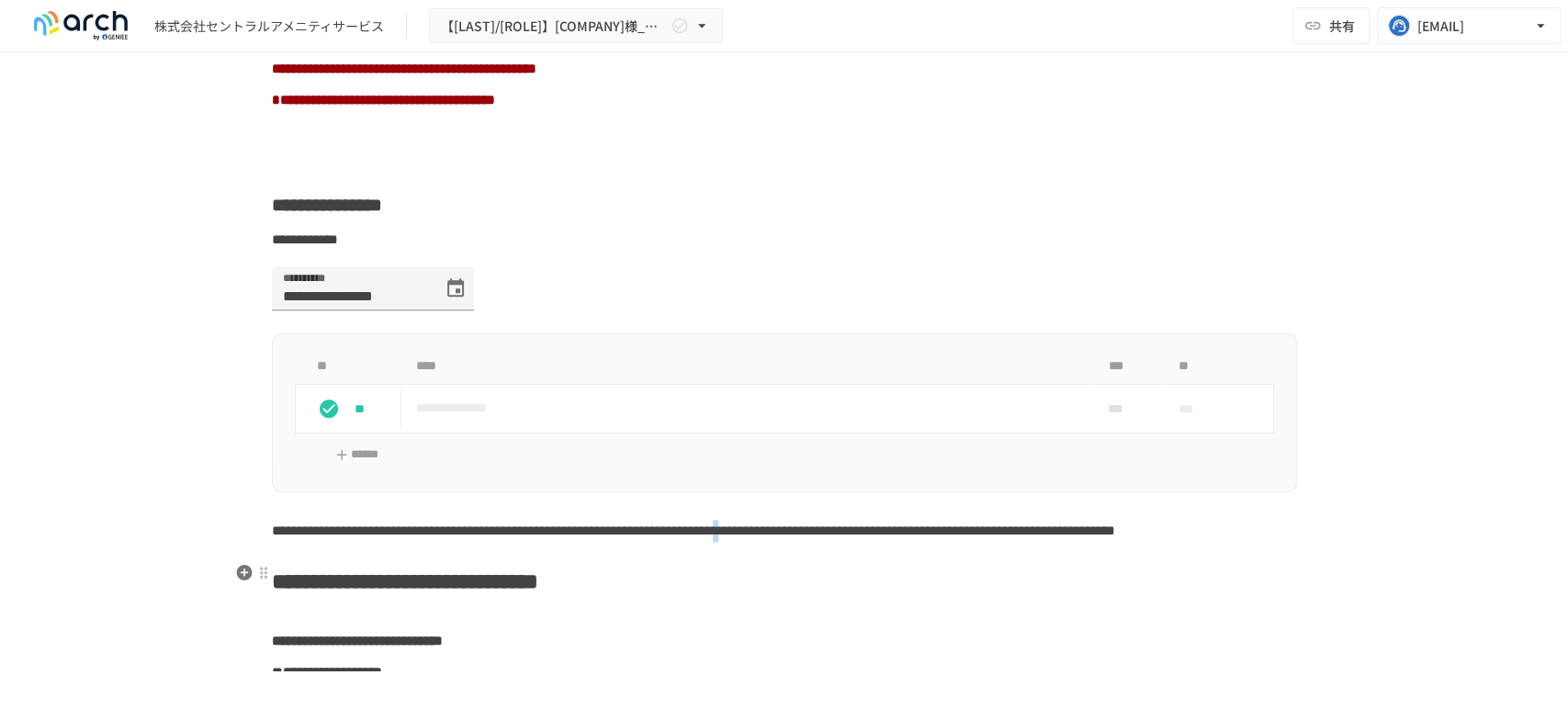 click on "**********" at bounding box center [694, 530] 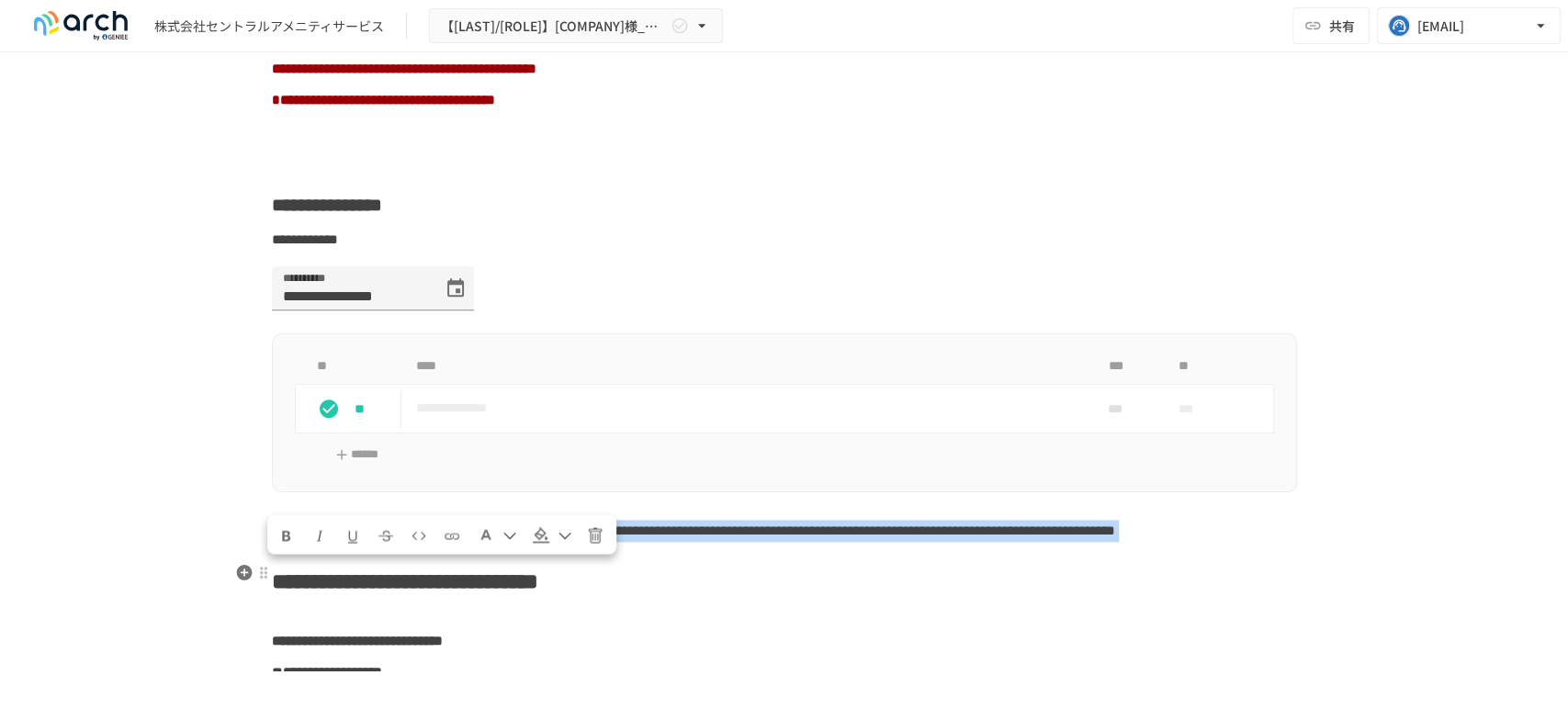 click on "**********" at bounding box center [694, 530] 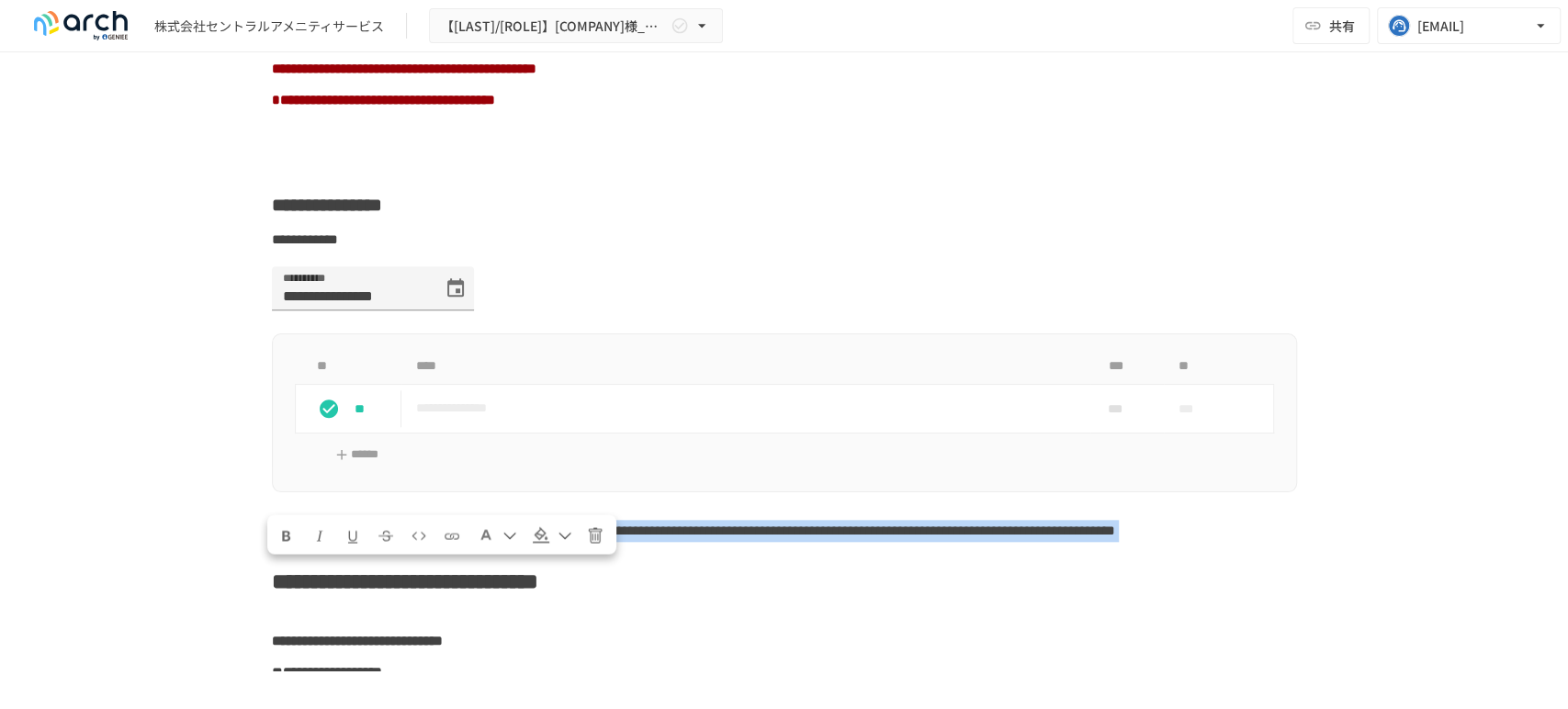 copy on "**********" 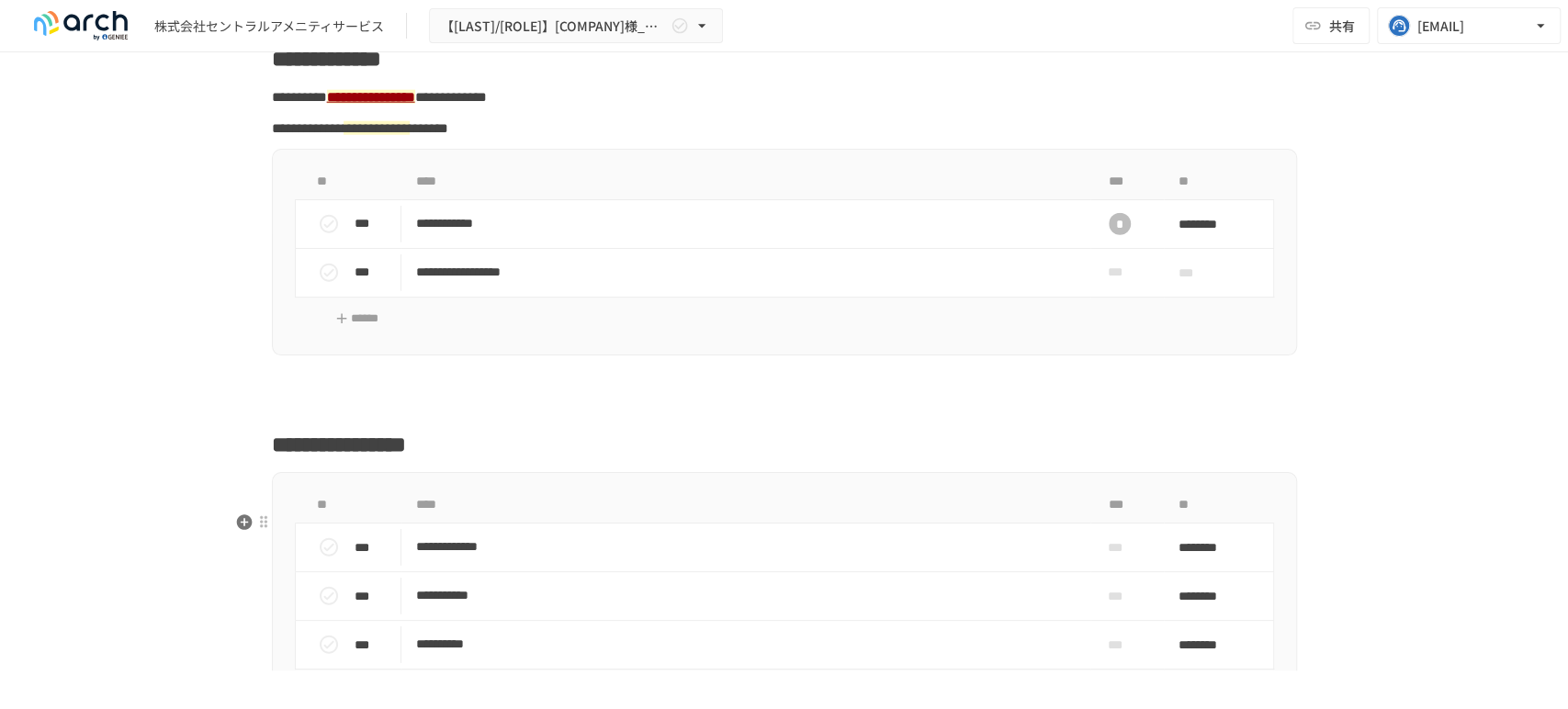 scroll, scrollTop: 3061, scrollLeft: 0, axis: vertical 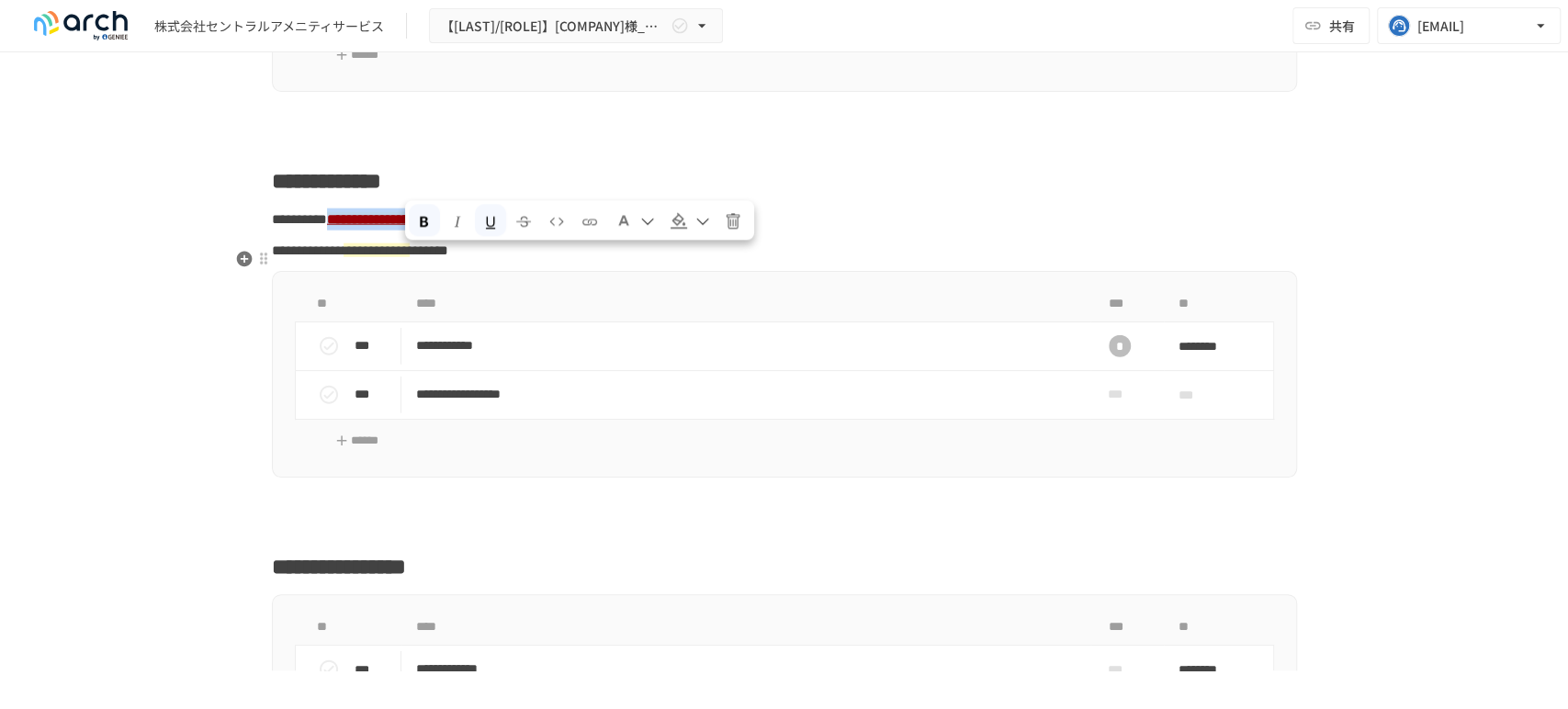 drag, startPoint x: 395, startPoint y: 262, endPoint x: 561, endPoint y: 259, distance: 166.02711 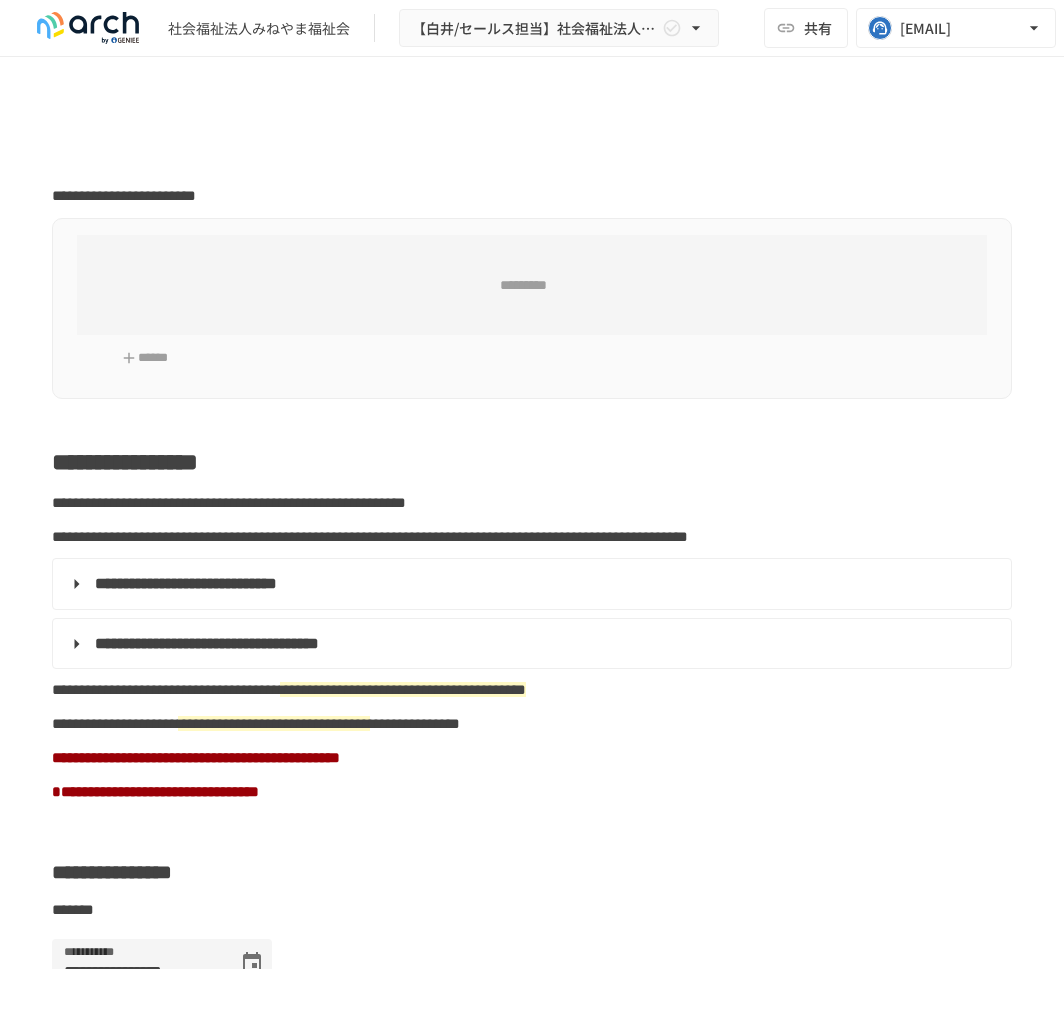scroll, scrollTop: 0, scrollLeft: 0, axis: both 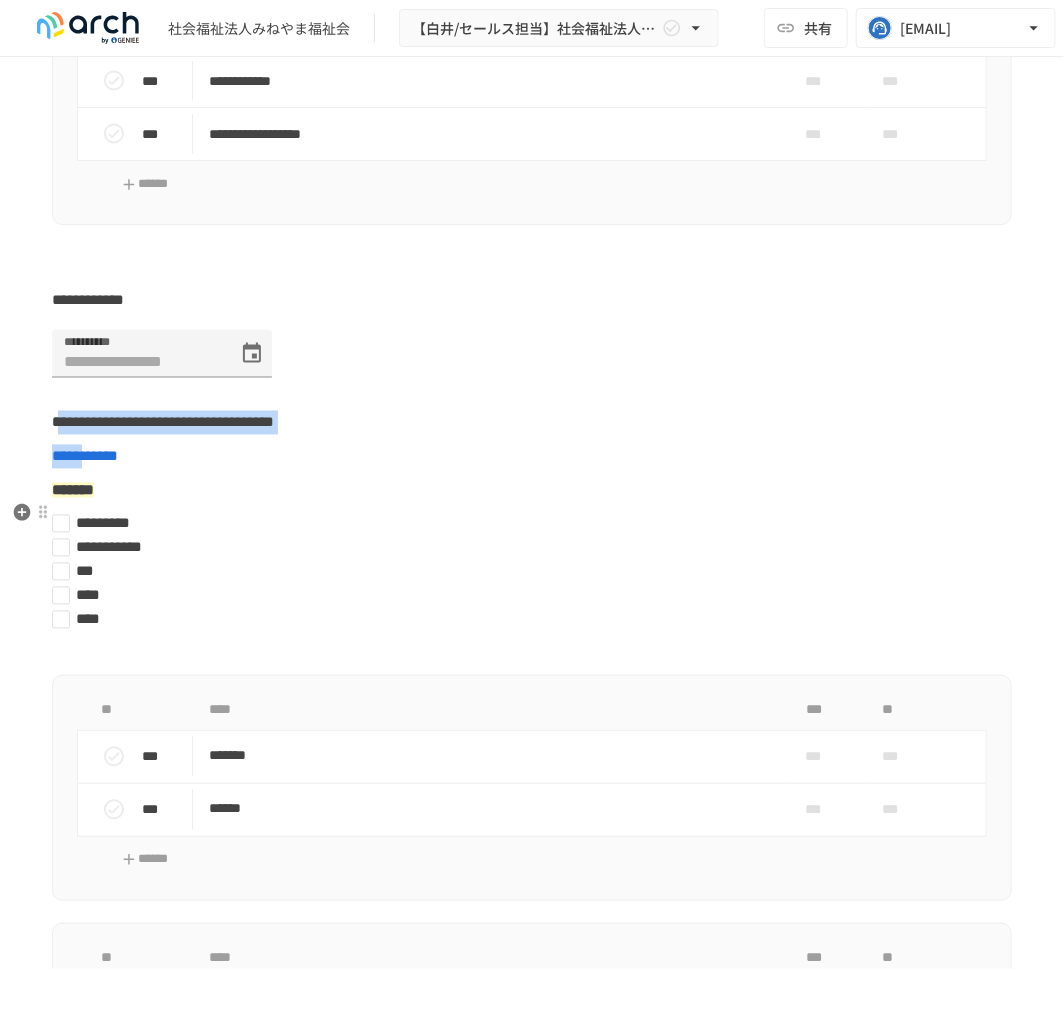 drag, startPoint x: 61, startPoint y: 514, endPoint x: 122, endPoint y: 547, distance: 69.354164 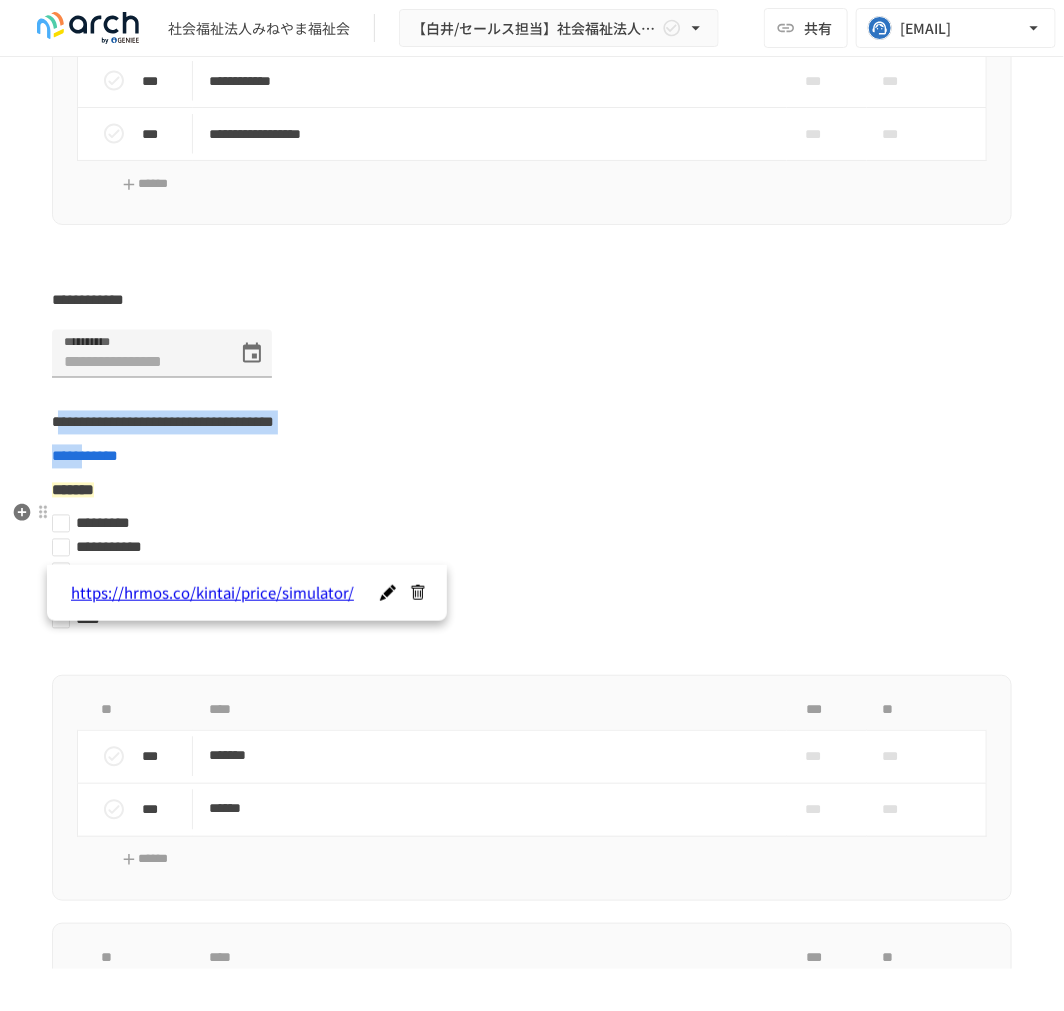 click on "**********" at bounding box center [163, 422] 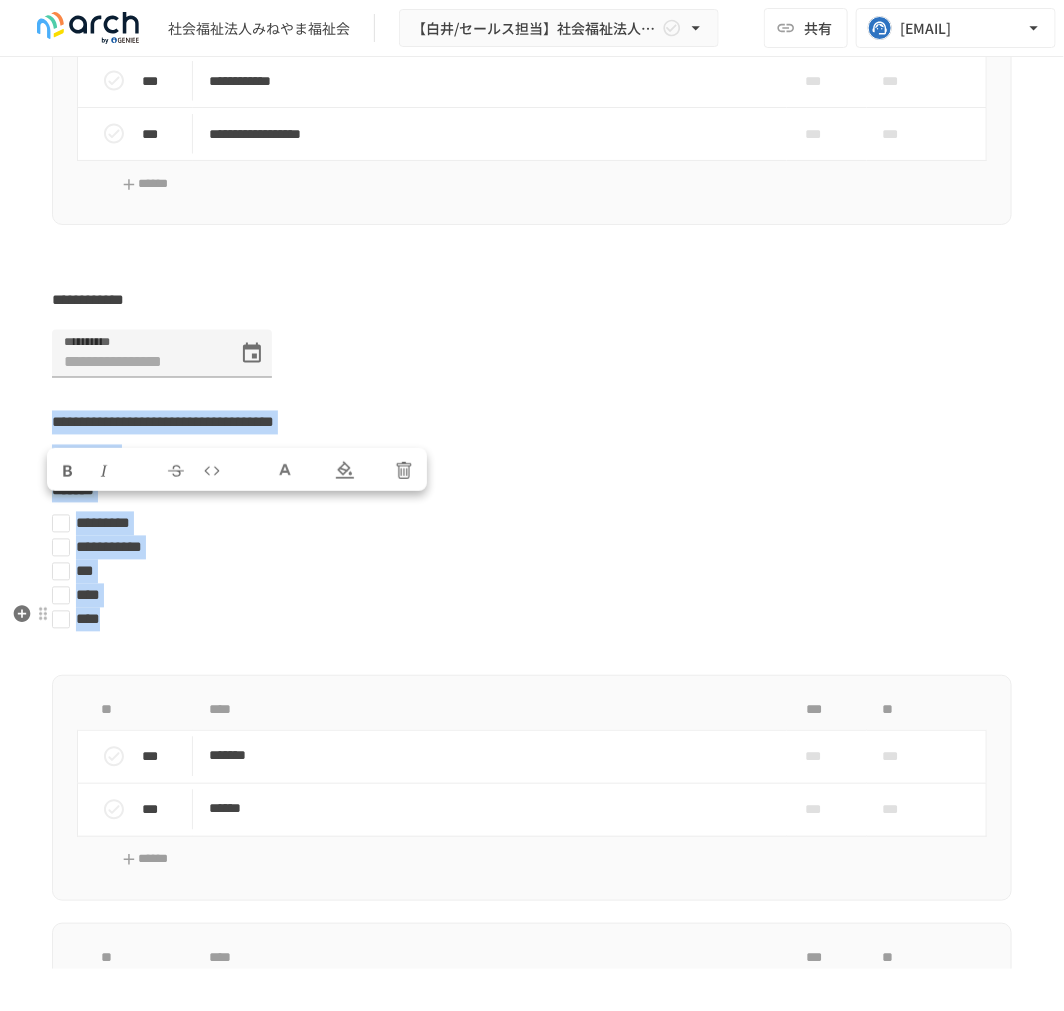 drag, startPoint x: 55, startPoint y: 510, endPoint x: 231, endPoint y: 712, distance: 267.9179 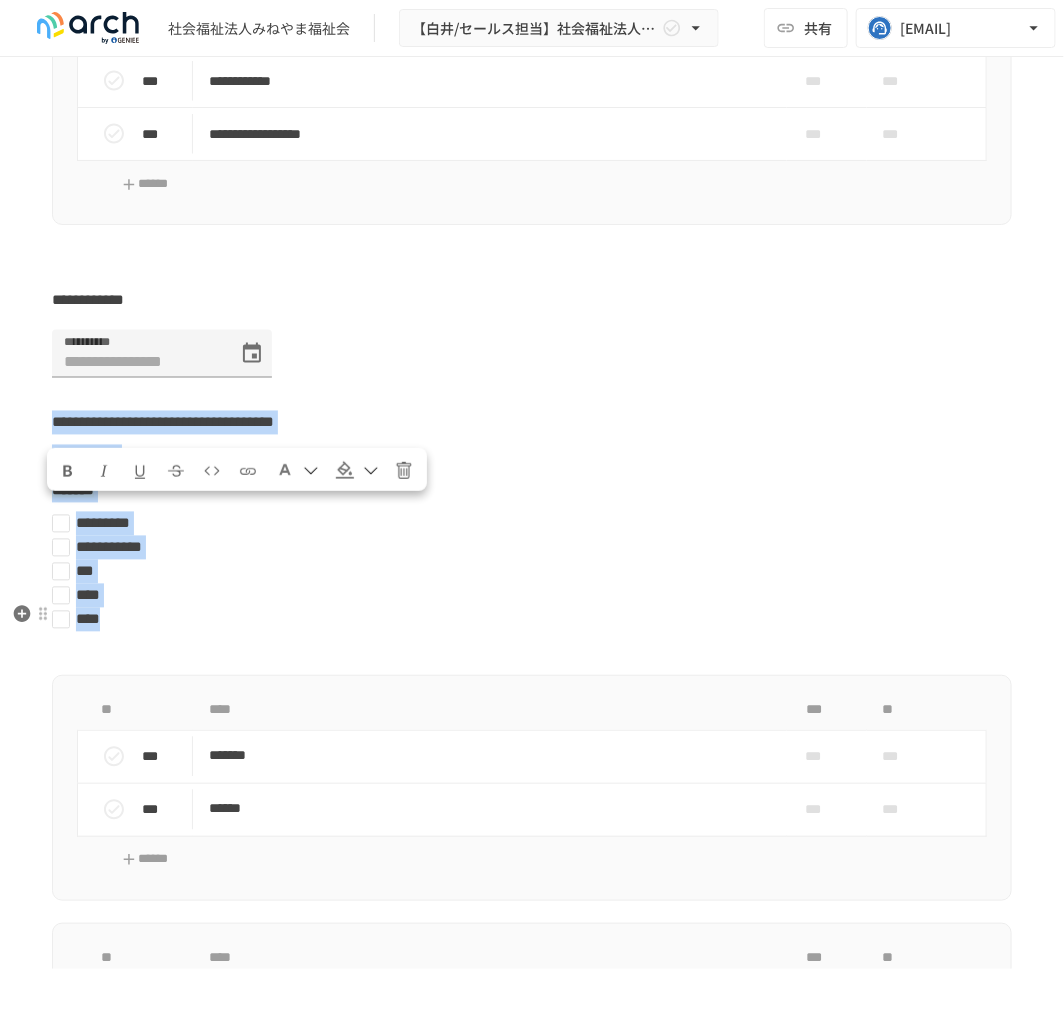 click on "**********" at bounding box center (532, -1791) 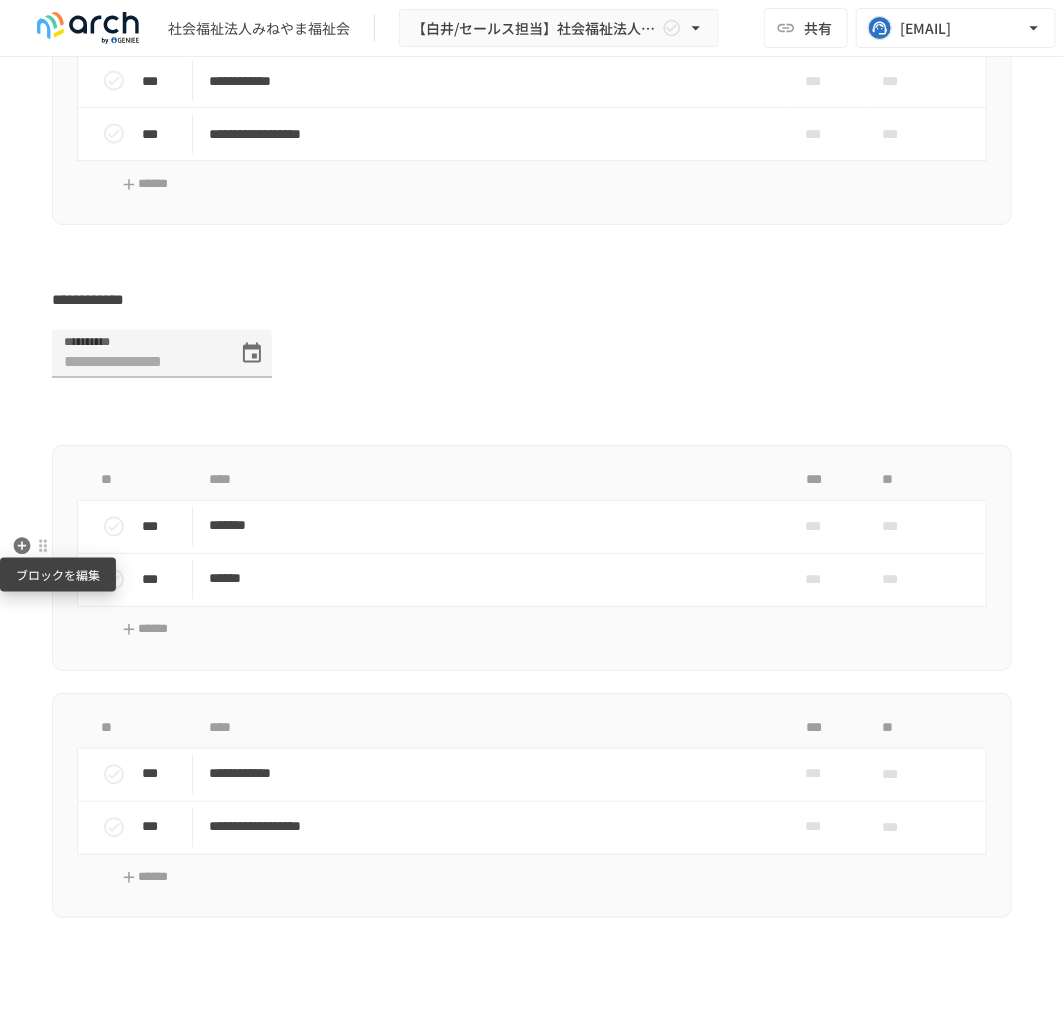 click at bounding box center (43, 546) 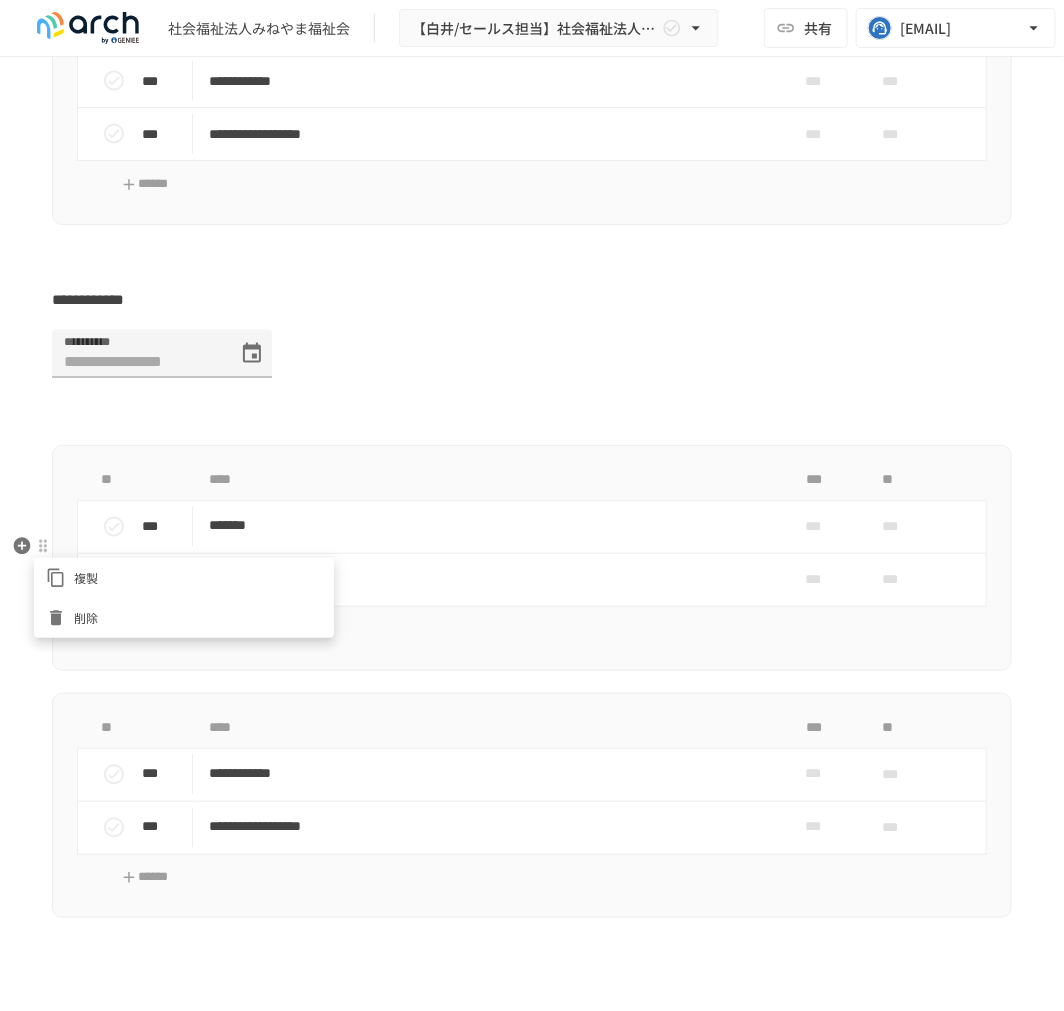 click on "削除" at bounding box center [198, 617] 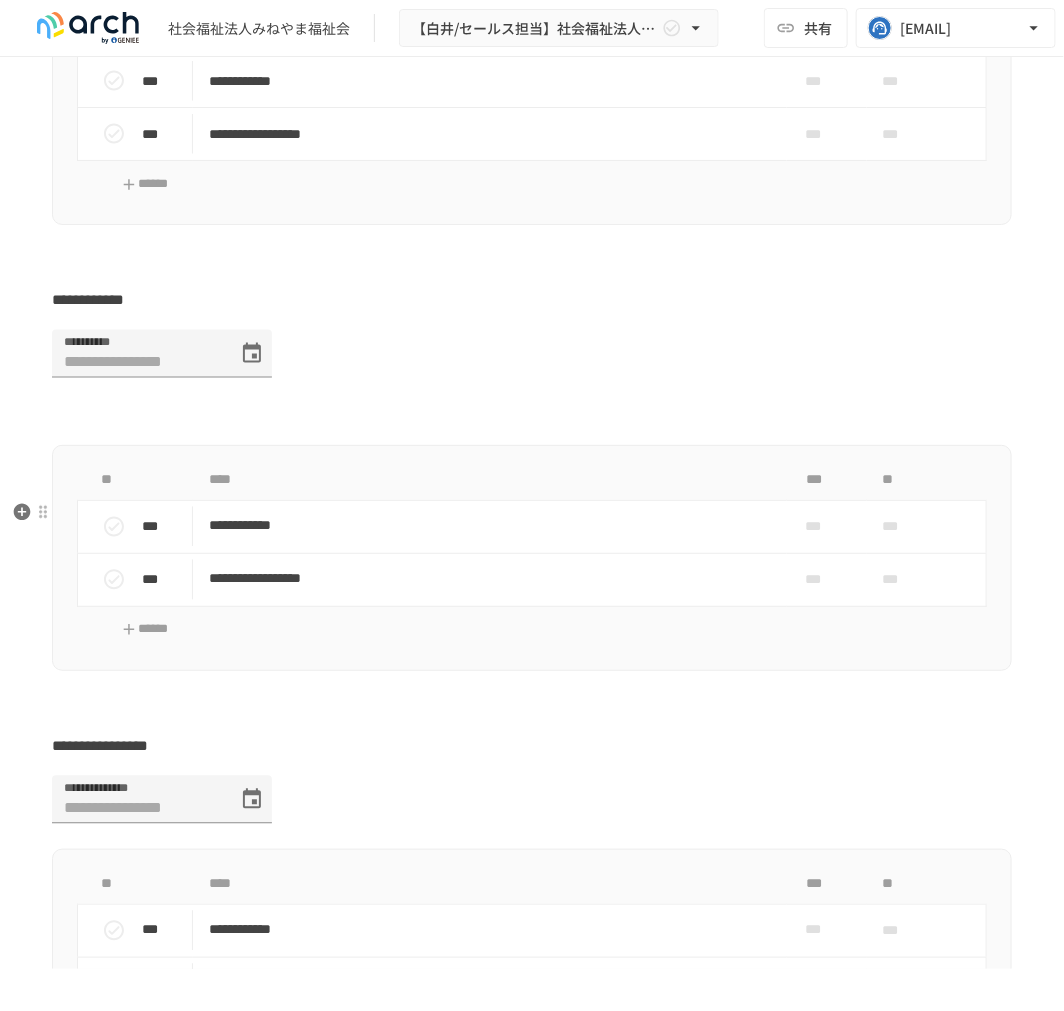 click at bounding box center [532, 423] 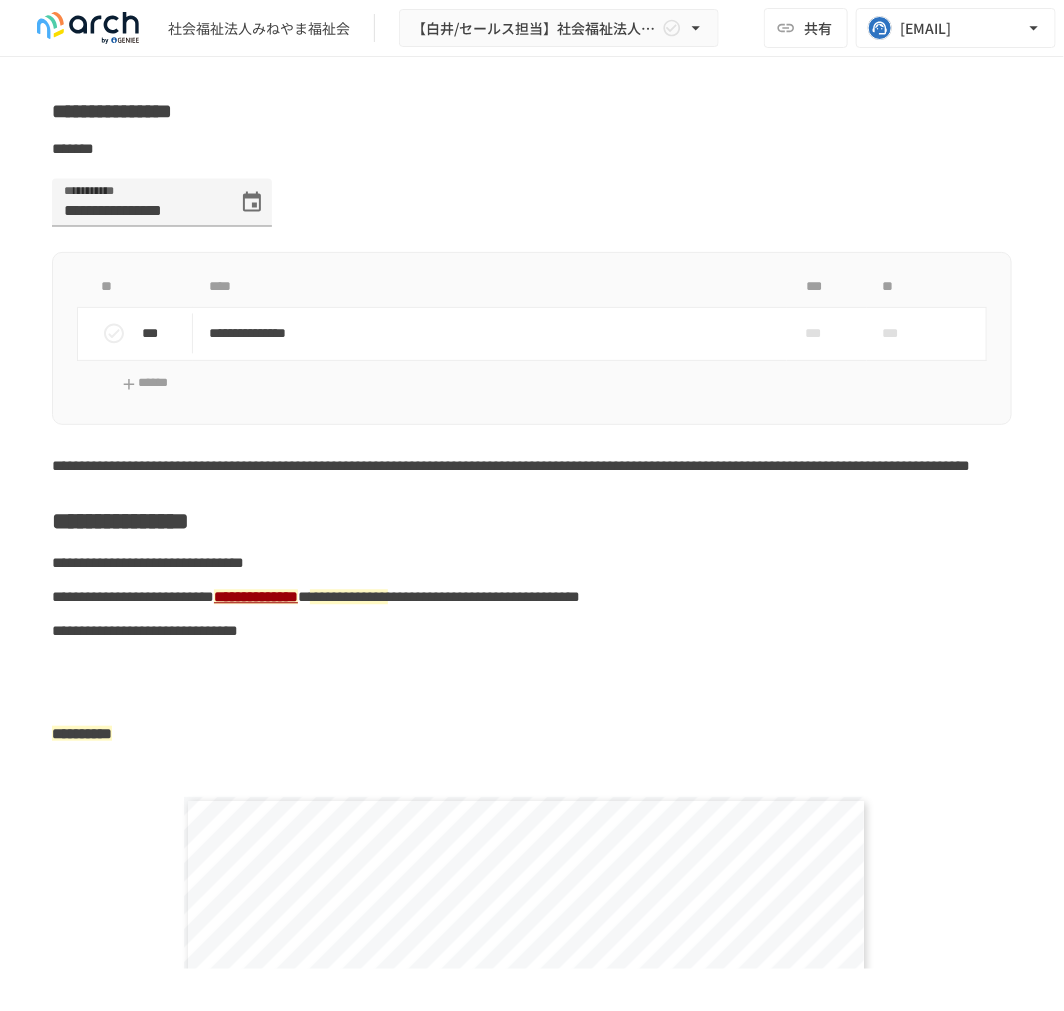 scroll, scrollTop: 777, scrollLeft: 0, axis: vertical 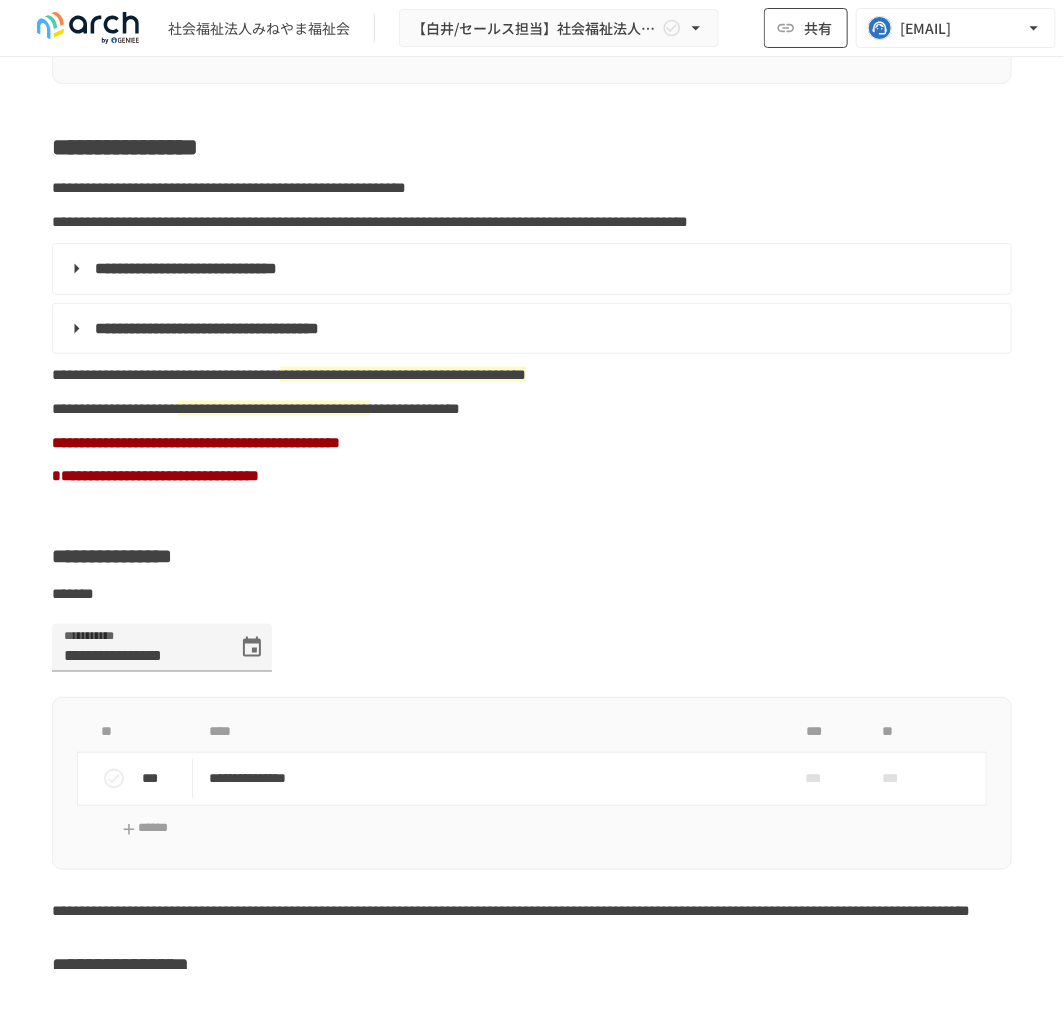 click on "共有" at bounding box center (818, 28) 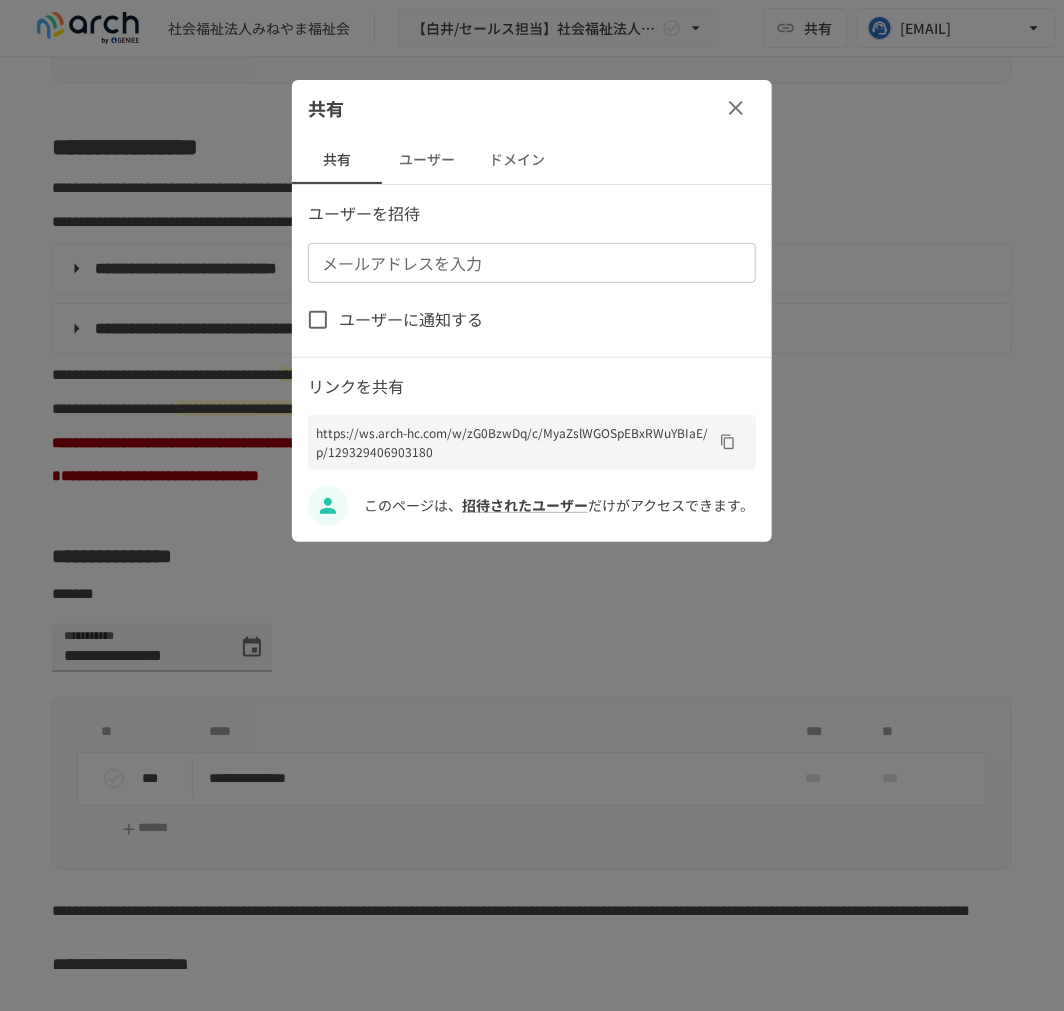 click on "メールアドレスを入力" at bounding box center [530, 263] 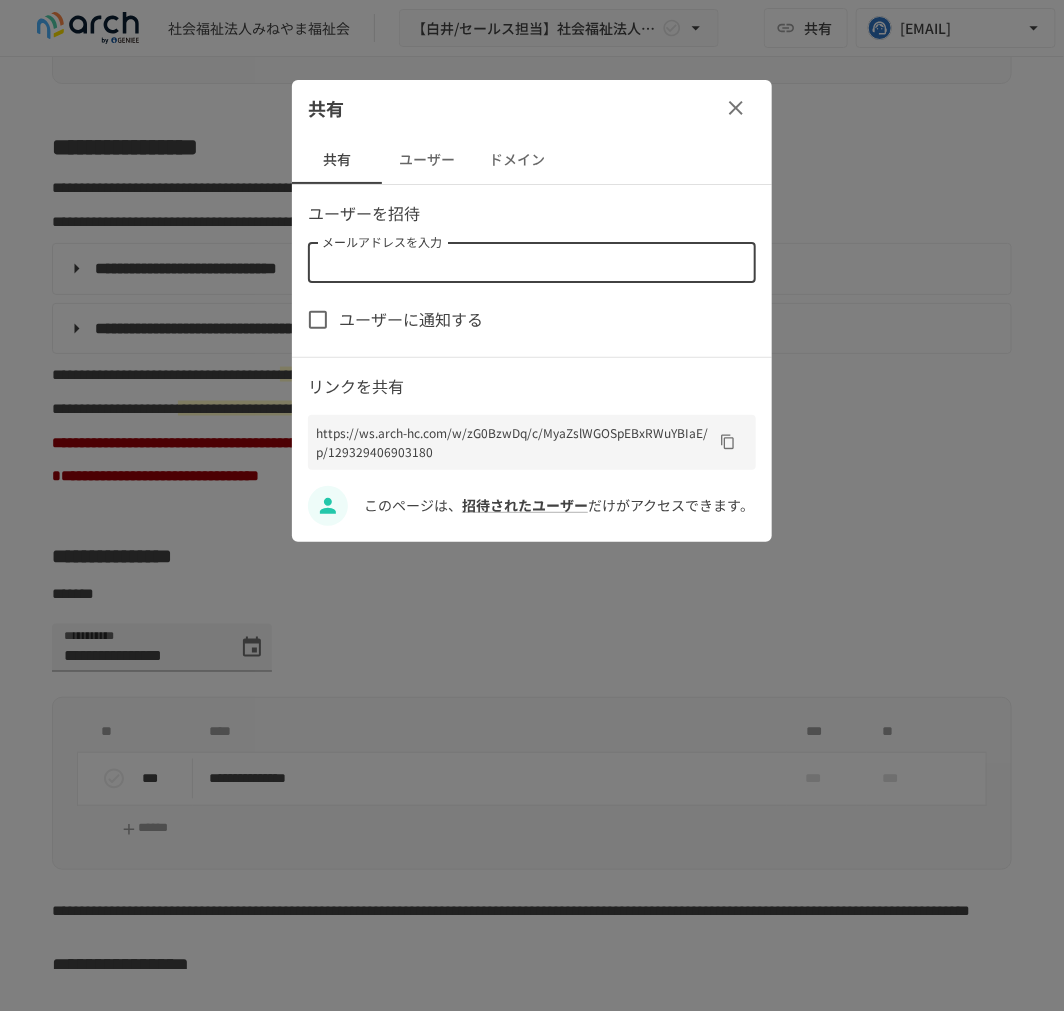 paste on "**********" 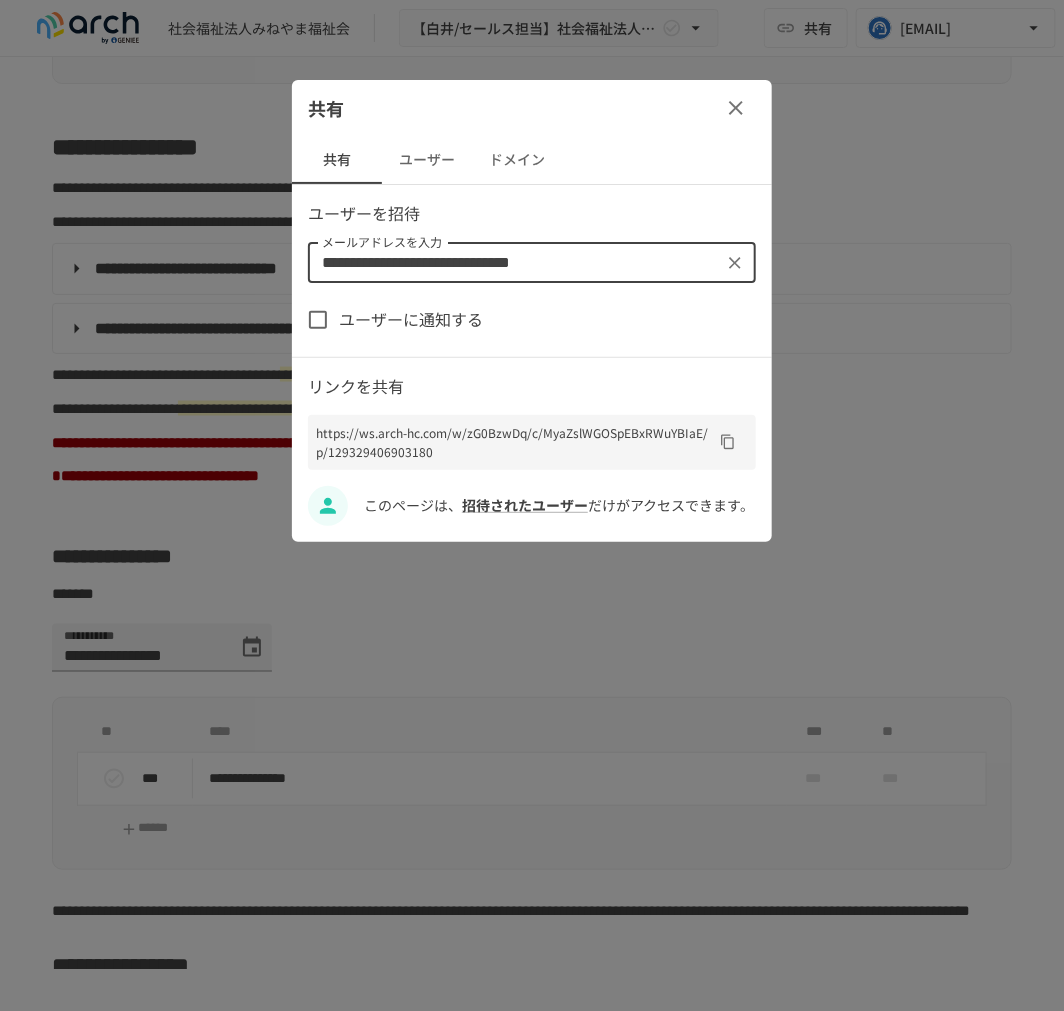 type on "**********" 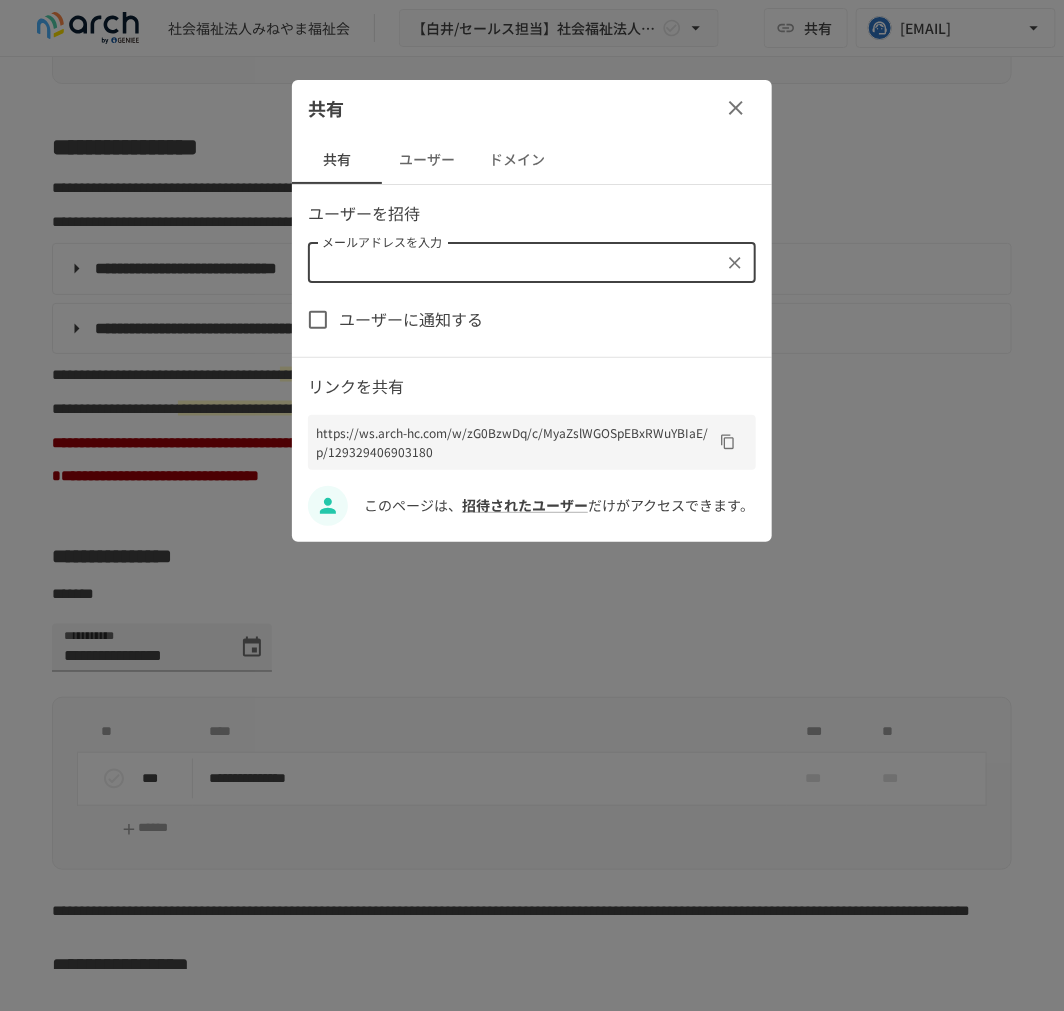 click on "ユーザーに通知する" at bounding box center (411, 320) 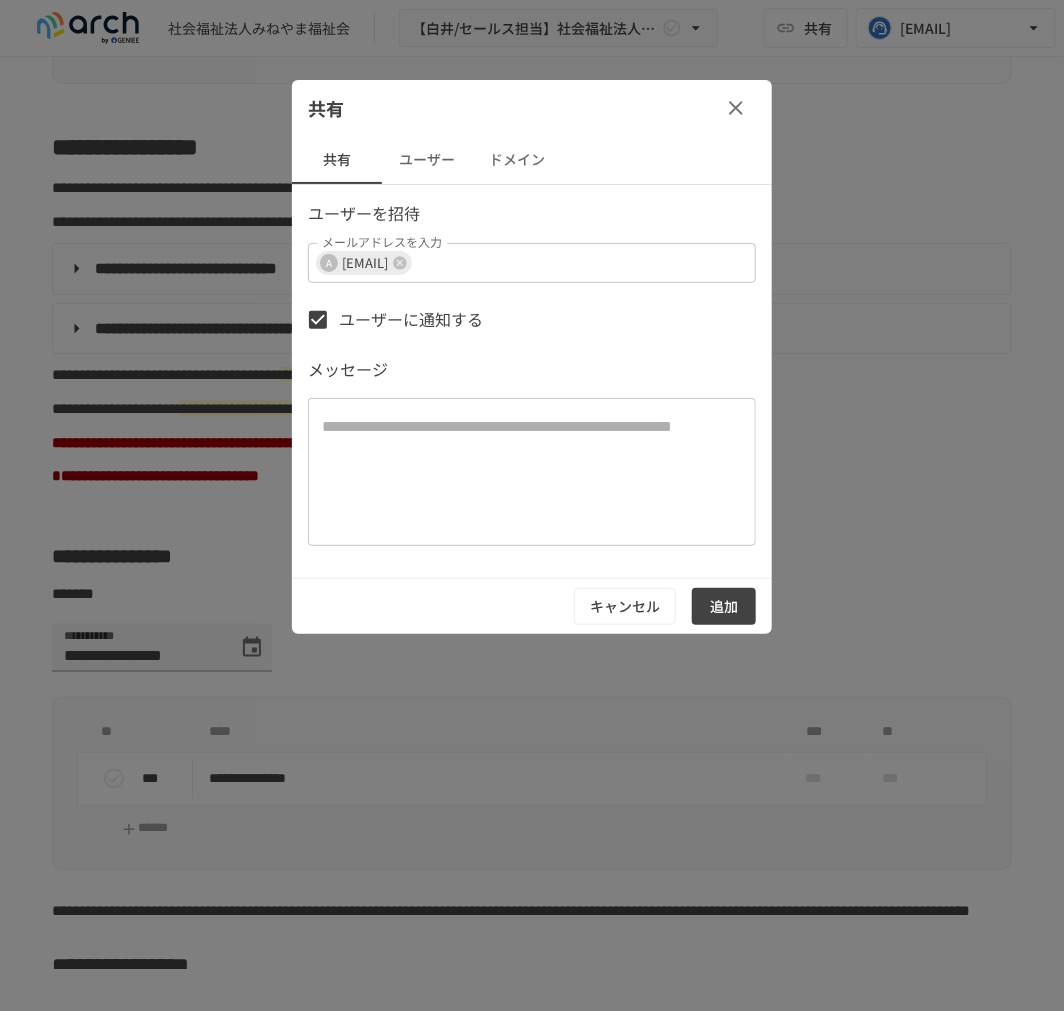 click on "追加" at bounding box center [724, 606] 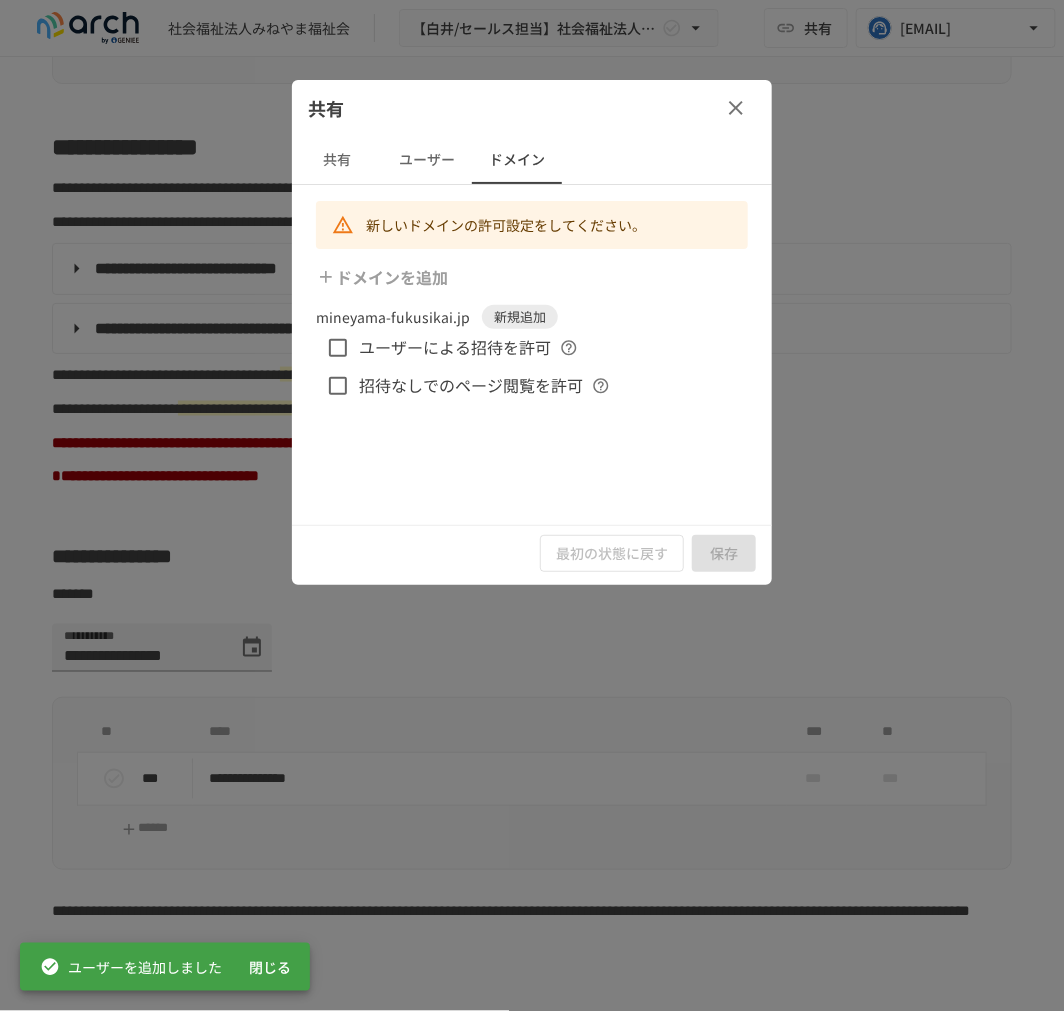click on "ユーザーによる招待を許可" at bounding box center (455, 348) 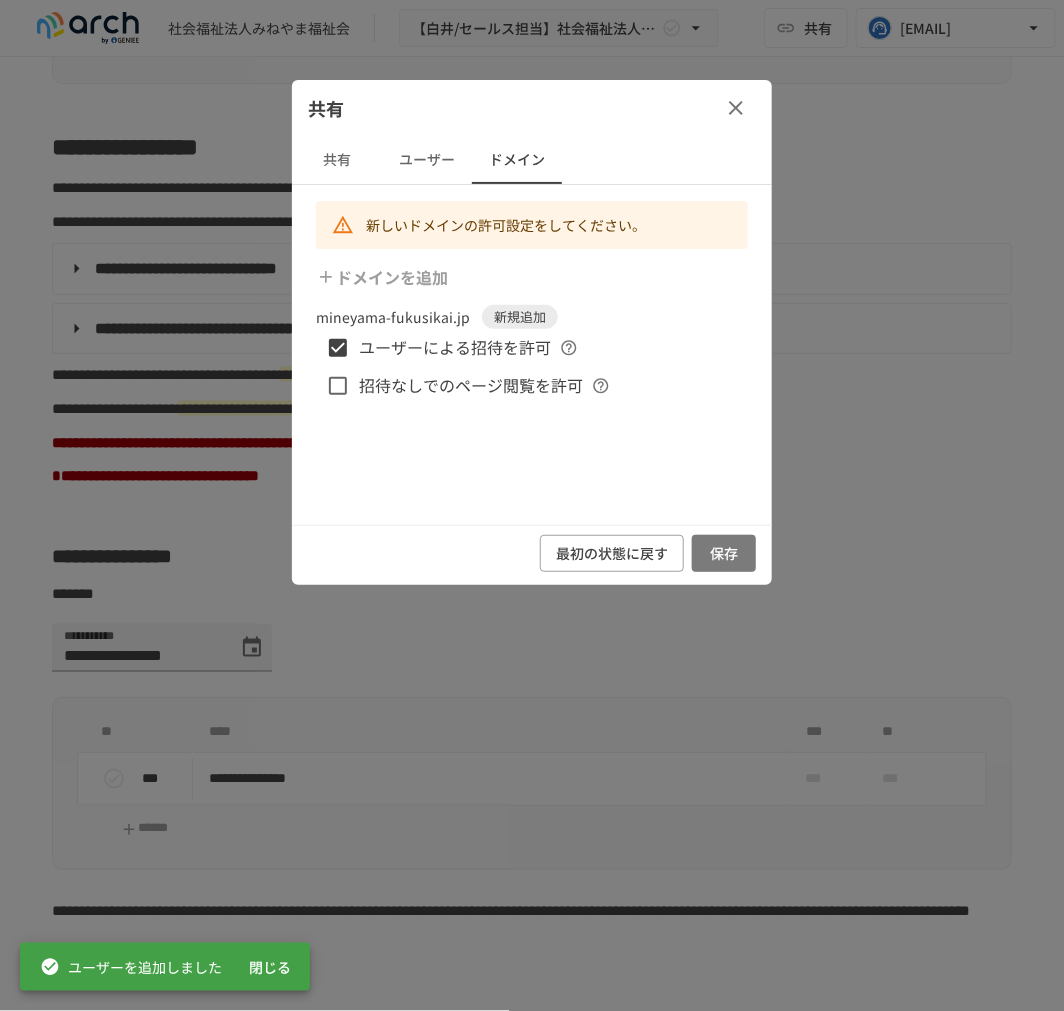 click on "保存" at bounding box center [724, 553] 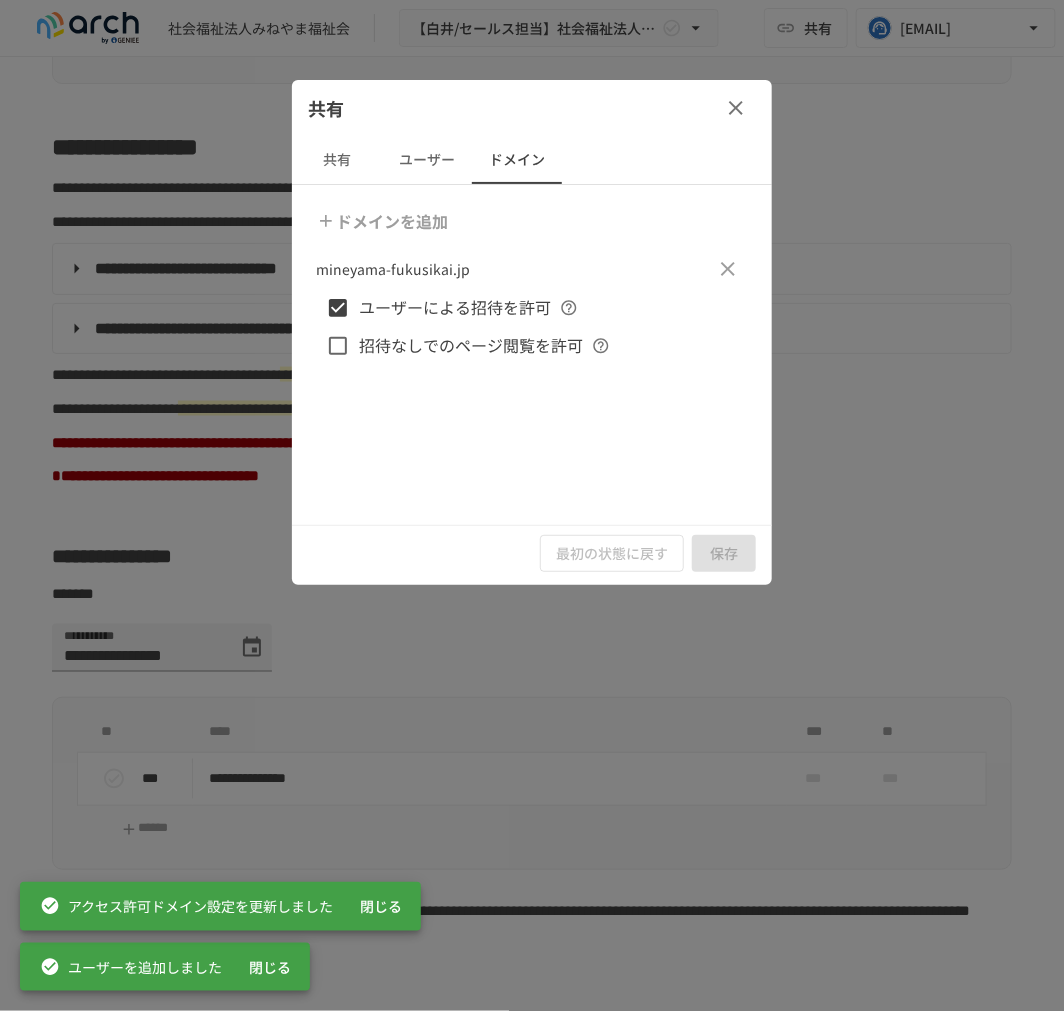 click at bounding box center [532, 505] 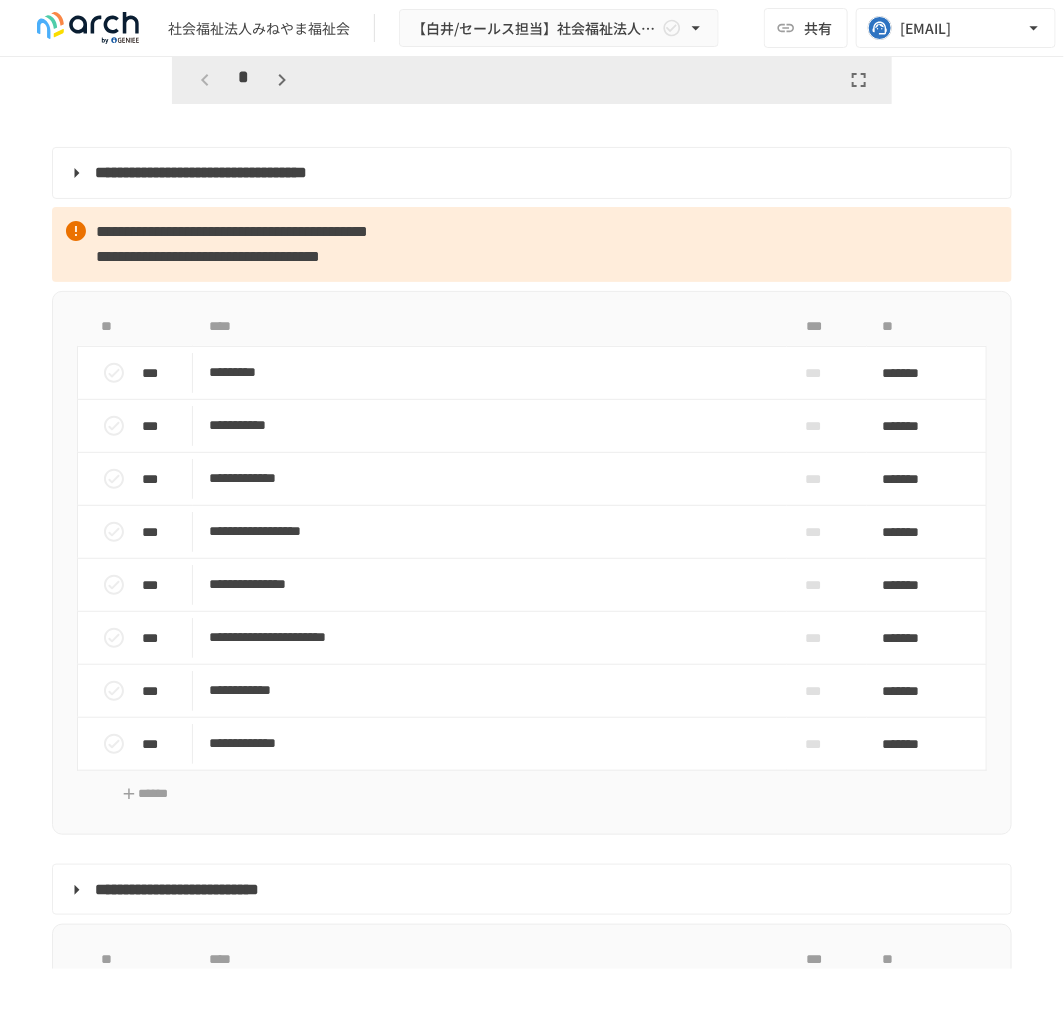 scroll, scrollTop: 2555, scrollLeft: 0, axis: vertical 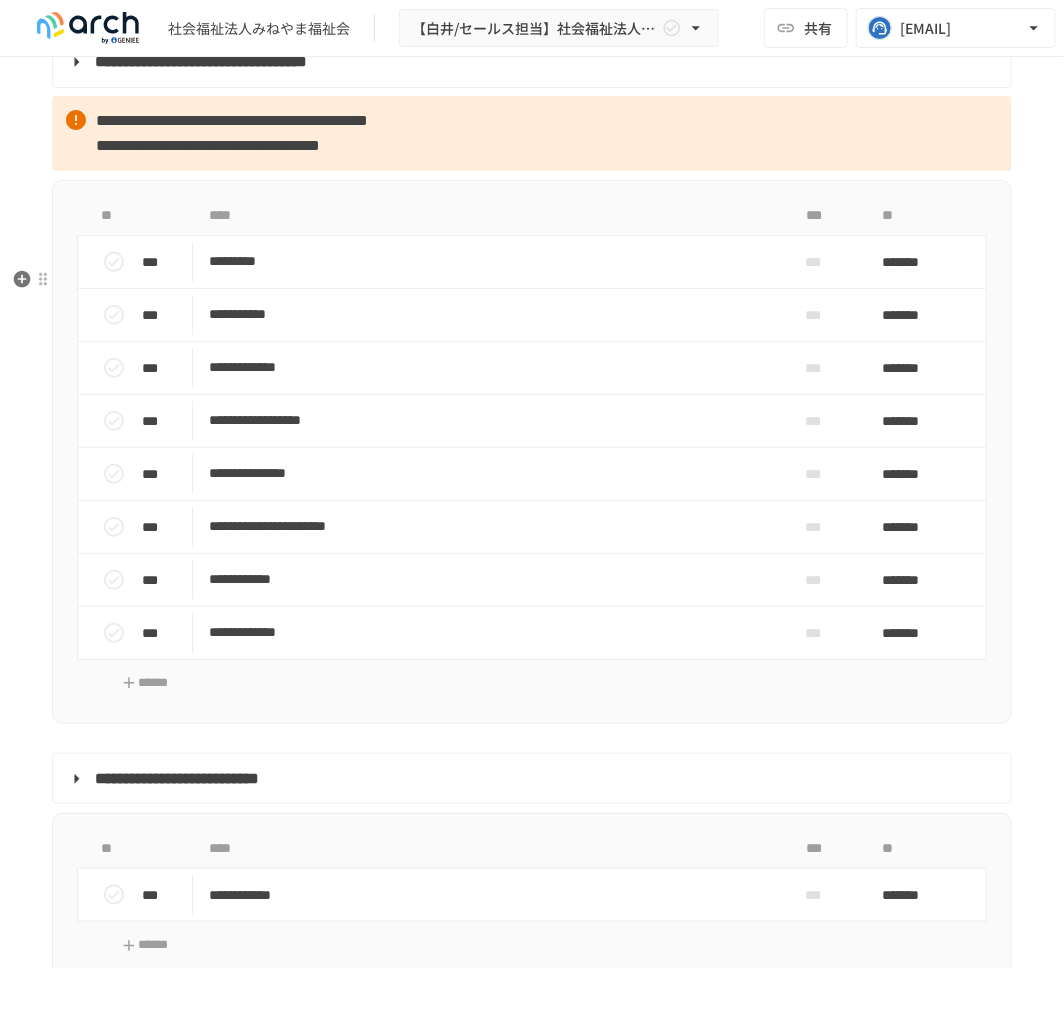 click on "**********" at bounding box center (532, 1171) 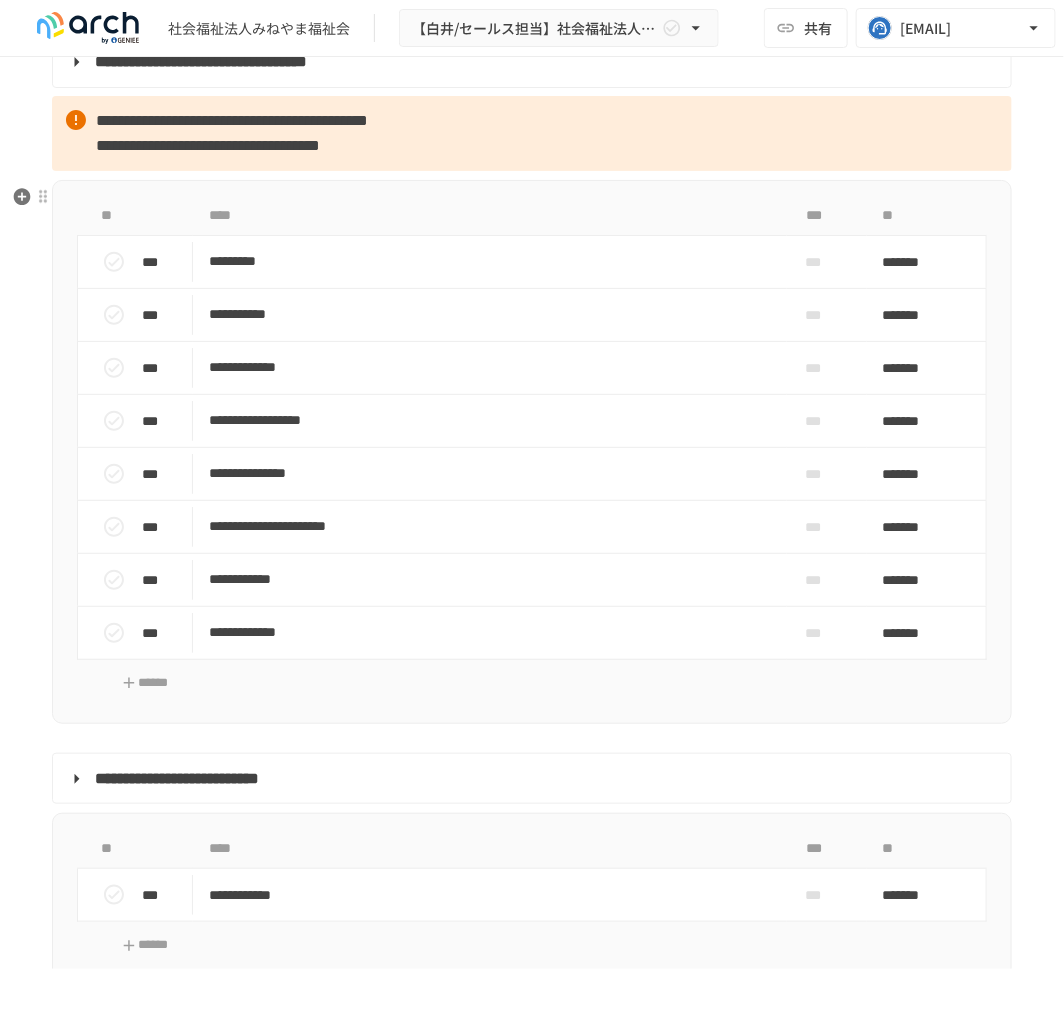 click on "**********" at bounding box center [532, 133] 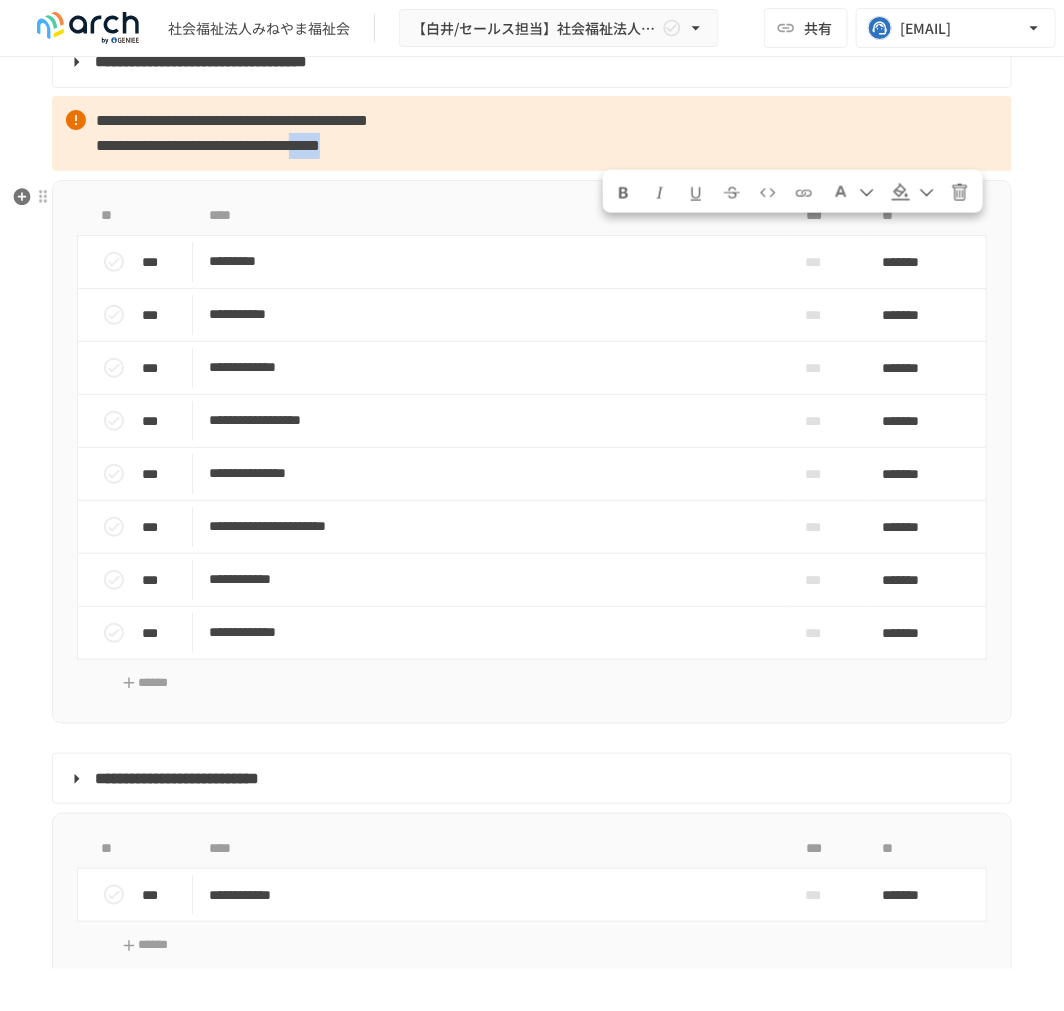 drag, startPoint x: 602, startPoint y: 233, endPoint x: 692, endPoint y: 237, distance: 90.088844 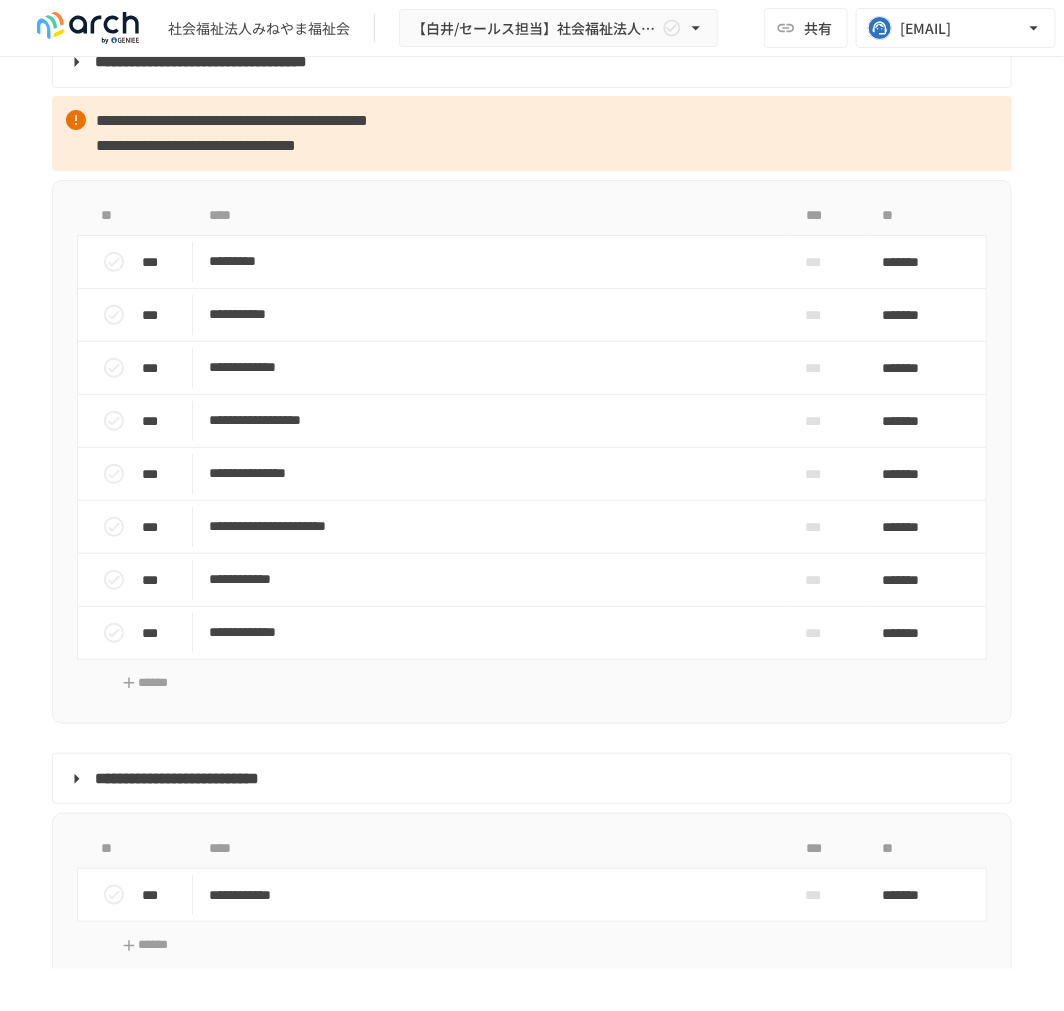 type 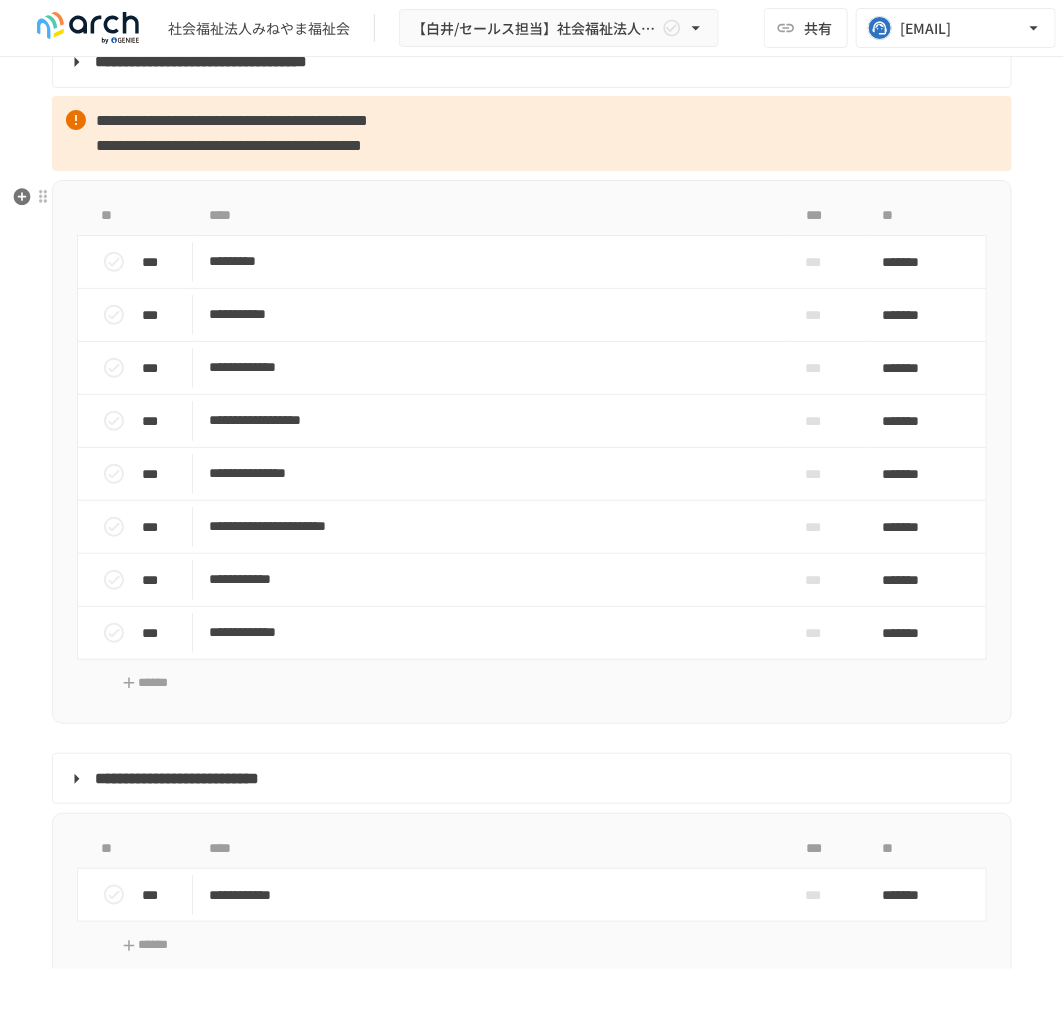 click on "**********" at bounding box center (532, 452) 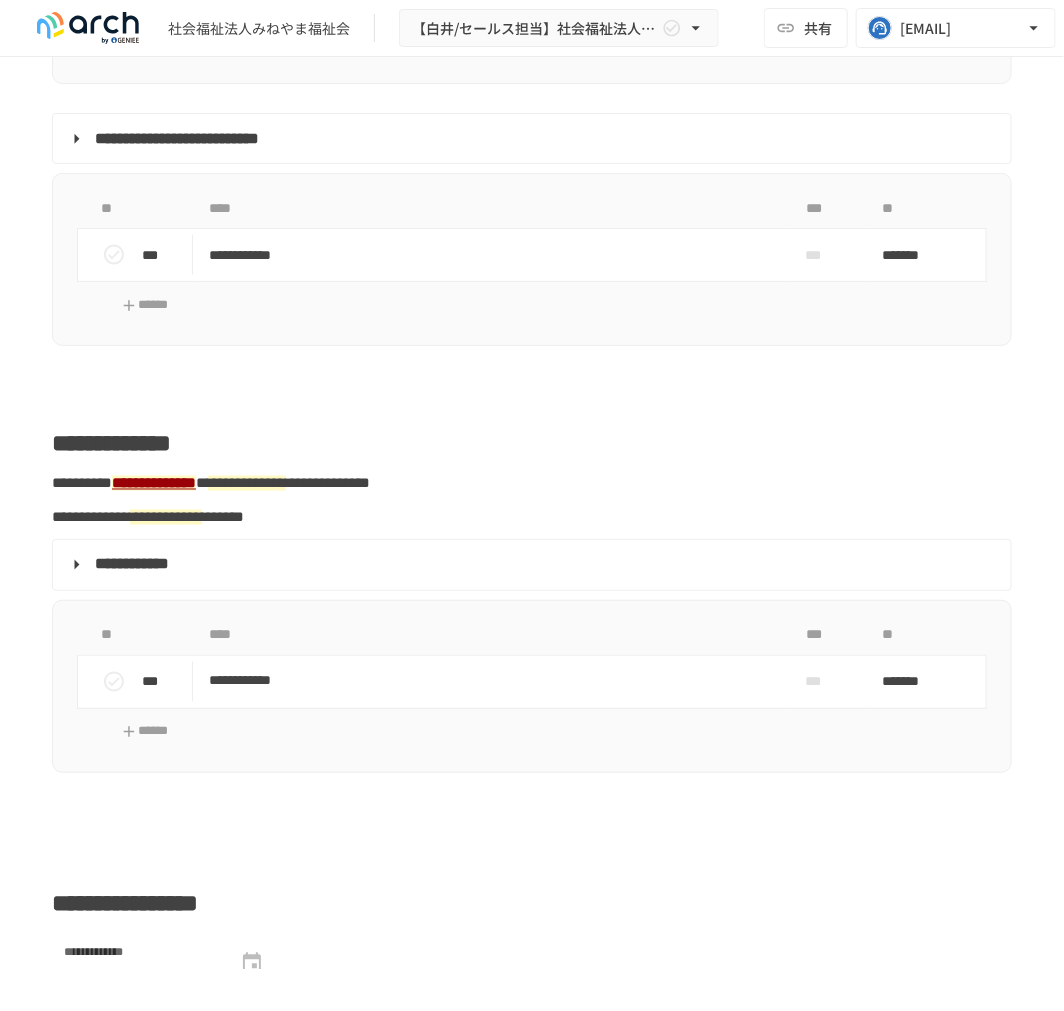 scroll, scrollTop: 3555, scrollLeft: 0, axis: vertical 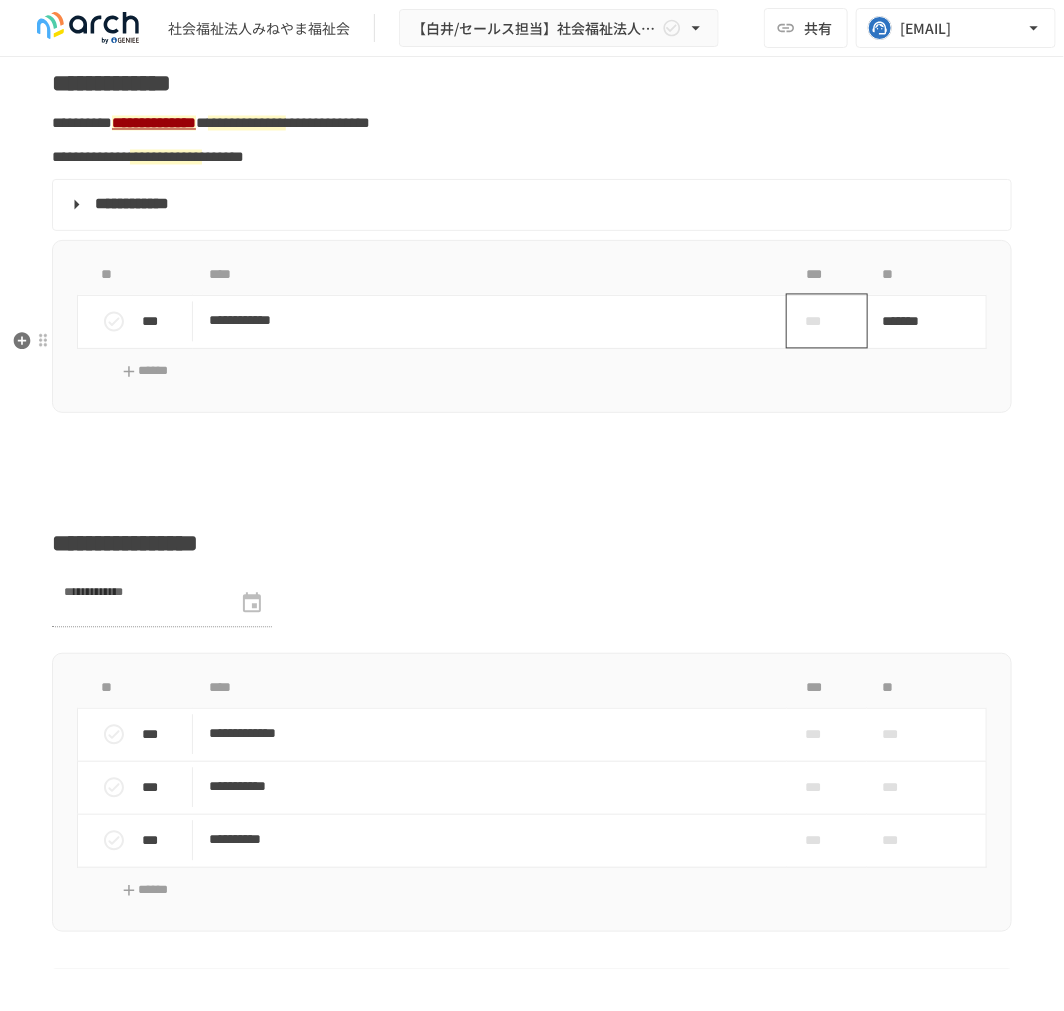 click on "***" at bounding box center (819, 322) 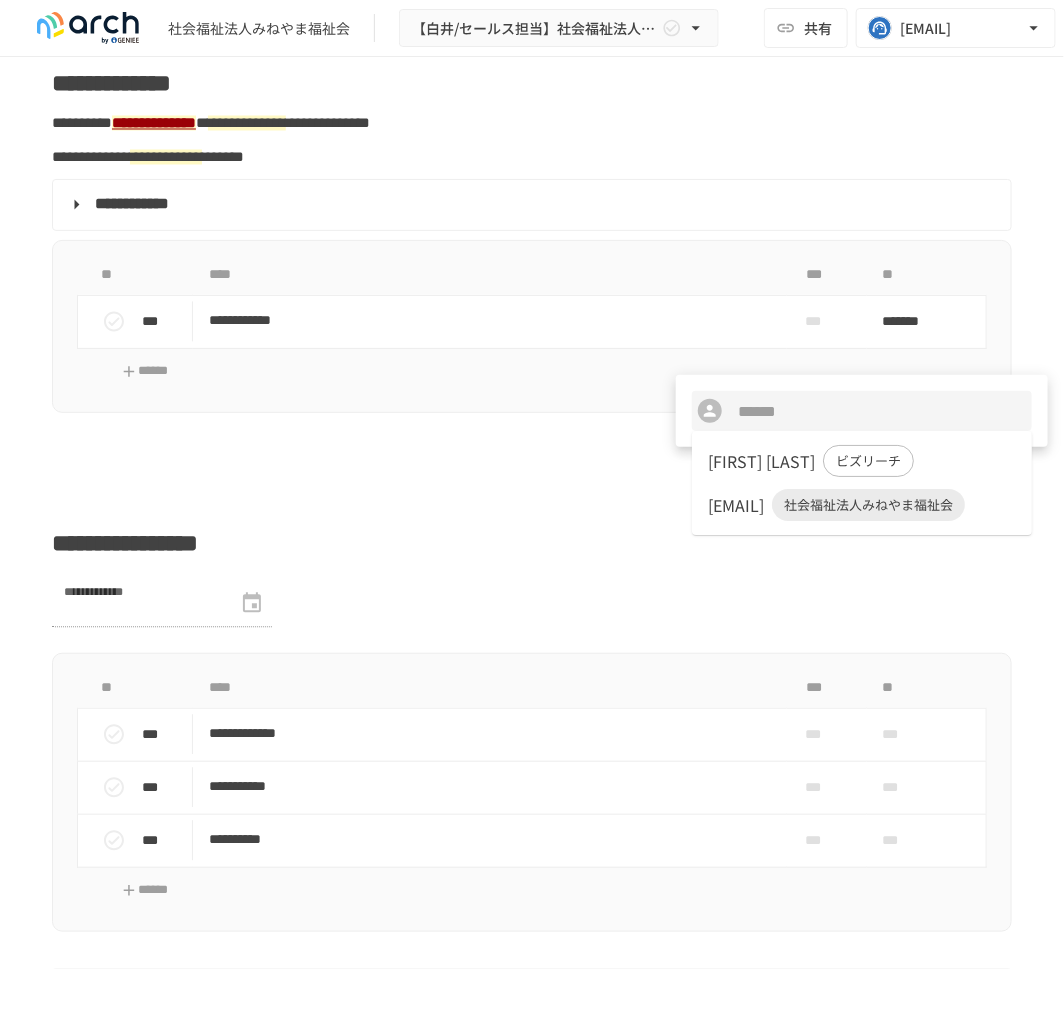 click on "[EMAIL]" at bounding box center (736, 505) 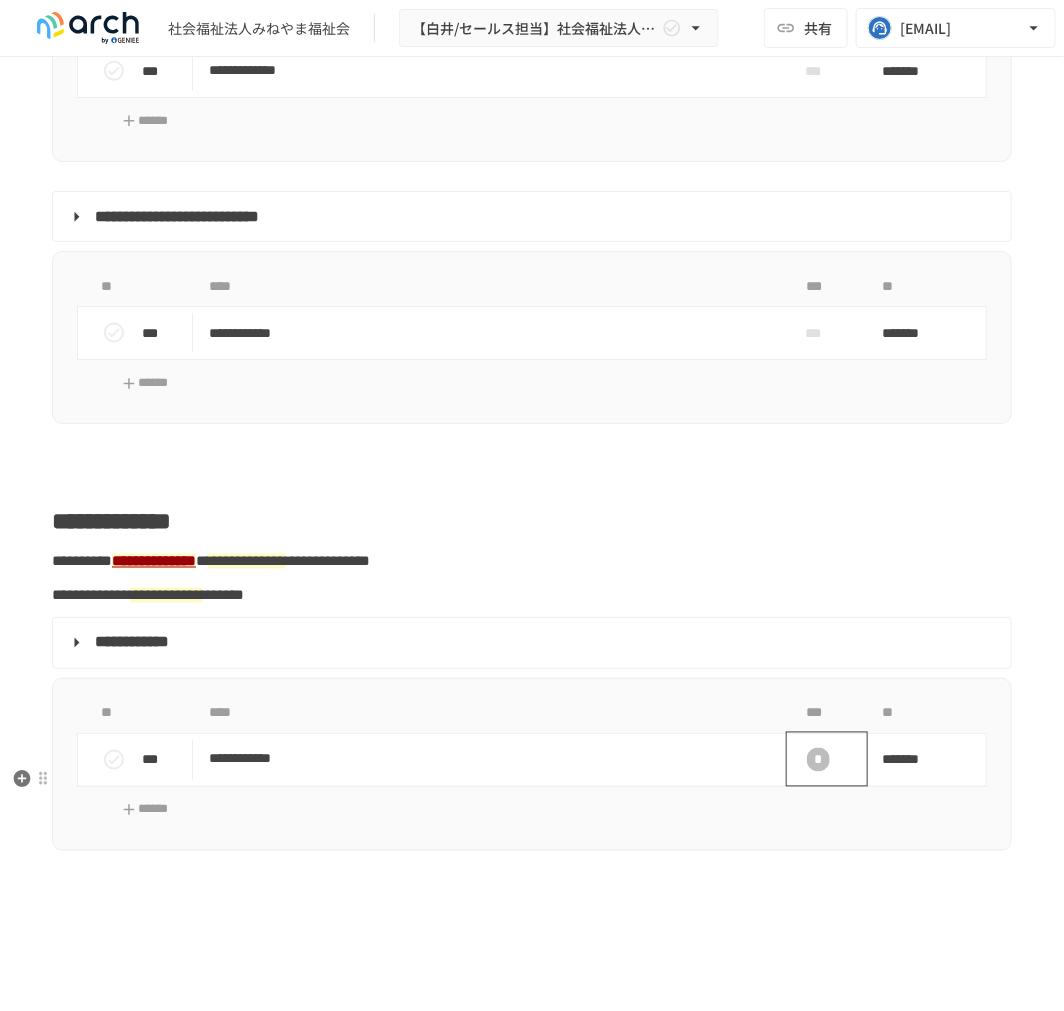 scroll, scrollTop: 3111, scrollLeft: 0, axis: vertical 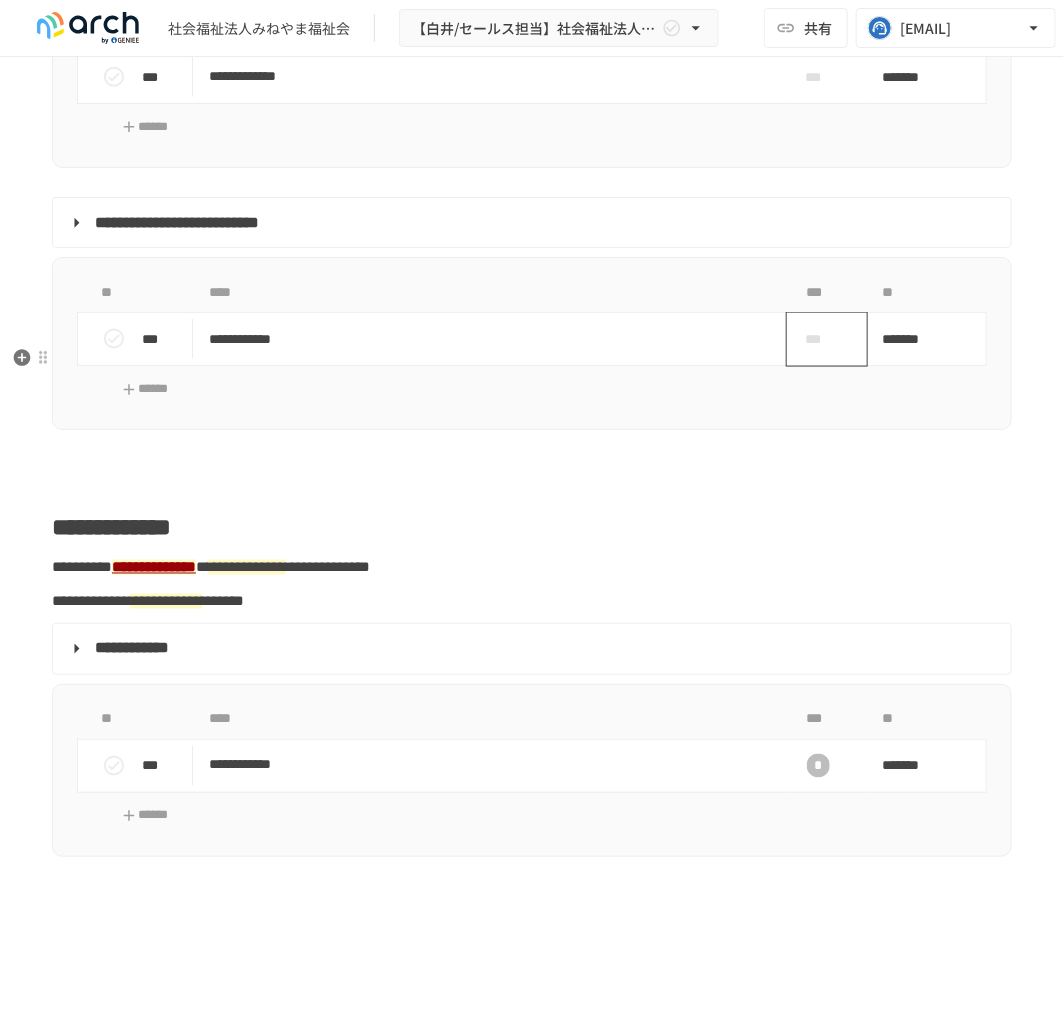 click on "***" at bounding box center (819, 339) 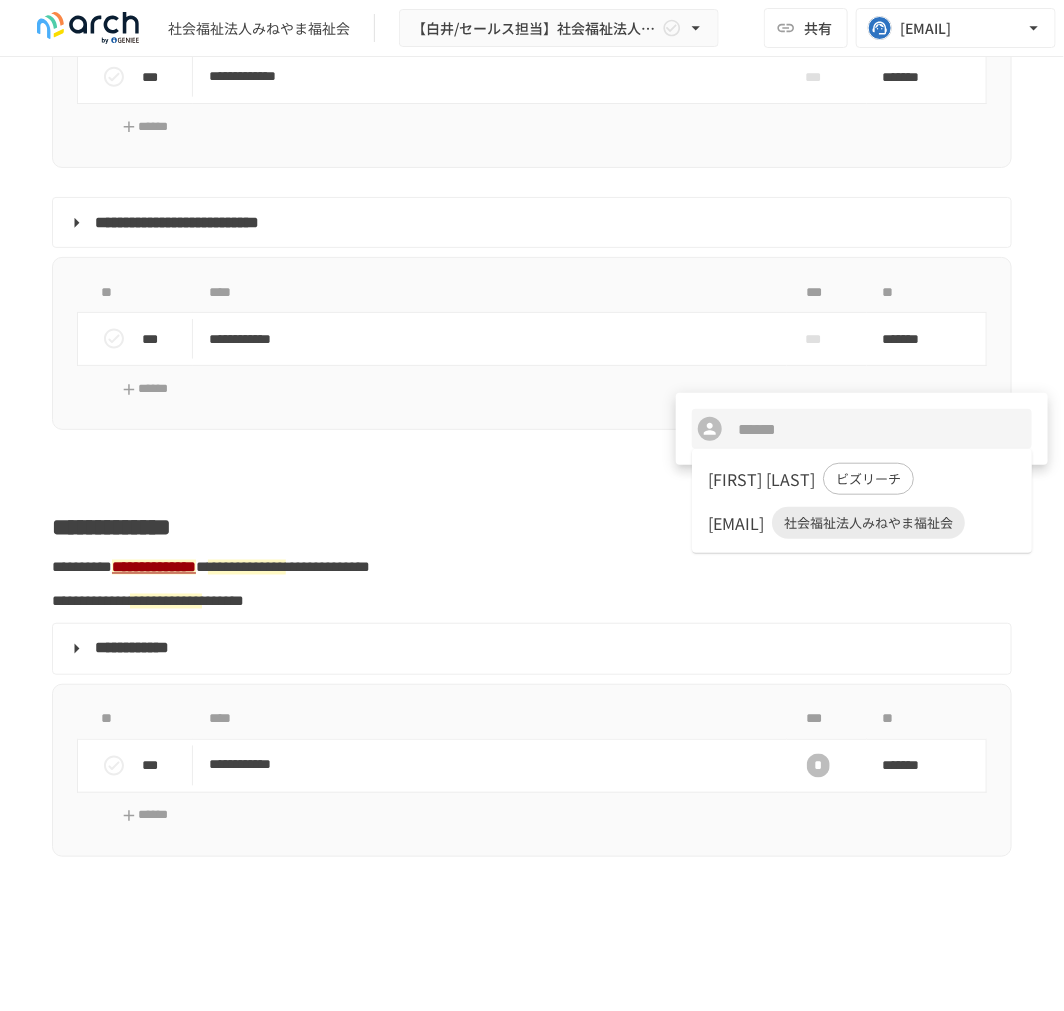 click on "[EMAIL]" at bounding box center (736, 523) 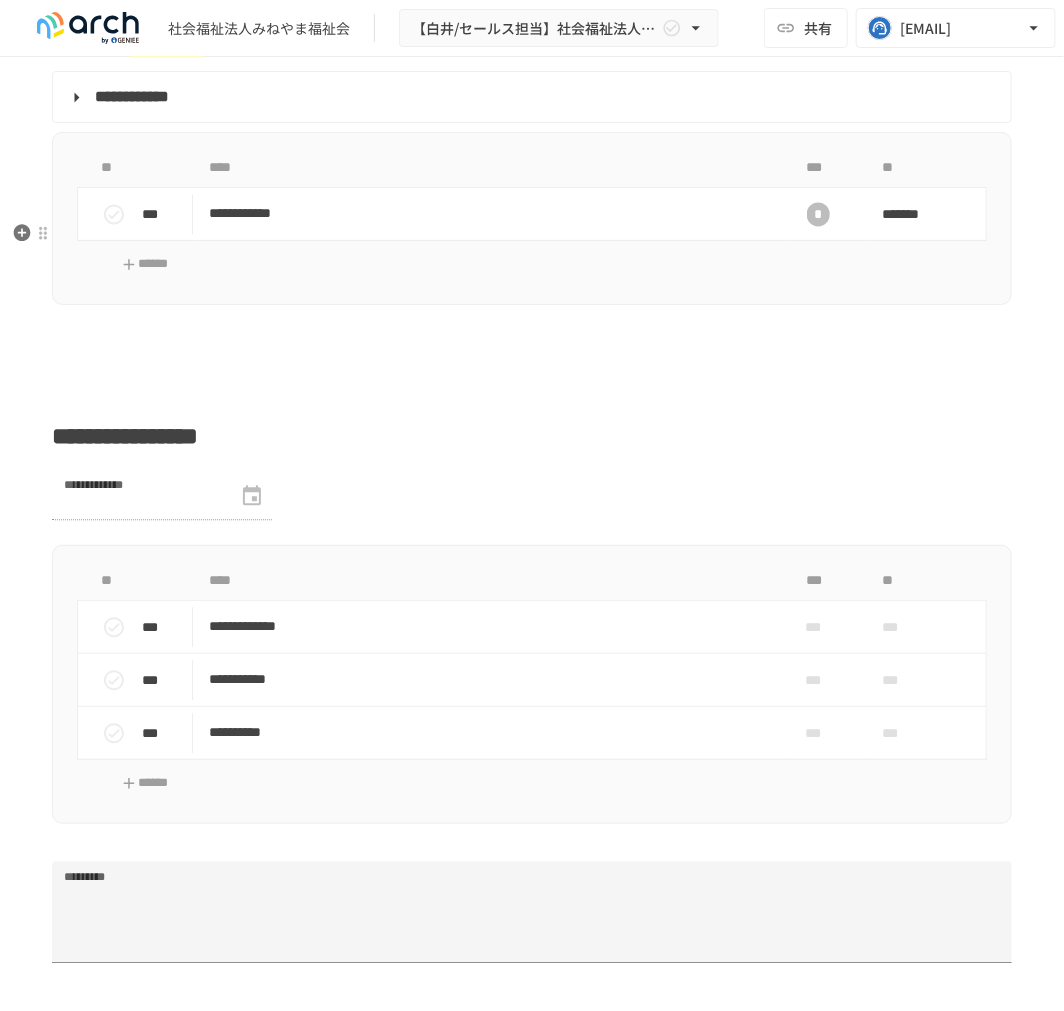 scroll, scrollTop: 3555, scrollLeft: 0, axis: vertical 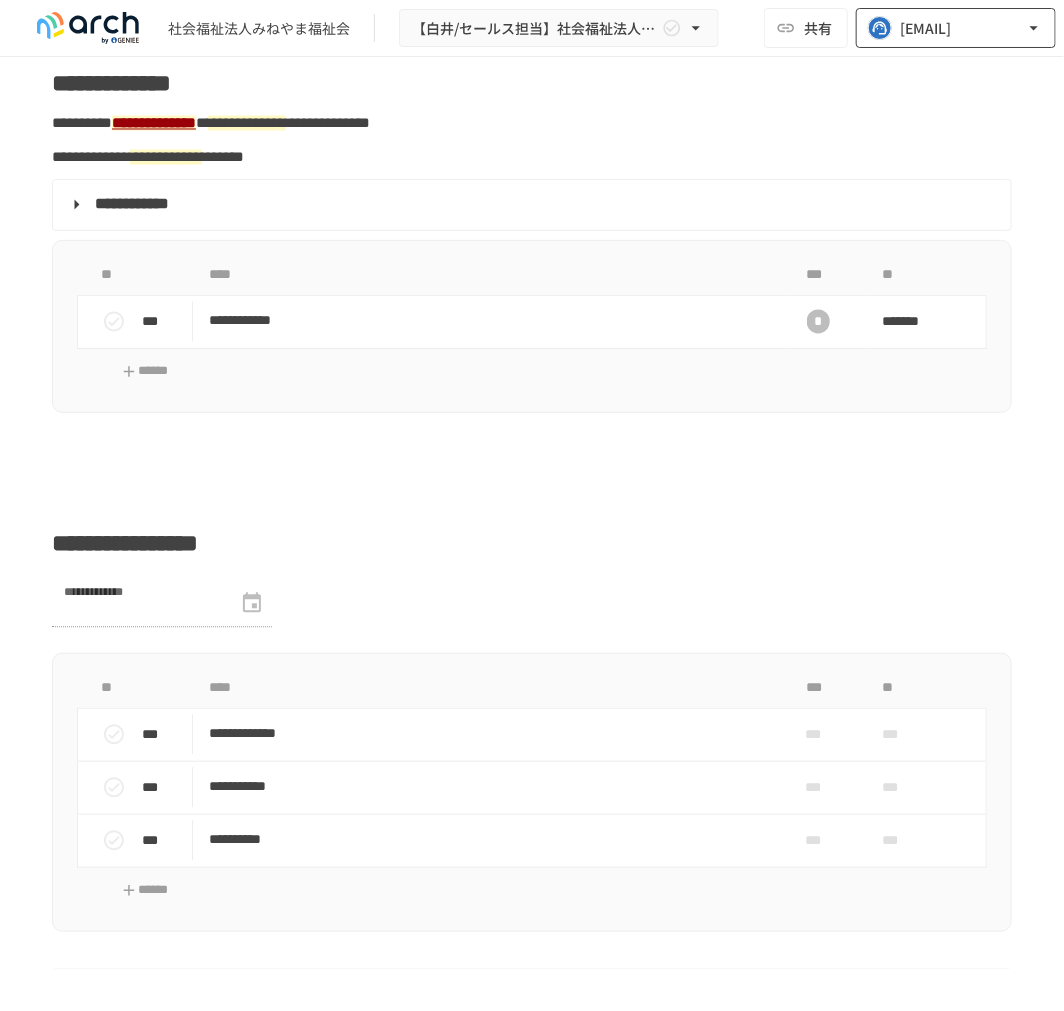 click on "[EMAIL]" at bounding box center (925, 28) 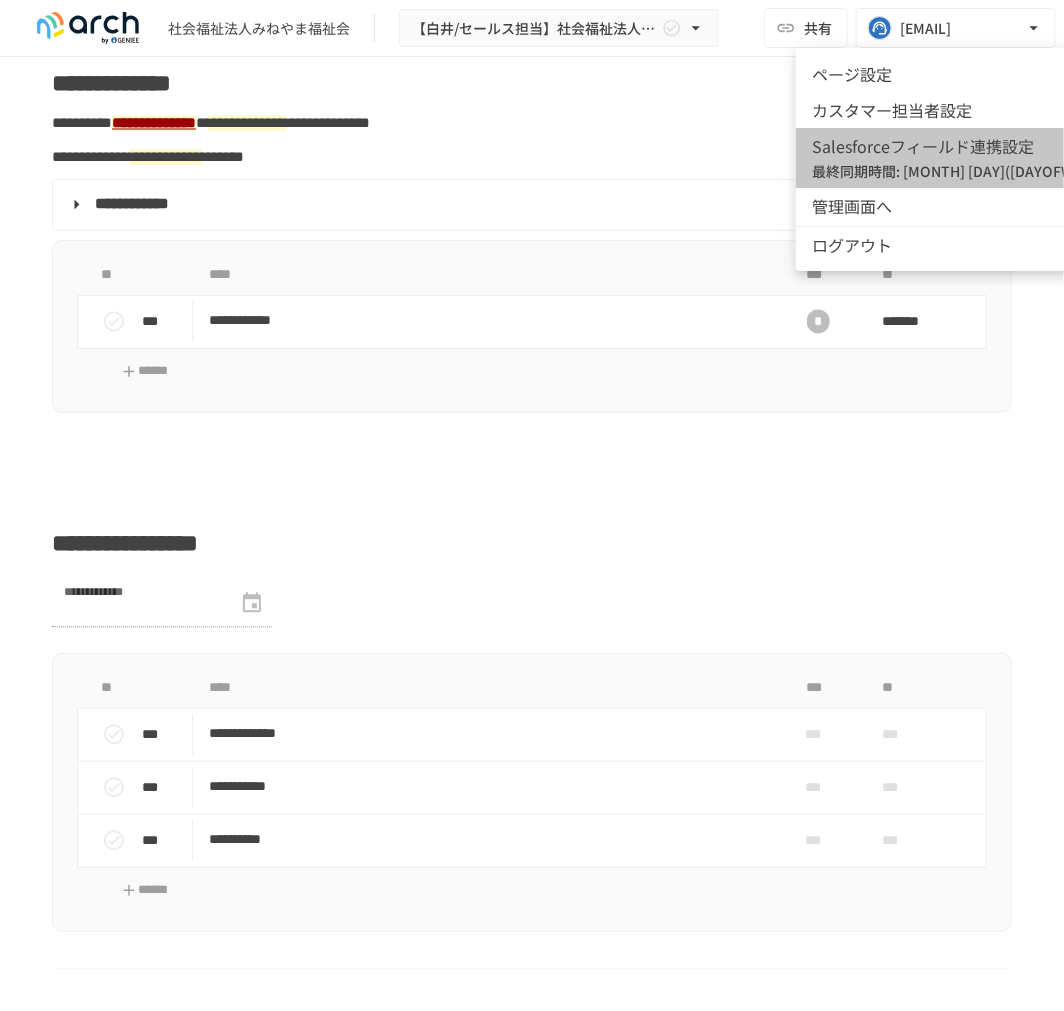 click on "Salesforceフィールド連携設定" at bounding box center [1020, 147] 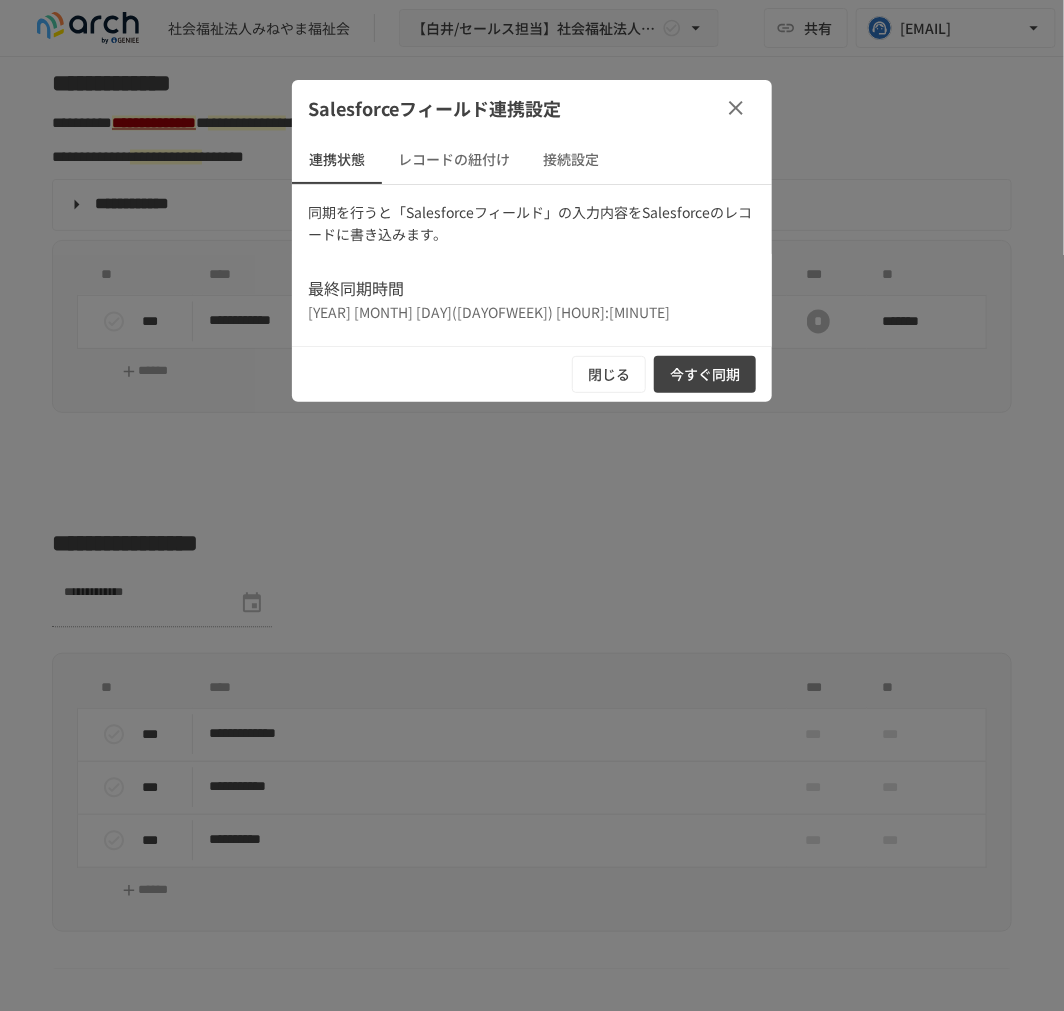 click on "今すぐ同期" at bounding box center (705, 374) 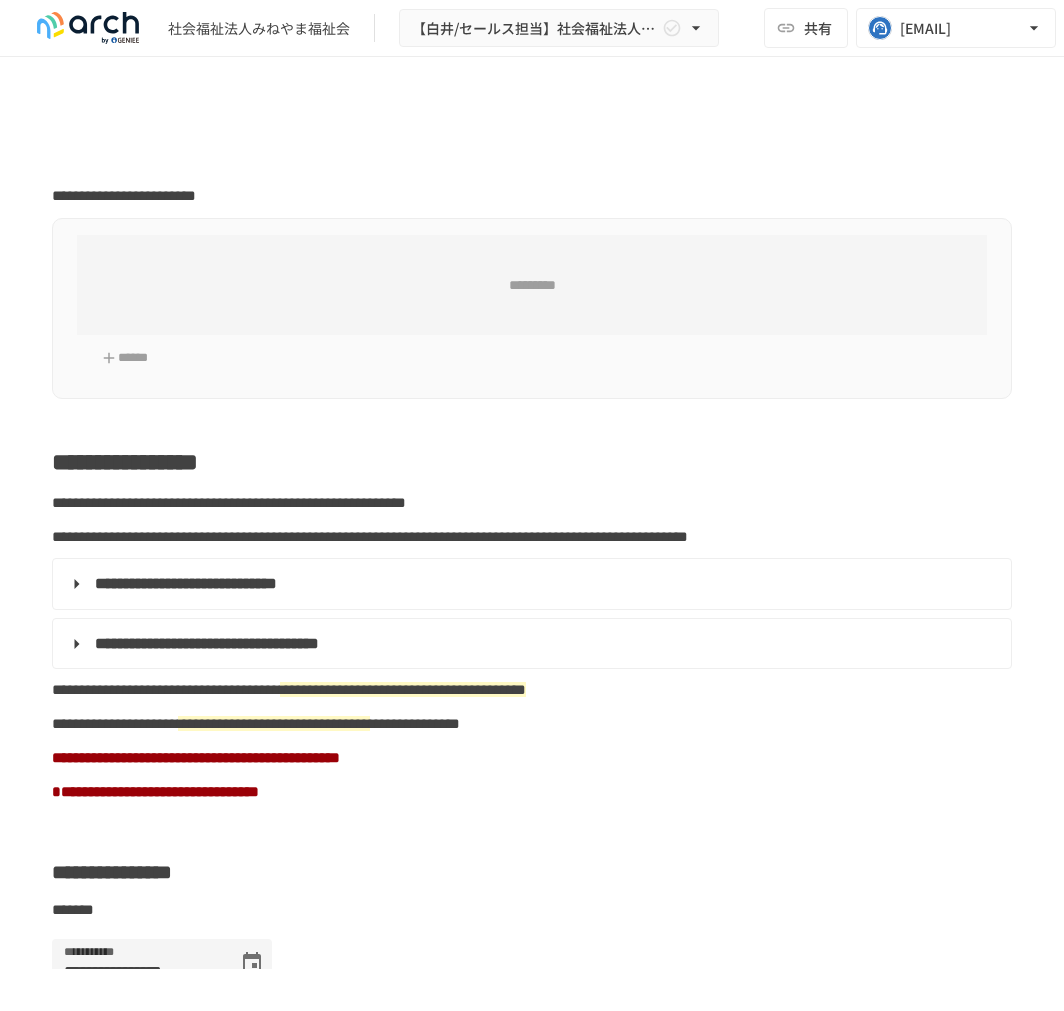 scroll, scrollTop: 0, scrollLeft: 0, axis: both 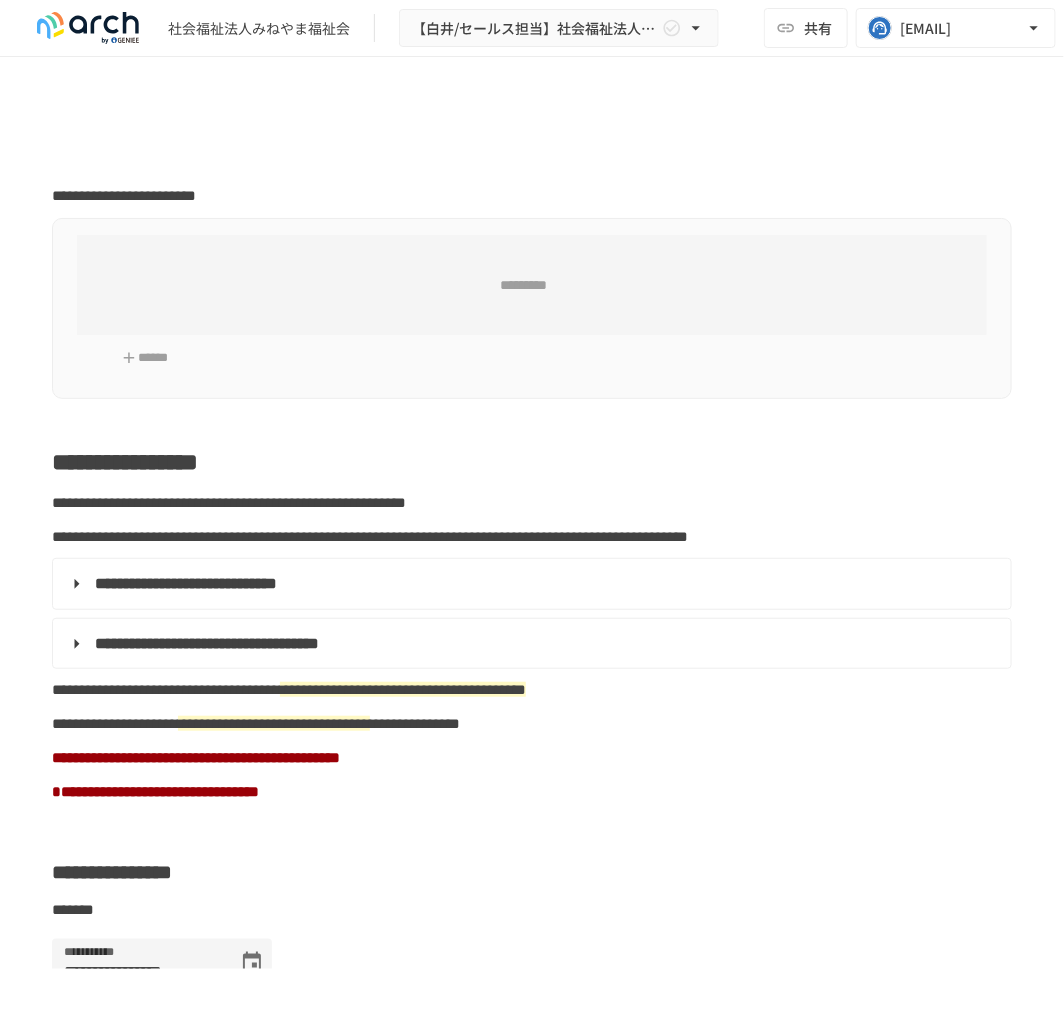 type on "**********" 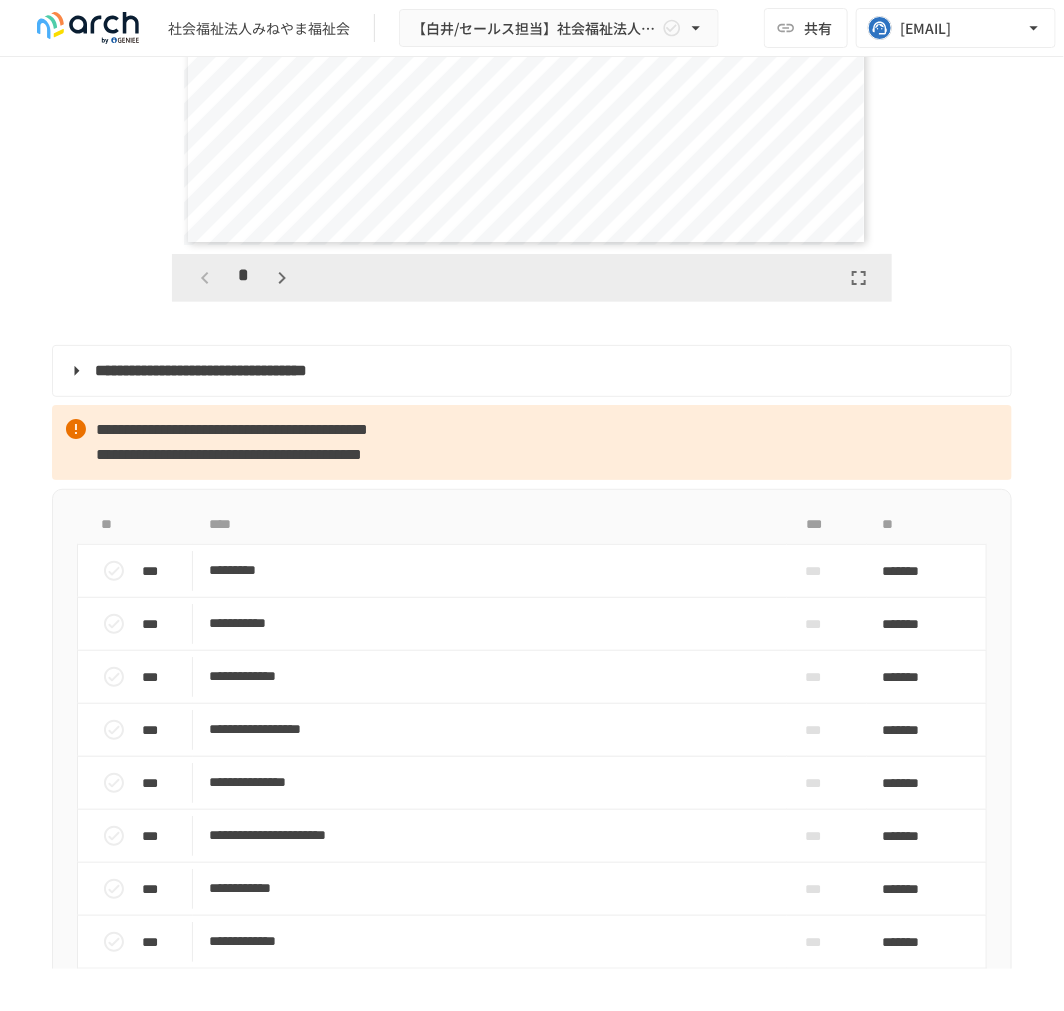 scroll, scrollTop: 2647, scrollLeft: 0, axis: vertical 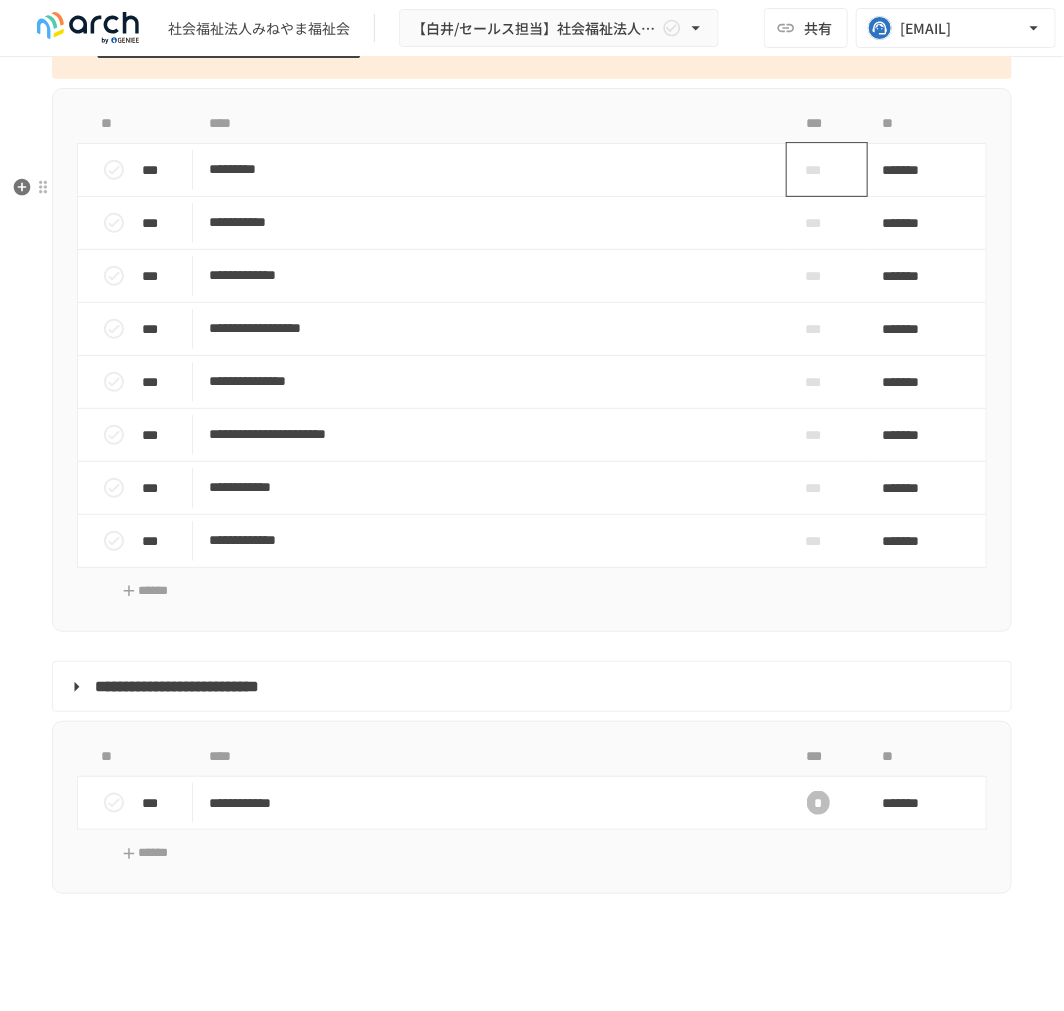 click on "***" at bounding box center (819, 170) 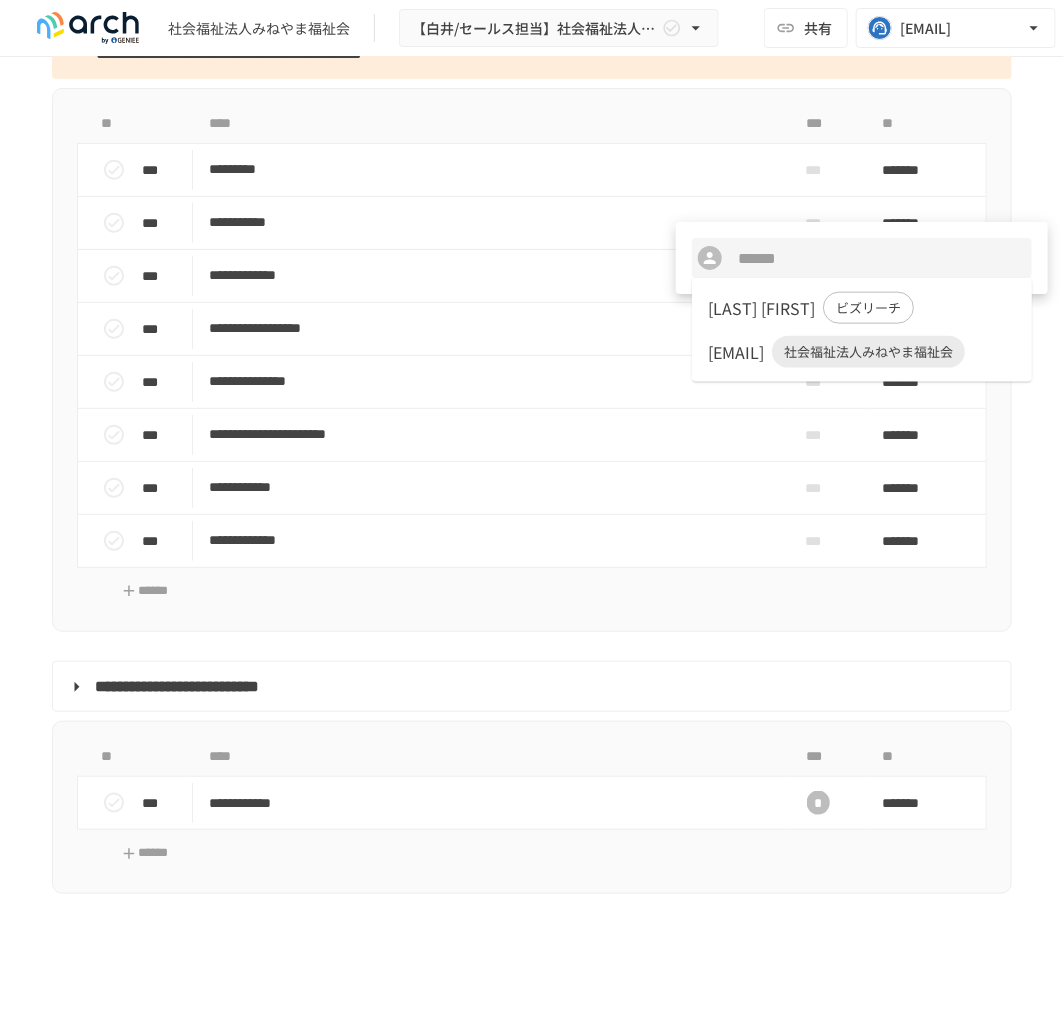click on "a-ooshiro@mineyama-fukusikai.jp" at bounding box center (736, 352) 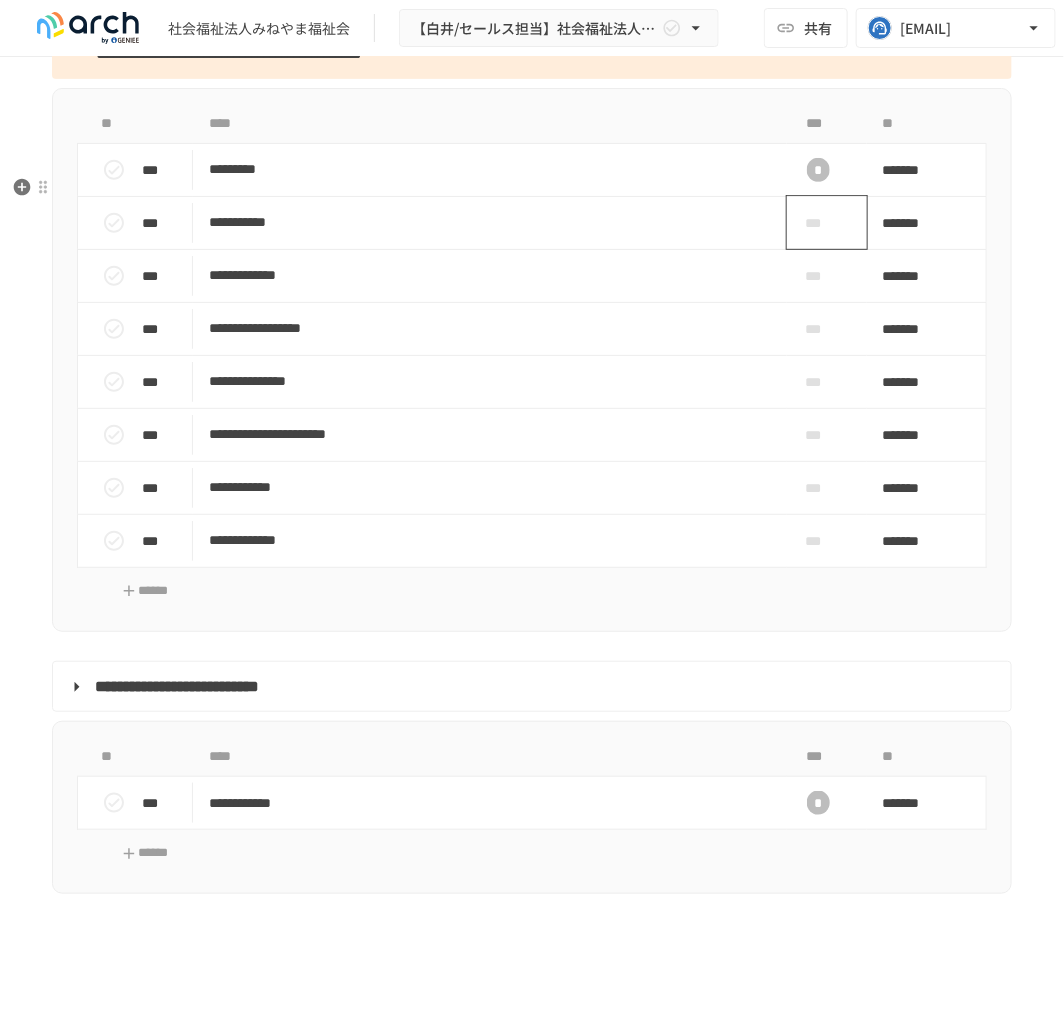 click on "***" at bounding box center [819, 223] 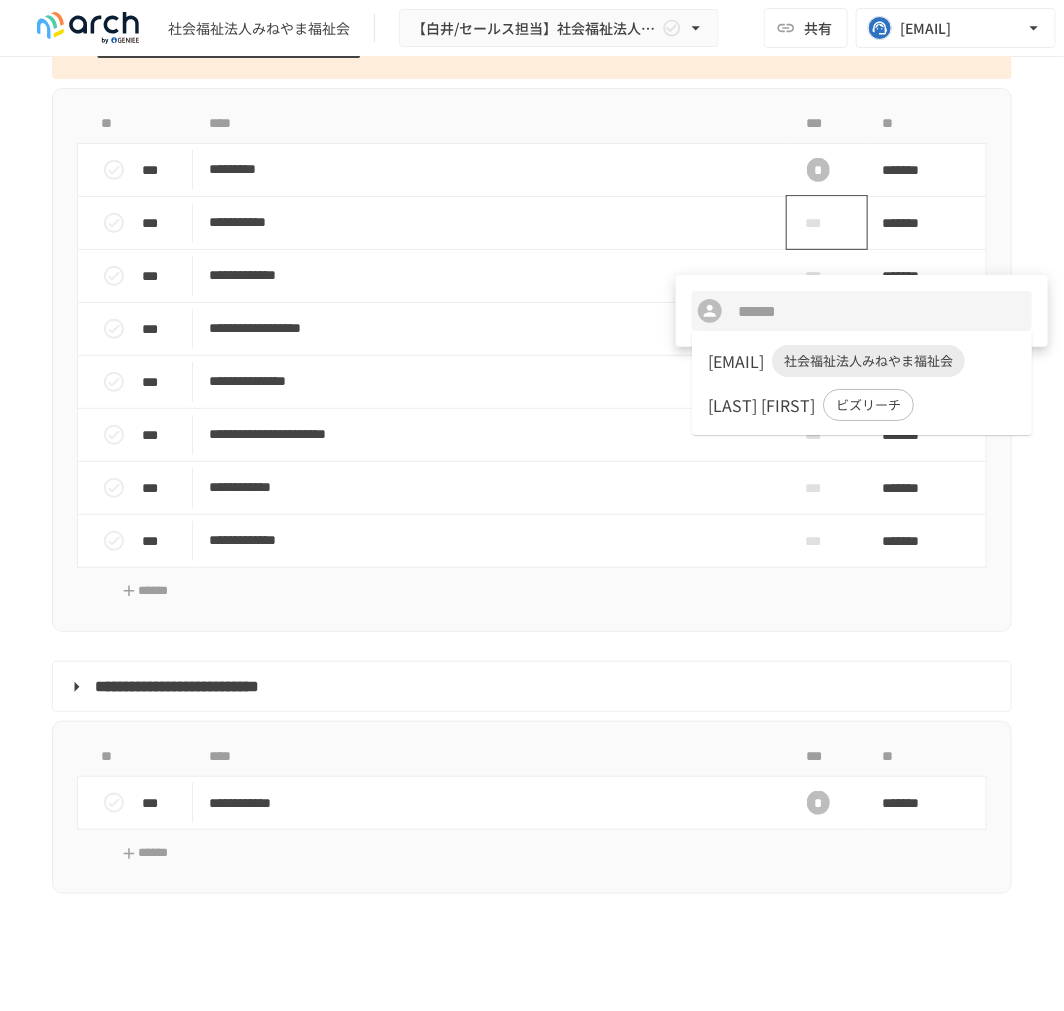 click on "a-ooshiro@mineyama-fukusikai.jp" at bounding box center [736, 361] 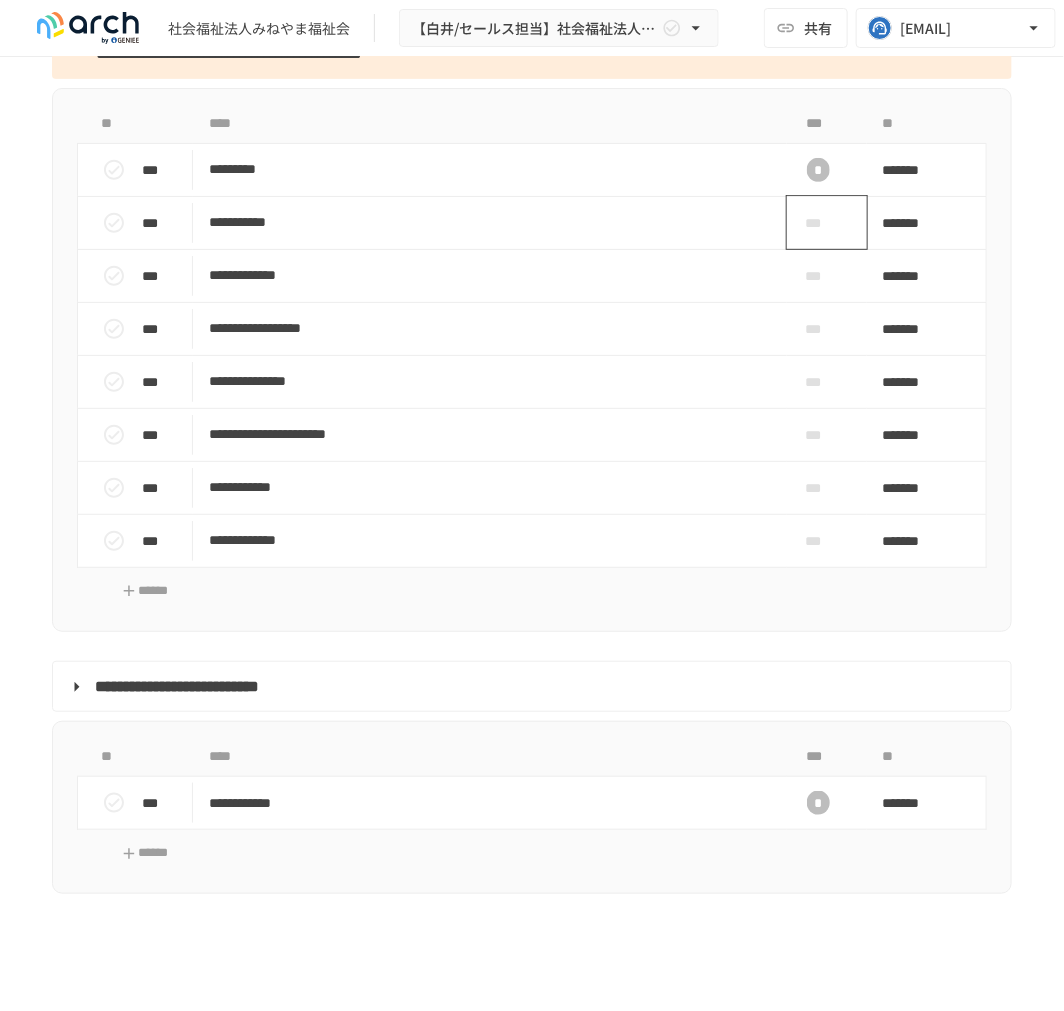 click on "***" at bounding box center [819, 276] 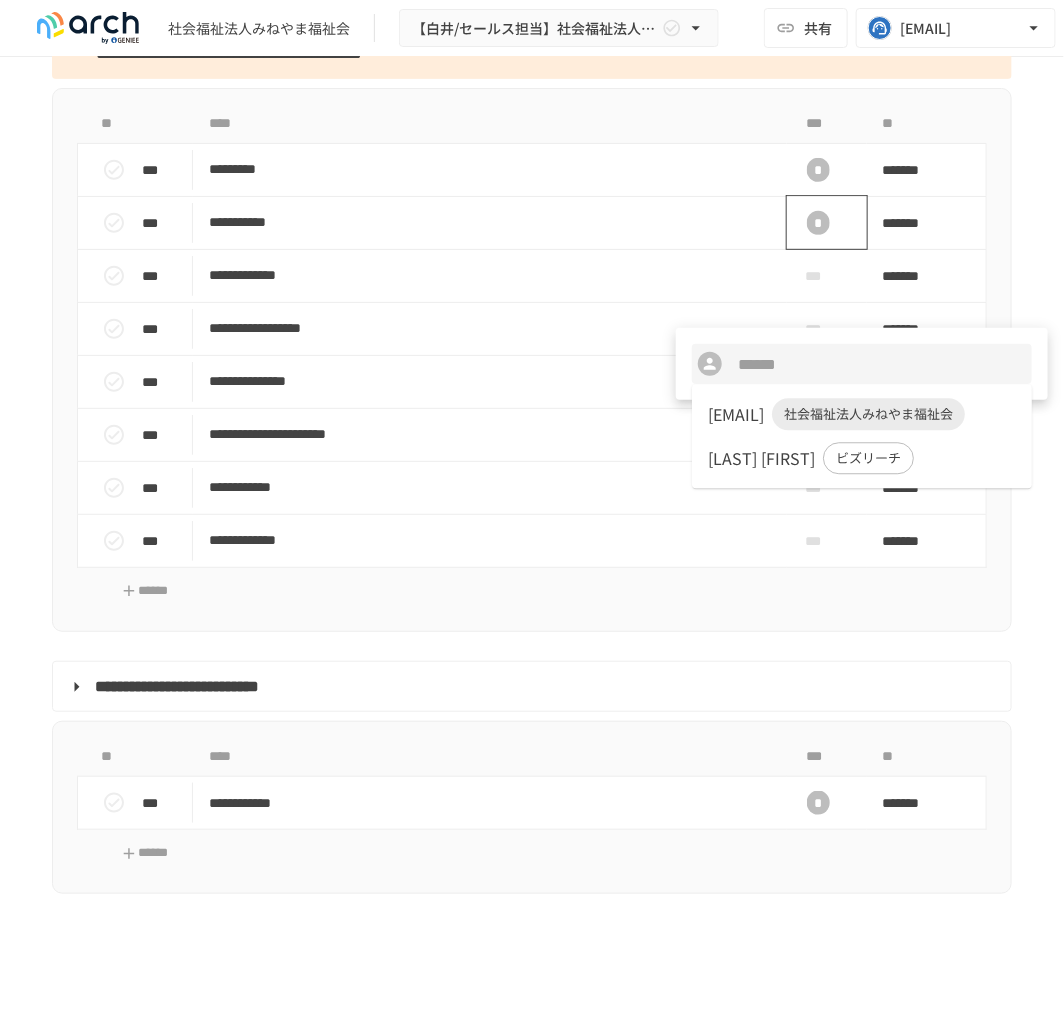 drag, startPoint x: 806, startPoint y: 375, endPoint x: 794, endPoint y: 405, distance: 32.31099 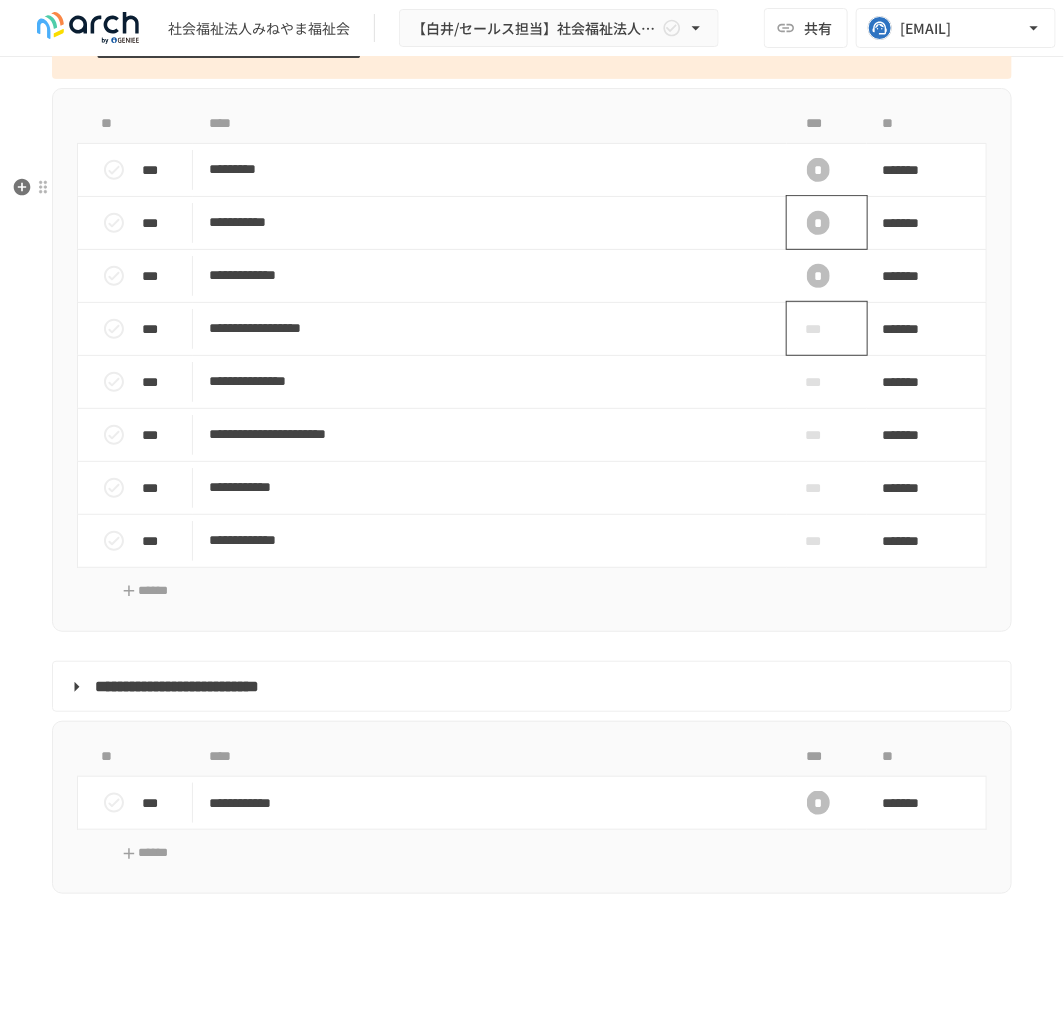 click on "***" at bounding box center [819, 329] 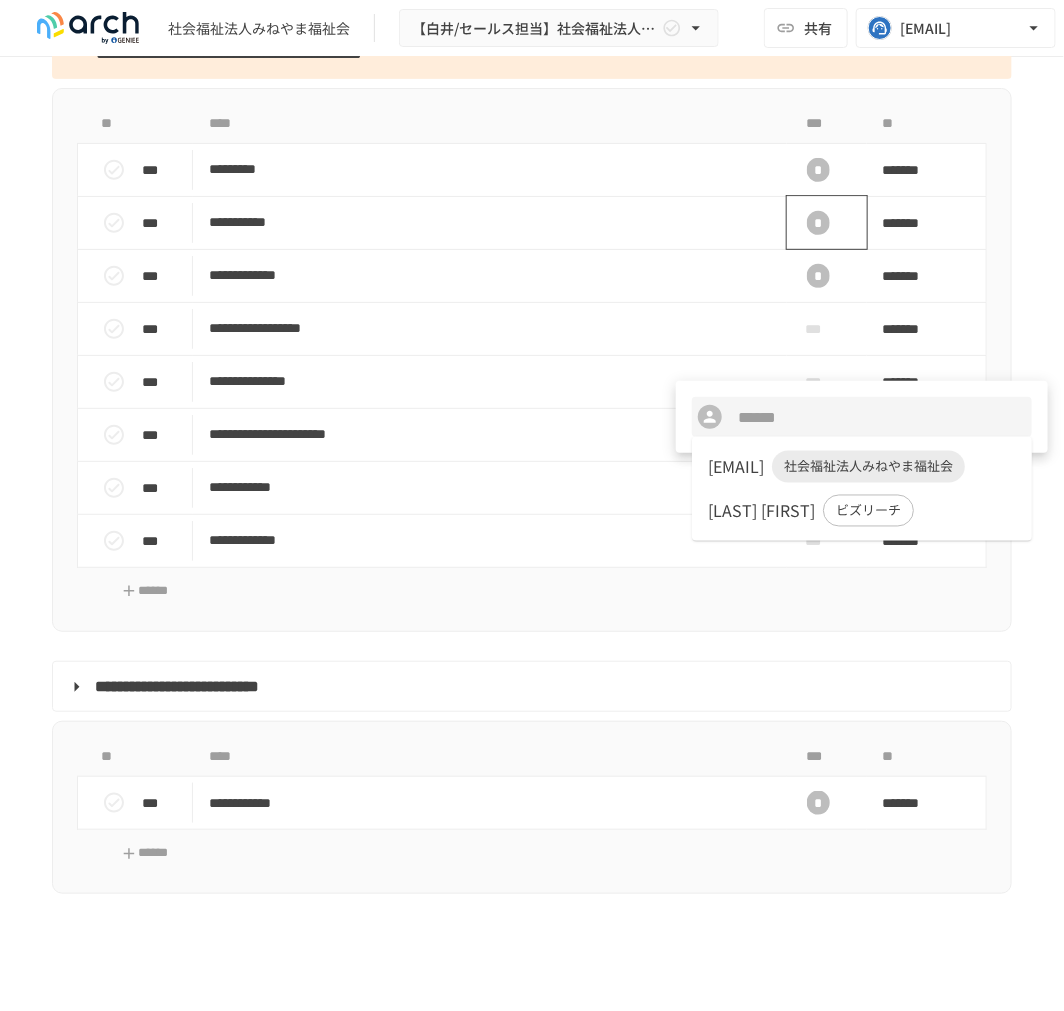 click on "a-ooshiro@mineyama-fukusikai.jp 社会福祉法人みねやま福祉会" at bounding box center (862, 467) 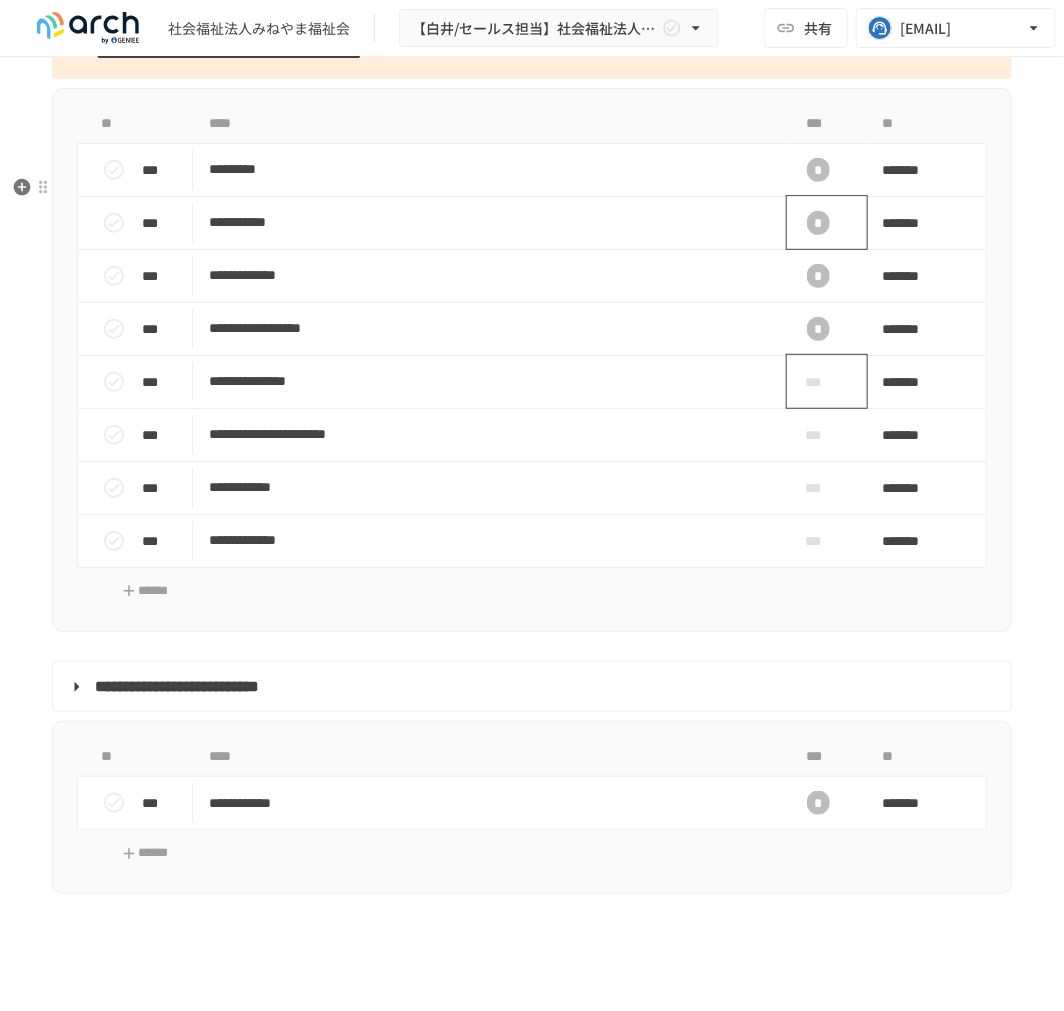 click on "***" at bounding box center (819, 382) 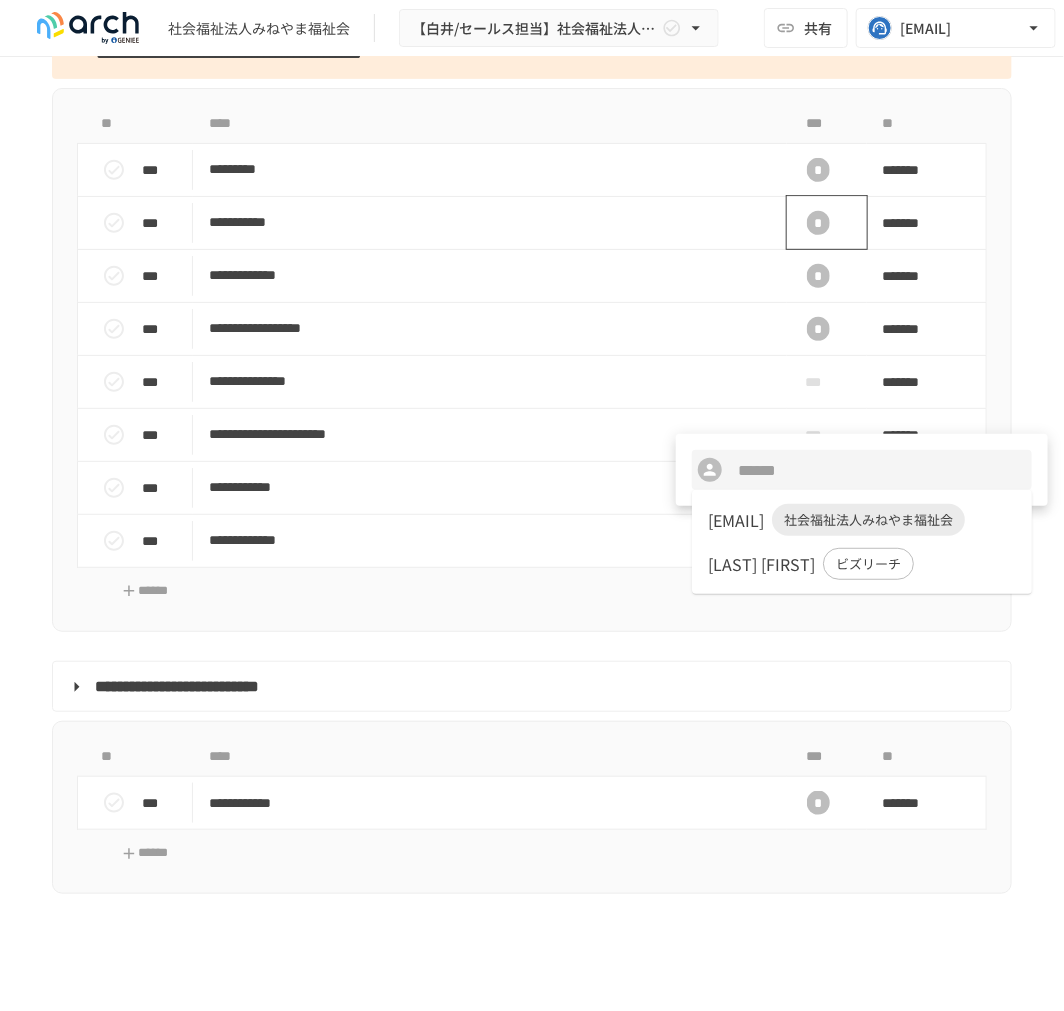 click on "a-ooshiro@mineyama-fukusikai.jp 社会福祉法人みねやま福祉会" at bounding box center (862, 520) 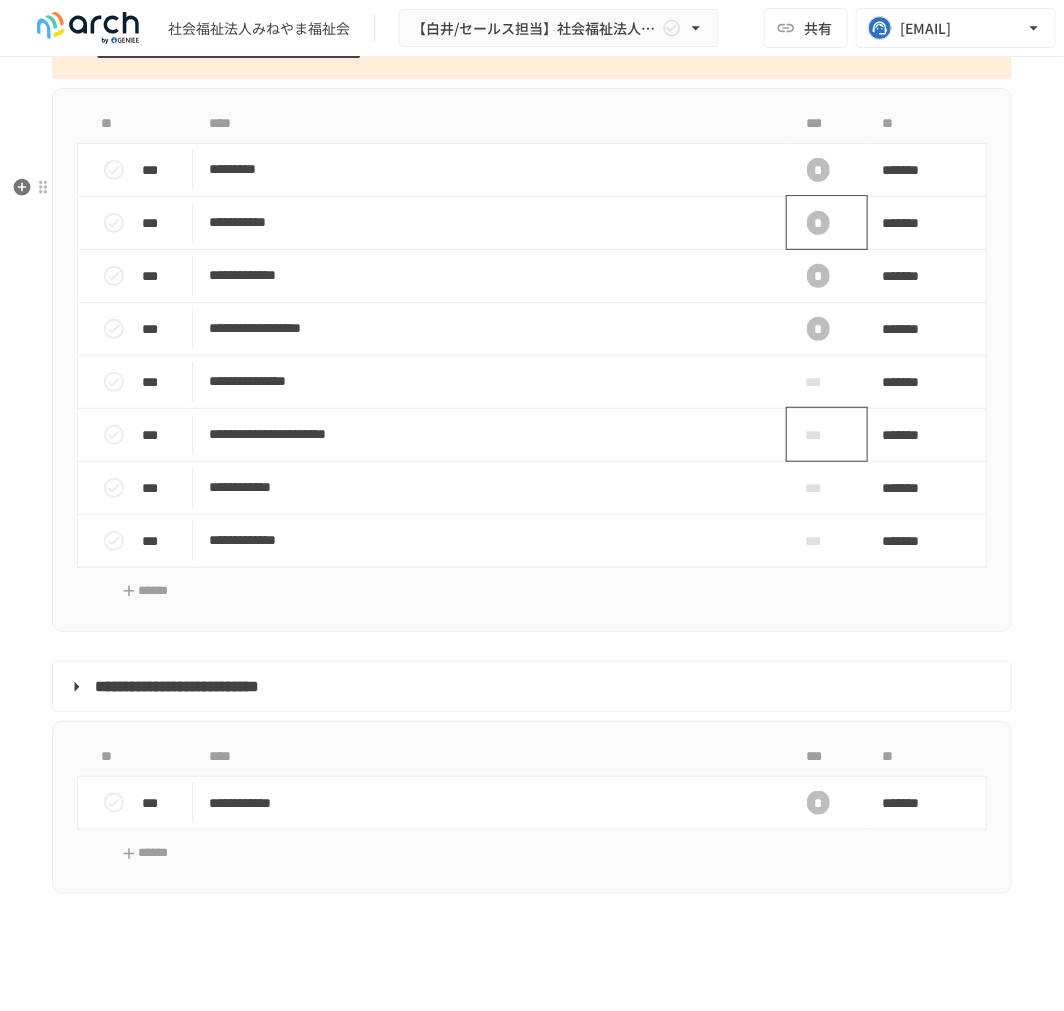 click on "***" at bounding box center [819, 435] 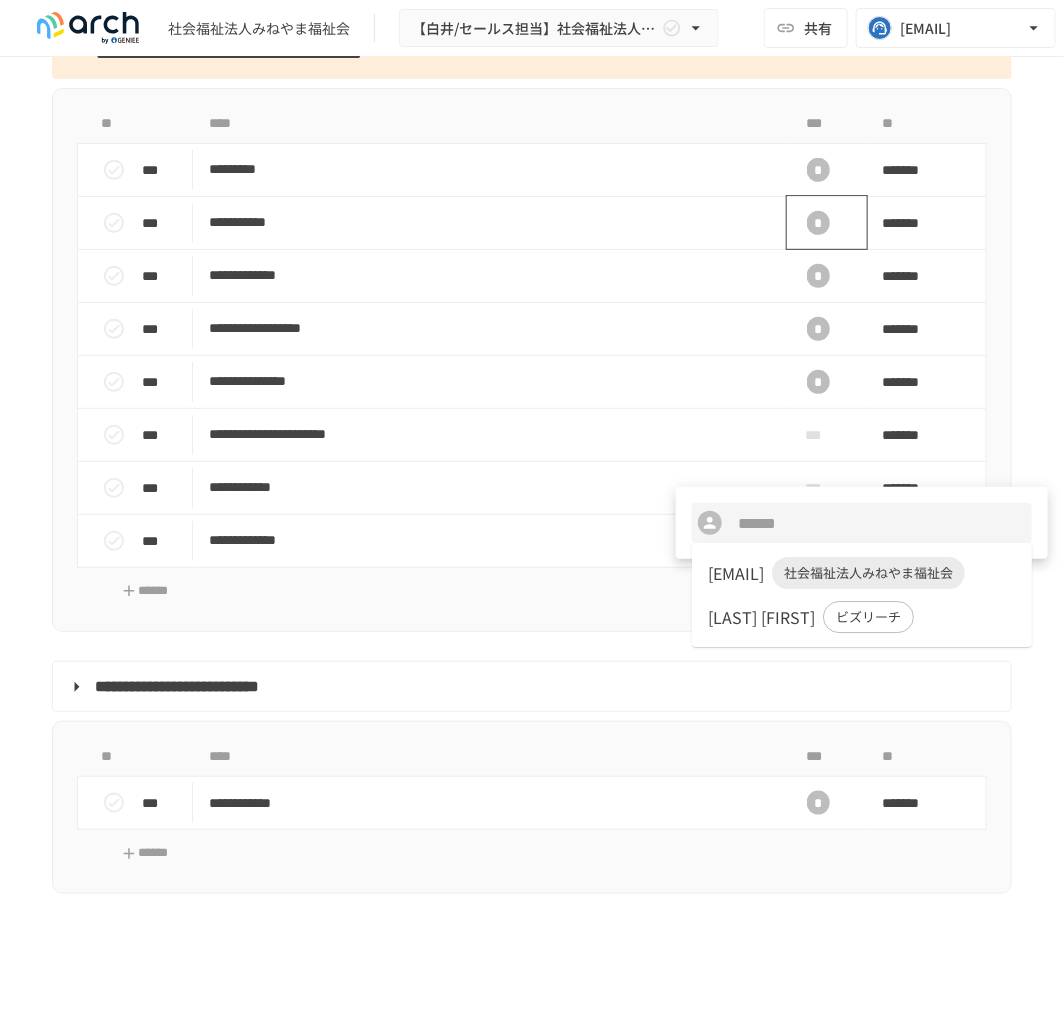 click on "a-ooshiro@mineyama-fukusikai.jp 社会福祉法人みねやま福祉会" at bounding box center (862, 573) 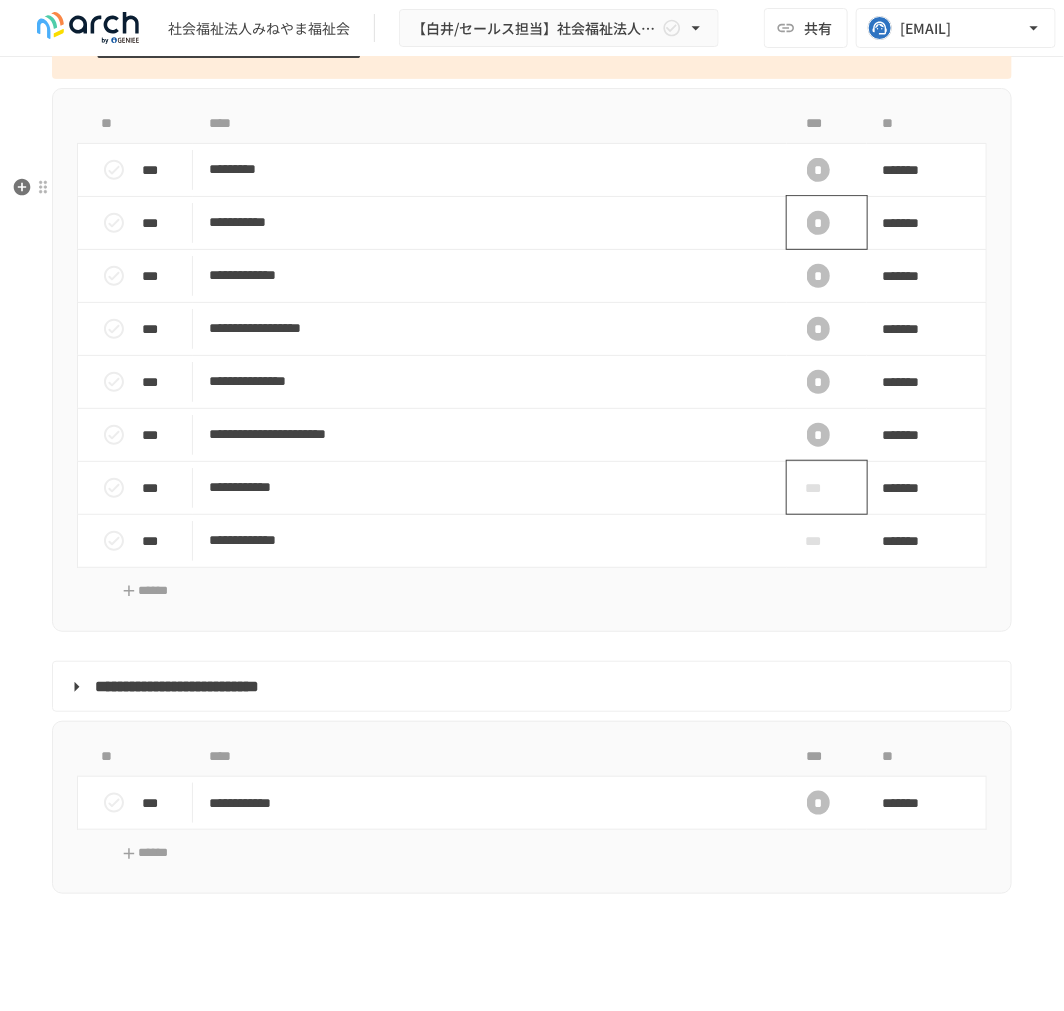 click on "***" at bounding box center (819, 488) 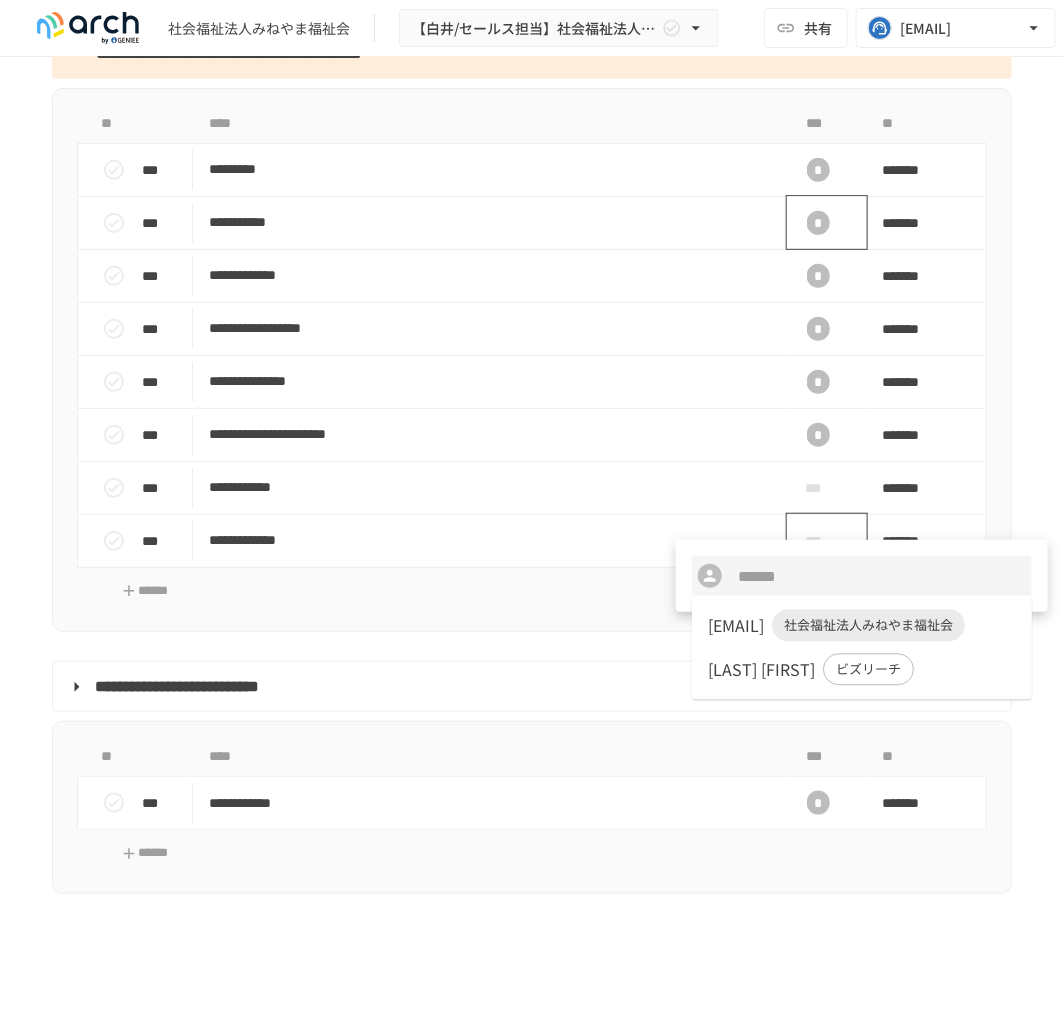drag, startPoint x: 802, startPoint y: 575, endPoint x: 815, endPoint y: 615, distance: 42.059483 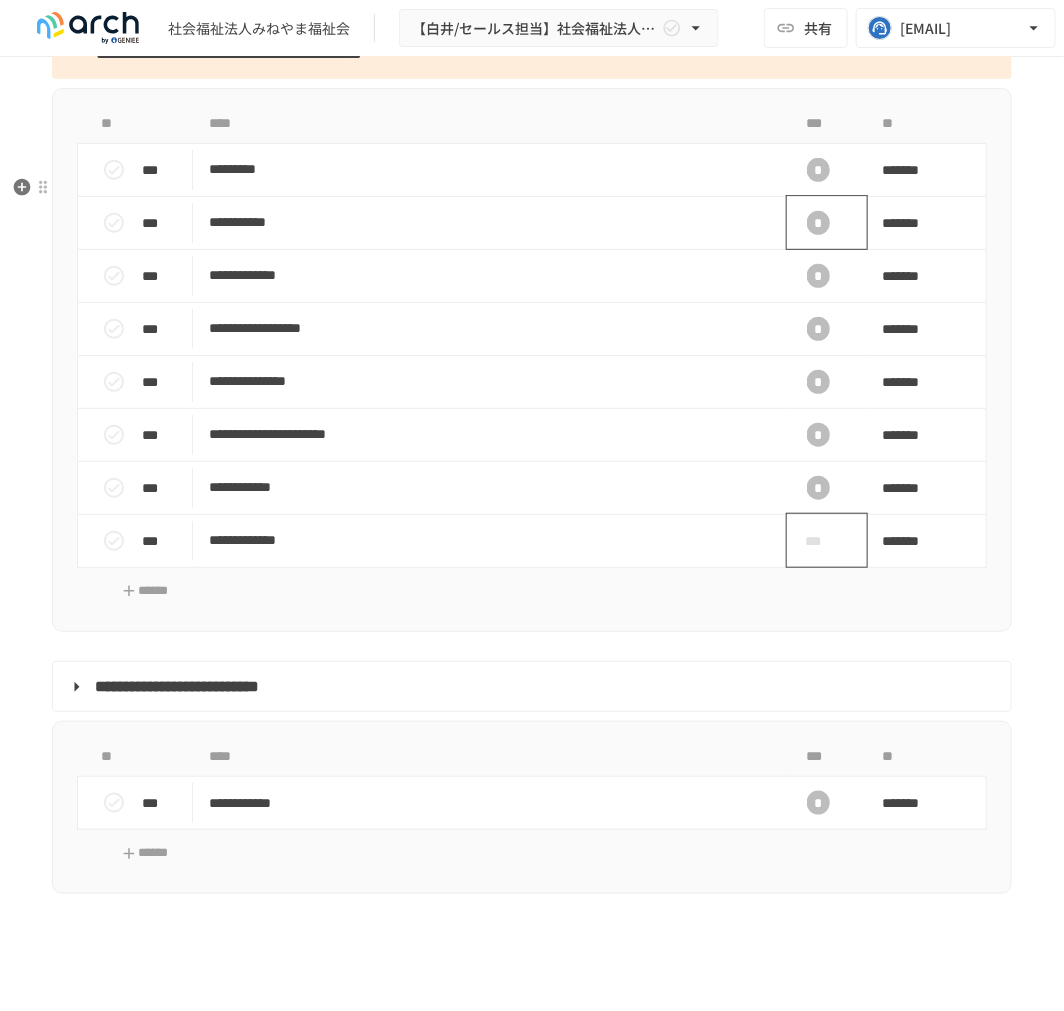 click on "***" at bounding box center [819, 541] 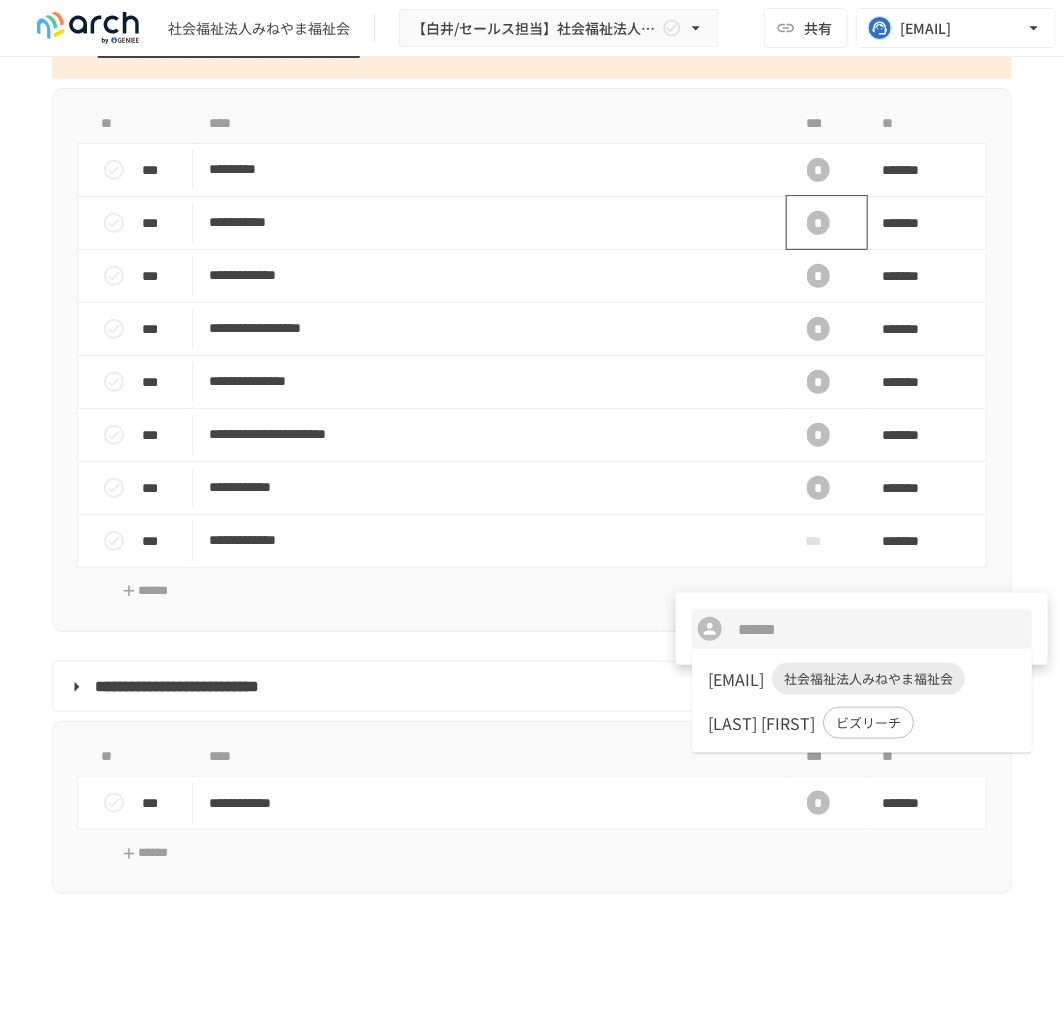click on "a-ooshiro@mineyama-fukusikai.jp 社会福祉法人みねやま福祉会" at bounding box center (862, 679) 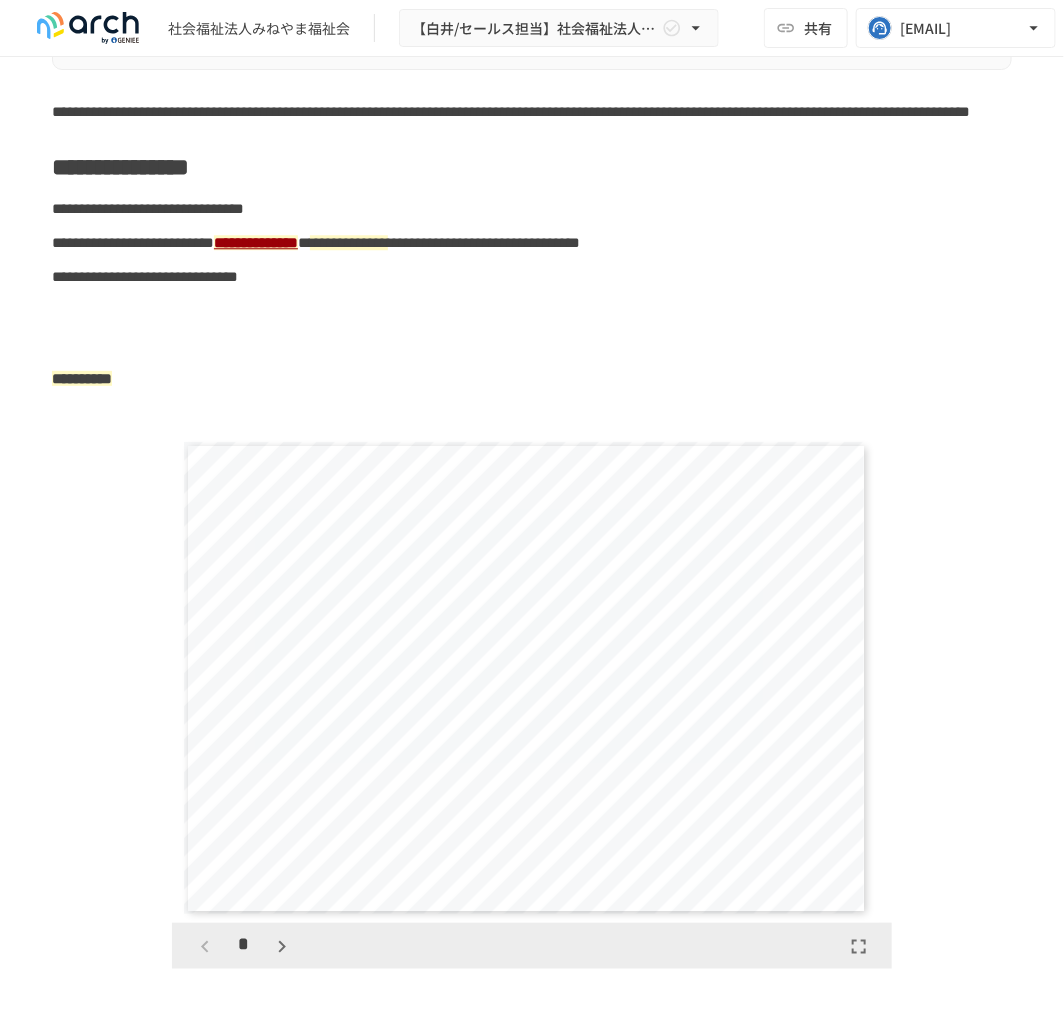 scroll, scrollTop: 1314, scrollLeft: 0, axis: vertical 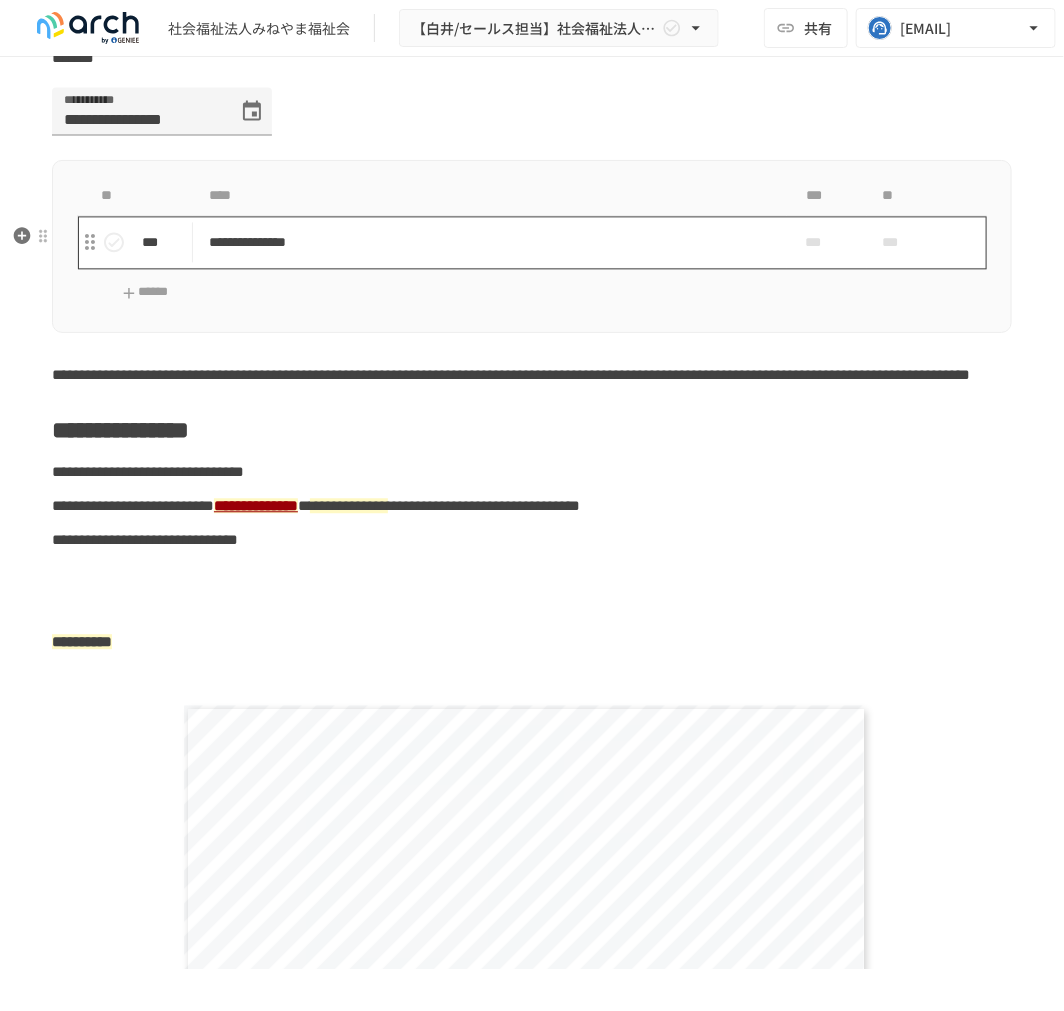 click on "**********" at bounding box center (481, 242) 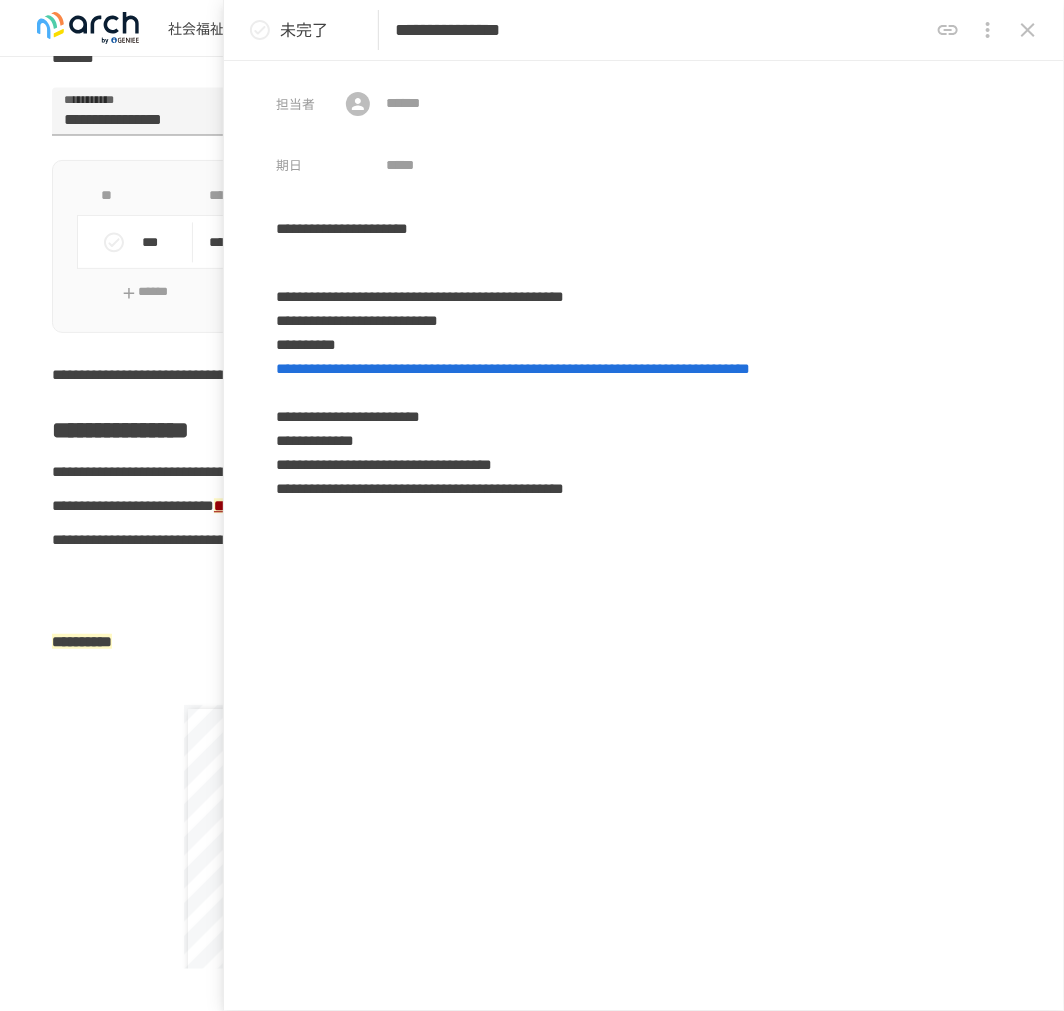 click 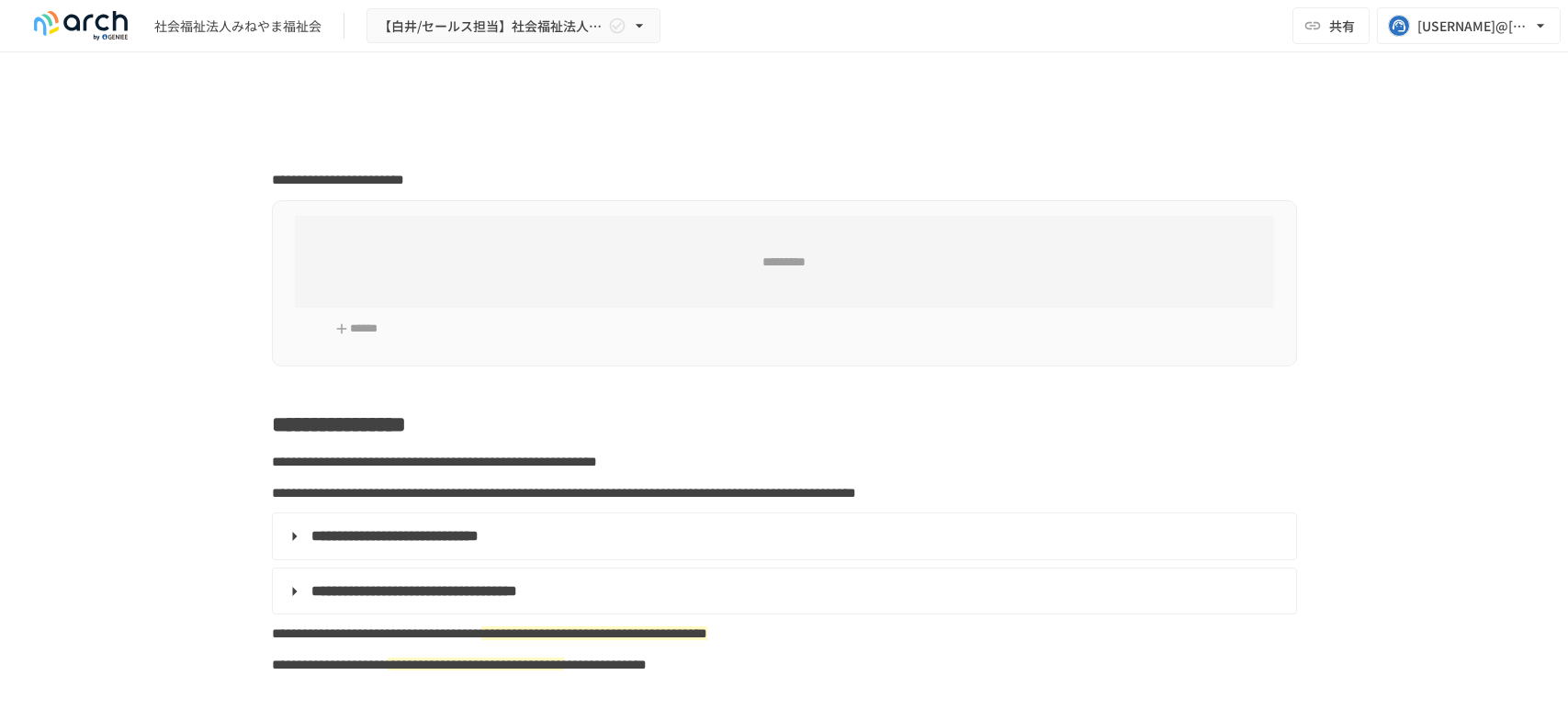 scroll, scrollTop: 0, scrollLeft: 0, axis: both 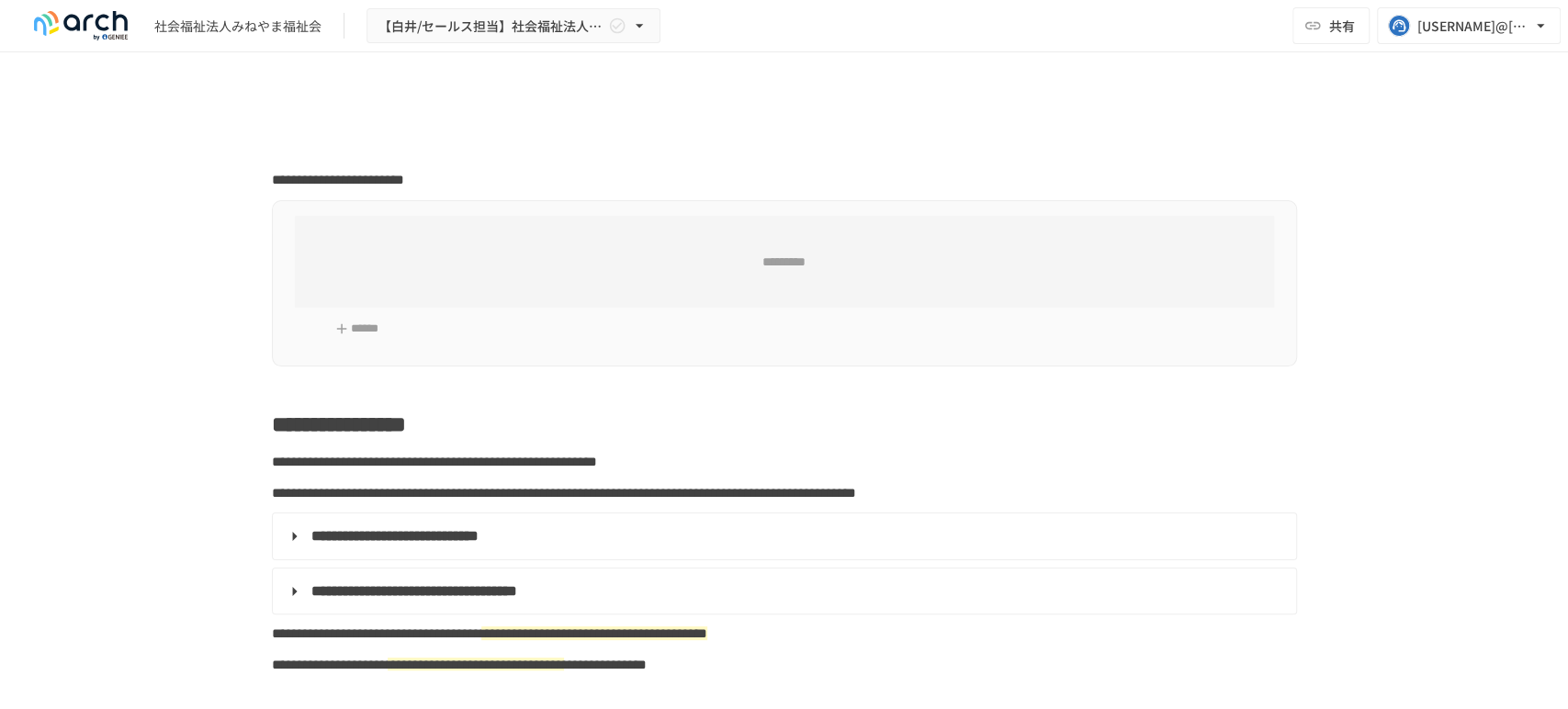 type on "**********" 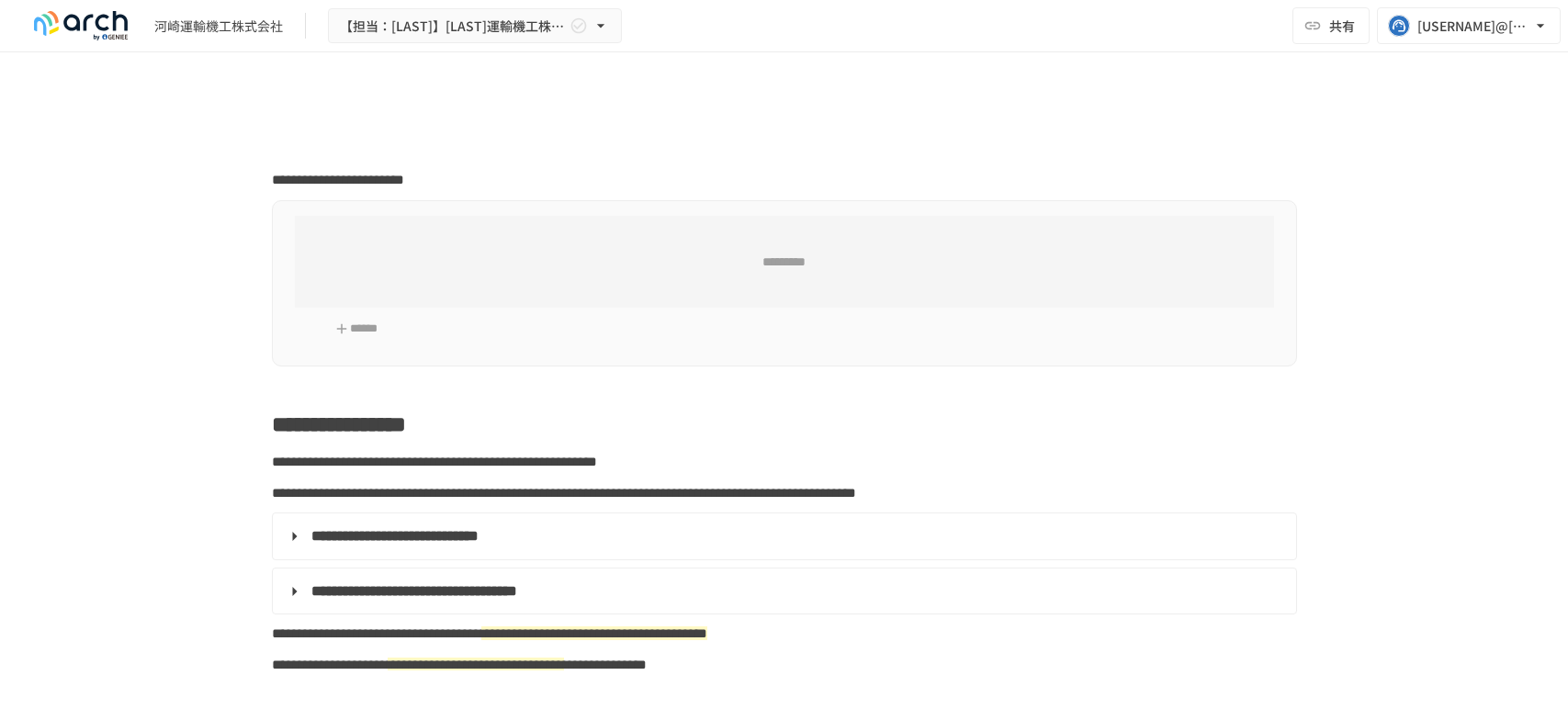 scroll, scrollTop: 0, scrollLeft: 0, axis: both 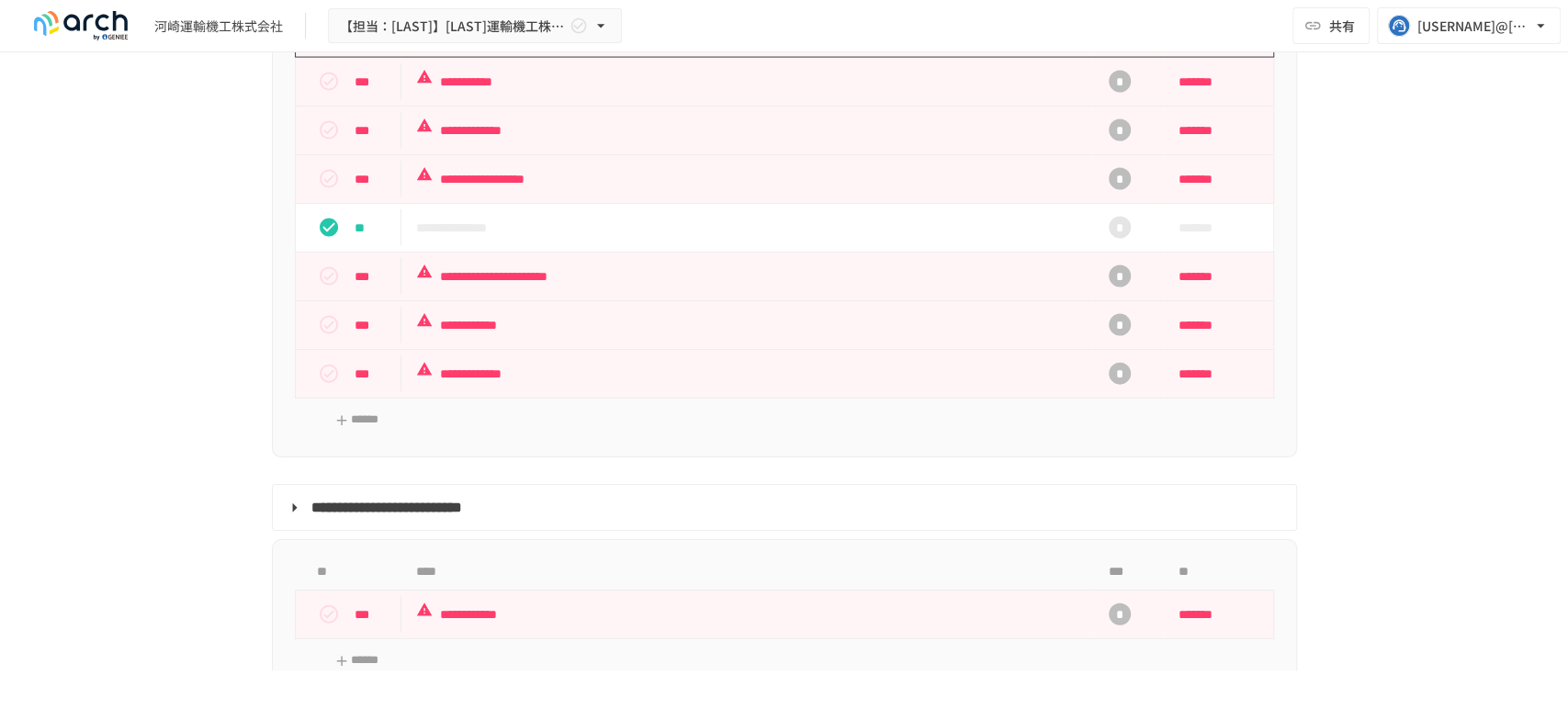 click on "*********" at bounding box center (746, 33) 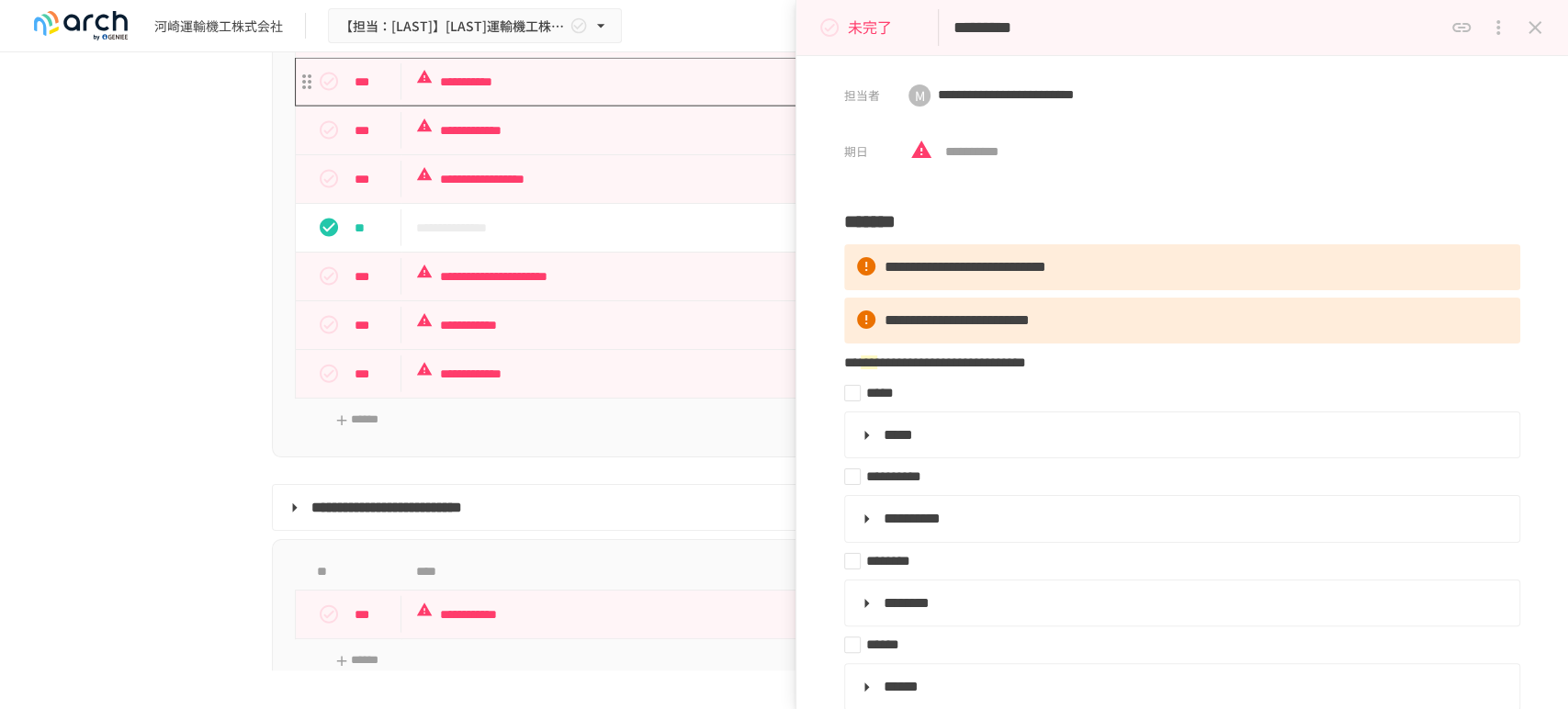 click on "**********" at bounding box center [746, 82] 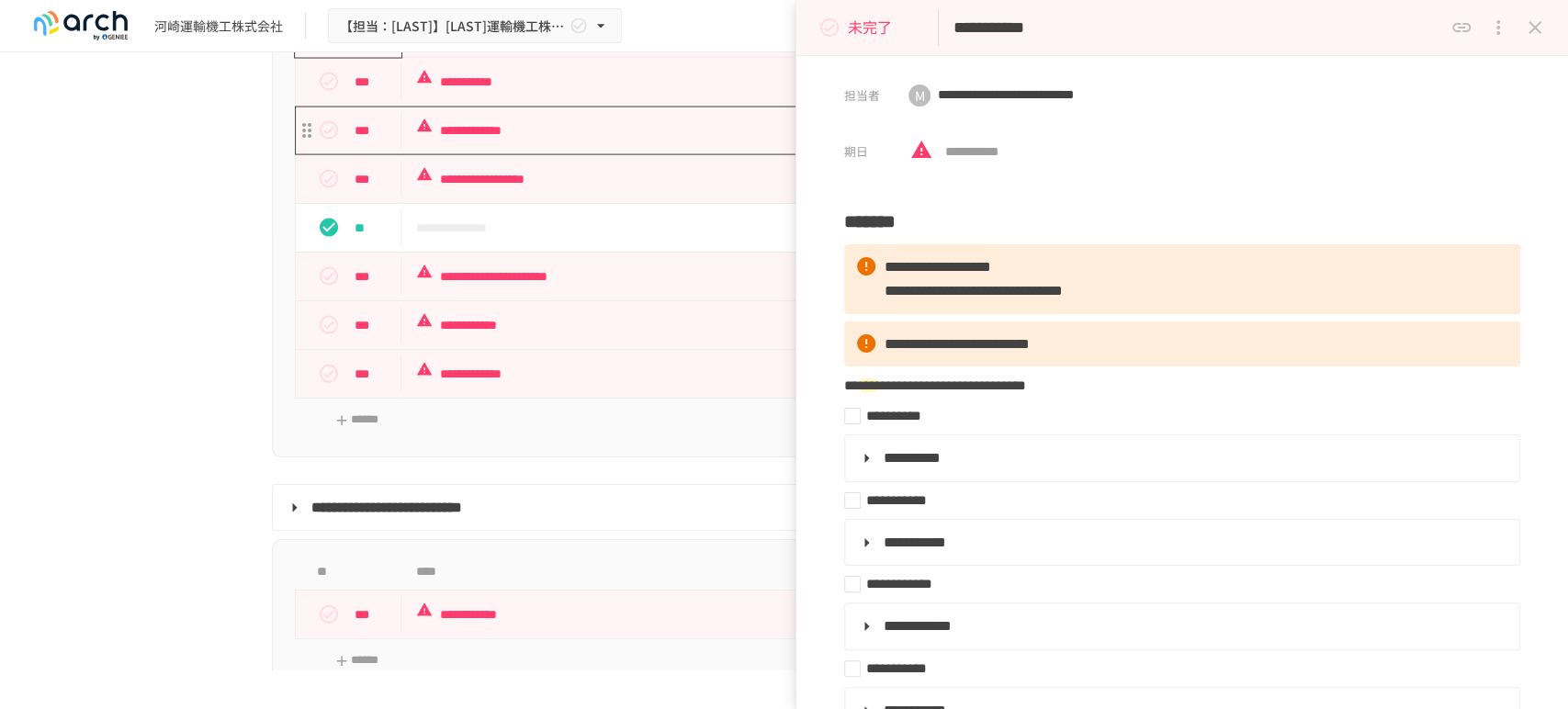 click on "**********" at bounding box center [746, 130] 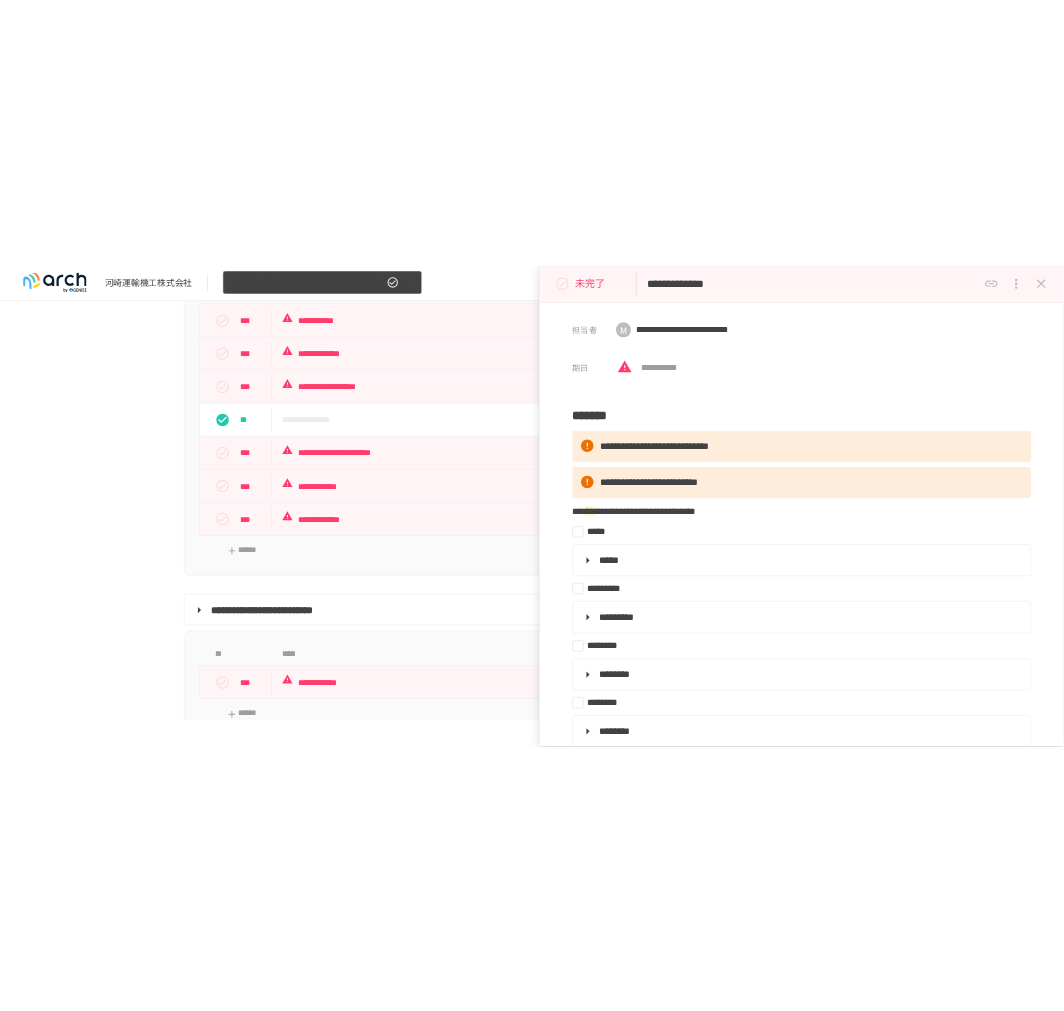 scroll, scrollTop: 2886, scrollLeft: 0, axis: vertical 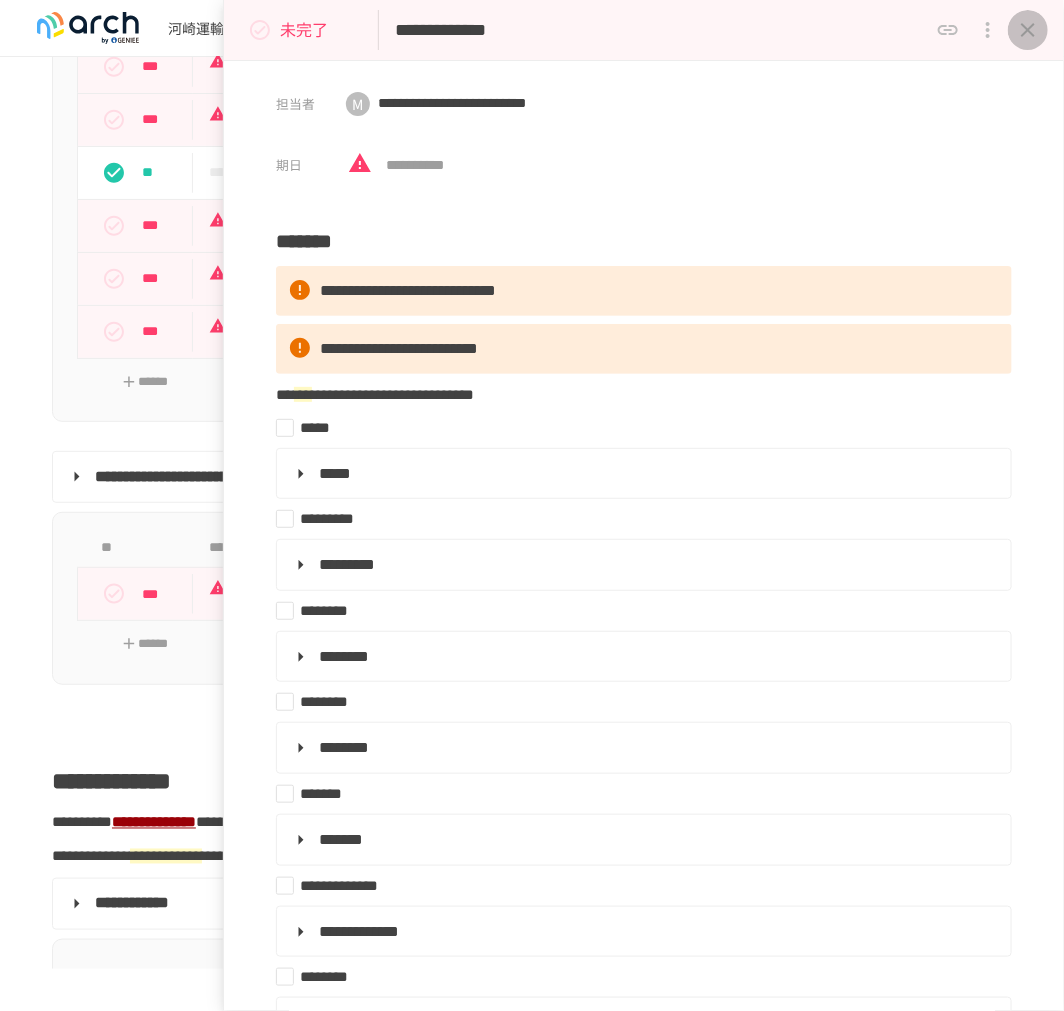 click 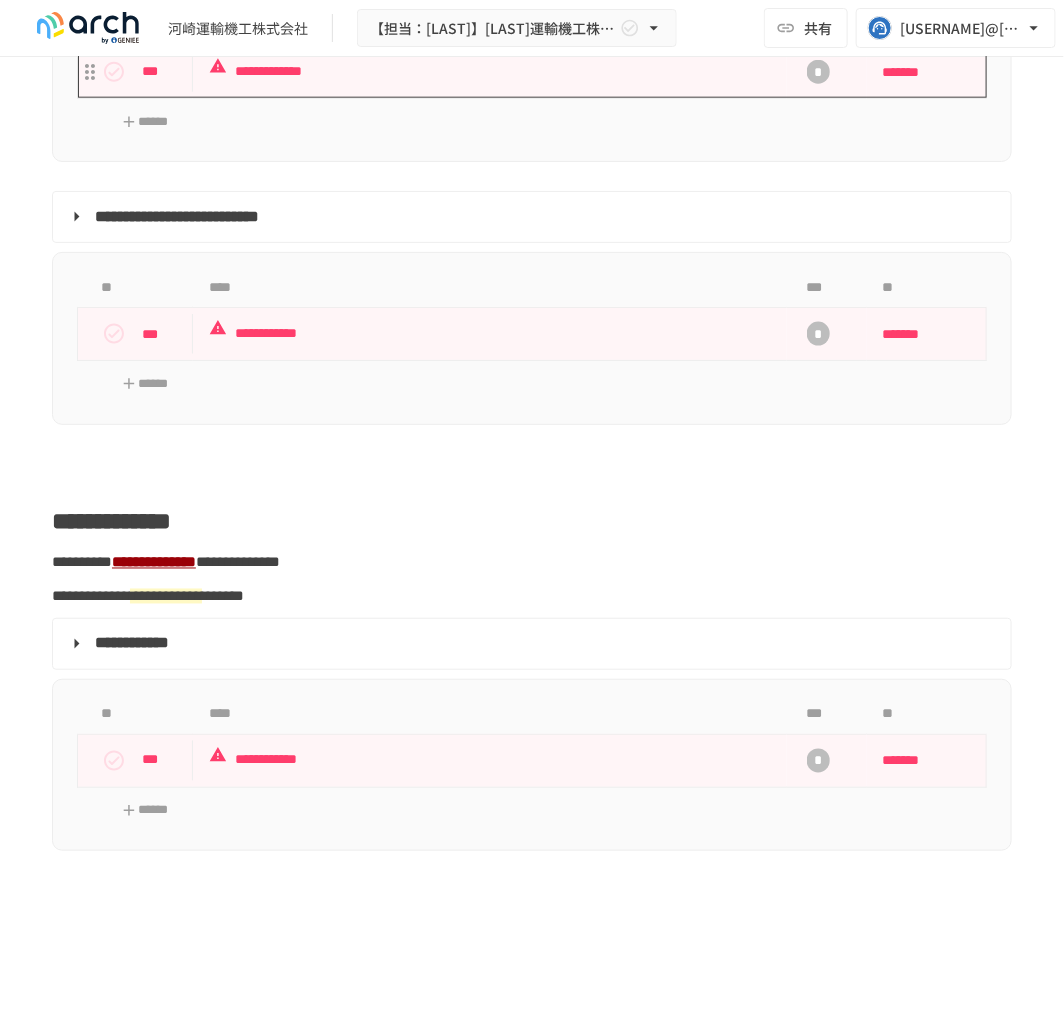 scroll, scrollTop: 3382, scrollLeft: 0, axis: vertical 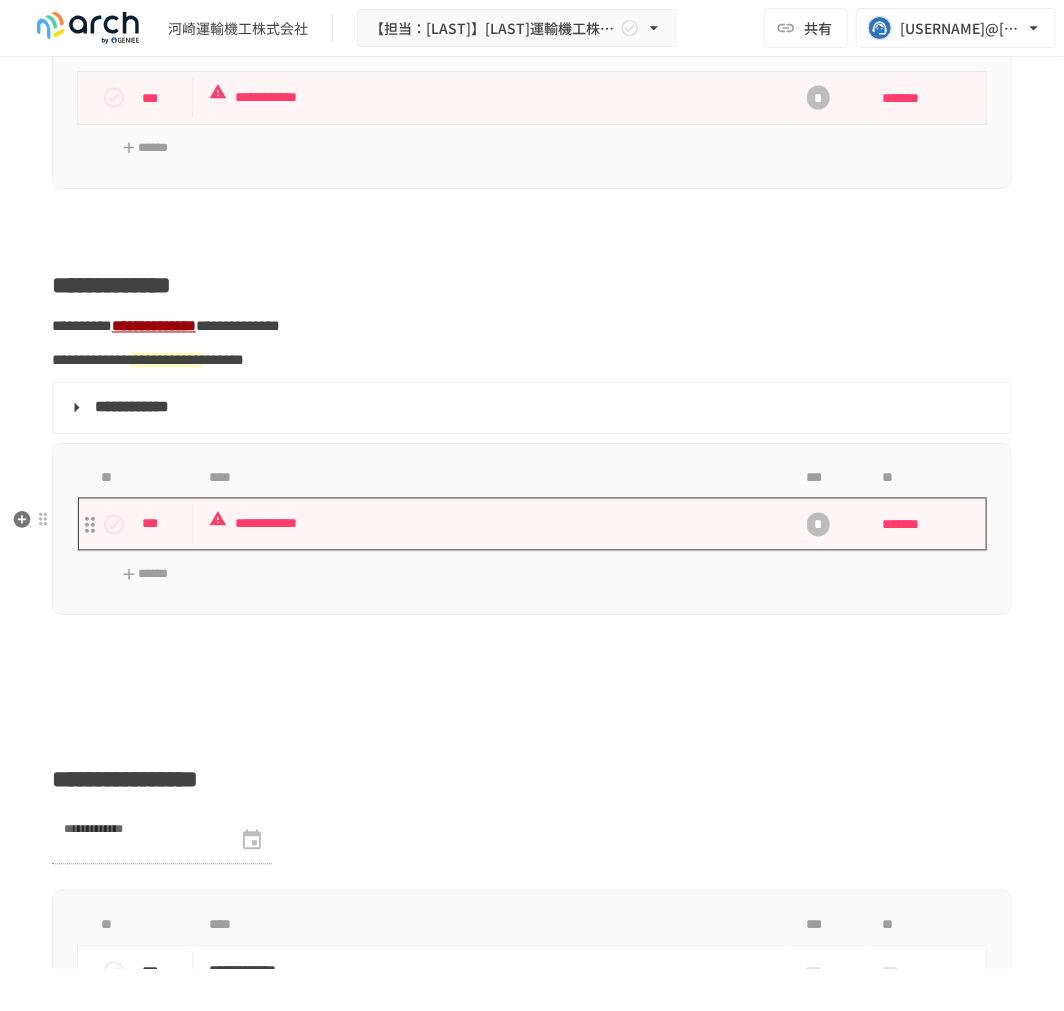 click on "**********" at bounding box center (481, 524) 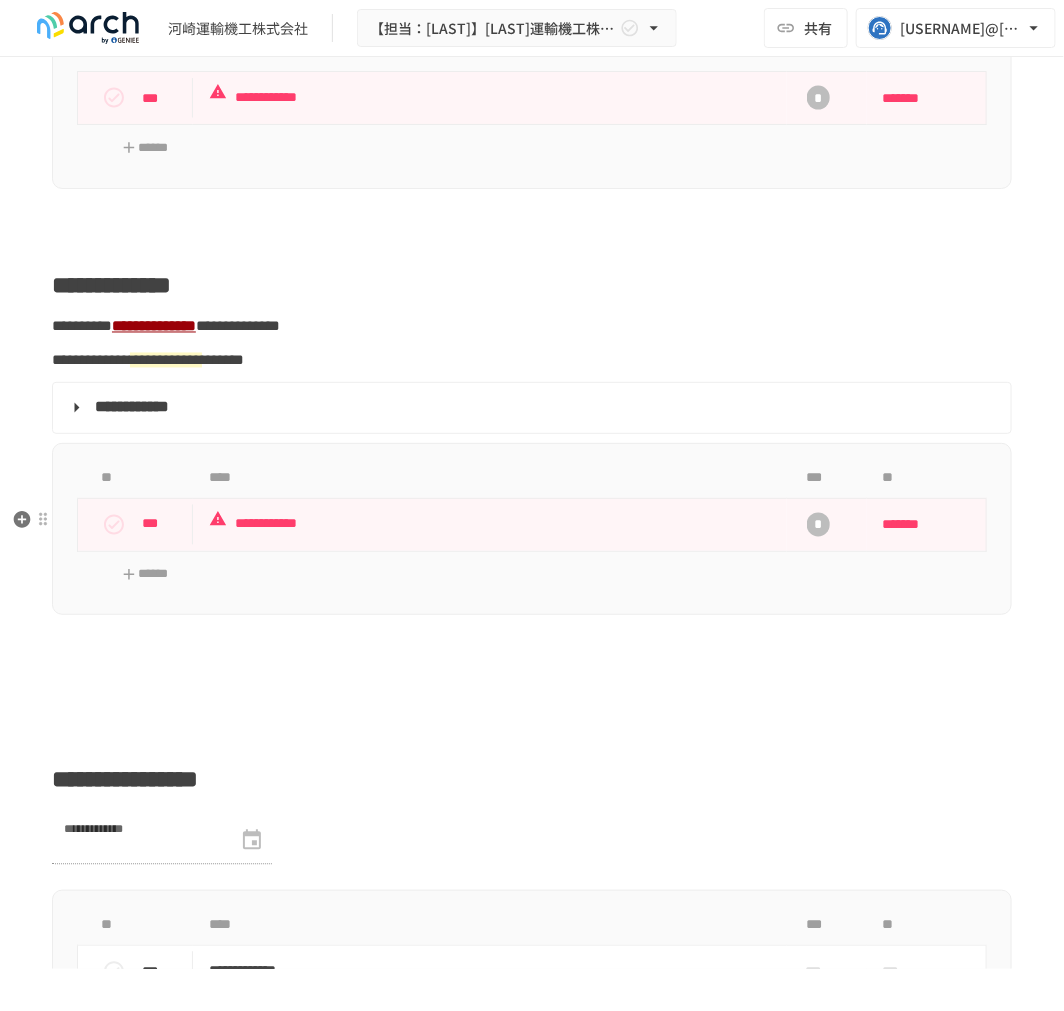 scroll, scrollTop: 48, scrollLeft: 0, axis: vertical 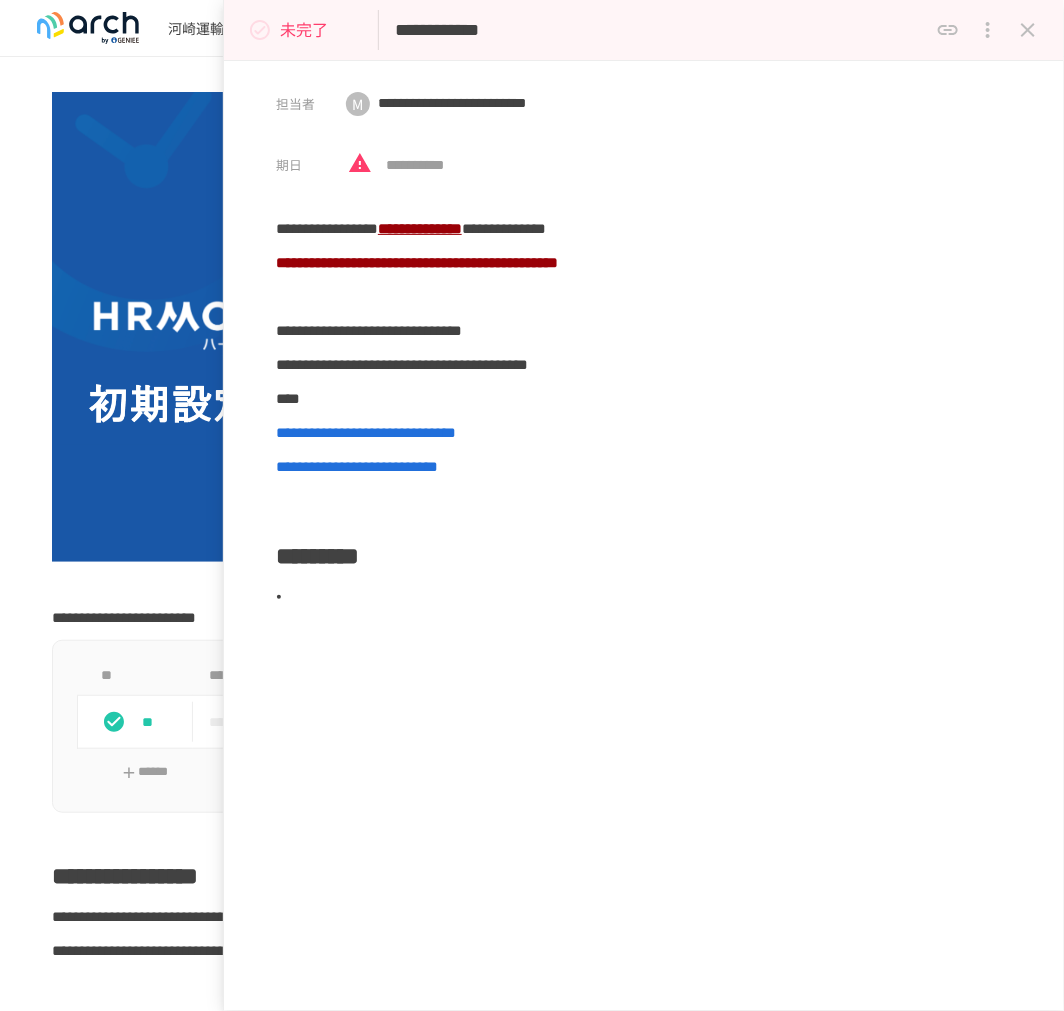 click at bounding box center [1028, 30] 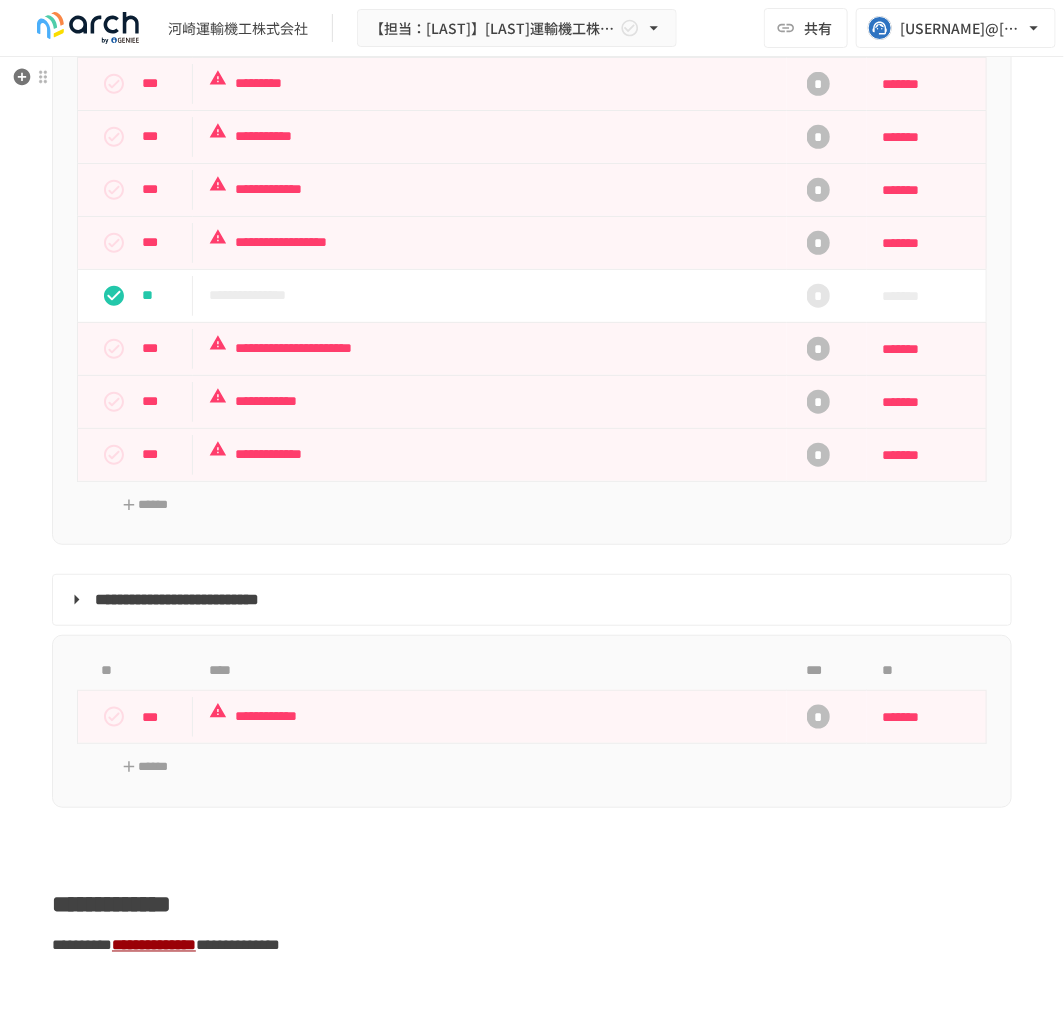 scroll, scrollTop: 3048, scrollLeft: 0, axis: vertical 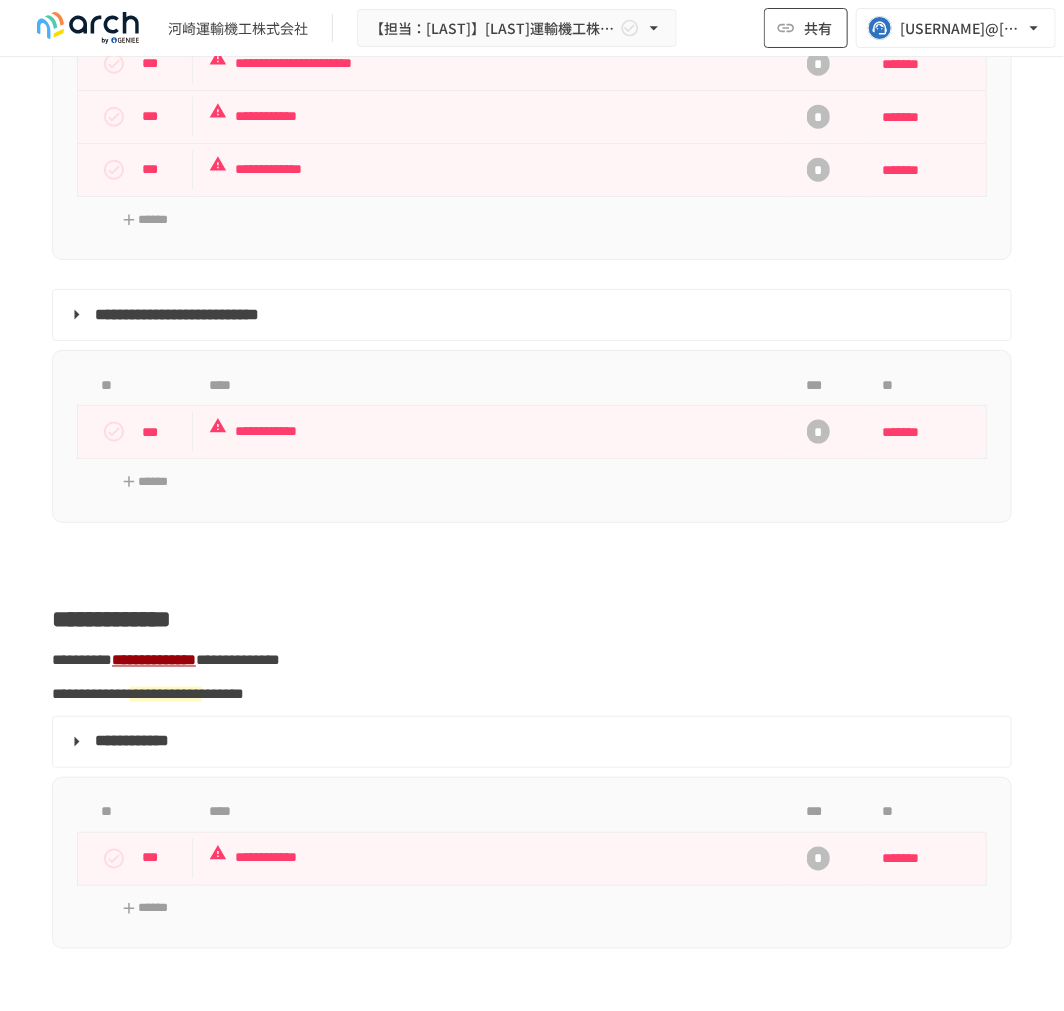 click on "共有" at bounding box center (818, 28) 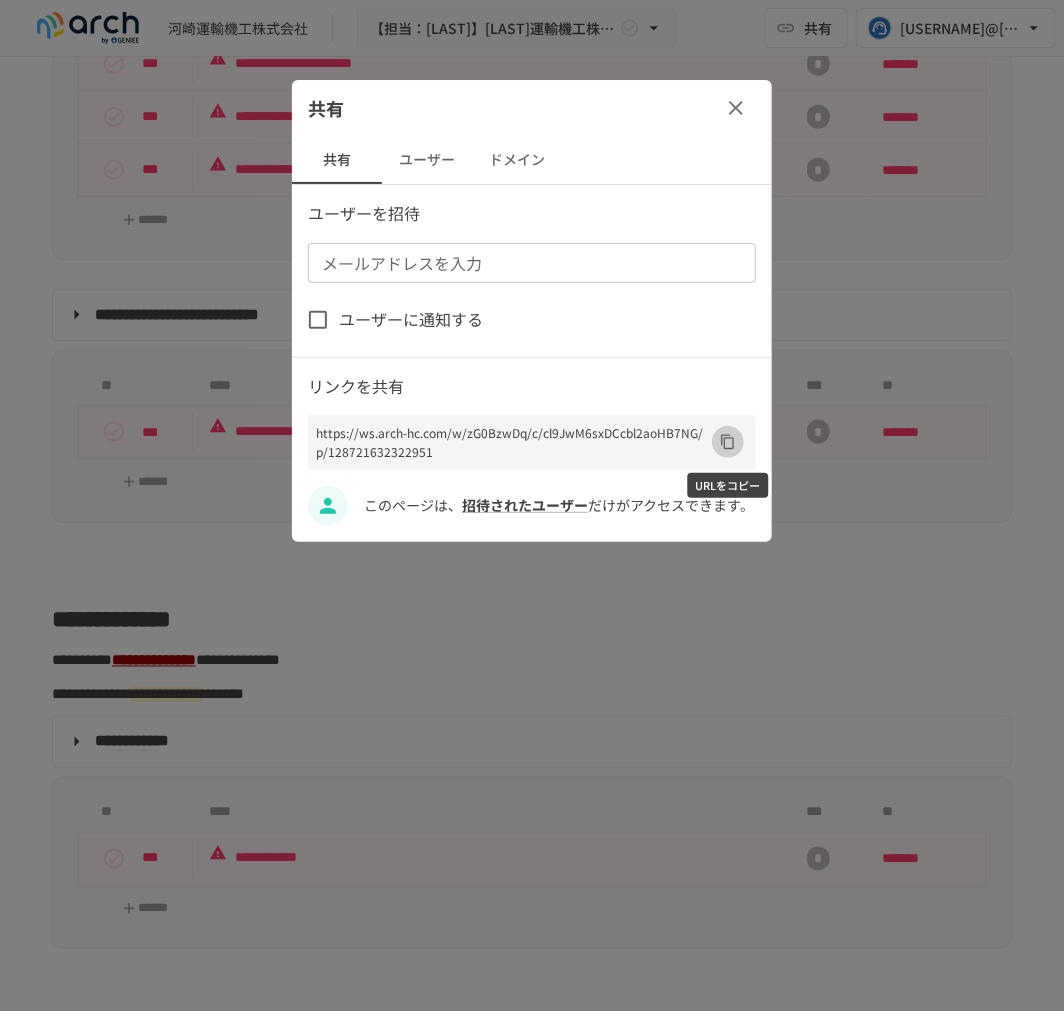 click at bounding box center [728, 442] 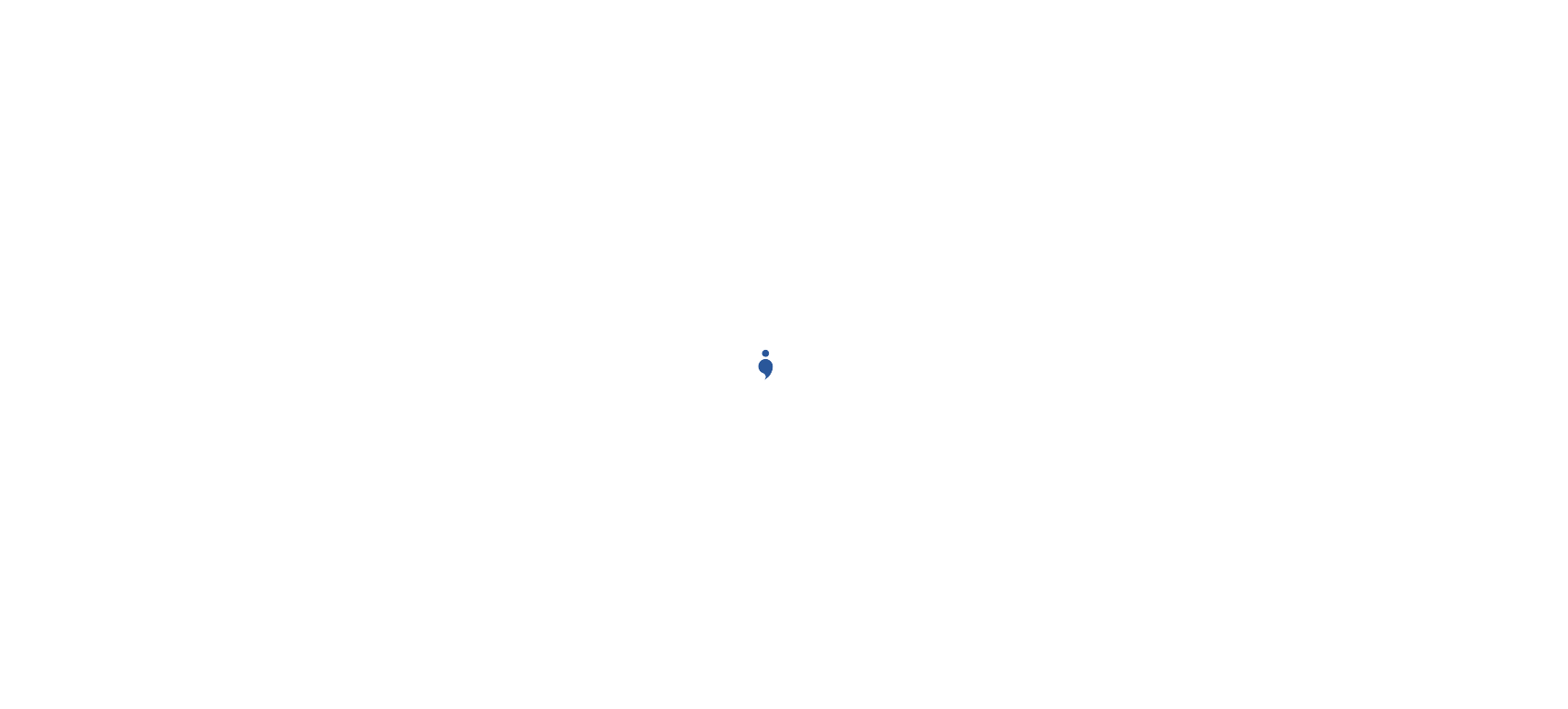 scroll, scrollTop: 0, scrollLeft: 0, axis: both 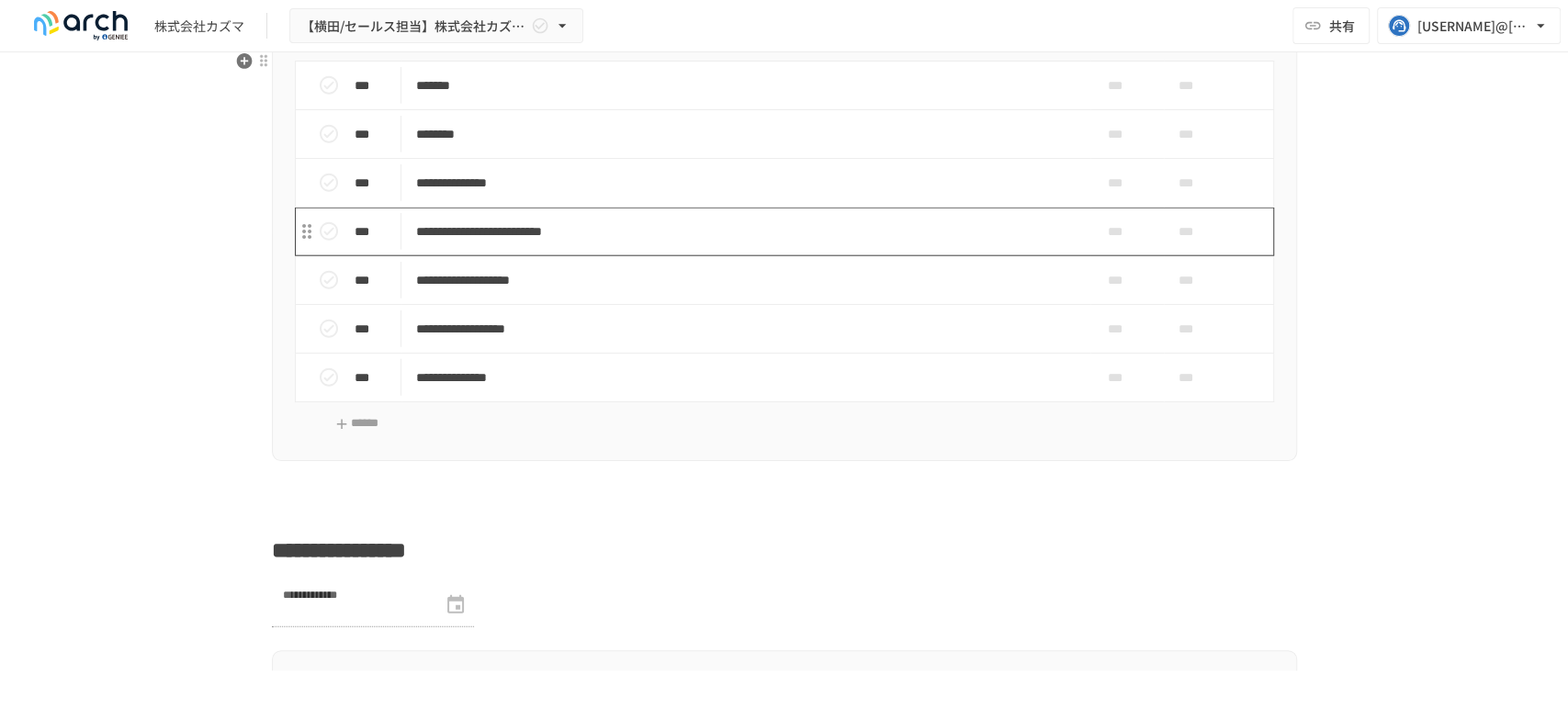 click on "**********" at bounding box center [746, 231] 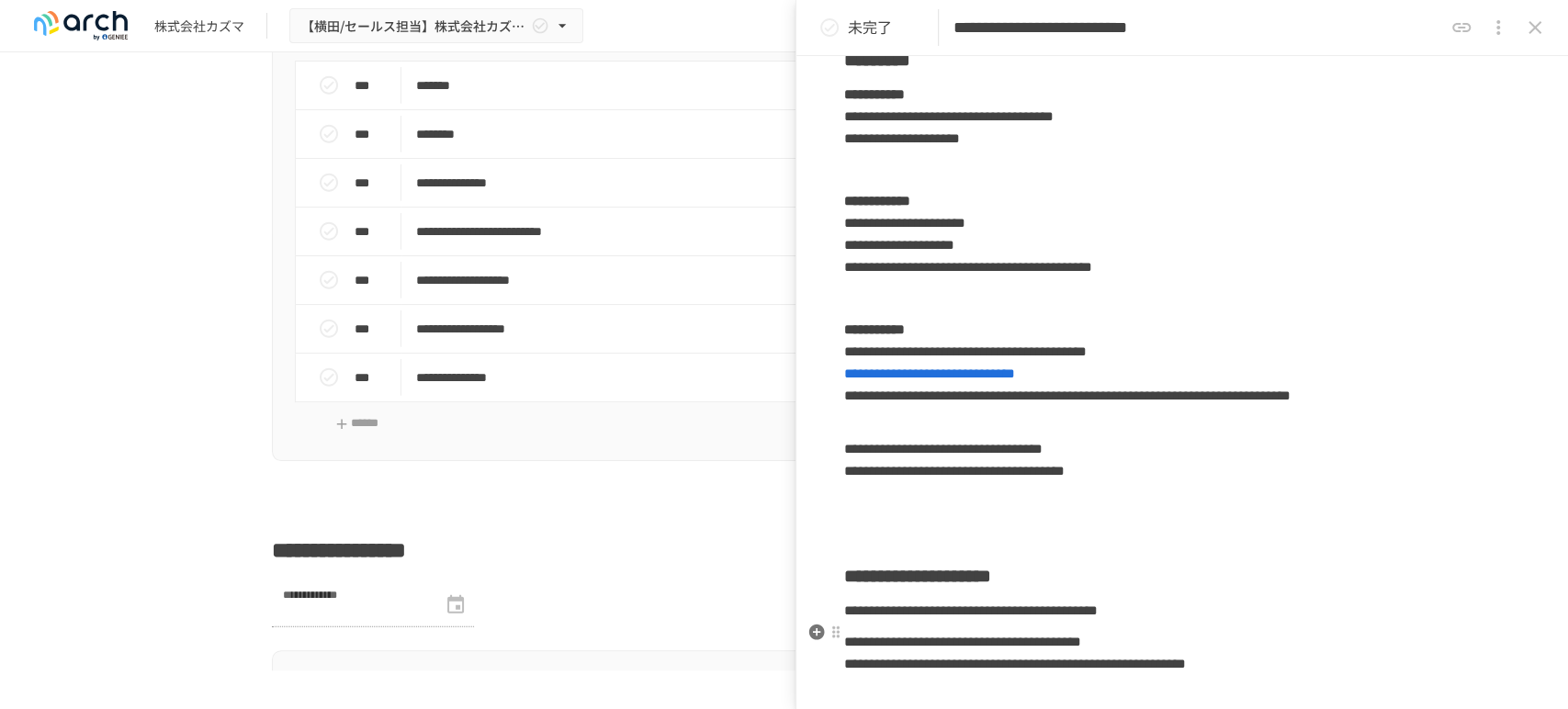 scroll, scrollTop: 408, scrollLeft: 0, axis: vertical 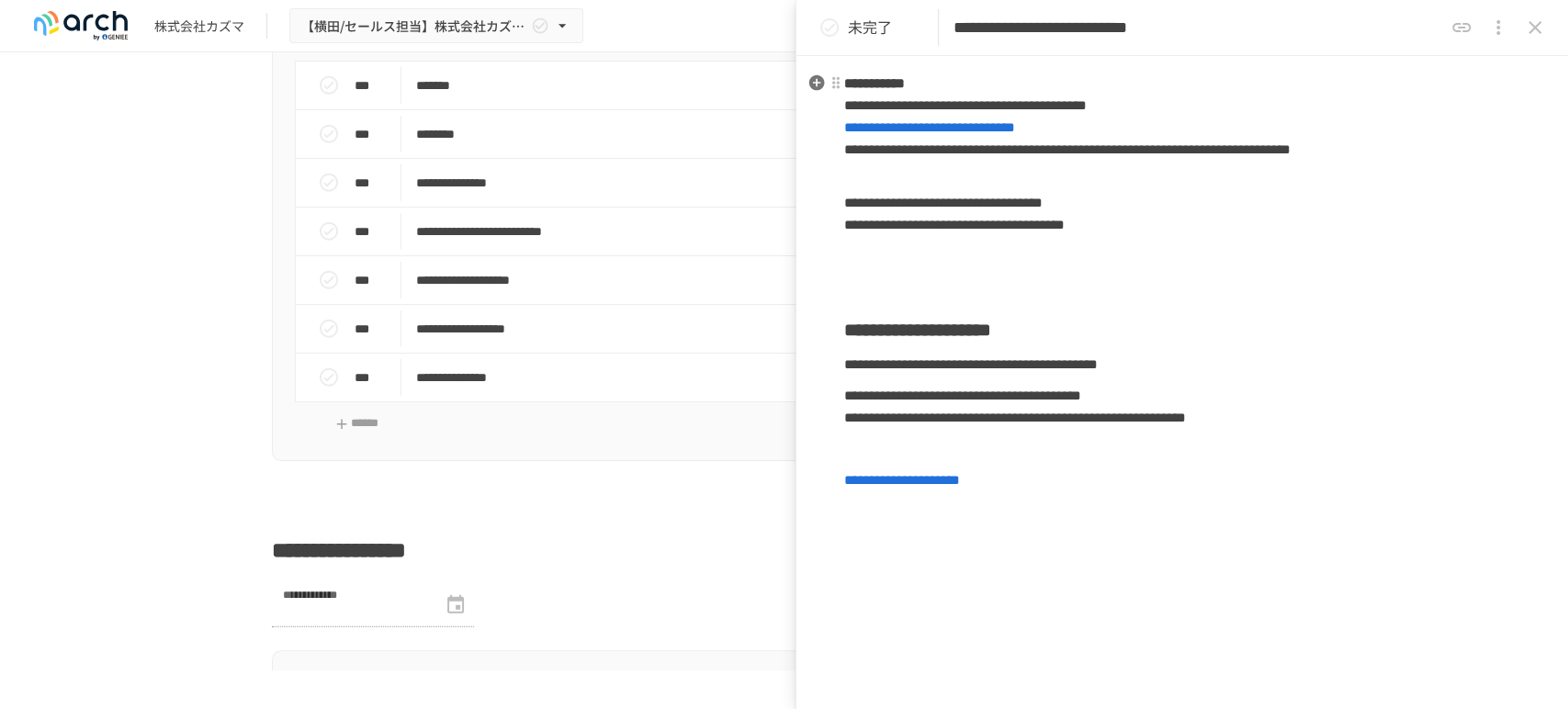 click on "**********" at bounding box center (1182, 117) 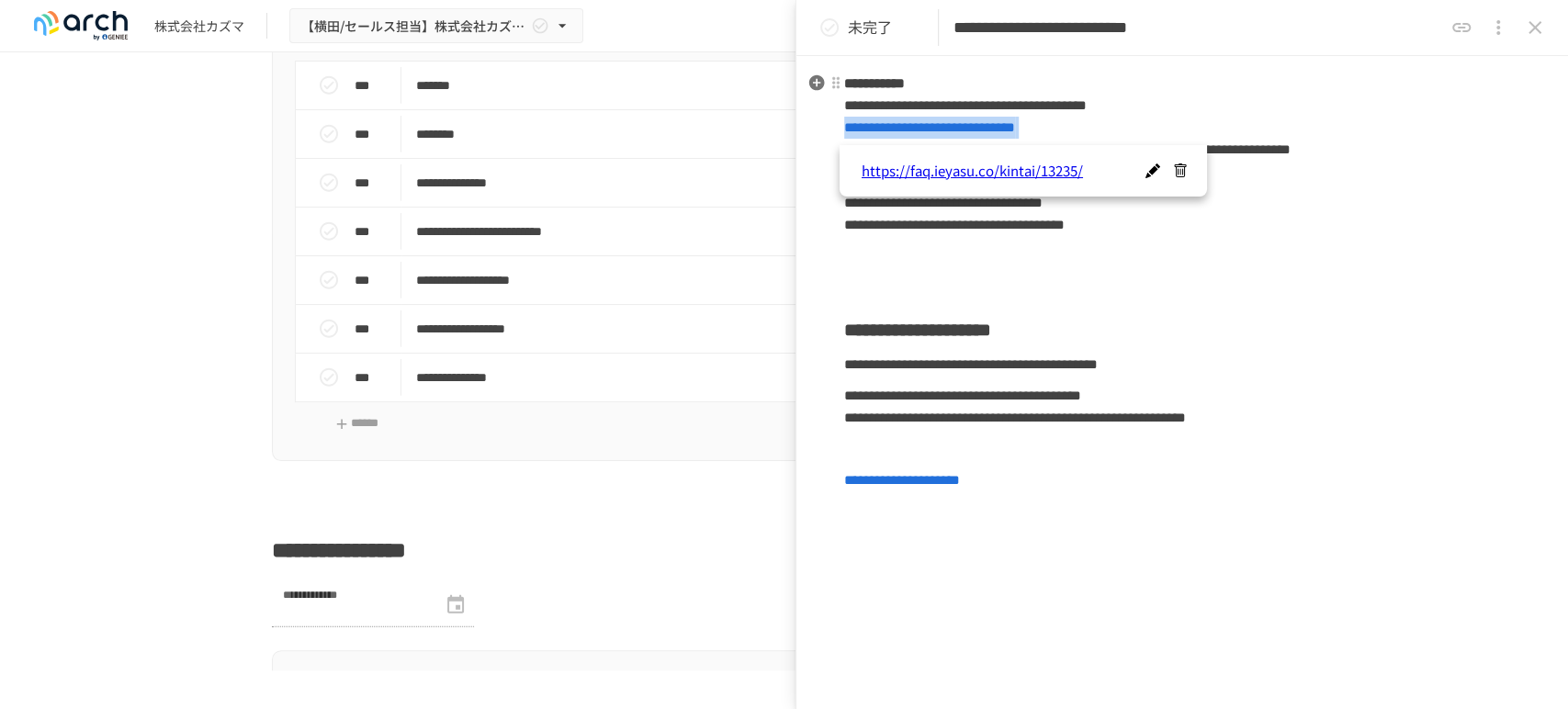 click on "**********" at bounding box center [1182, 117] 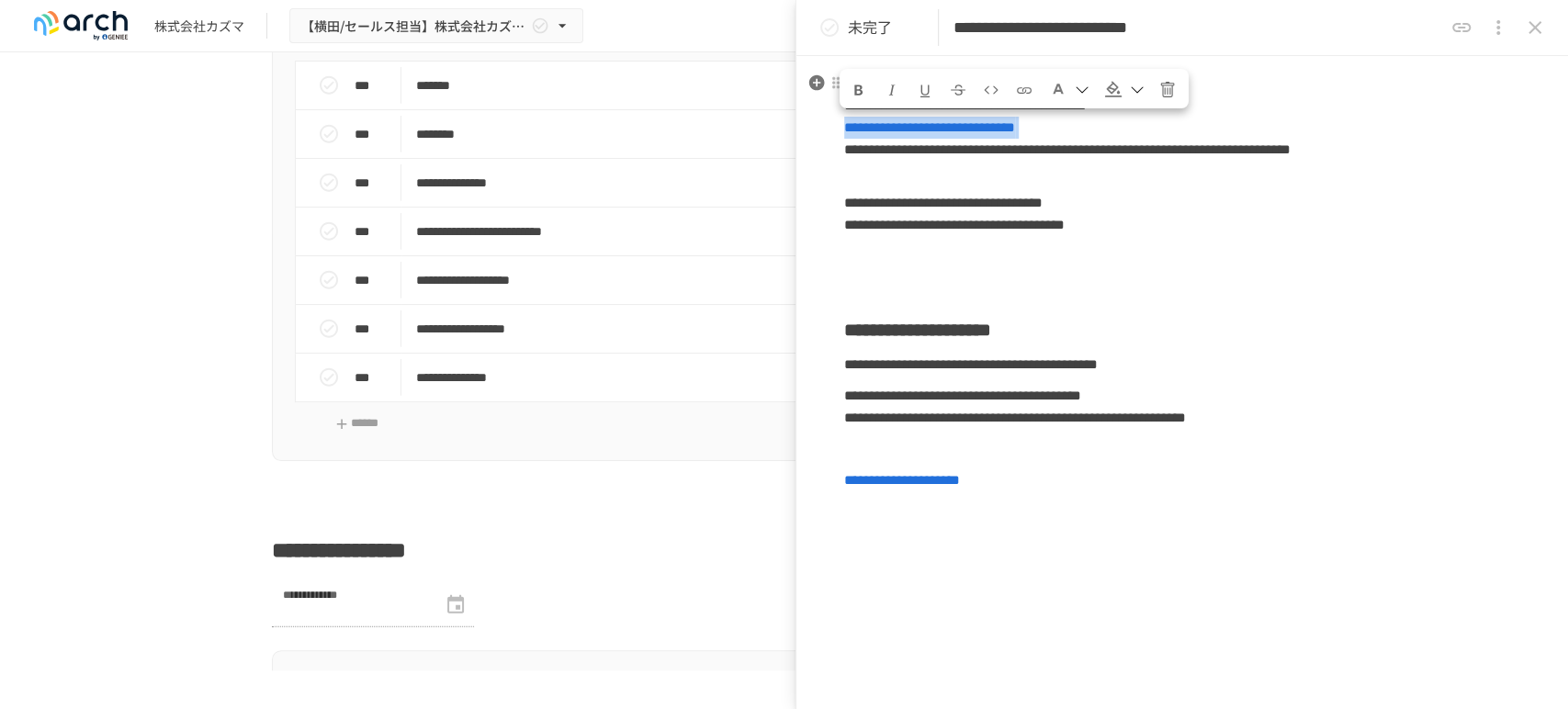 click on "**********" at bounding box center (1182, 117) 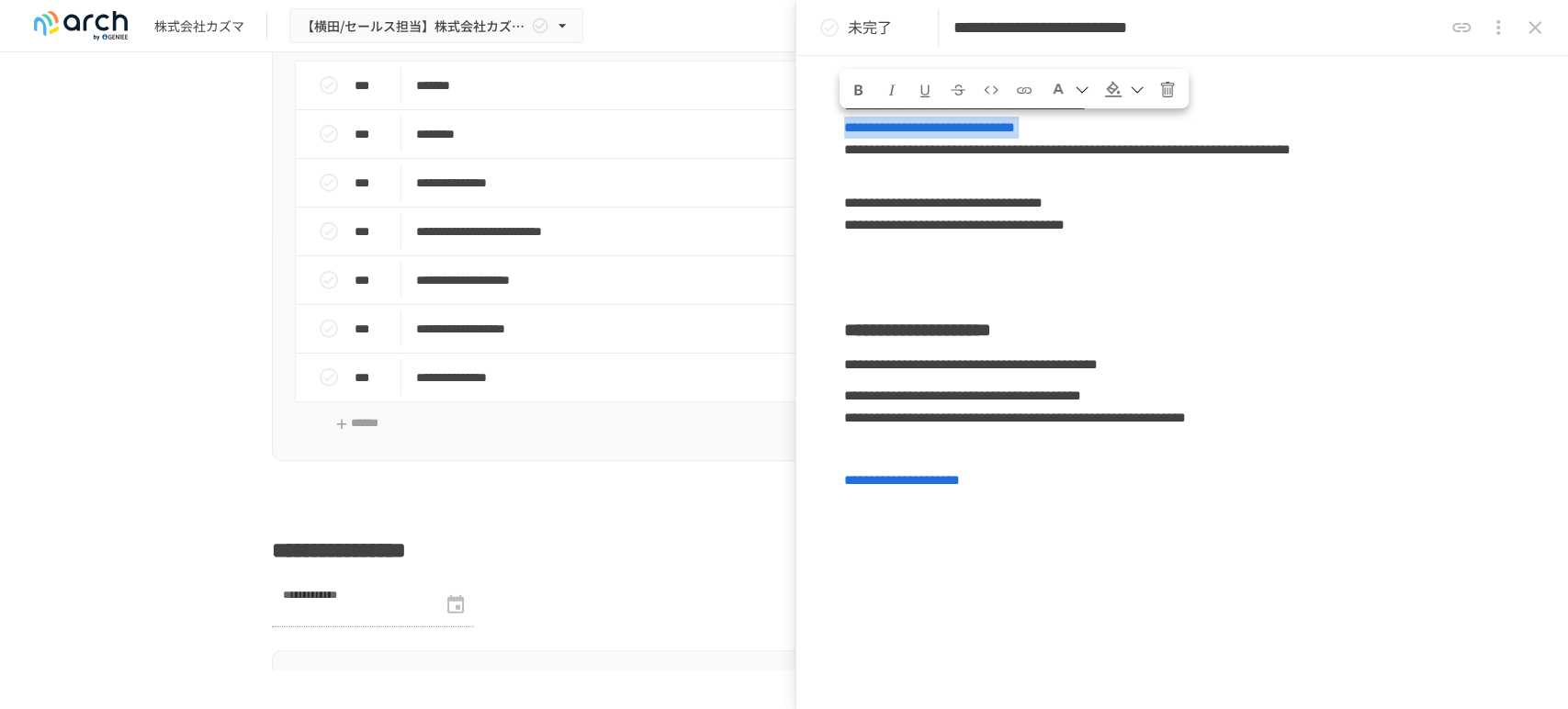 copy on "**********" 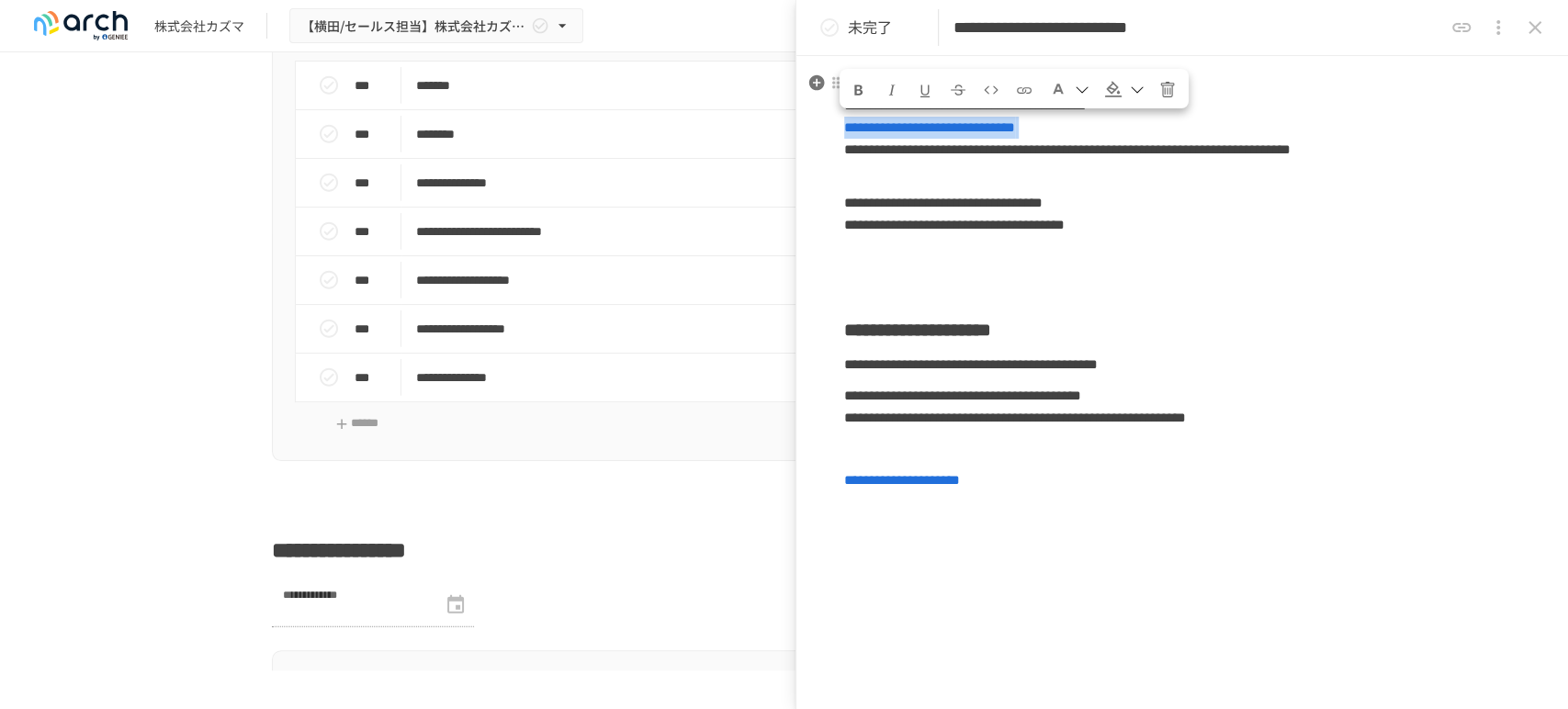 click on "**********" at bounding box center [930, 127] 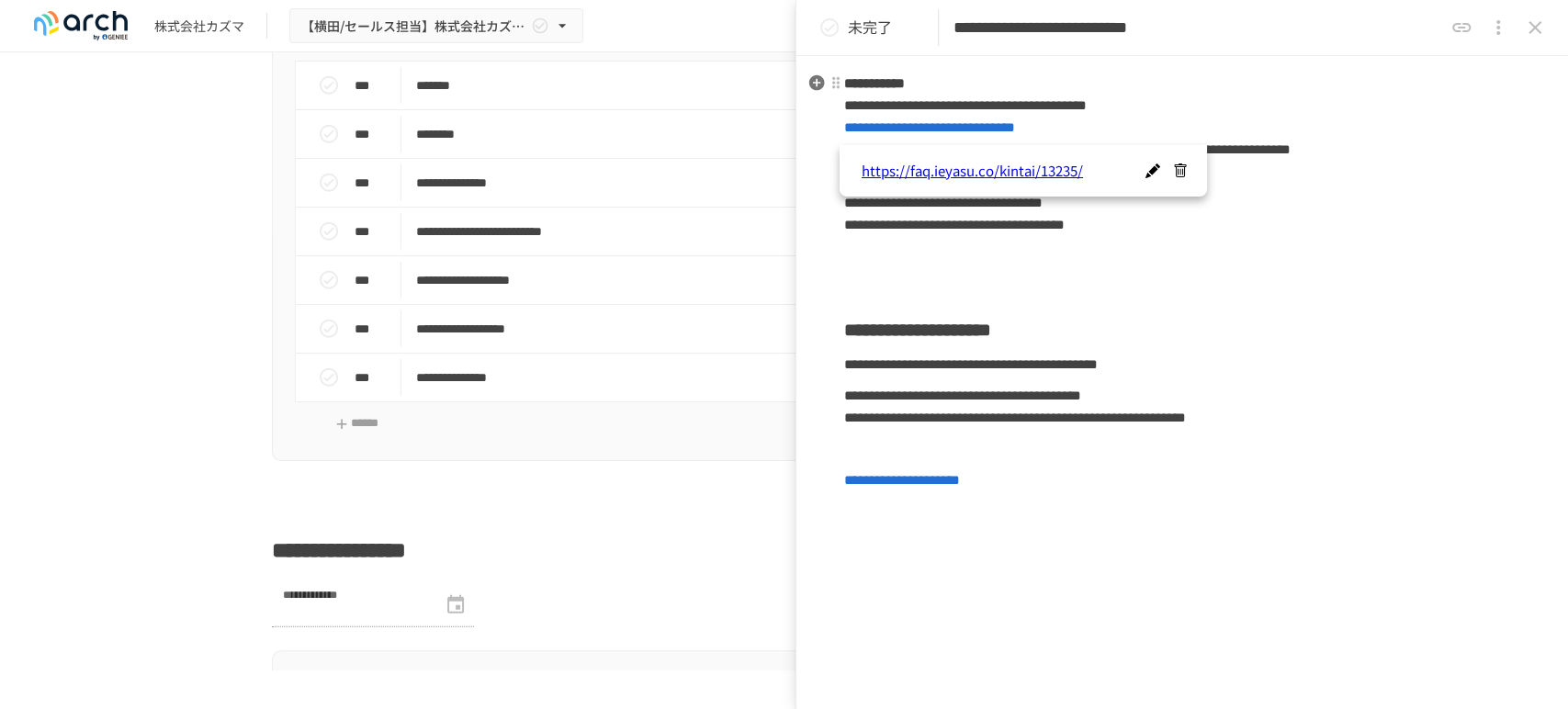 click on "https://faq.ieyasu.co/kintai/13235/" at bounding box center (1008, 171) 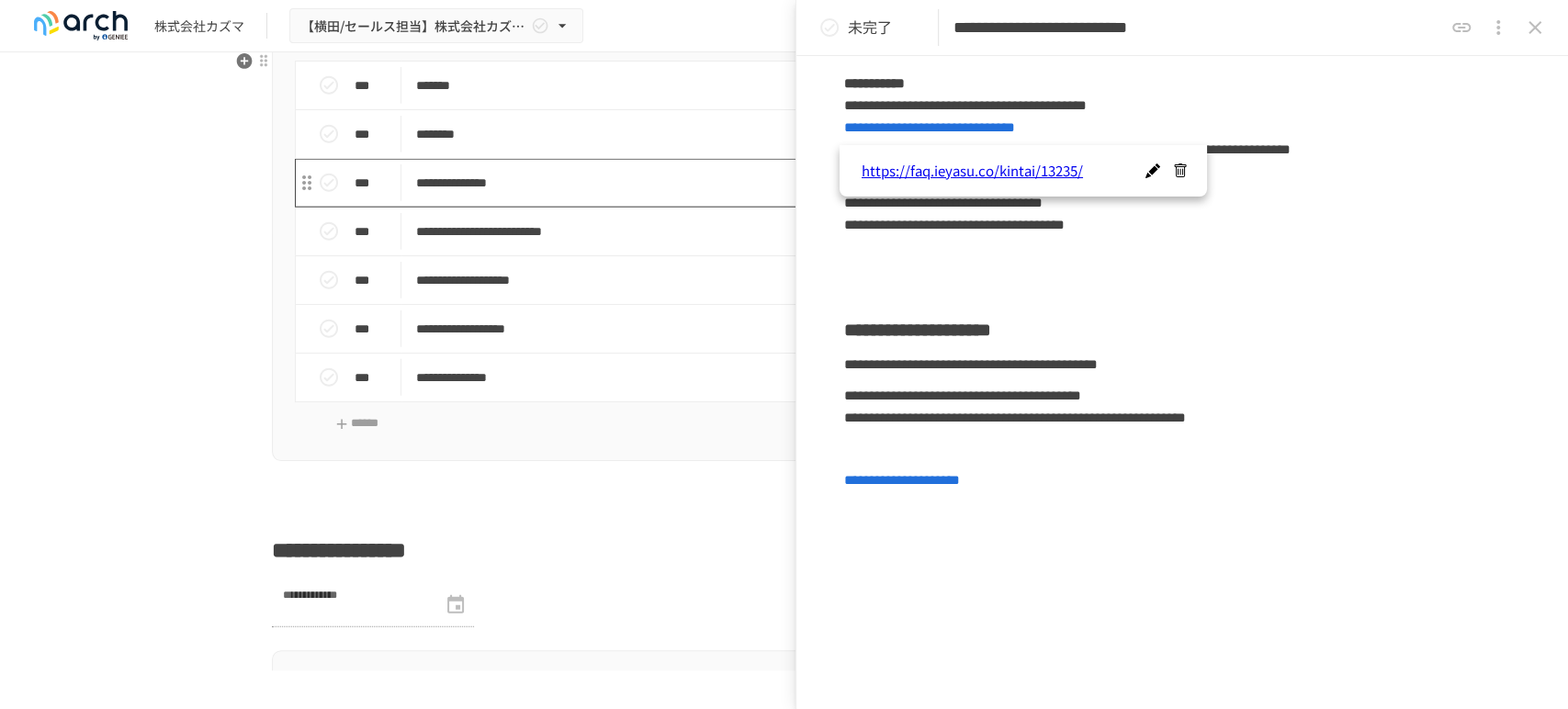 click on "**********" at bounding box center (746, 183) 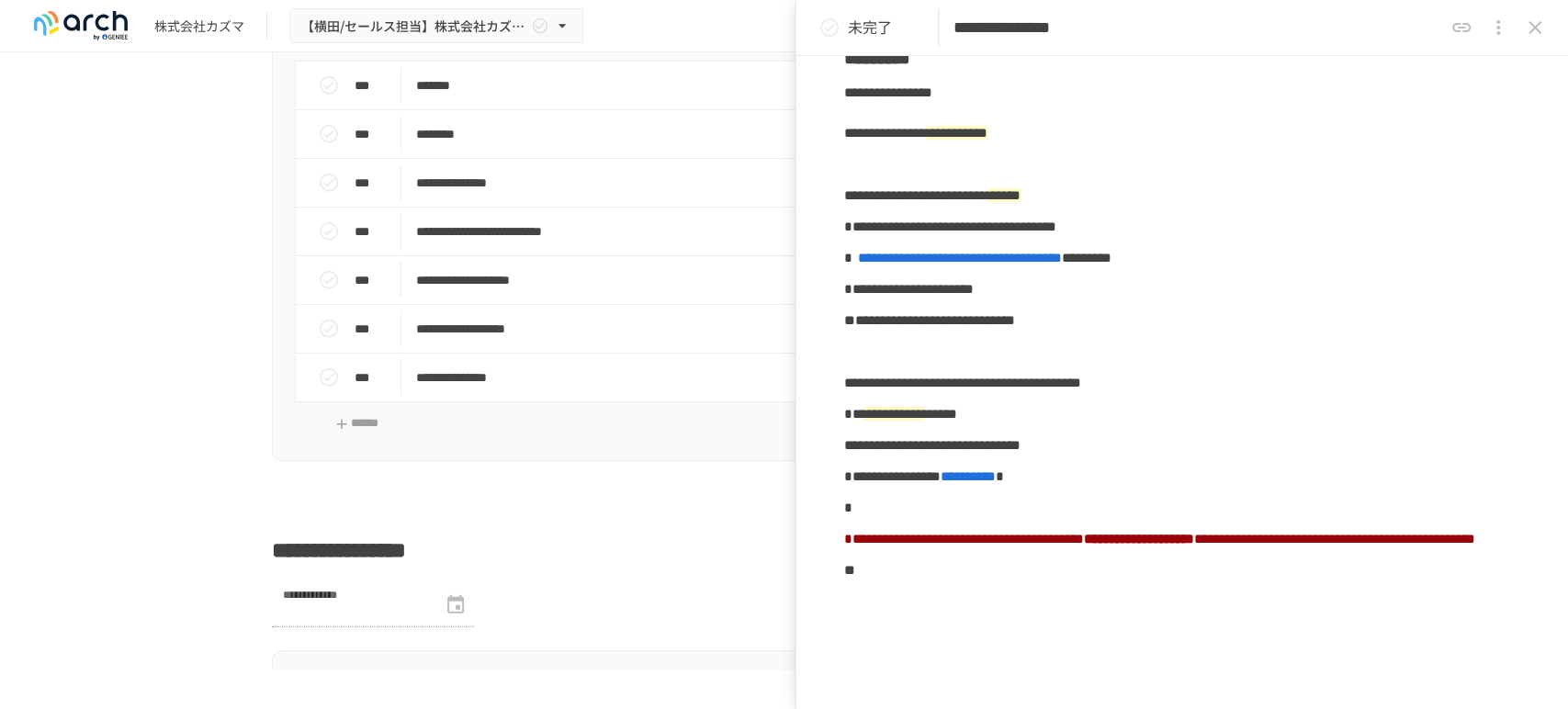 scroll, scrollTop: 918, scrollLeft: 0, axis: vertical 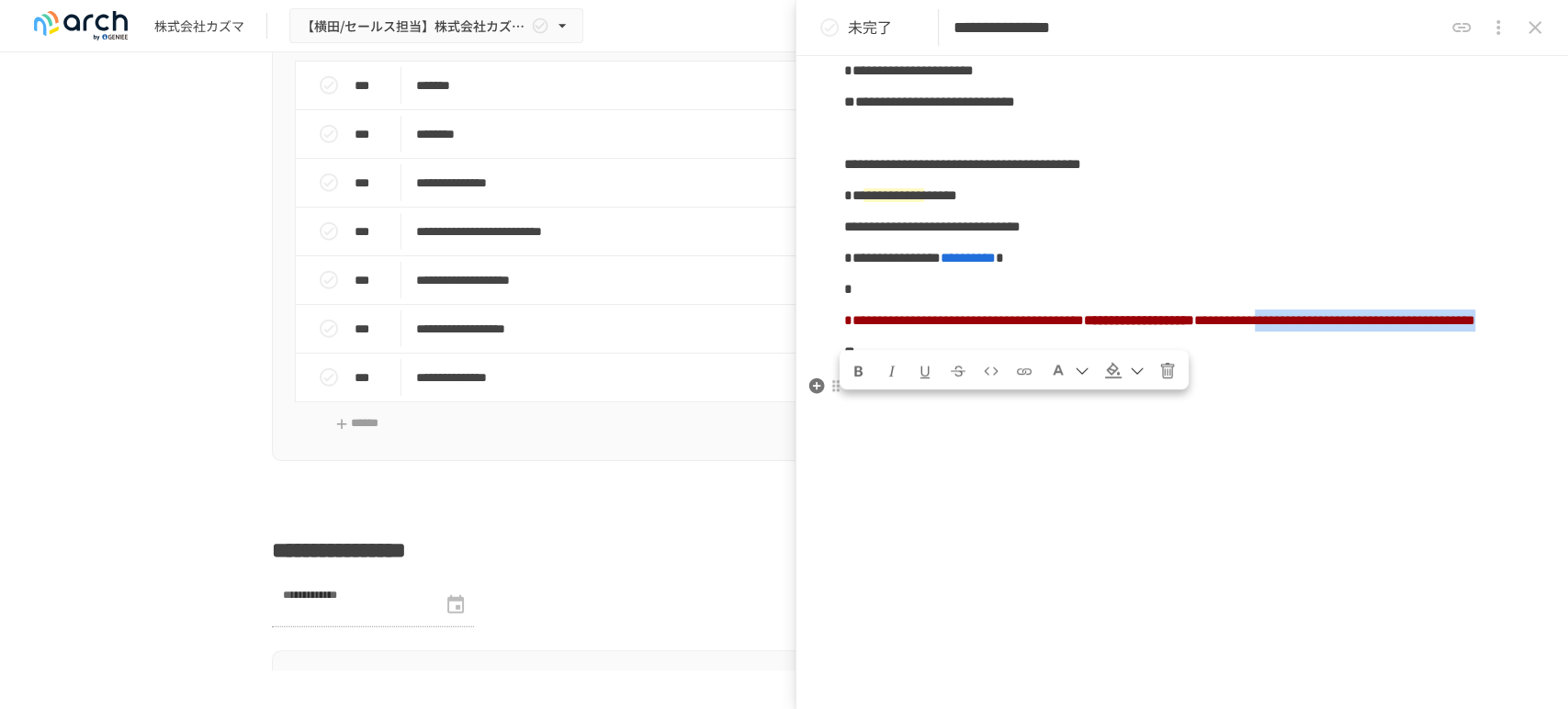 drag, startPoint x: 1202, startPoint y: 304, endPoint x: 1210, endPoint y: 317, distance: 15.264338 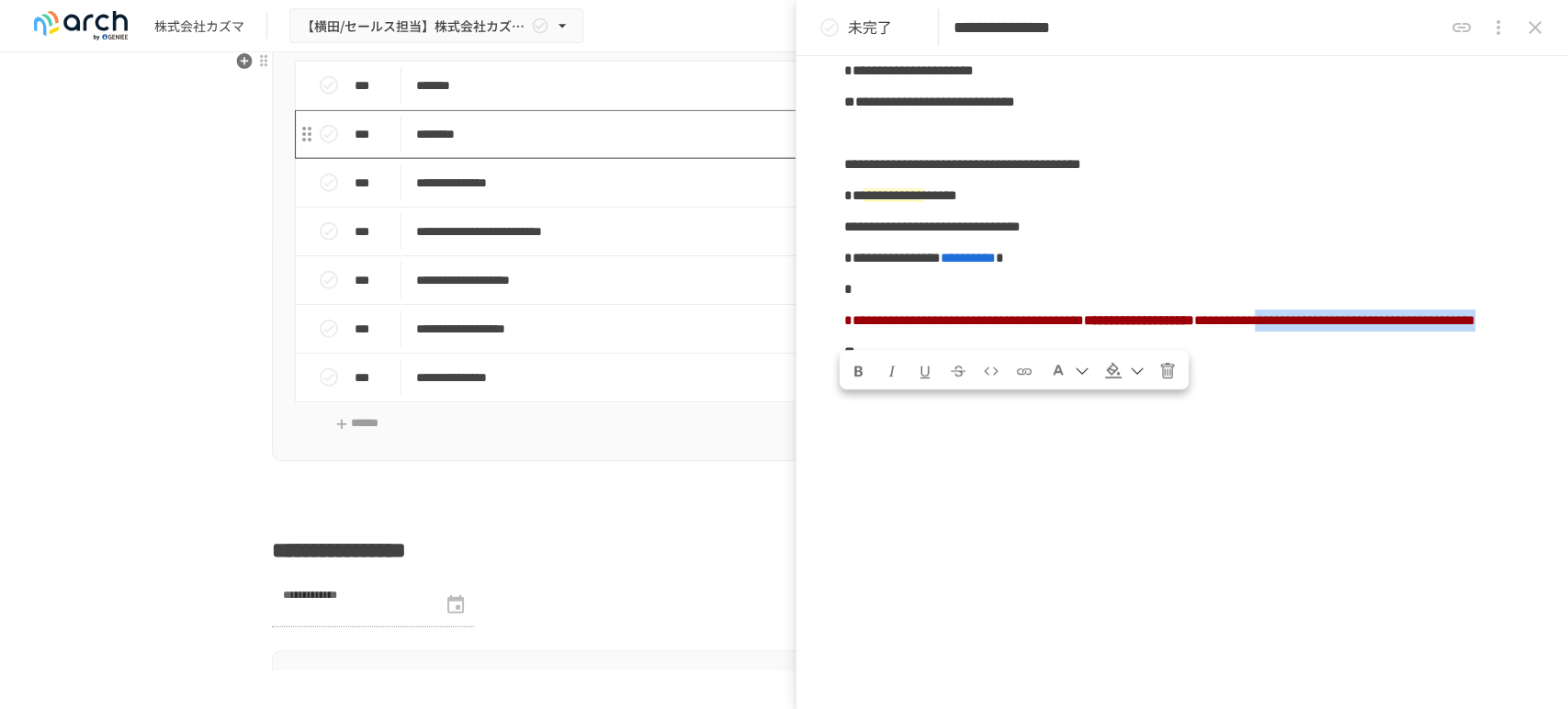 click on "********" at bounding box center [746, 134] 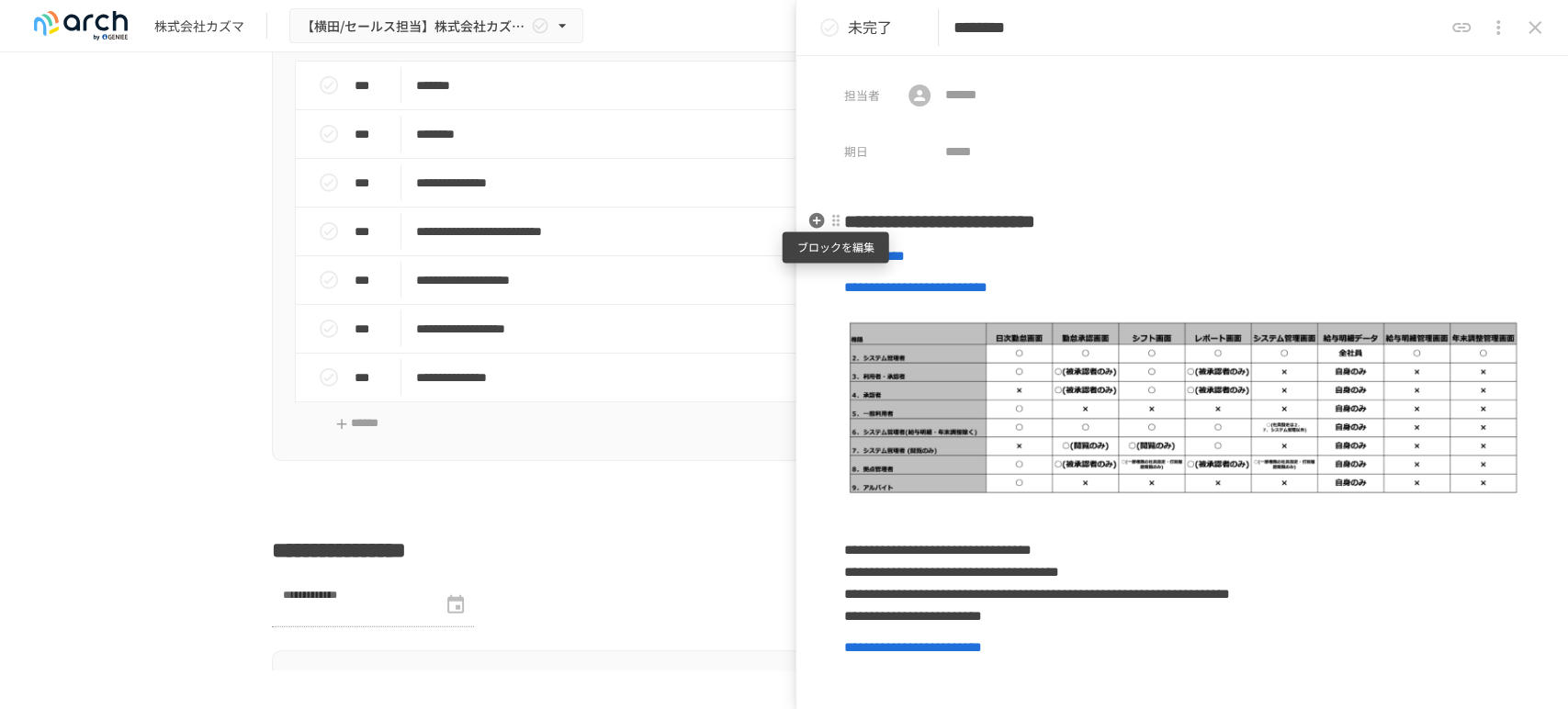 click at bounding box center [836, 220] 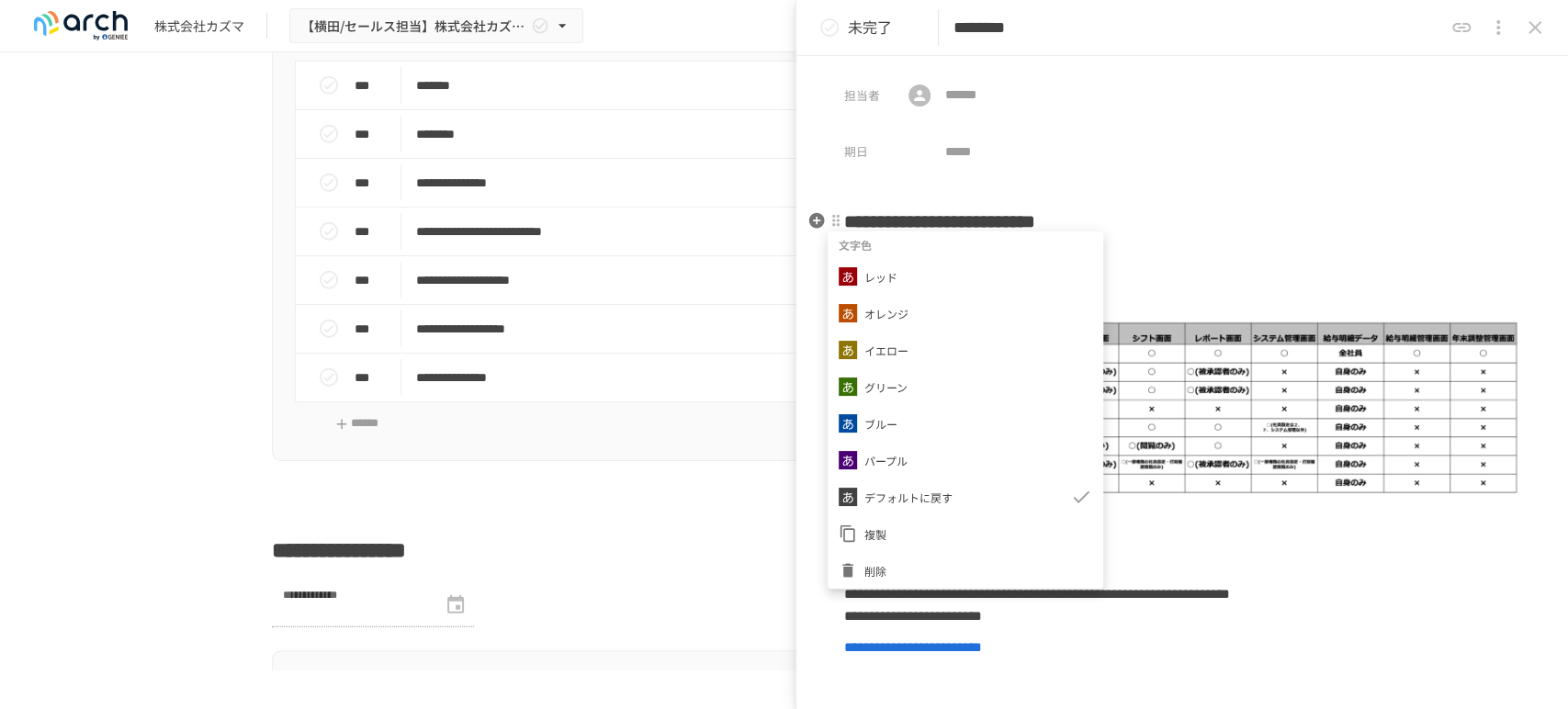 click at bounding box center [784, 354] 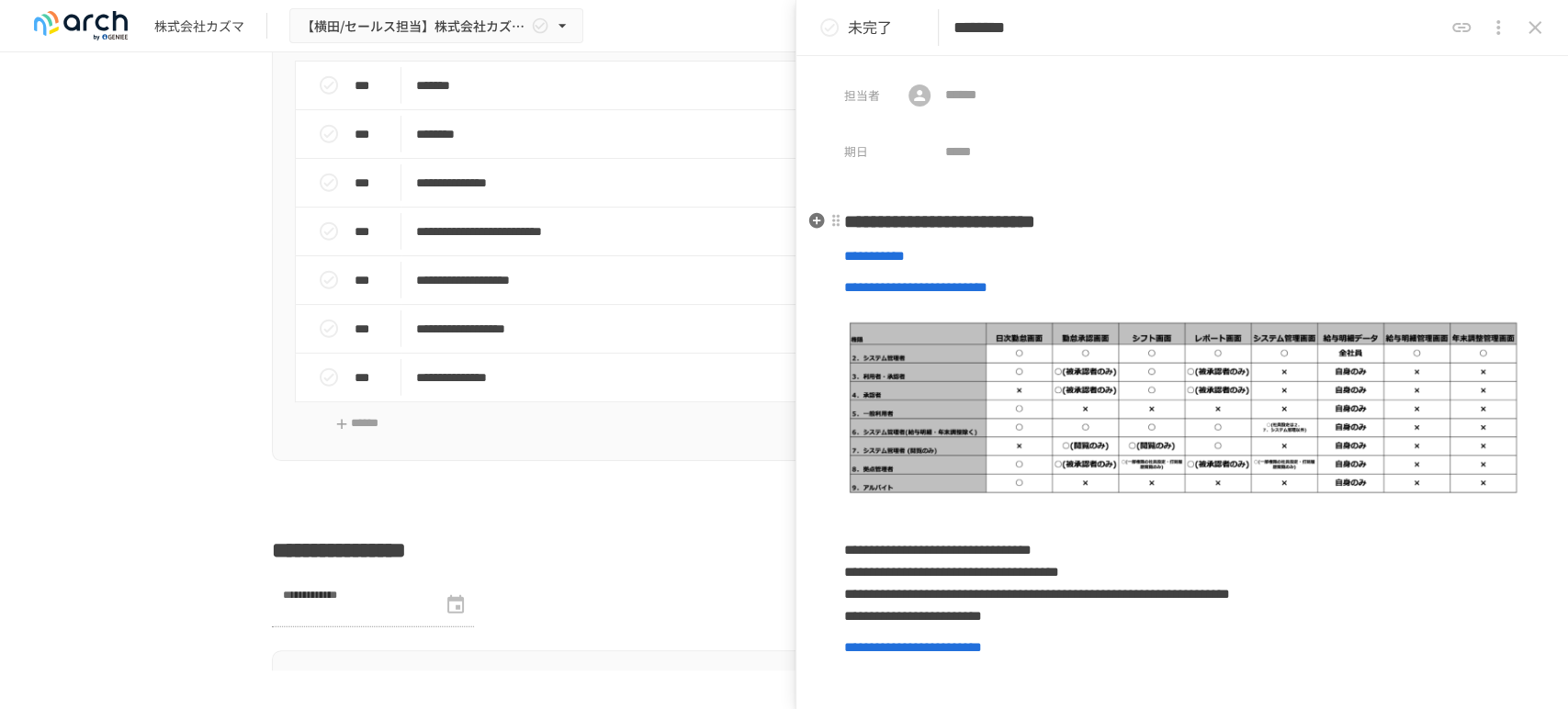 click on "**********" at bounding box center [940, 221] 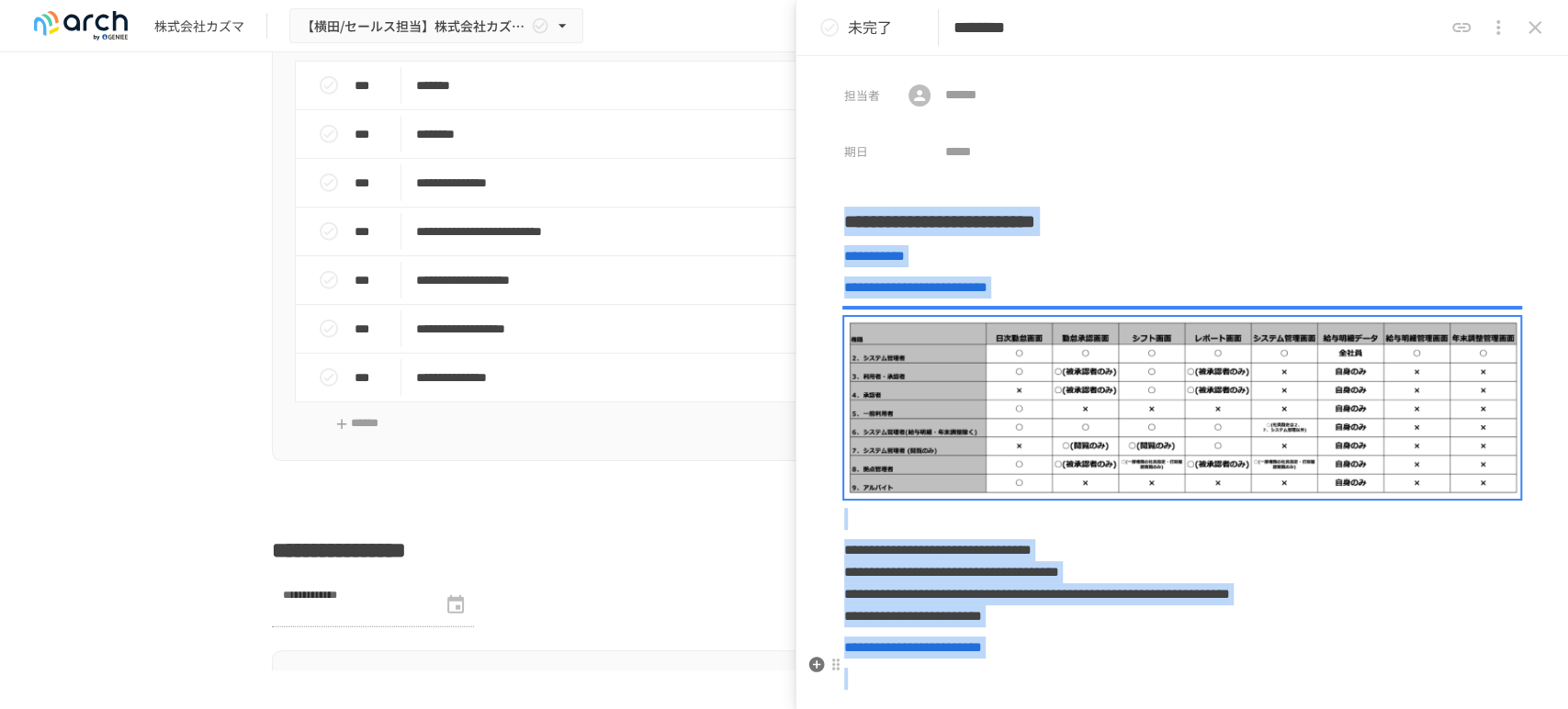drag, startPoint x: 850, startPoint y: 215, endPoint x: 1186, endPoint y: 654, distance: 552.8264 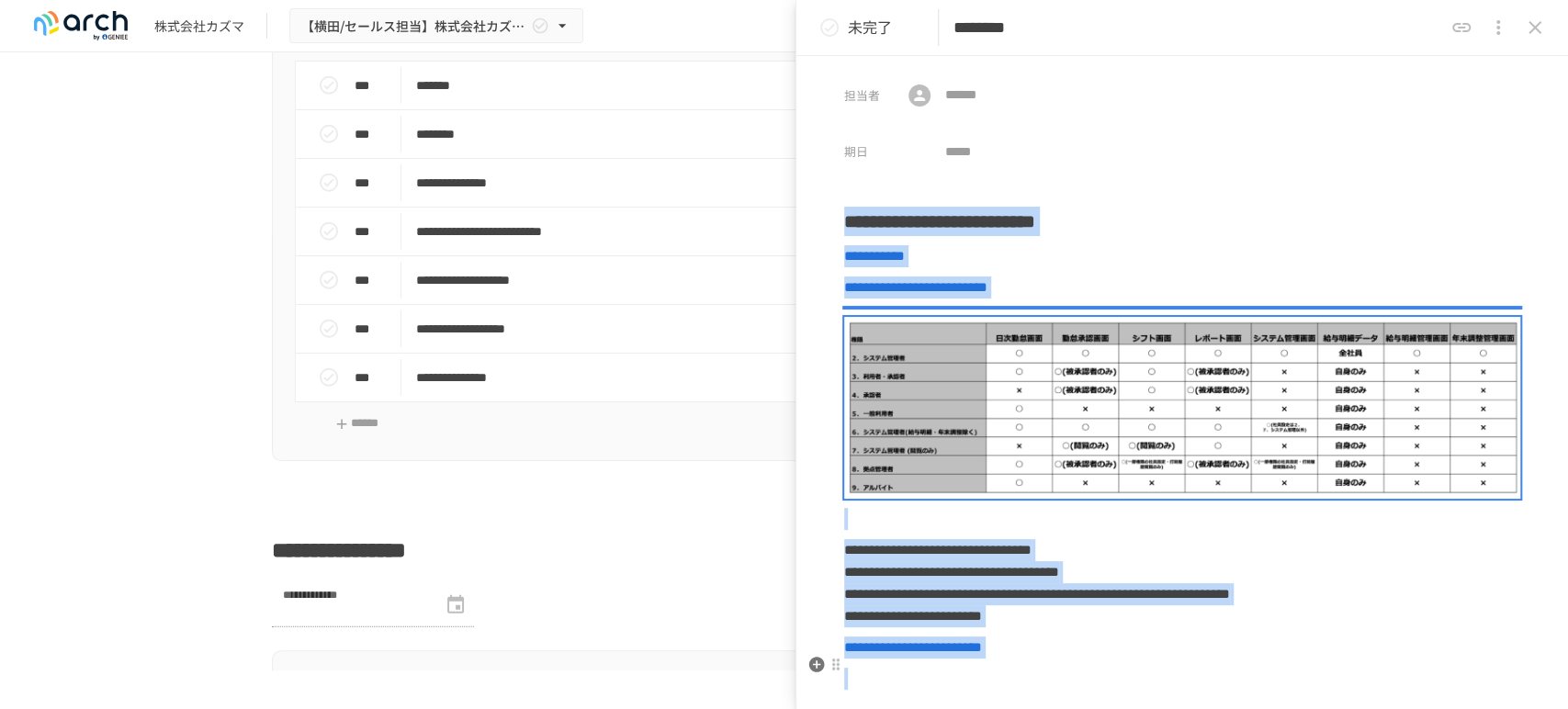 click on "**********" at bounding box center (1182, 448) 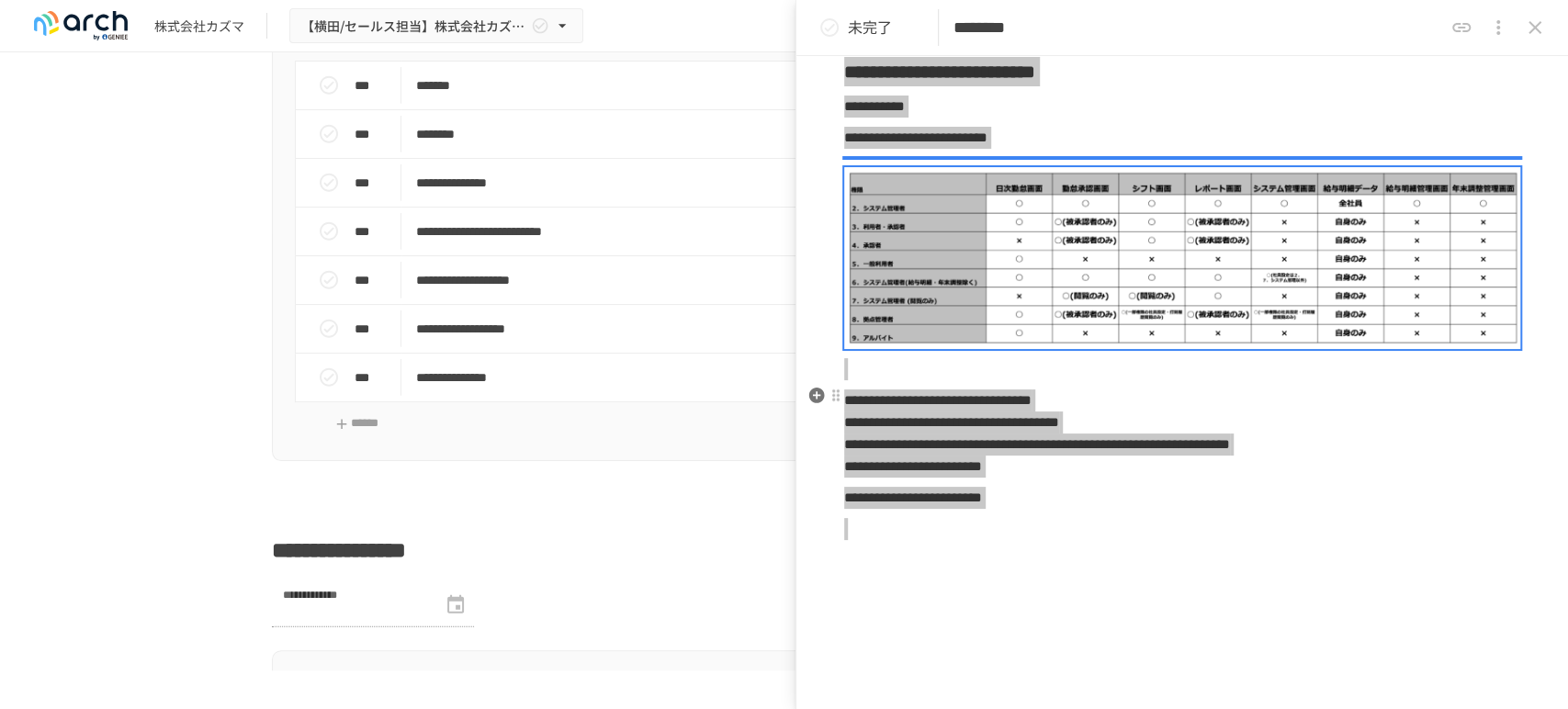 scroll, scrollTop: 0, scrollLeft: 0, axis: both 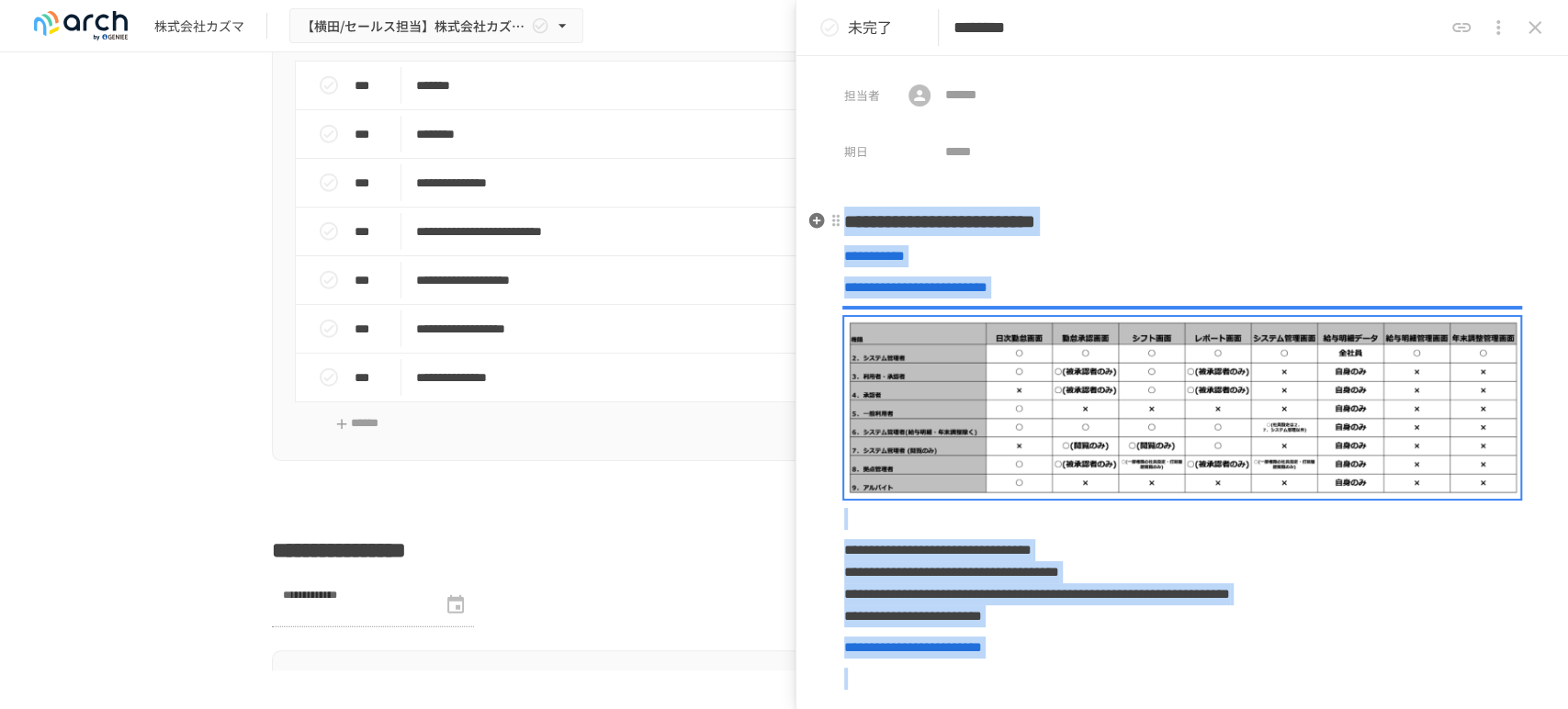 click on "**********" at bounding box center [1182, 448] 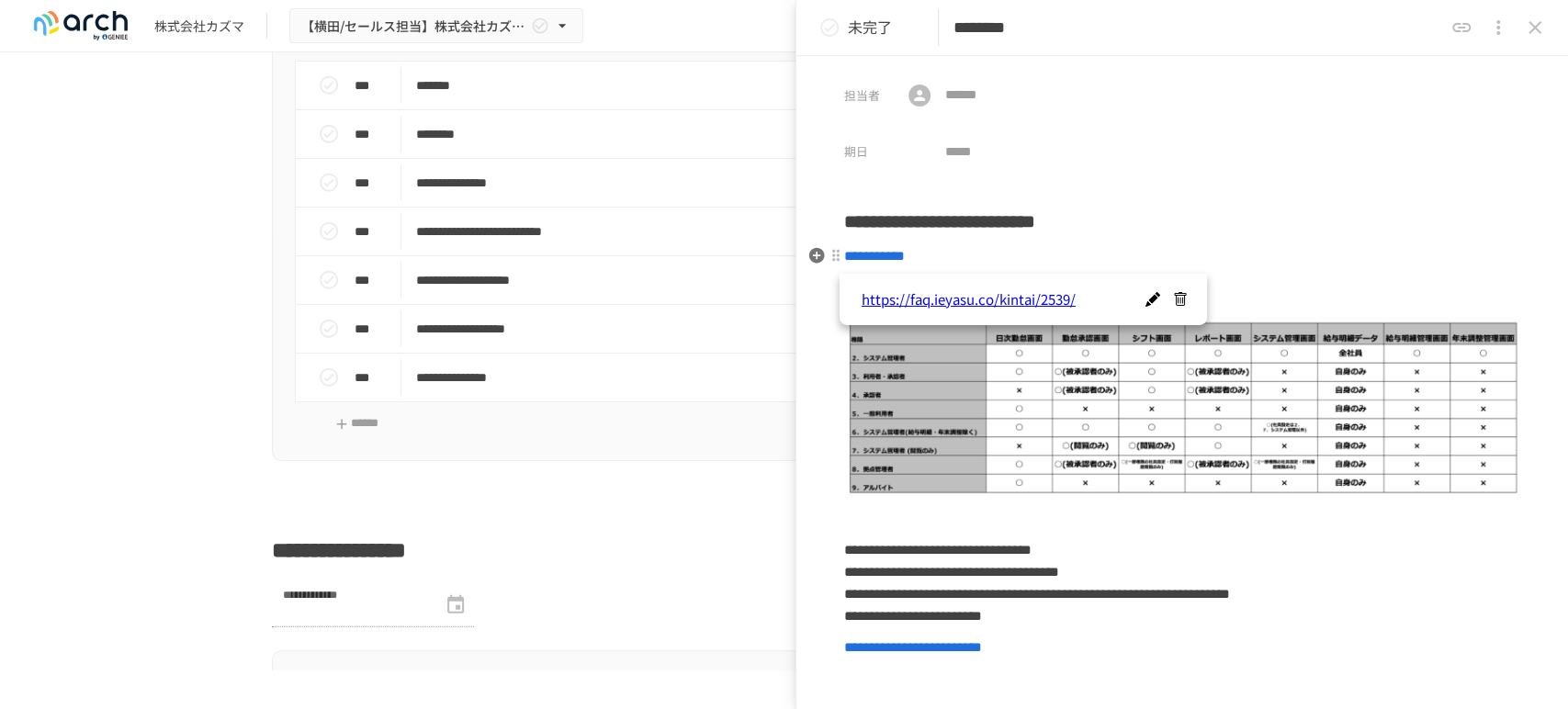 click on "**********" at bounding box center [874, 255] 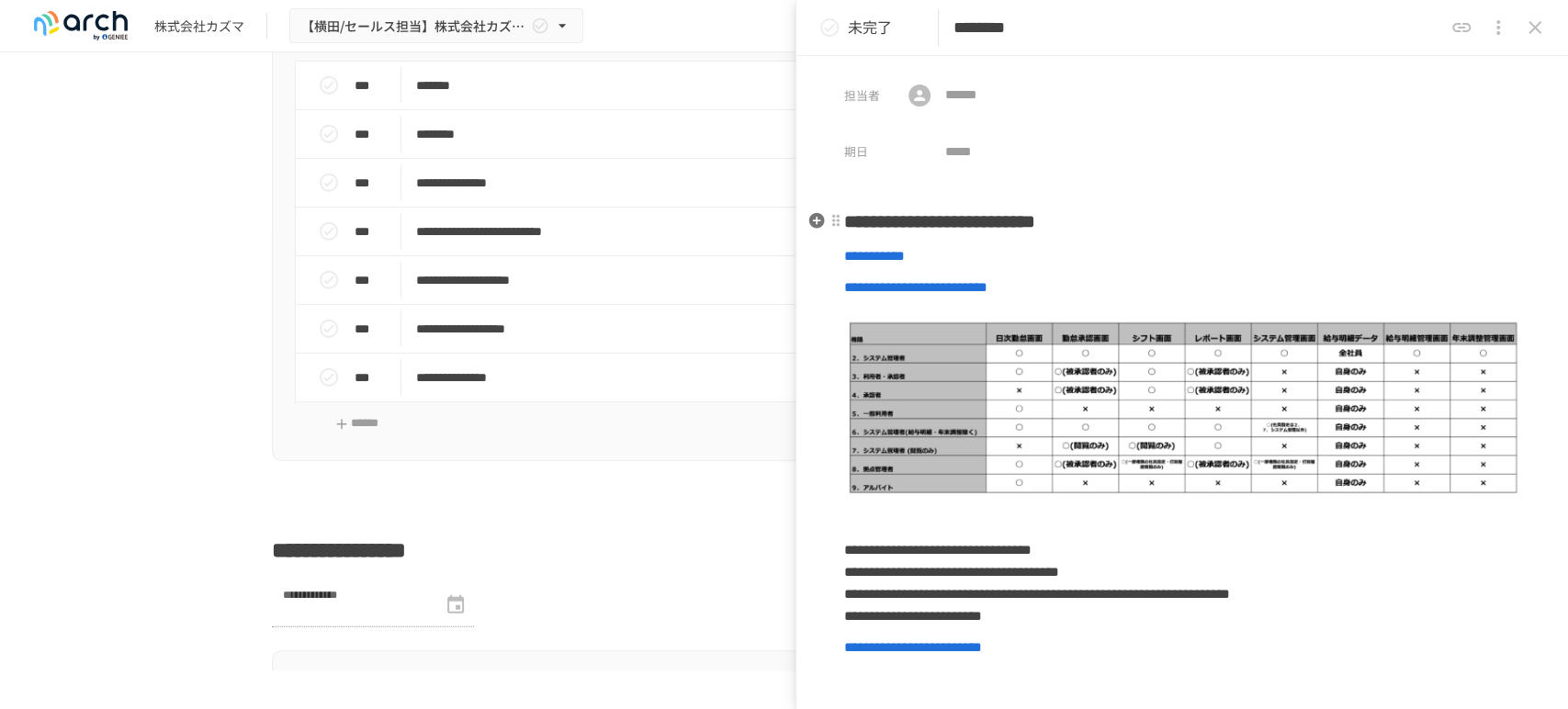 click on "**********" at bounding box center (940, 221) 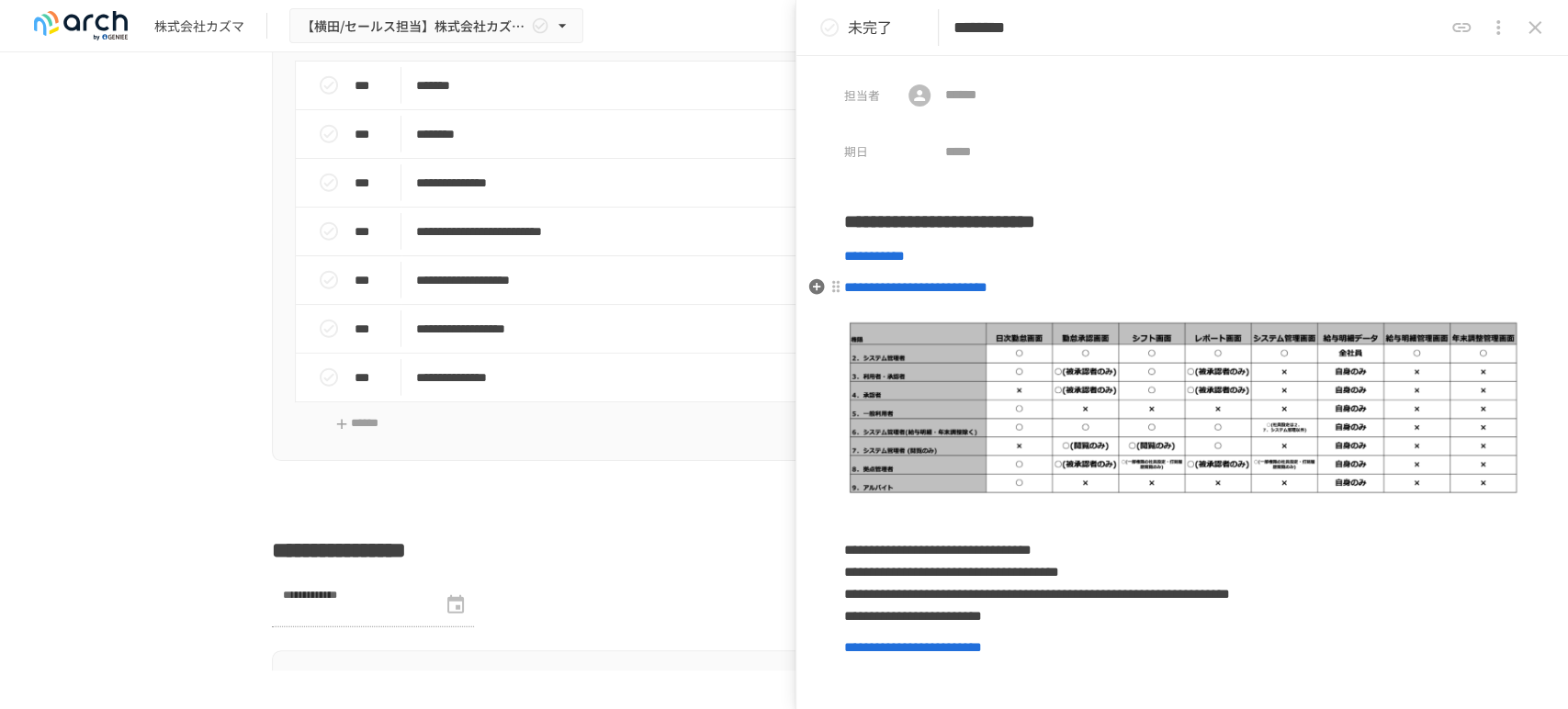 click on "**********" at bounding box center [916, 287] 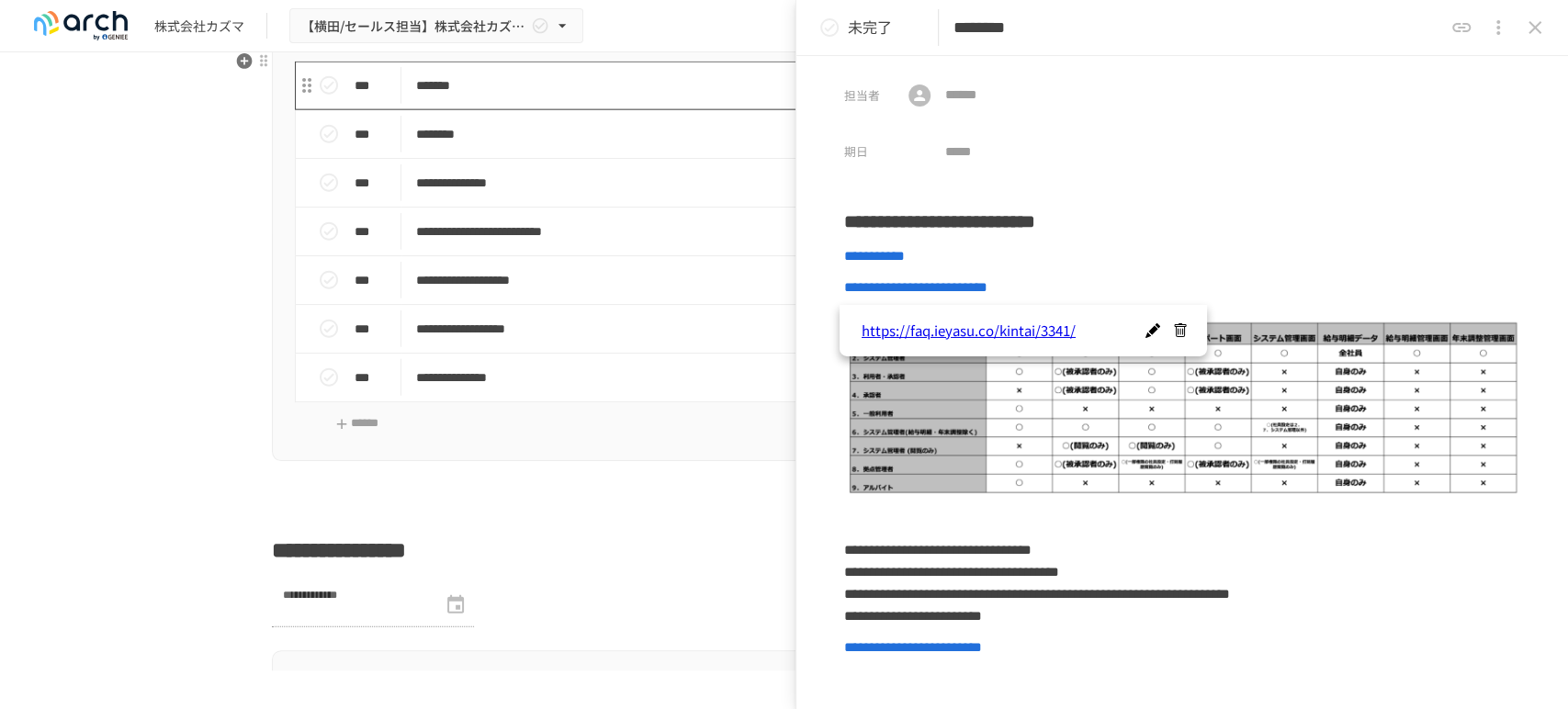 click on "*******" at bounding box center [746, 85] 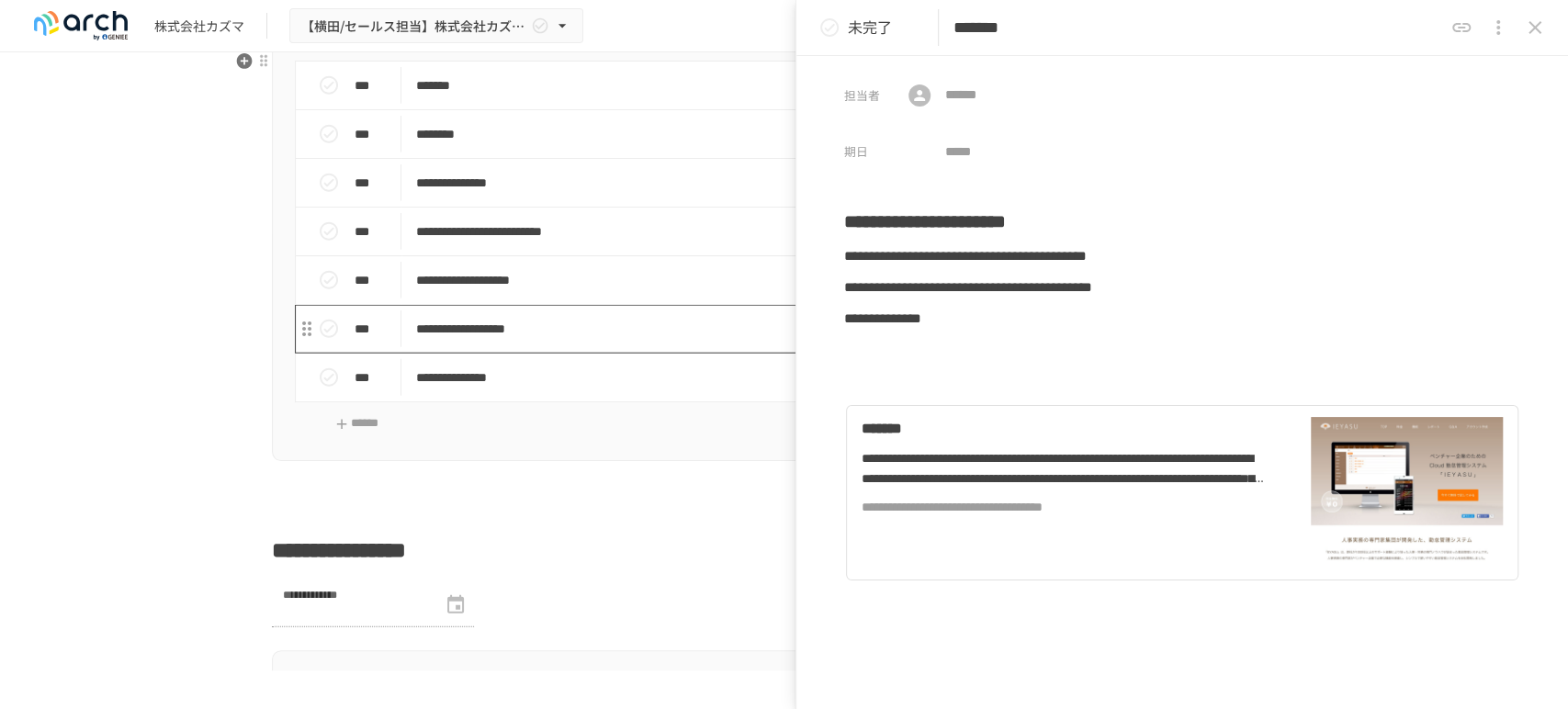 click on "**********" at bounding box center [746, 329] 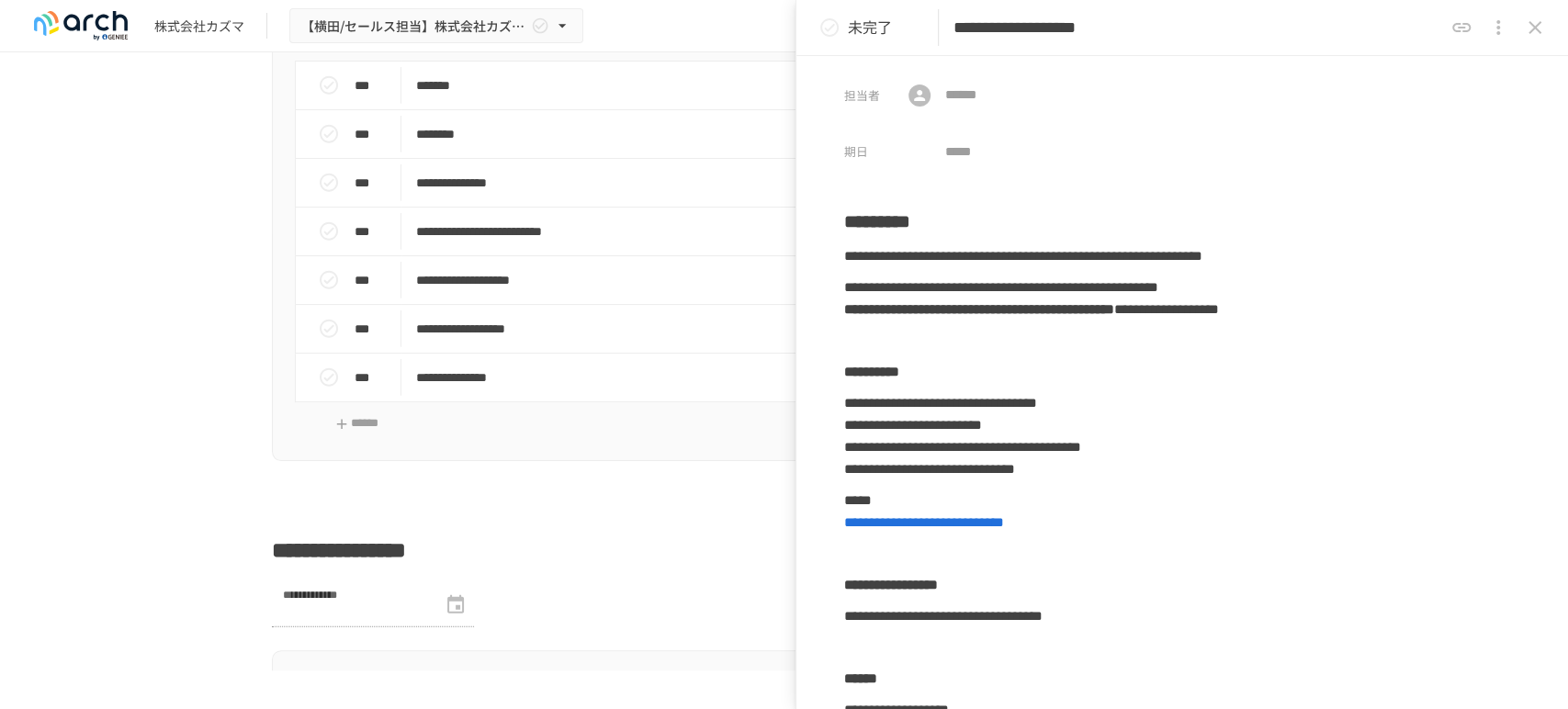 click on "**********" at bounding box center [1198, 28] 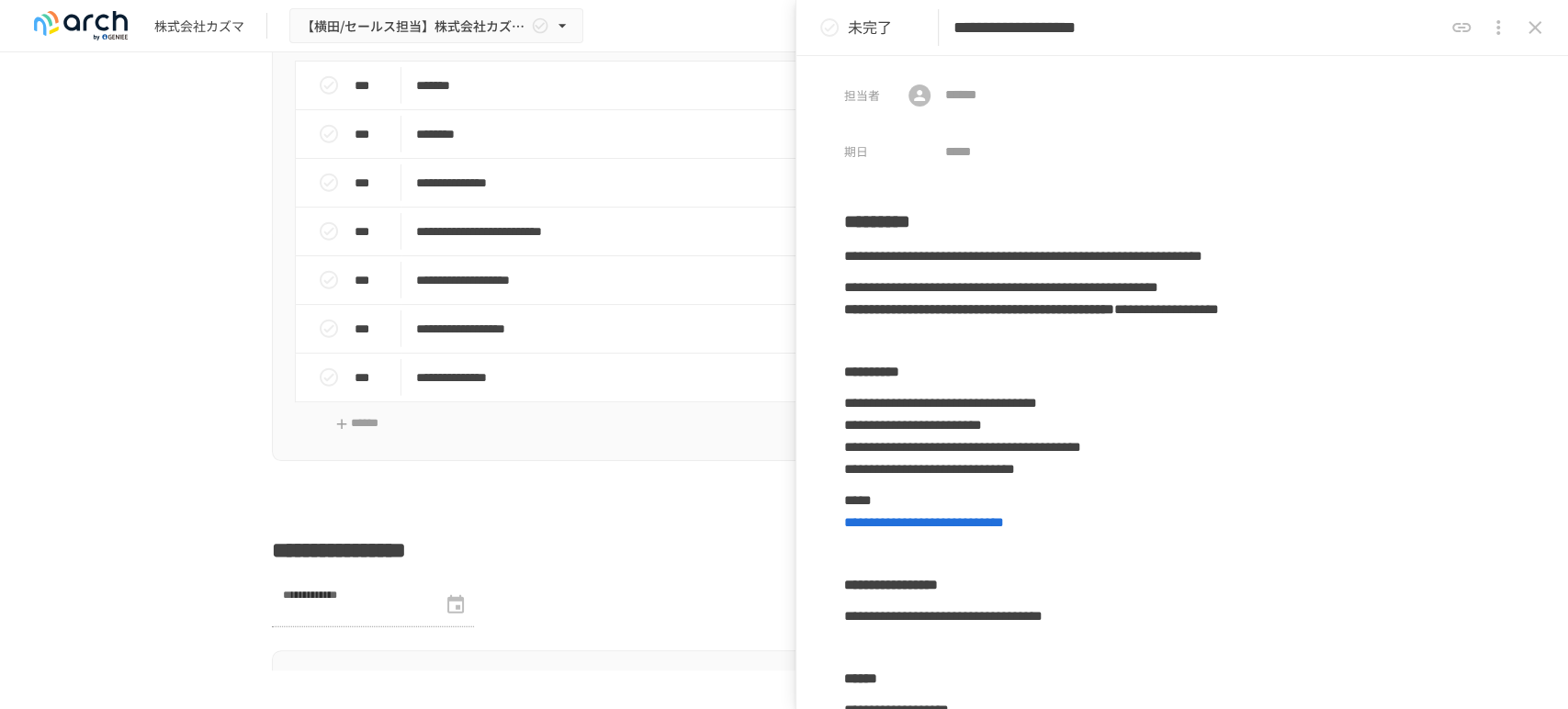 click on "**********" at bounding box center [1198, 28] 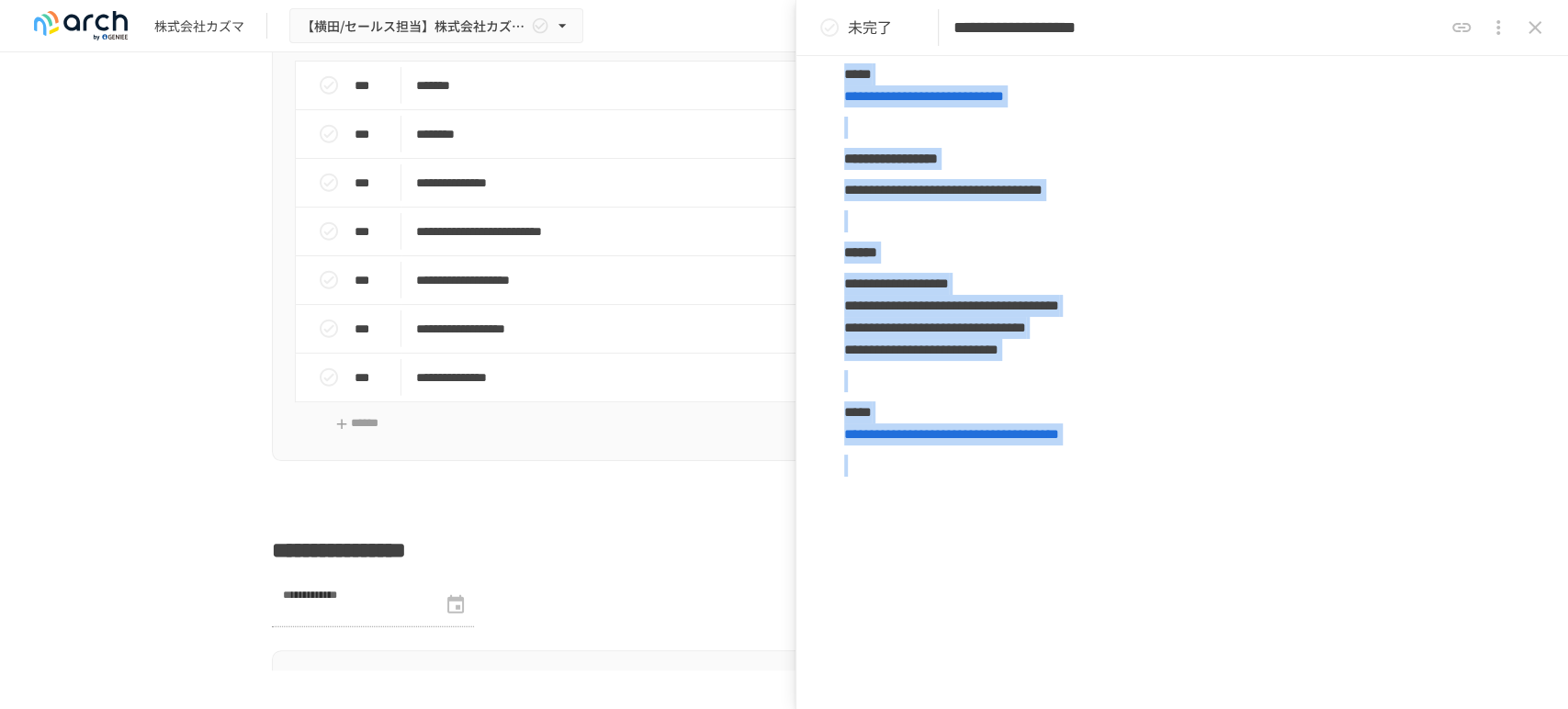 scroll, scrollTop: 543, scrollLeft: 0, axis: vertical 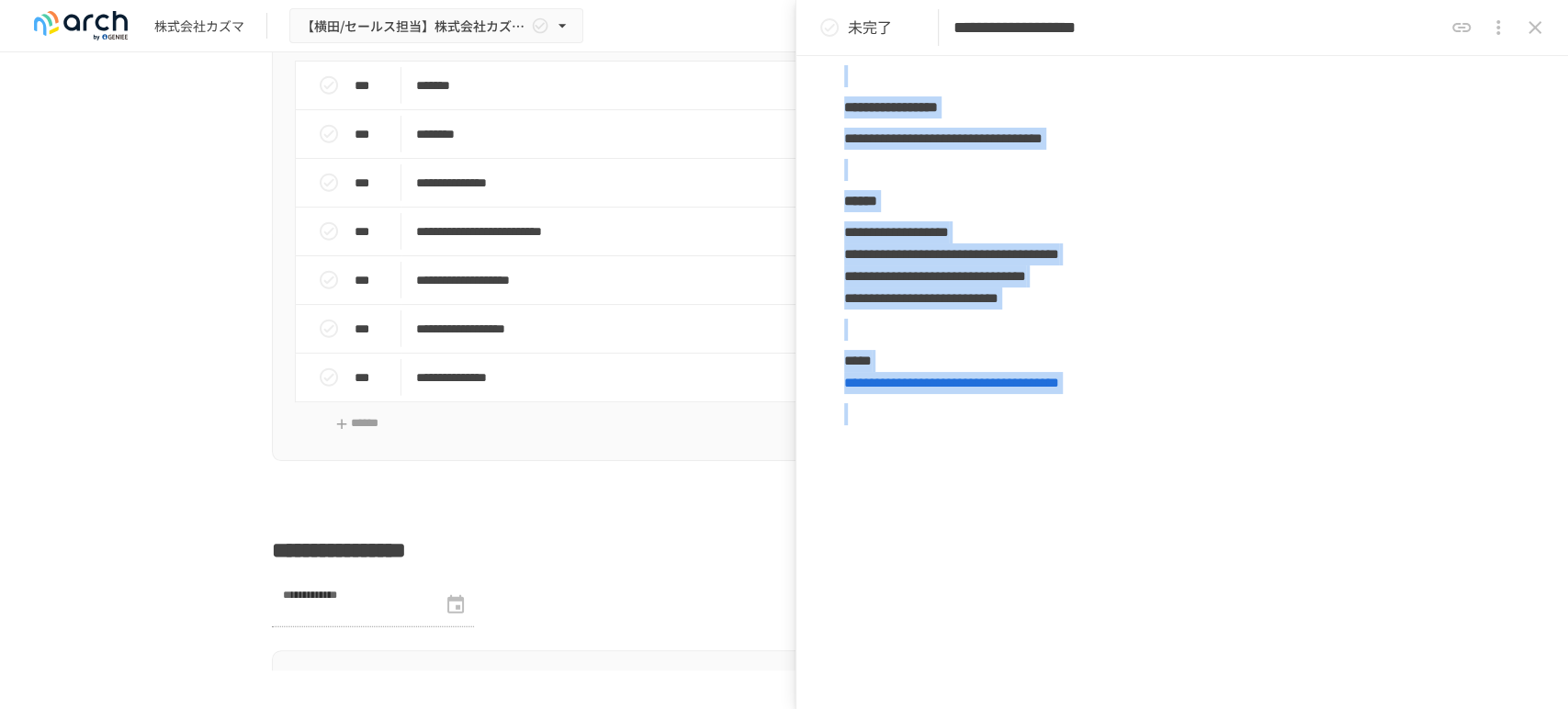 copy on "**********" 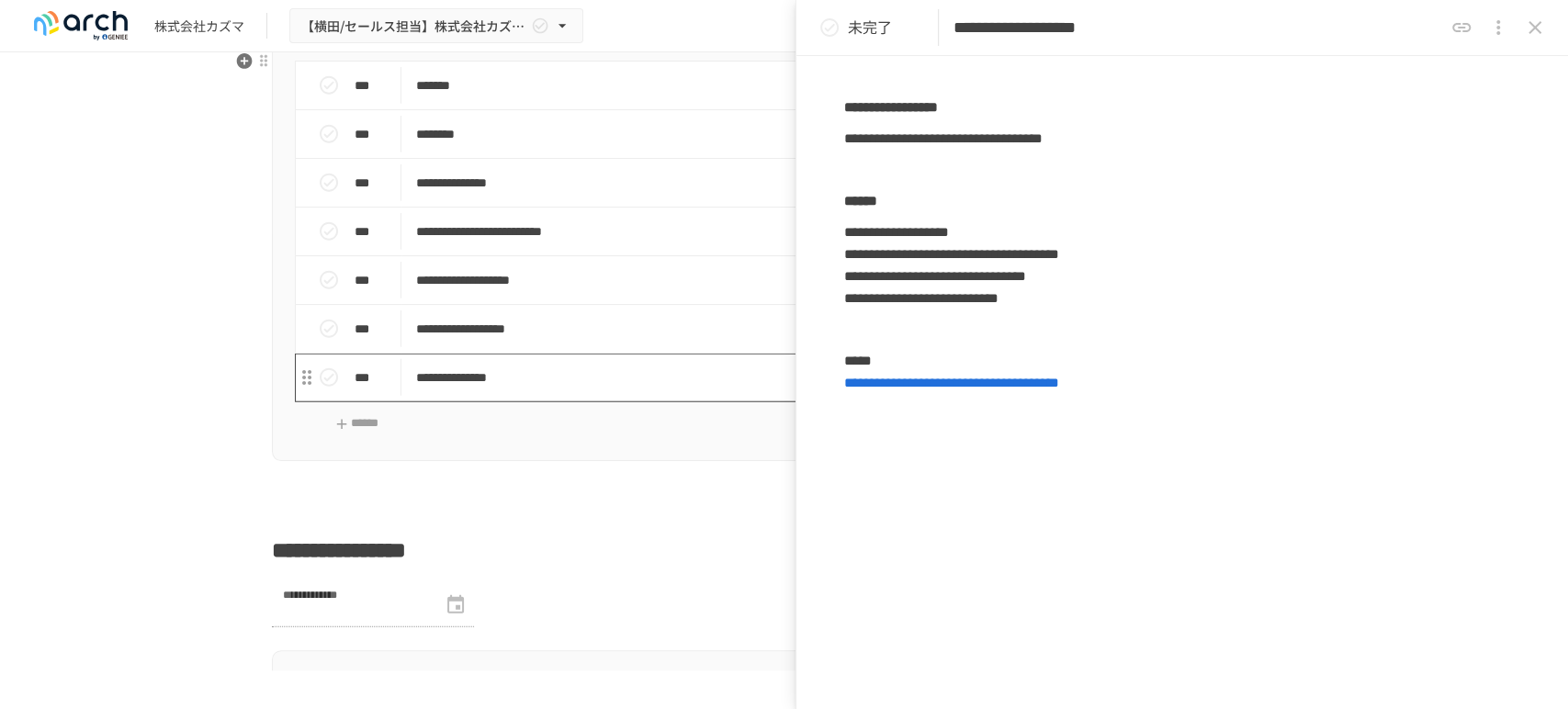 click on "**********" at bounding box center (746, 377) 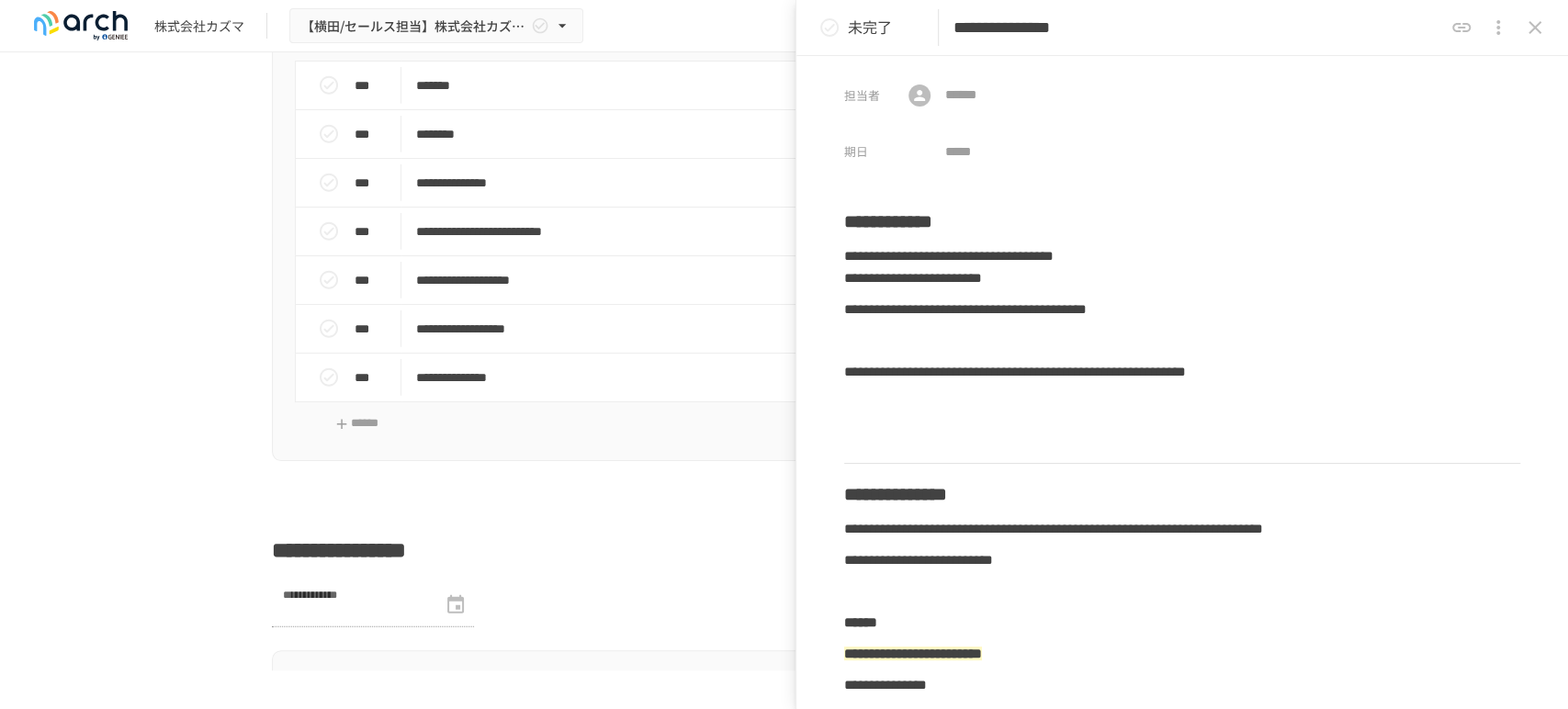 drag, startPoint x: 979, startPoint y: 28, endPoint x: 1258, endPoint y: 33, distance: 279.0448 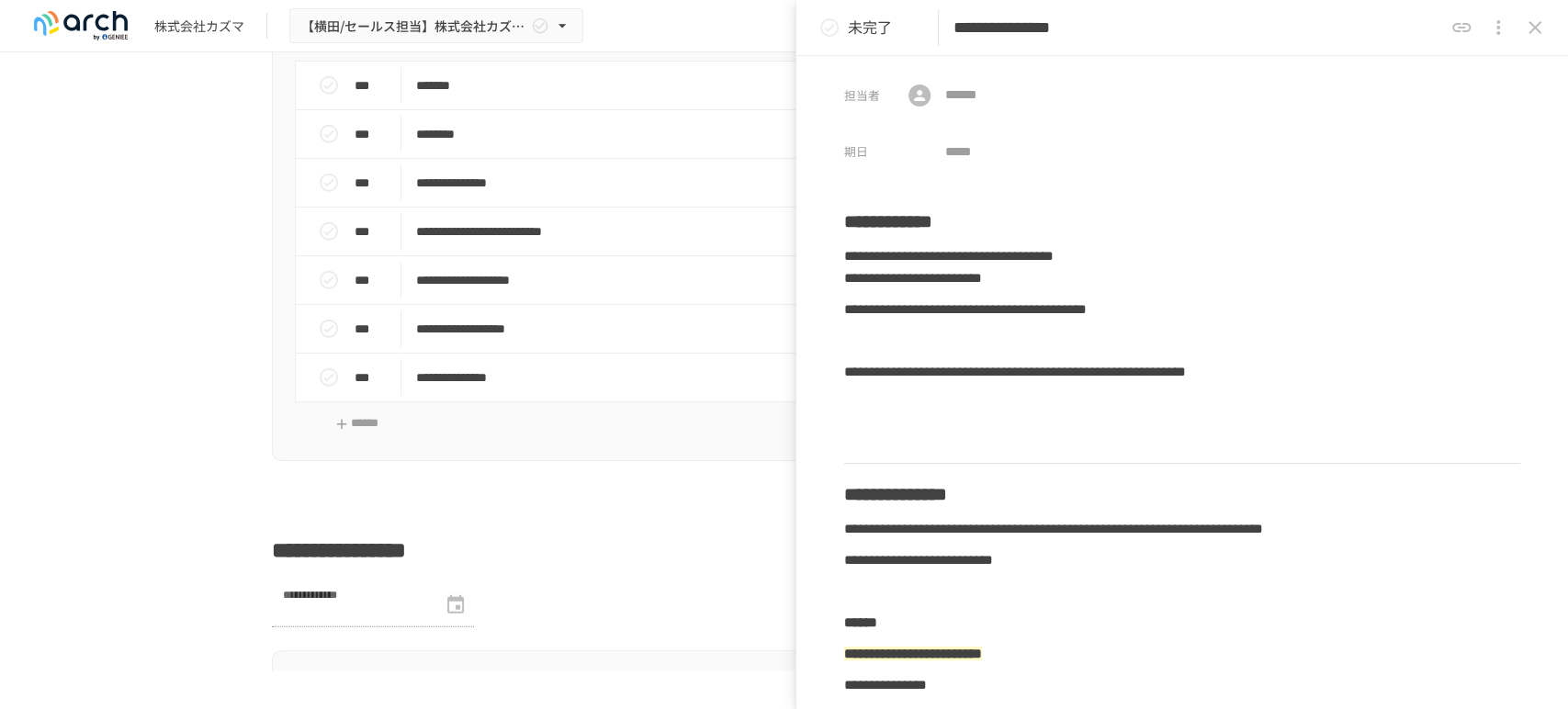 click on "**********" at bounding box center [1198, 28] 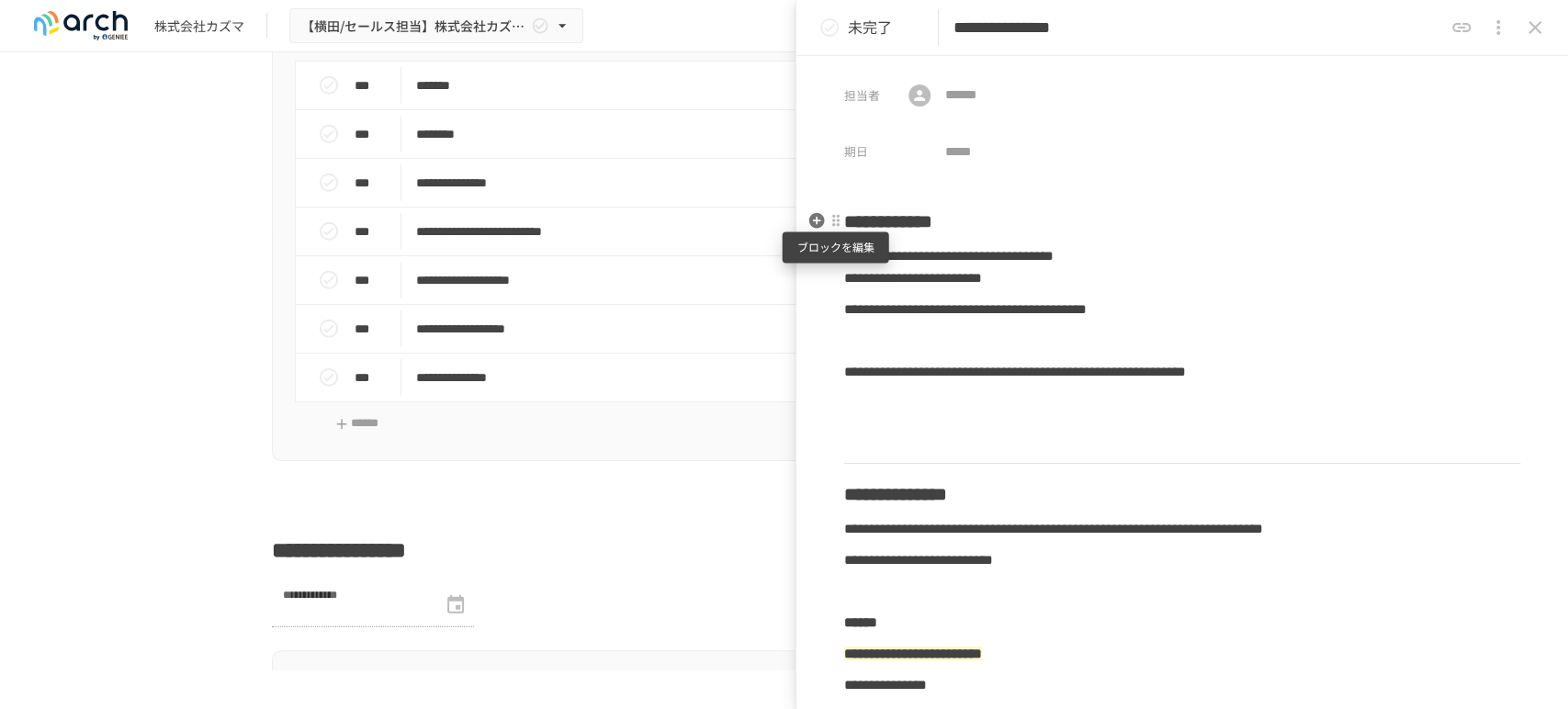 click at bounding box center (836, 220) 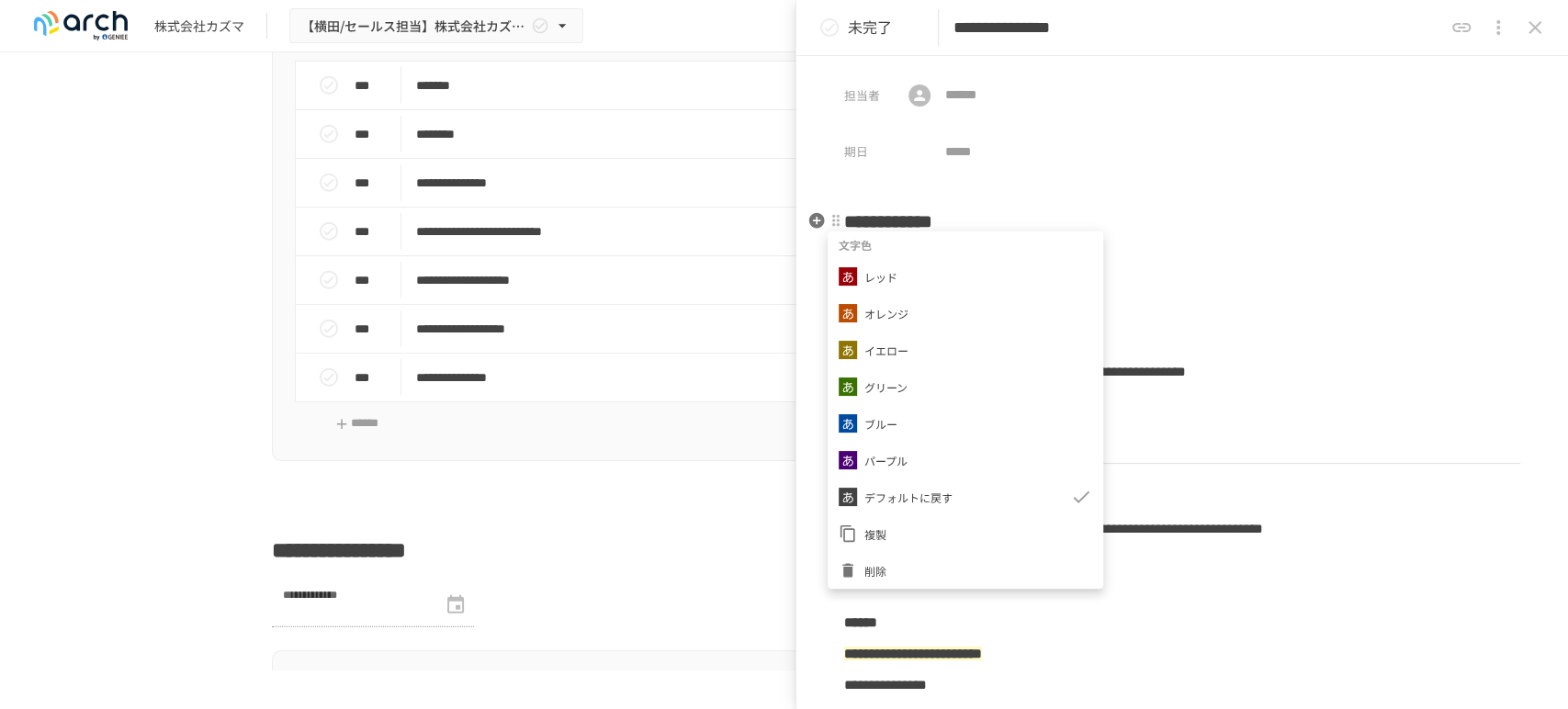 click at bounding box center (784, 354) 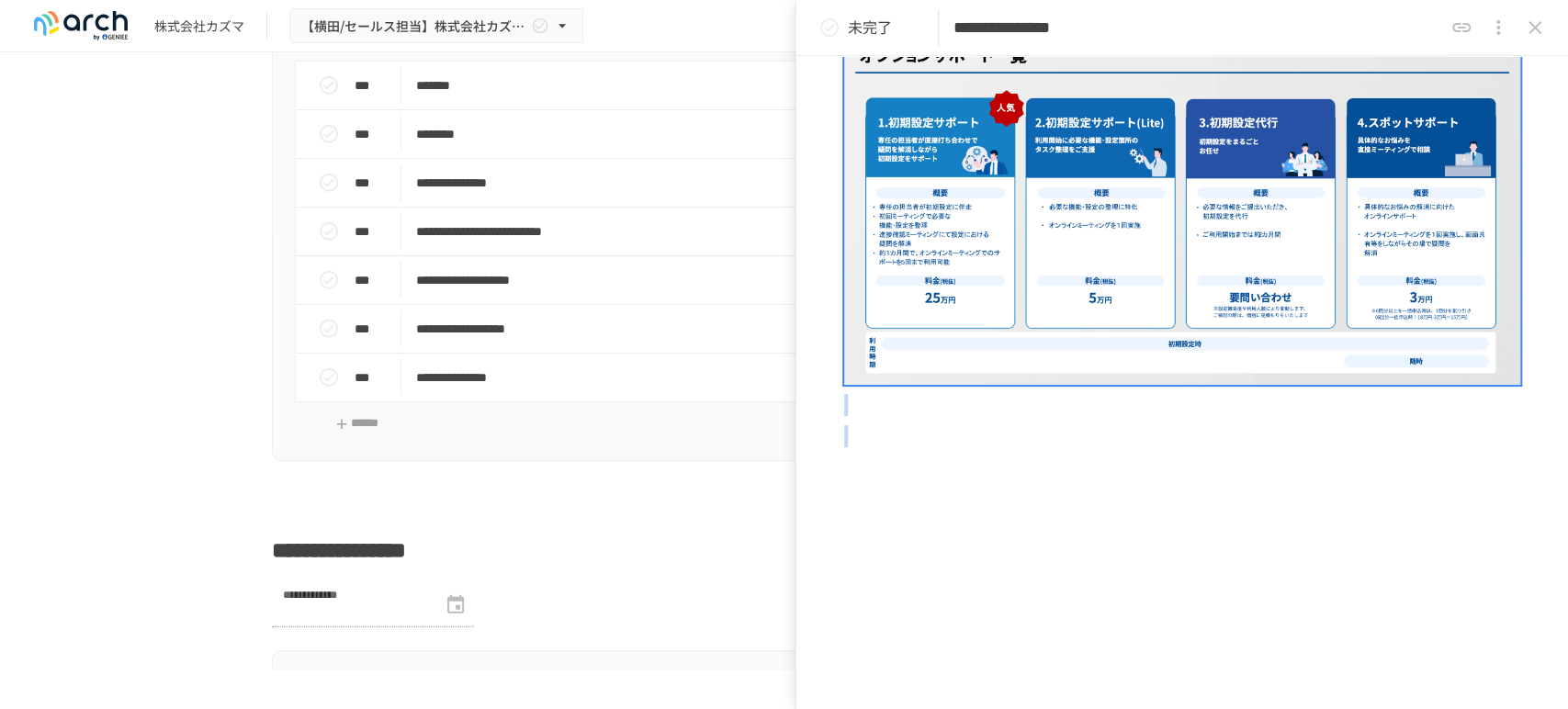scroll, scrollTop: 1471, scrollLeft: 0, axis: vertical 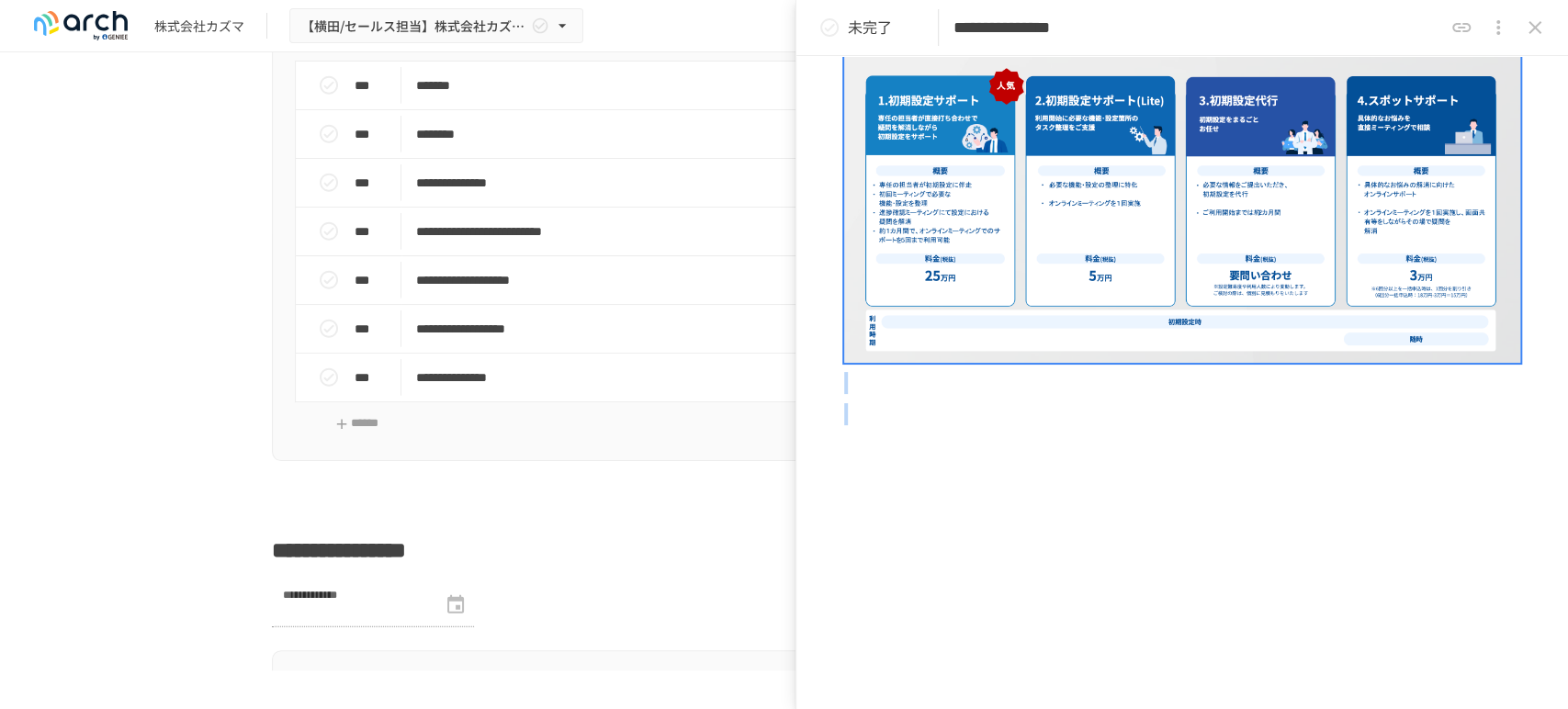 copy on "**********" 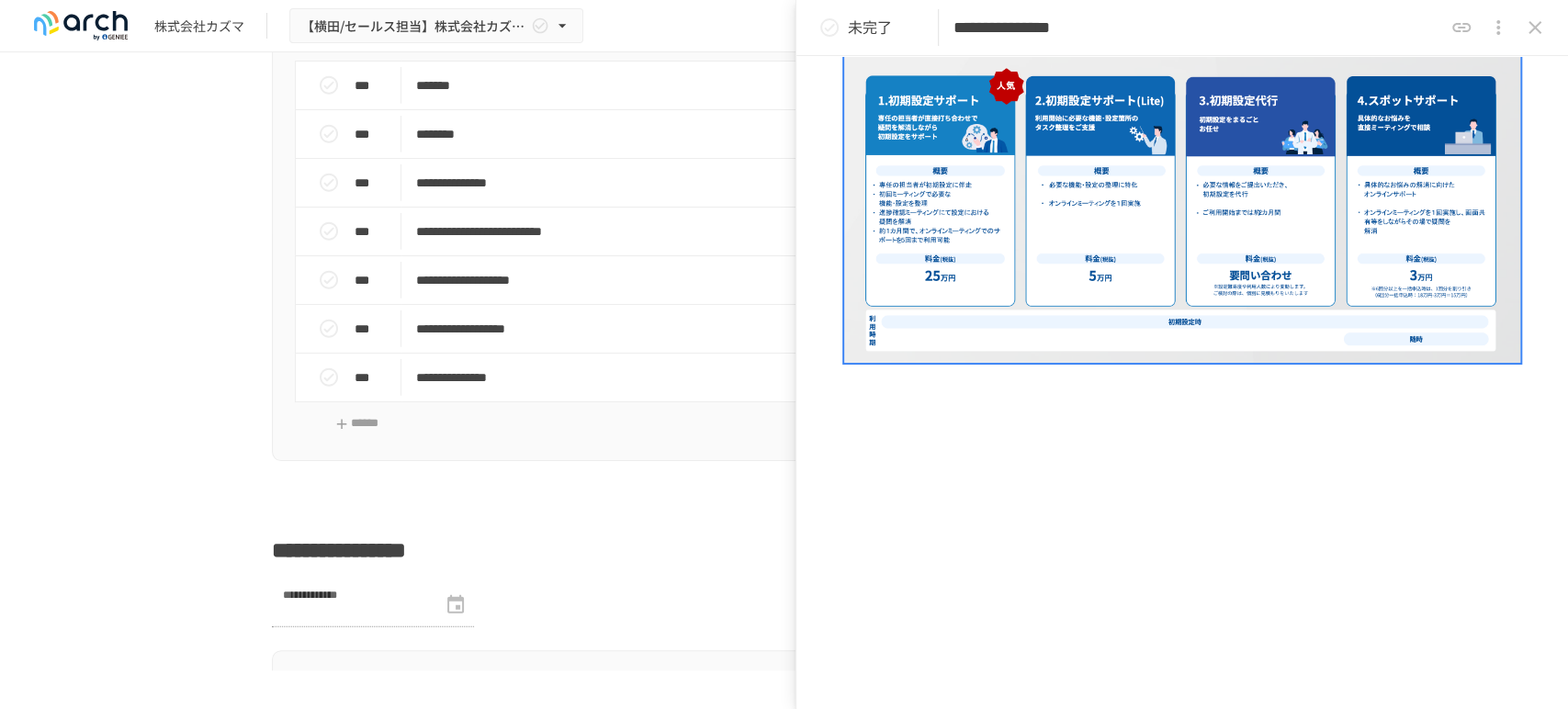 click on "**********" at bounding box center (1182, -209) 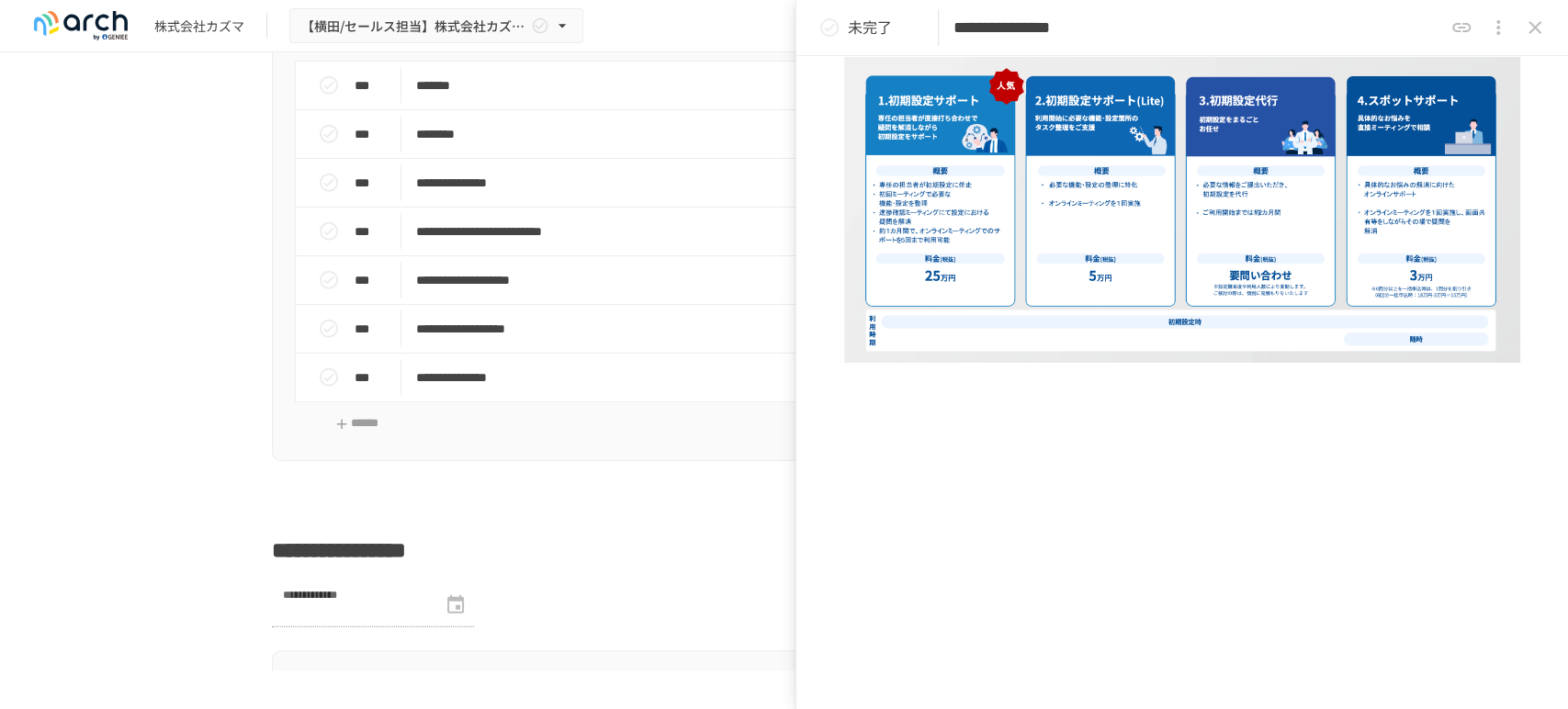 scroll, scrollTop: 1267, scrollLeft: 0, axis: vertical 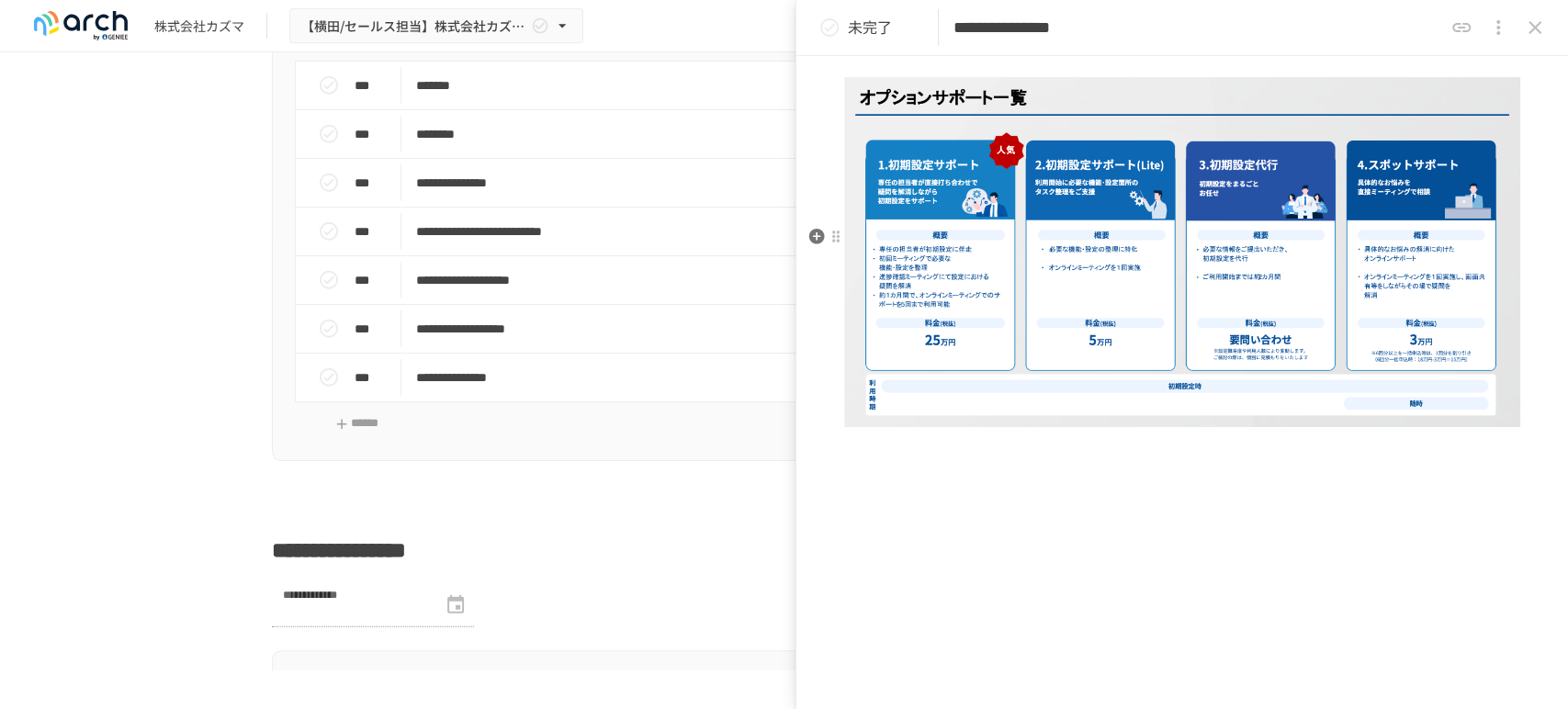 click at bounding box center [1182, 252] 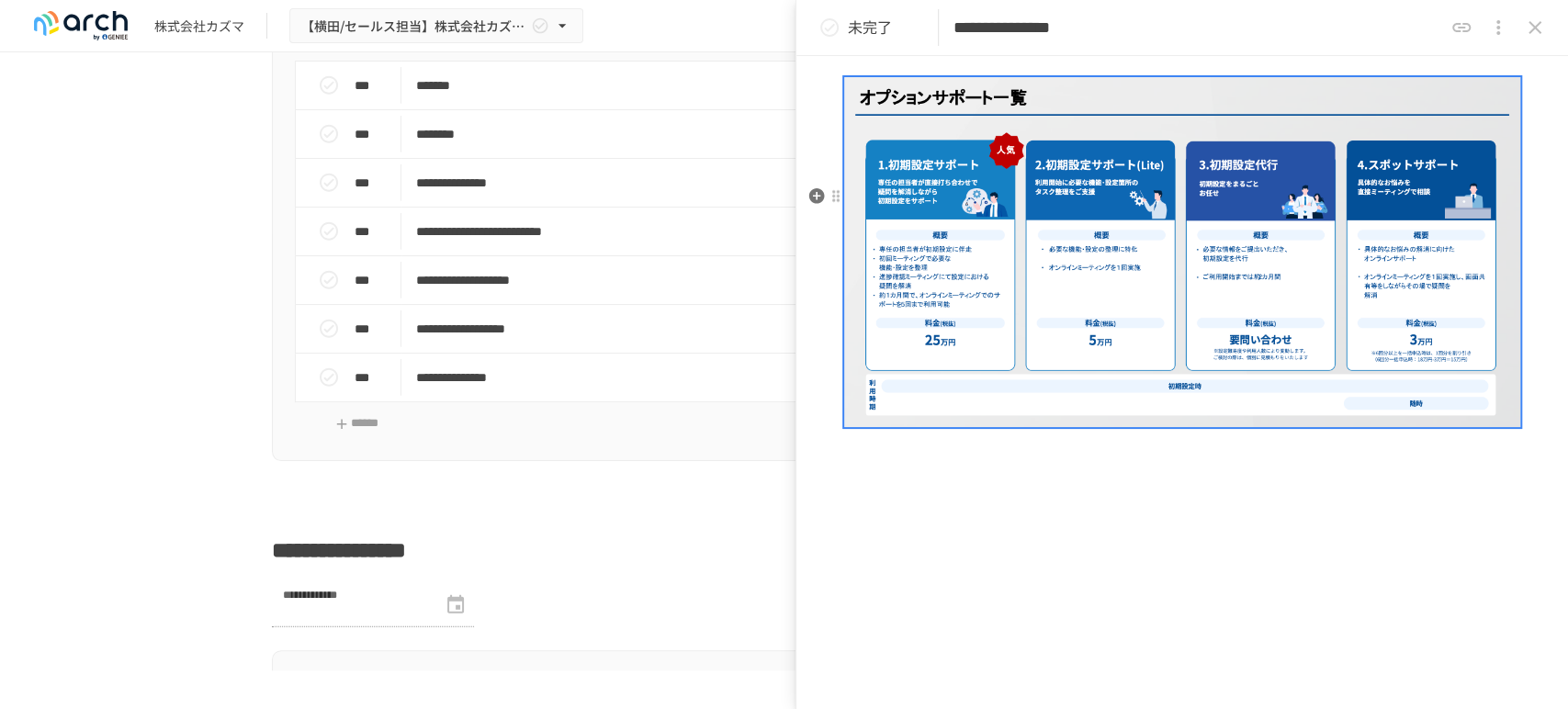 click on "**********" at bounding box center (1182, 48) 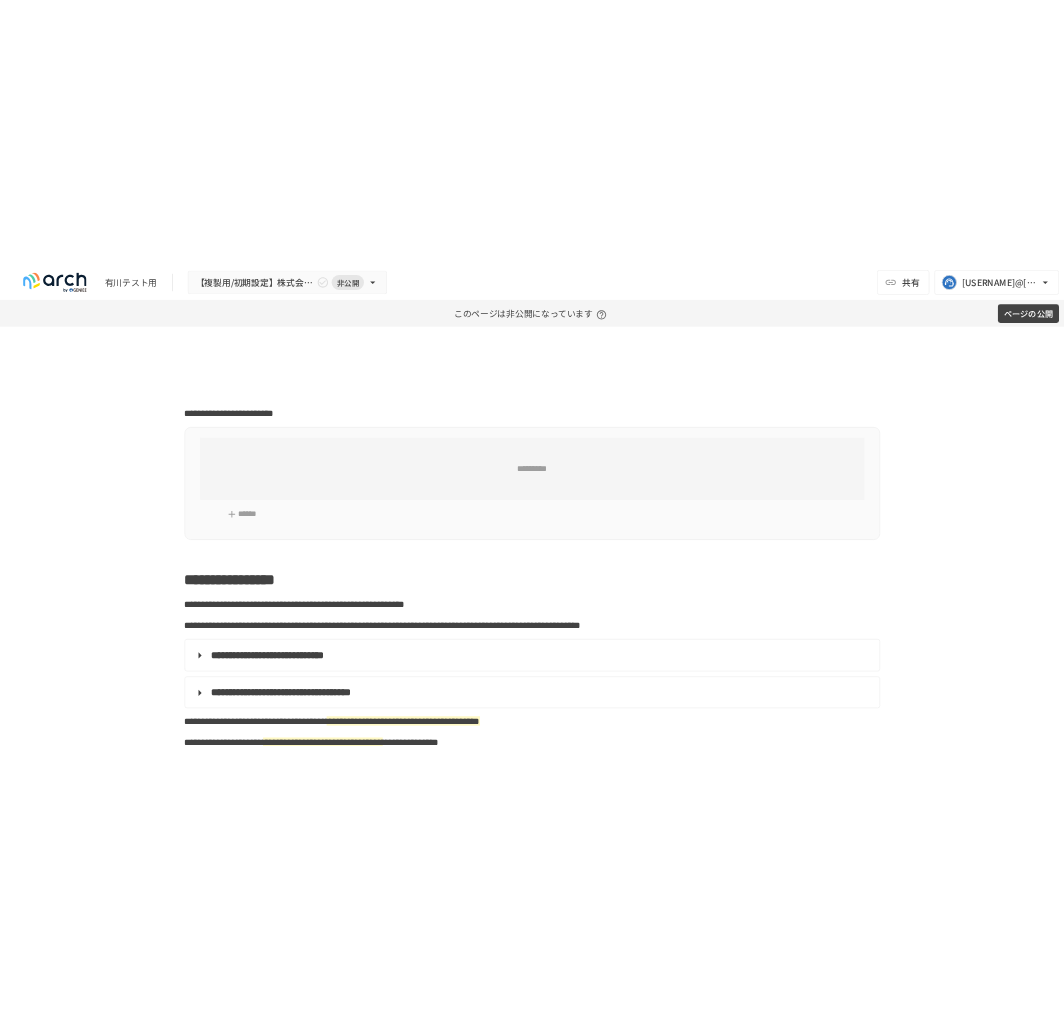 scroll, scrollTop: 0, scrollLeft: 0, axis: both 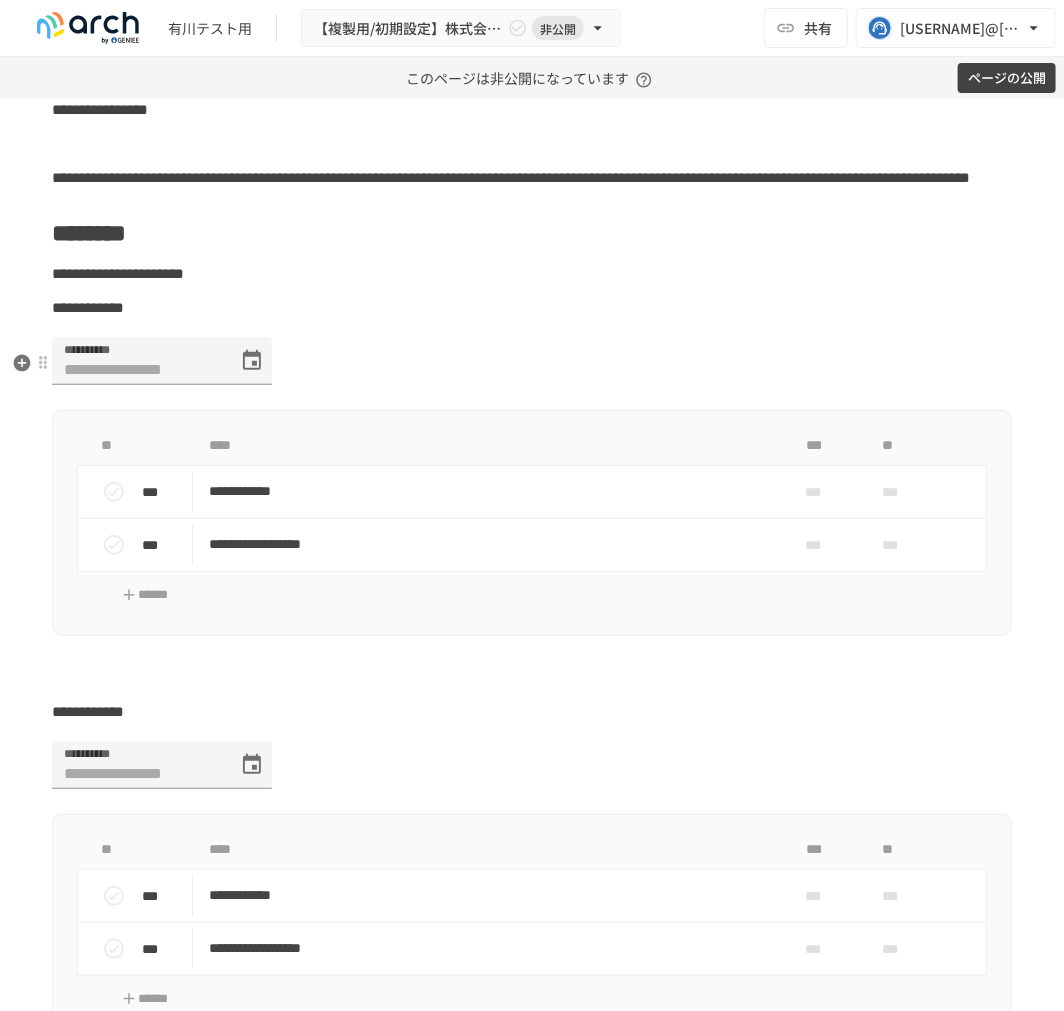 click on "**********" at bounding box center (532, 274) 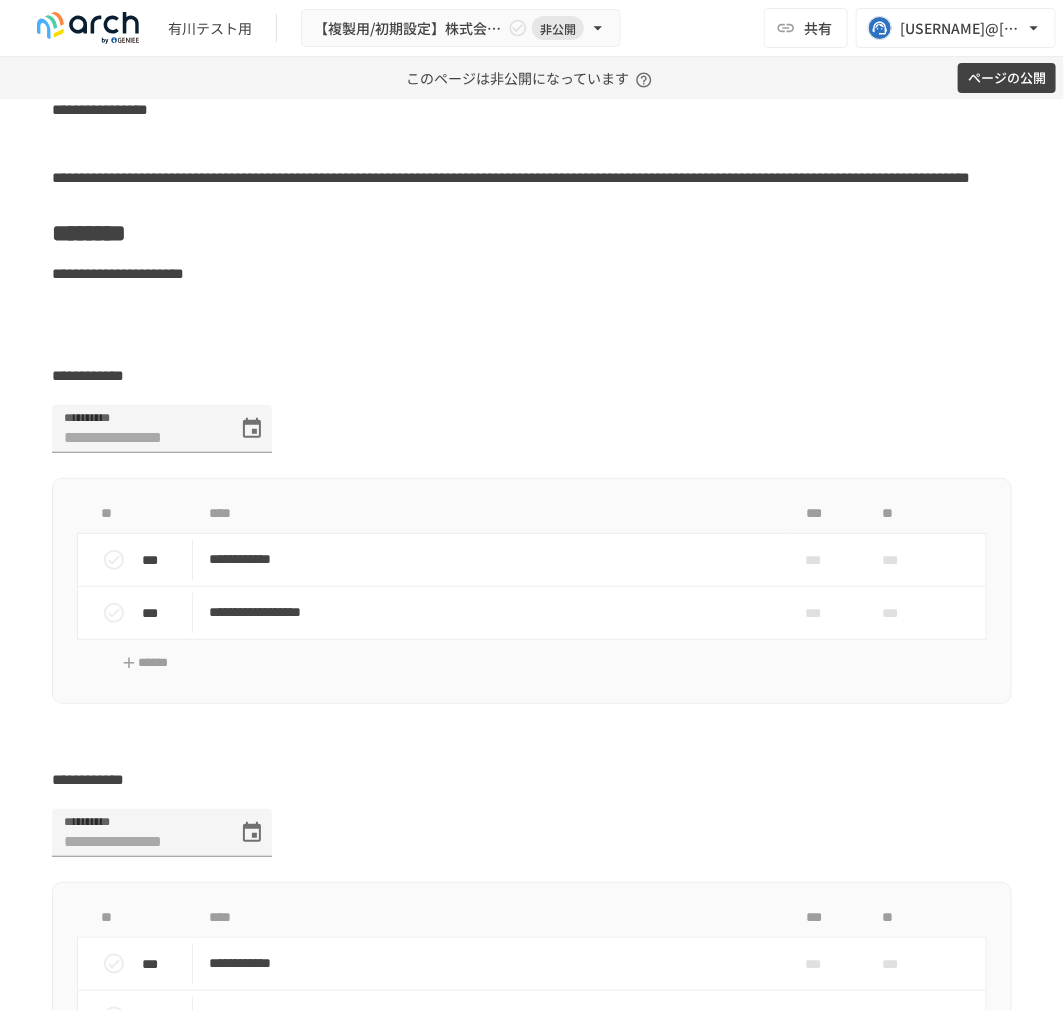 type 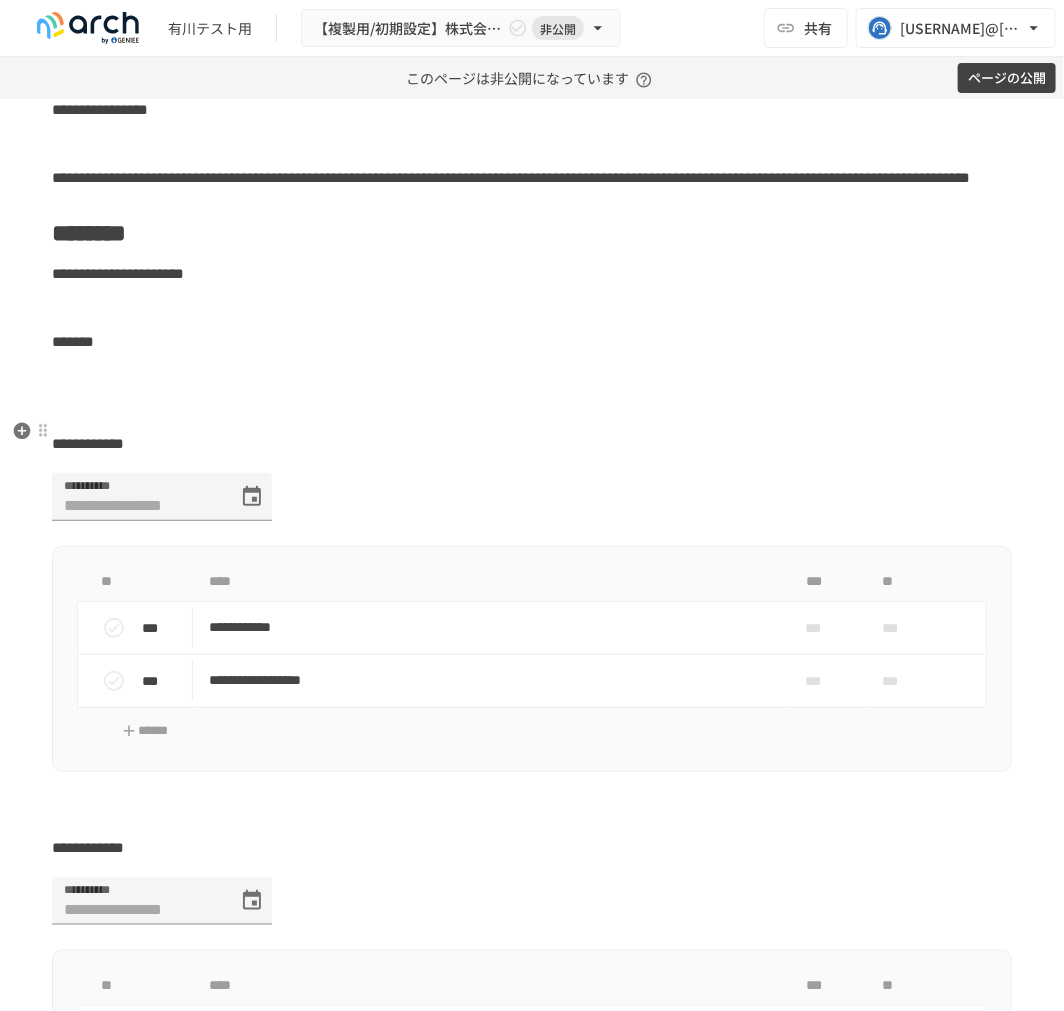 click on "**********" at bounding box center [532, -1425] 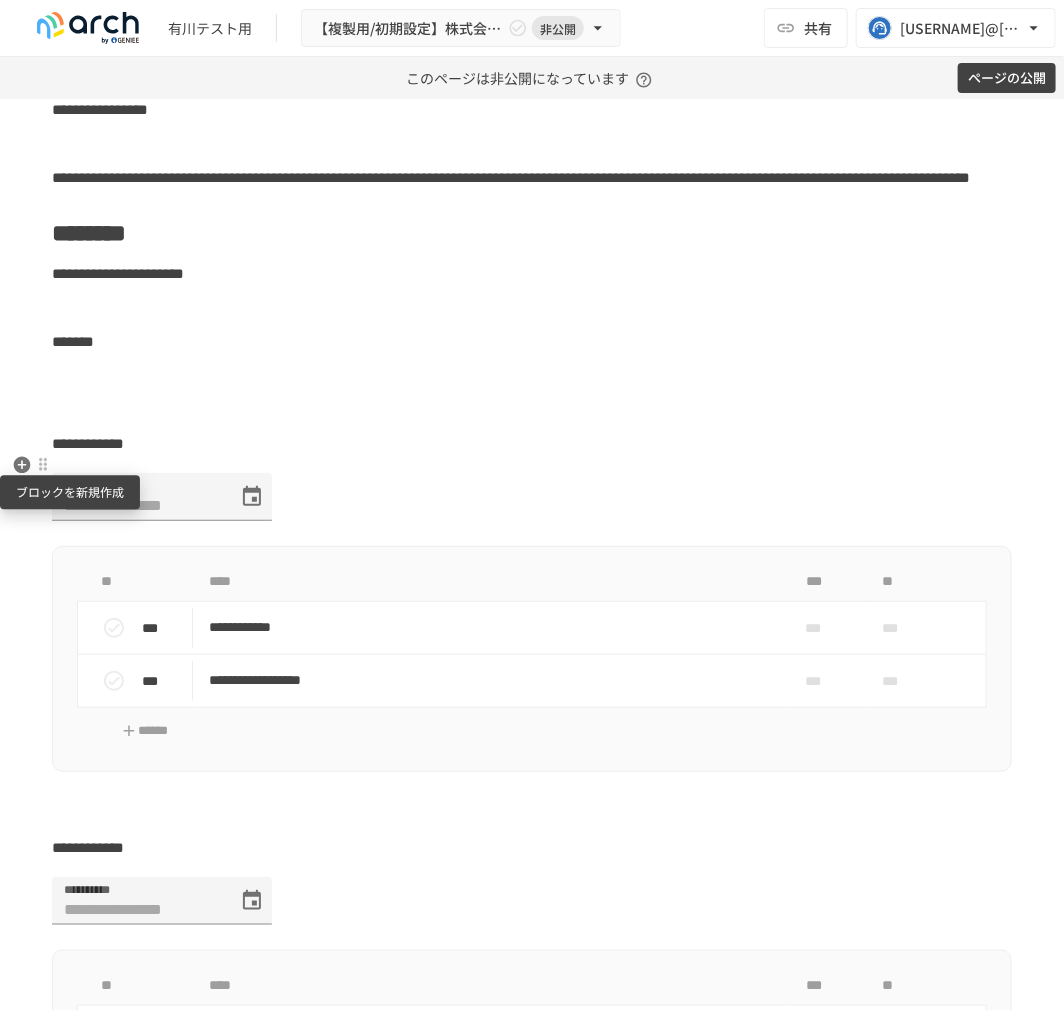 click 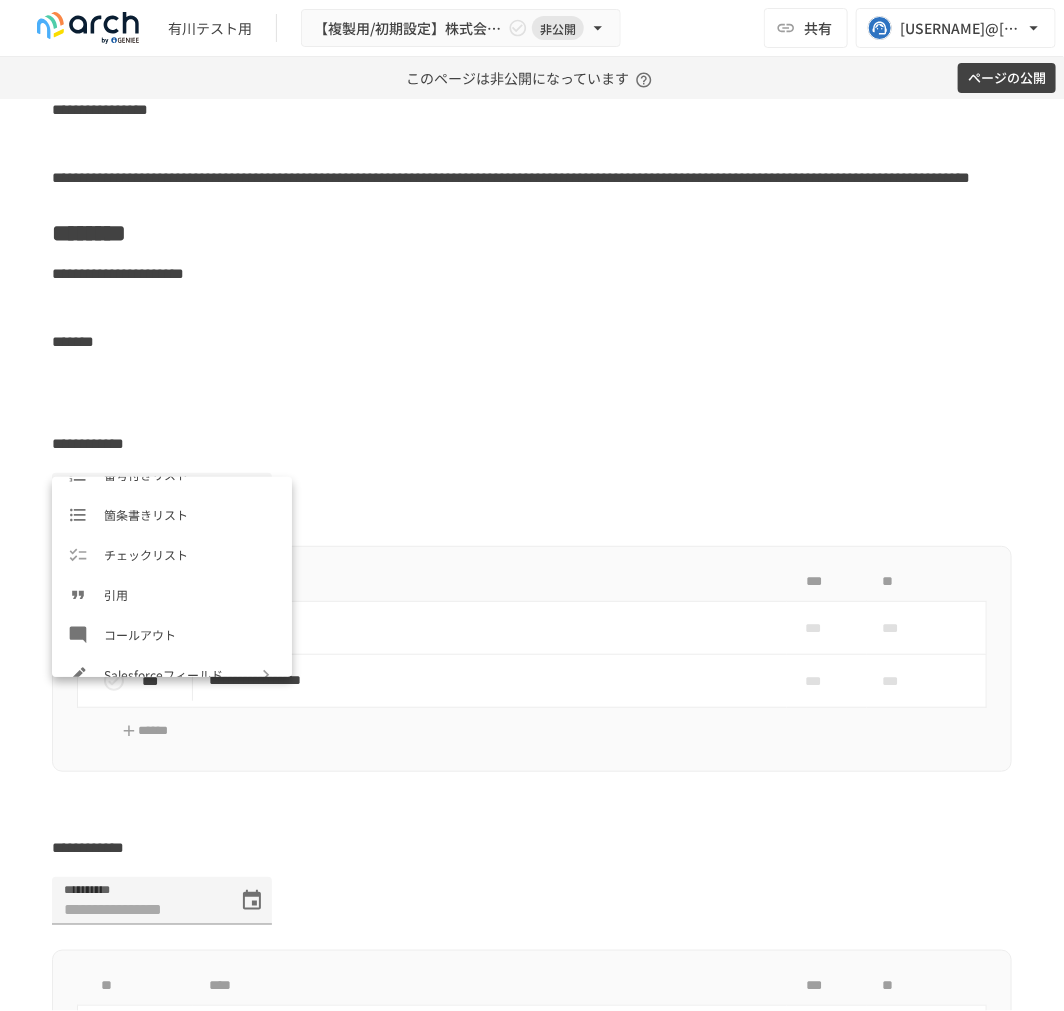 scroll, scrollTop: 333, scrollLeft: 0, axis: vertical 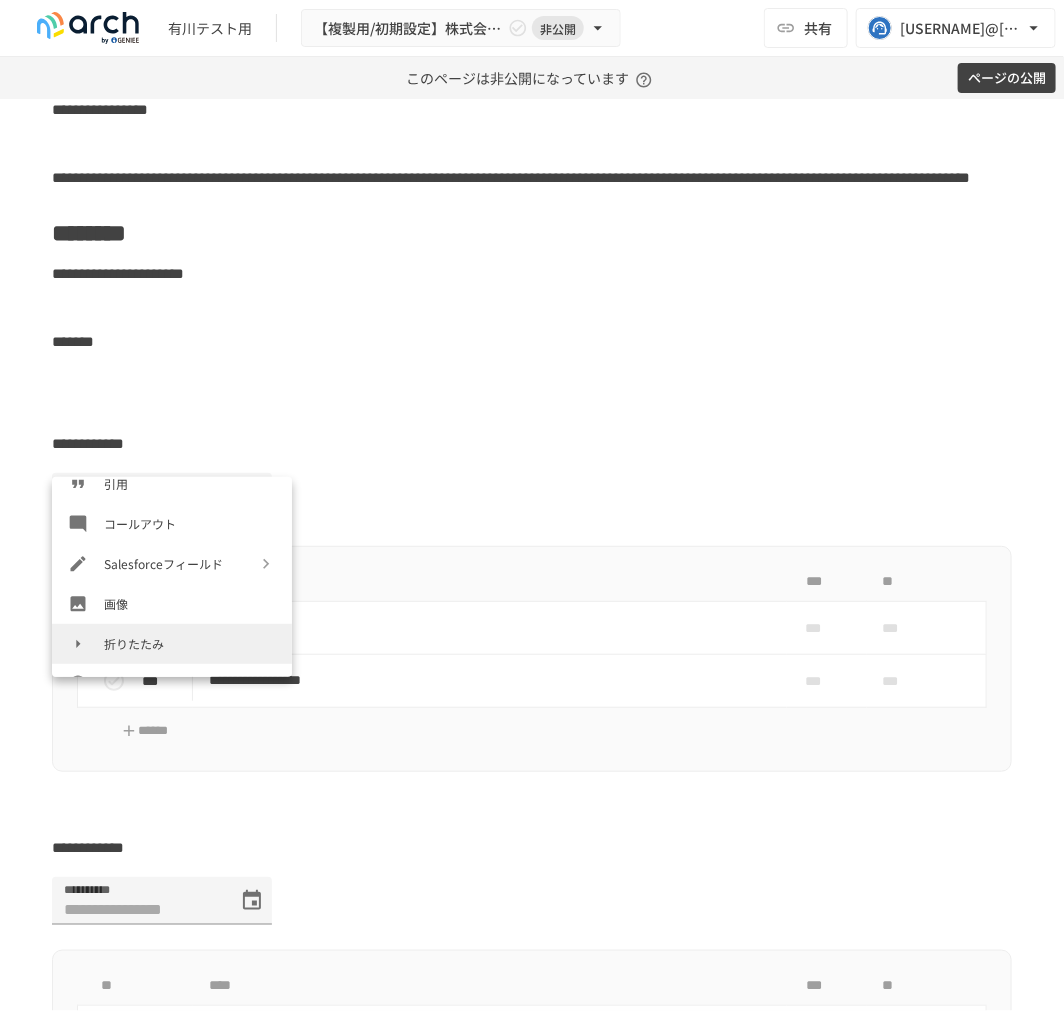 click on "折りたたみ" at bounding box center [190, 643] 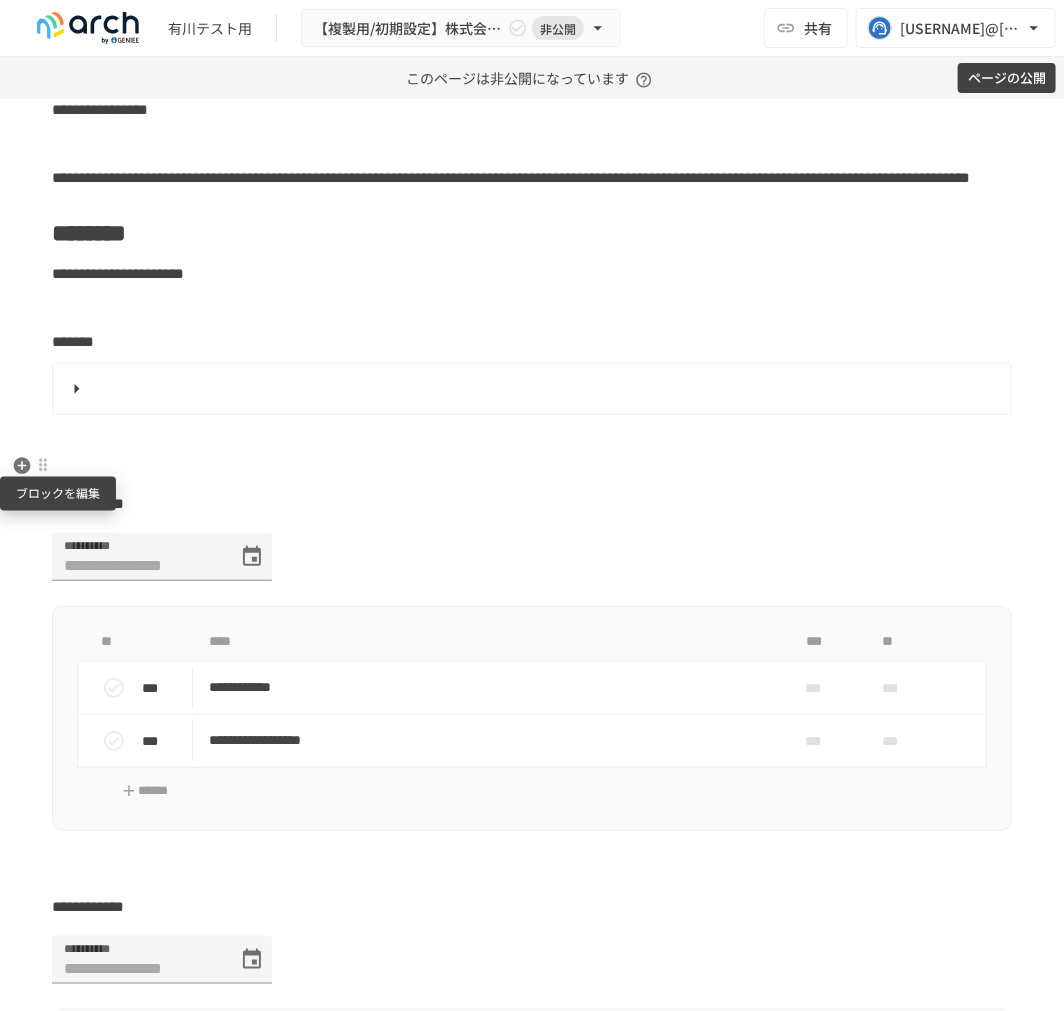 click at bounding box center [43, 465] 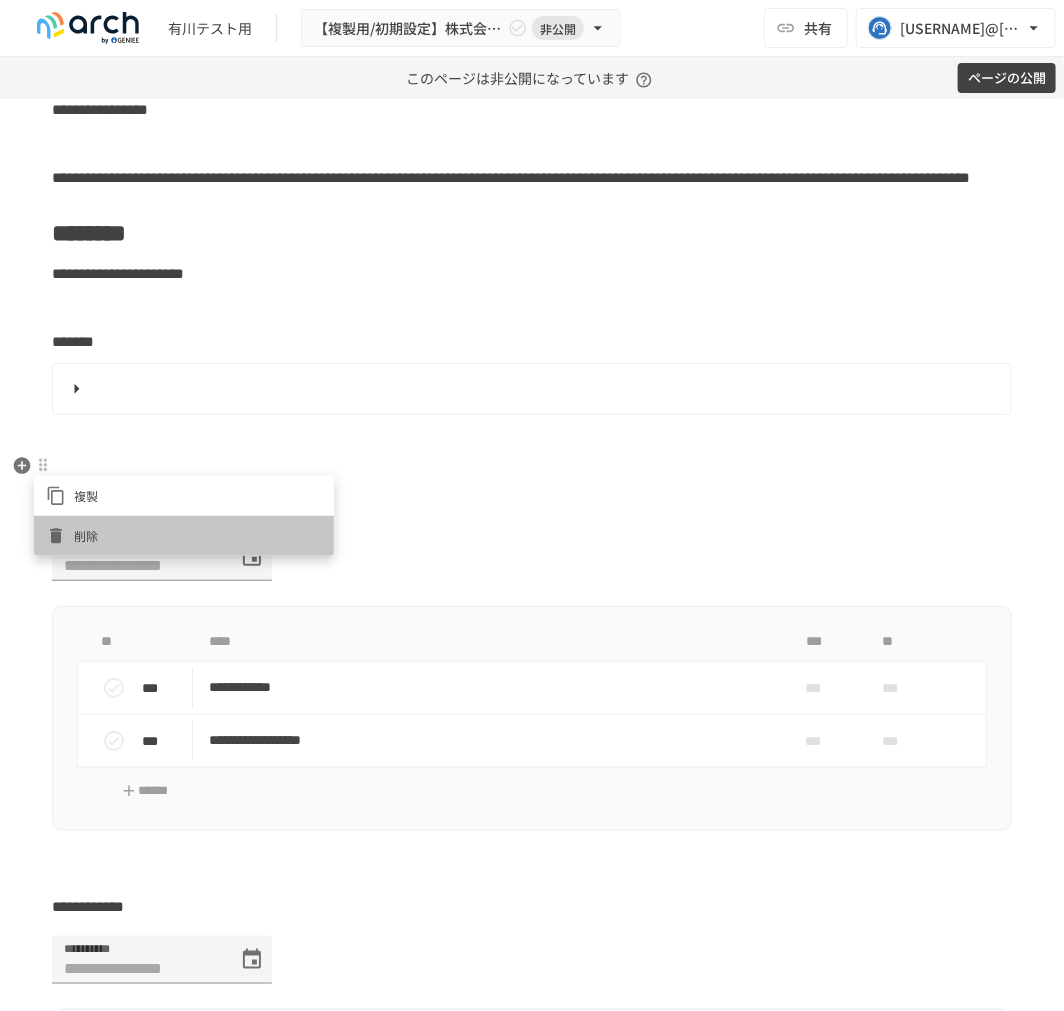 click on "削除" at bounding box center [198, 535] 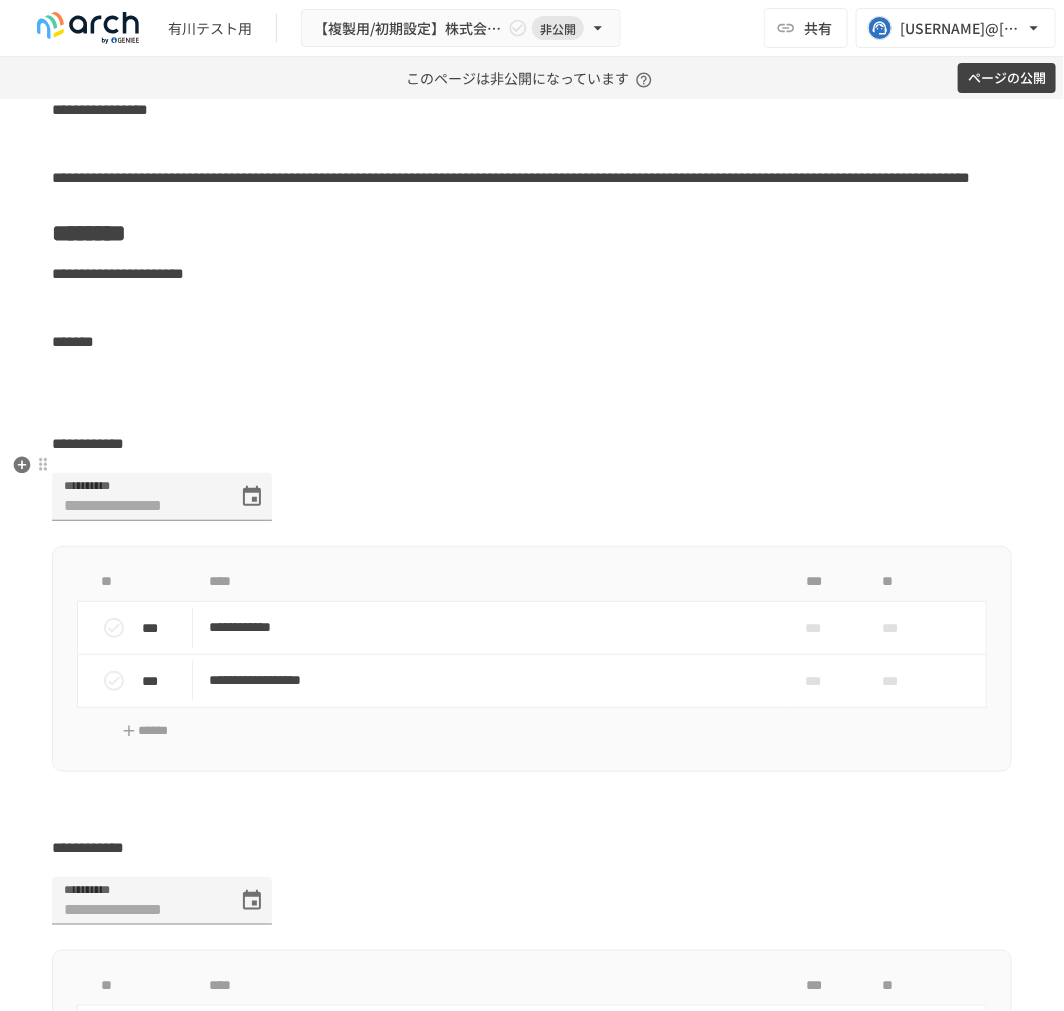 click at bounding box center (532, 376) 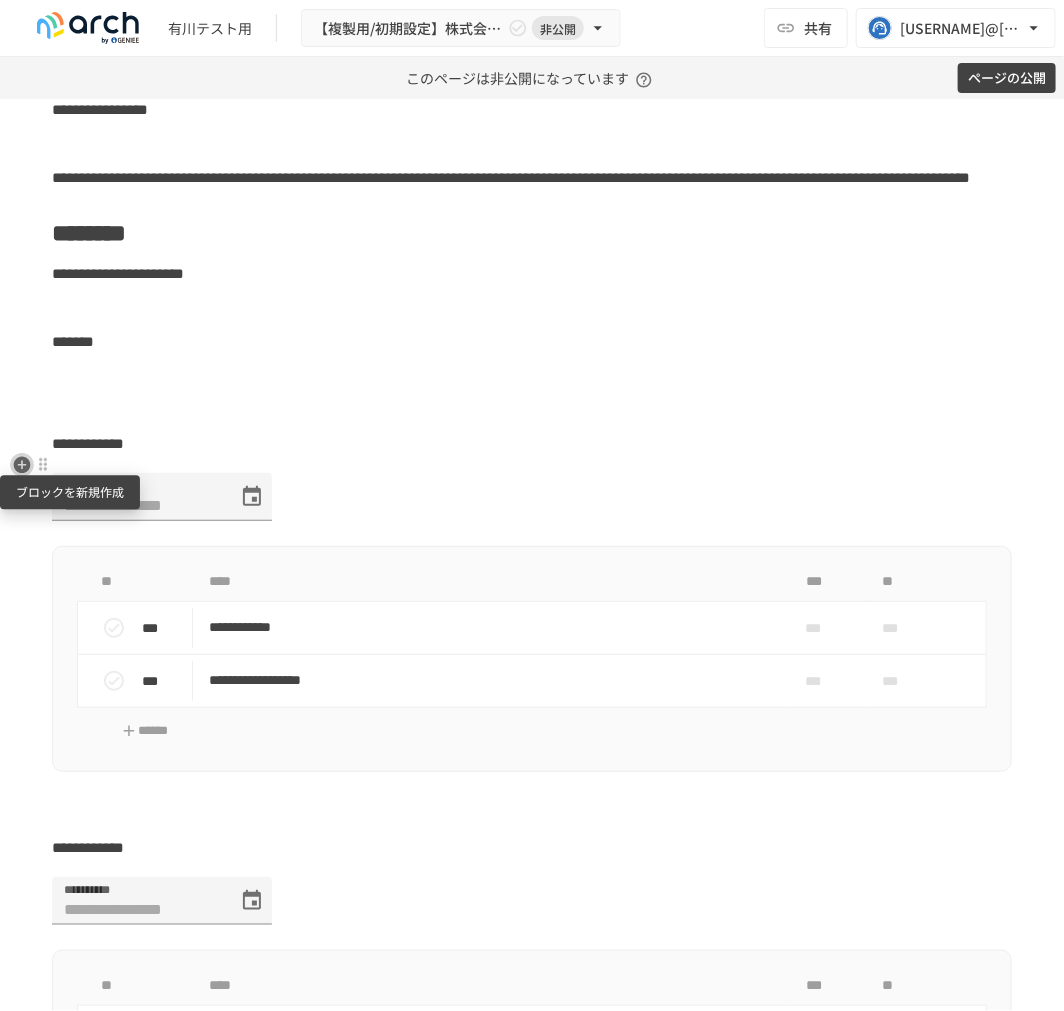 click 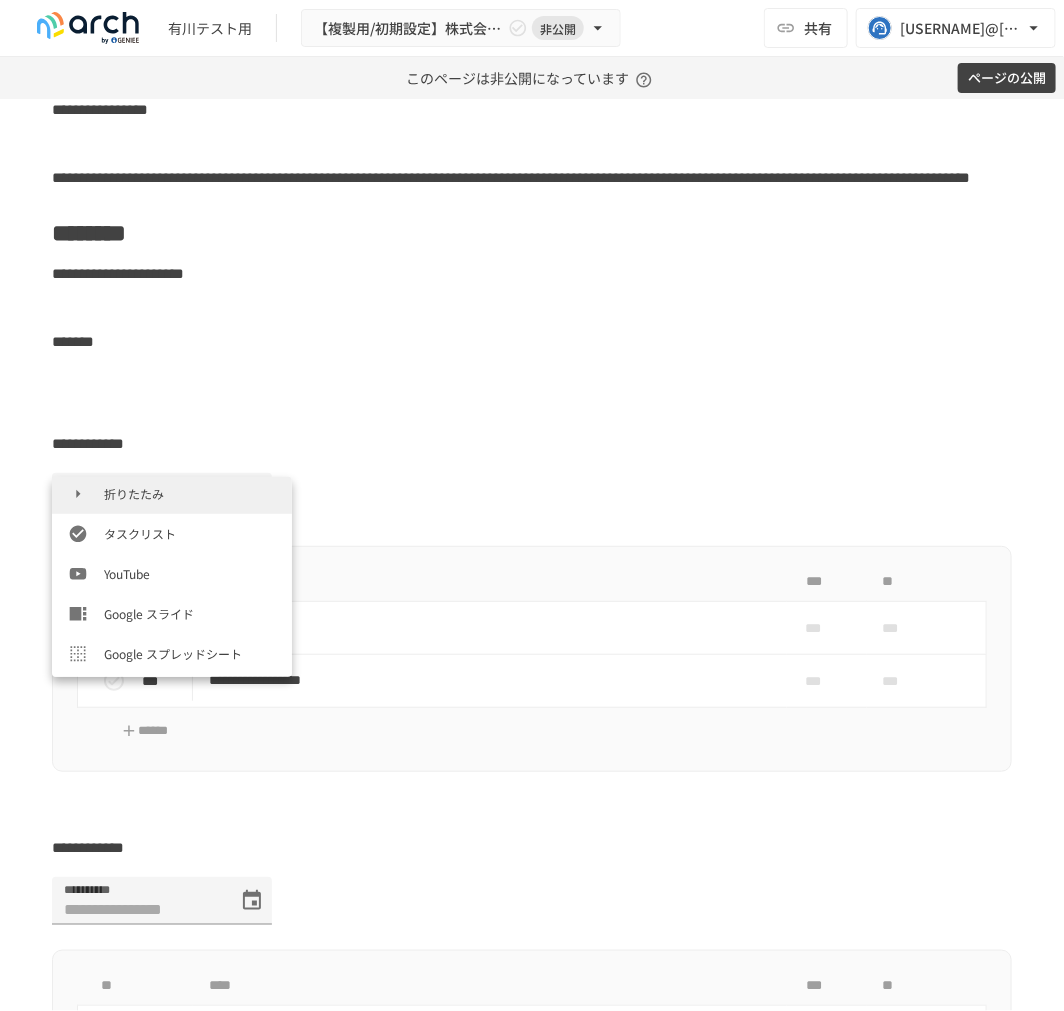 scroll, scrollTop: 444, scrollLeft: 0, axis: vertical 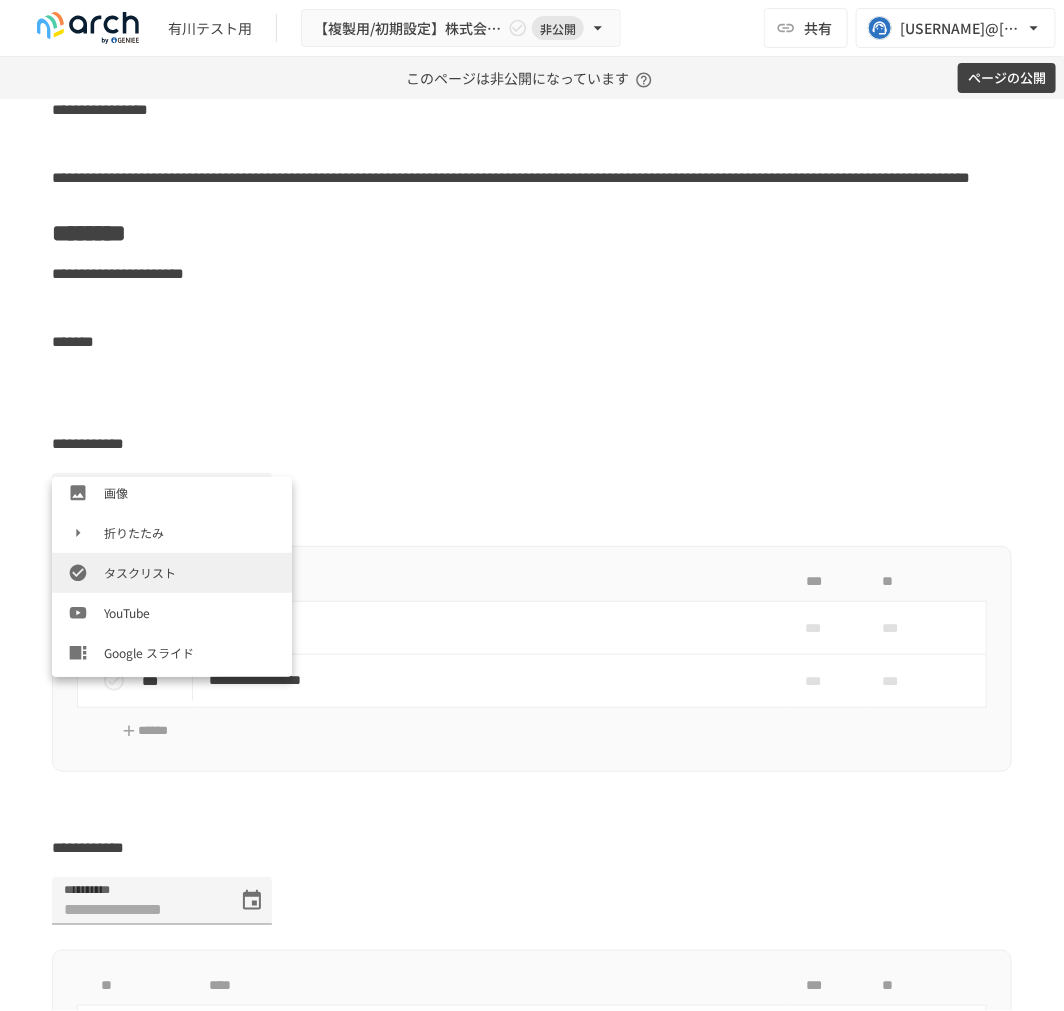 click on "タスクリスト" at bounding box center (190, 572) 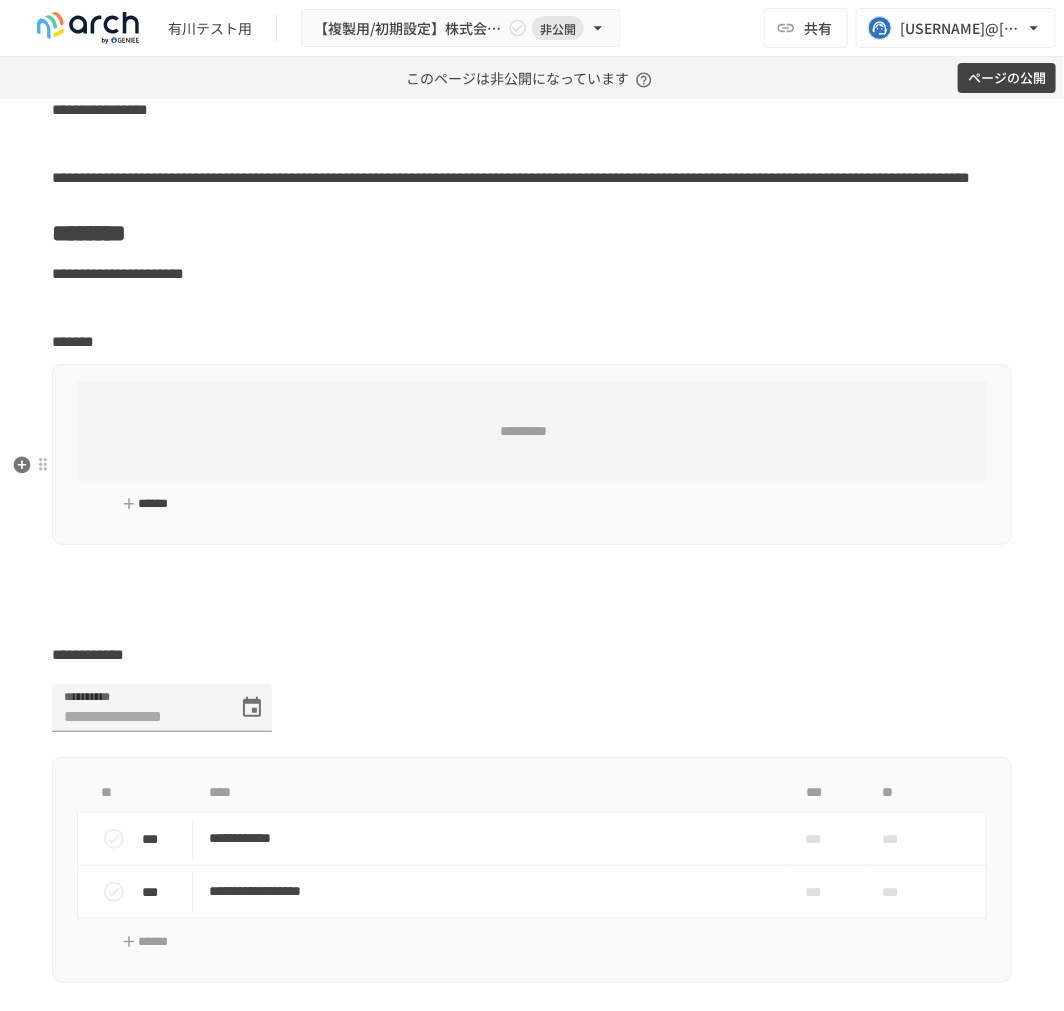 click on "******" at bounding box center [145, 504] 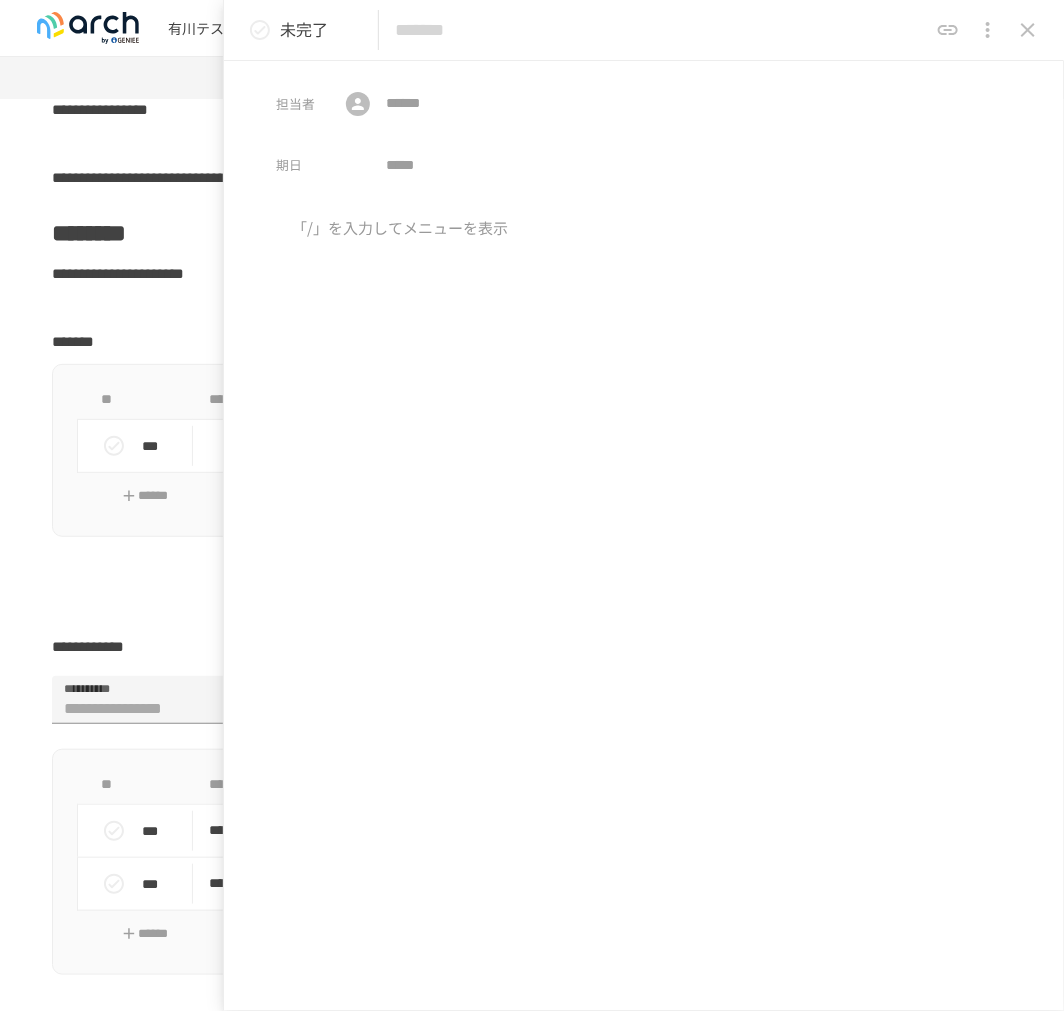 click at bounding box center [644, 383] 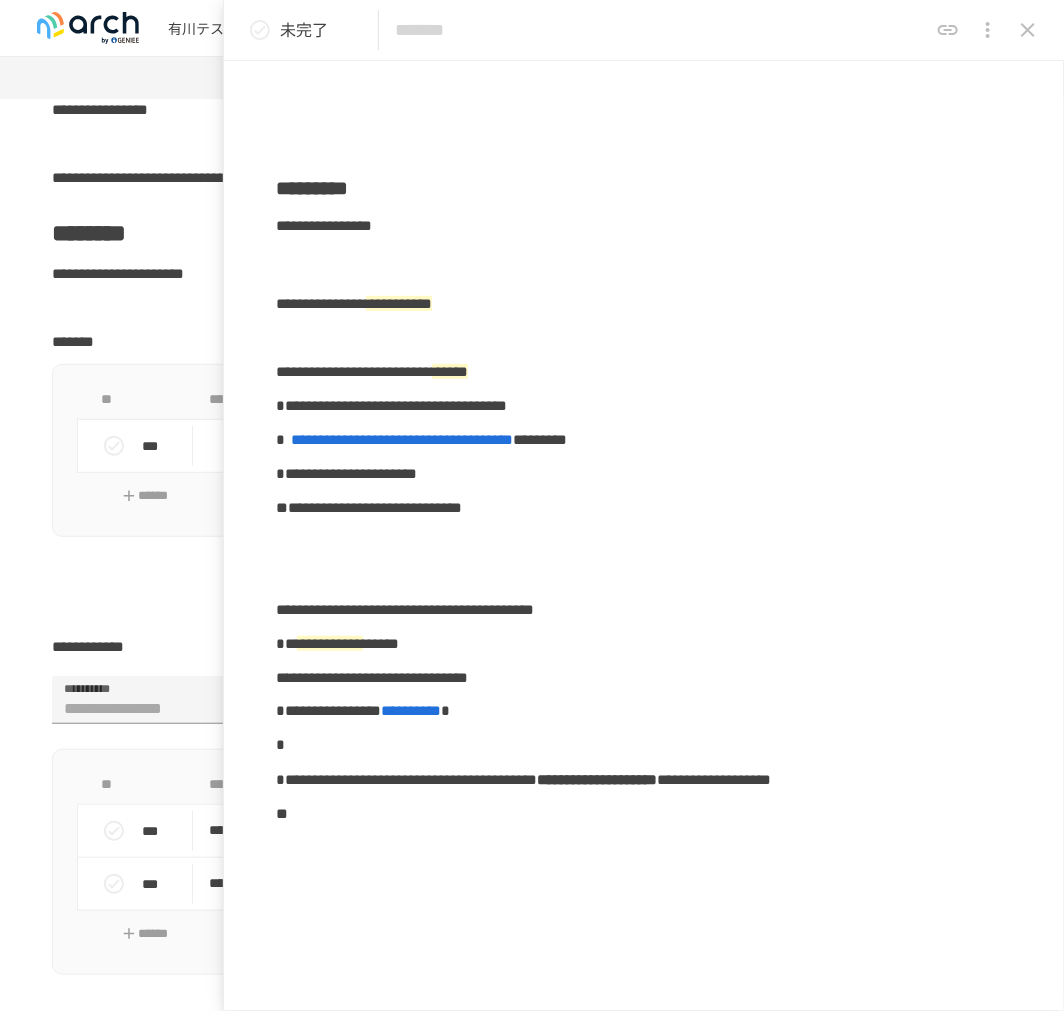 click at bounding box center [661, 30] 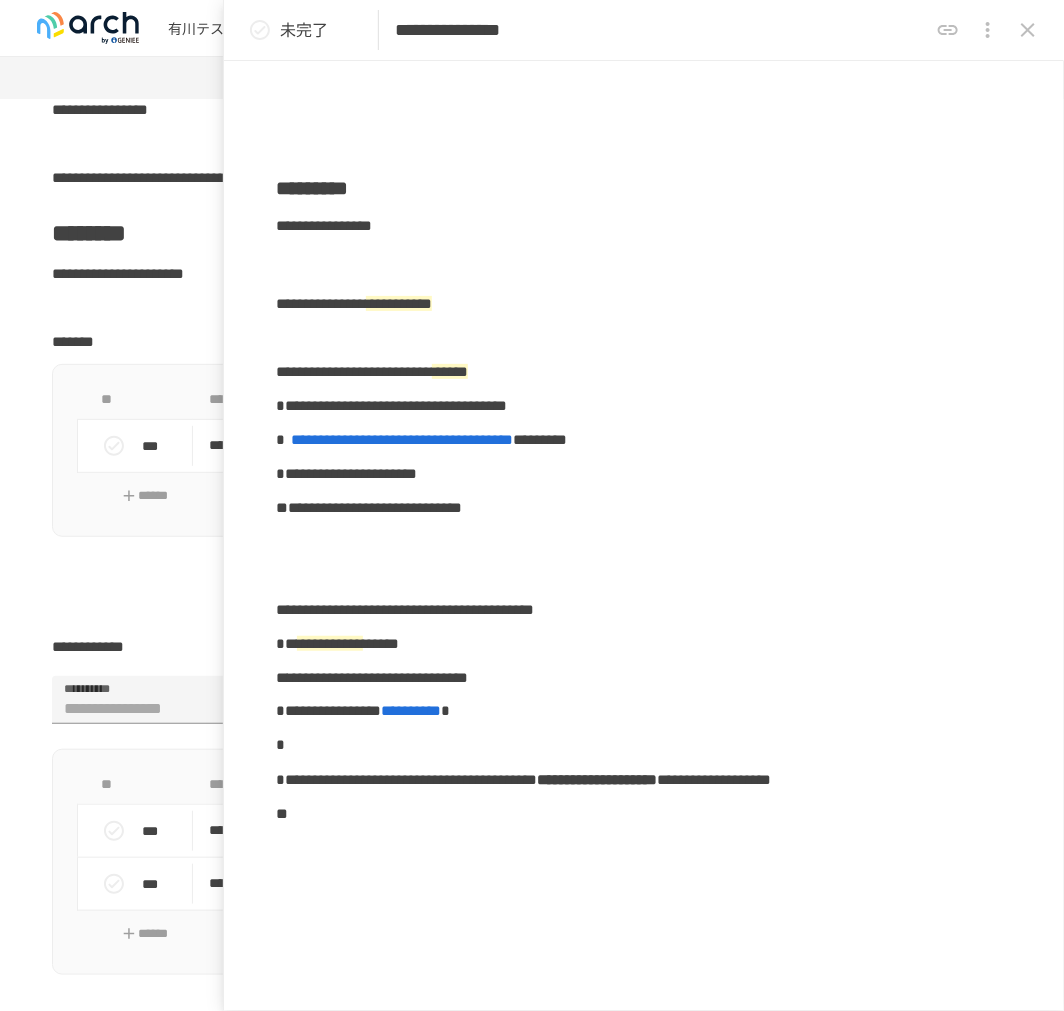 type on "**********" 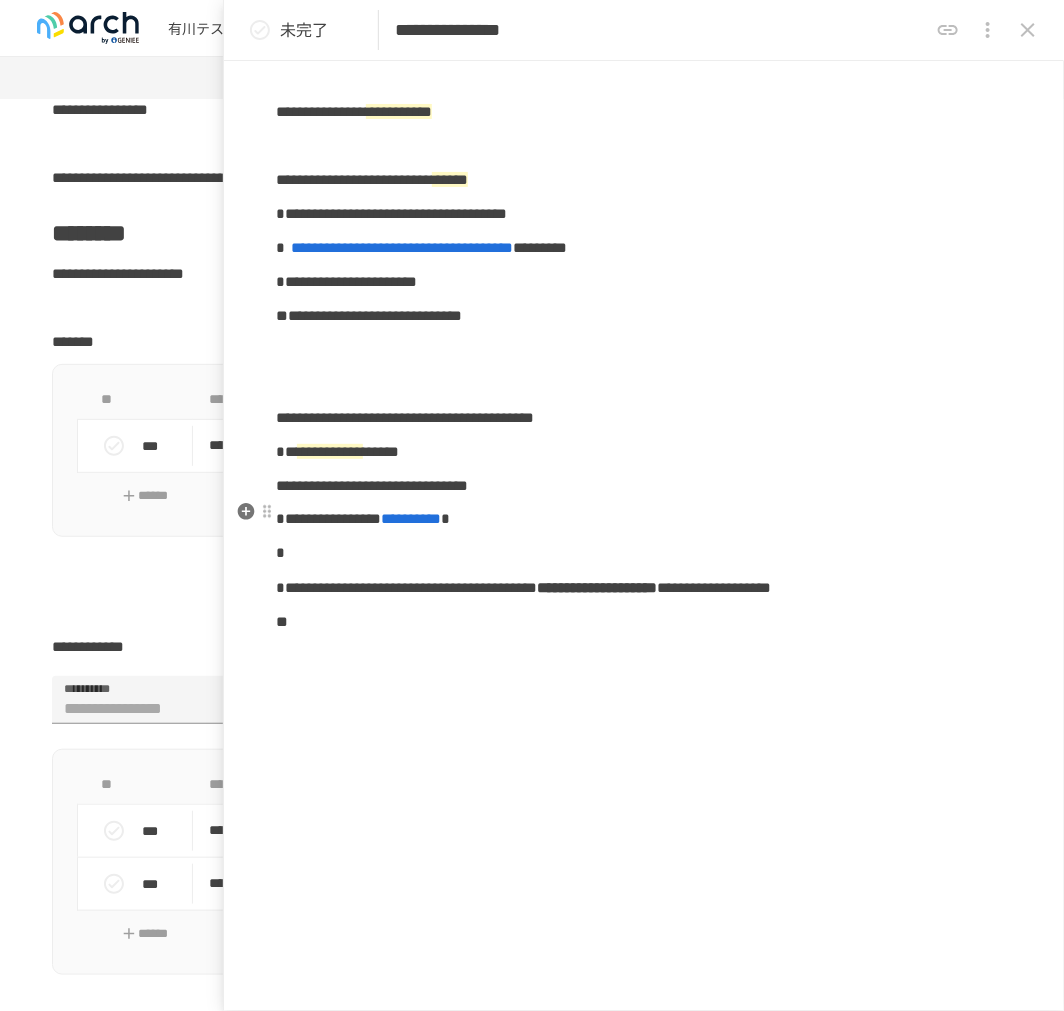 scroll, scrollTop: 922, scrollLeft: 0, axis: vertical 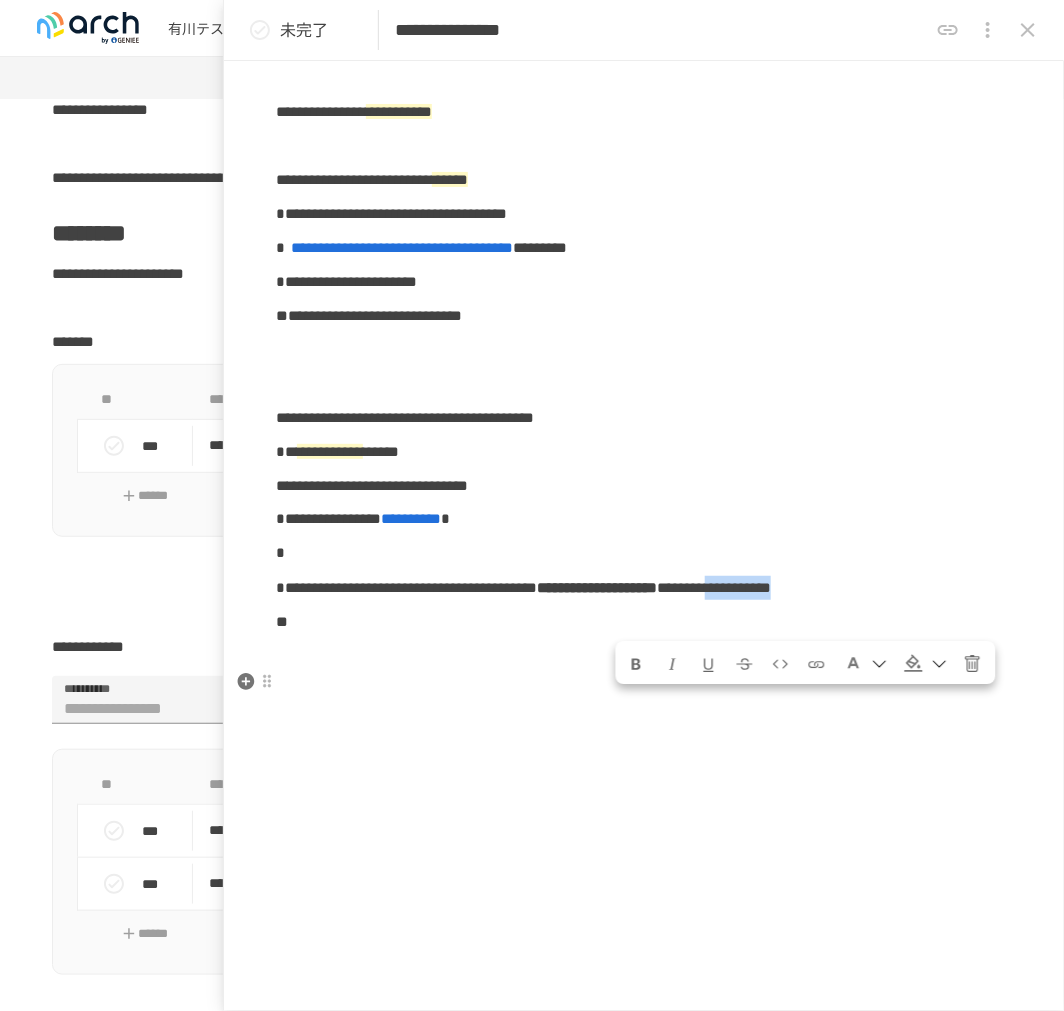 drag, startPoint x: 620, startPoint y: 584, endPoint x: 777, endPoint y: 594, distance: 157.31815 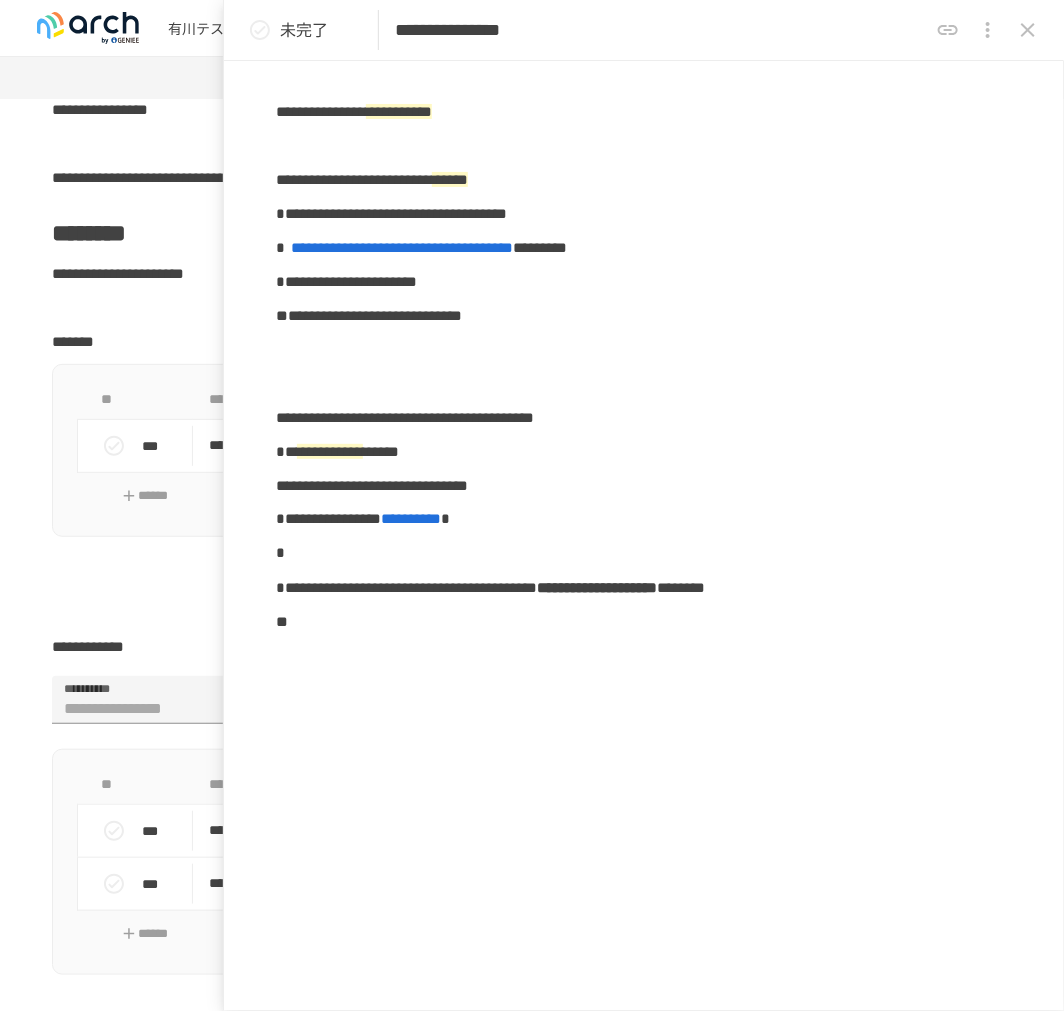 type 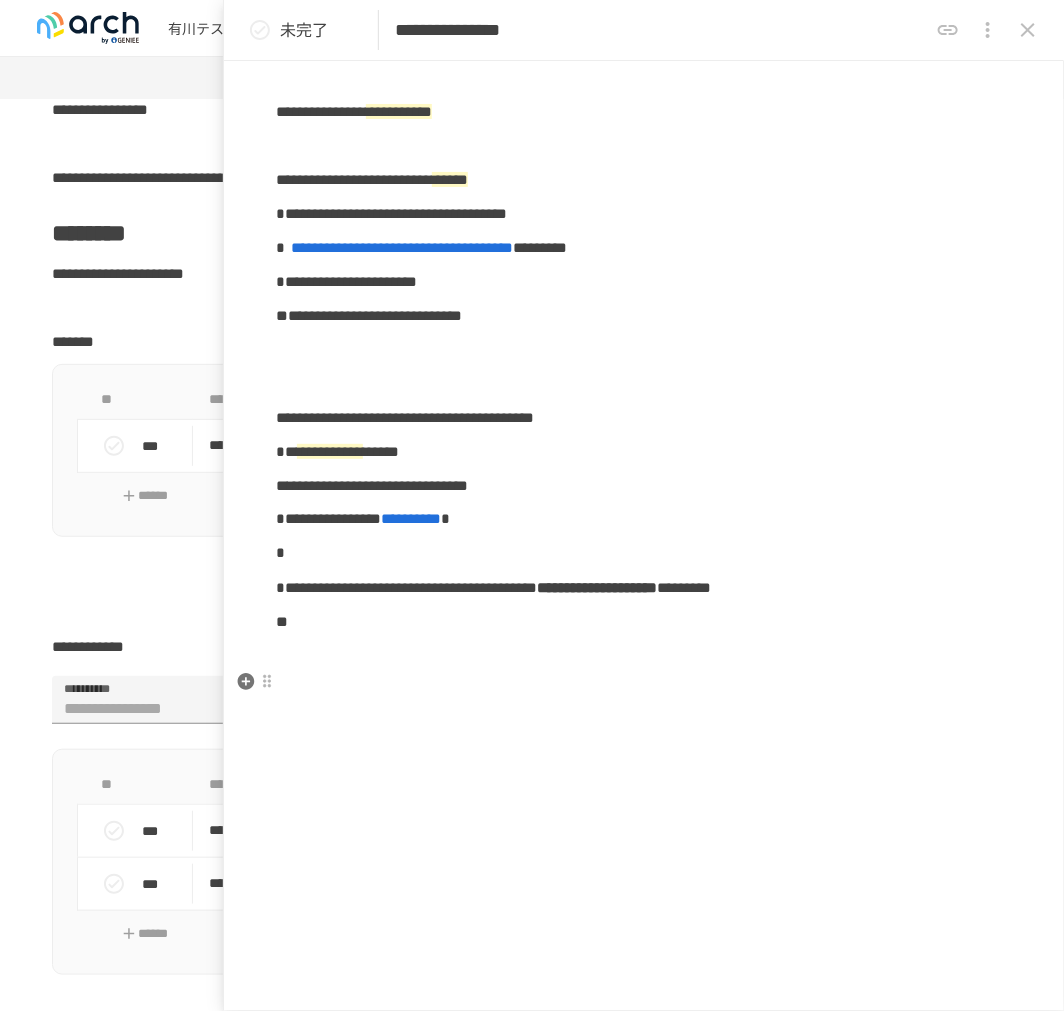 click on "**********" at bounding box center [644, 588] 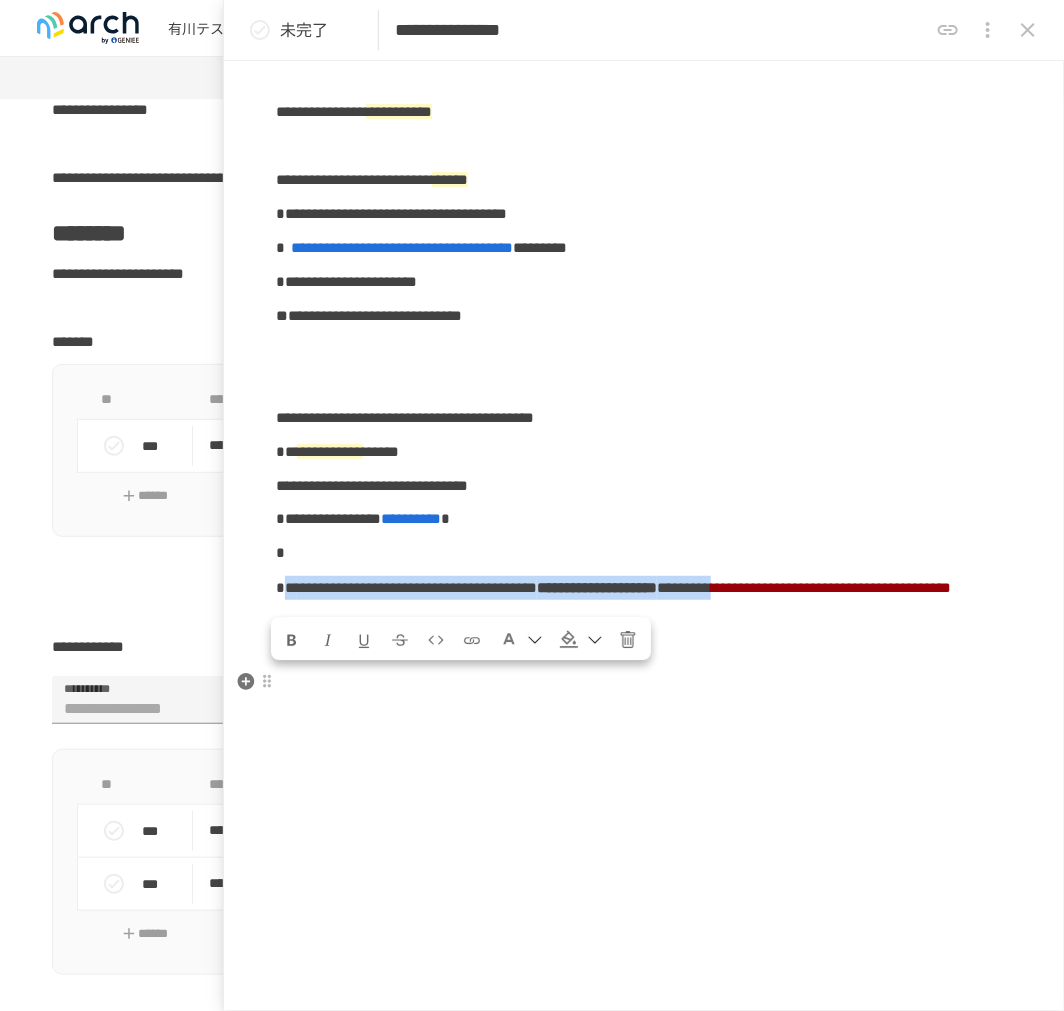 drag, startPoint x: 293, startPoint y: 557, endPoint x: 631, endPoint y: 586, distance: 339.2418 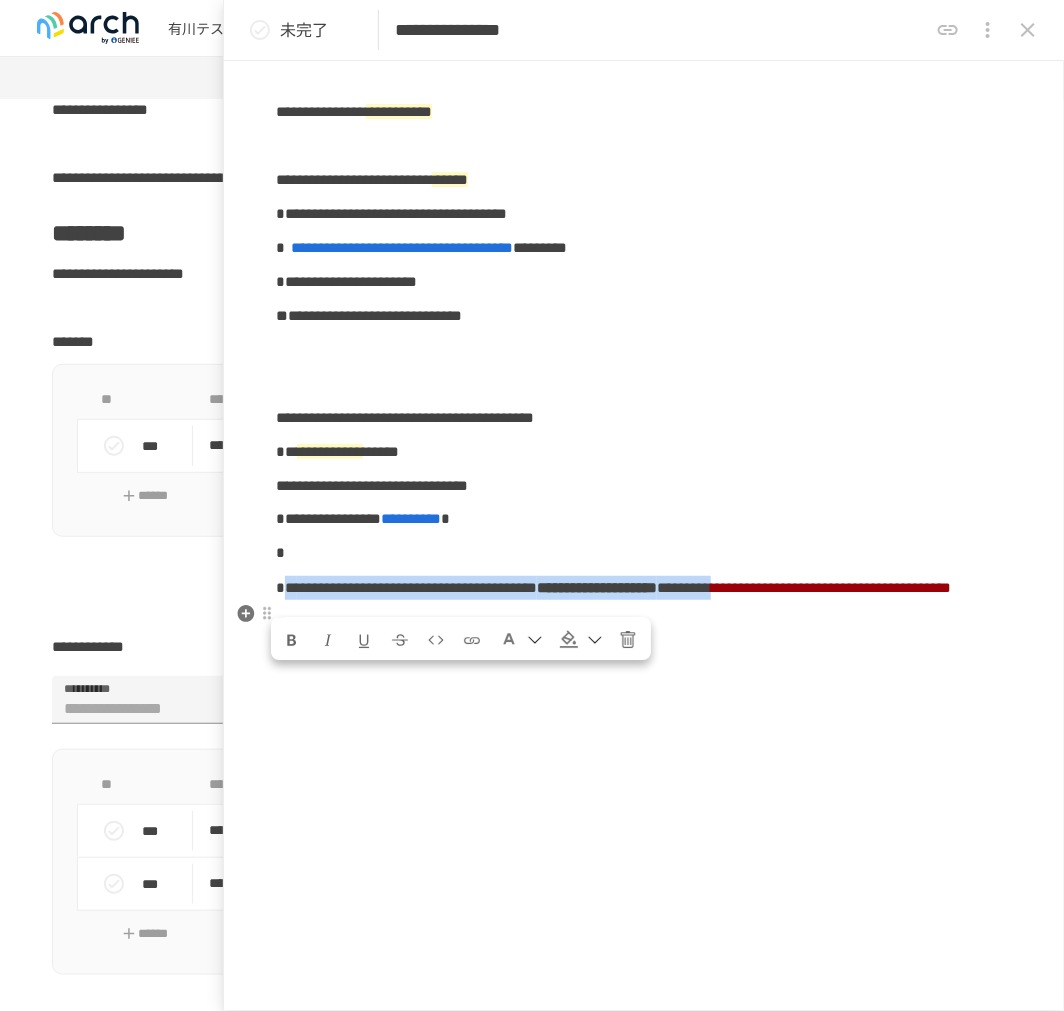 click at bounding box center [521, 639] 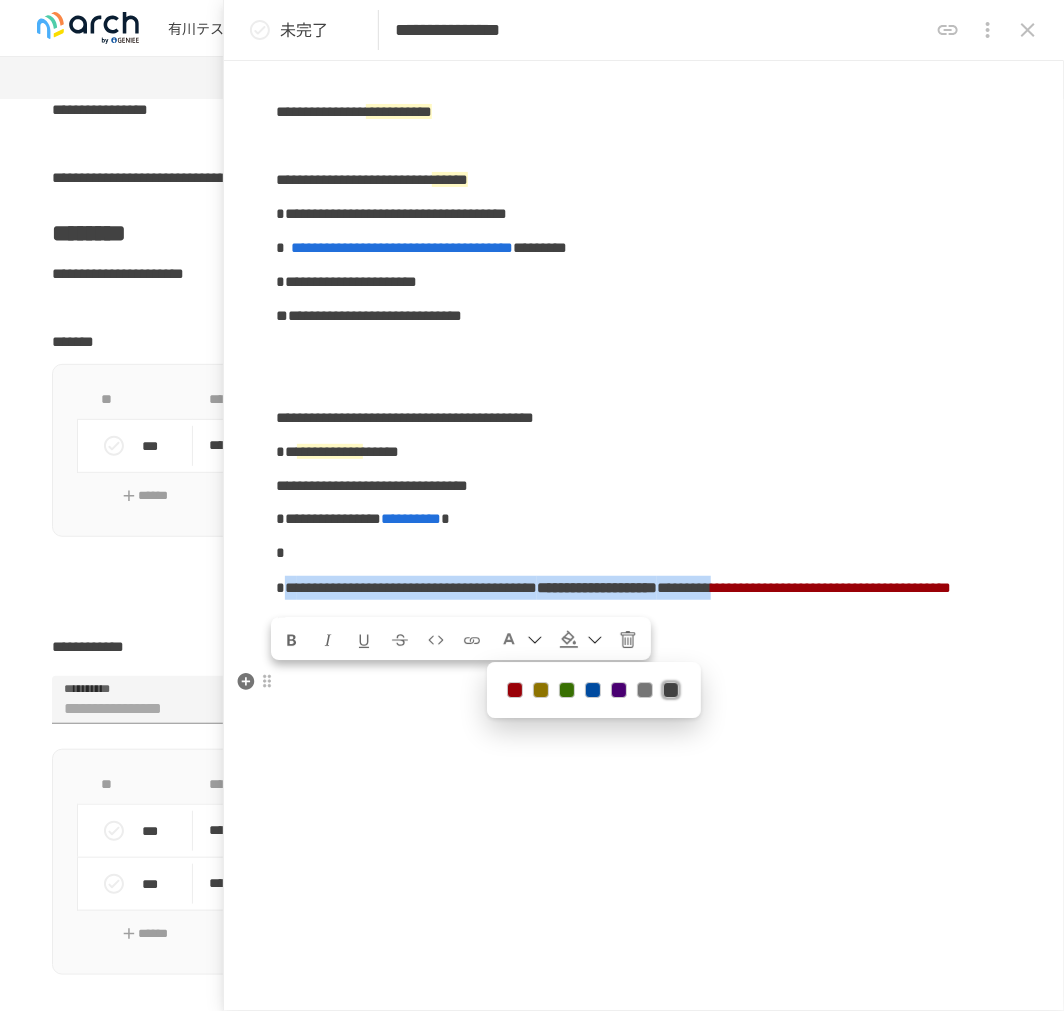 click at bounding box center (515, 691) 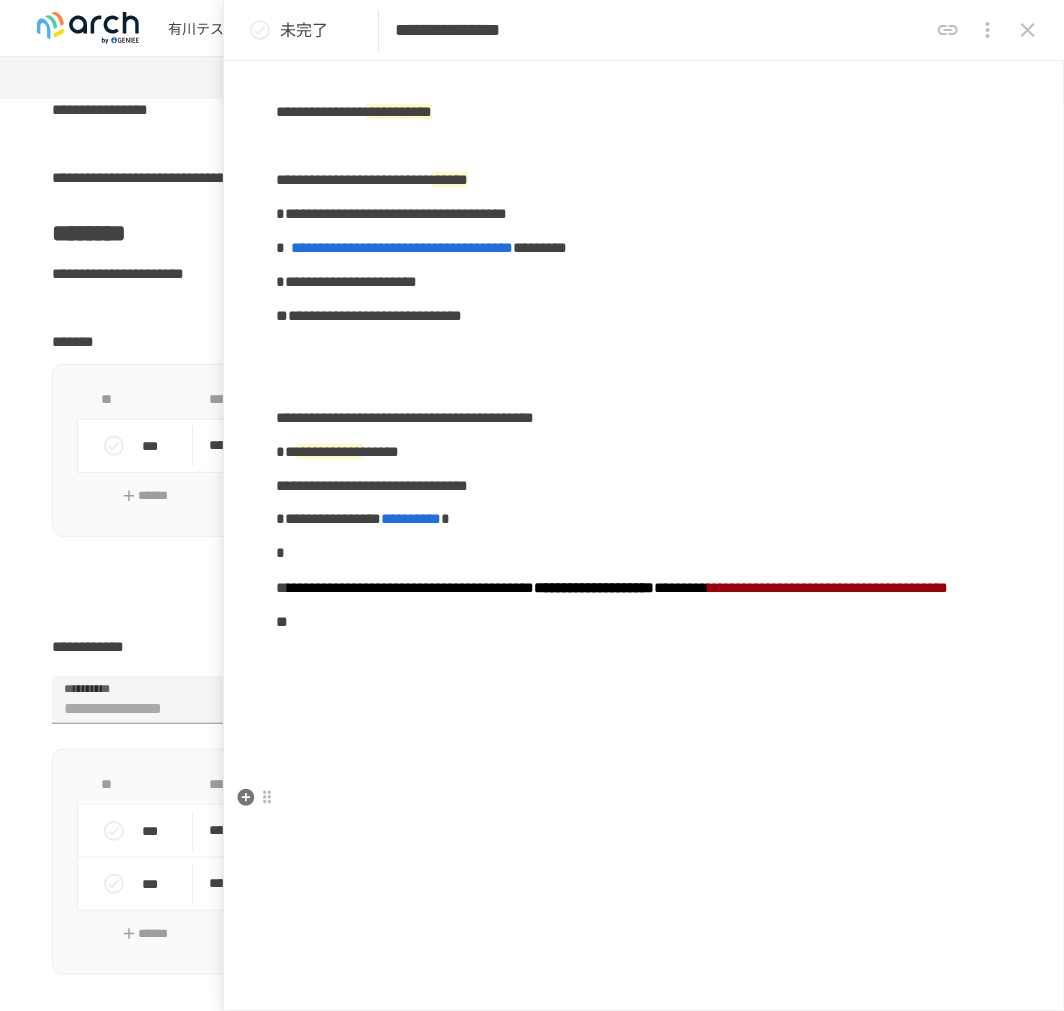 click at bounding box center (644, 656) 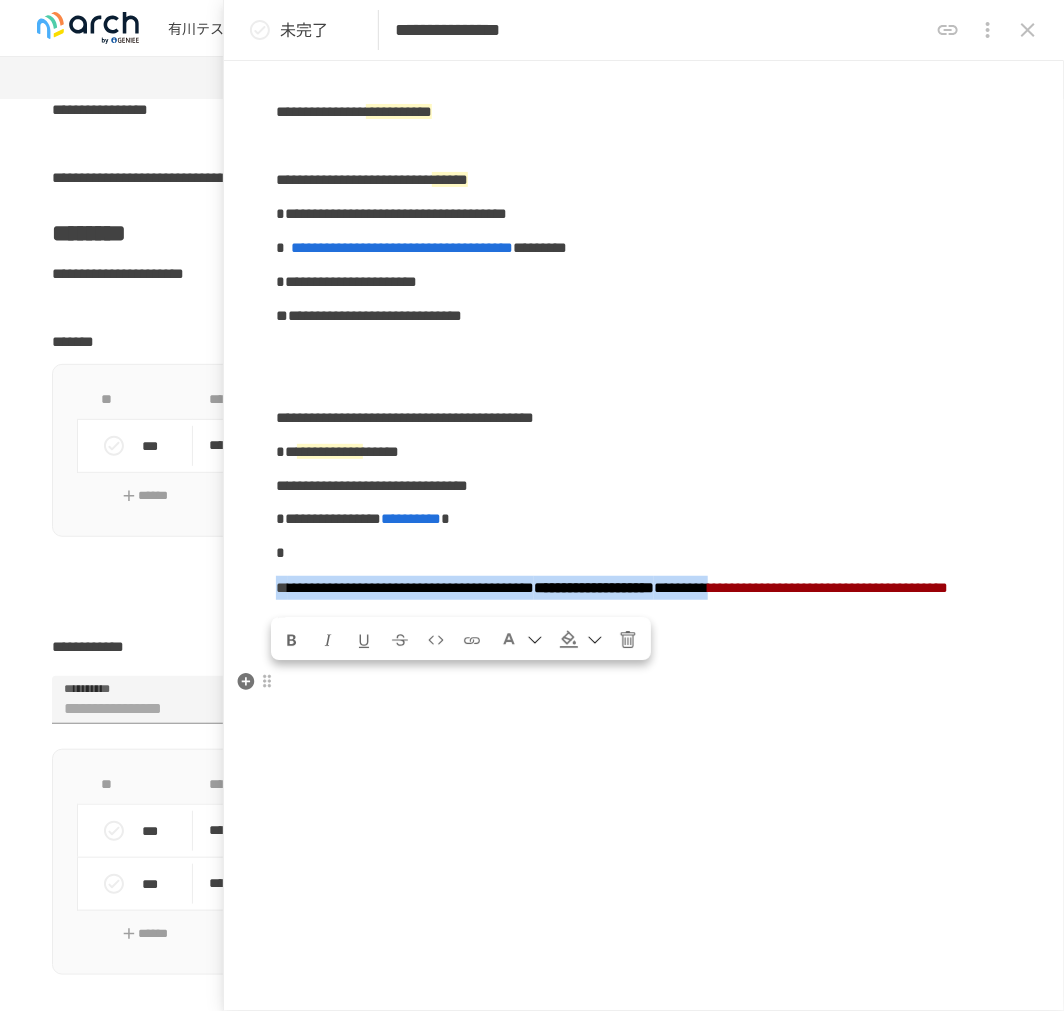 drag, startPoint x: 284, startPoint y: 563, endPoint x: 630, endPoint y: 582, distance: 346.52127 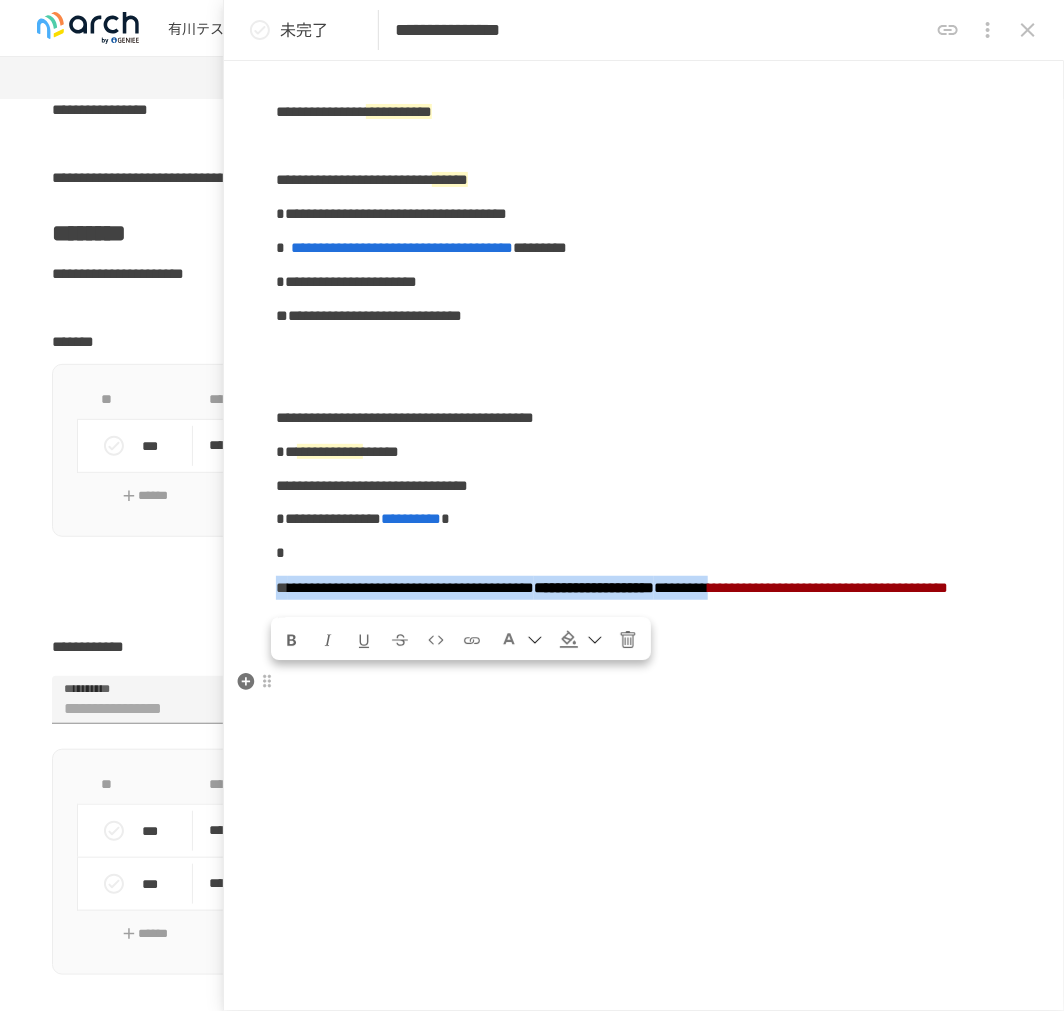 click on "**********" at bounding box center [644, 588] 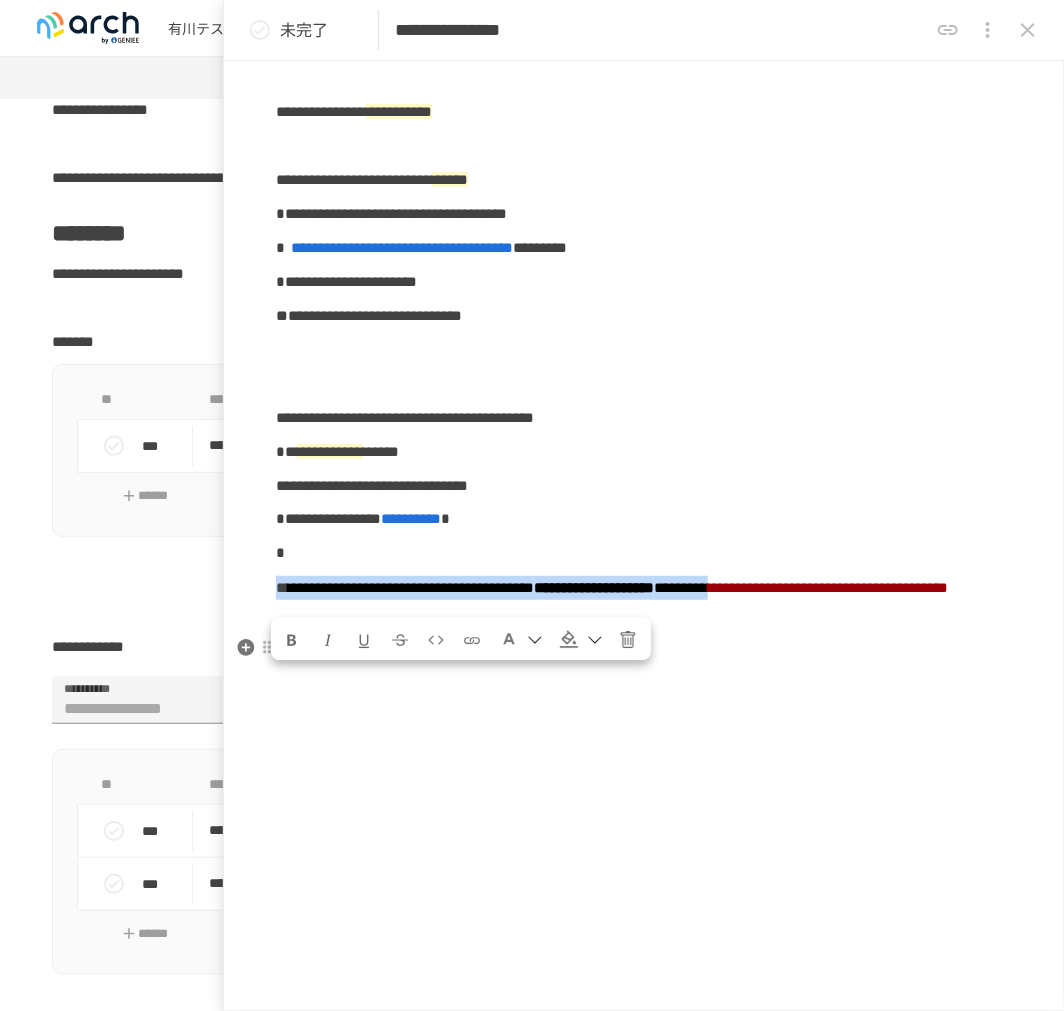 click at bounding box center (535, 641) 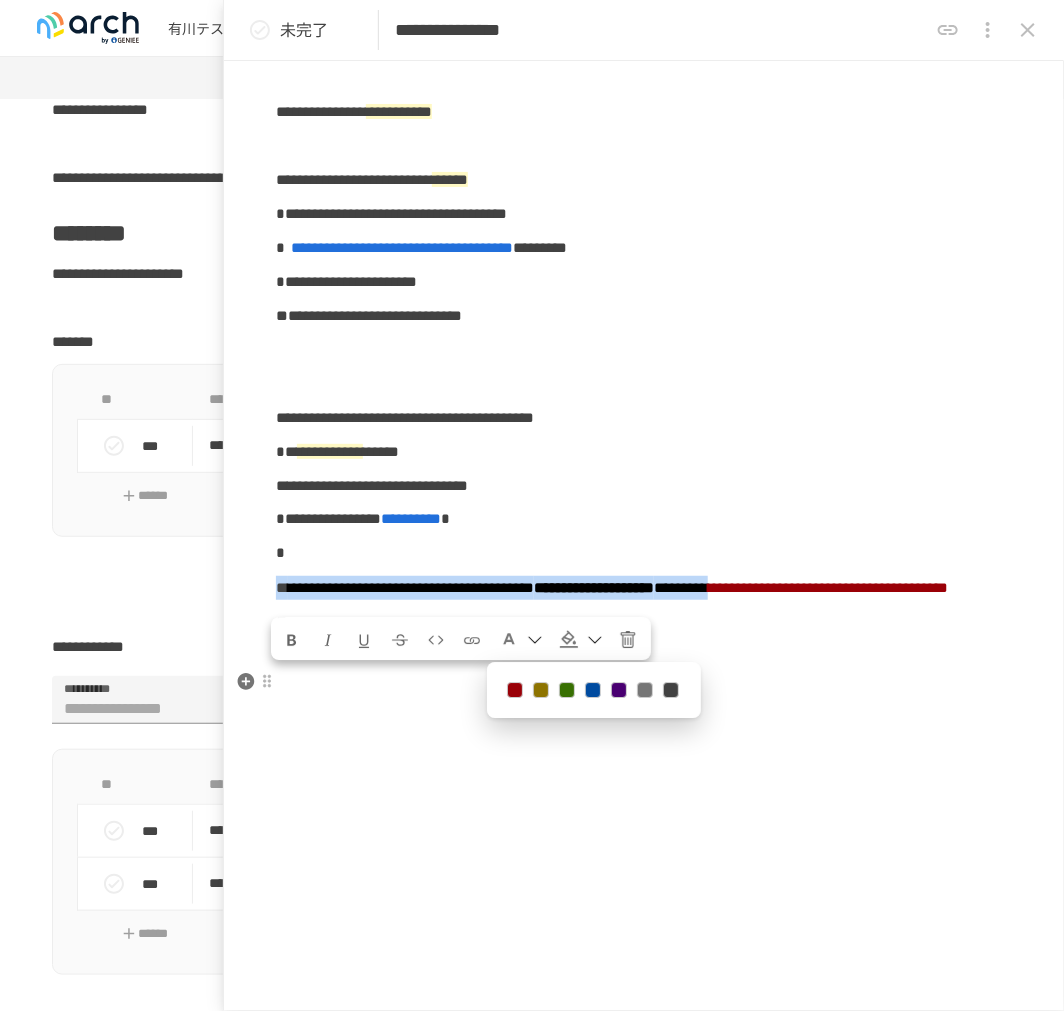 click at bounding box center [515, 691] 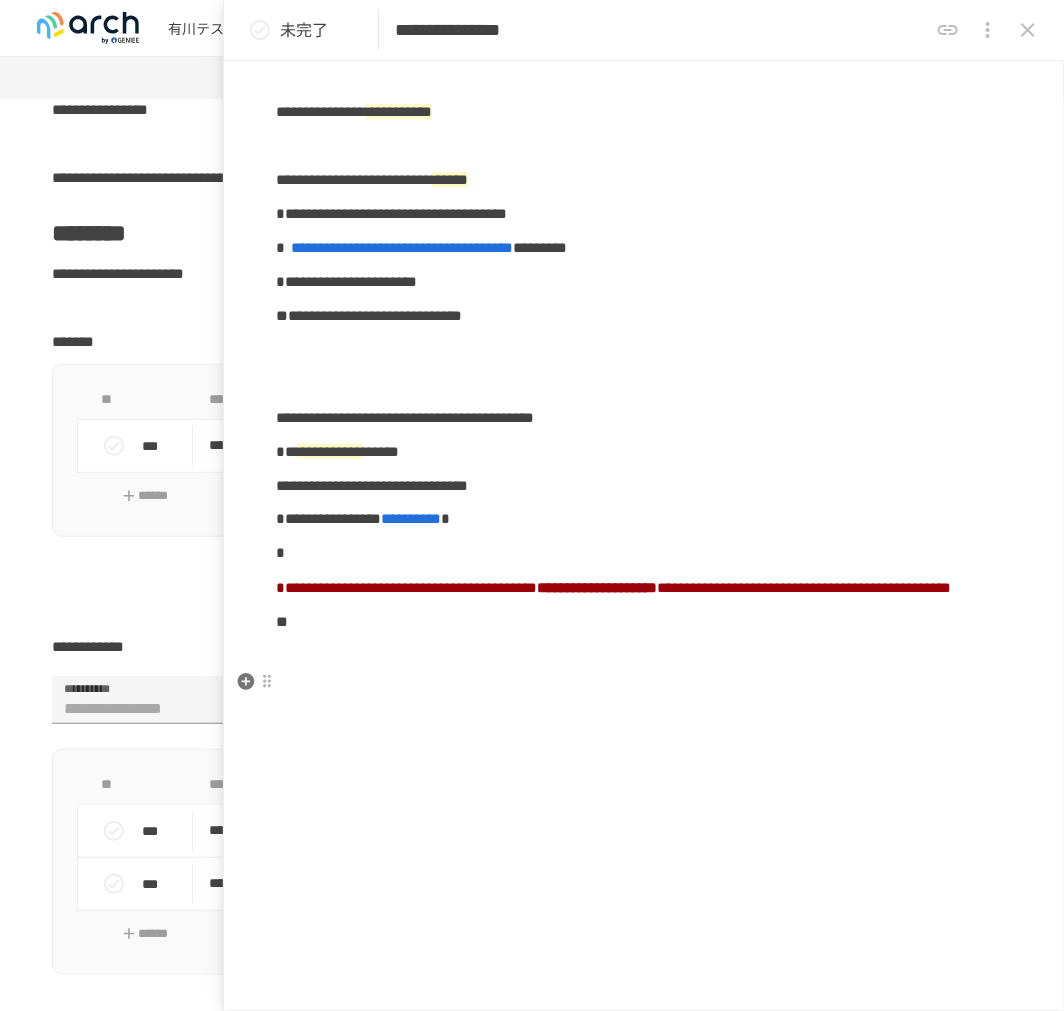 click on "**********" at bounding box center (644, 588) 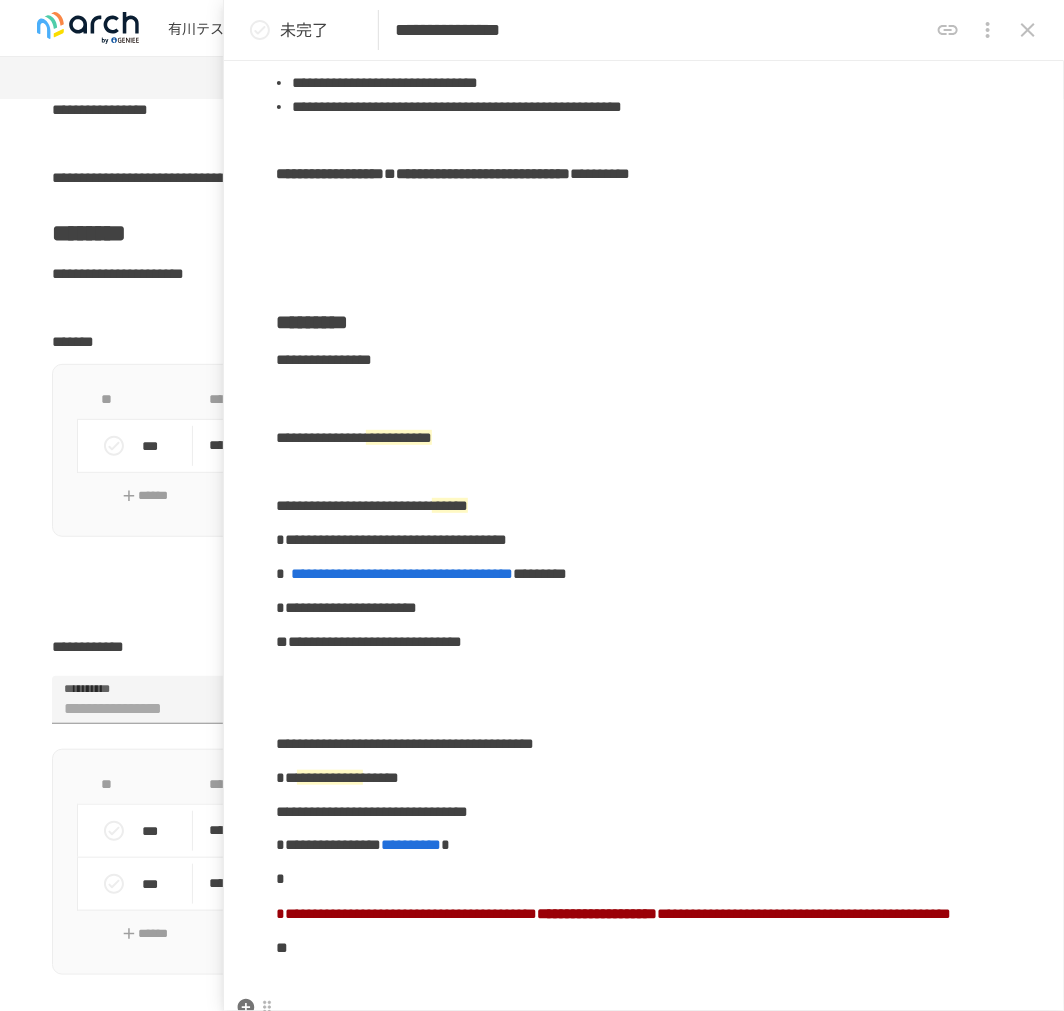scroll, scrollTop: 0, scrollLeft: 0, axis: both 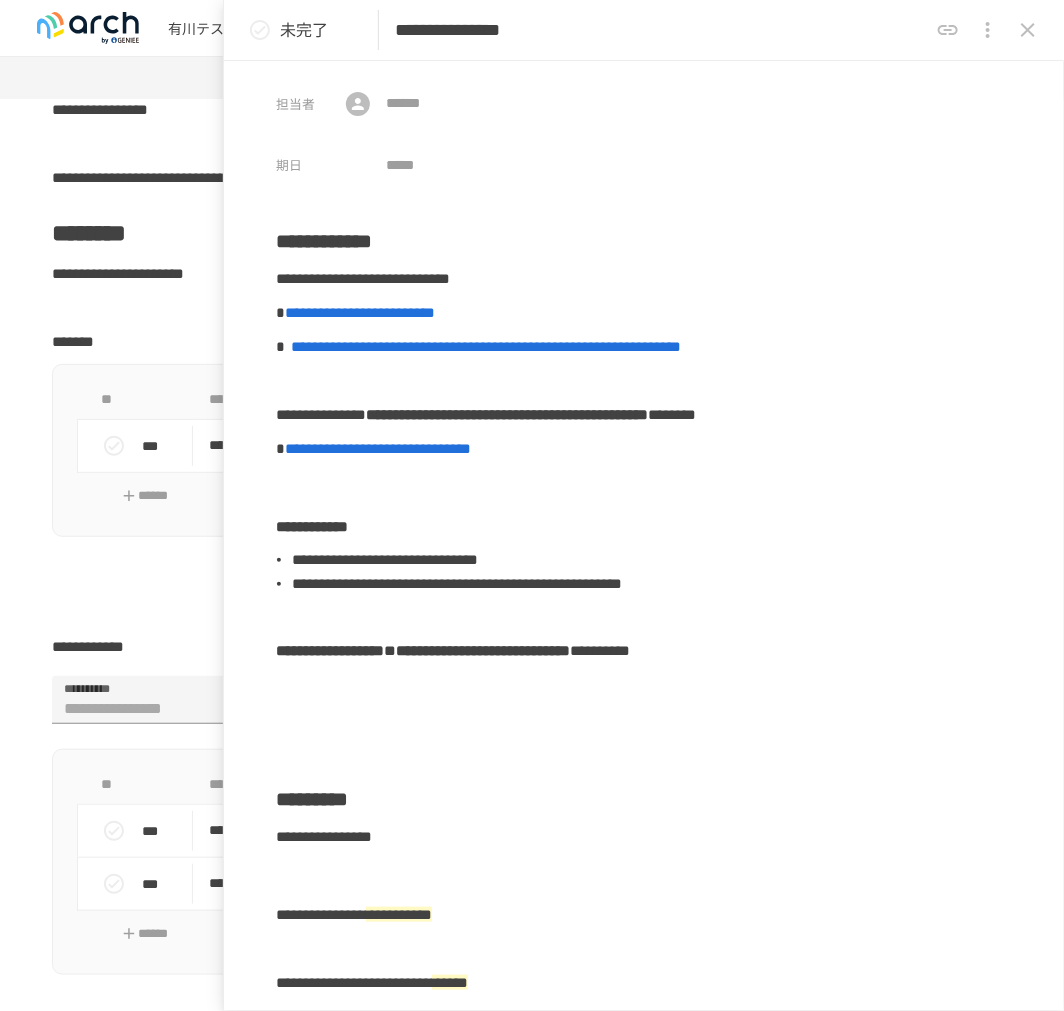 click 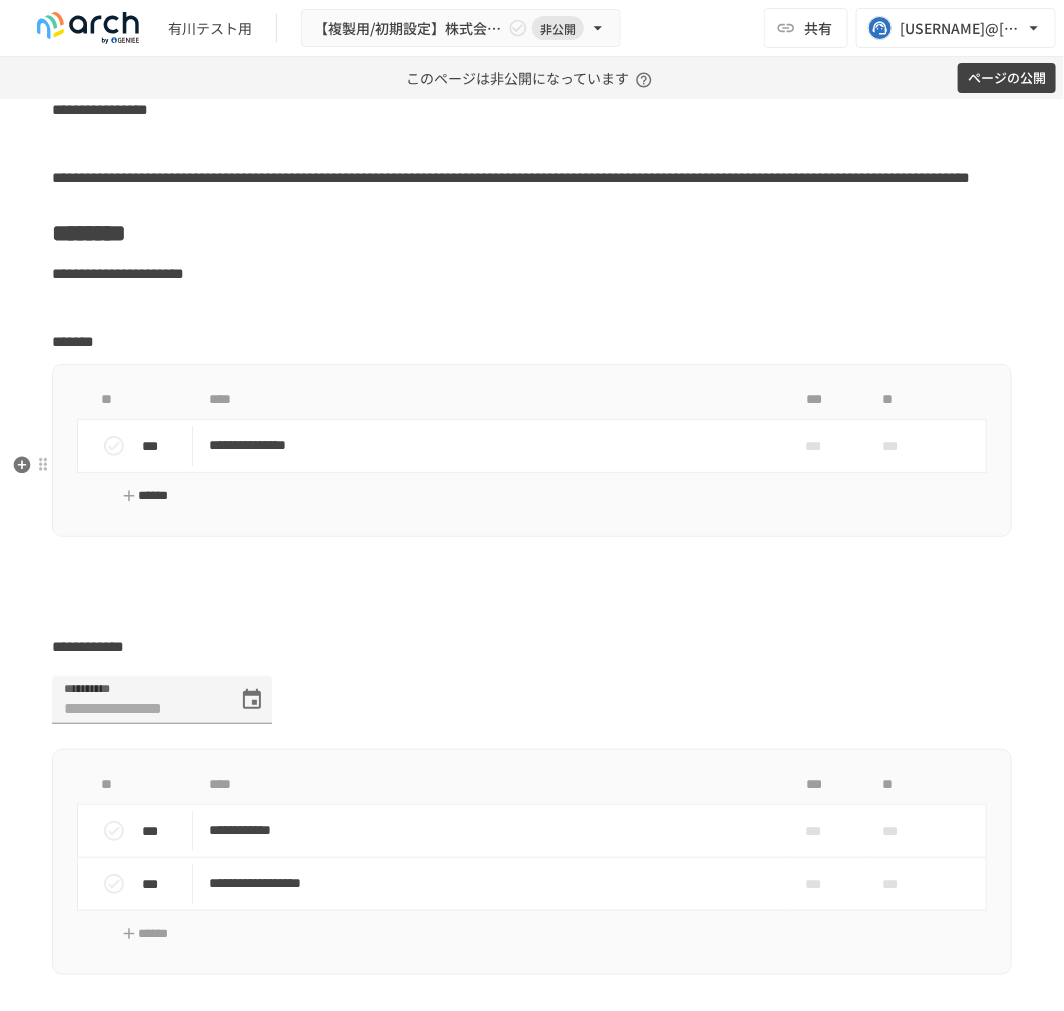 click on "******" at bounding box center [145, 496] 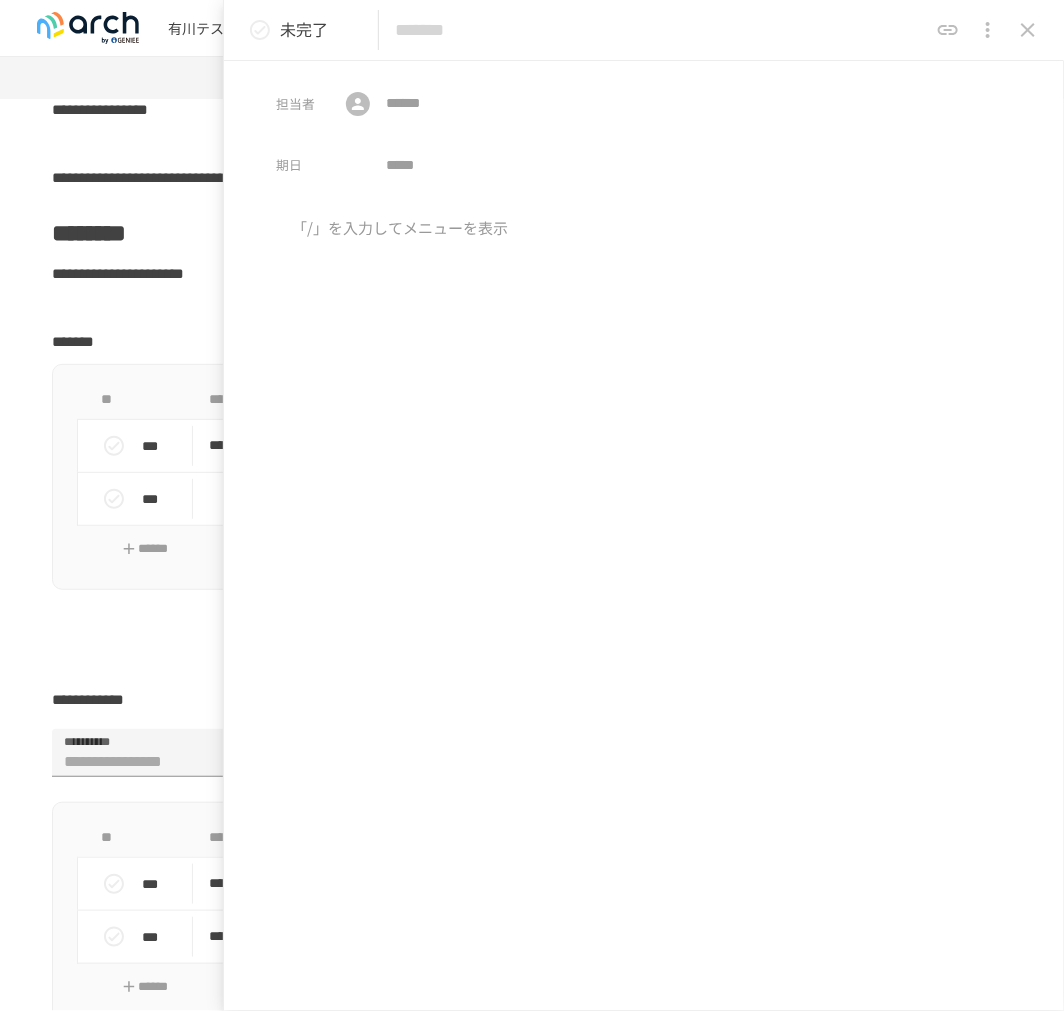 click at bounding box center (661, 30) 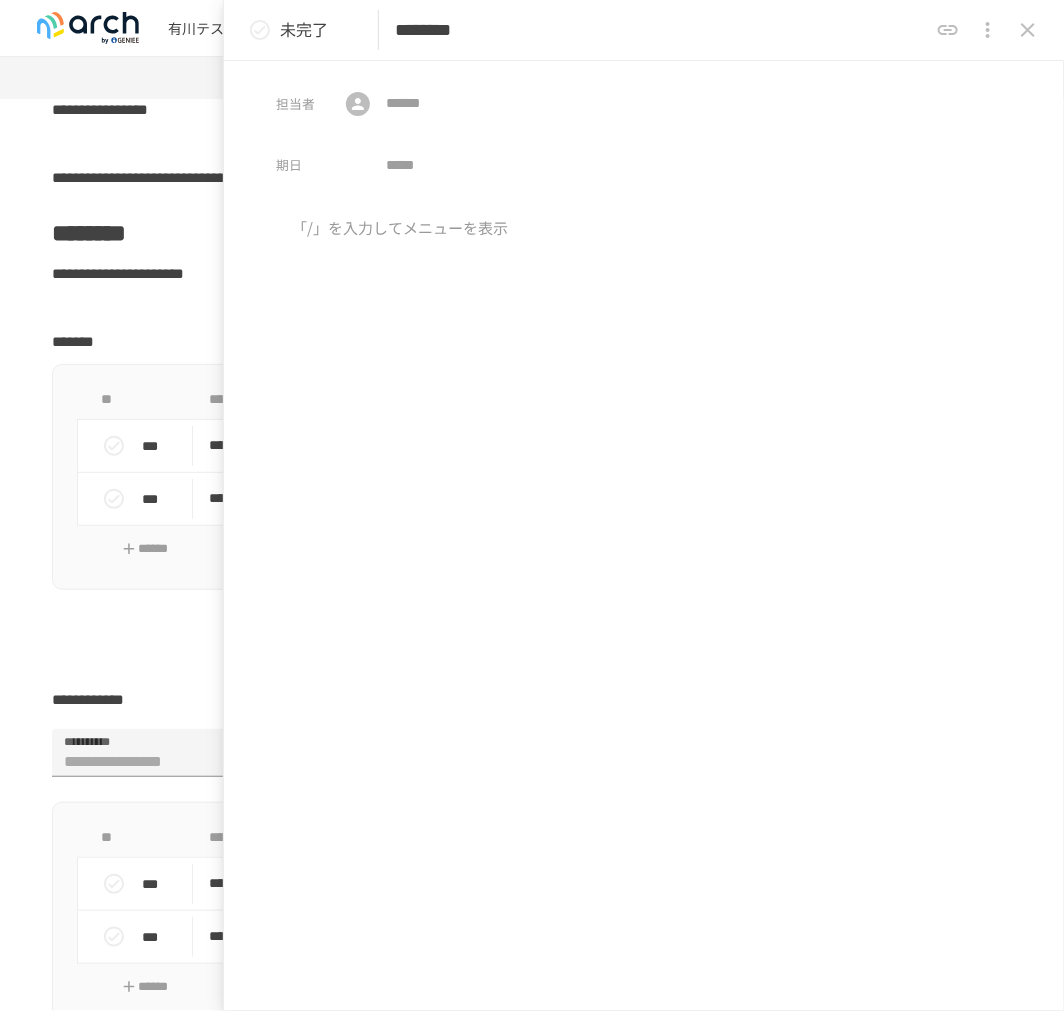 type on "********" 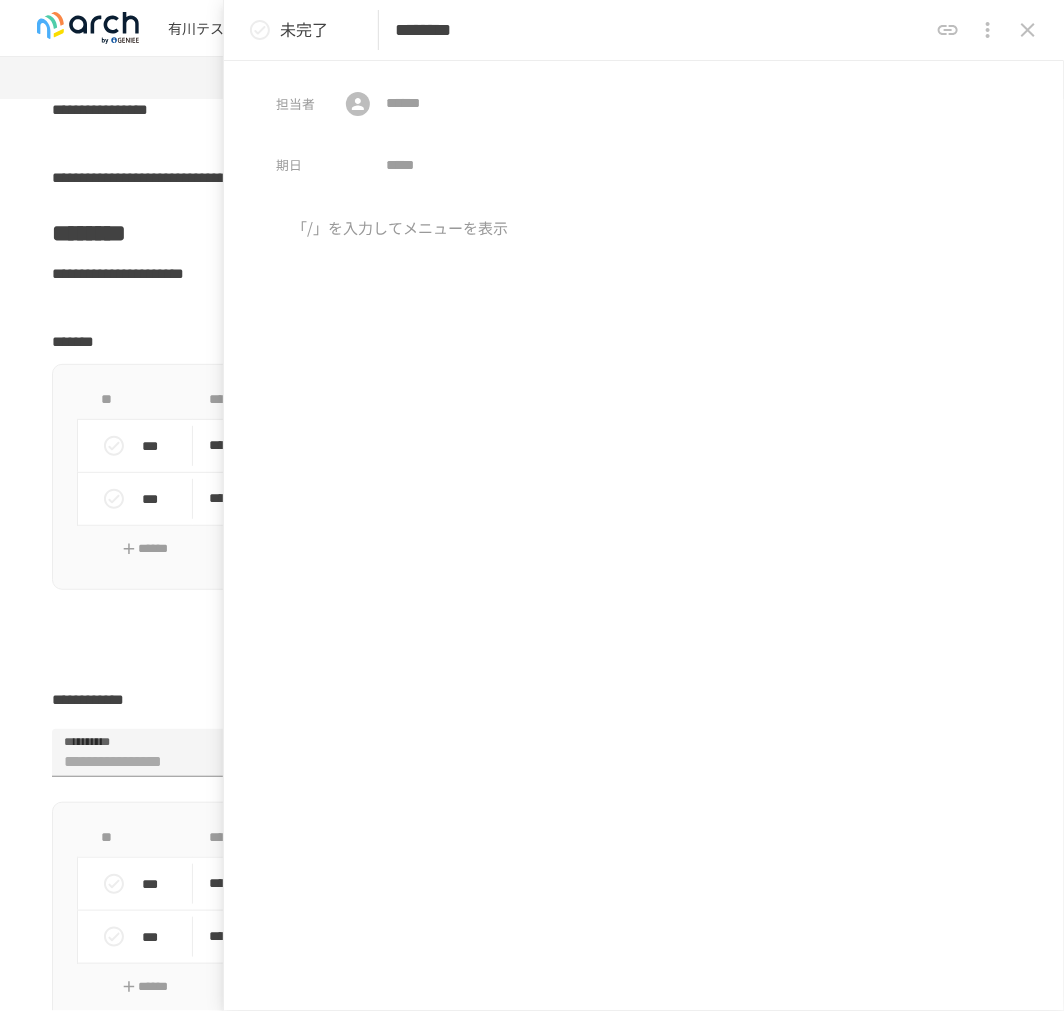 click at bounding box center [644, 383] 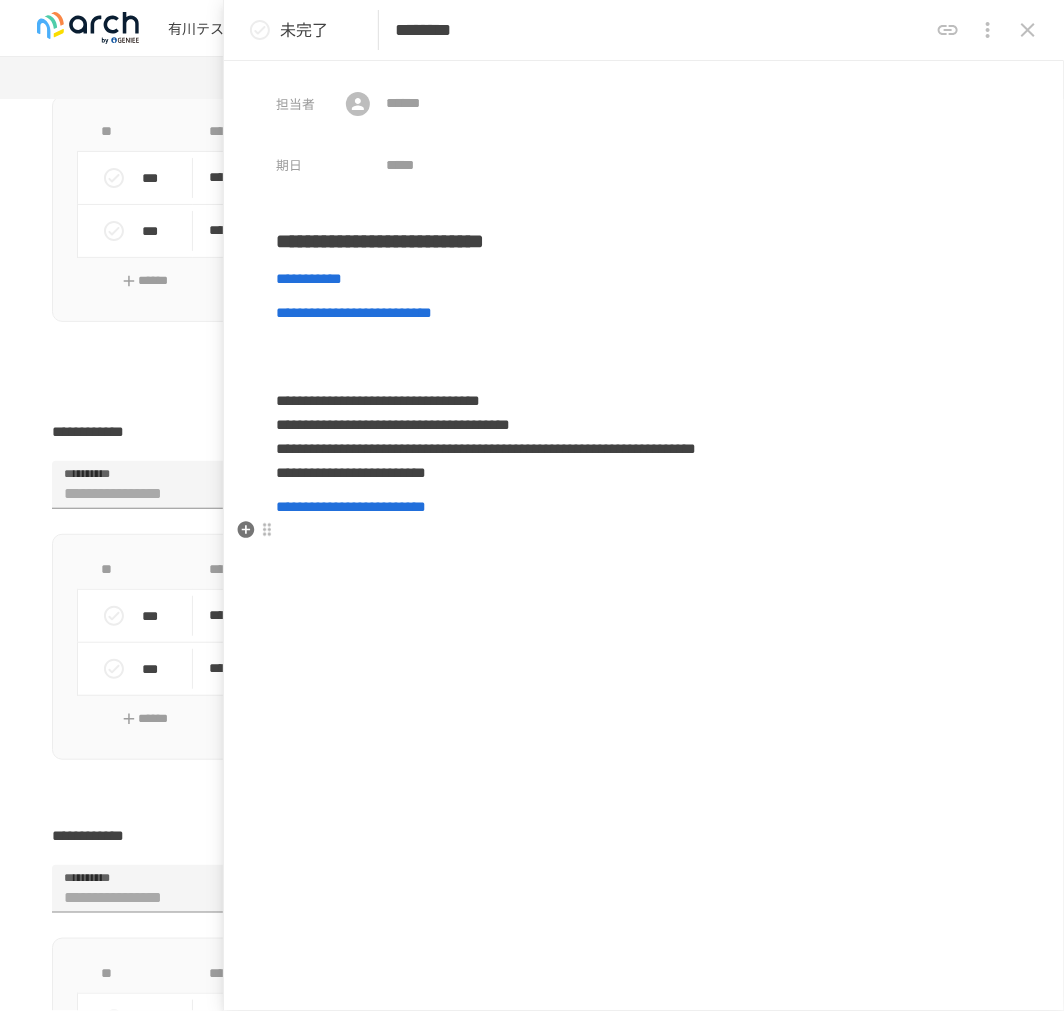 scroll, scrollTop: 6372, scrollLeft: 0, axis: vertical 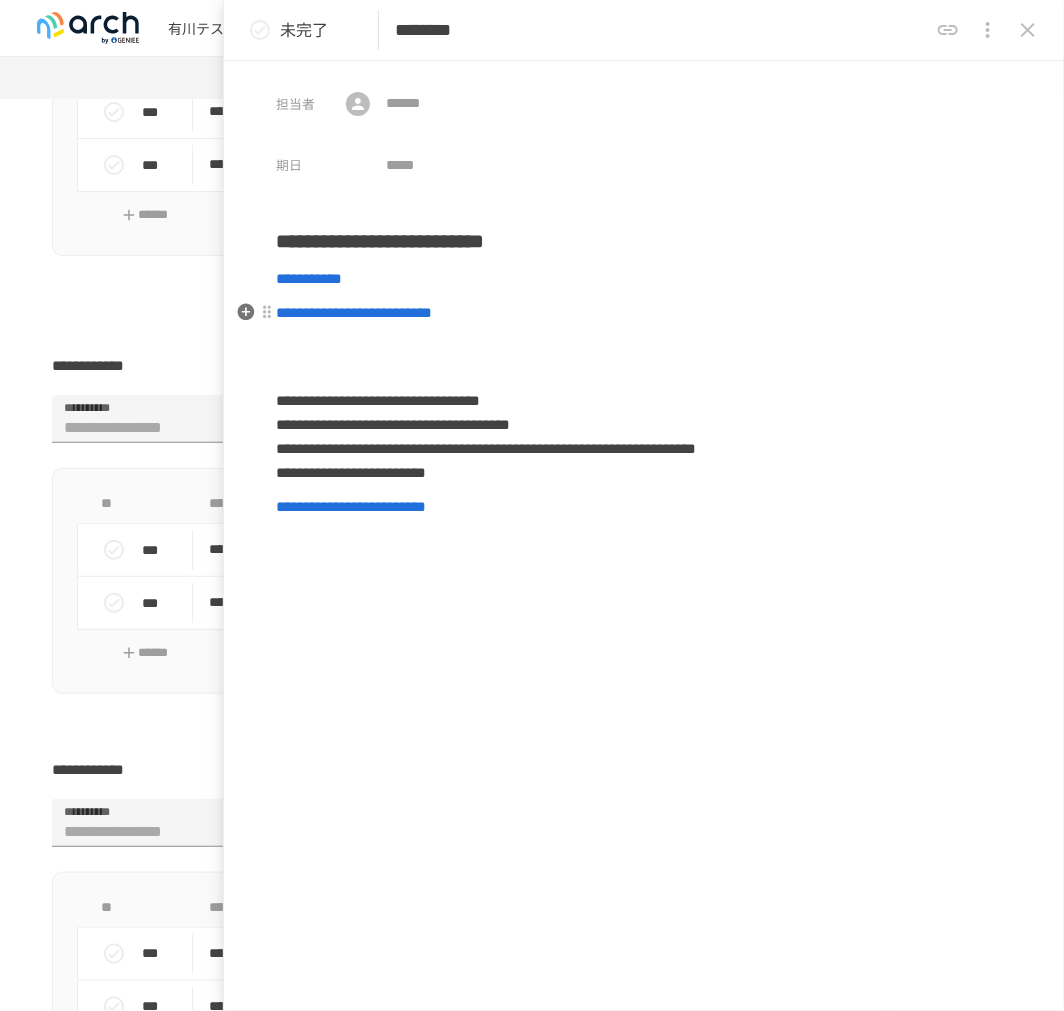 click at bounding box center (644, 335) 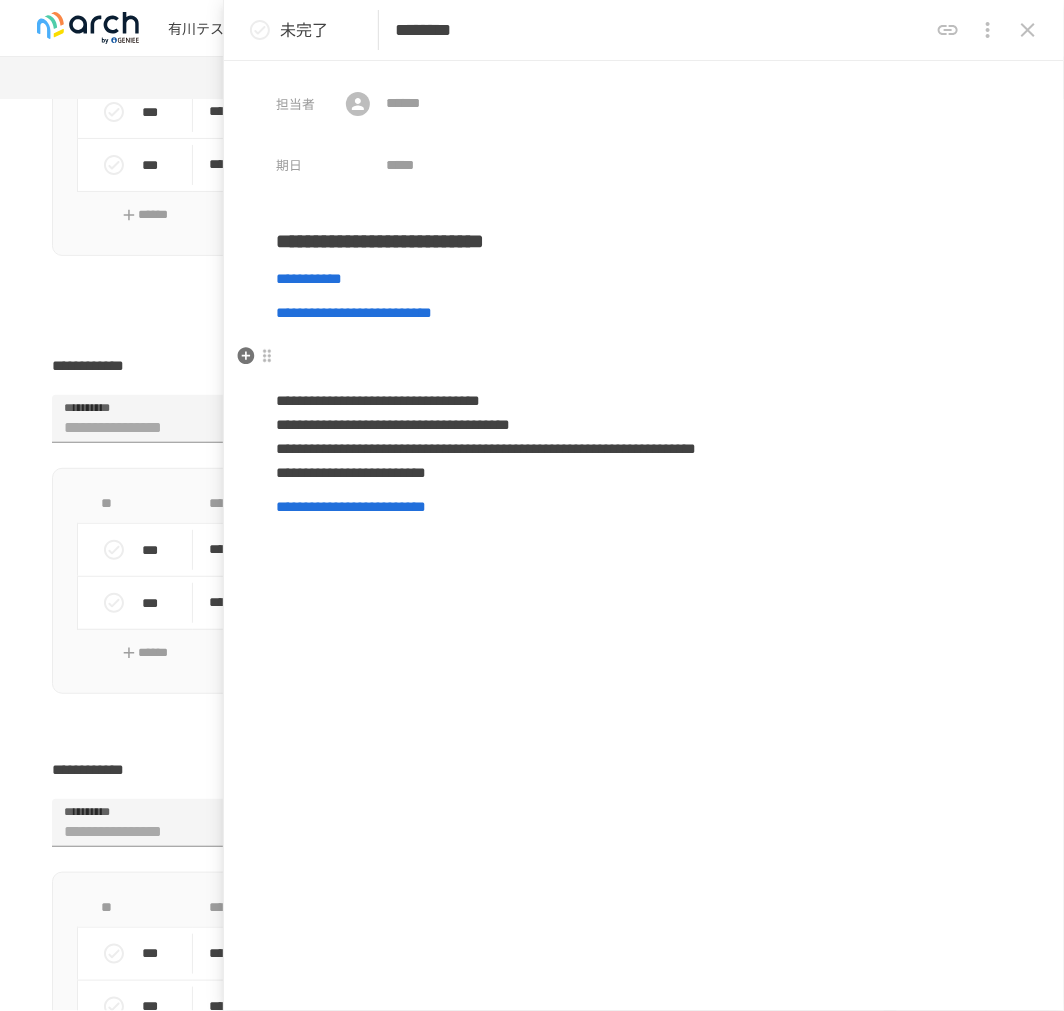 click on "**********" at bounding box center [644, 389] 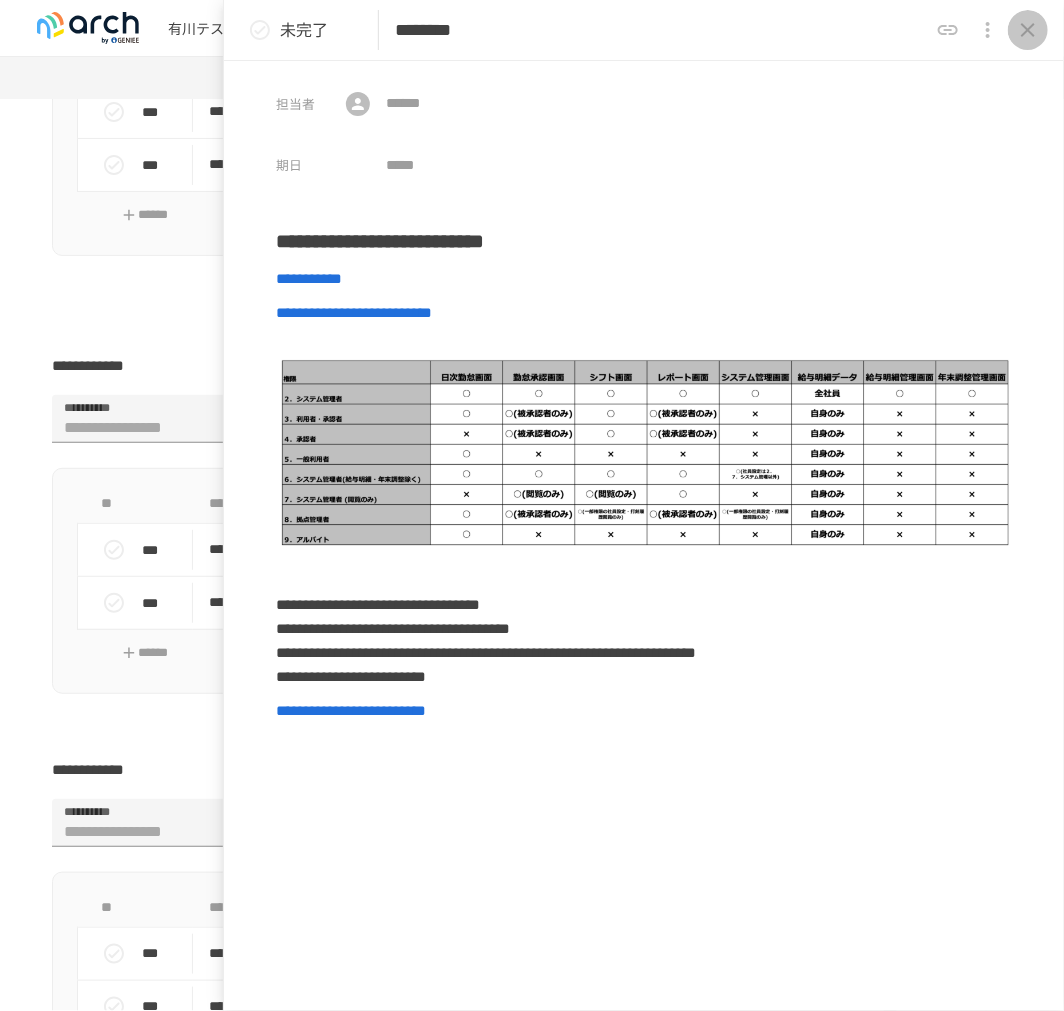click 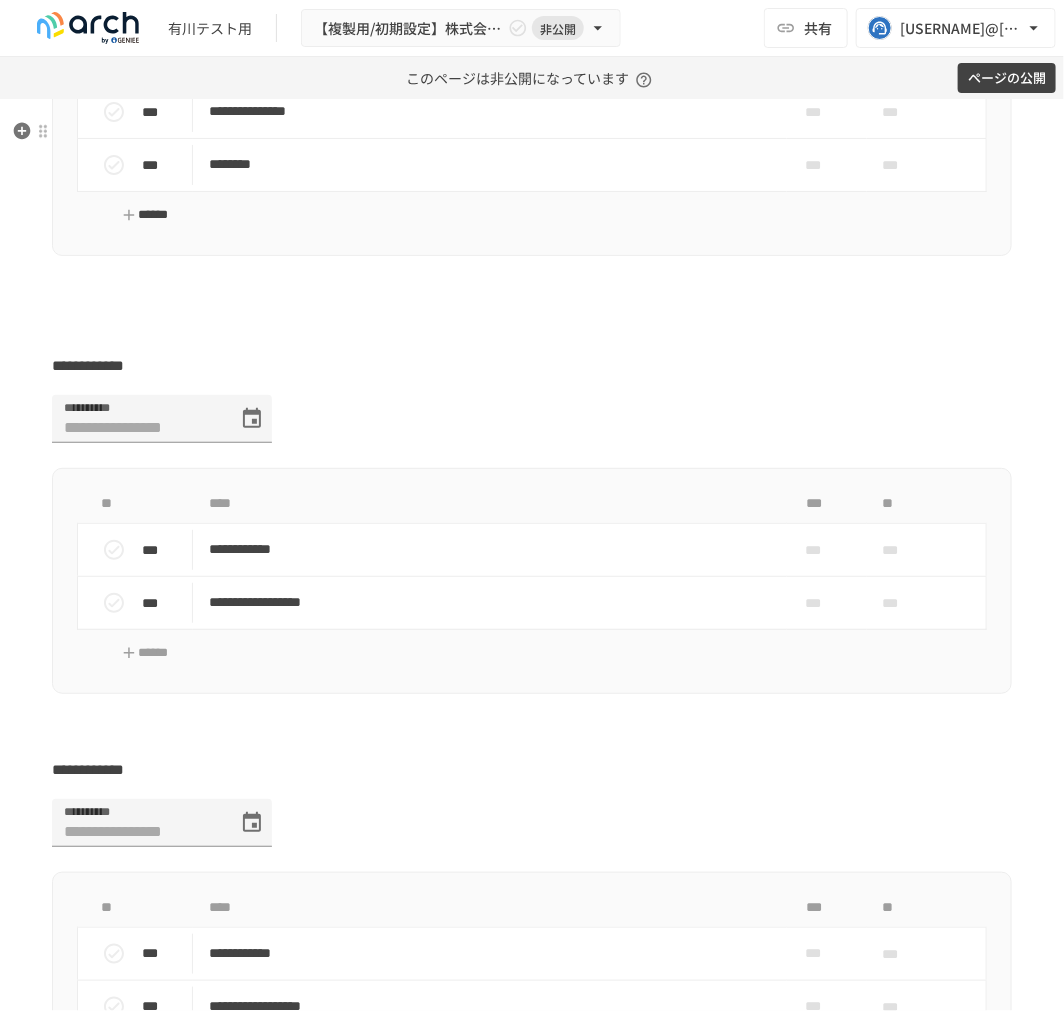 click on "******" at bounding box center [145, 215] 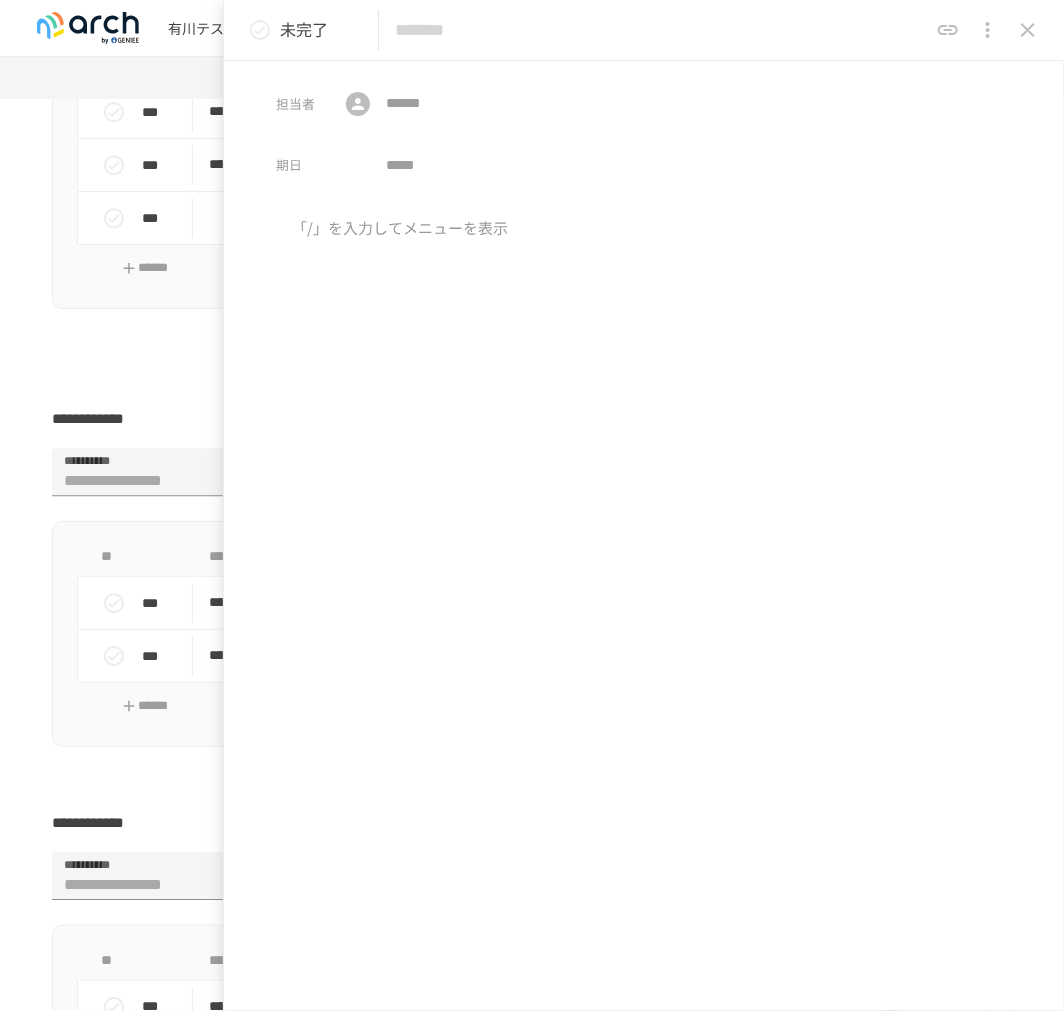 click at bounding box center [661, 30] 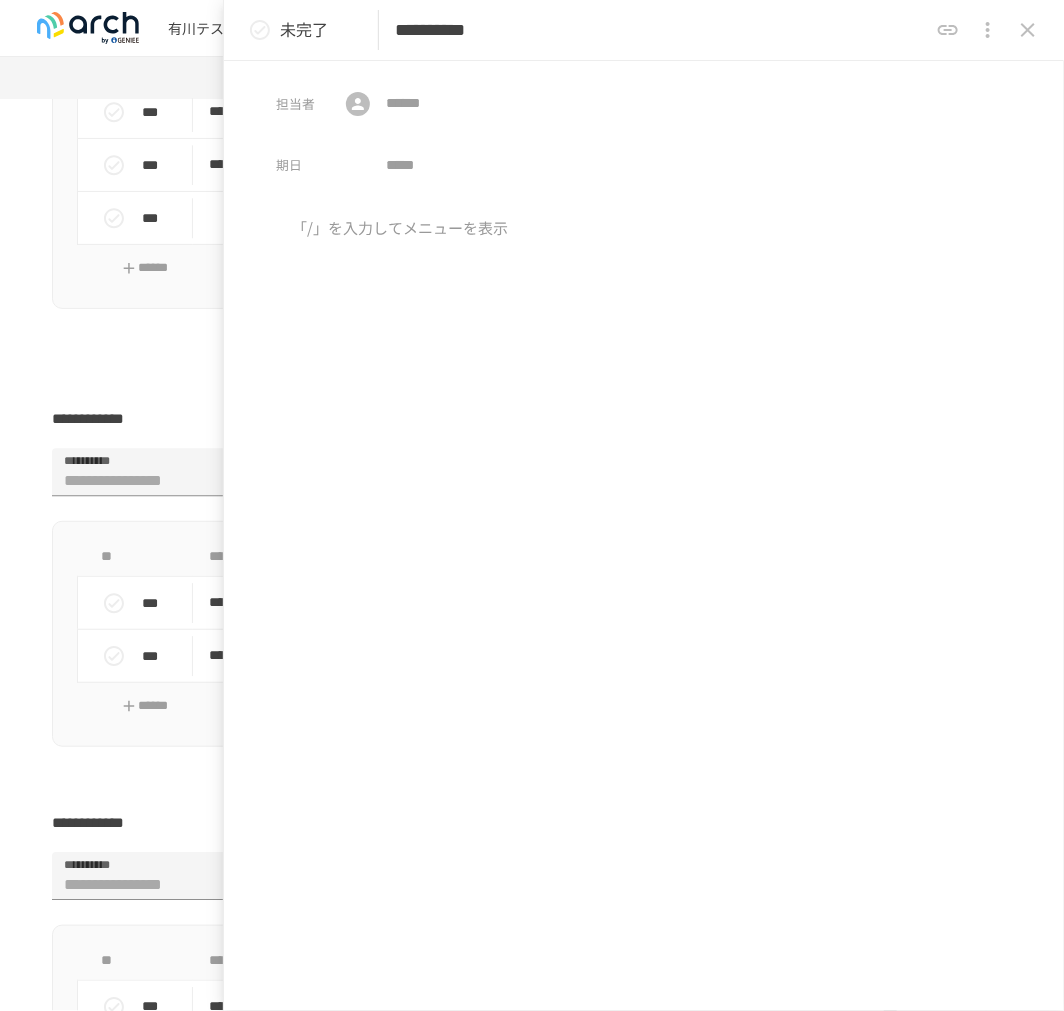 type on "**********" 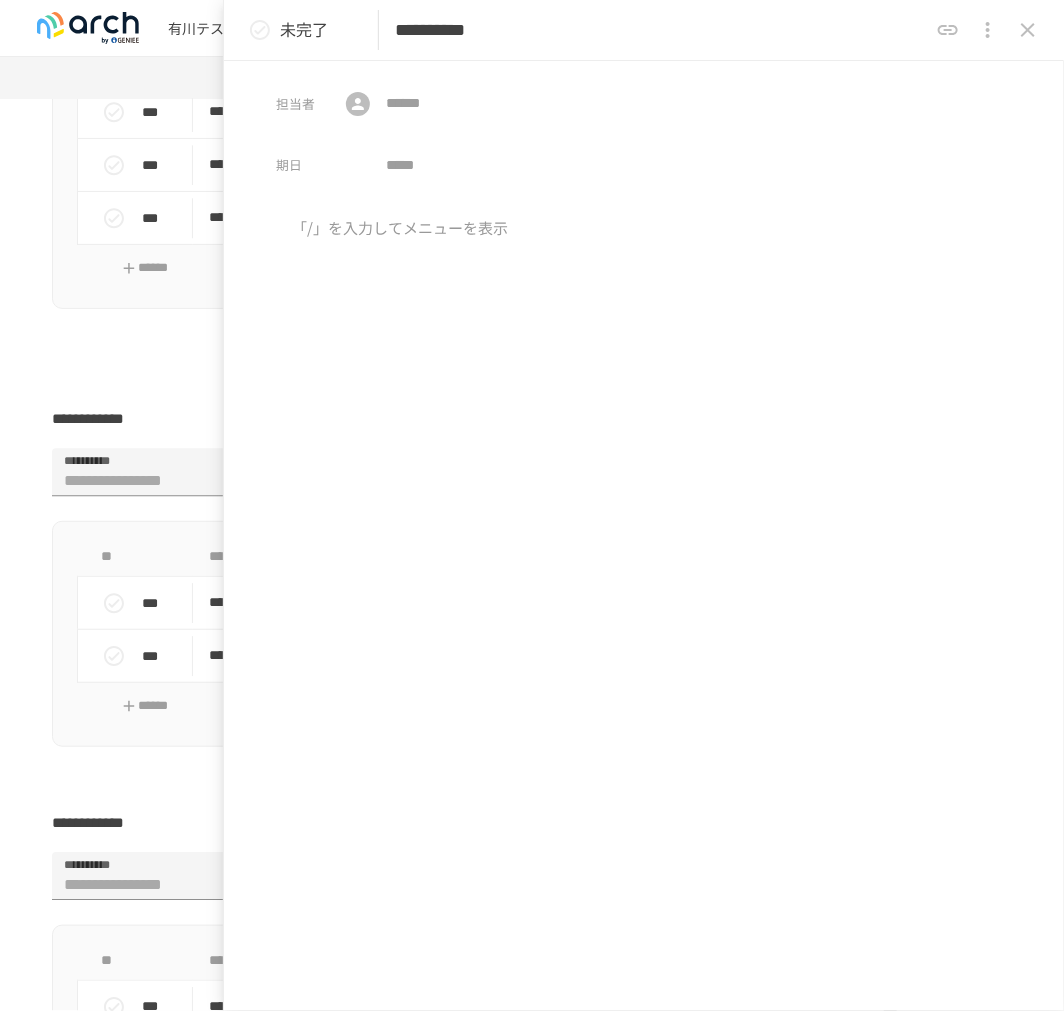 click at bounding box center (644, 383) 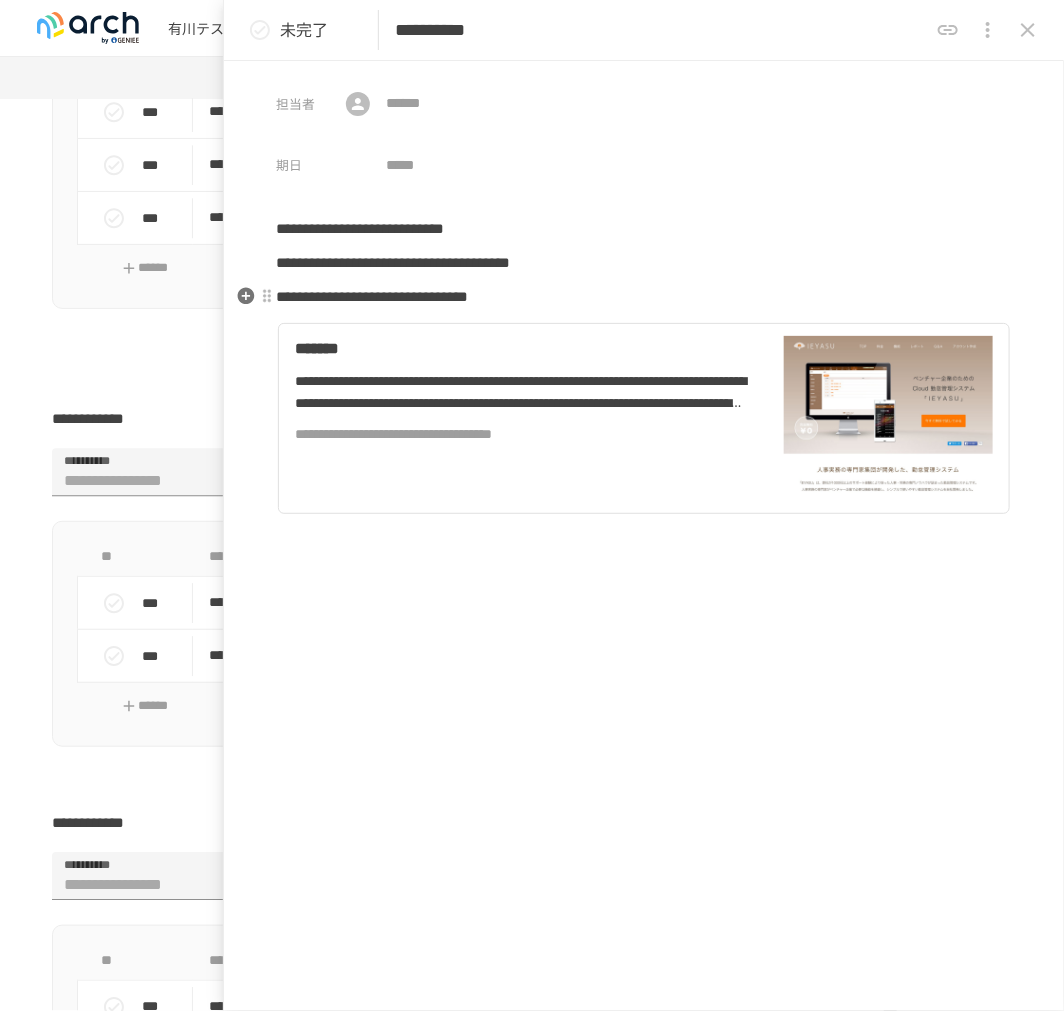 click on "**********" at bounding box center [644, 297] 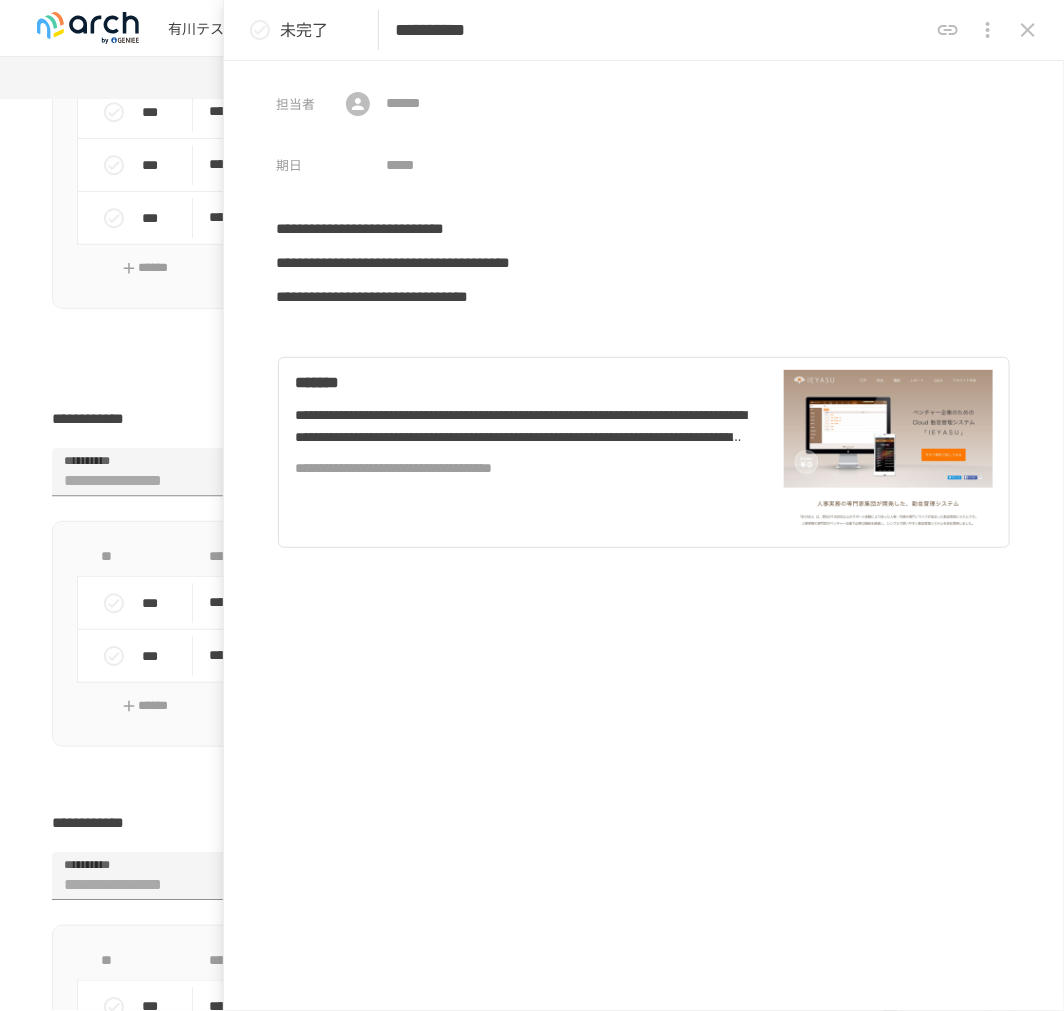 type 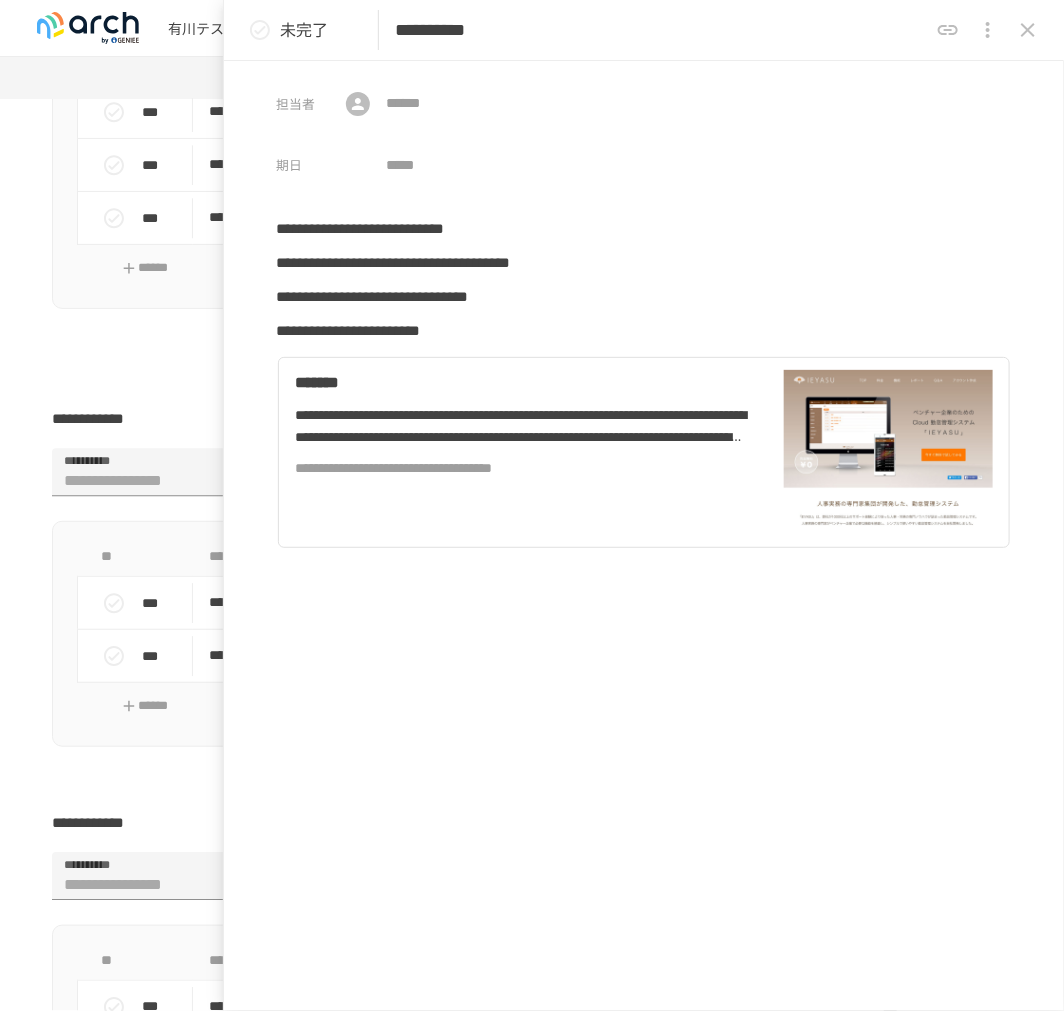 click 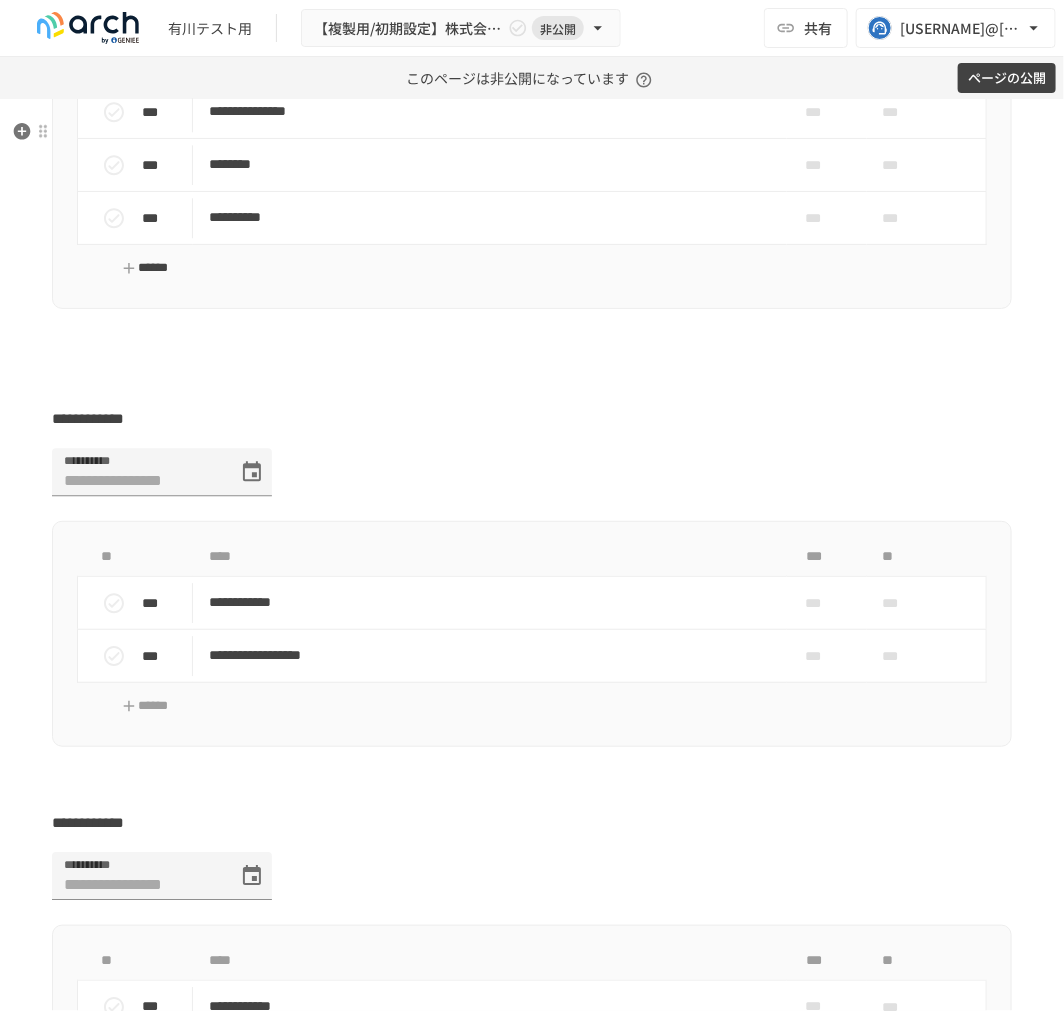 click on "******" at bounding box center (145, 268) 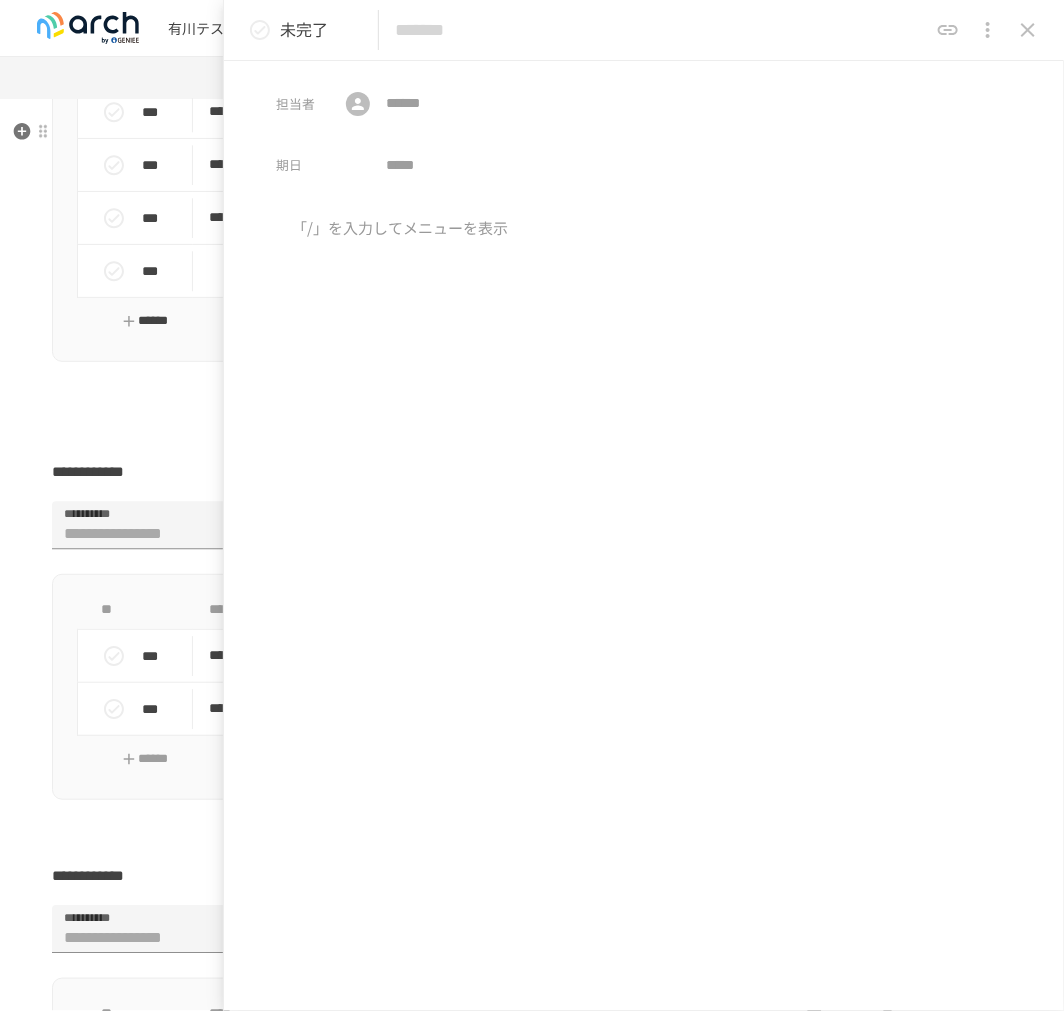 paste on "**********" 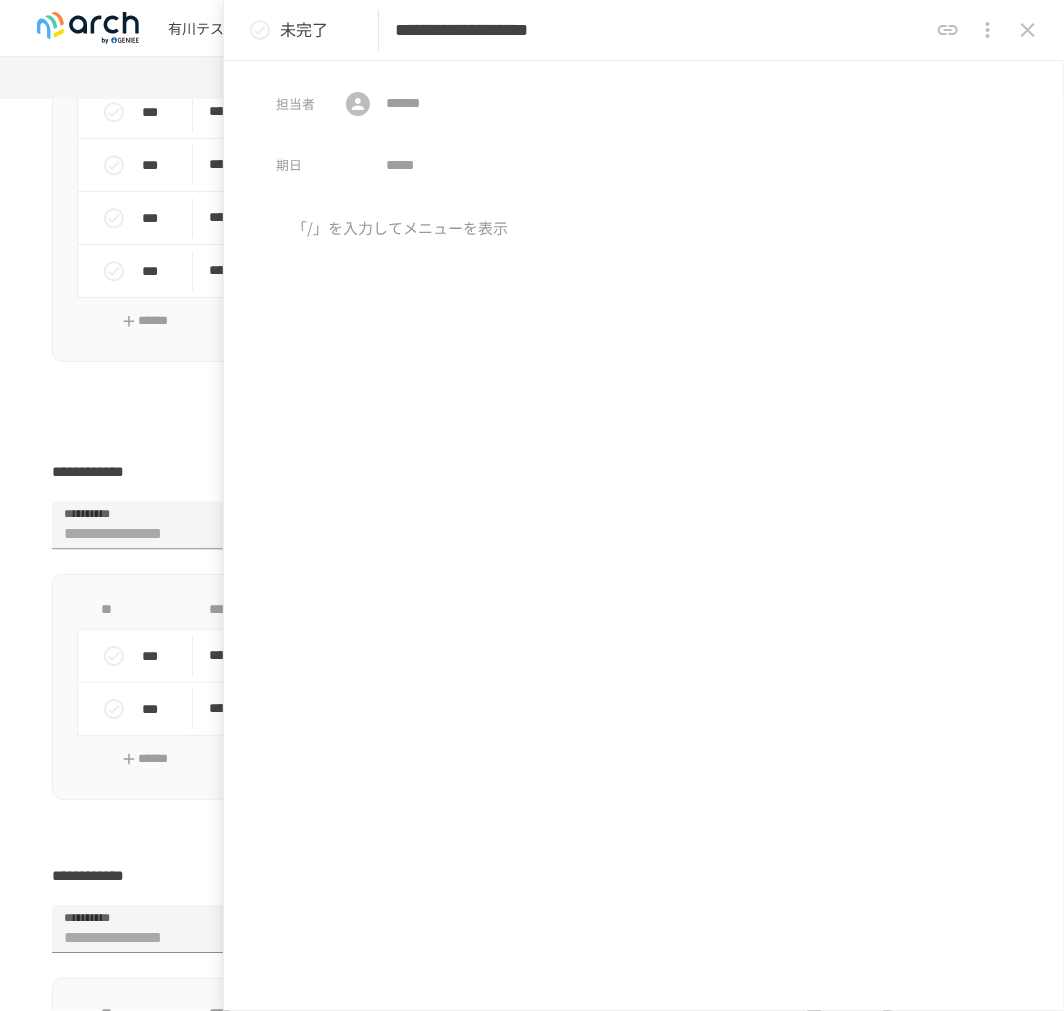 type on "**********" 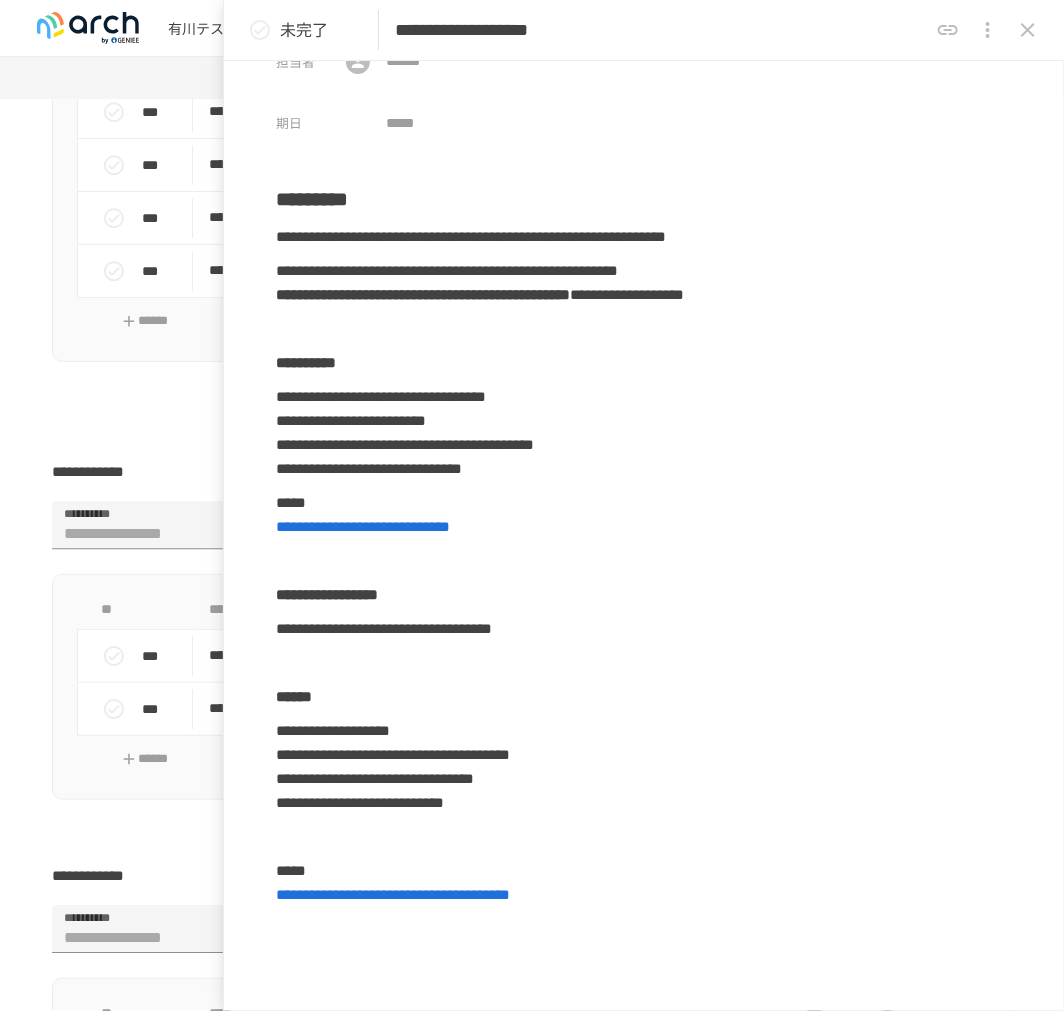 click at bounding box center (1028, 30) 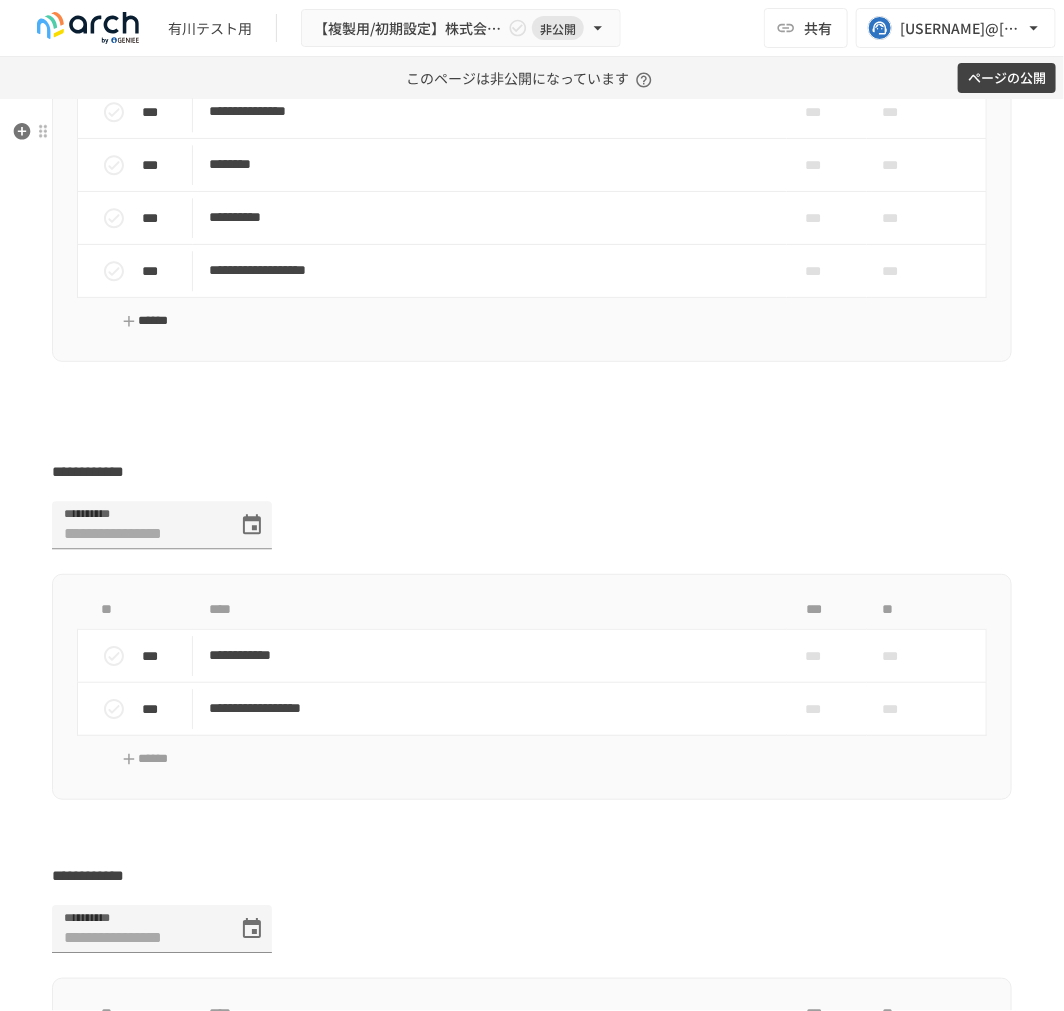 click on "******" at bounding box center [145, 321] 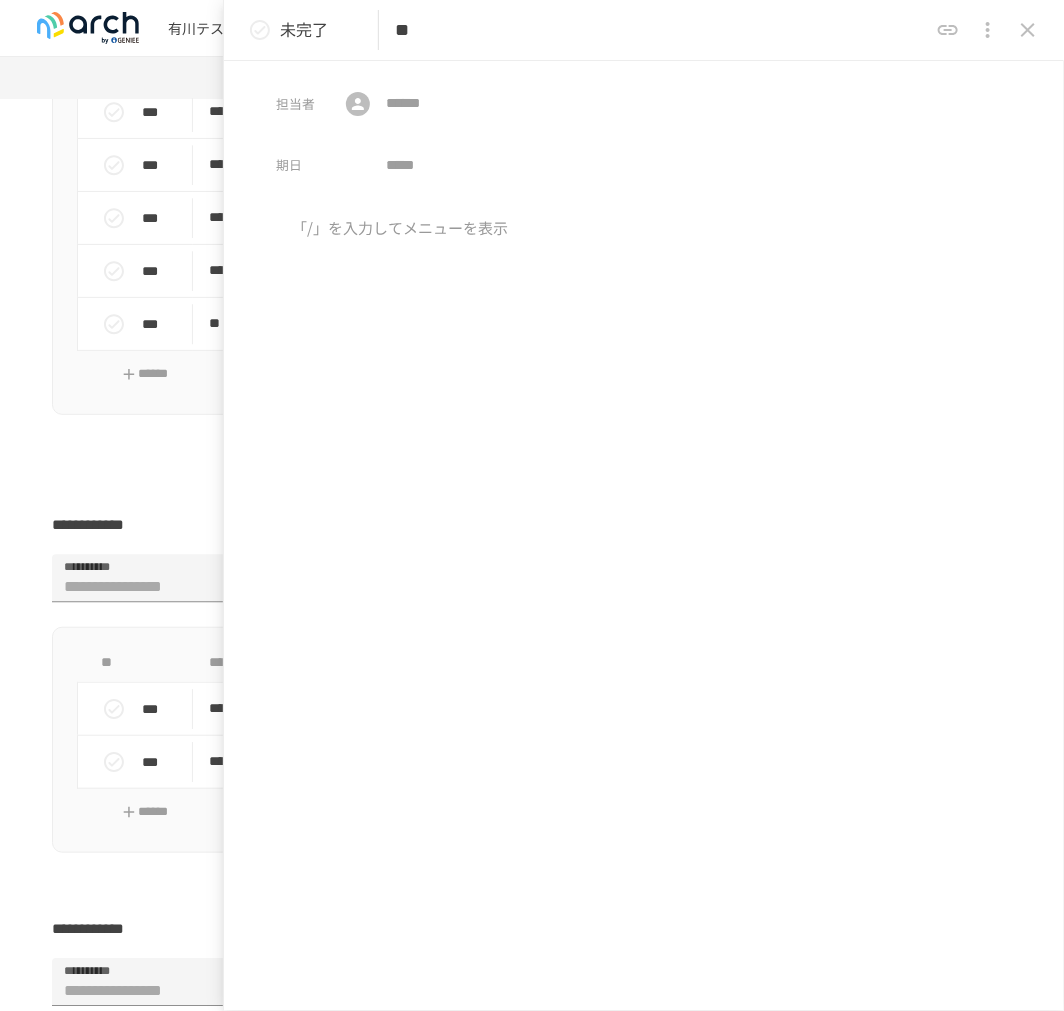 click on "**" at bounding box center (661, 30) 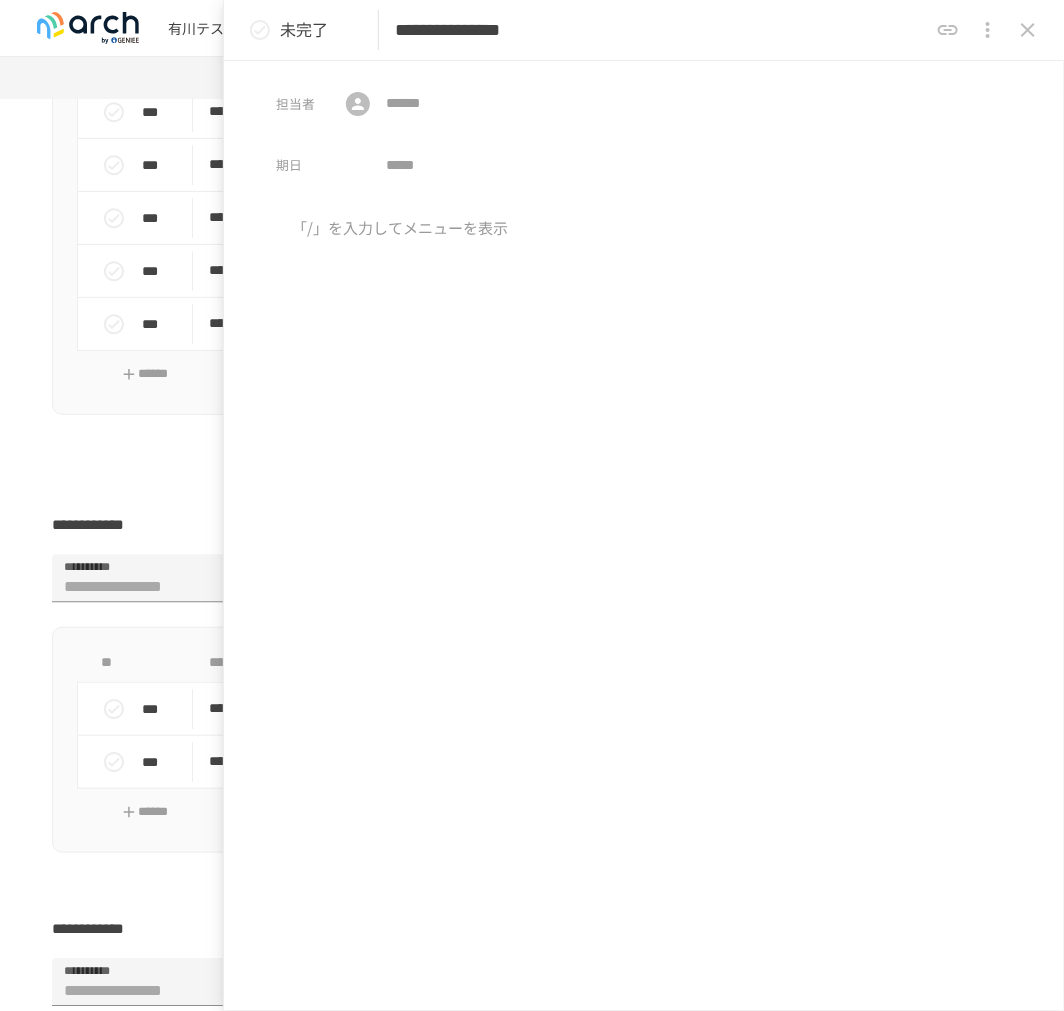 type on "**********" 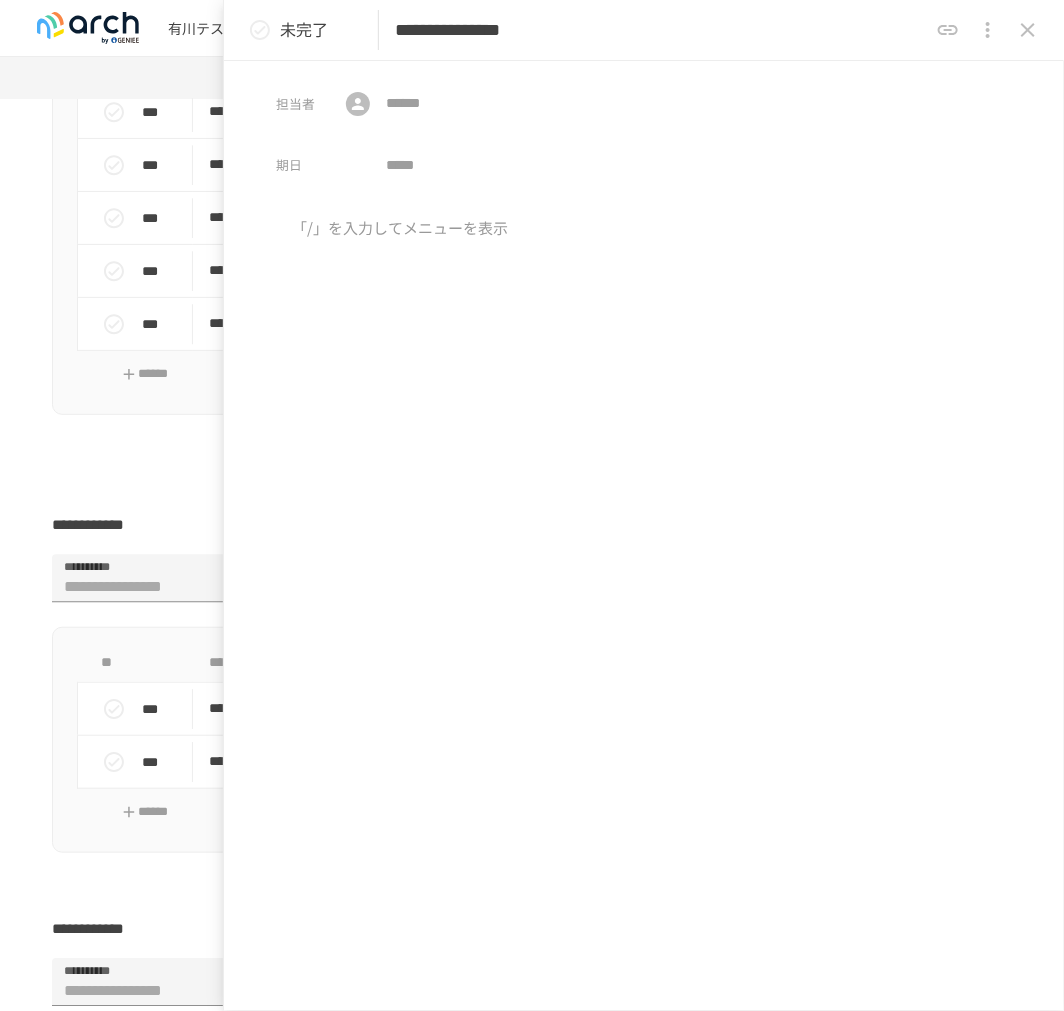 click at bounding box center (644, 383) 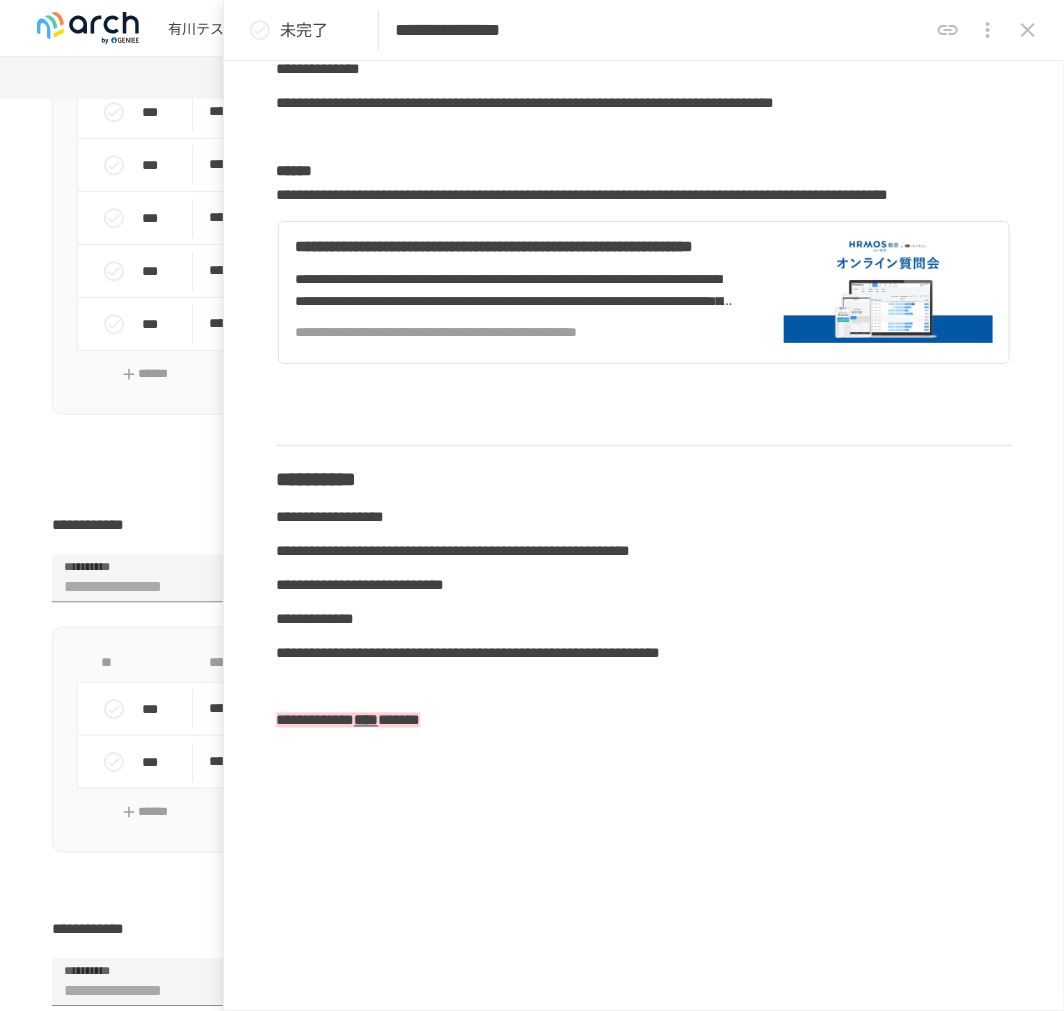 scroll, scrollTop: 757, scrollLeft: 0, axis: vertical 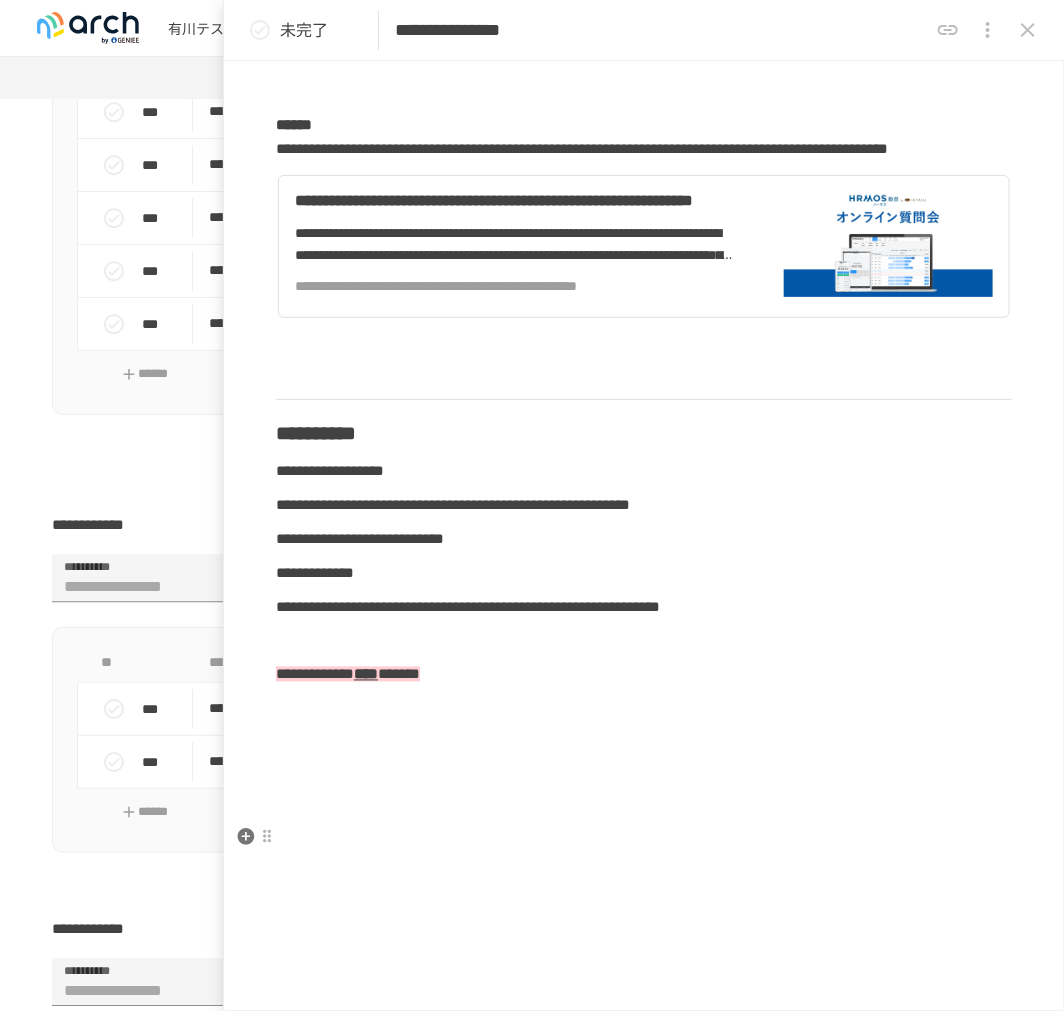 click on "****" at bounding box center [366, 674] 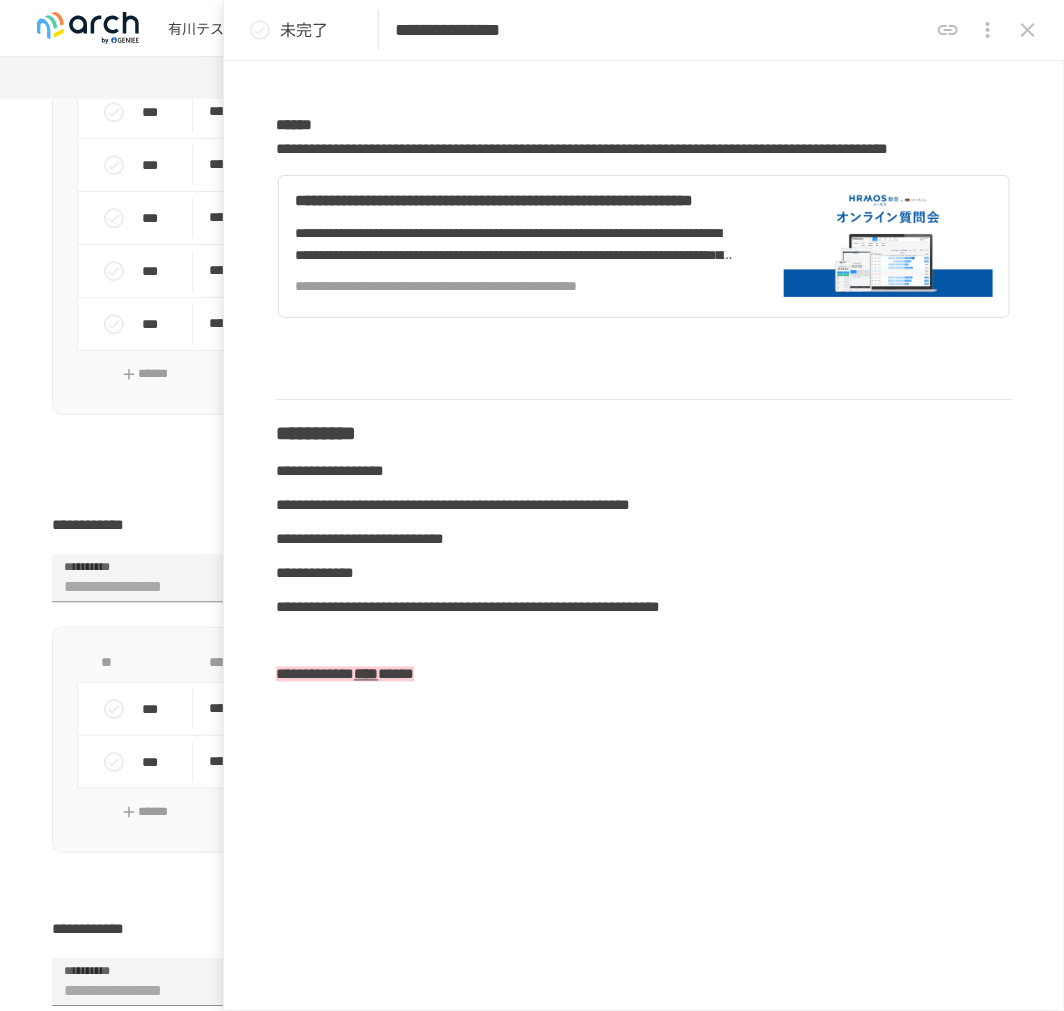 type 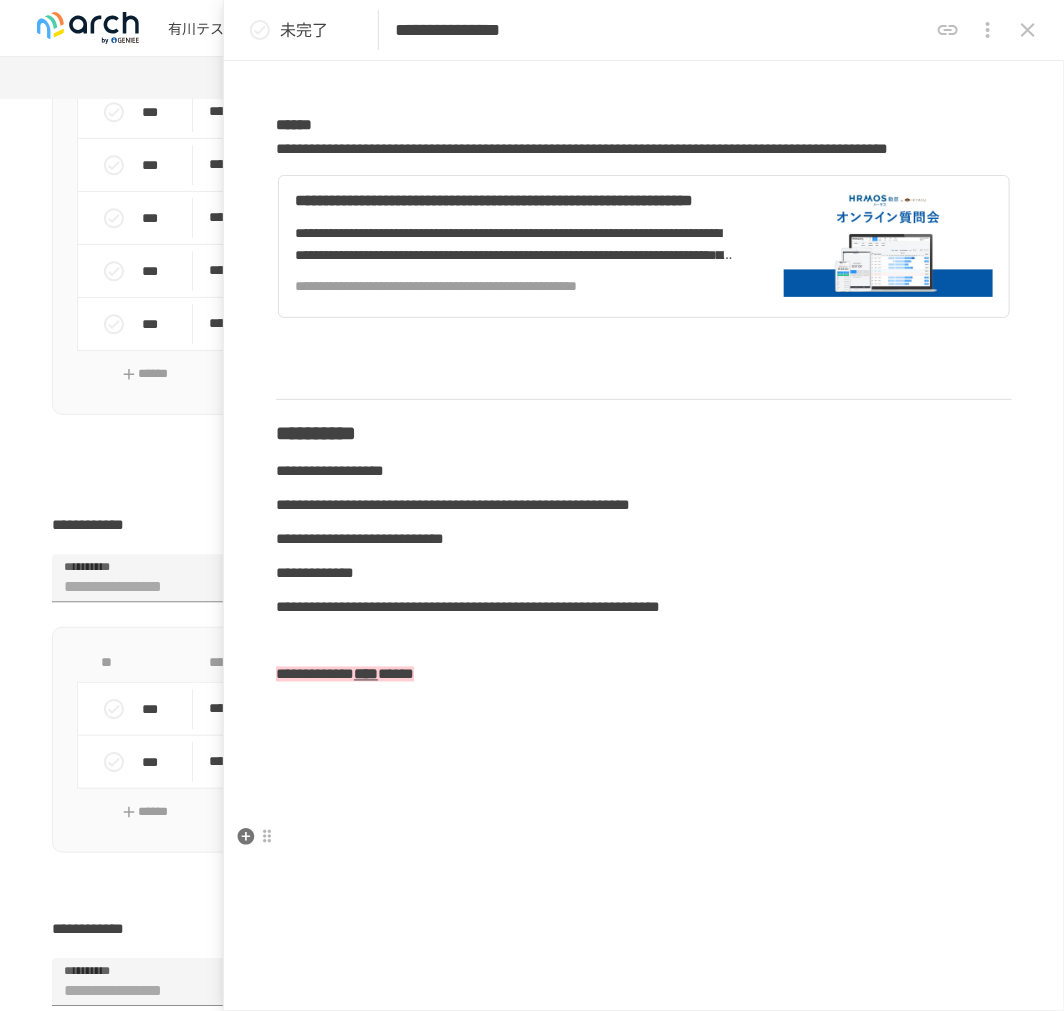 click on "****" at bounding box center [366, 674] 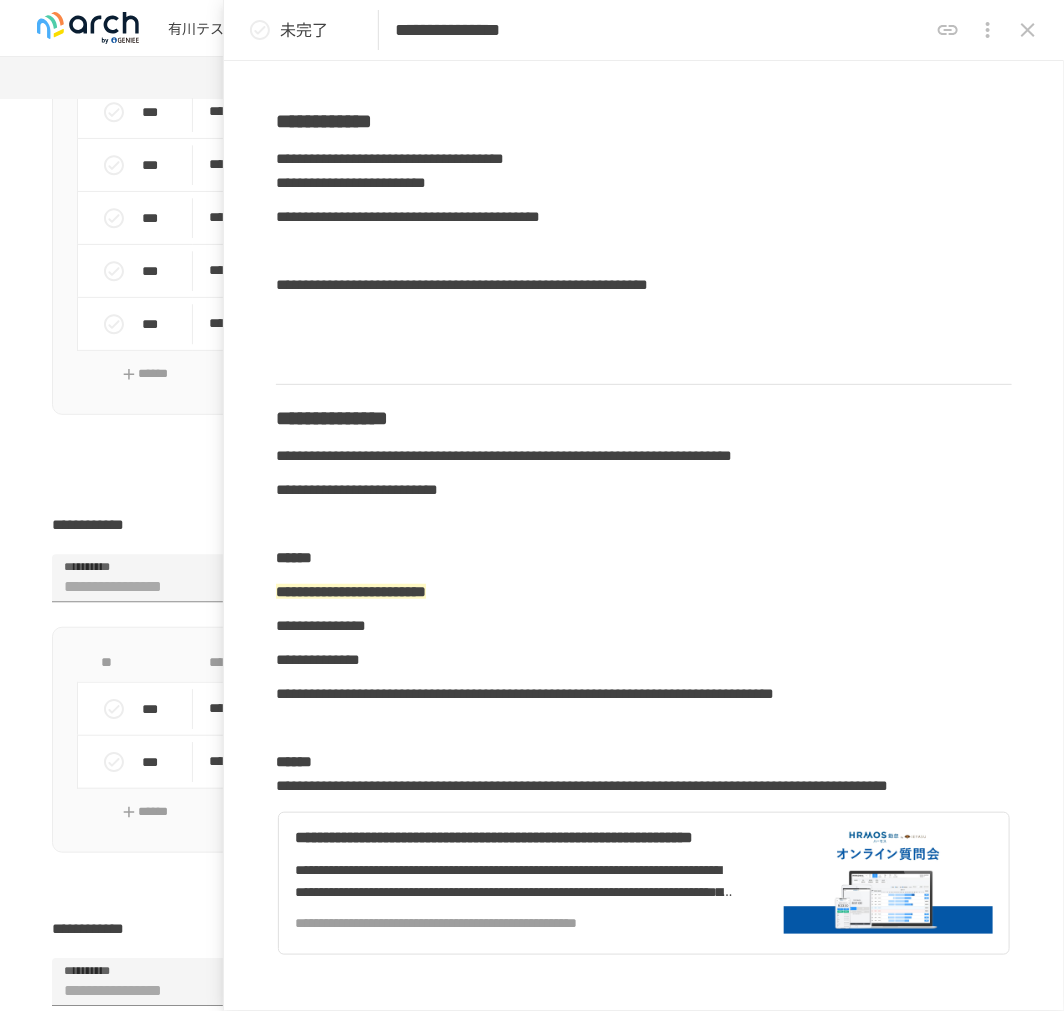 scroll, scrollTop: 0, scrollLeft: 0, axis: both 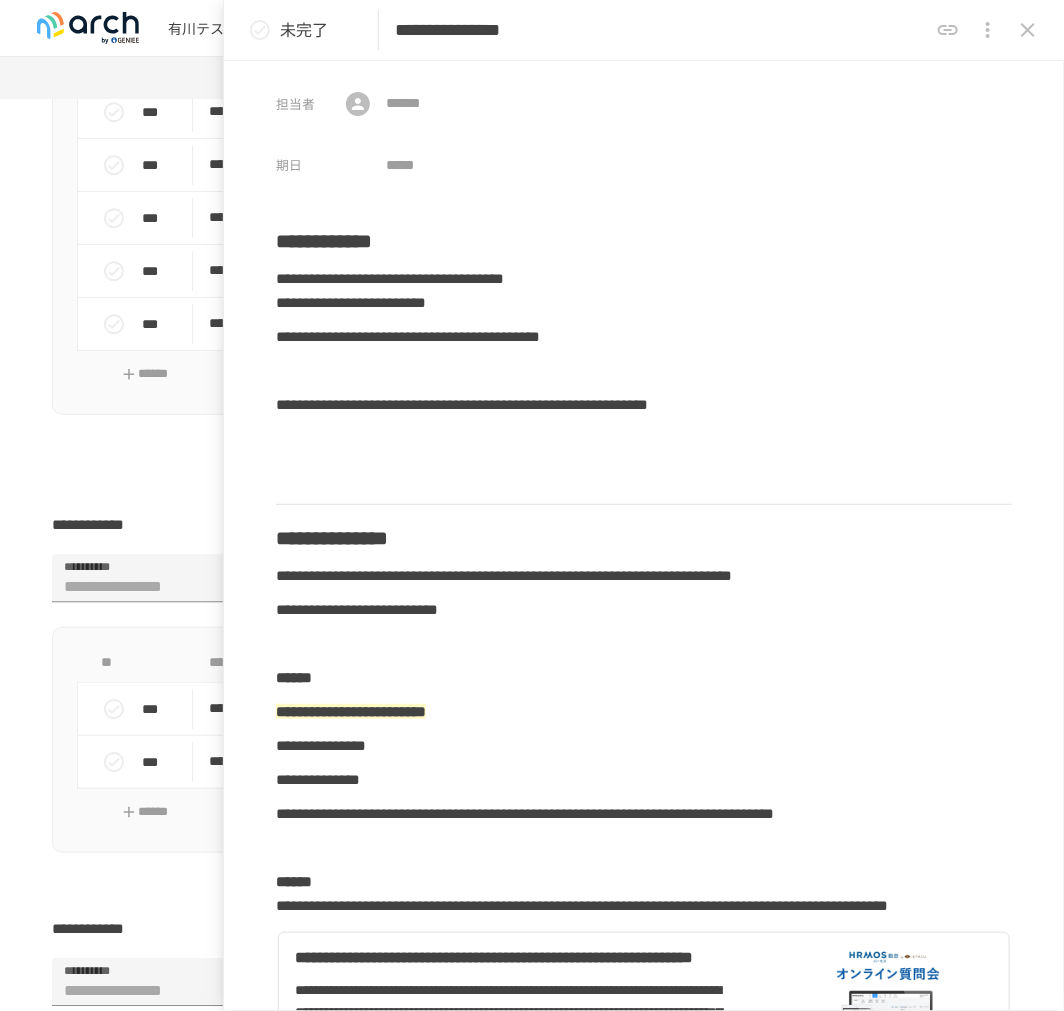 click 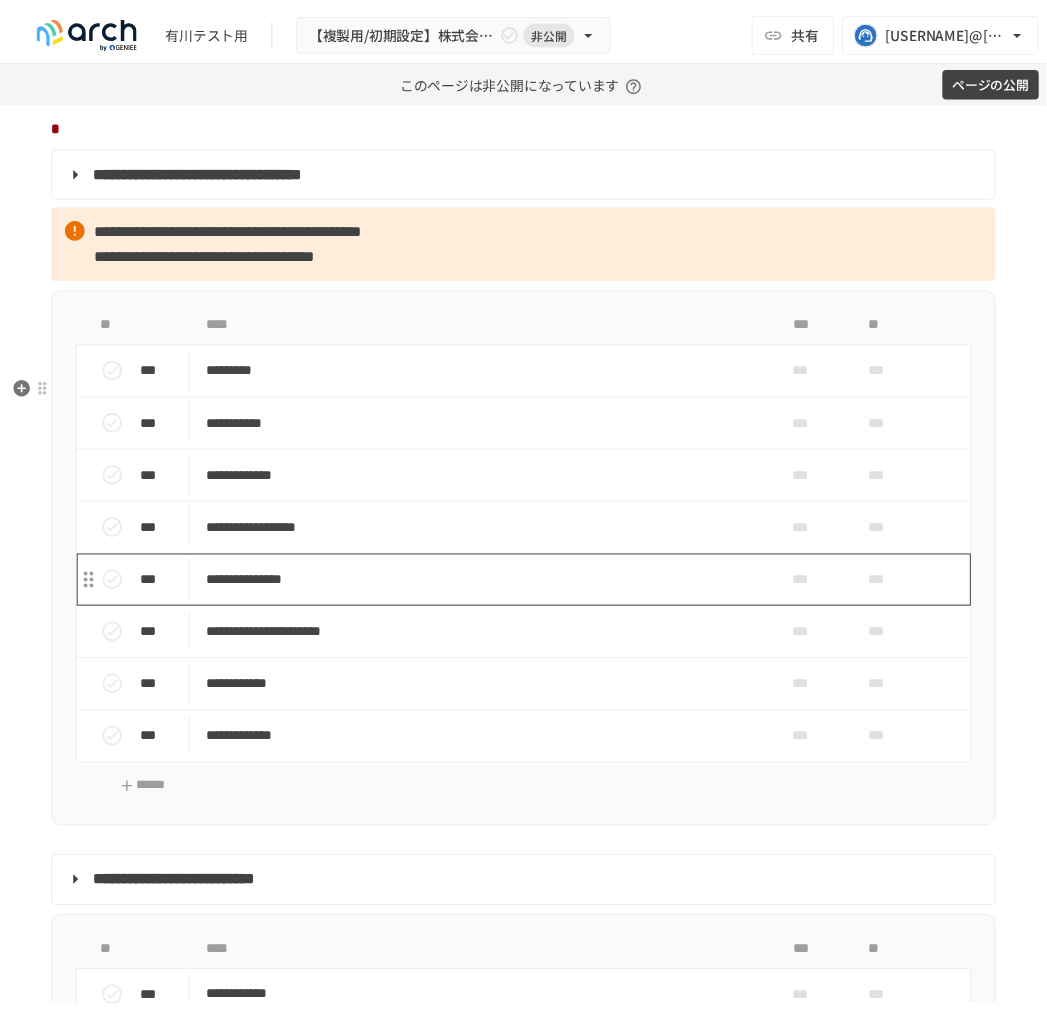 scroll, scrollTop: 2261, scrollLeft: 0, axis: vertical 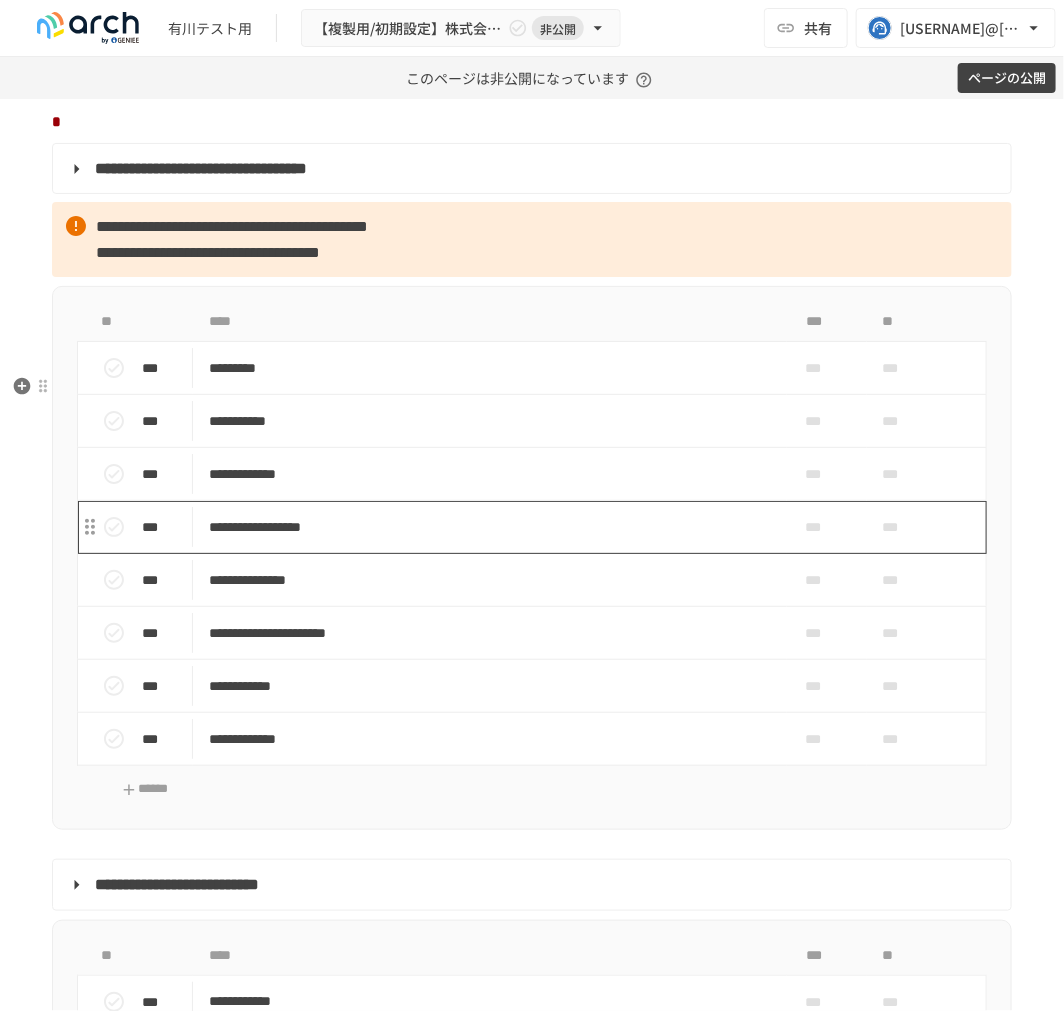 click on "**********" at bounding box center [481, 527] 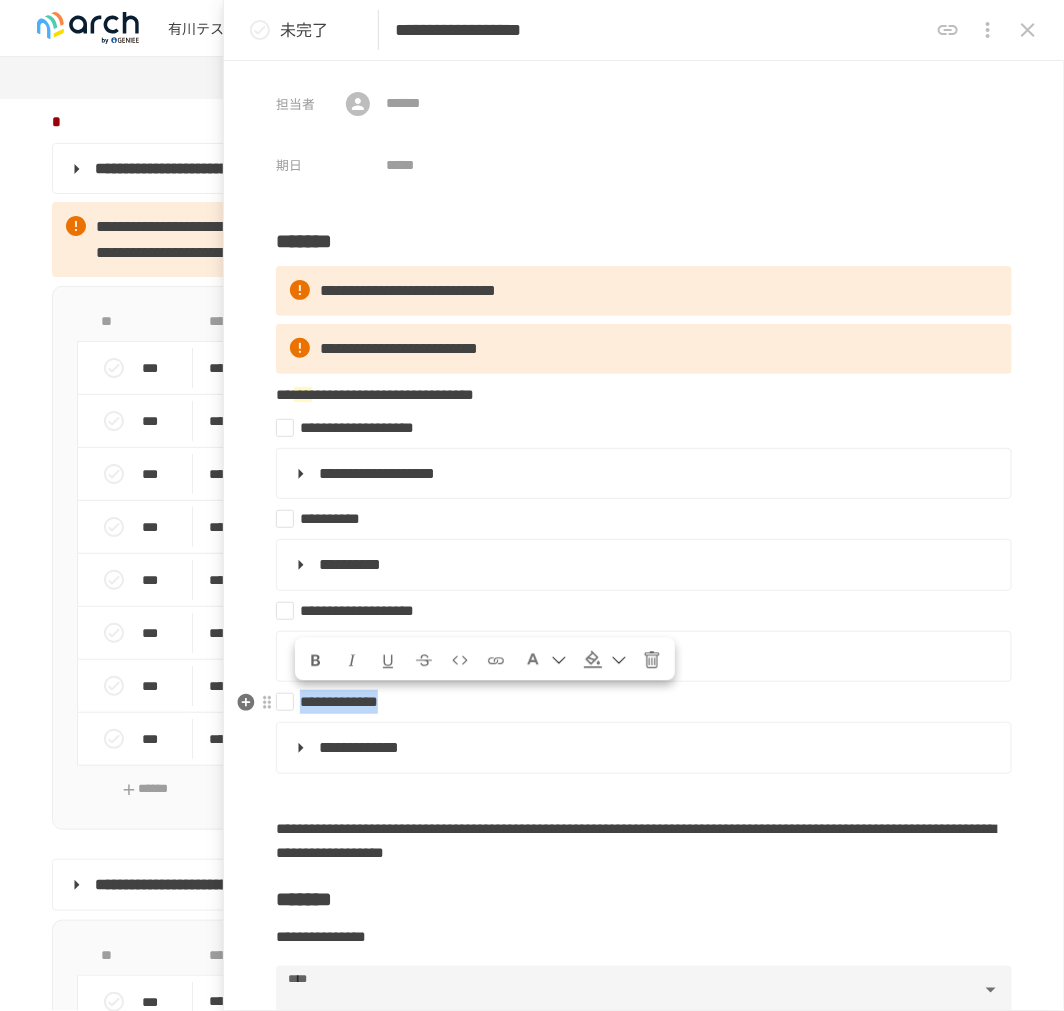 drag, startPoint x: 301, startPoint y: 702, endPoint x: 516, endPoint y: 703, distance: 215.00232 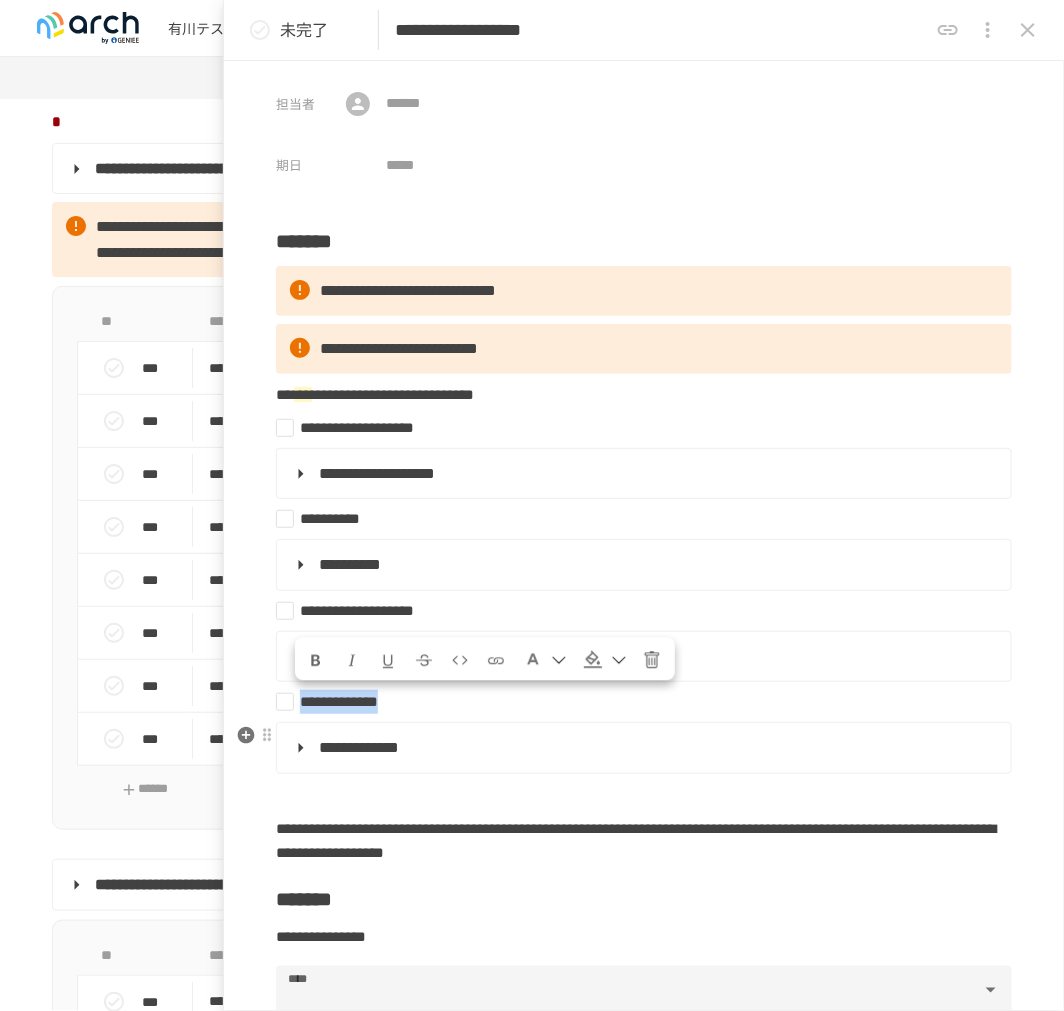 copy on "**********" 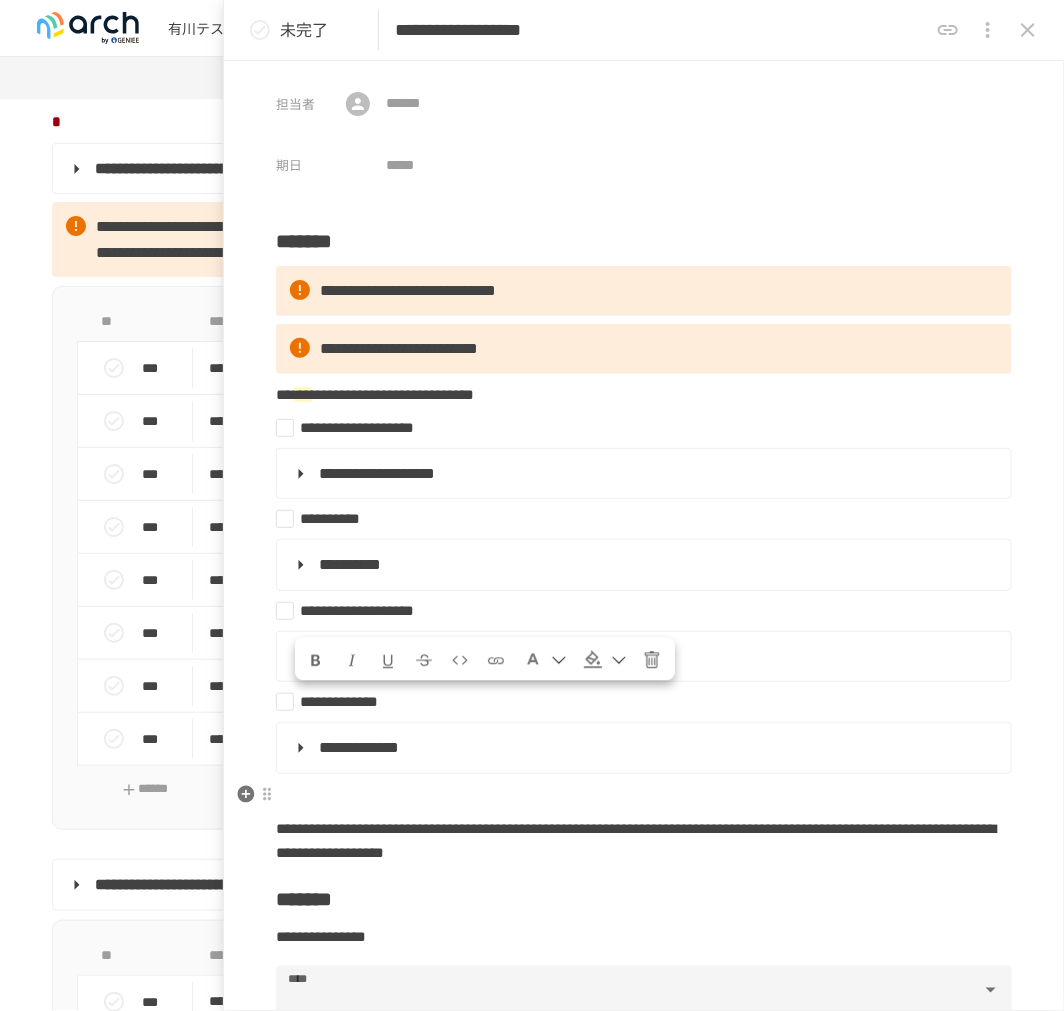 click at bounding box center [644, 795] 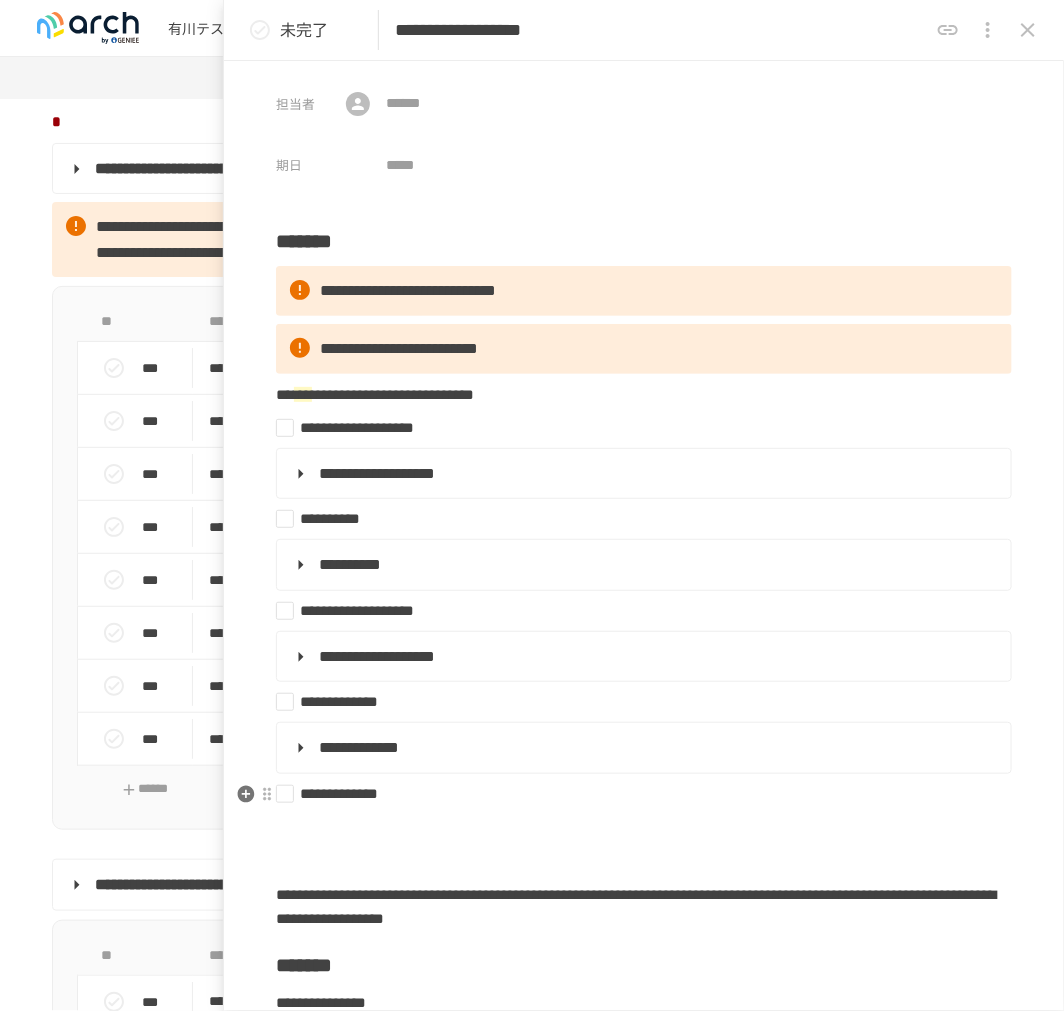 click on "**********" at bounding box center [339, 793] 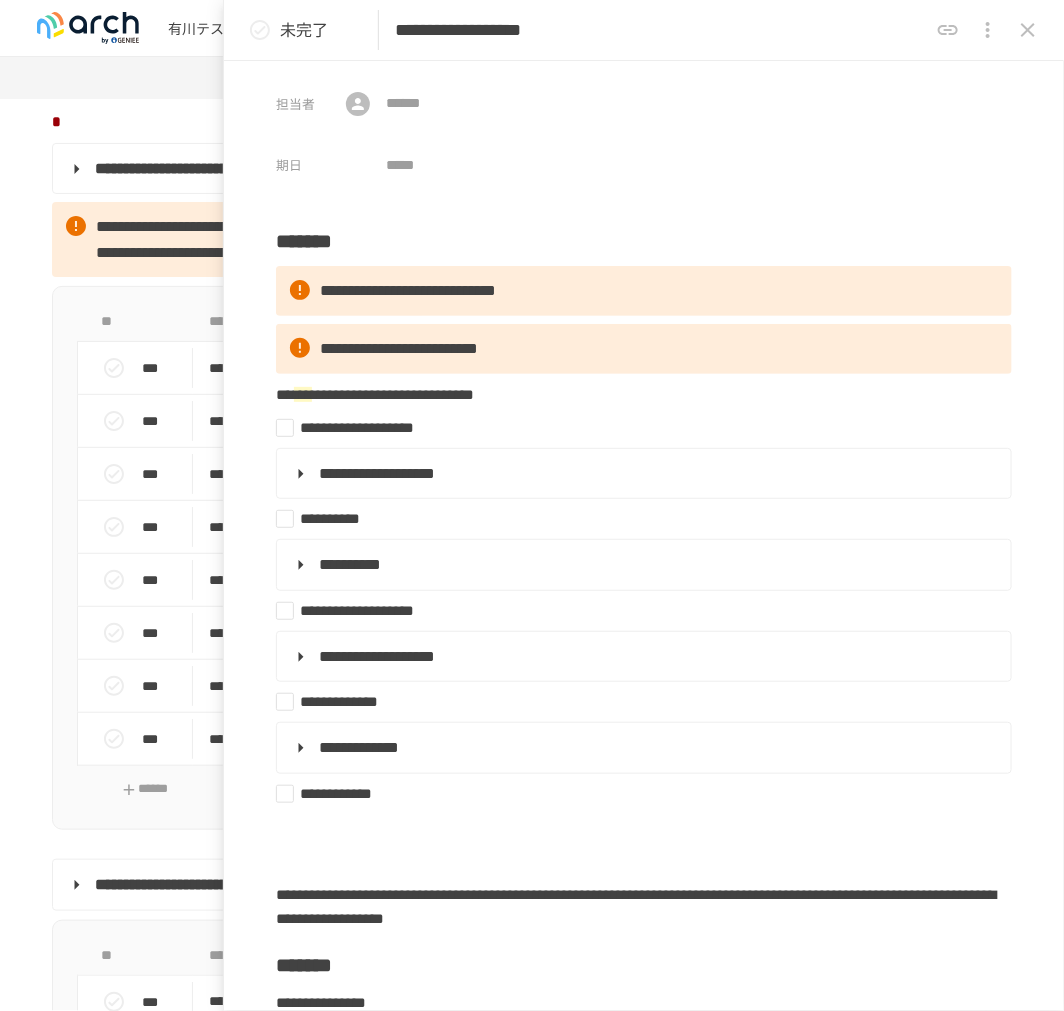 type 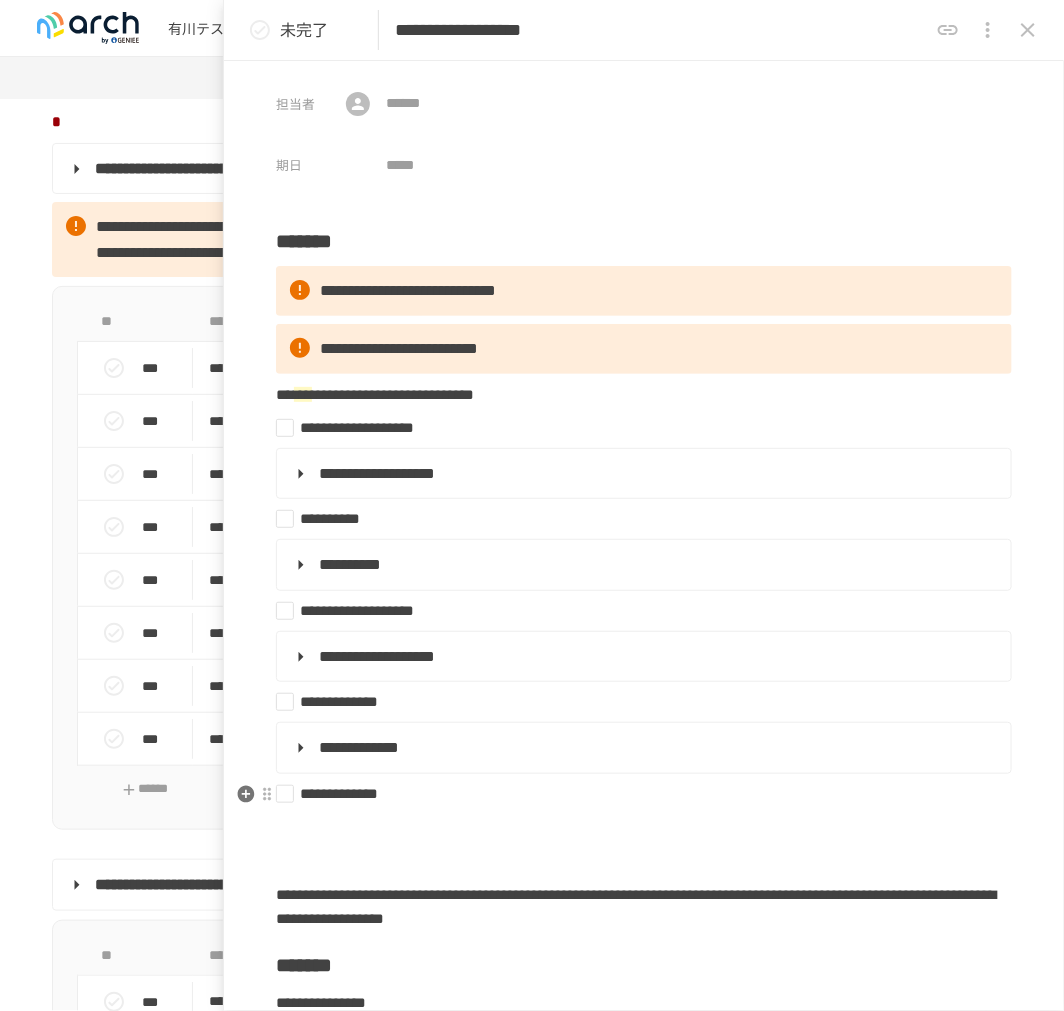 drag, startPoint x: 325, startPoint y: 795, endPoint x: 298, endPoint y: 791, distance: 27.294687 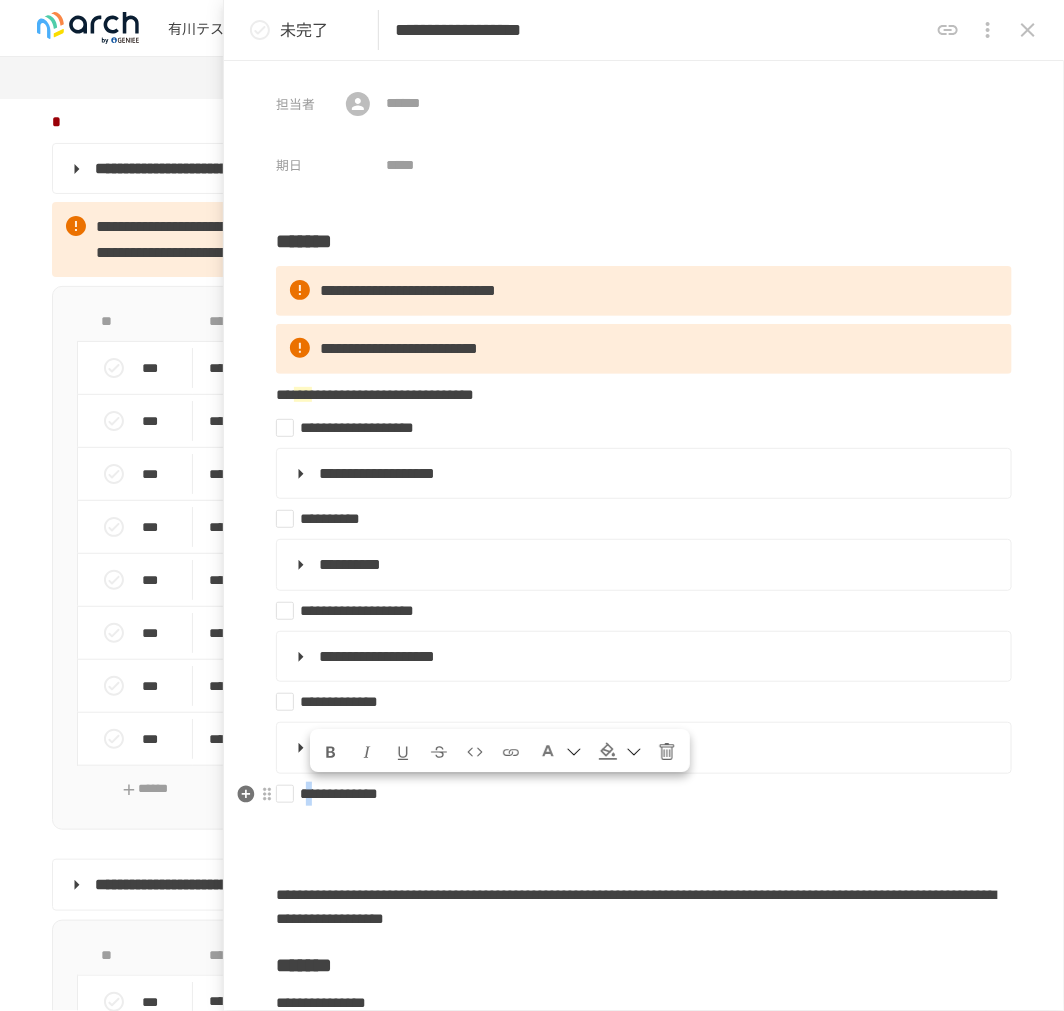 click on "**********" at bounding box center (339, 793) 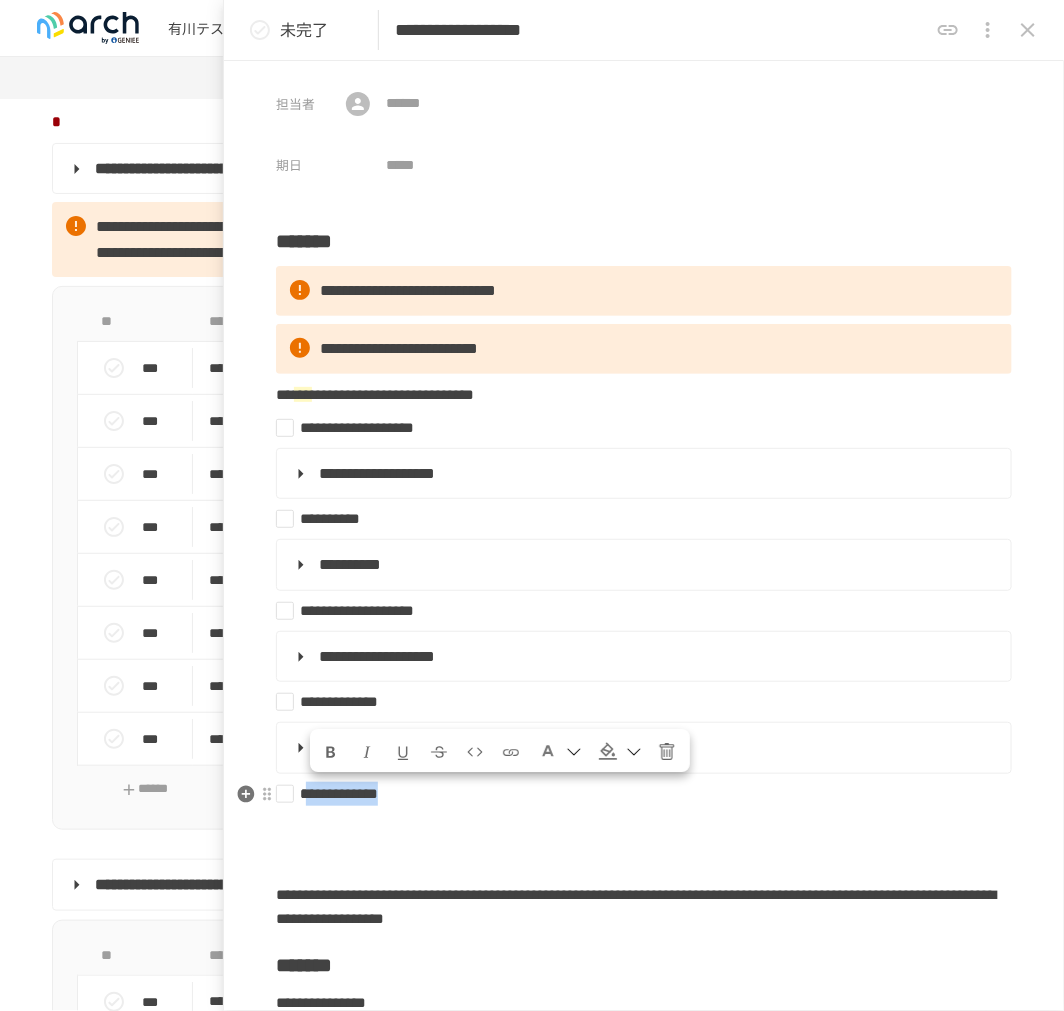 drag, startPoint x: 313, startPoint y: 793, endPoint x: 531, endPoint y: 802, distance: 218.1857 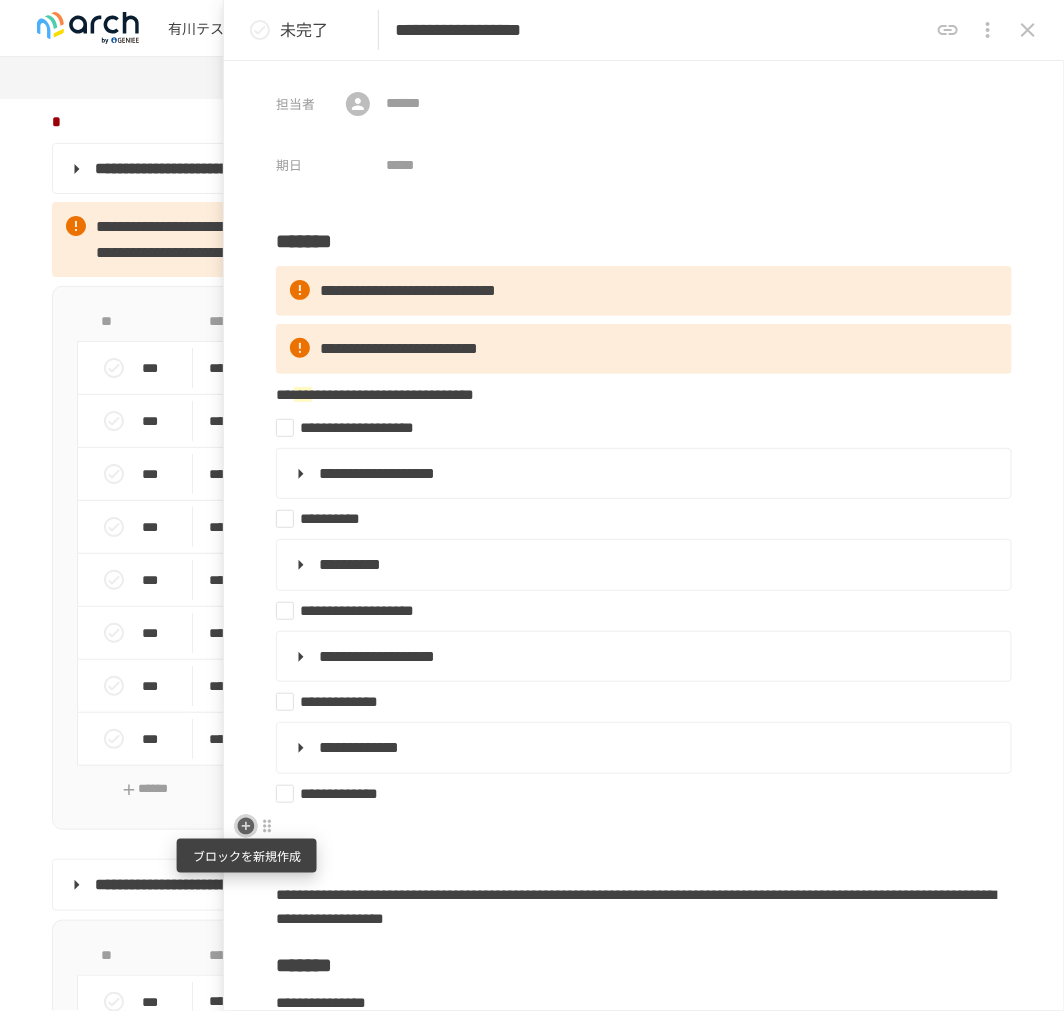 click 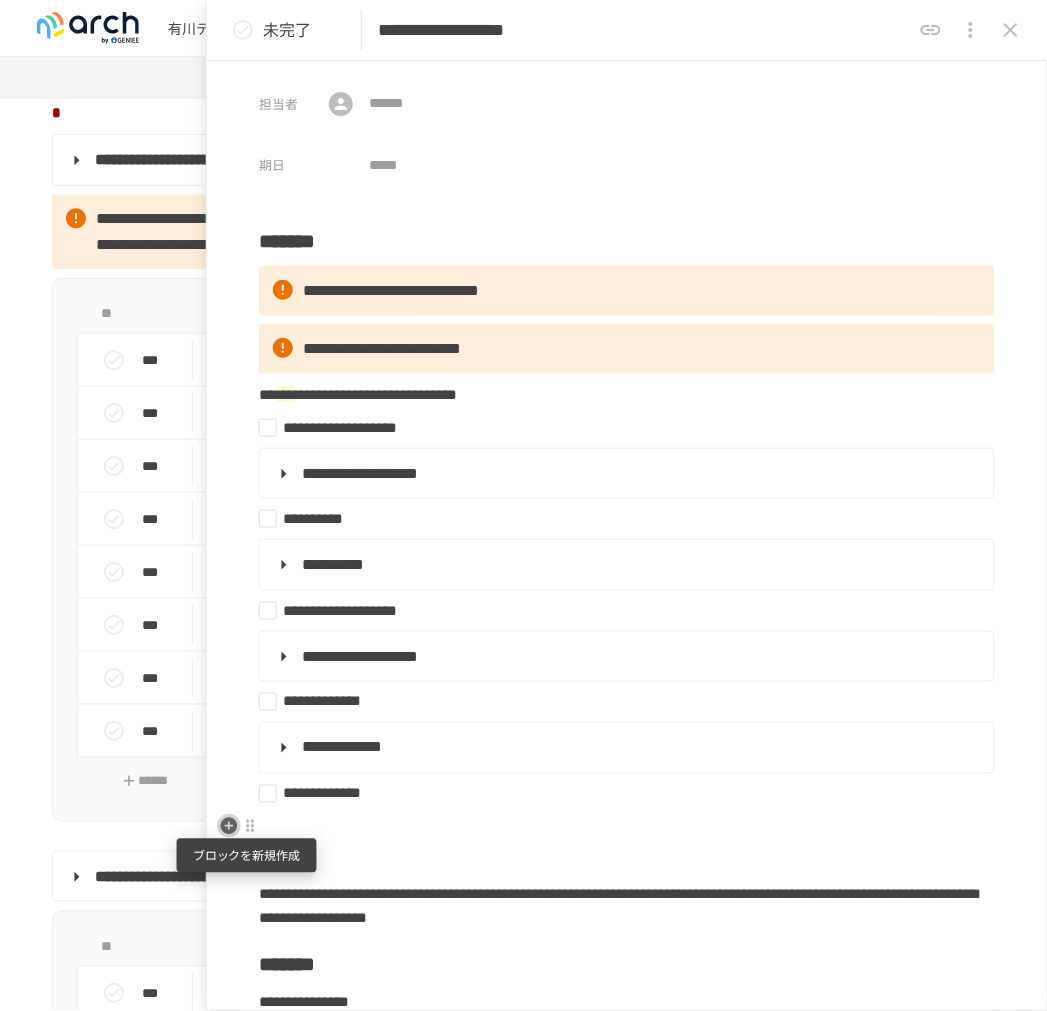scroll, scrollTop: 2253, scrollLeft: 0, axis: vertical 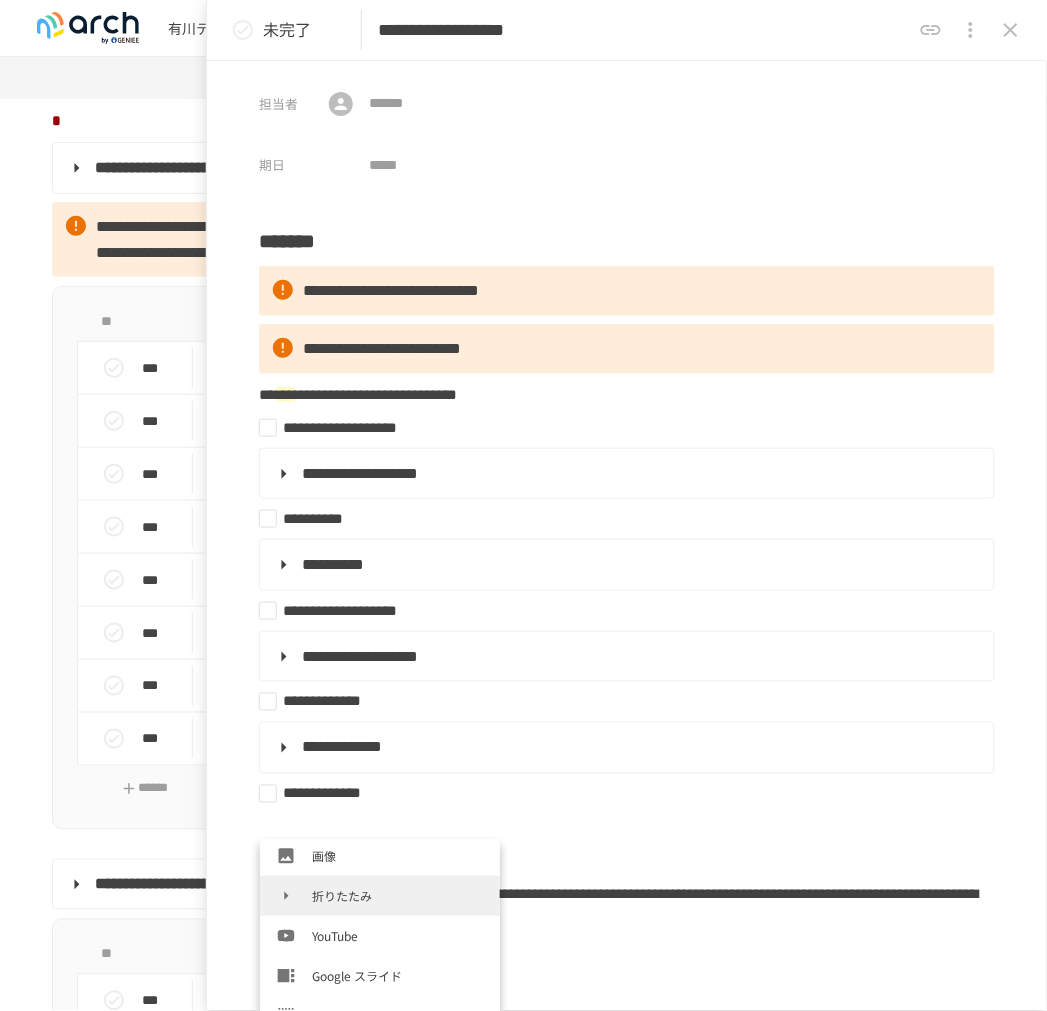 click on "折りたたみ" at bounding box center [398, 895] 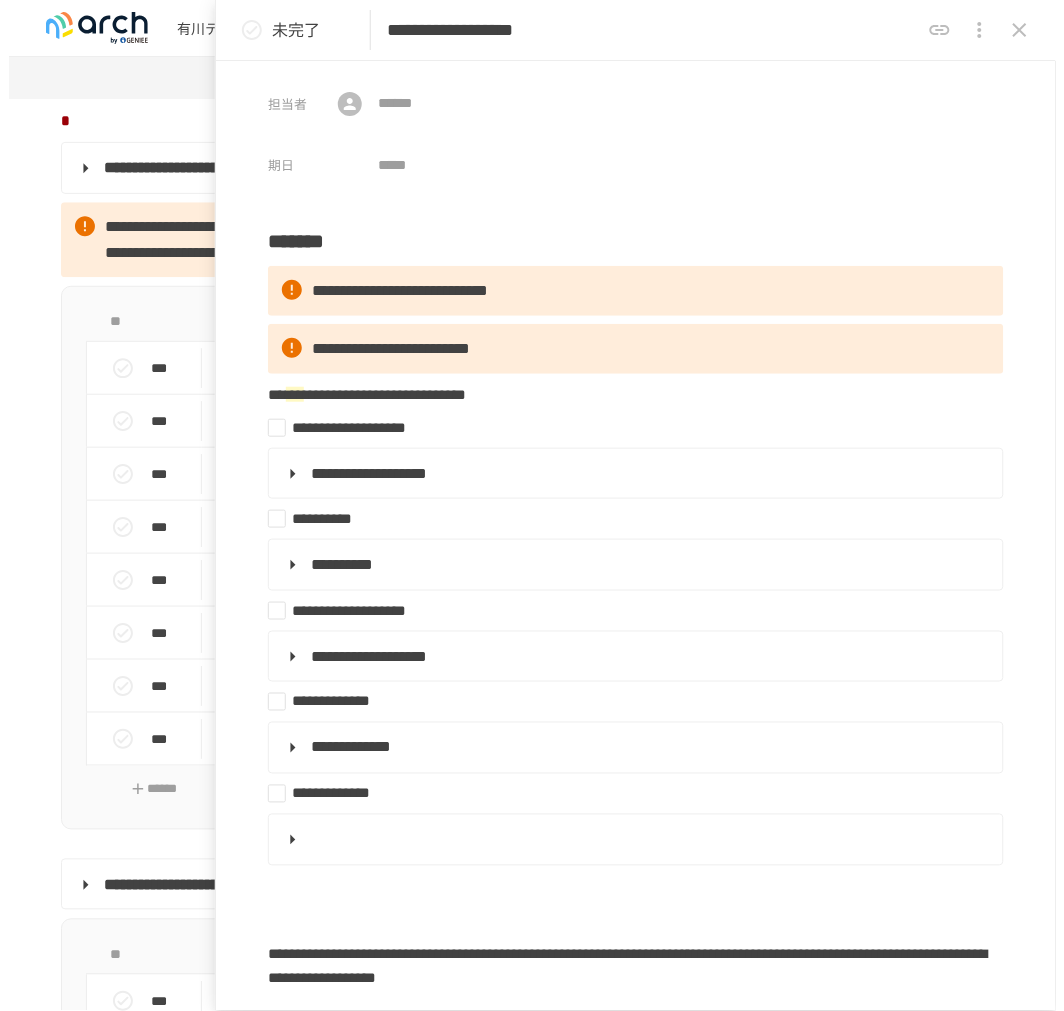 scroll, scrollTop: 2261, scrollLeft: 0, axis: vertical 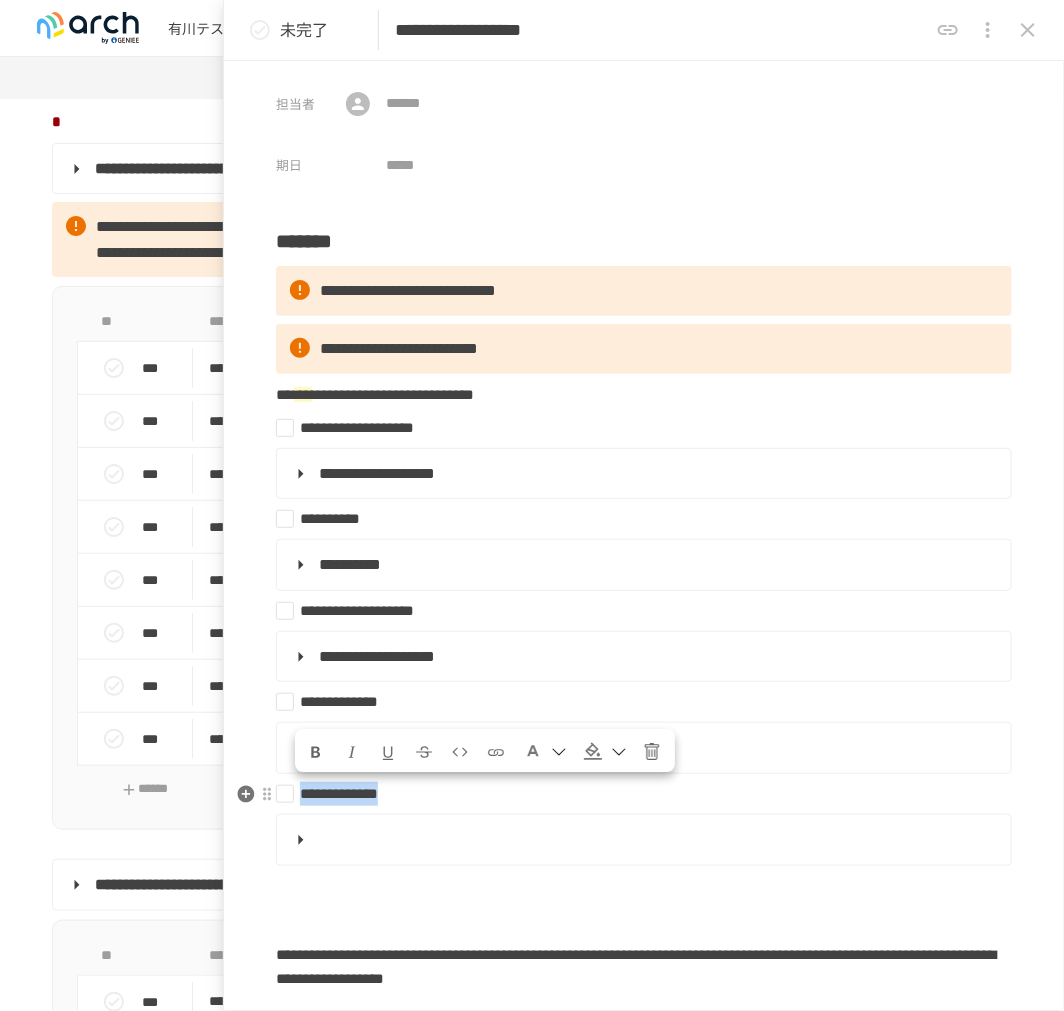 drag, startPoint x: 297, startPoint y: 793, endPoint x: 517, endPoint y: 805, distance: 220.32703 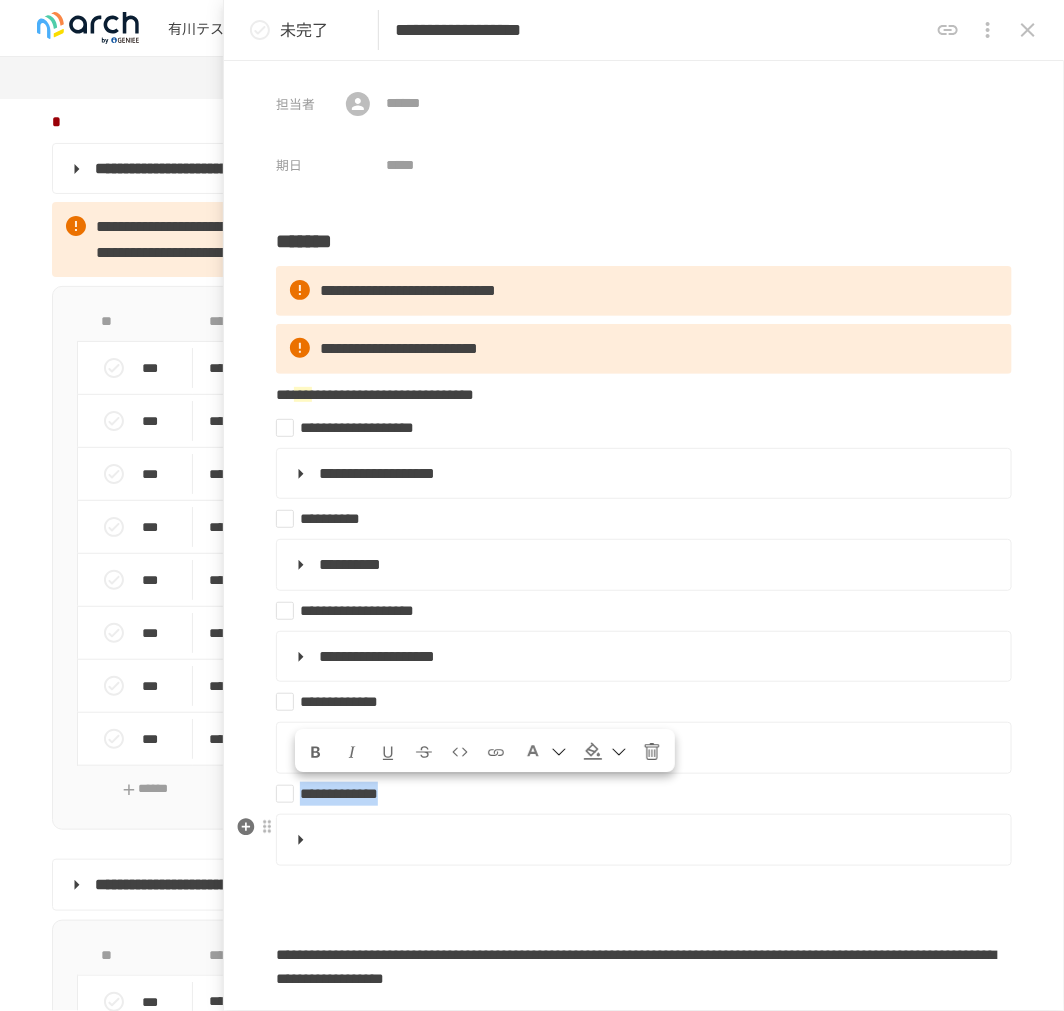 copy on "**********" 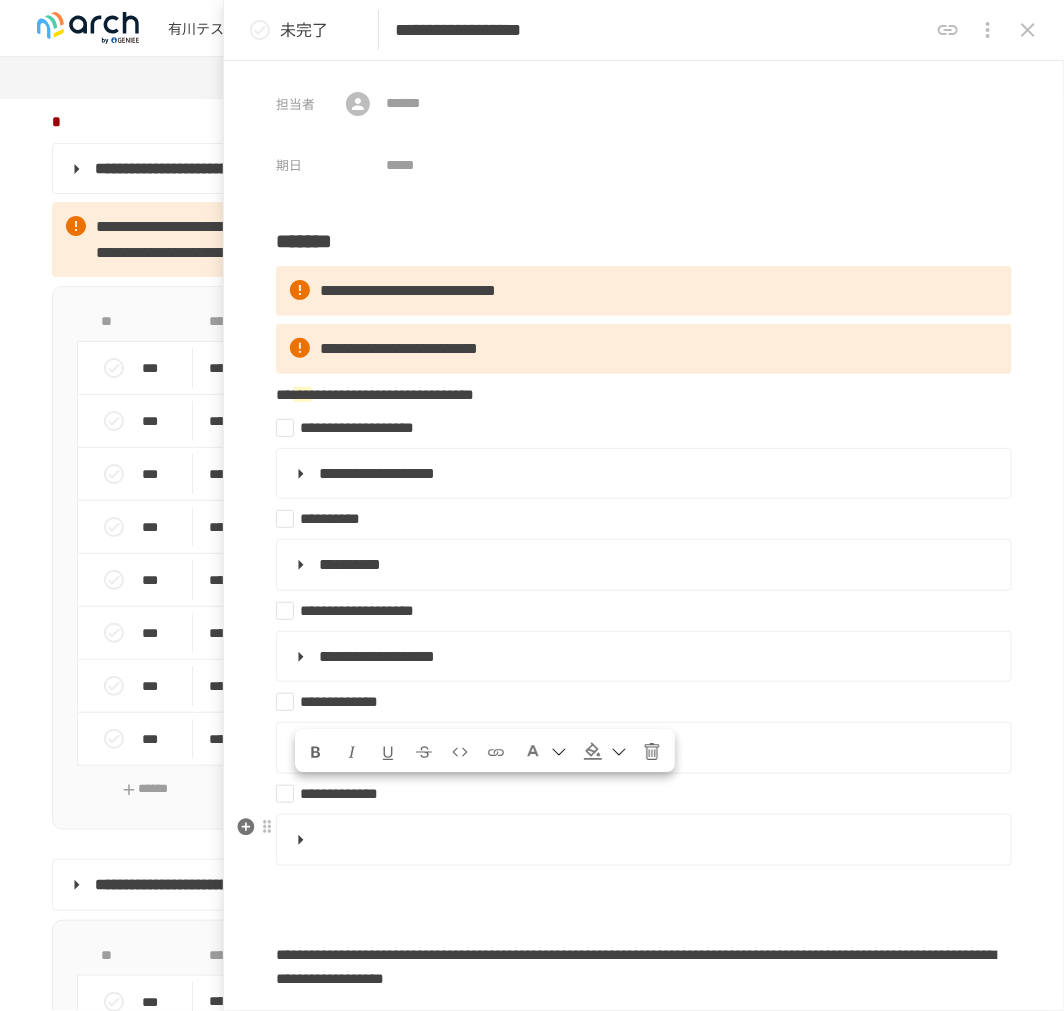click at bounding box center (642, 840) 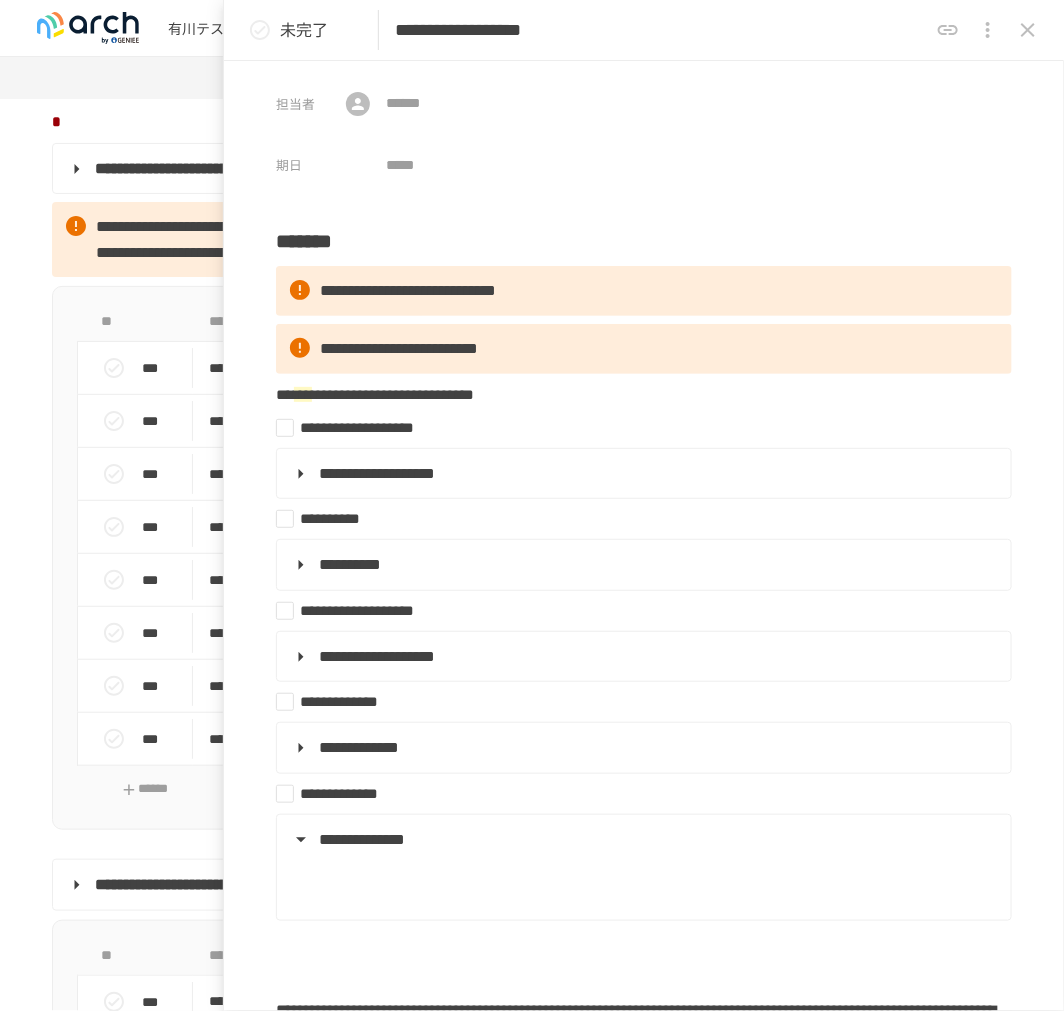 click on "**********" at bounding box center (362, 839) 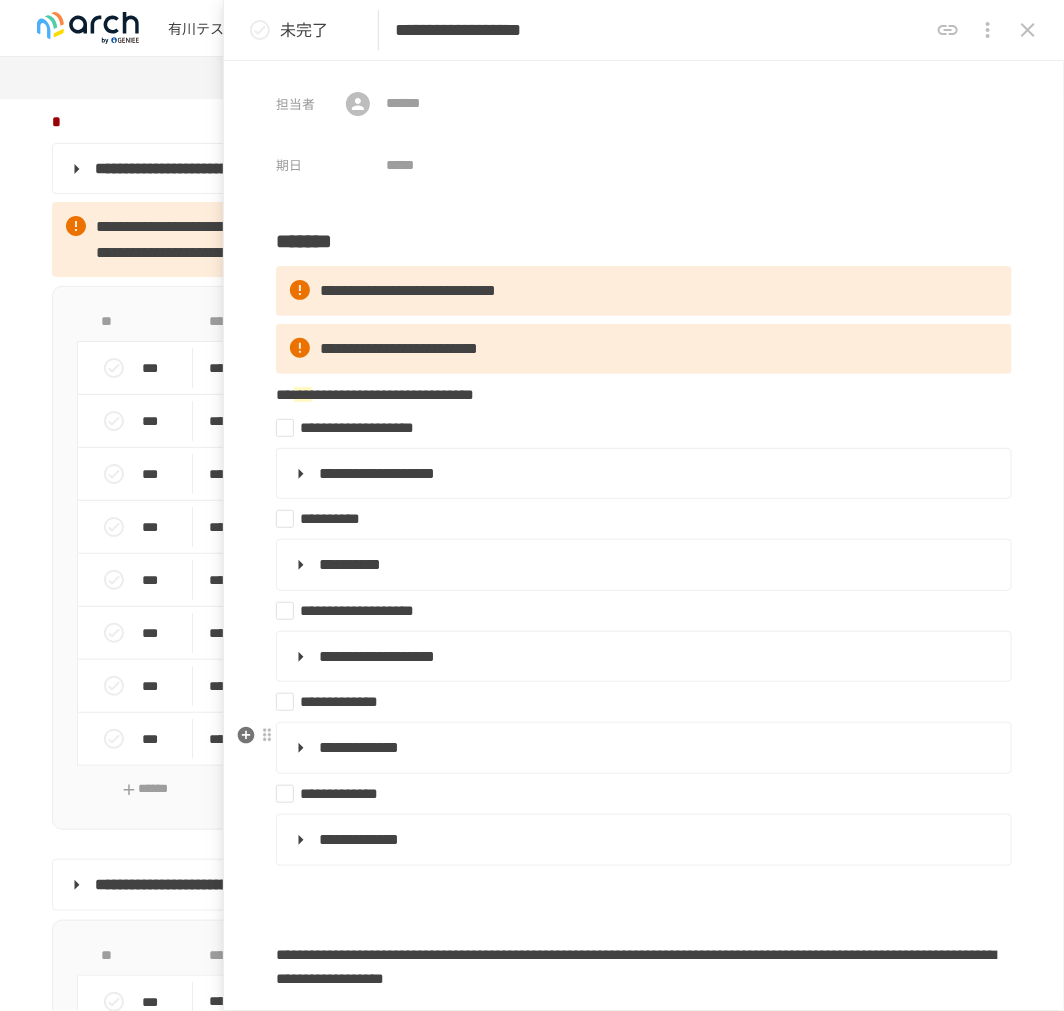 click on "**********" at bounding box center (359, 747) 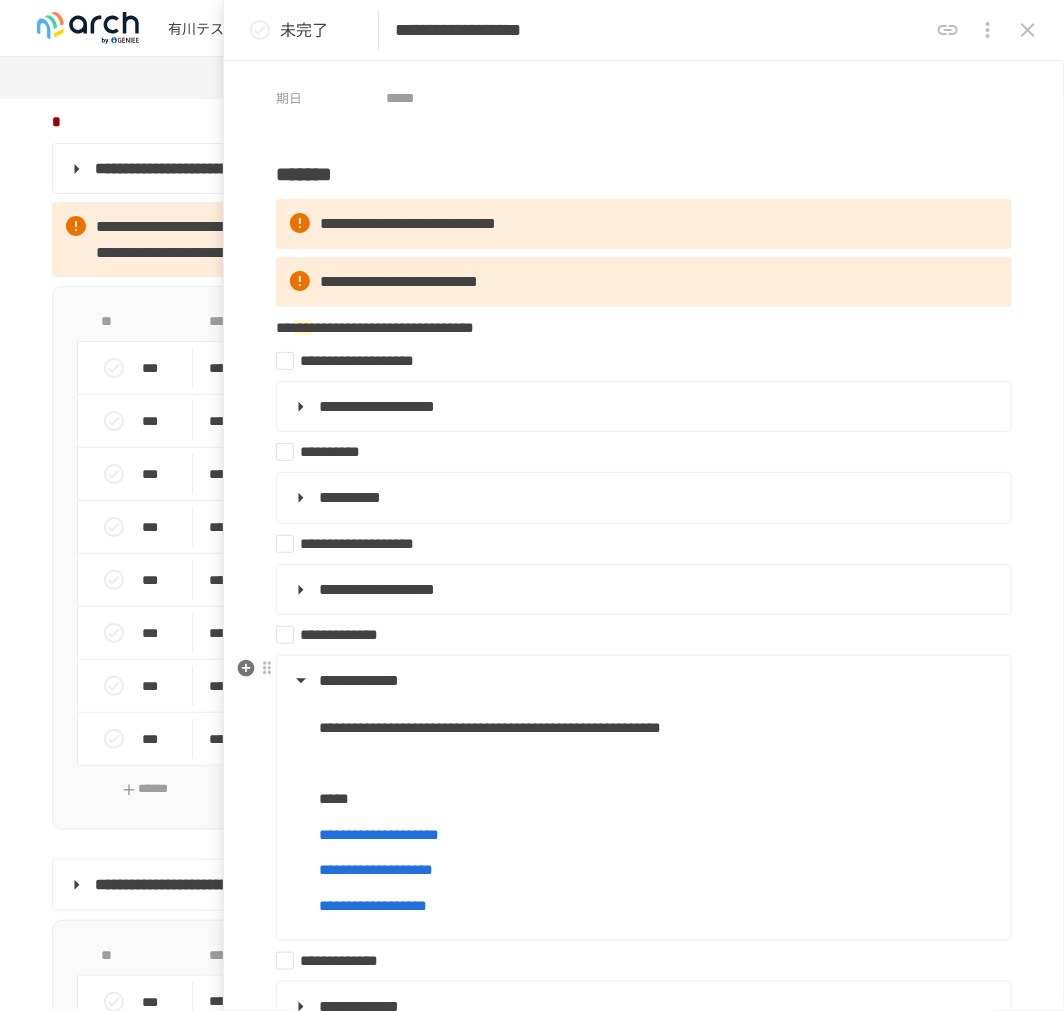 scroll, scrollTop: 222, scrollLeft: 0, axis: vertical 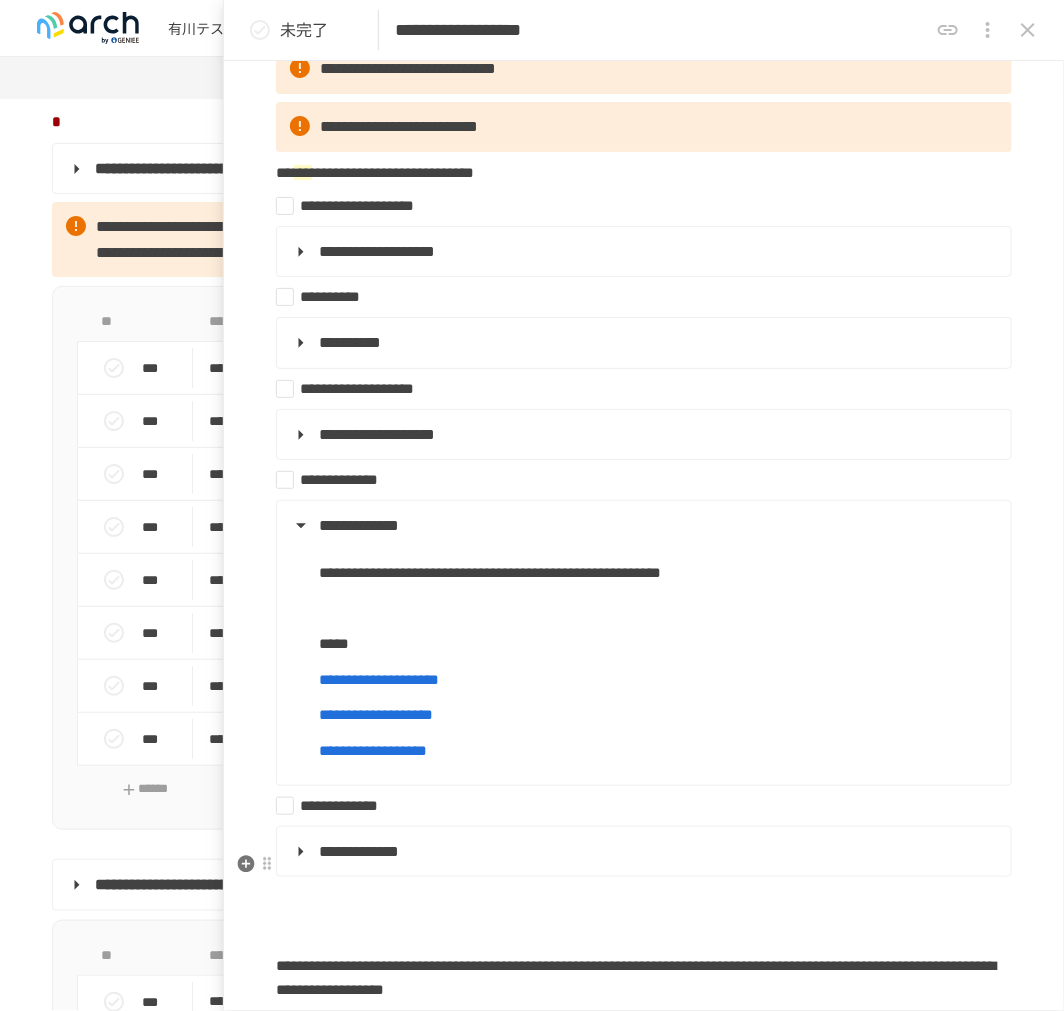 click on "**********" at bounding box center [359, 851] 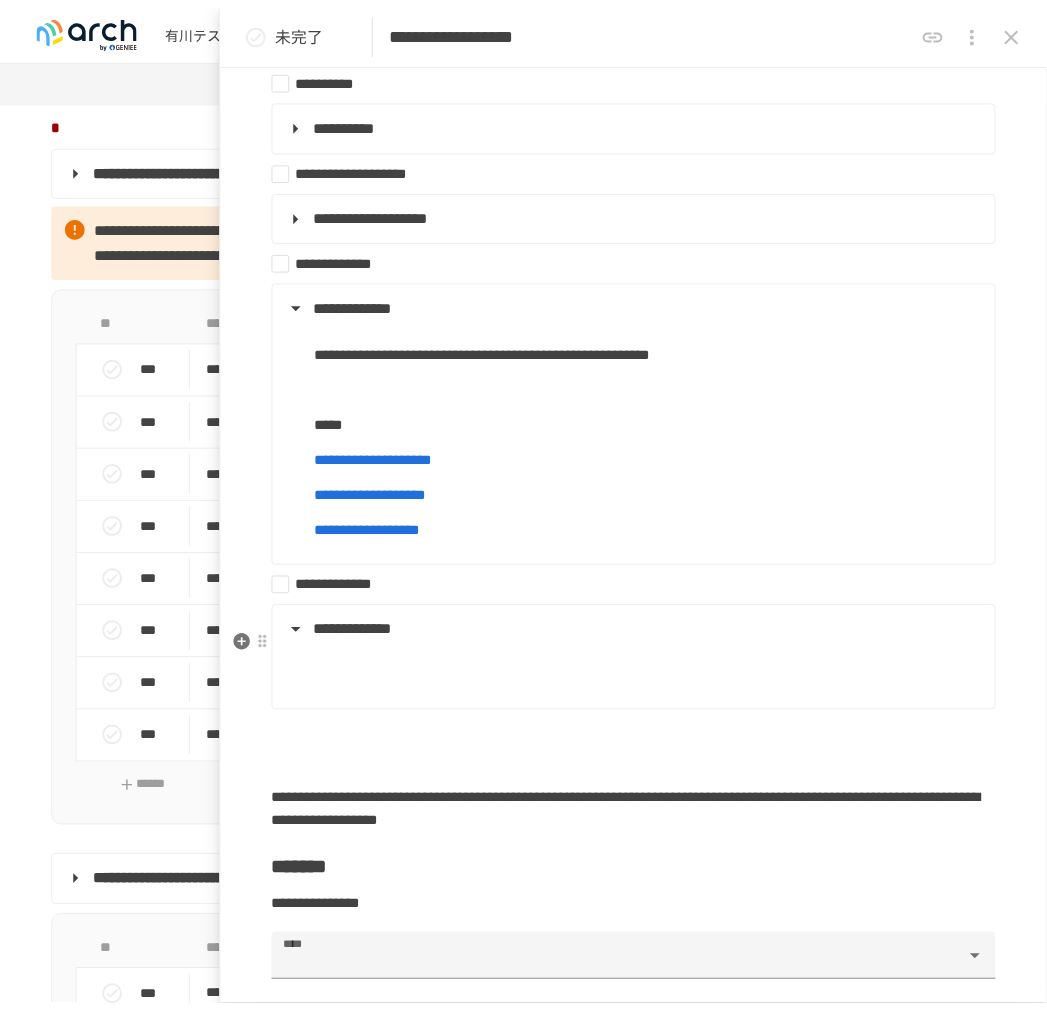 scroll, scrollTop: 444, scrollLeft: 0, axis: vertical 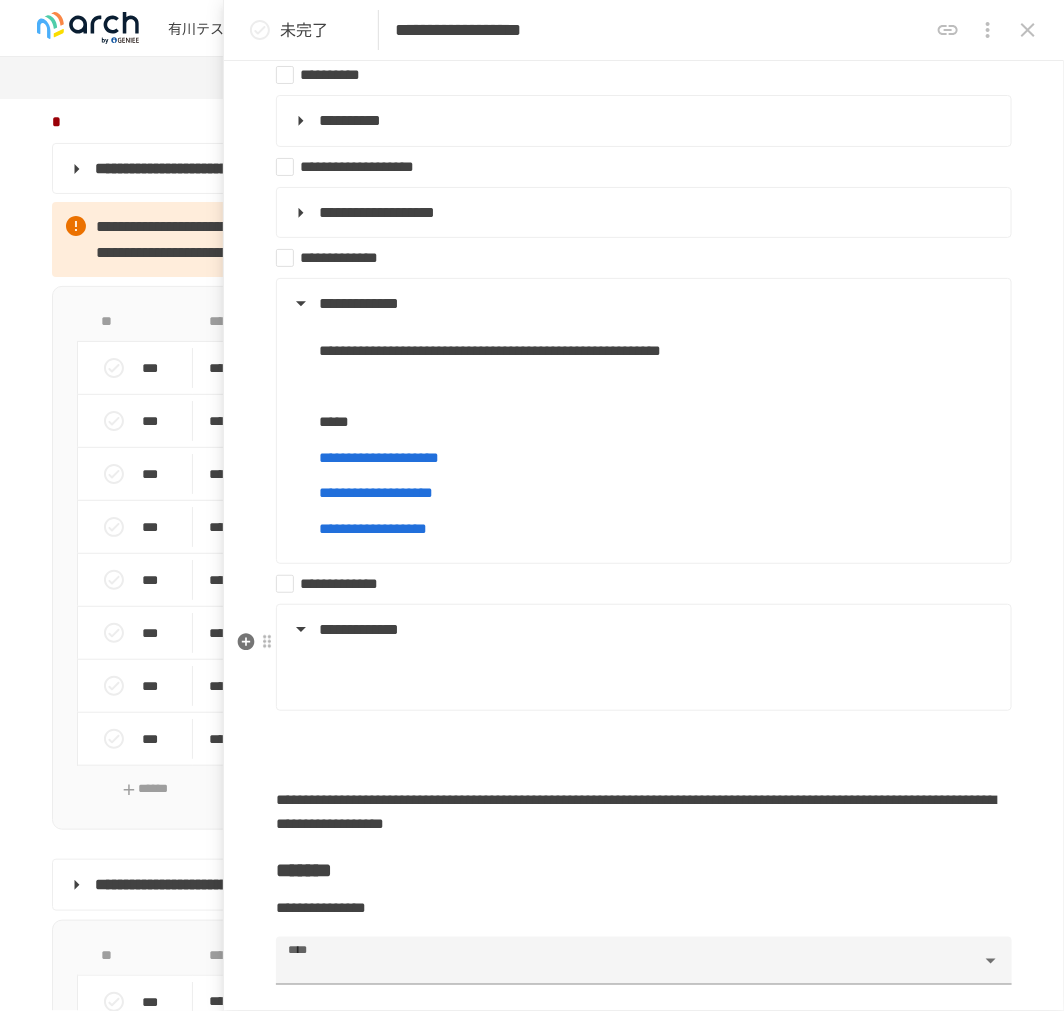 click at bounding box center (657, 676) 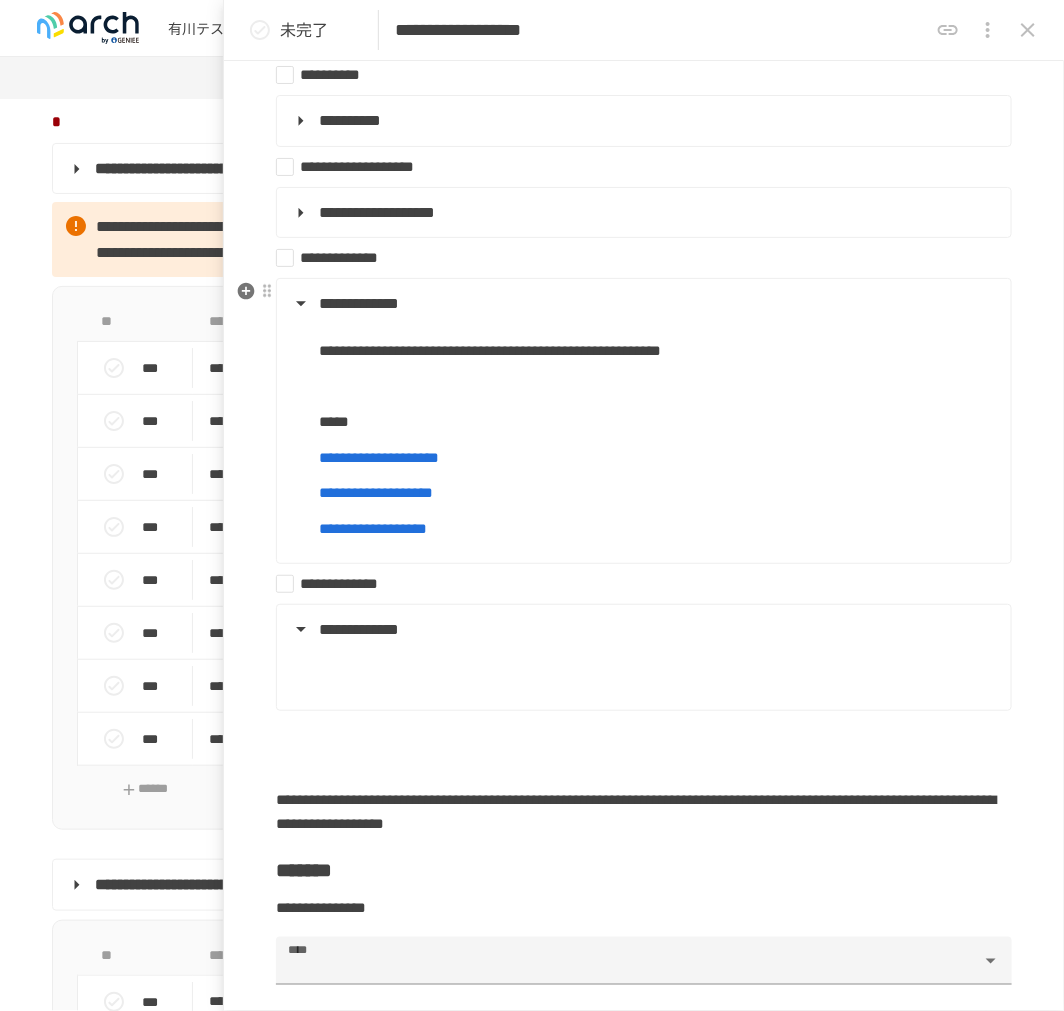 click at bounding box center (657, 387) 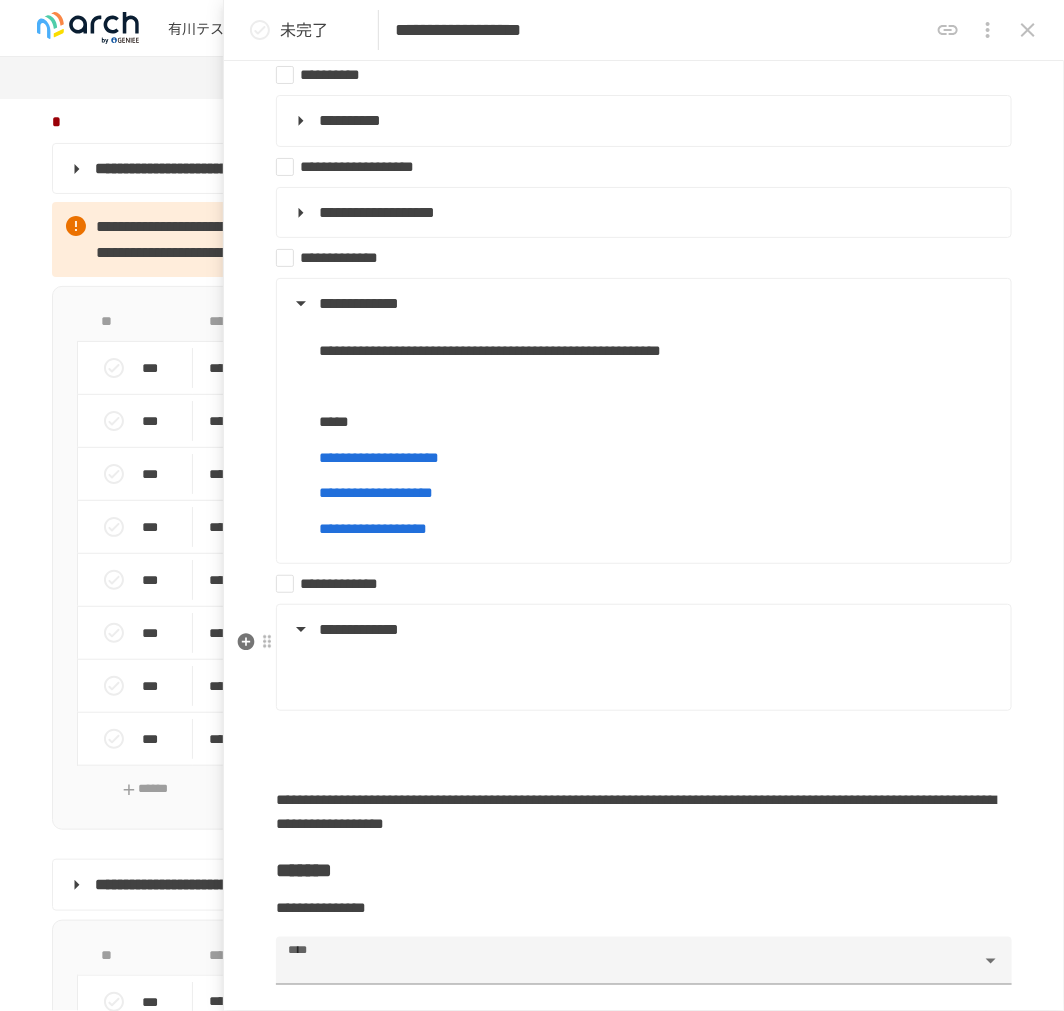 click at bounding box center [657, 676] 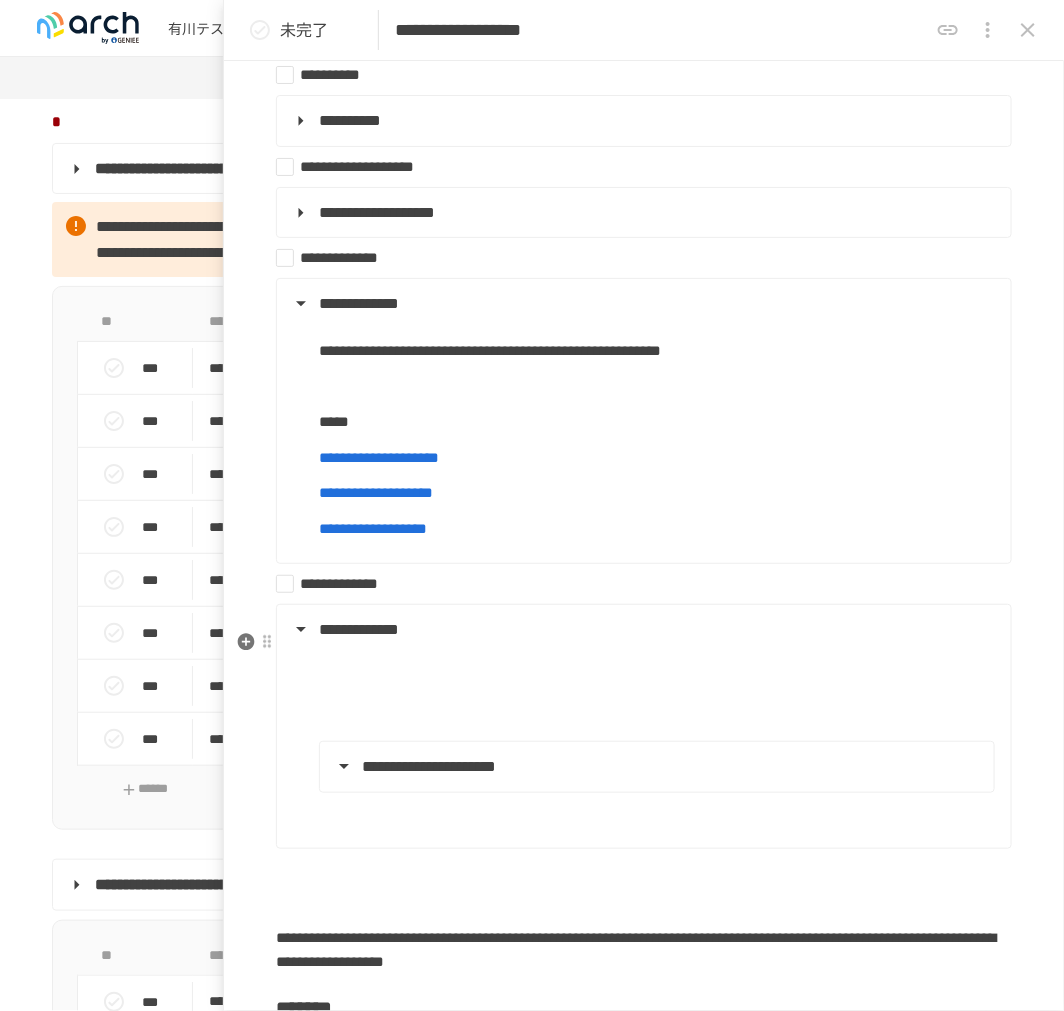 click at bounding box center (657, 815) 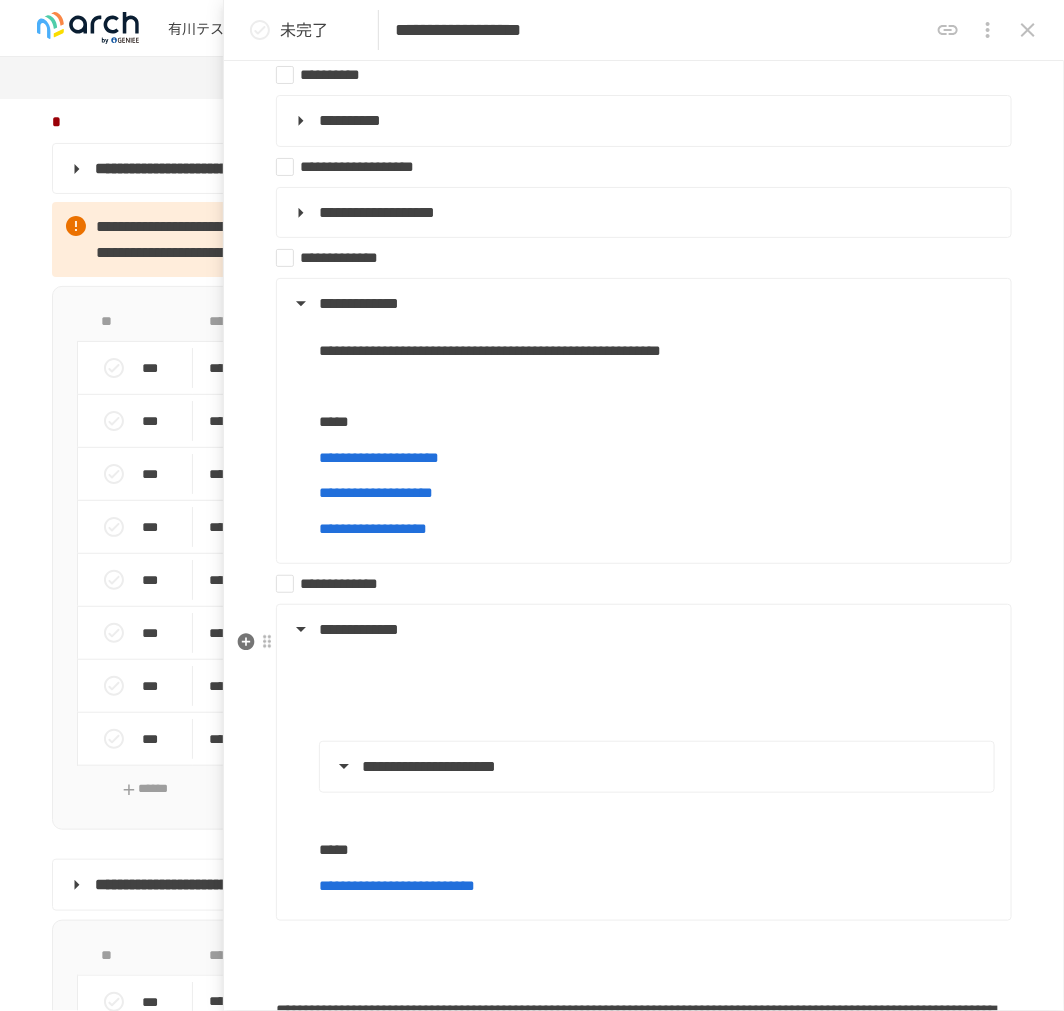click at bounding box center (657, 676) 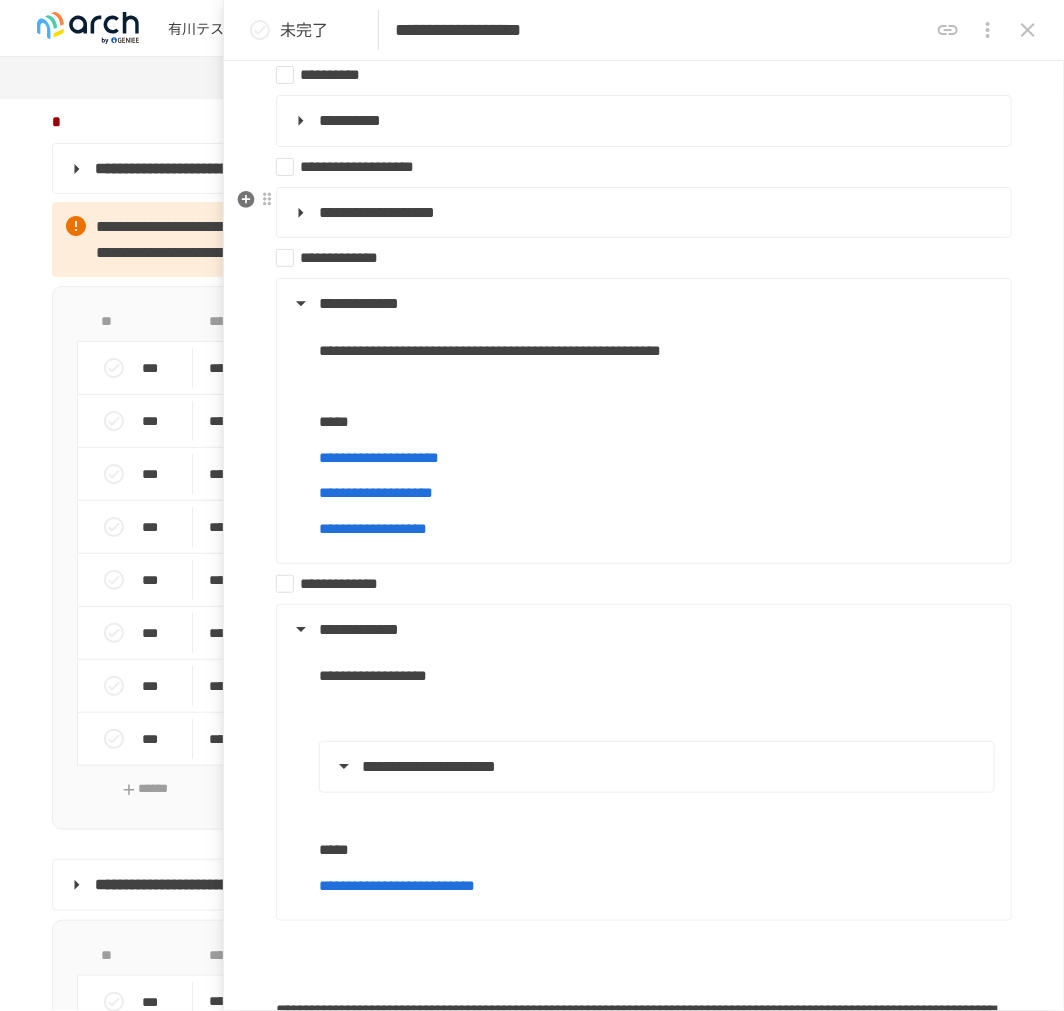 click on "**********" at bounding box center [377, 212] 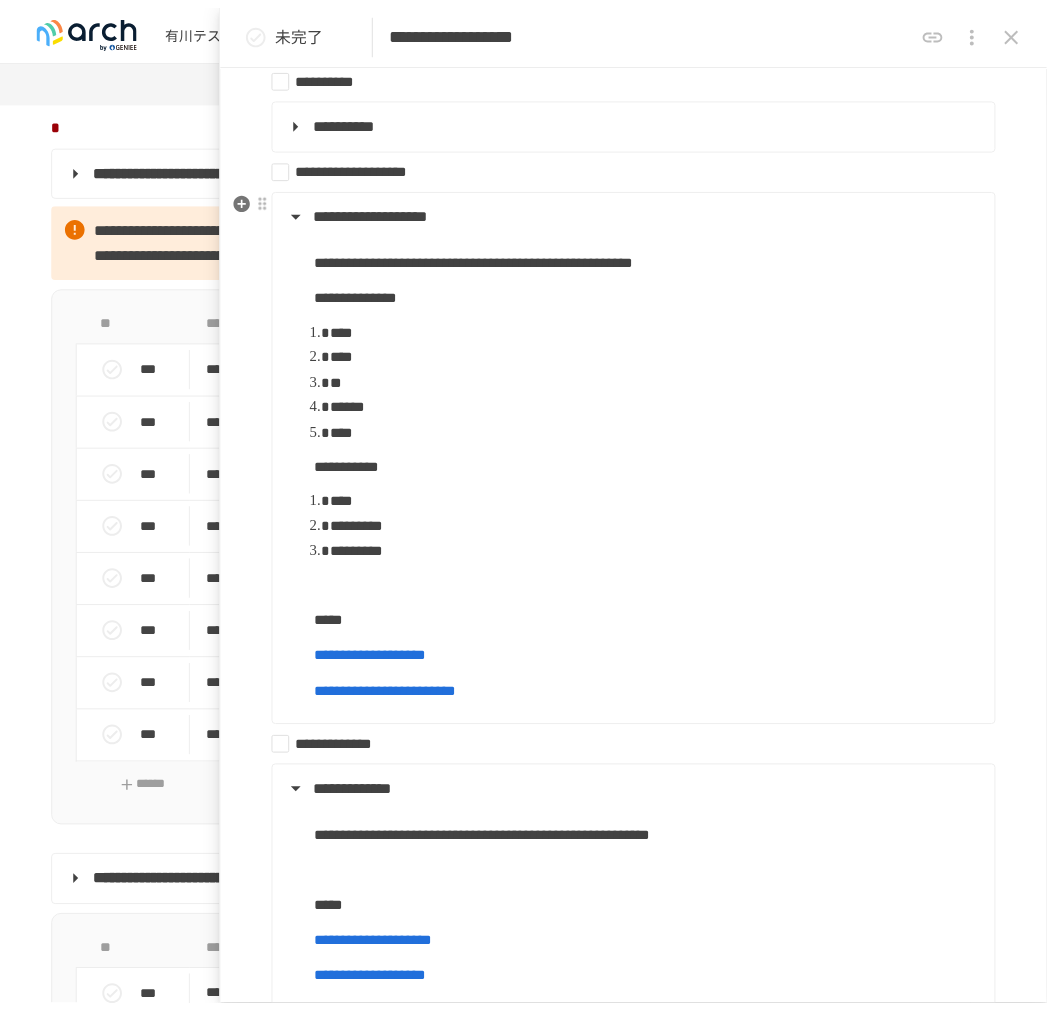 scroll, scrollTop: 853, scrollLeft: 0, axis: vertical 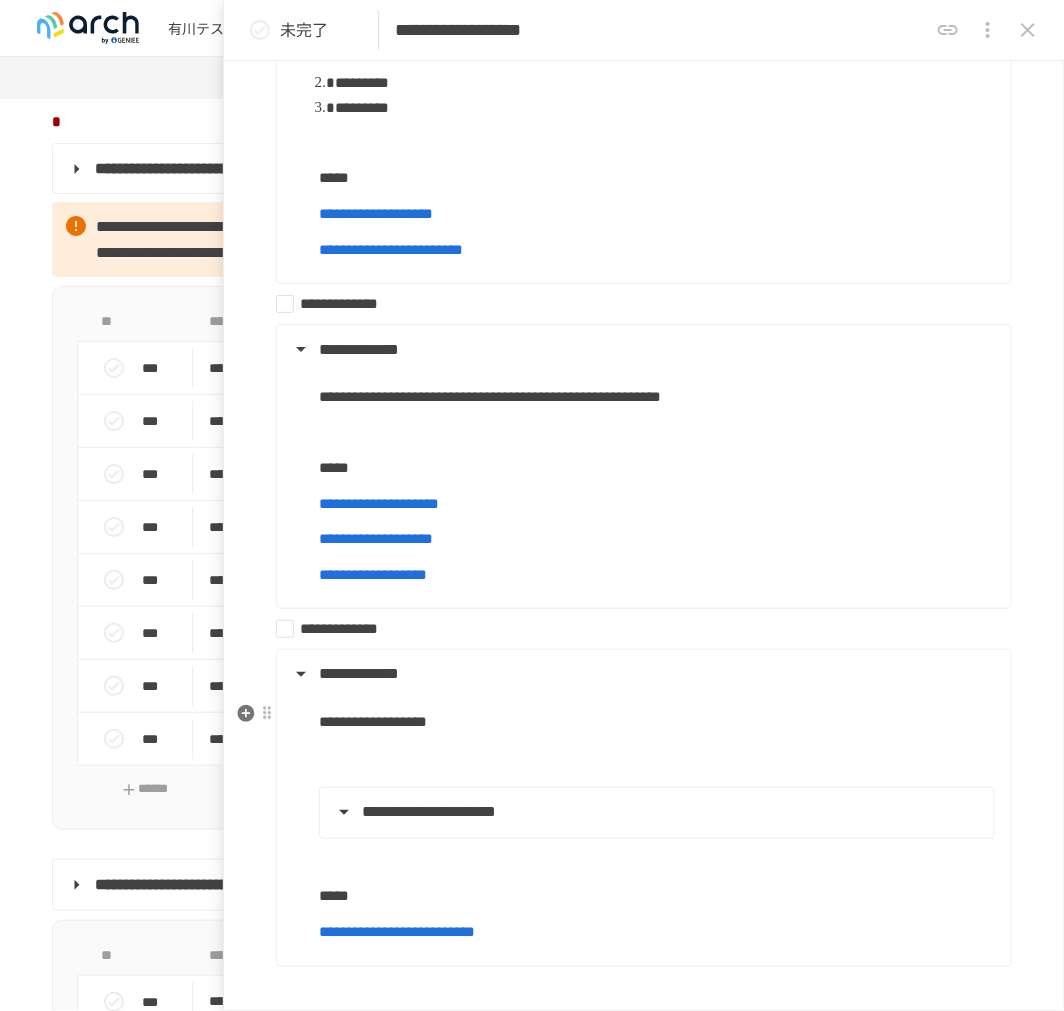 click on "**********" at bounding box center (657, 722) 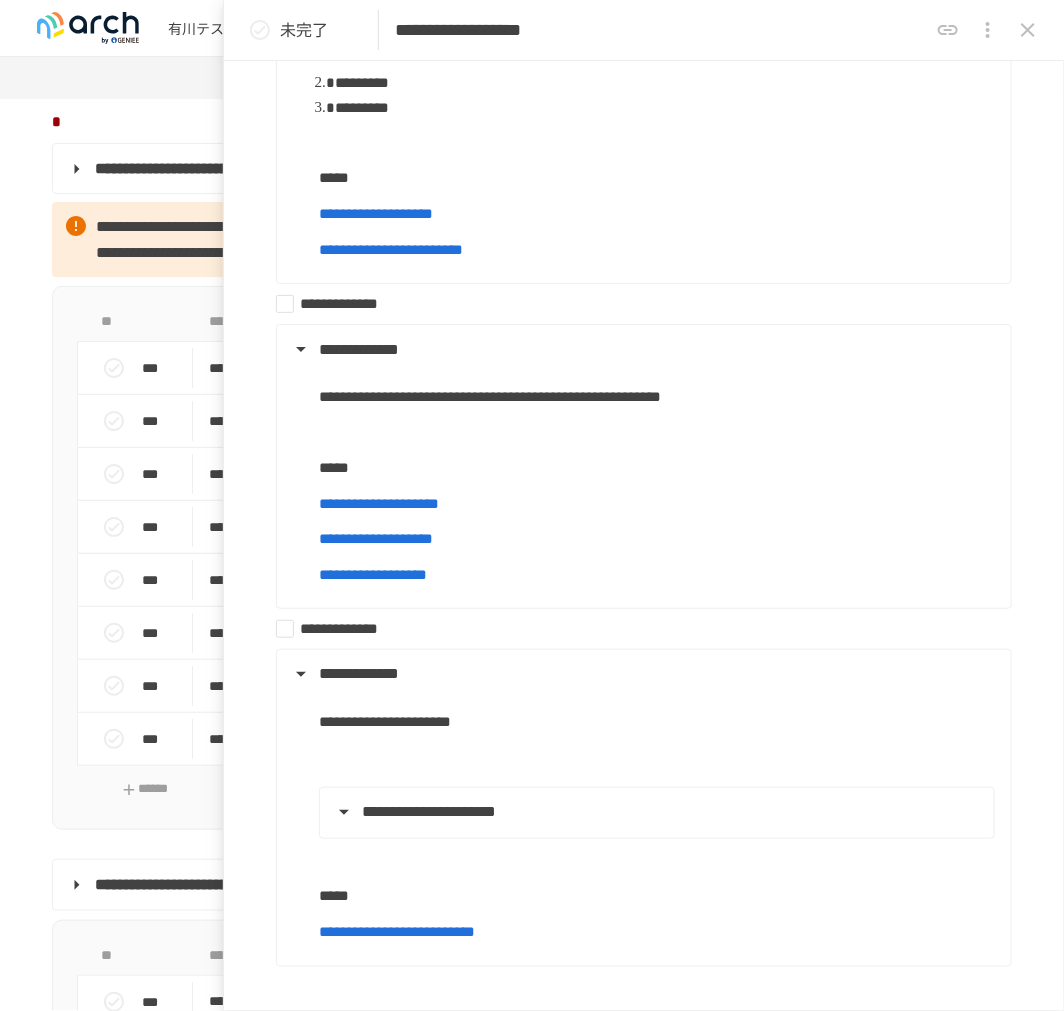 click at bounding box center (496, 982) 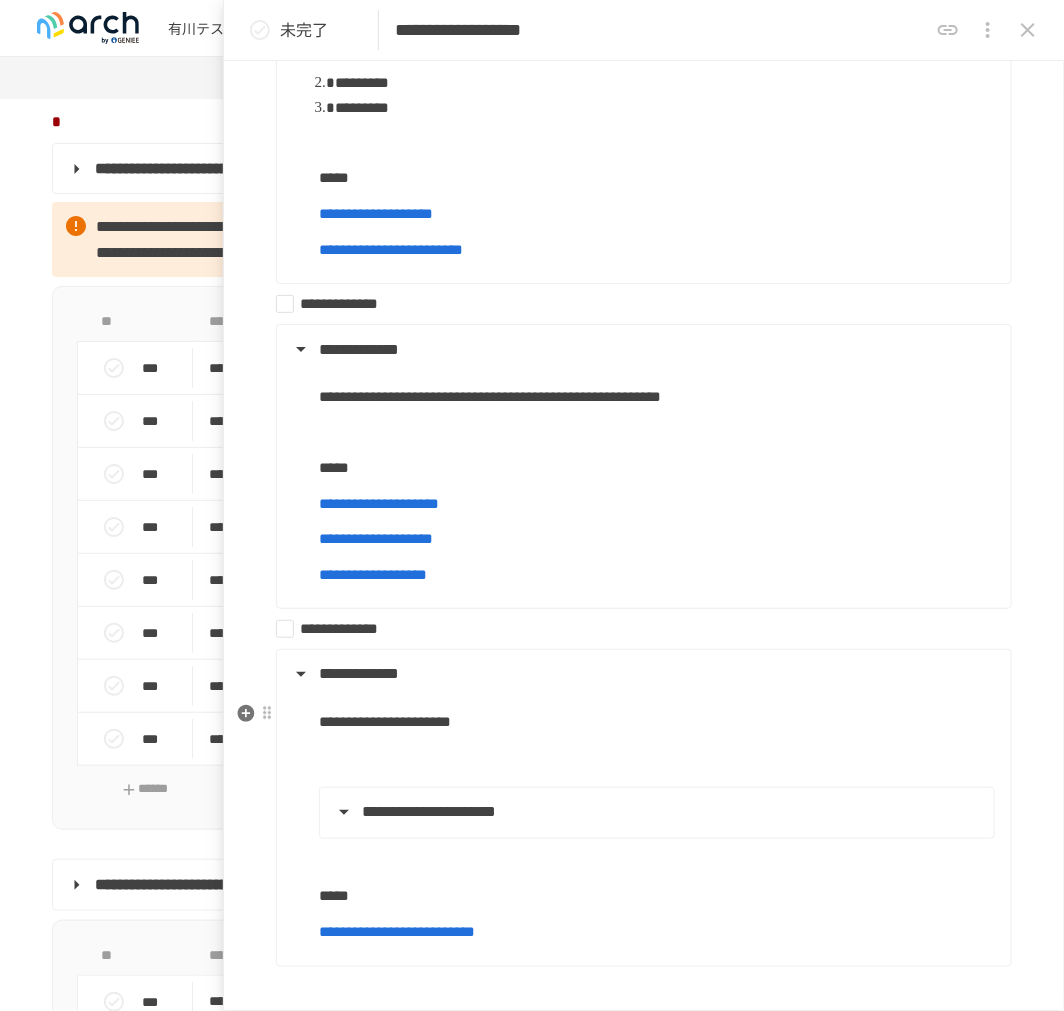 scroll, scrollTop: 1000, scrollLeft: 0, axis: vertical 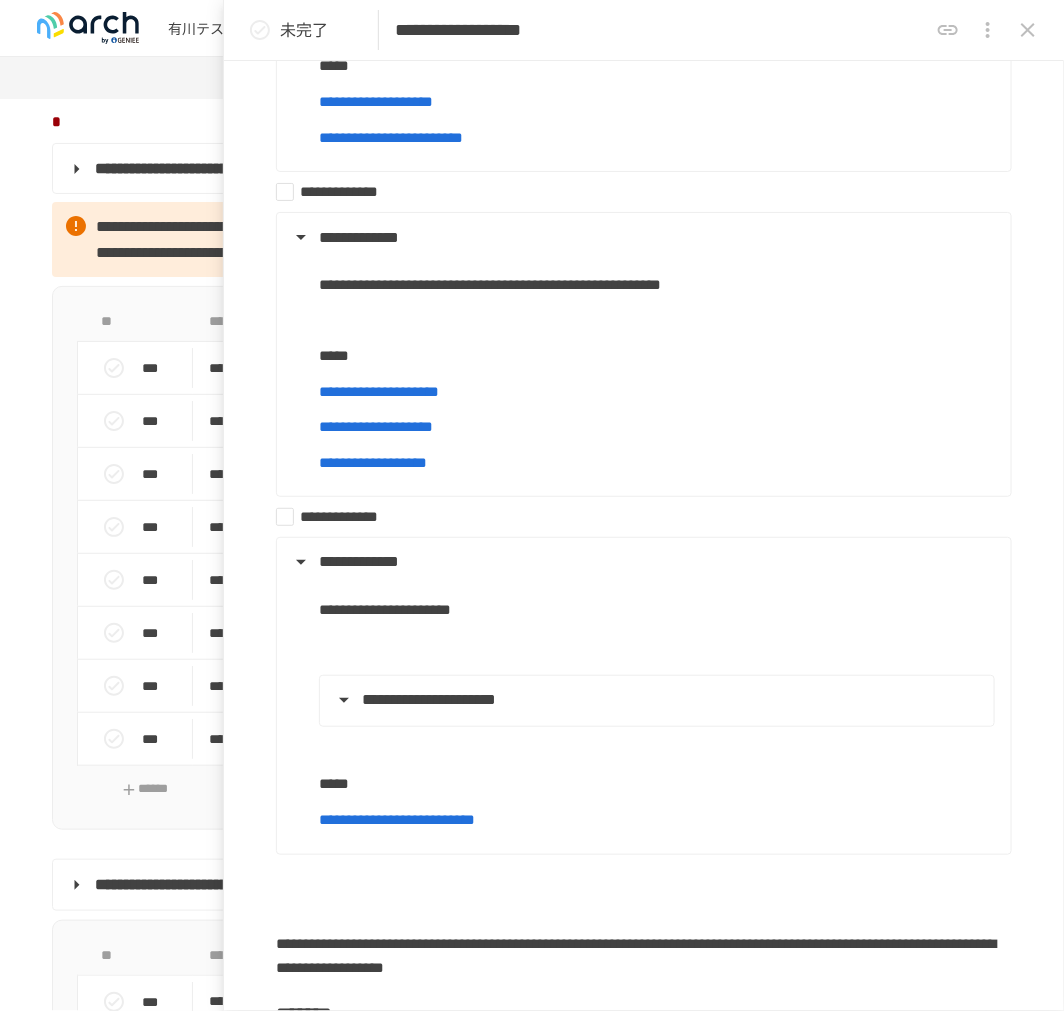 click at bounding box center [496, 871] 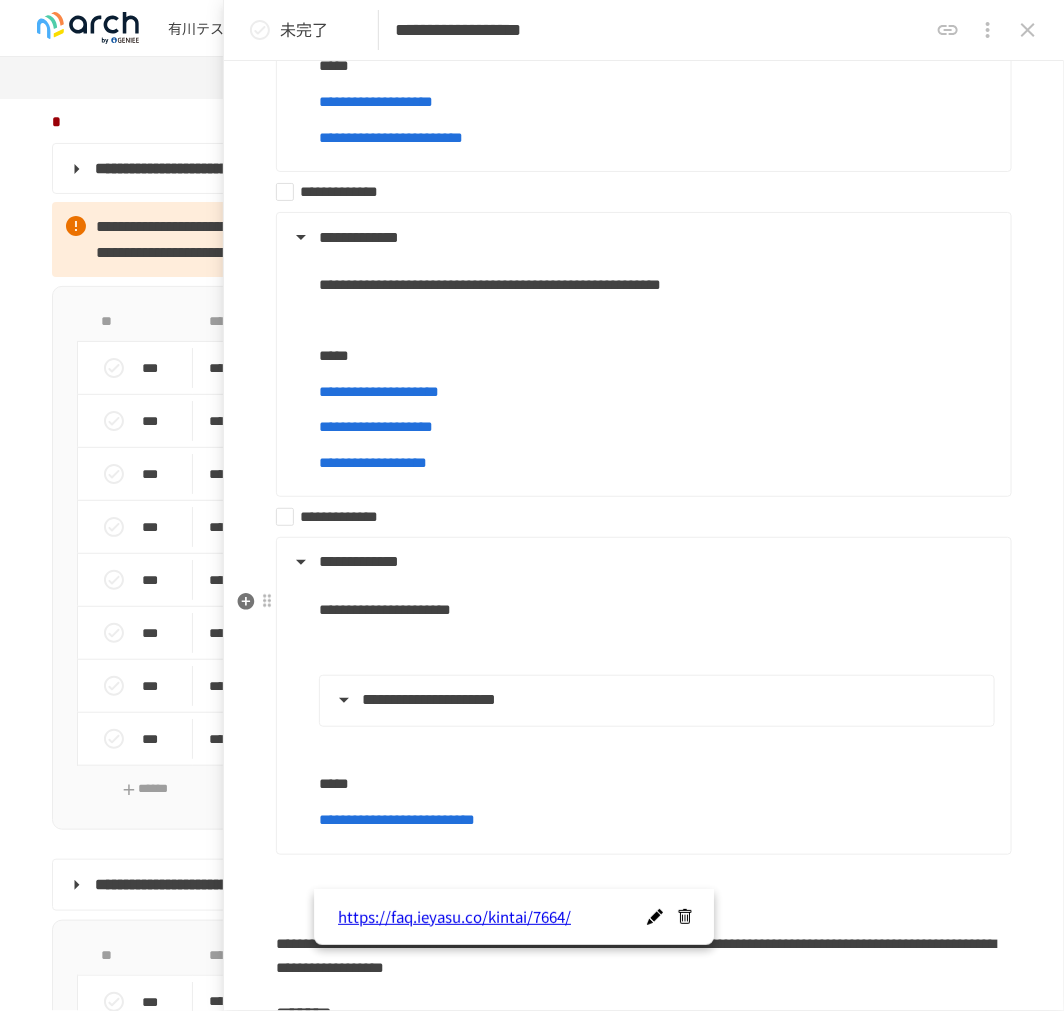 click on "**********" at bounding box center (642, 705) 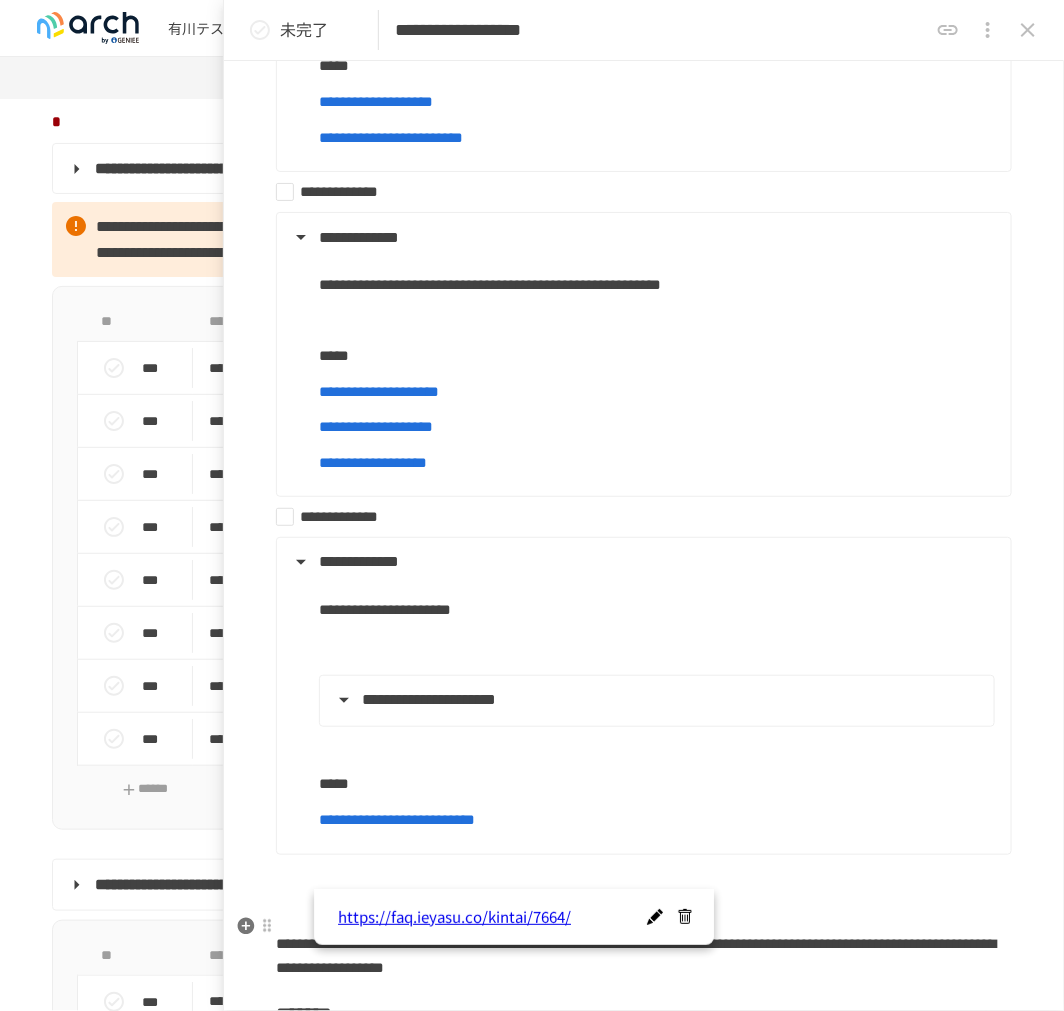 click on "https://faq.ieyasu.co/kintai/7664/" at bounding box center [497, 918] 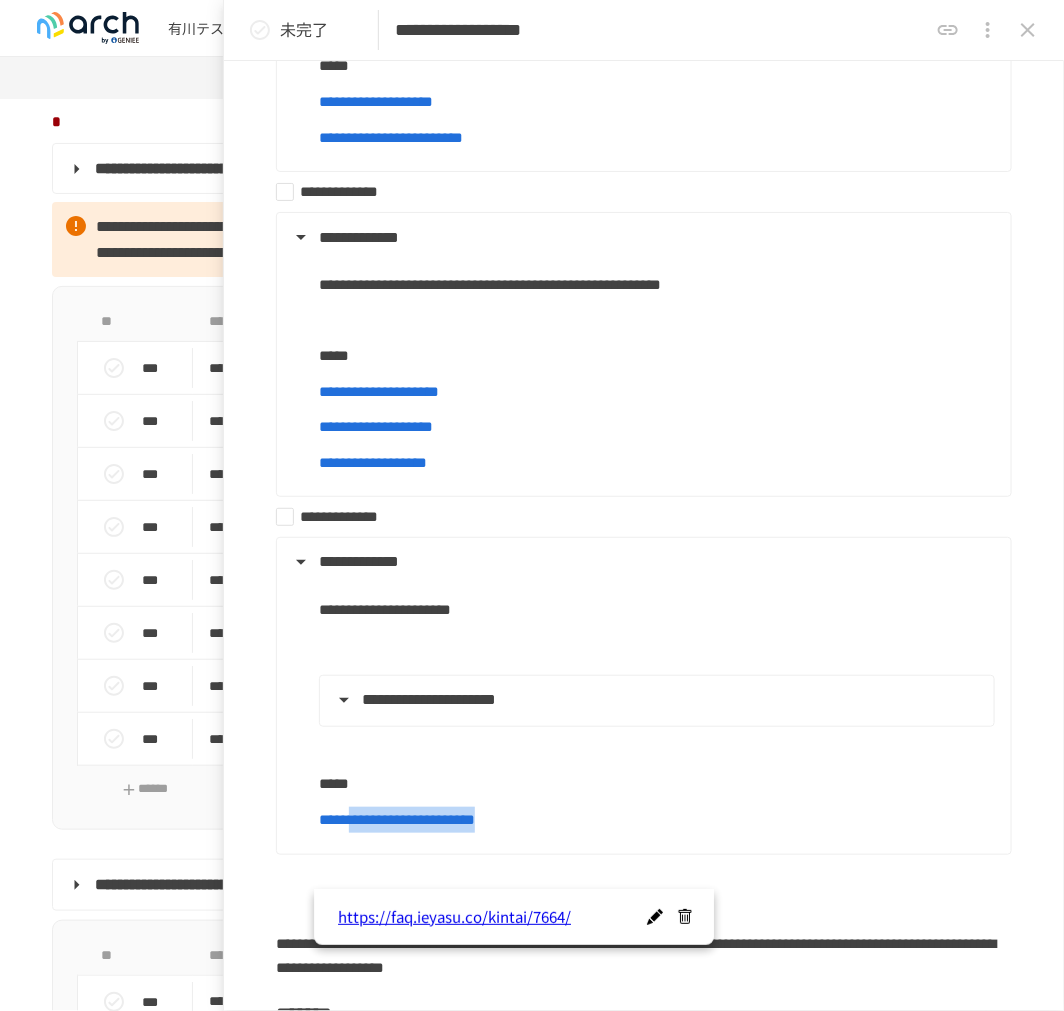 drag, startPoint x: 713, startPoint y: 868, endPoint x: 340, endPoint y: 864, distance: 373.02145 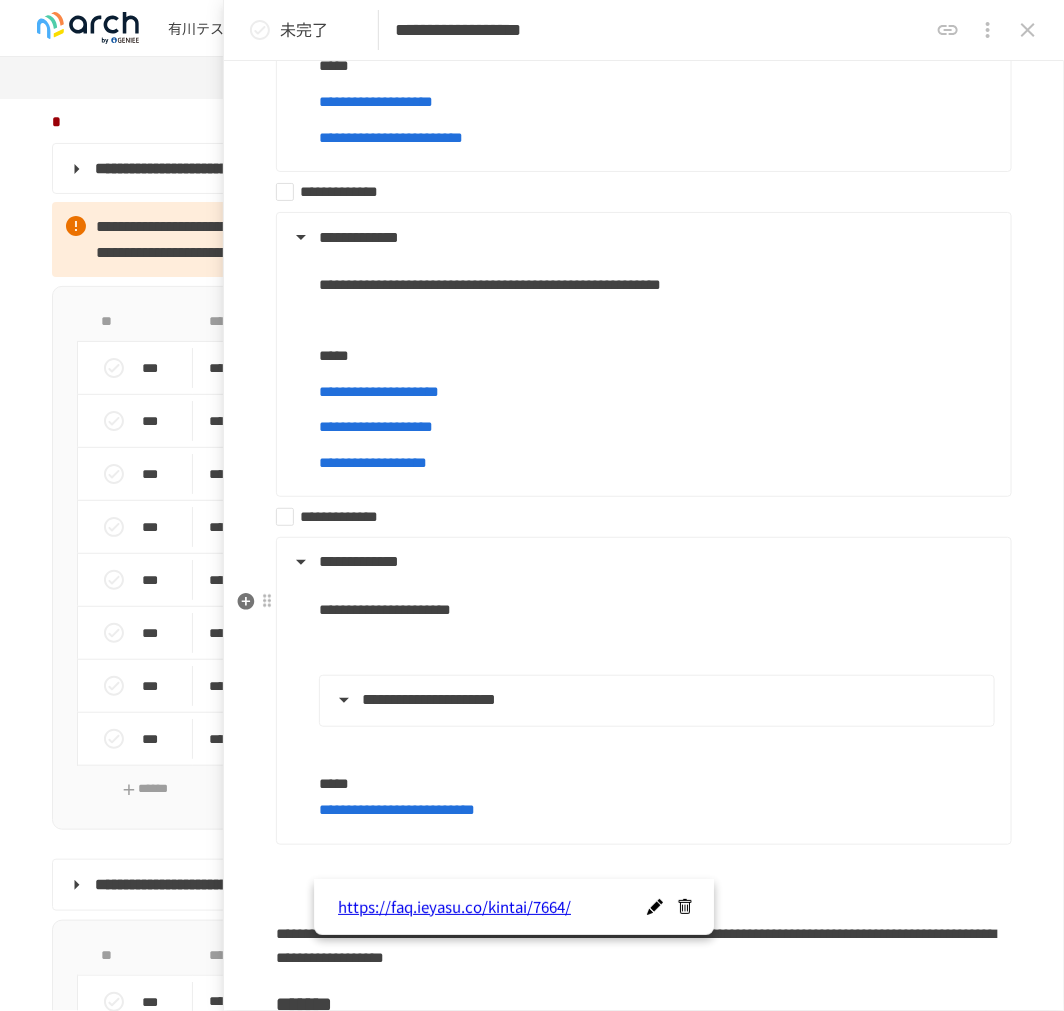 click on "**********" at bounding box center (657, 610) 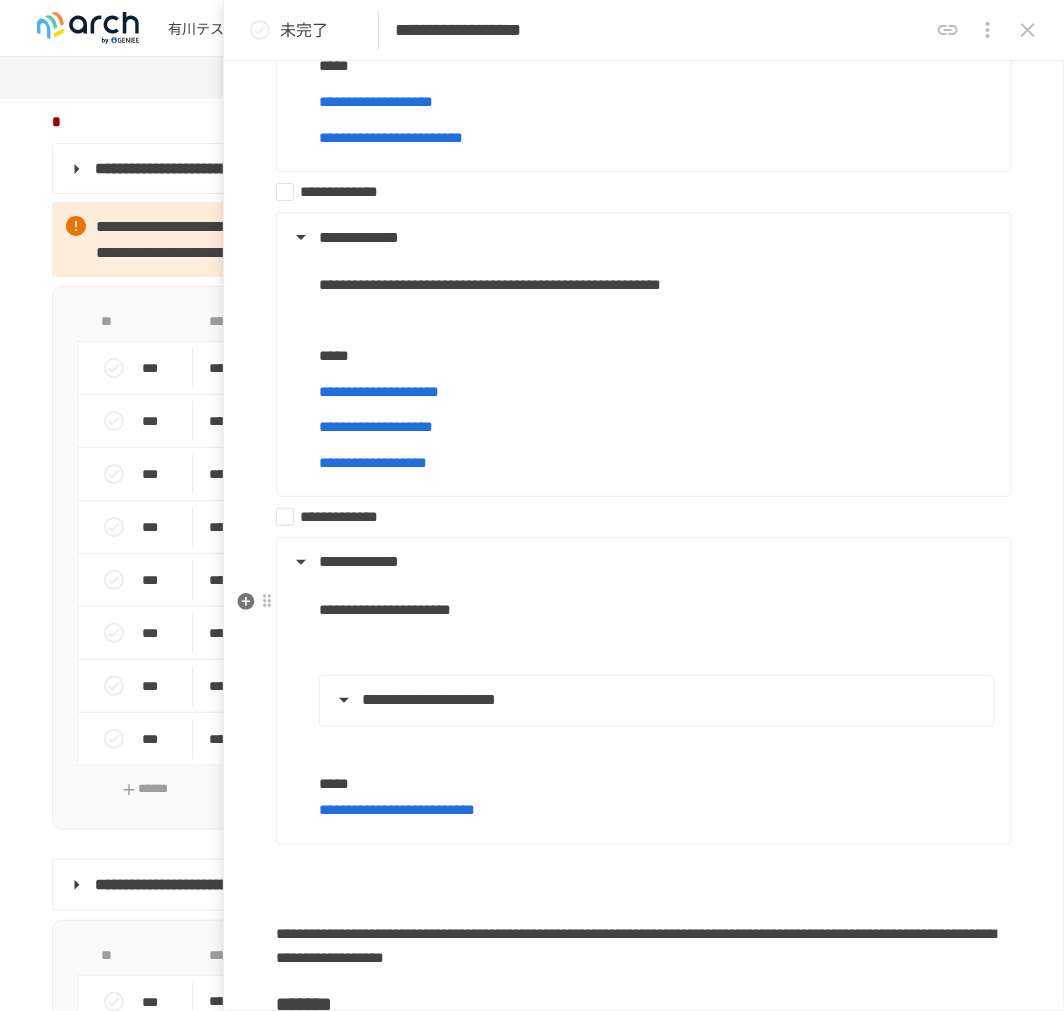 click on "**********" at bounding box center [657, 610] 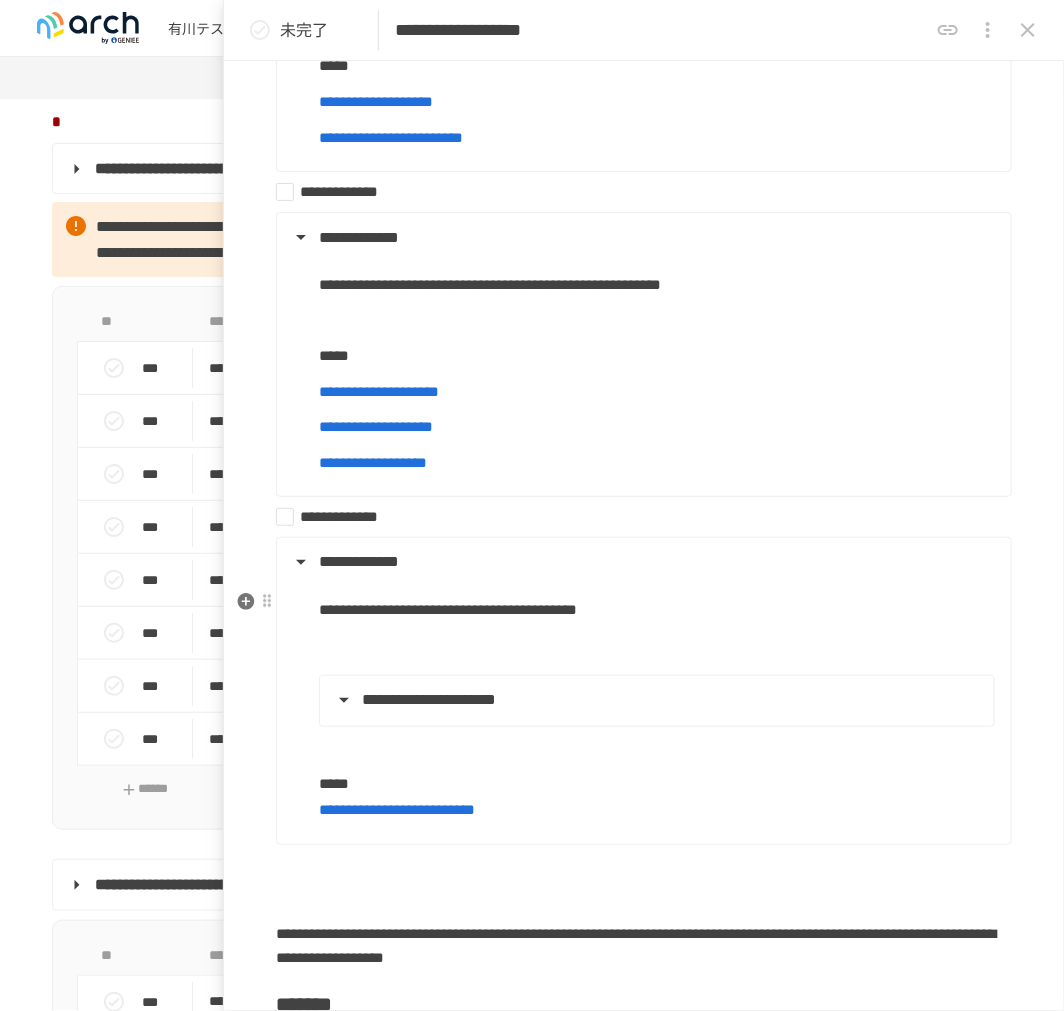 click on "**********" at bounding box center [657, 610] 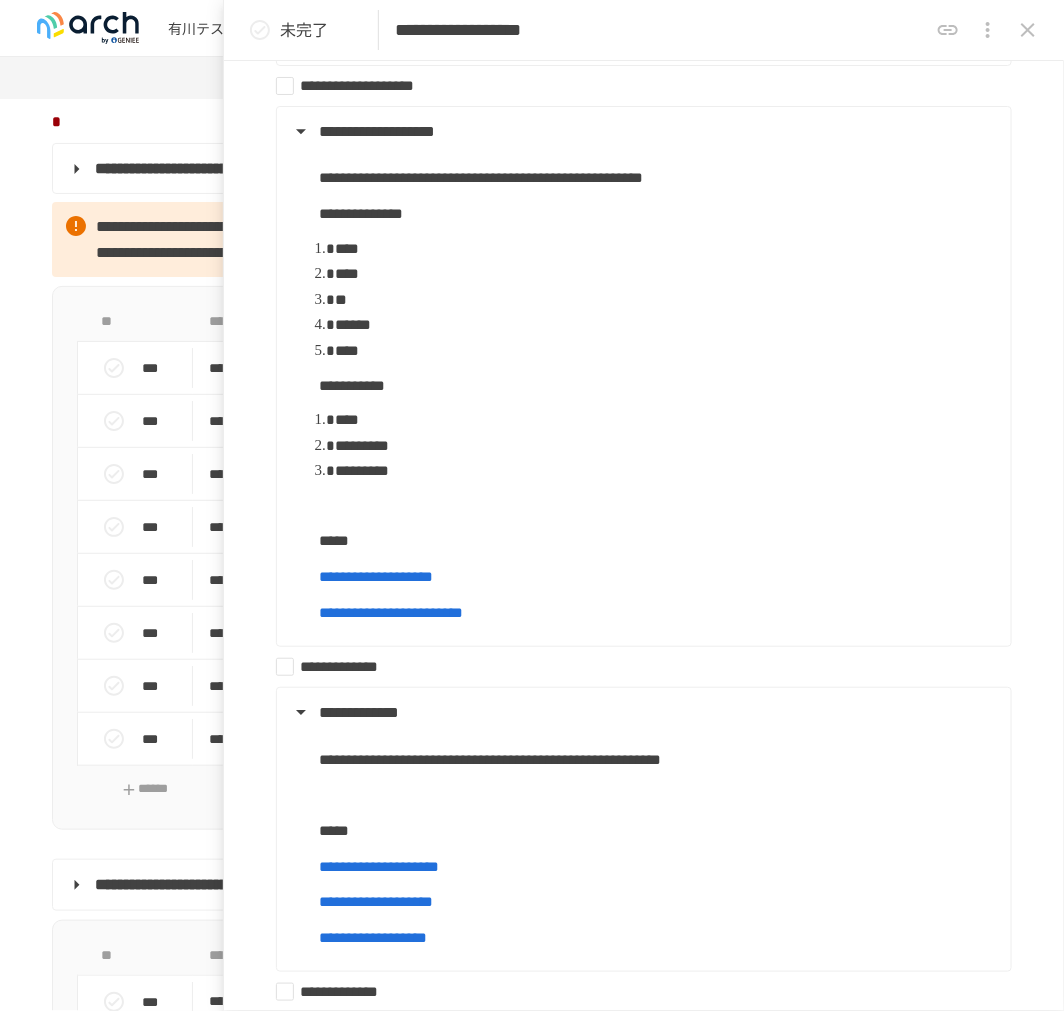 scroll, scrollTop: 524, scrollLeft: 0, axis: vertical 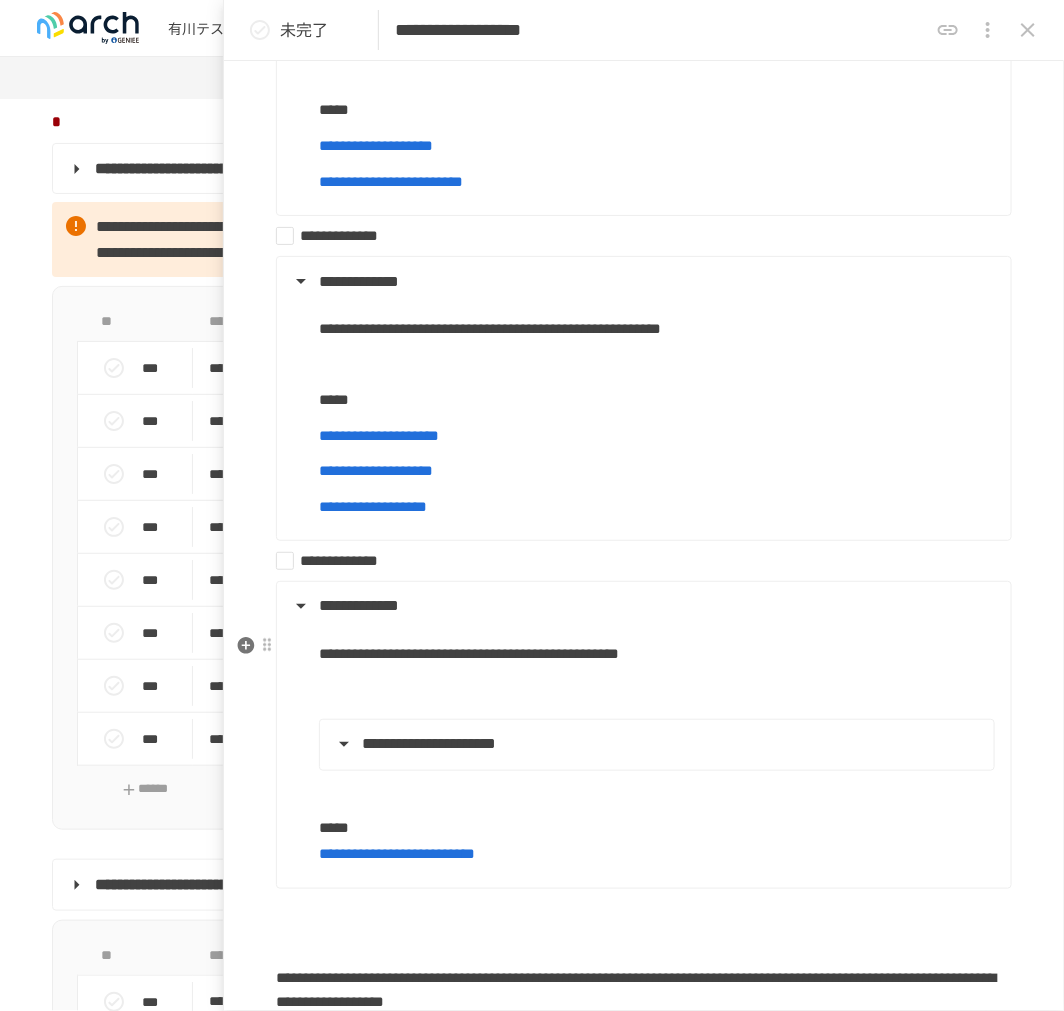 click on "**********" at bounding box center (657, 654) 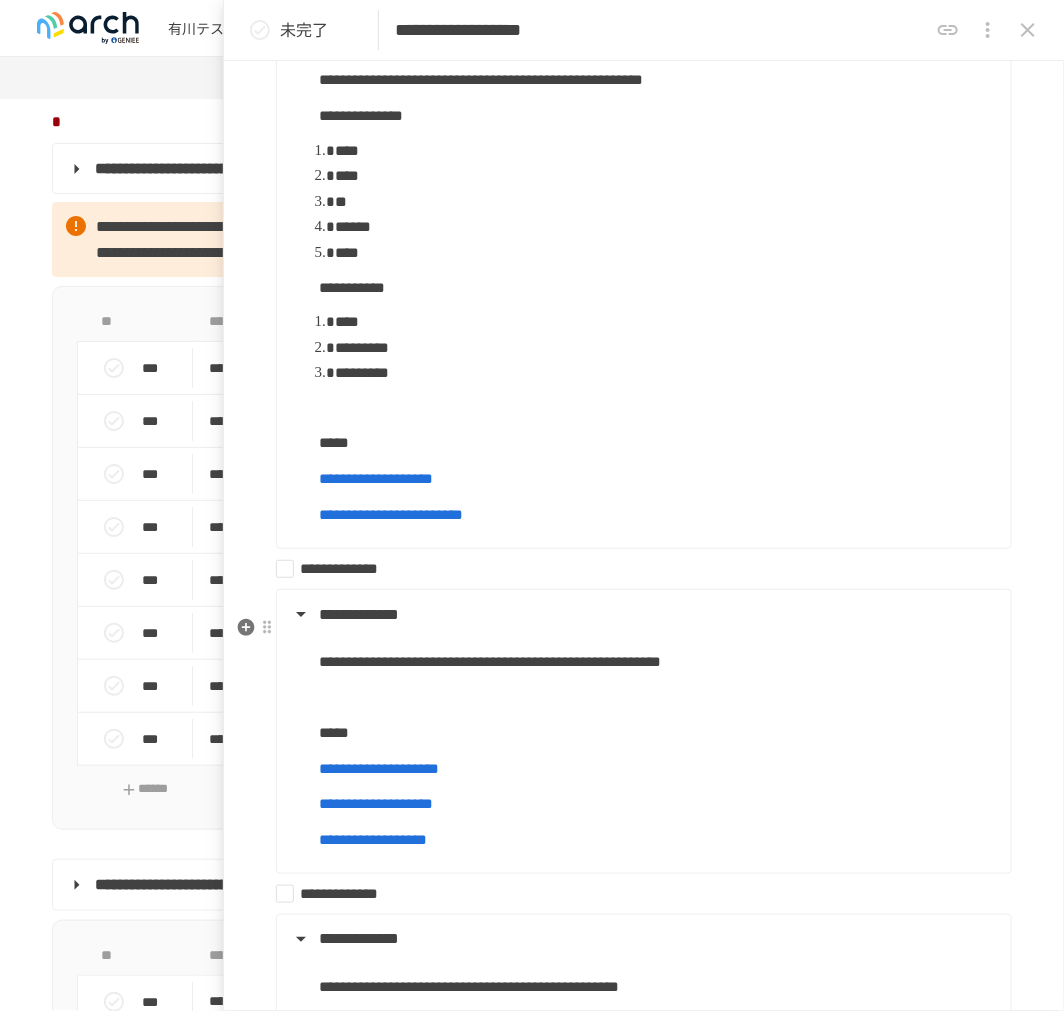 scroll, scrollTop: 845, scrollLeft: 0, axis: vertical 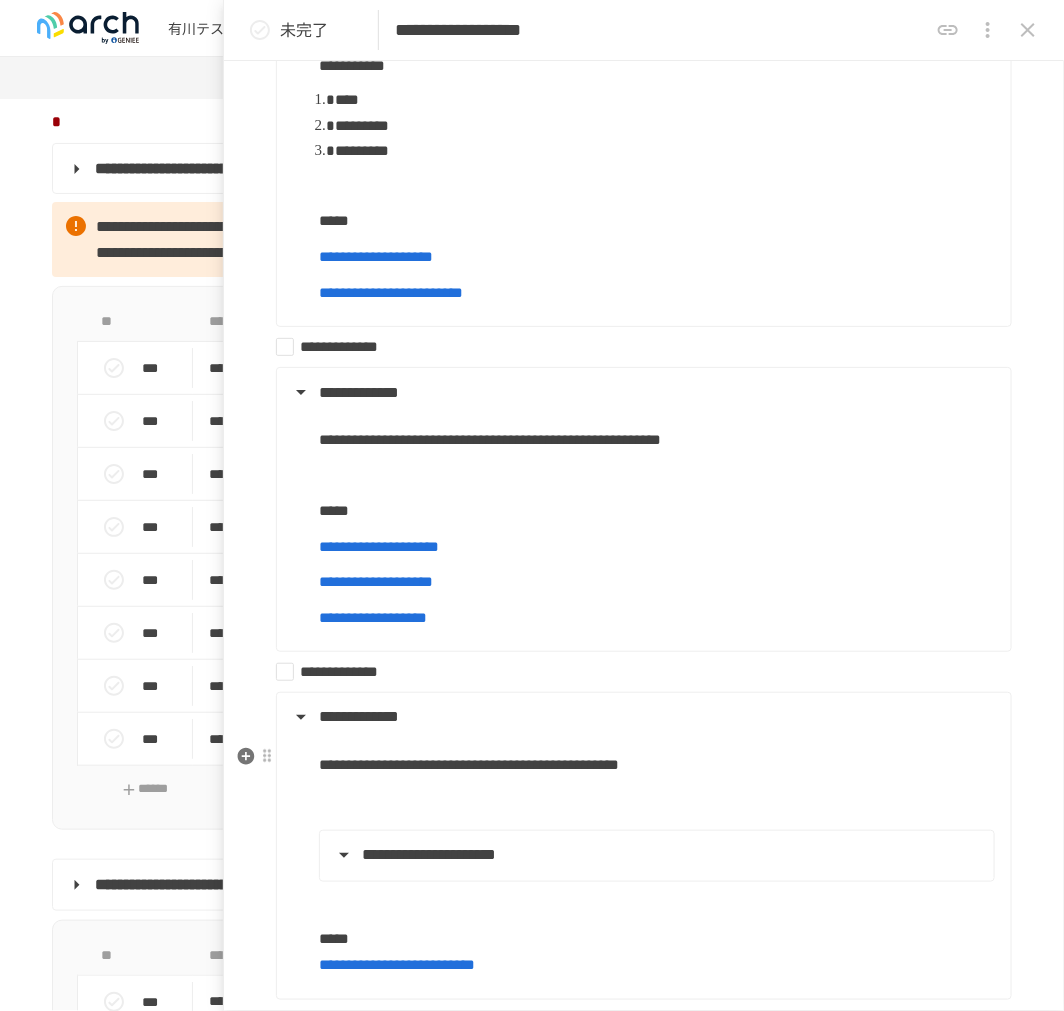 click on "**********" at bounding box center (469, 764) 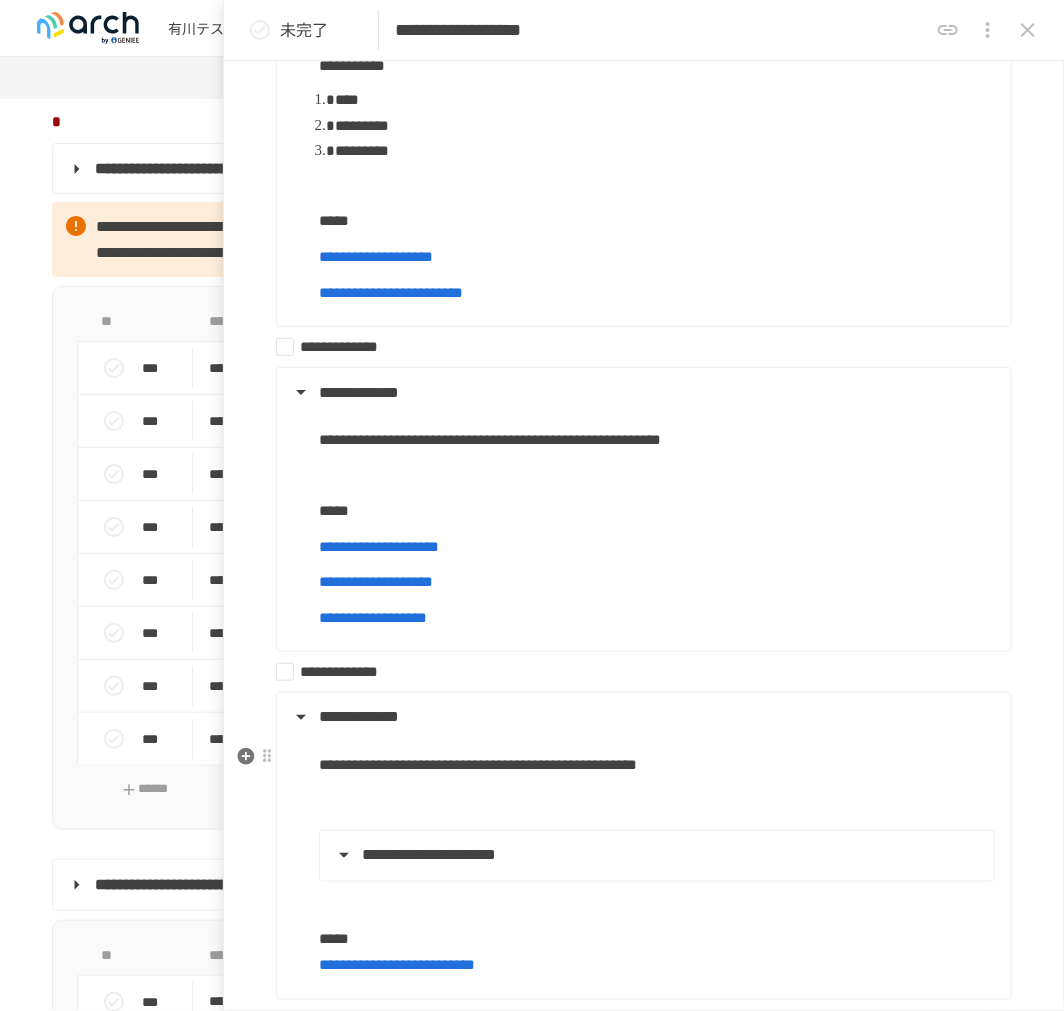 click on "**********" at bounding box center (478, 764) 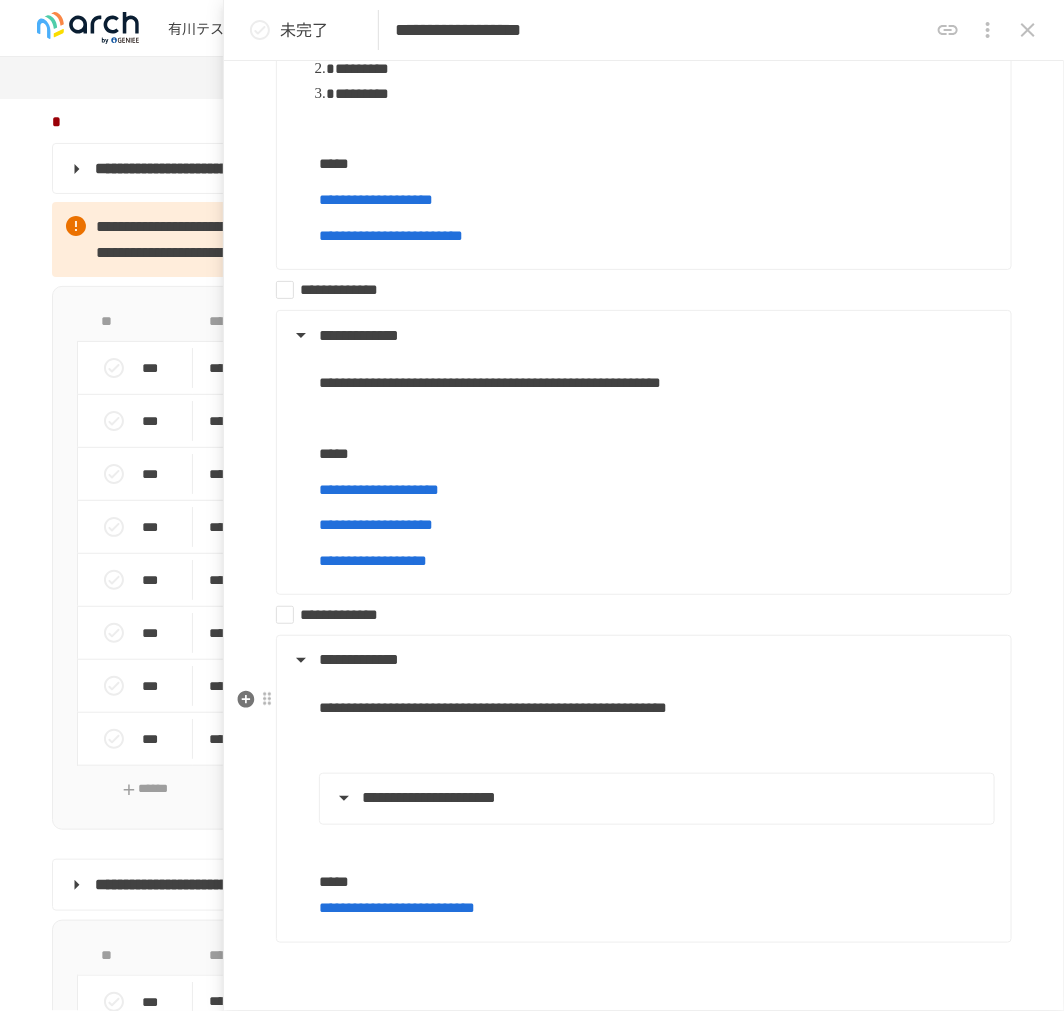 scroll, scrollTop: 956, scrollLeft: 0, axis: vertical 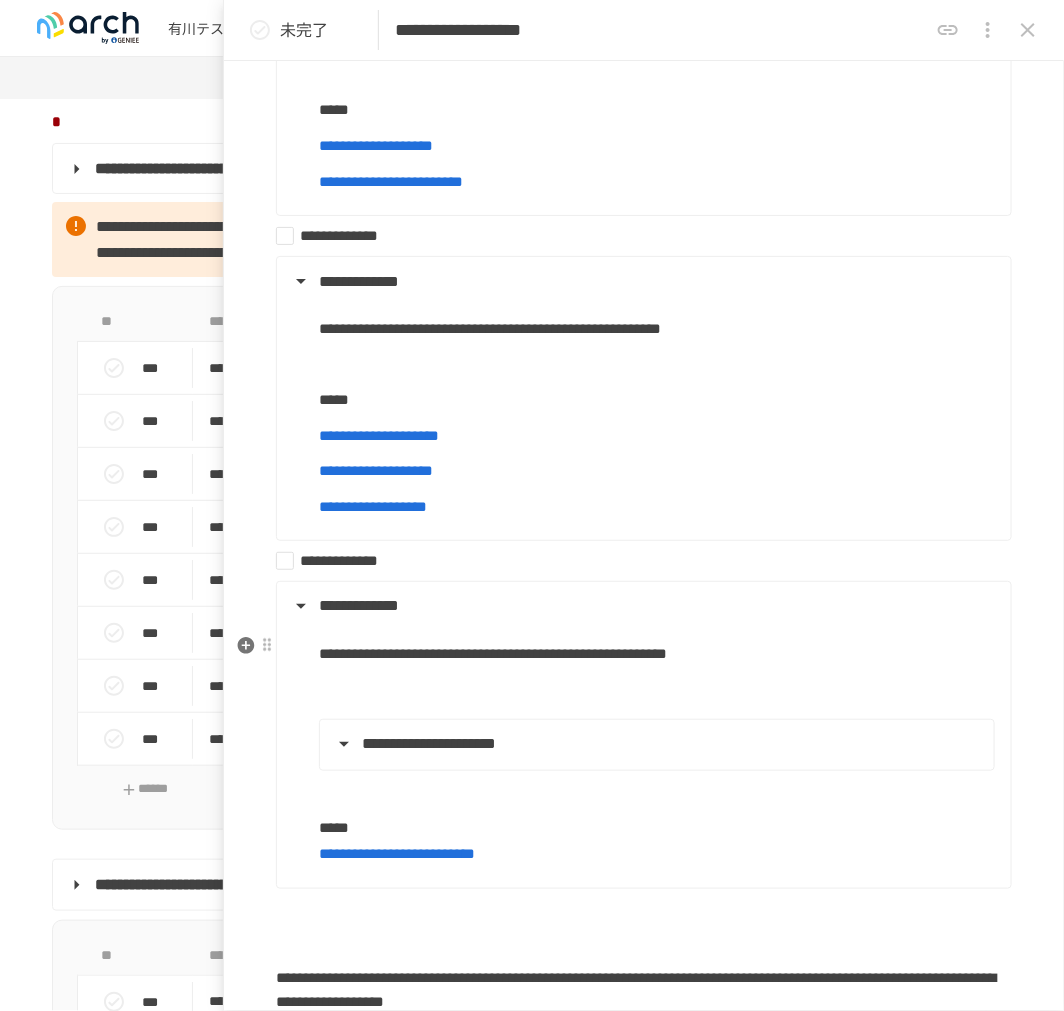 click on "**********" at bounding box center [493, 653] 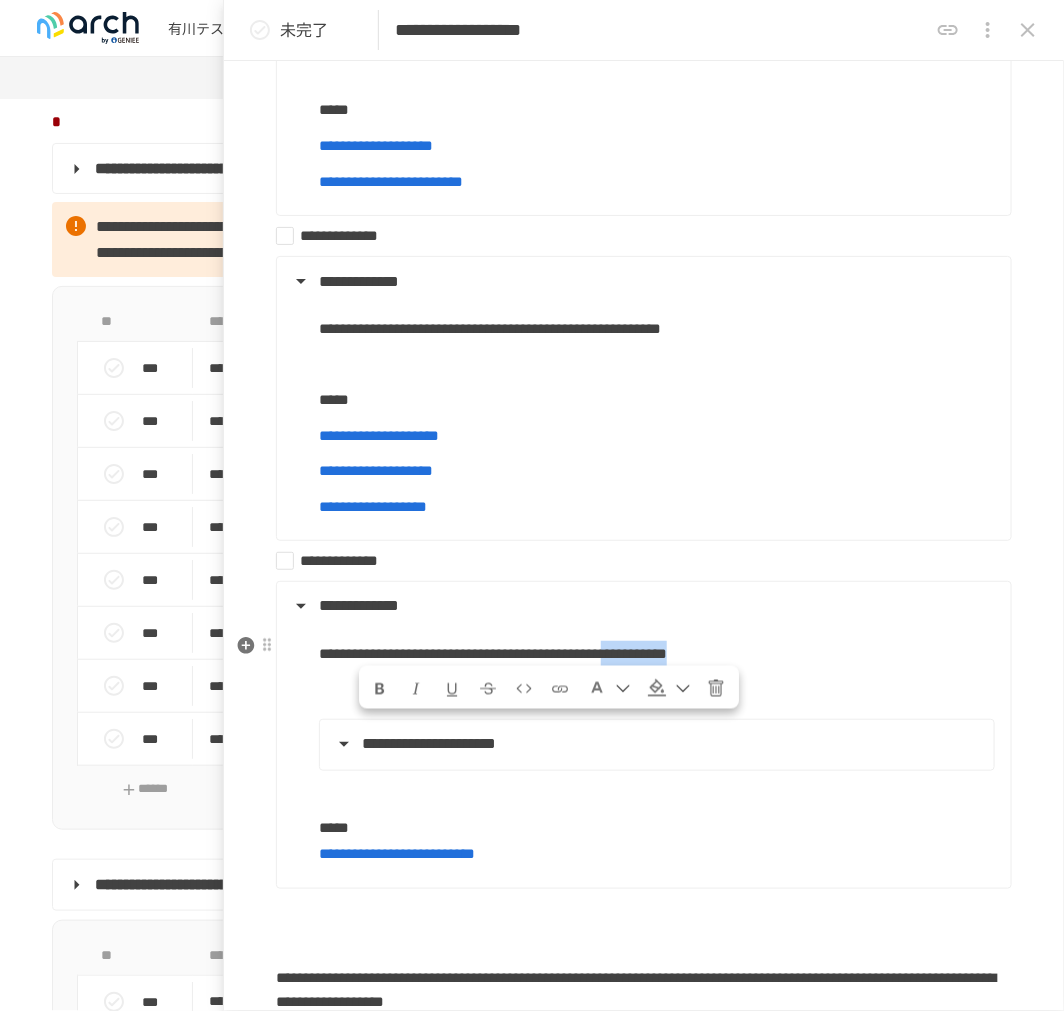 drag, startPoint x: 368, startPoint y: 732, endPoint x: 586, endPoint y: 721, distance: 218.27734 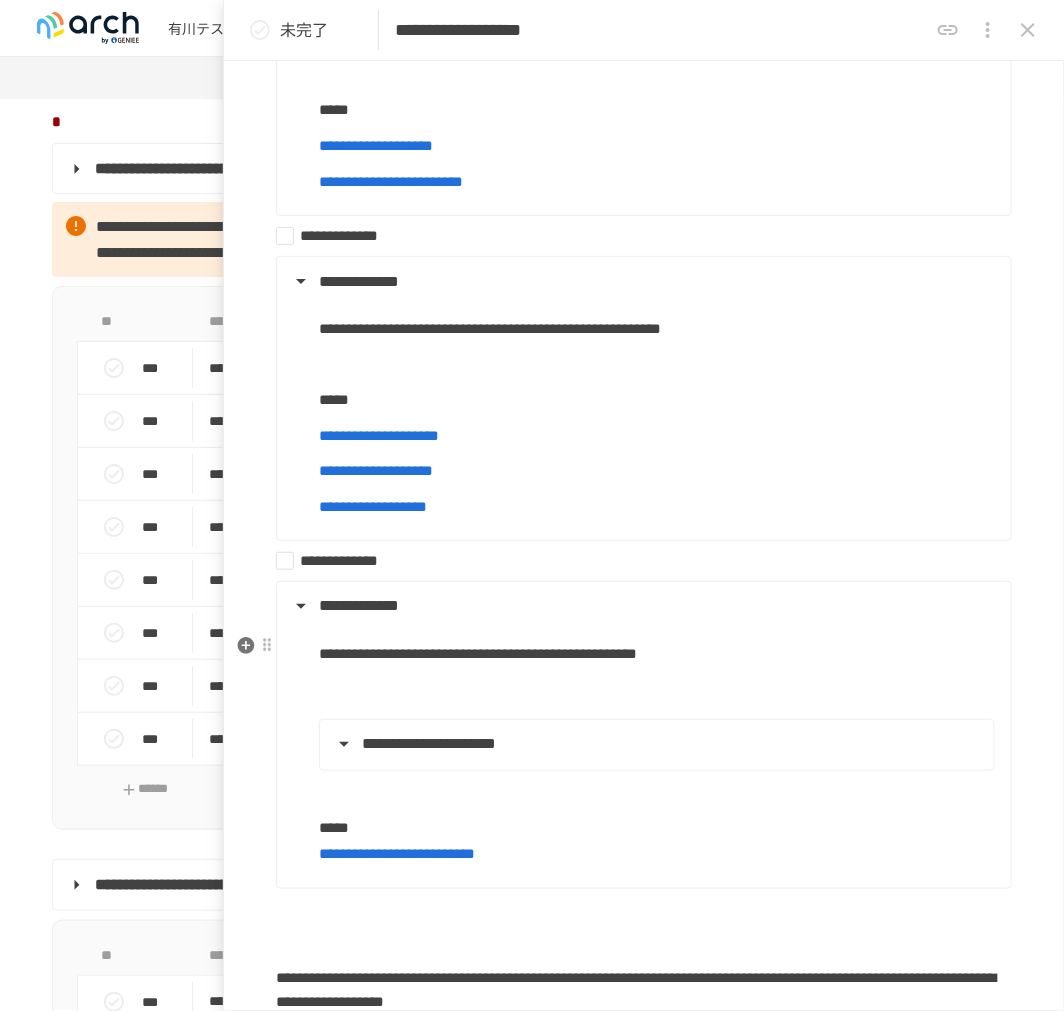 click on "**********" at bounding box center (478, 653) 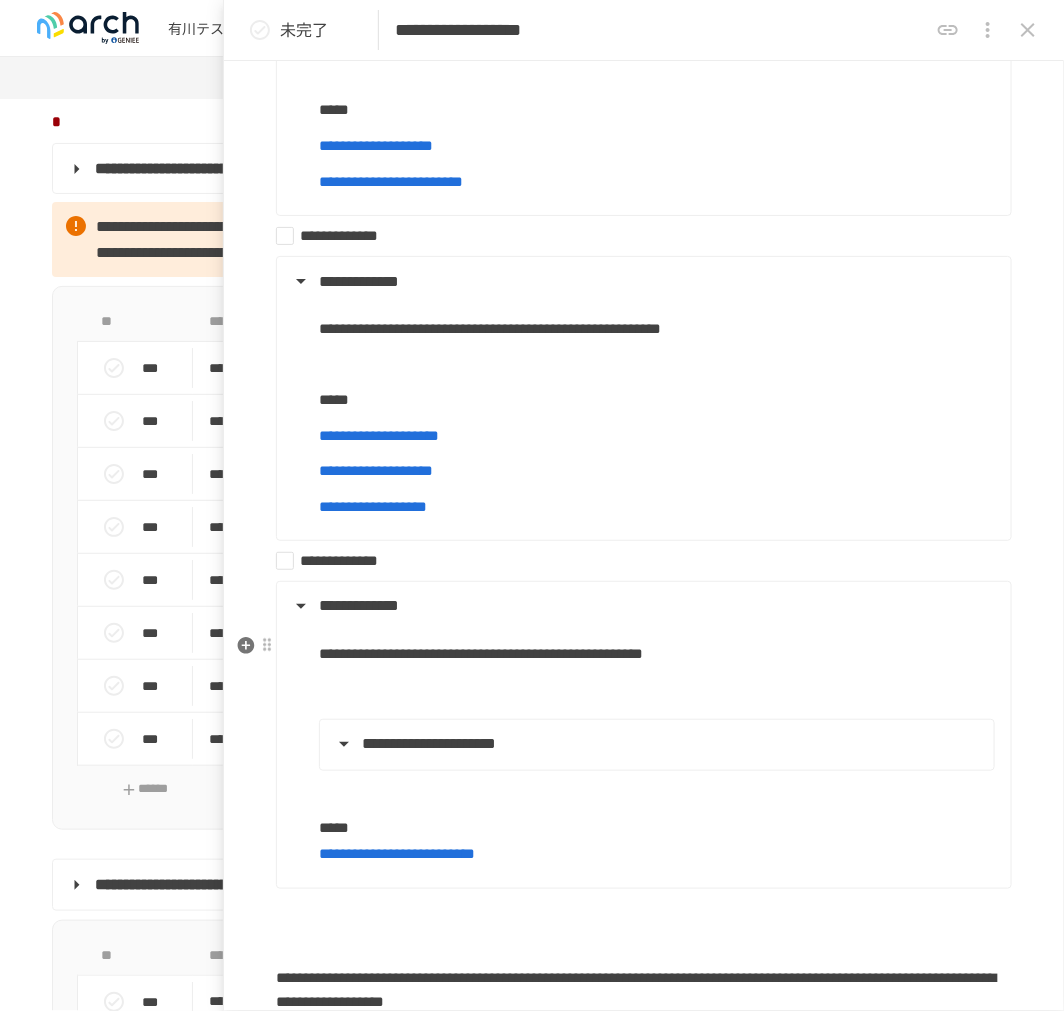 click on "**********" at bounding box center (407, 744) 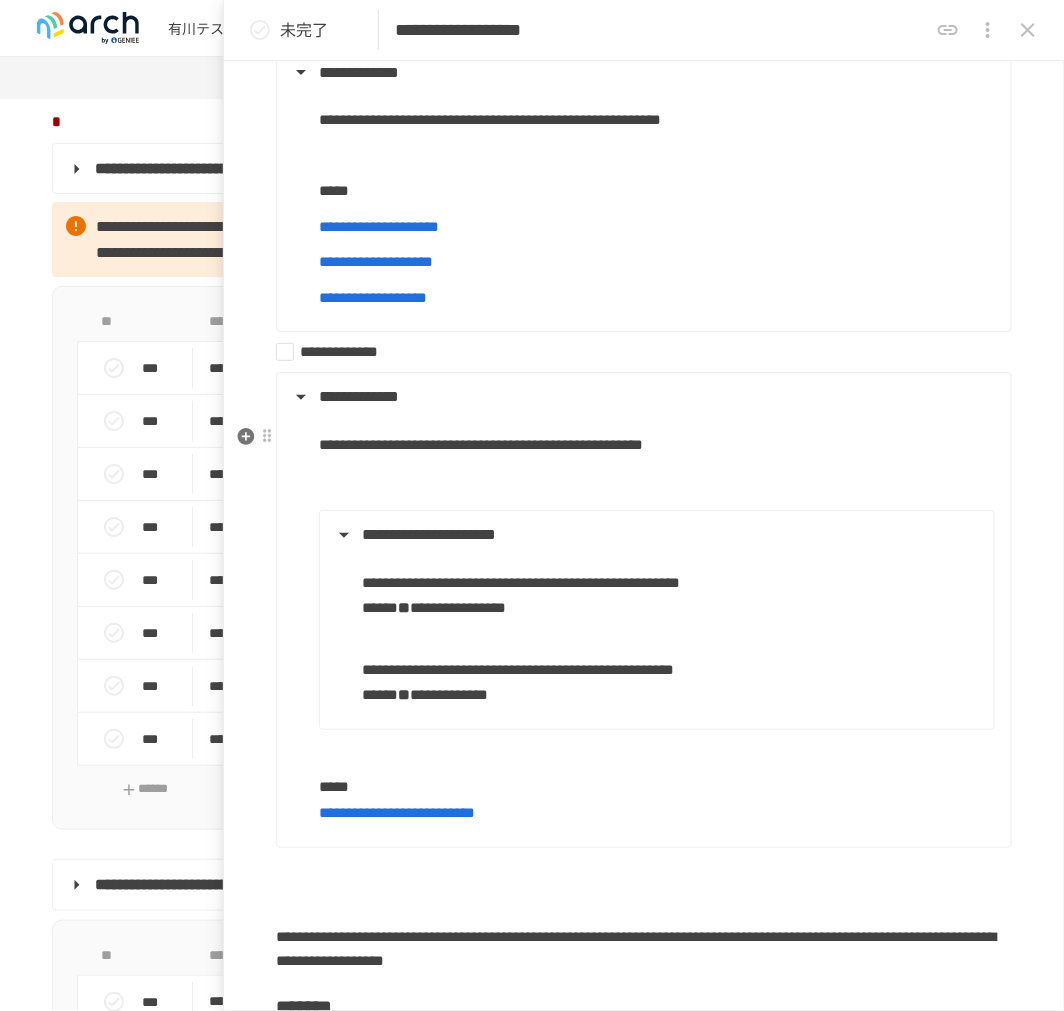 scroll, scrollTop: 1178, scrollLeft: 0, axis: vertical 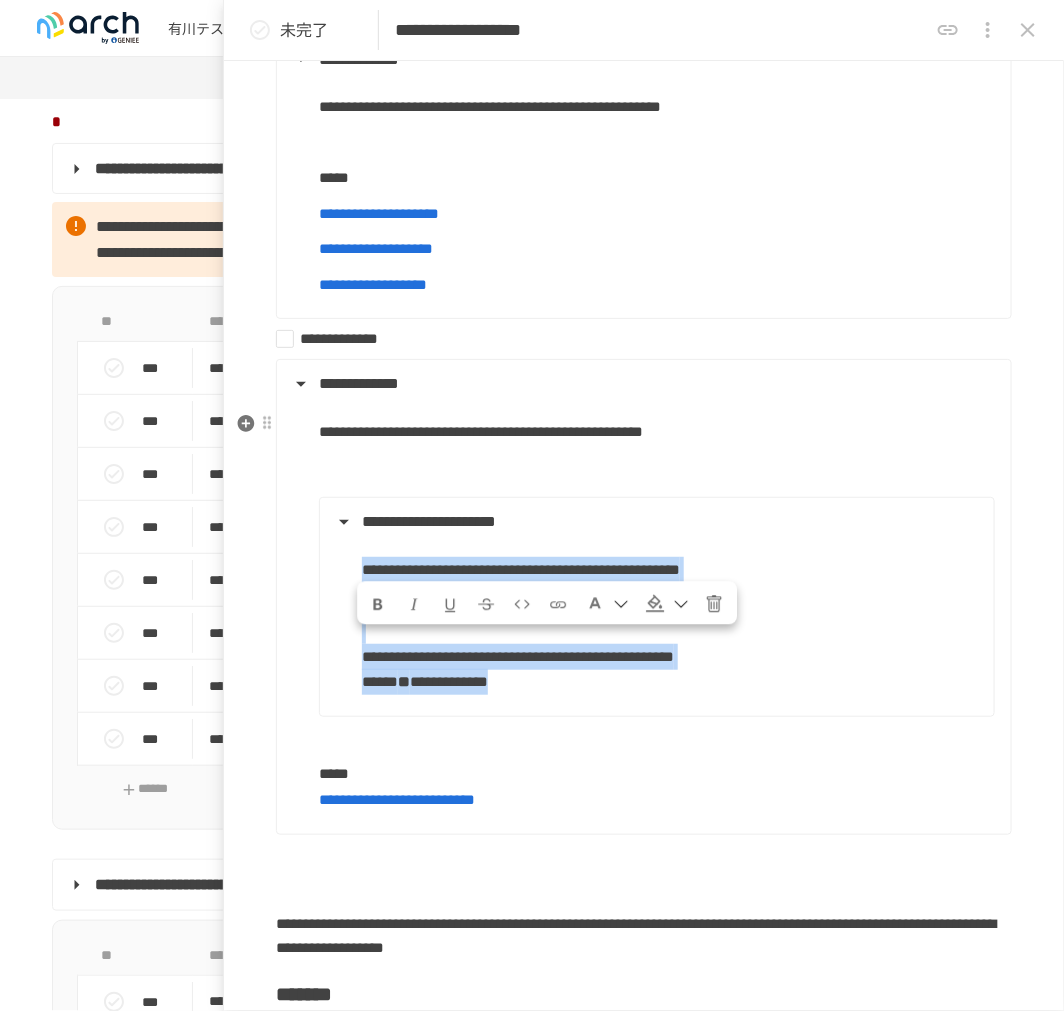 drag, startPoint x: 358, startPoint y: 640, endPoint x: 690, endPoint y: 813, distance: 374.37015 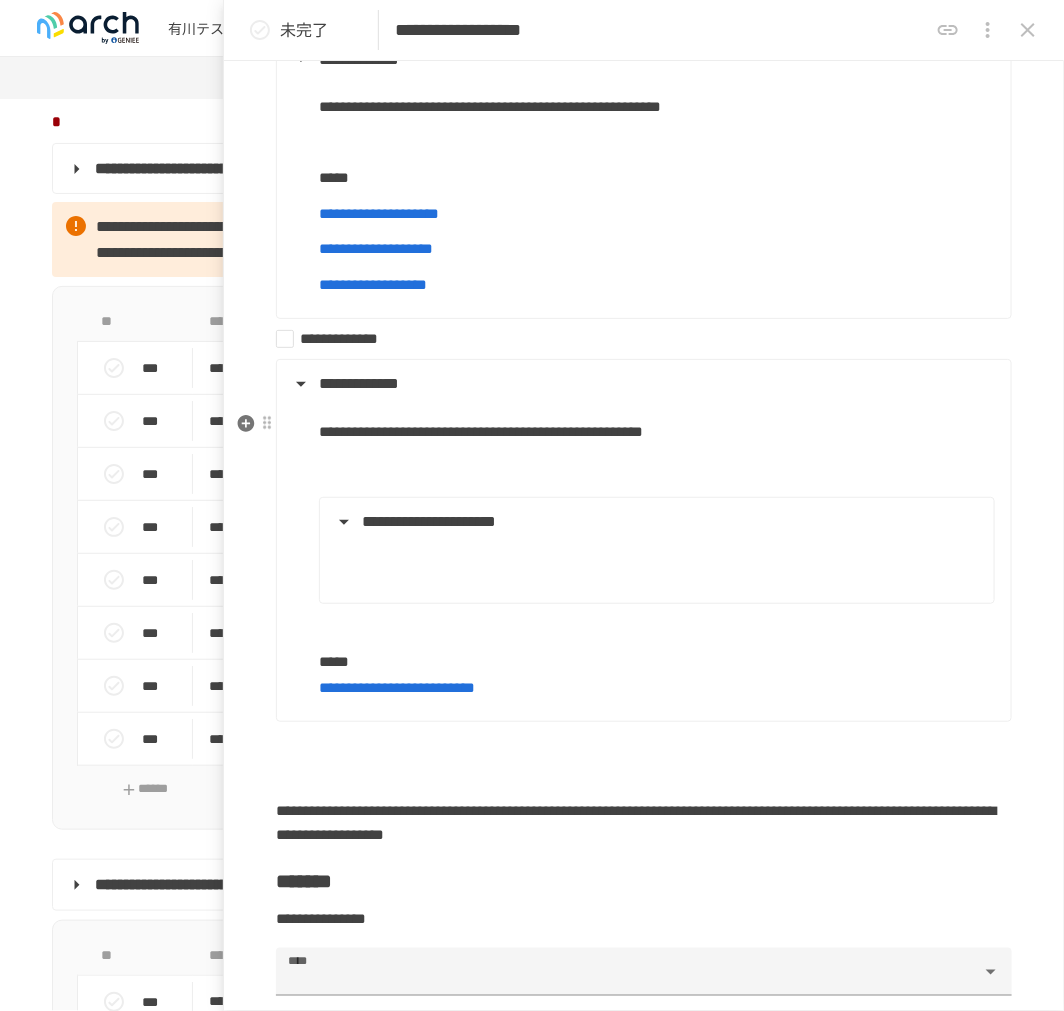 click on "**********" at bounding box center [407, 522] 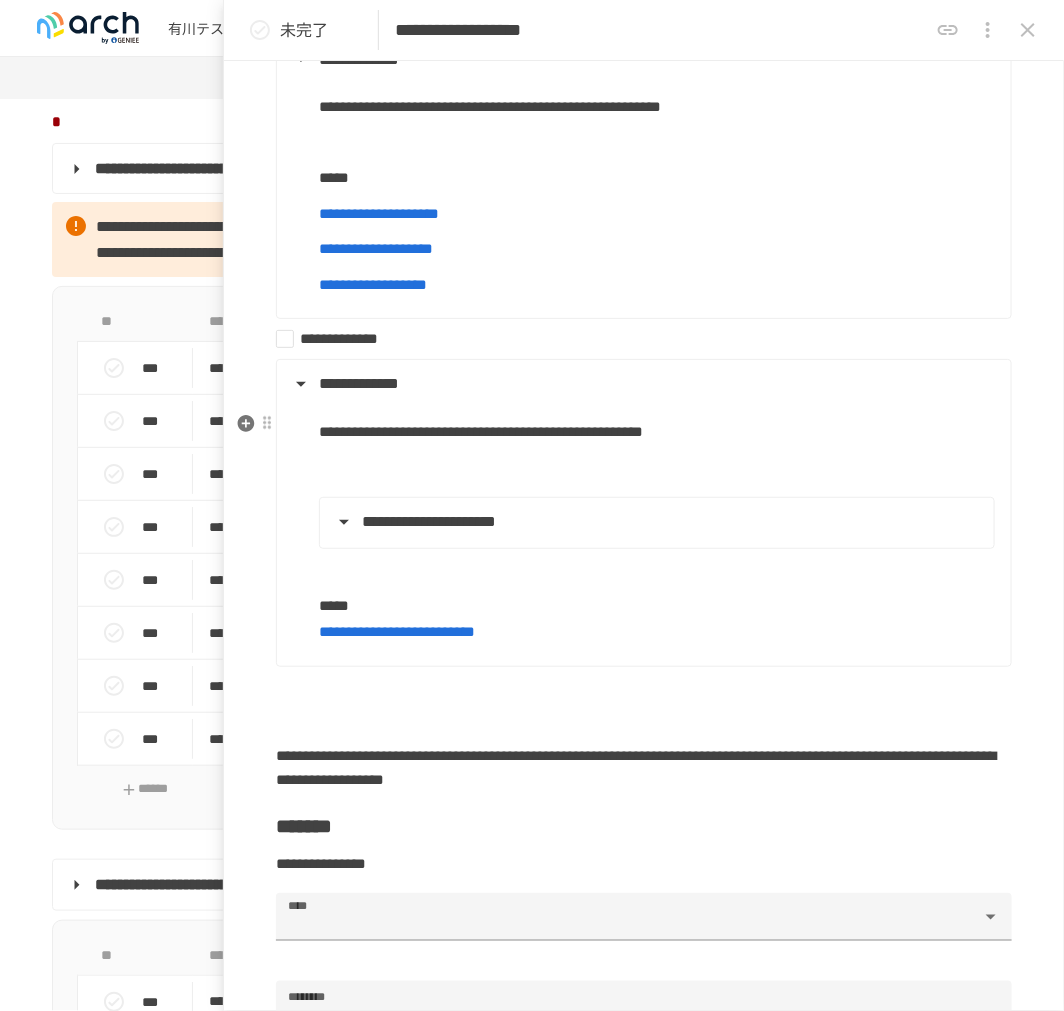 click at bounding box center (657, 476) 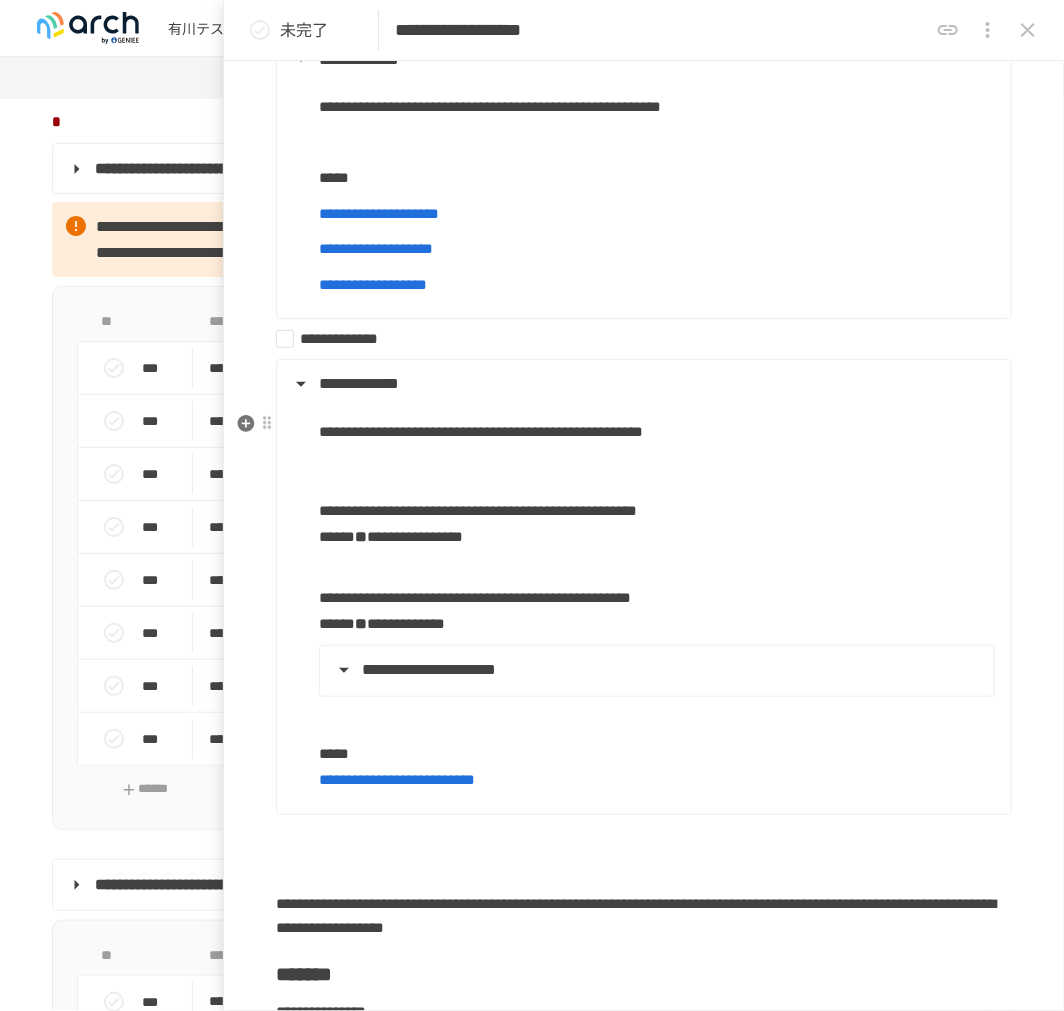click at bounding box center [657, 476] 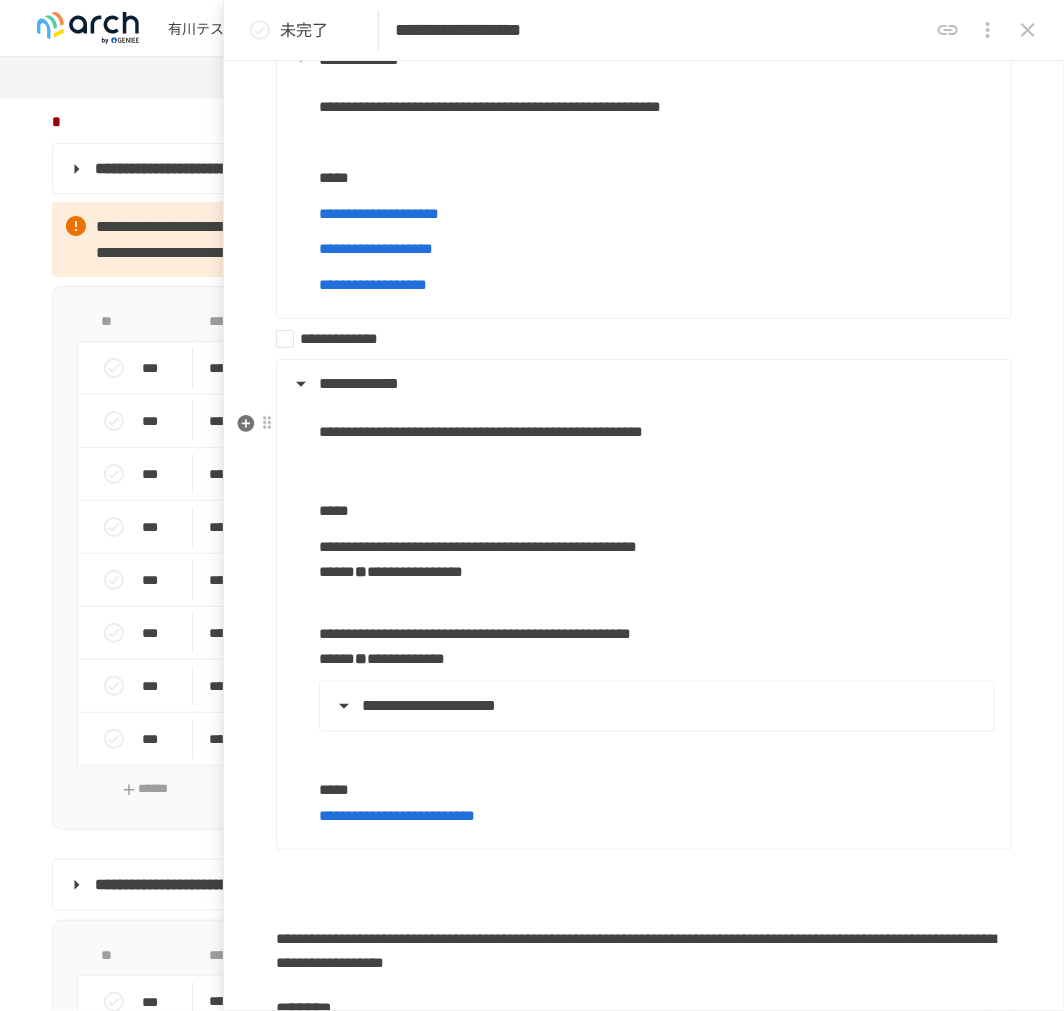 click on "**********" at bounding box center [642, 613] 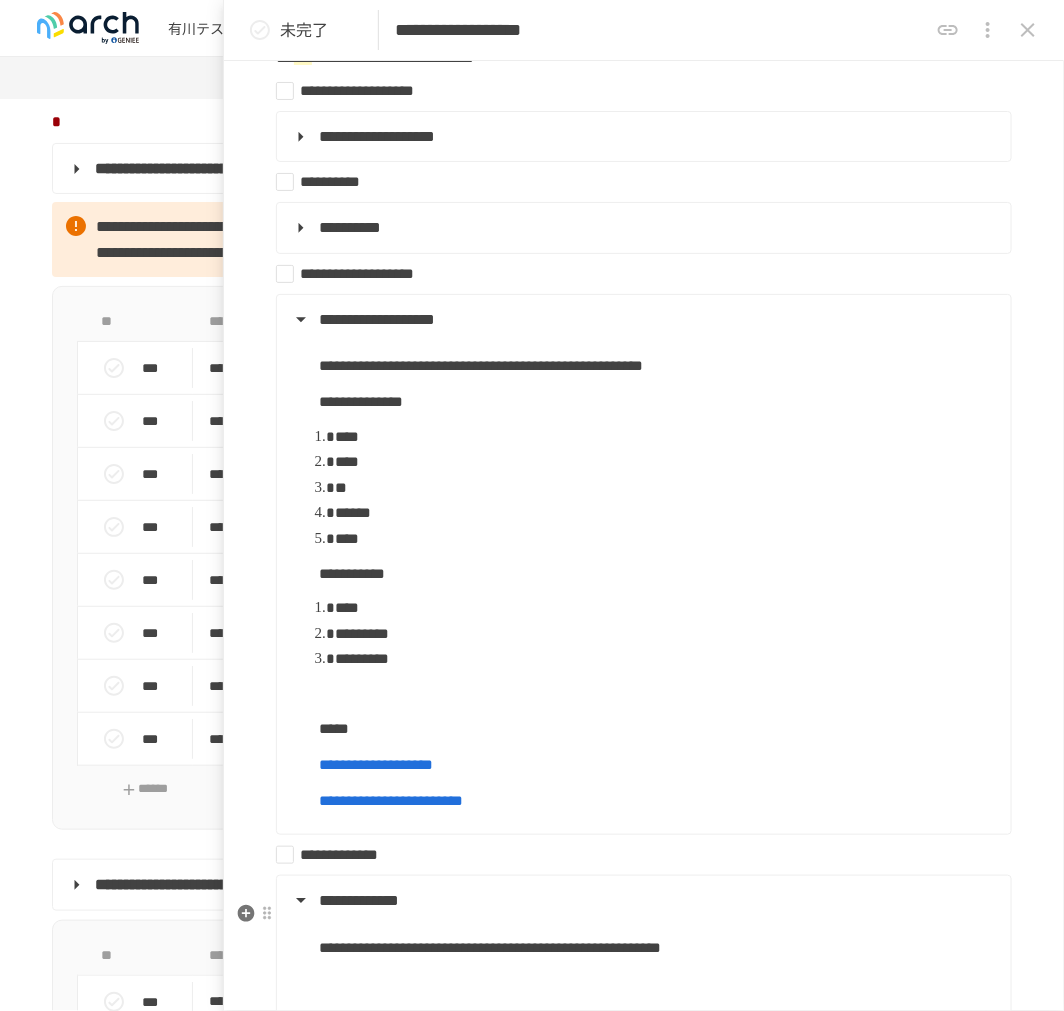 scroll, scrollTop: 290, scrollLeft: 0, axis: vertical 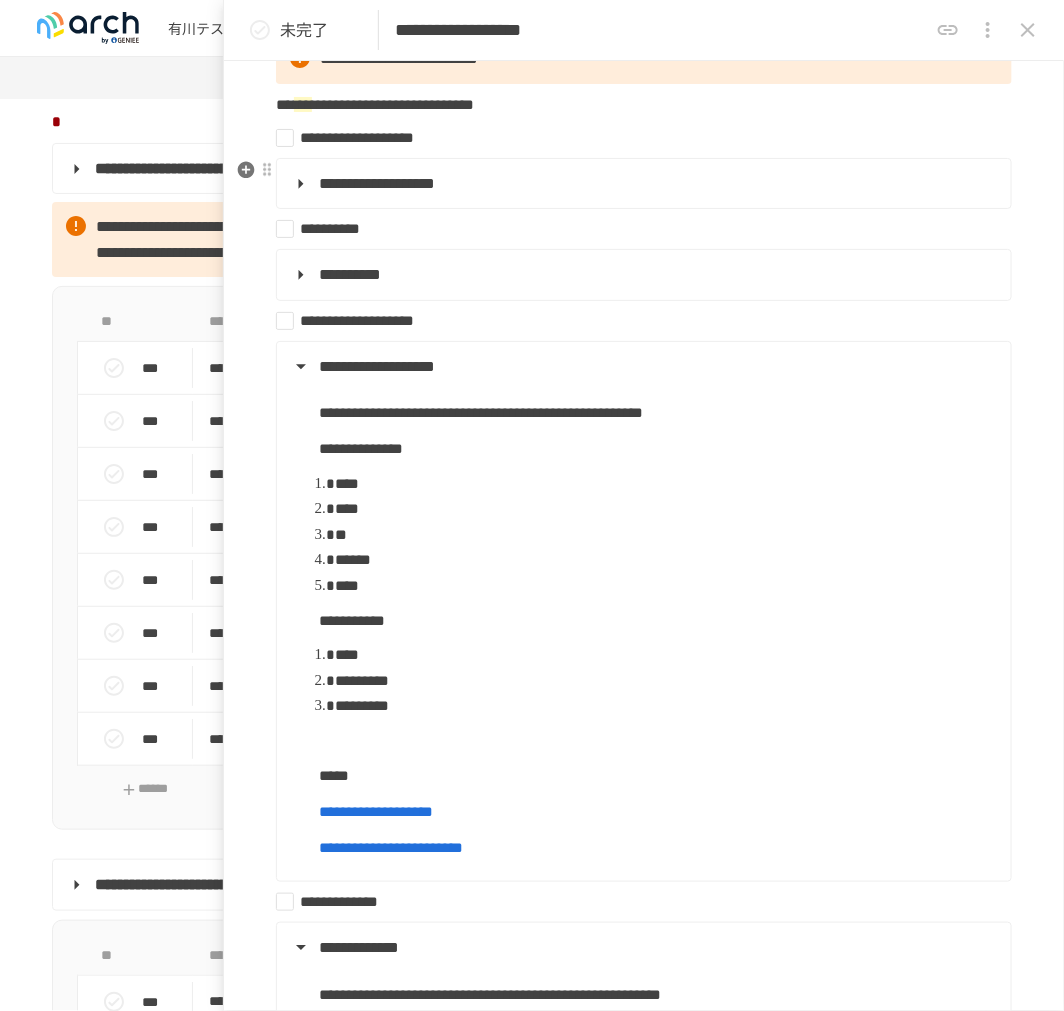 click on "**********" at bounding box center (377, 183) 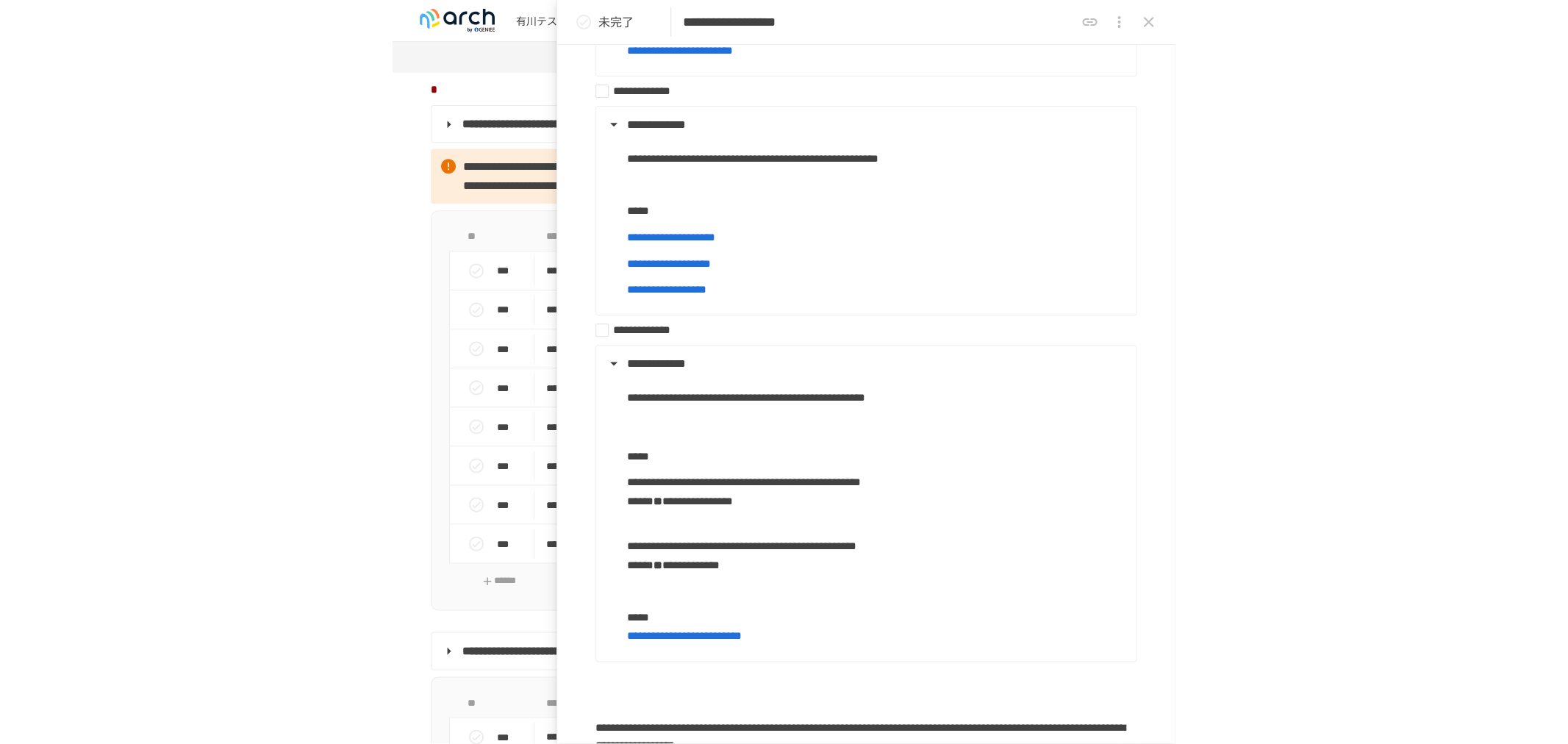 scroll, scrollTop: 1275, scrollLeft: 0, axis: vertical 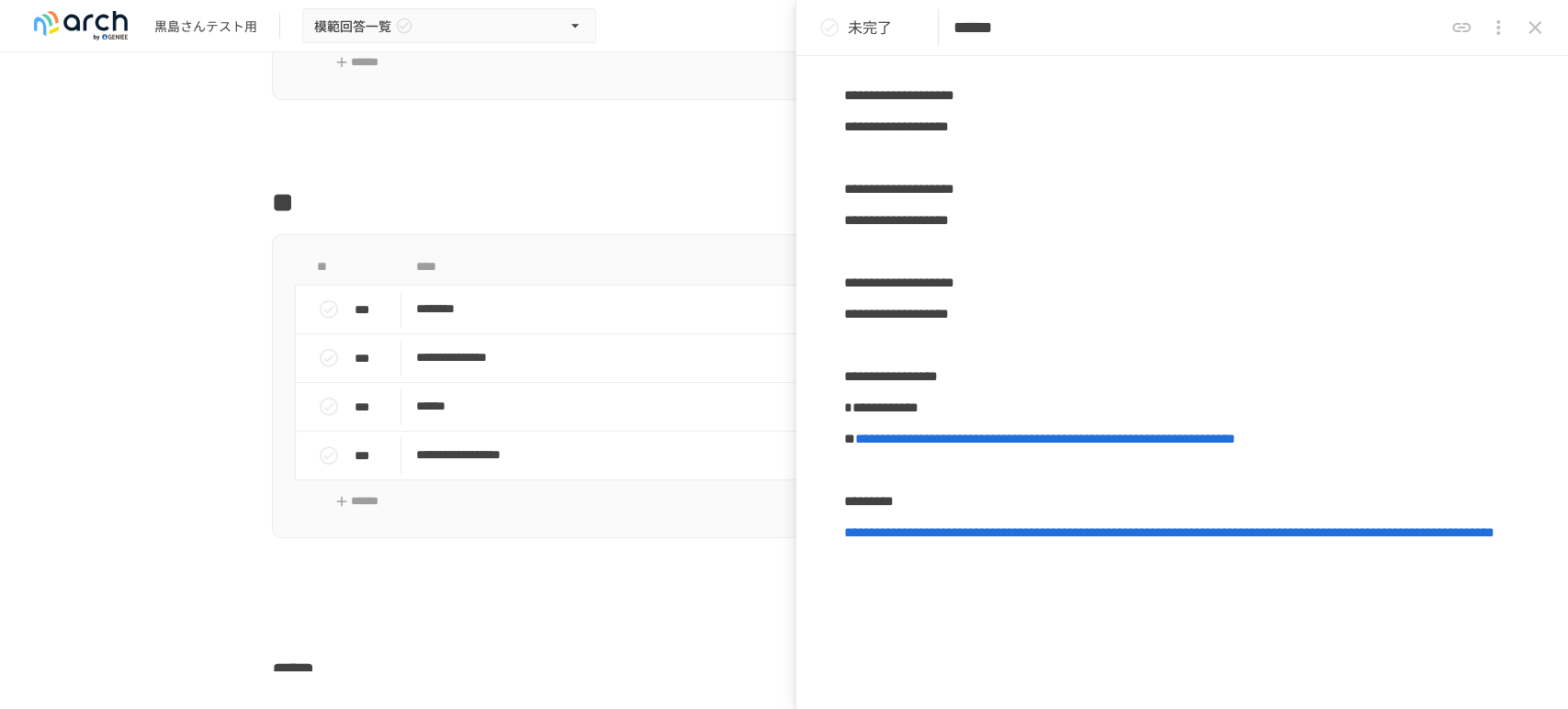 click 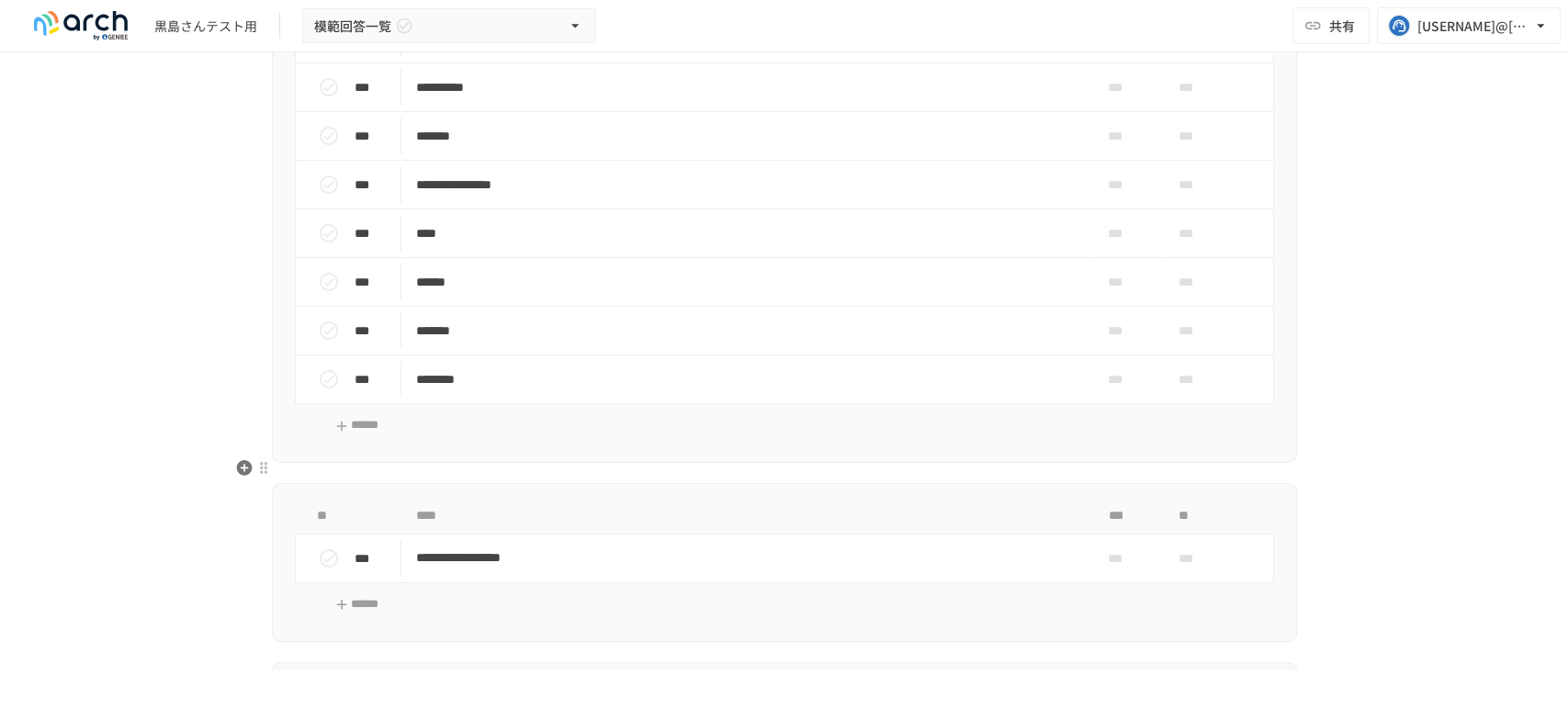 scroll, scrollTop: 14297, scrollLeft: 0, axis: vertical 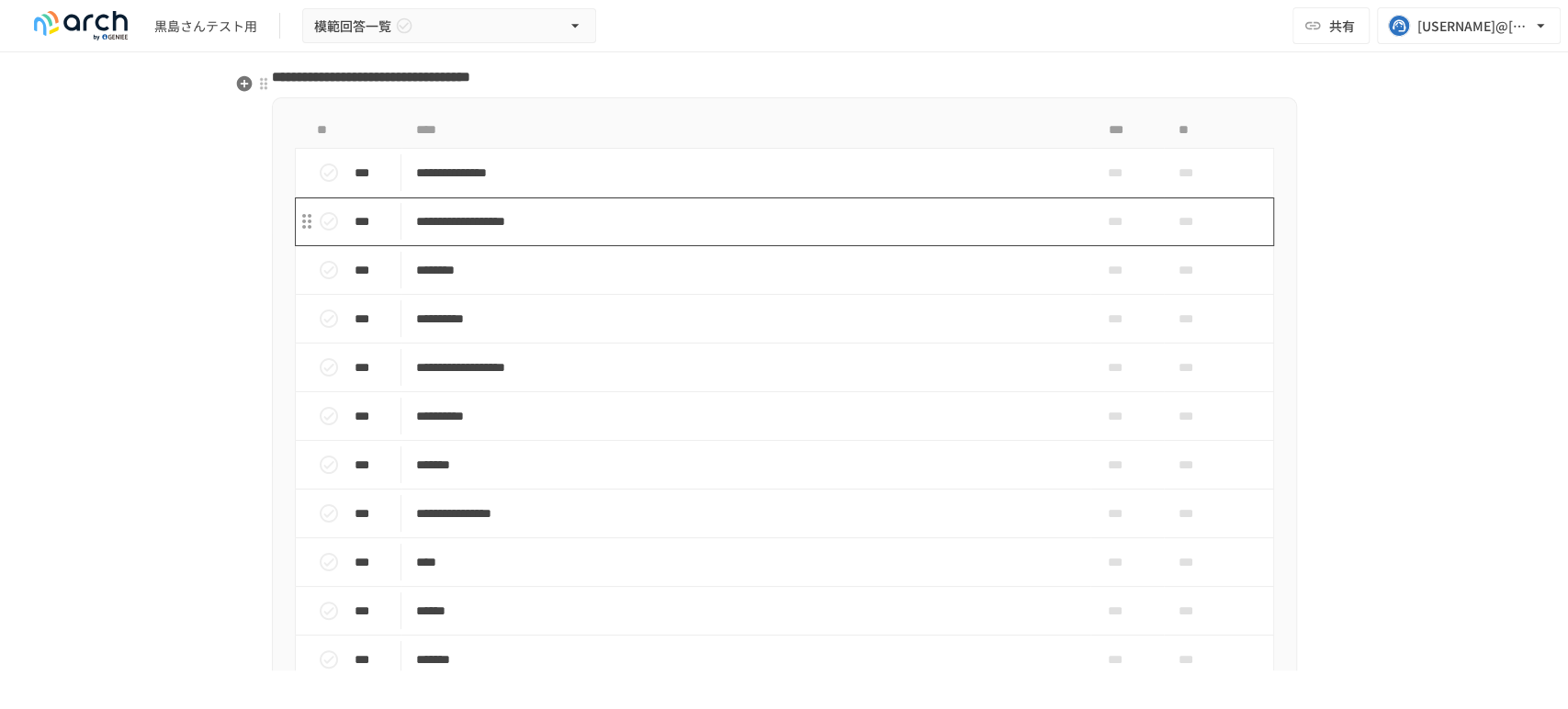 click on "**********" at bounding box center [746, 221] 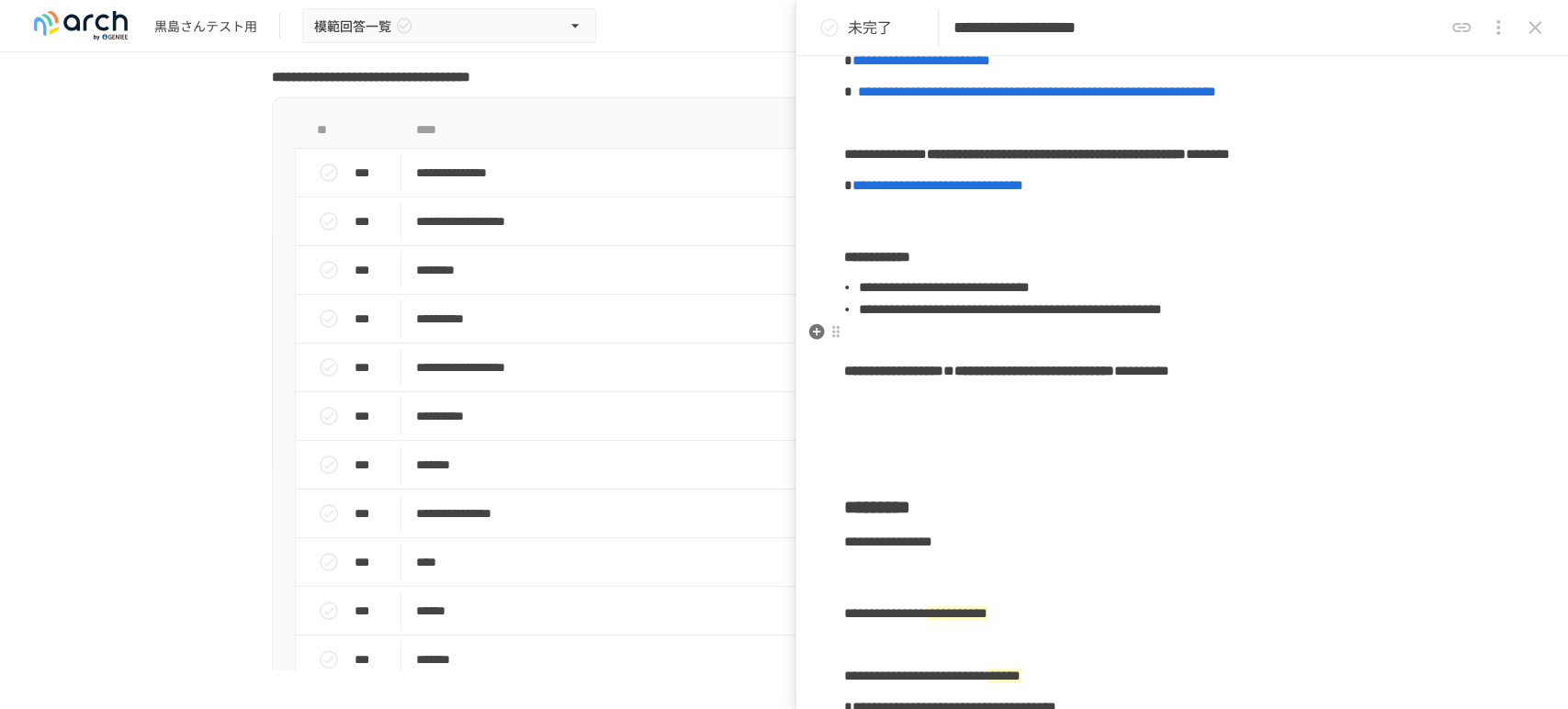 scroll, scrollTop: 102, scrollLeft: 0, axis: vertical 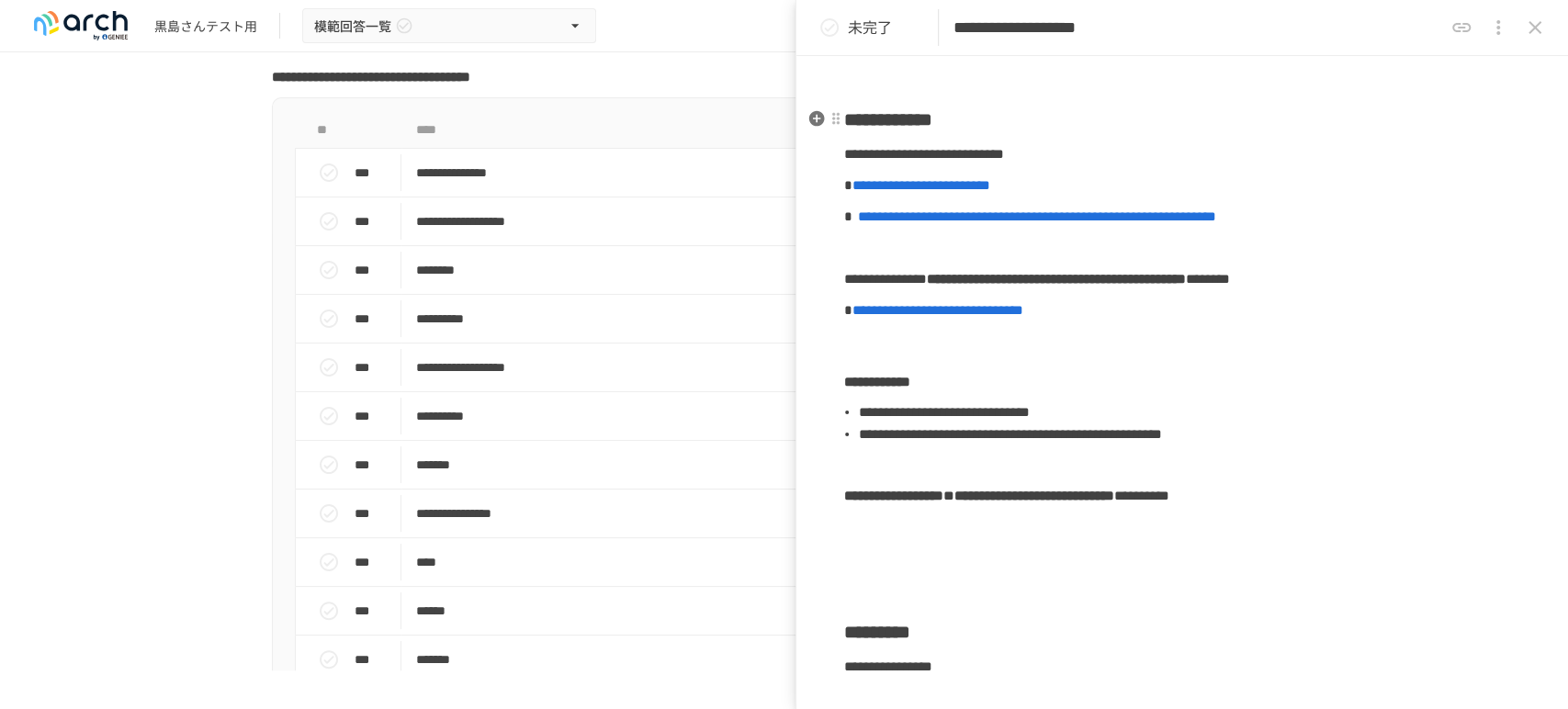 click on "**********" at bounding box center [888, 119] 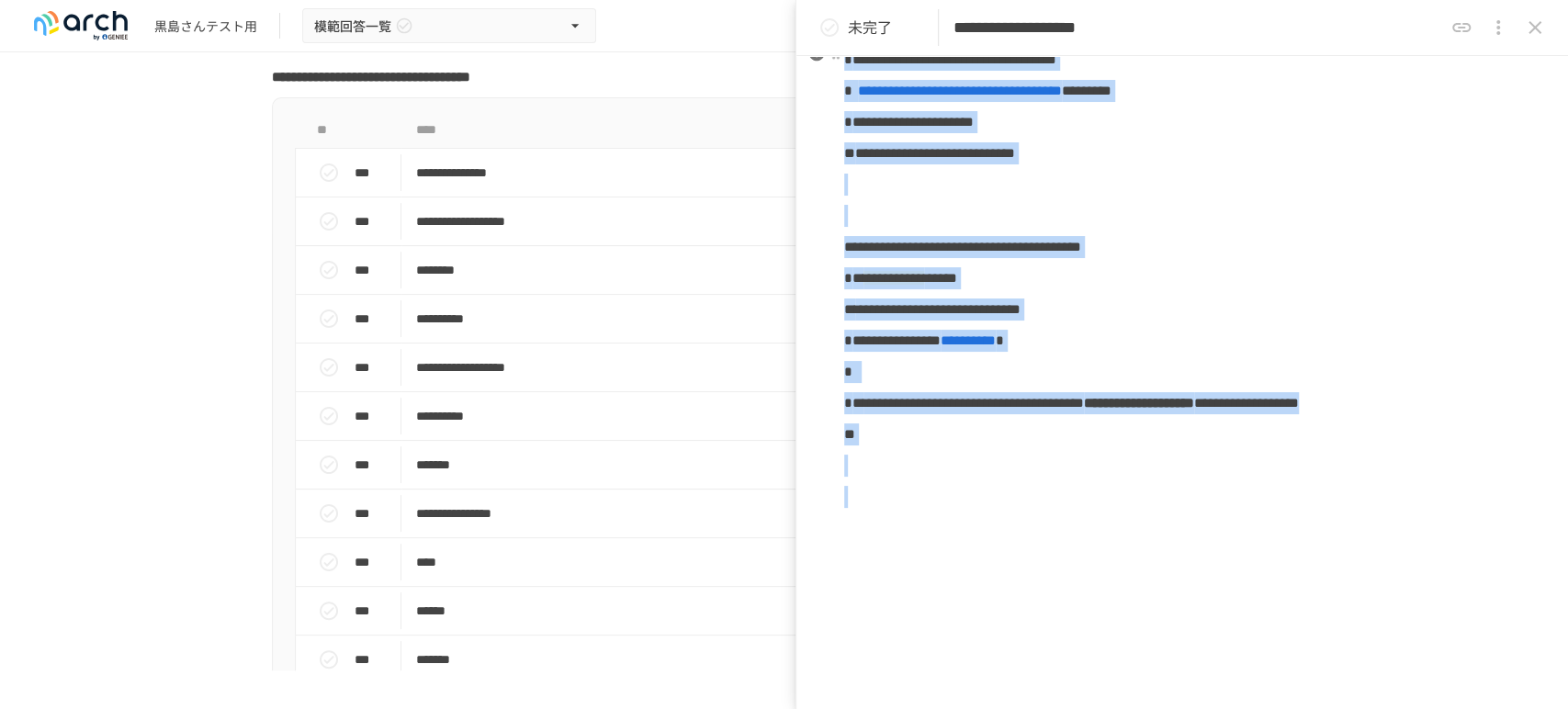 scroll, scrollTop: 1066, scrollLeft: 0, axis: vertical 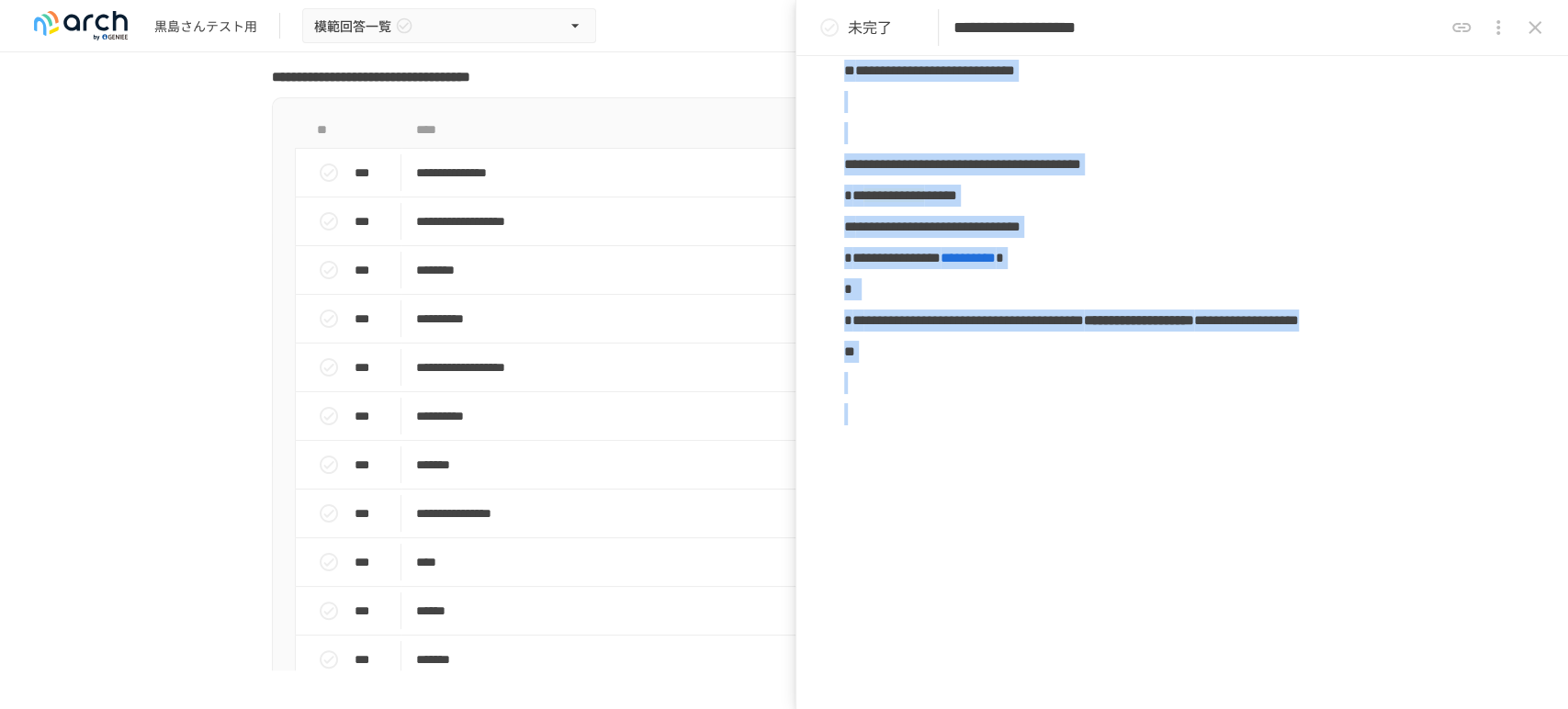 copy on "**********" 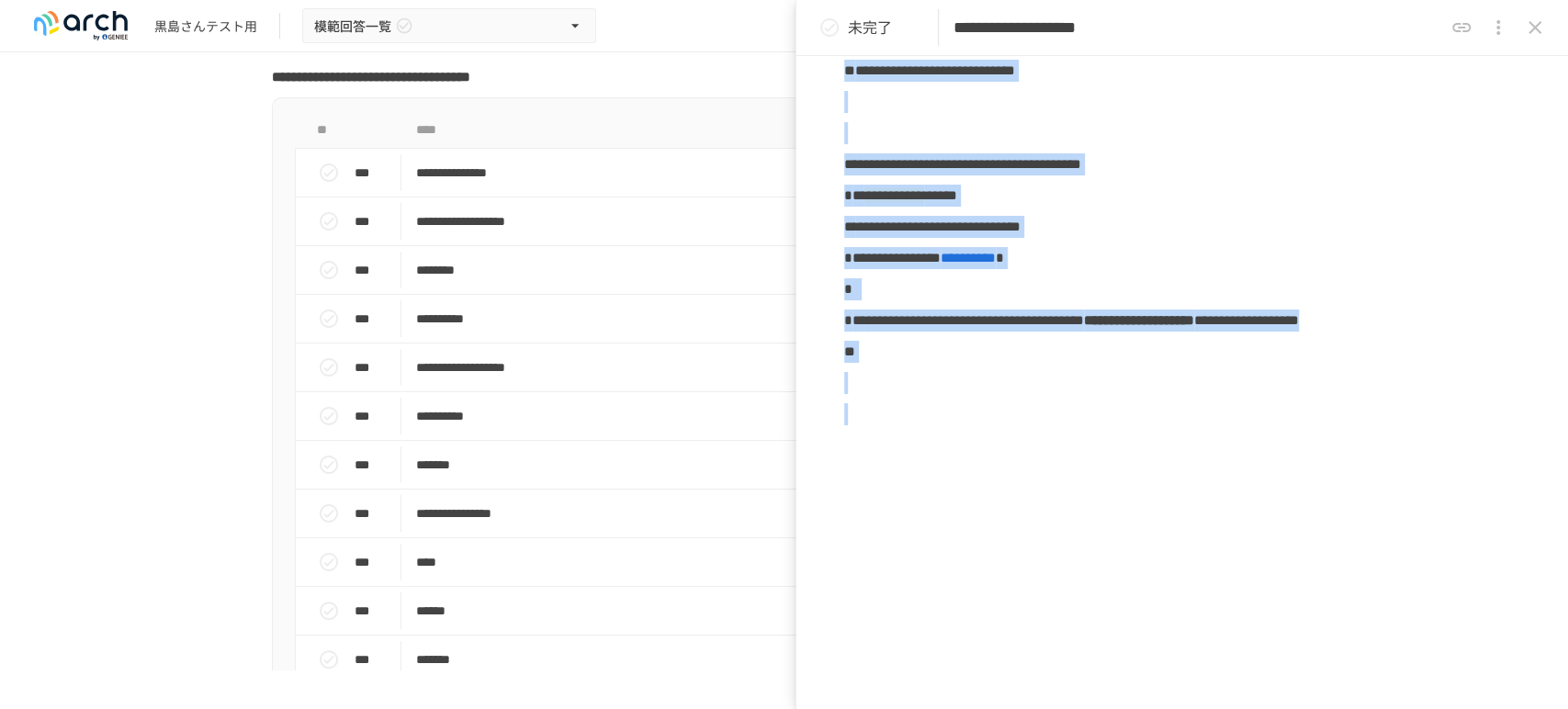 drag, startPoint x: 850, startPoint y: 112, endPoint x: 1102, endPoint y: 434, distance: 408.88629 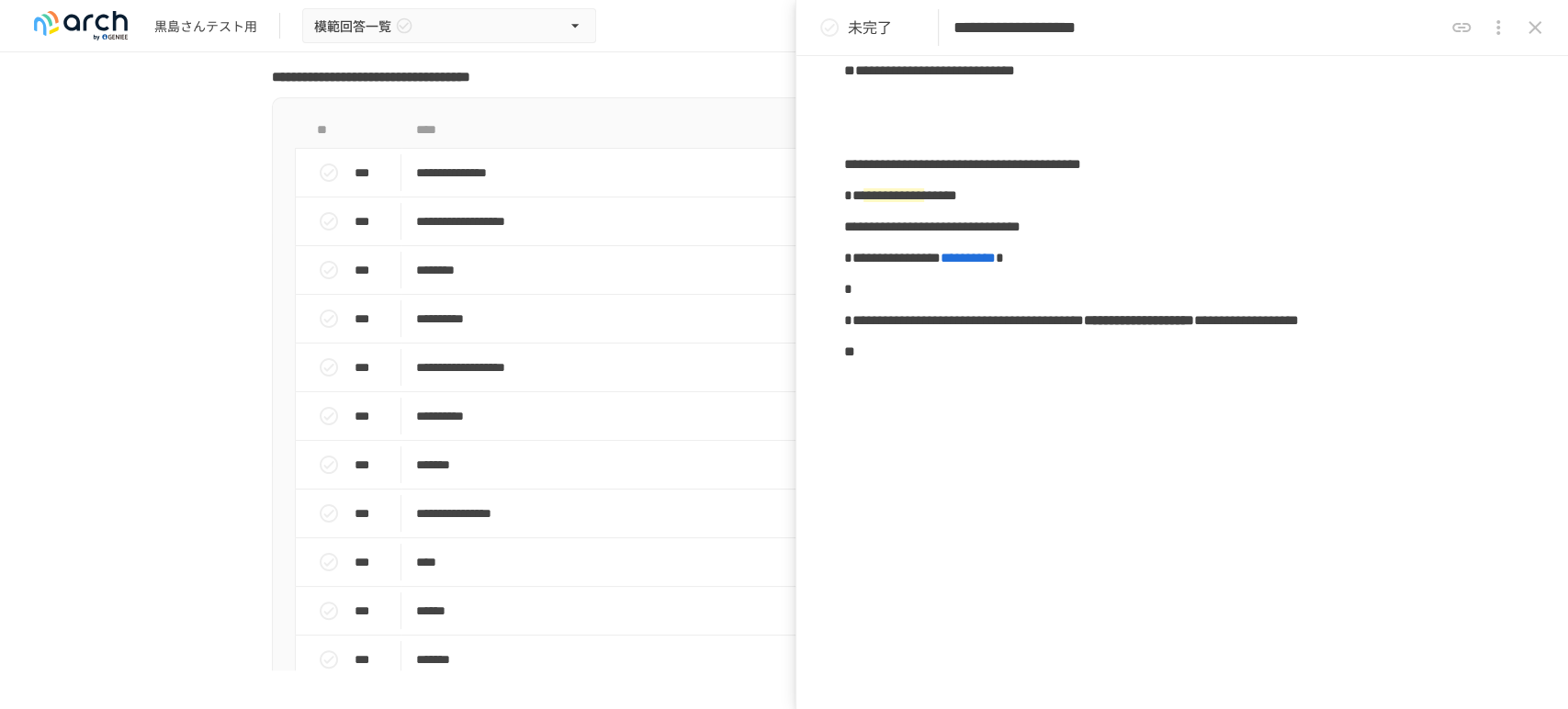 click on "**********" at bounding box center (1198, 28) 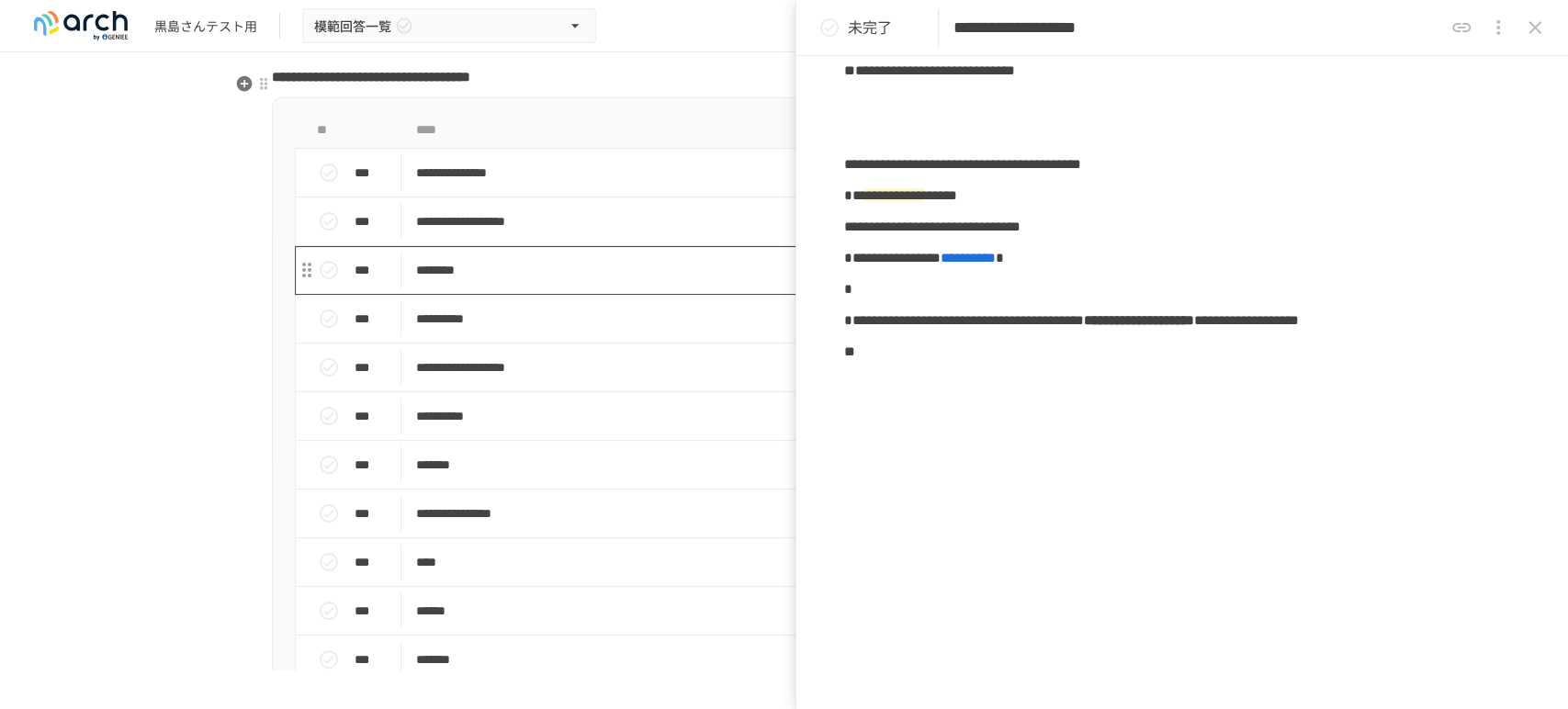 click on "********" at bounding box center (746, 270) 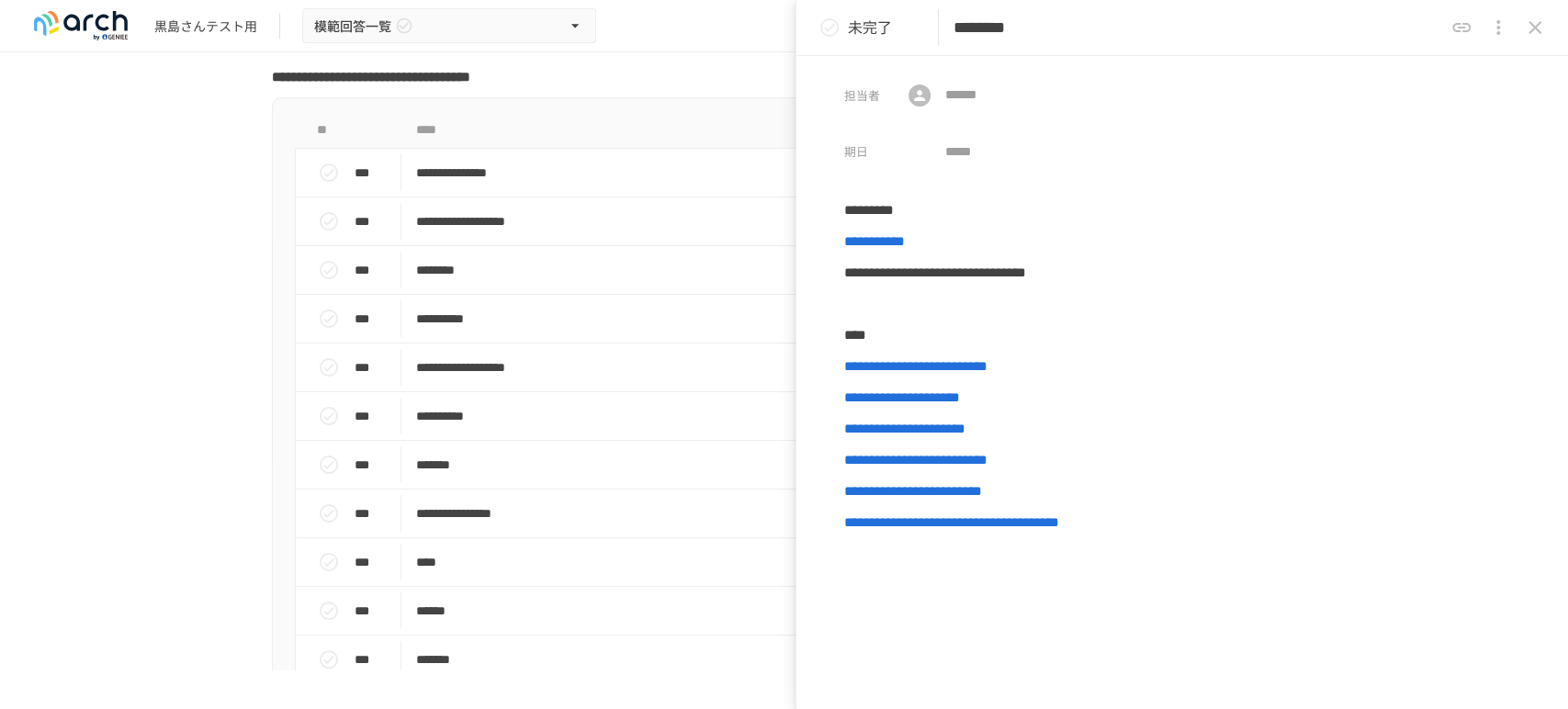 click on "********" at bounding box center (1198, 28) 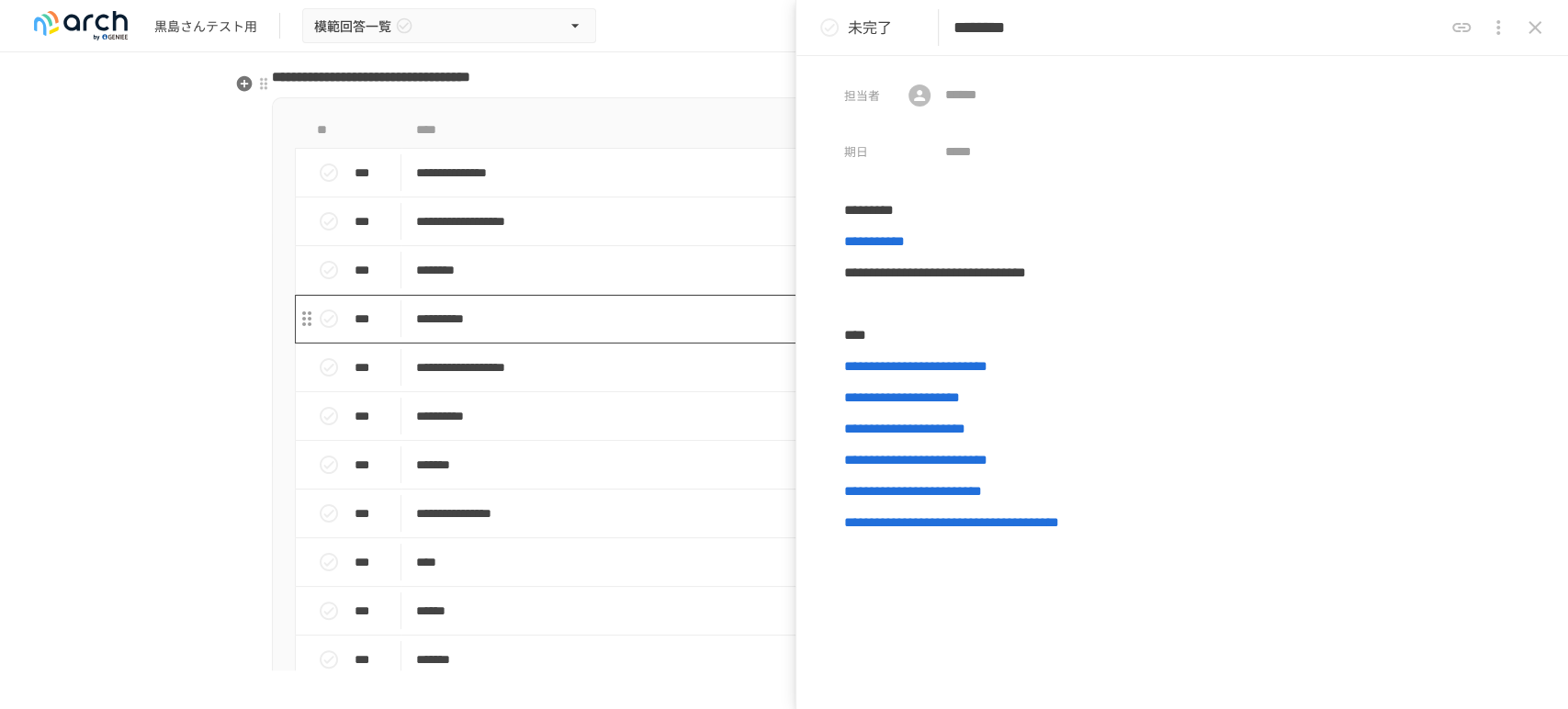 click on "**********" at bounding box center (746, 319) 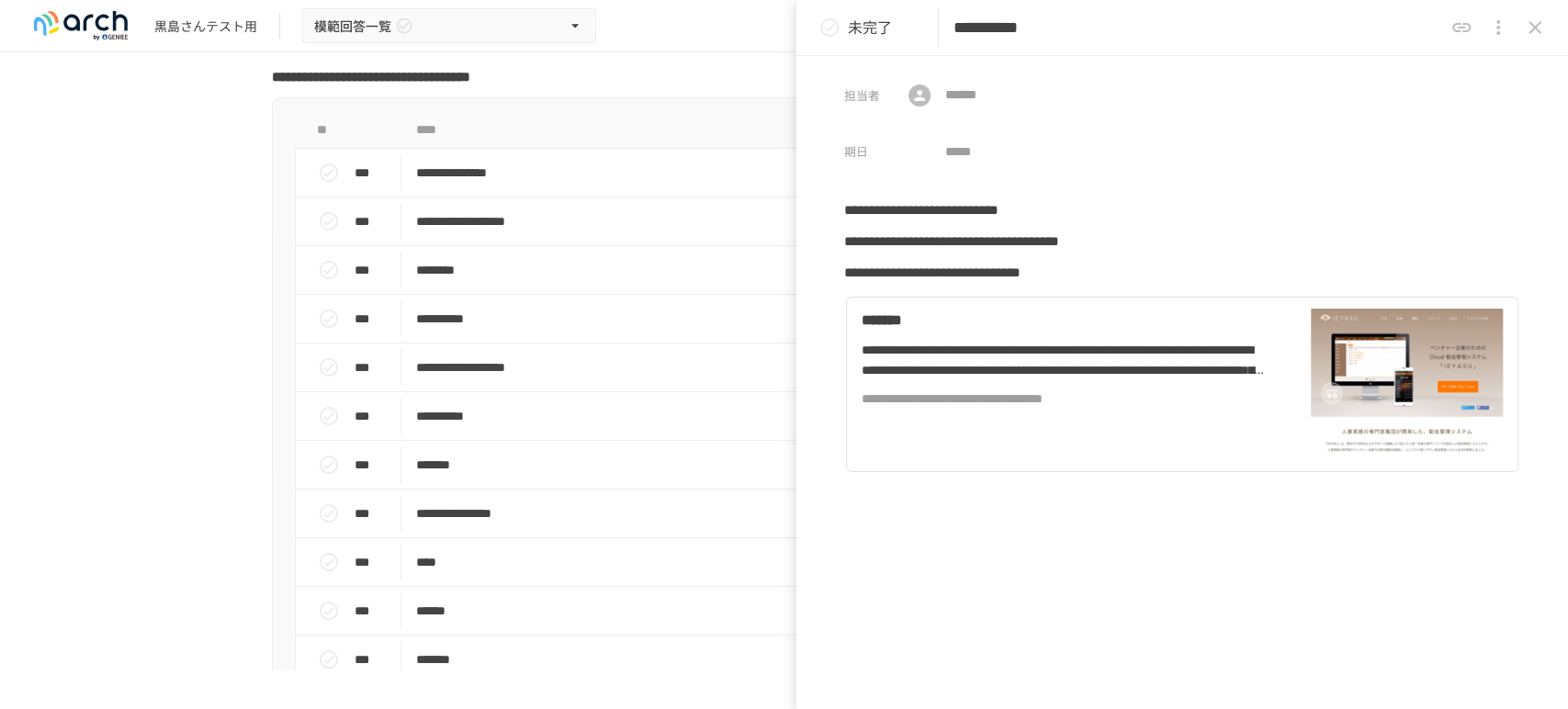 click on "**********" at bounding box center (1198, 28) 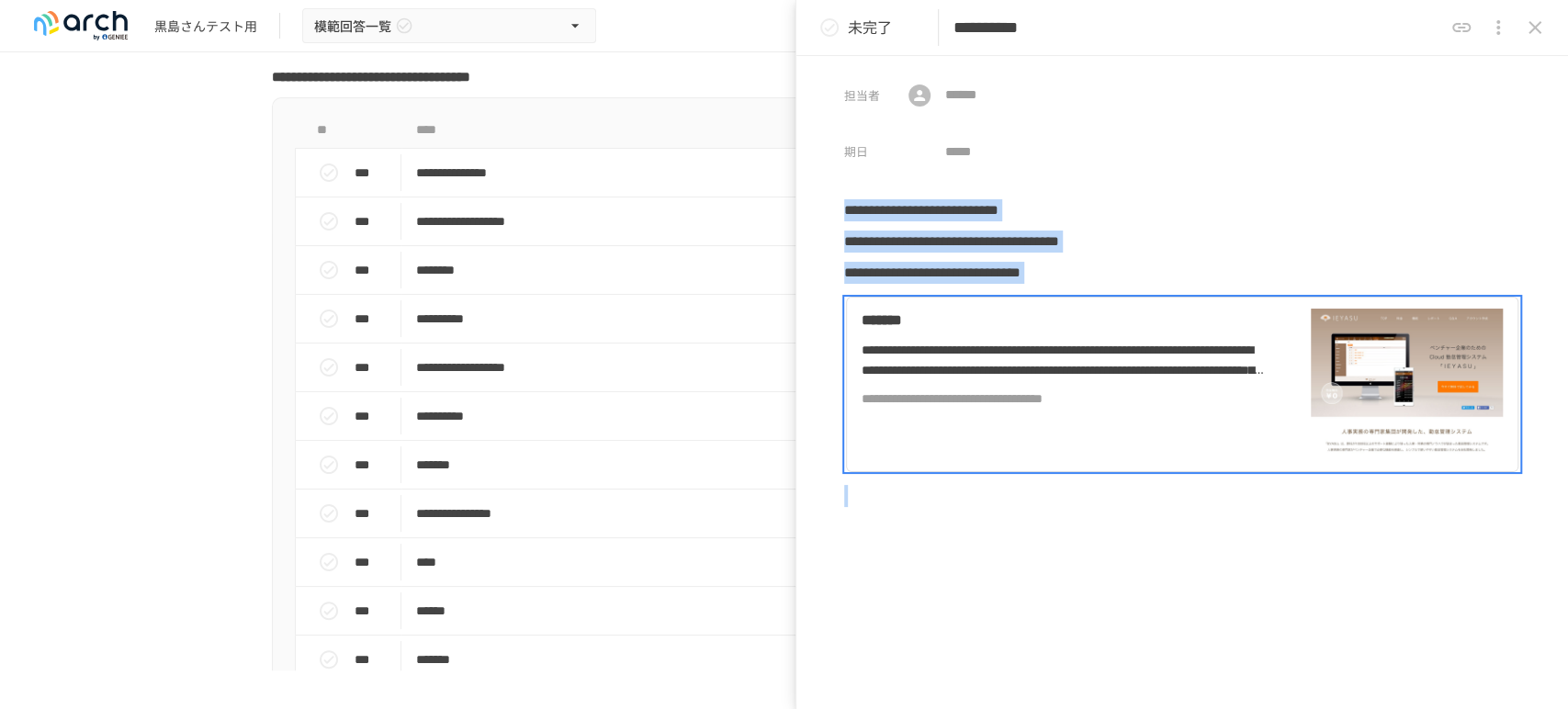 copy on "**********" 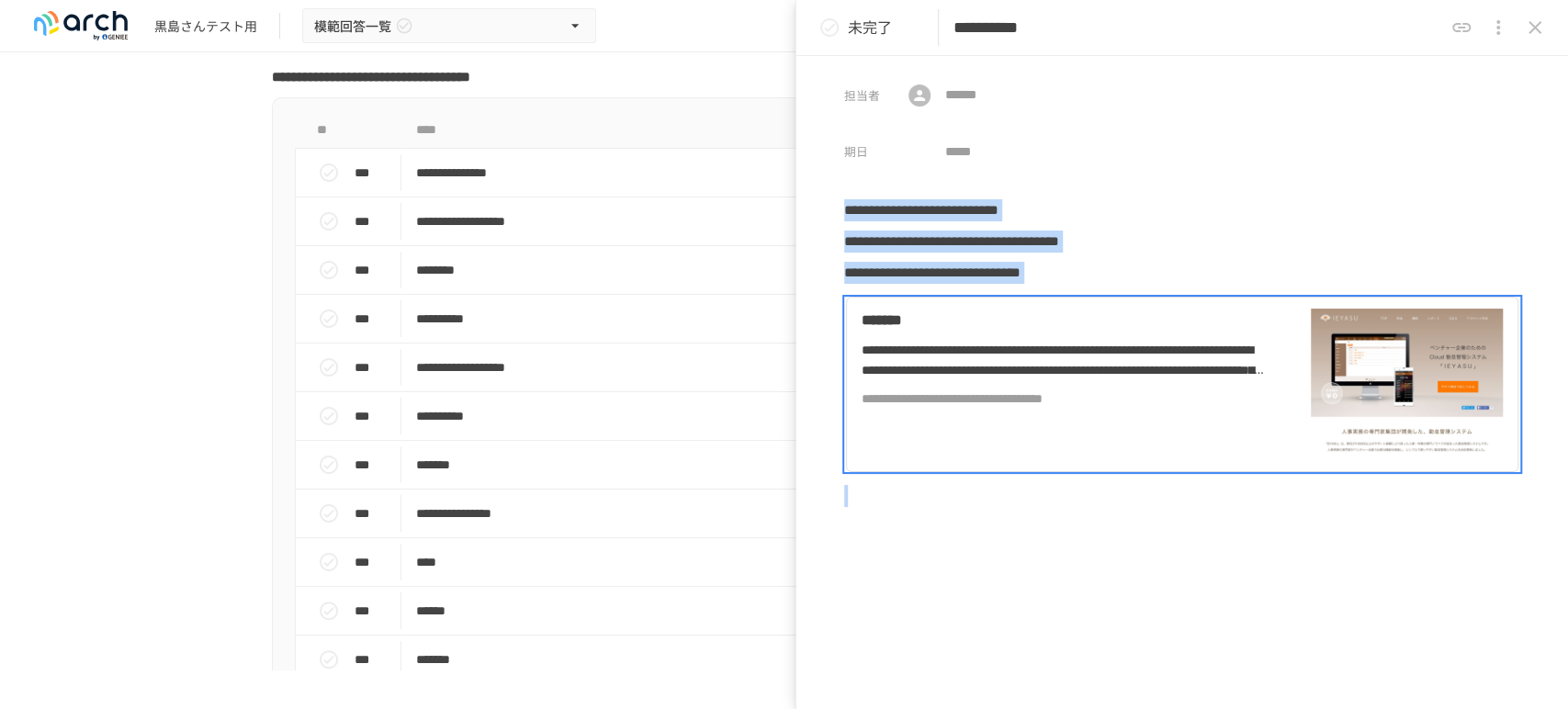 drag, startPoint x: 847, startPoint y: 211, endPoint x: 1132, endPoint y: 523, distance: 422.57425 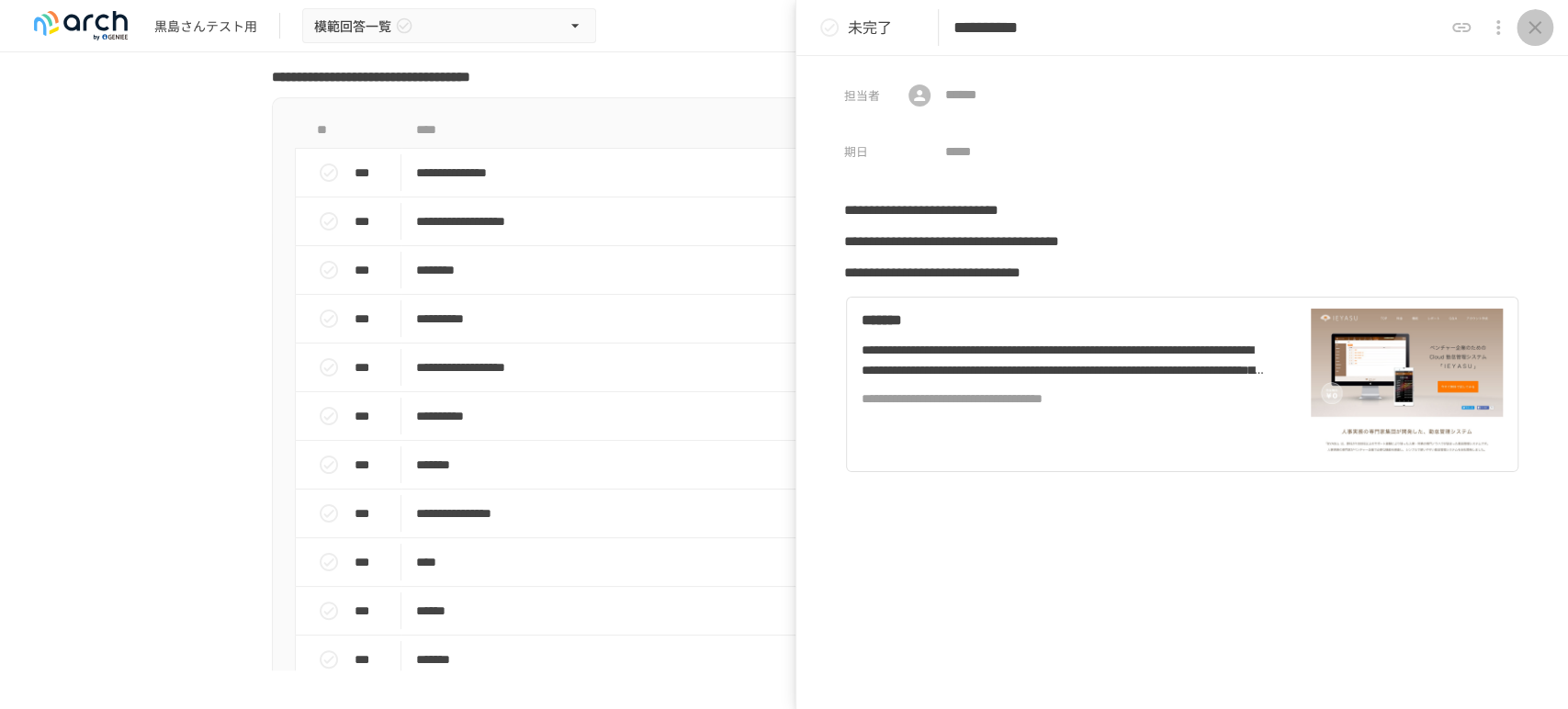 click 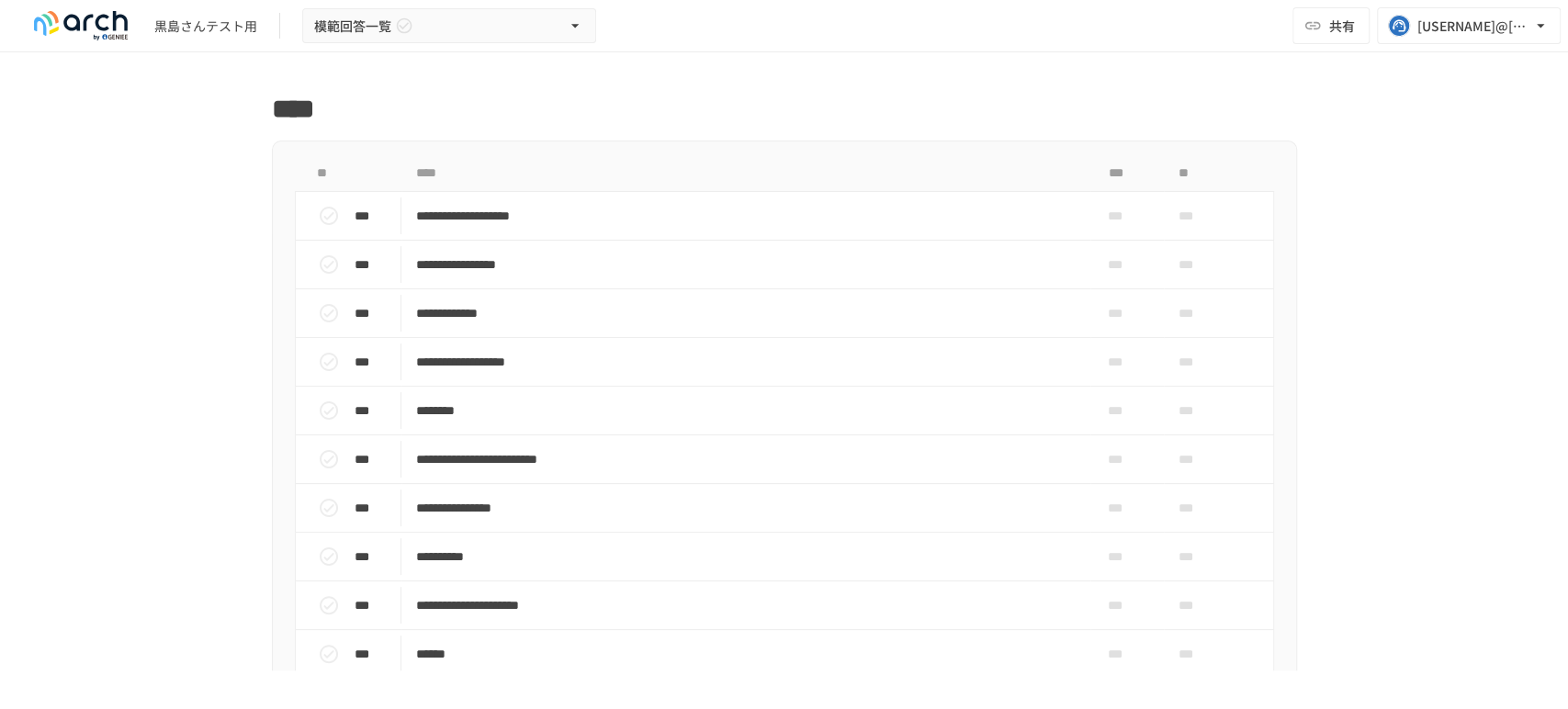 scroll, scrollTop: 4296, scrollLeft: 0, axis: vertical 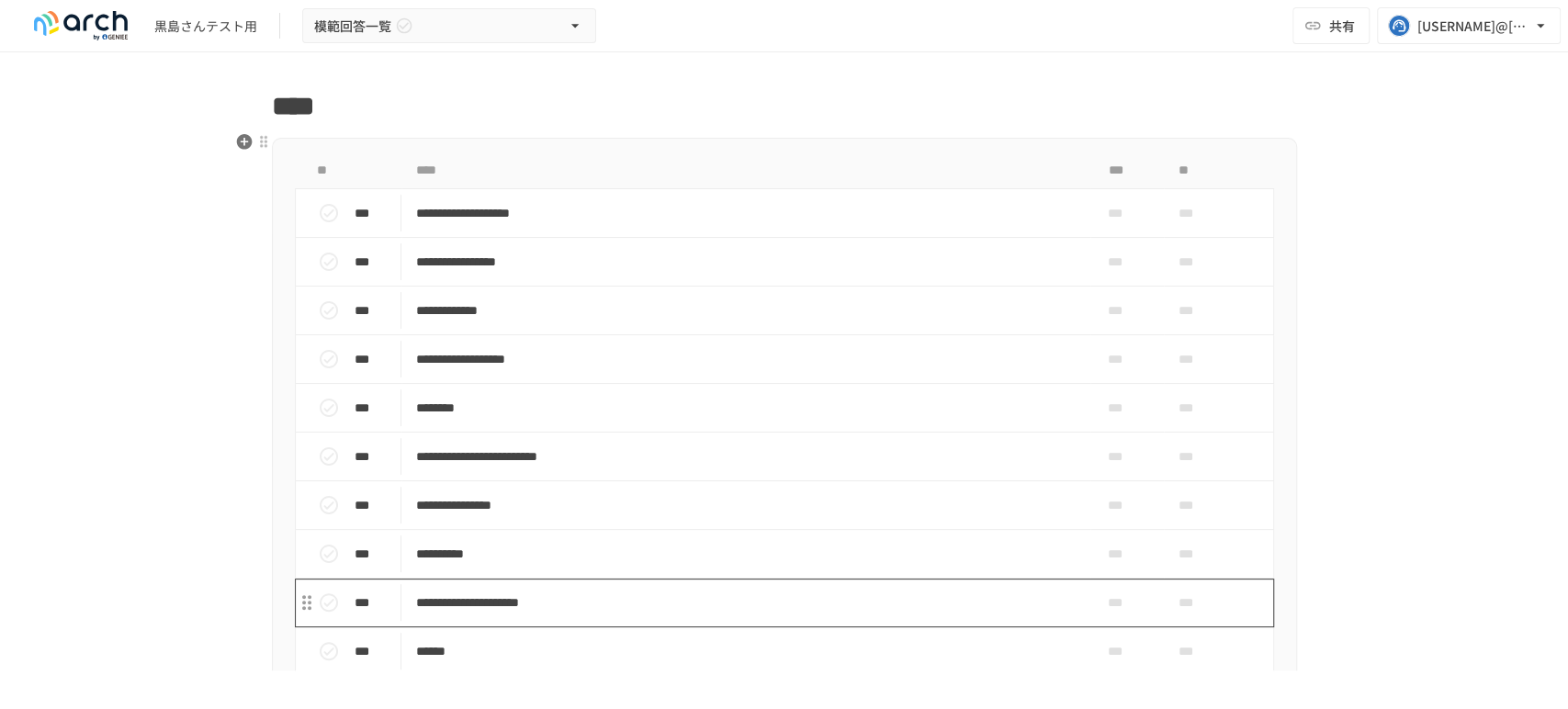 click on "**********" at bounding box center (746, 602) 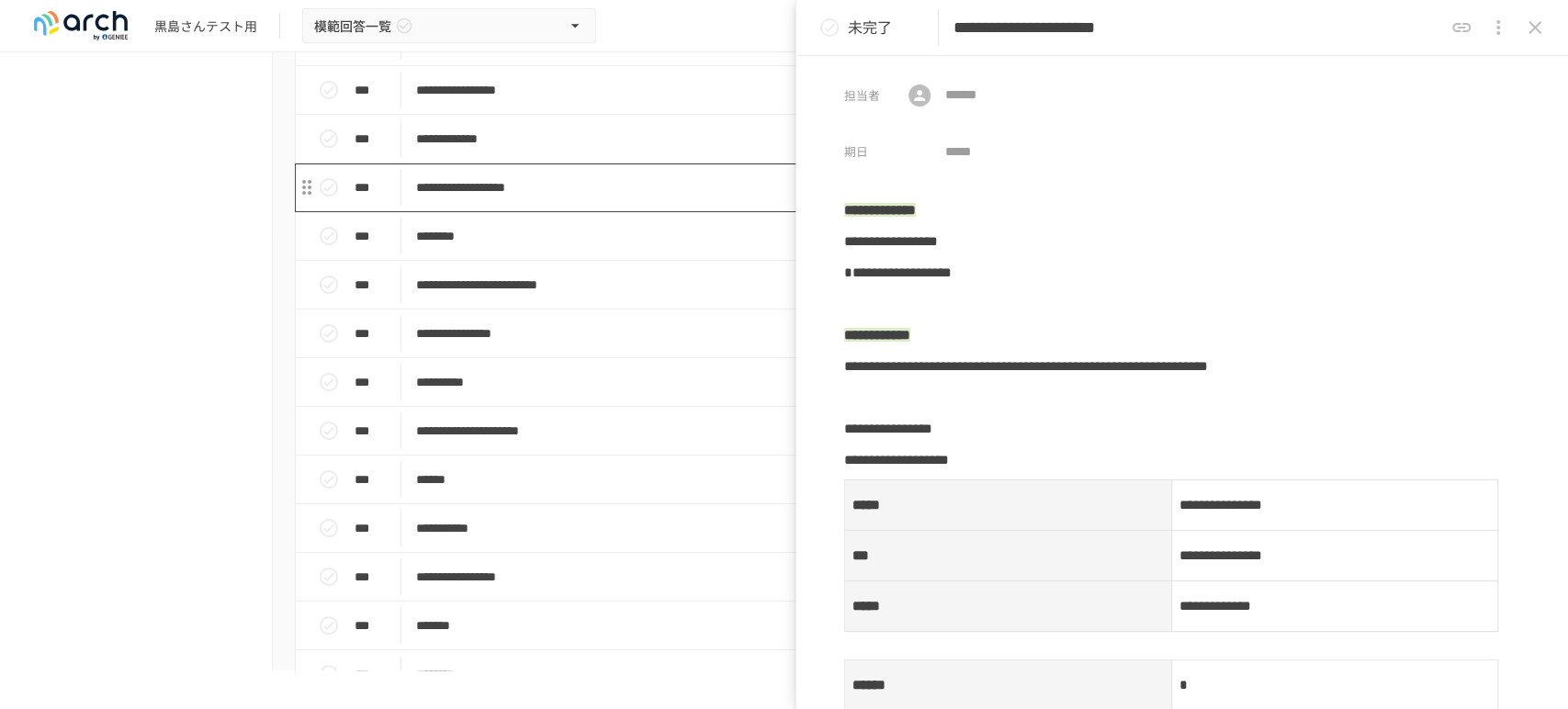 scroll, scrollTop: 4500, scrollLeft: 0, axis: vertical 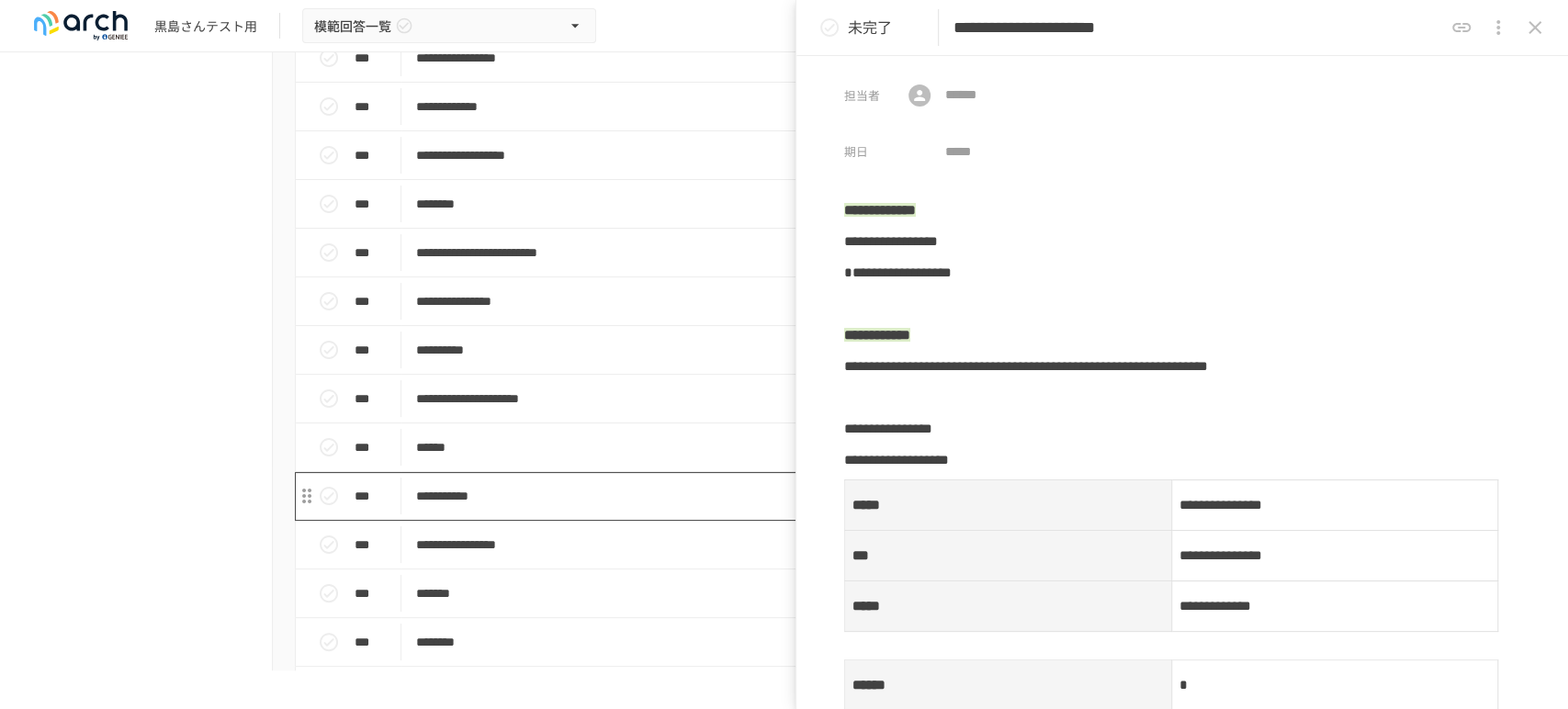 click on "**********" at bounding box center (746, 496) 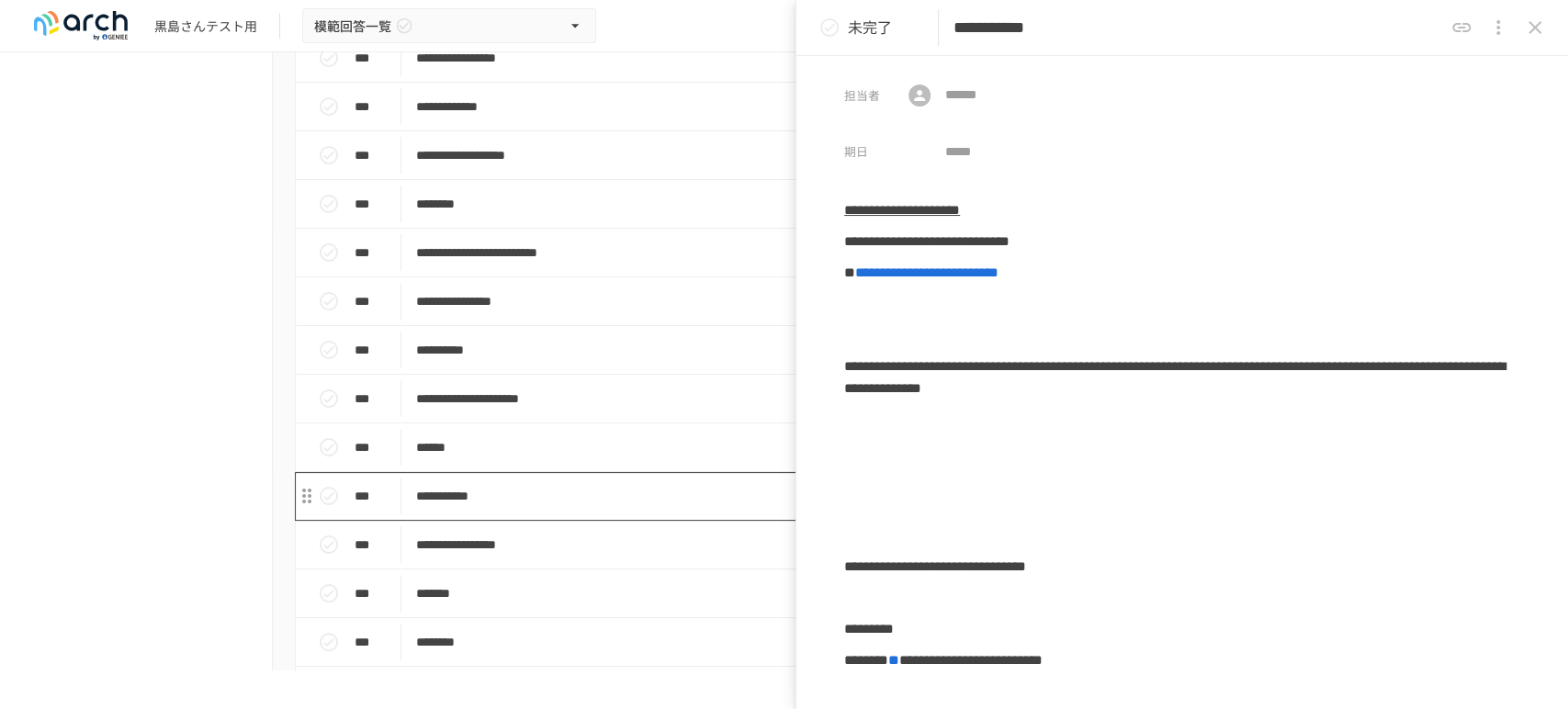 type on "**********" 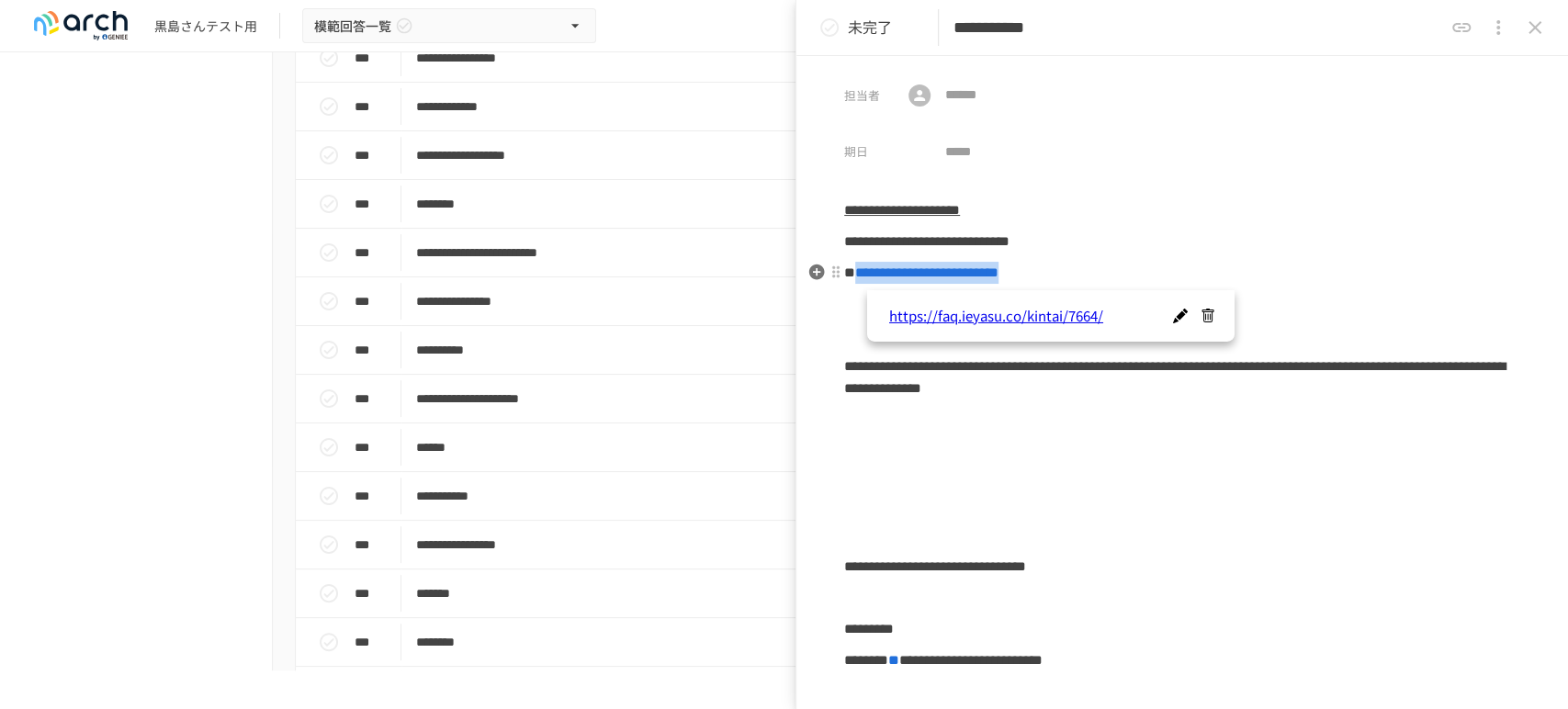 drag, startPoint x: 1268, startPoint y: 279, endPoint x: 874, endPoint y: 277, distance: 394.00508 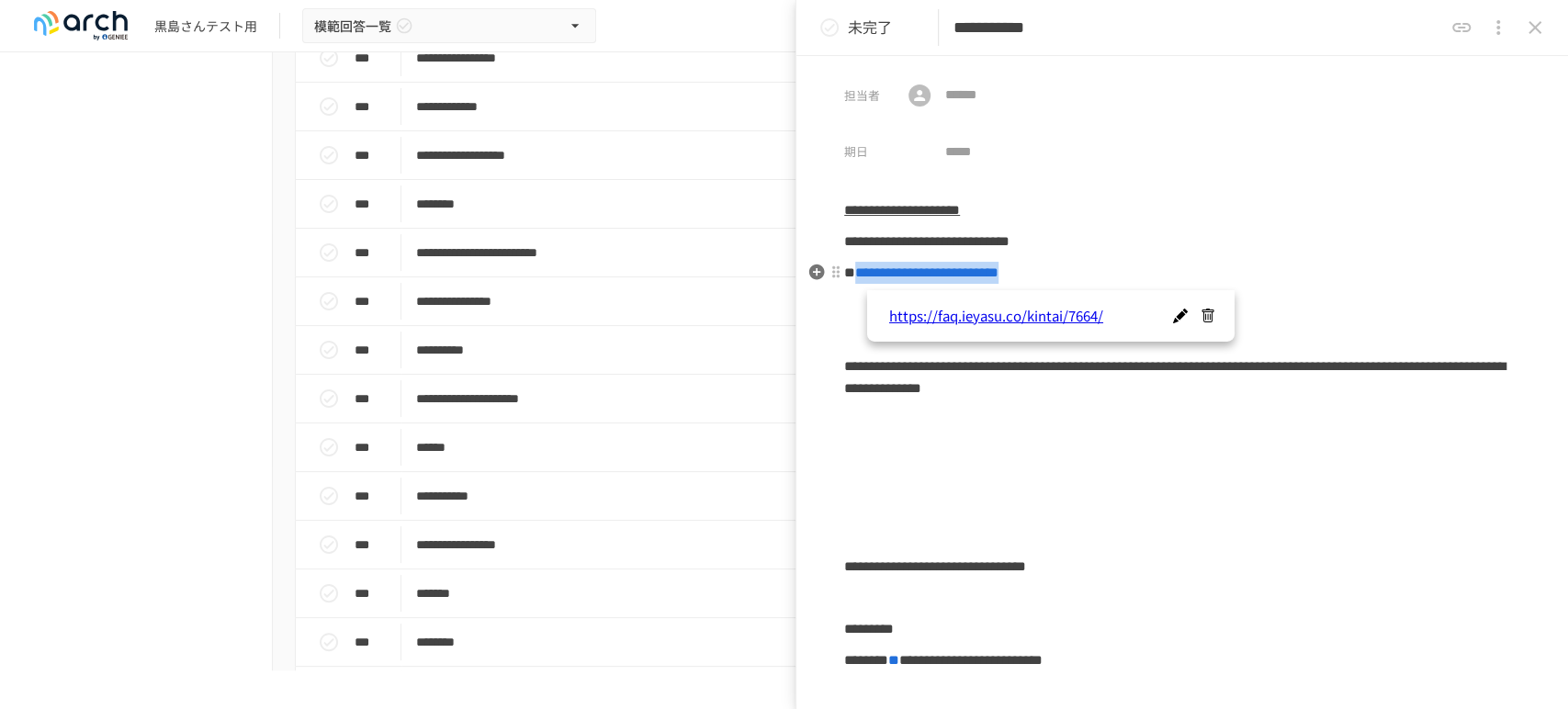 click on "**********" at bounding box center [1182, 273] 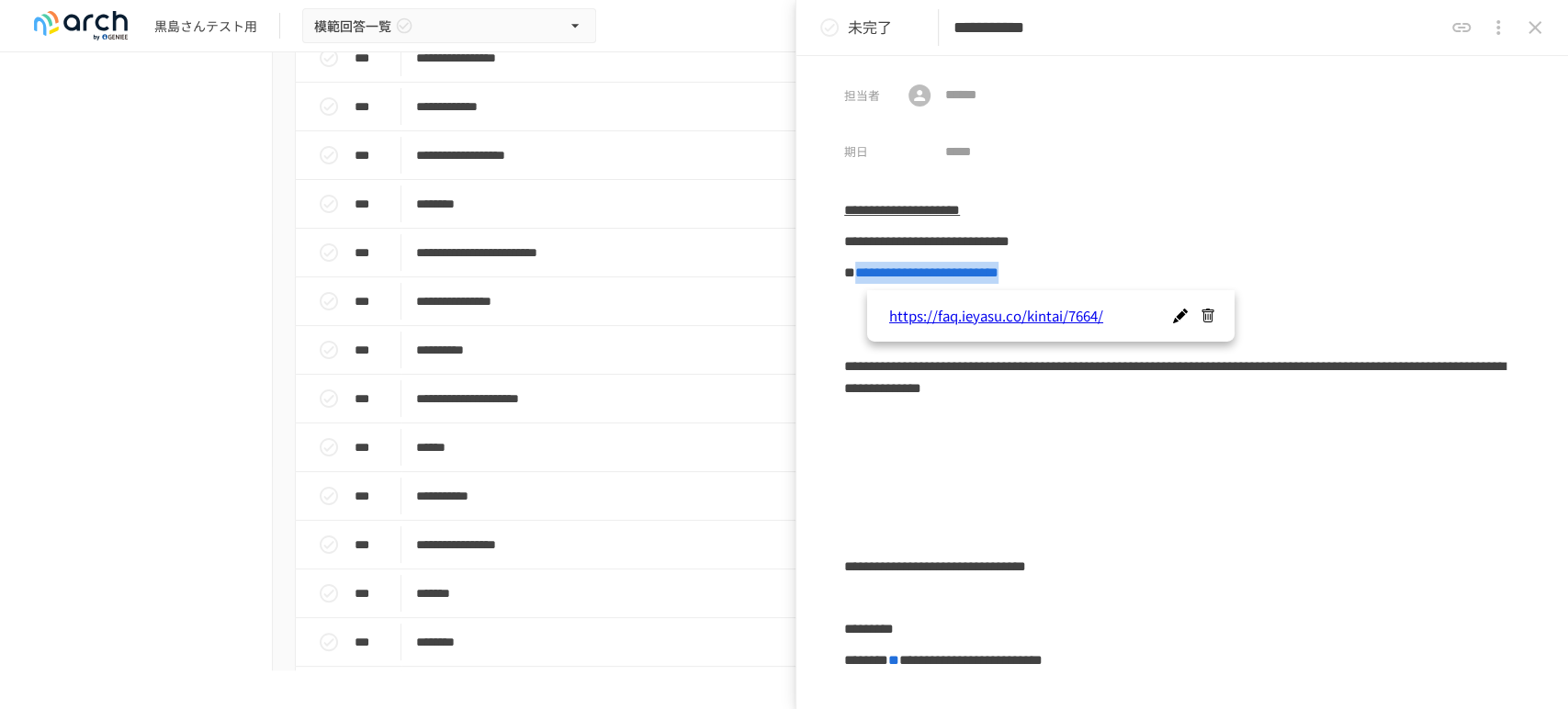 copy on "**********" 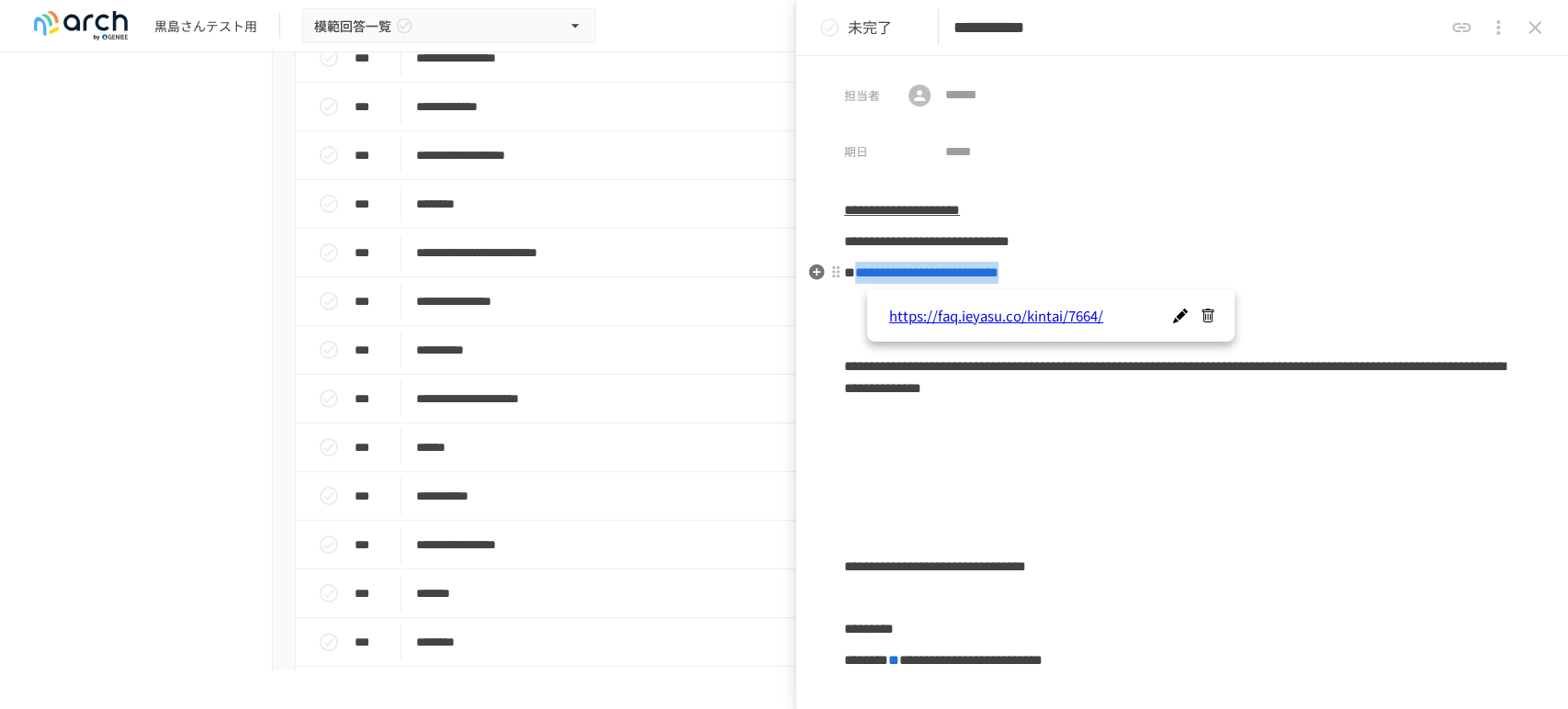 click on "**********" at bounding box center (1182, 273) 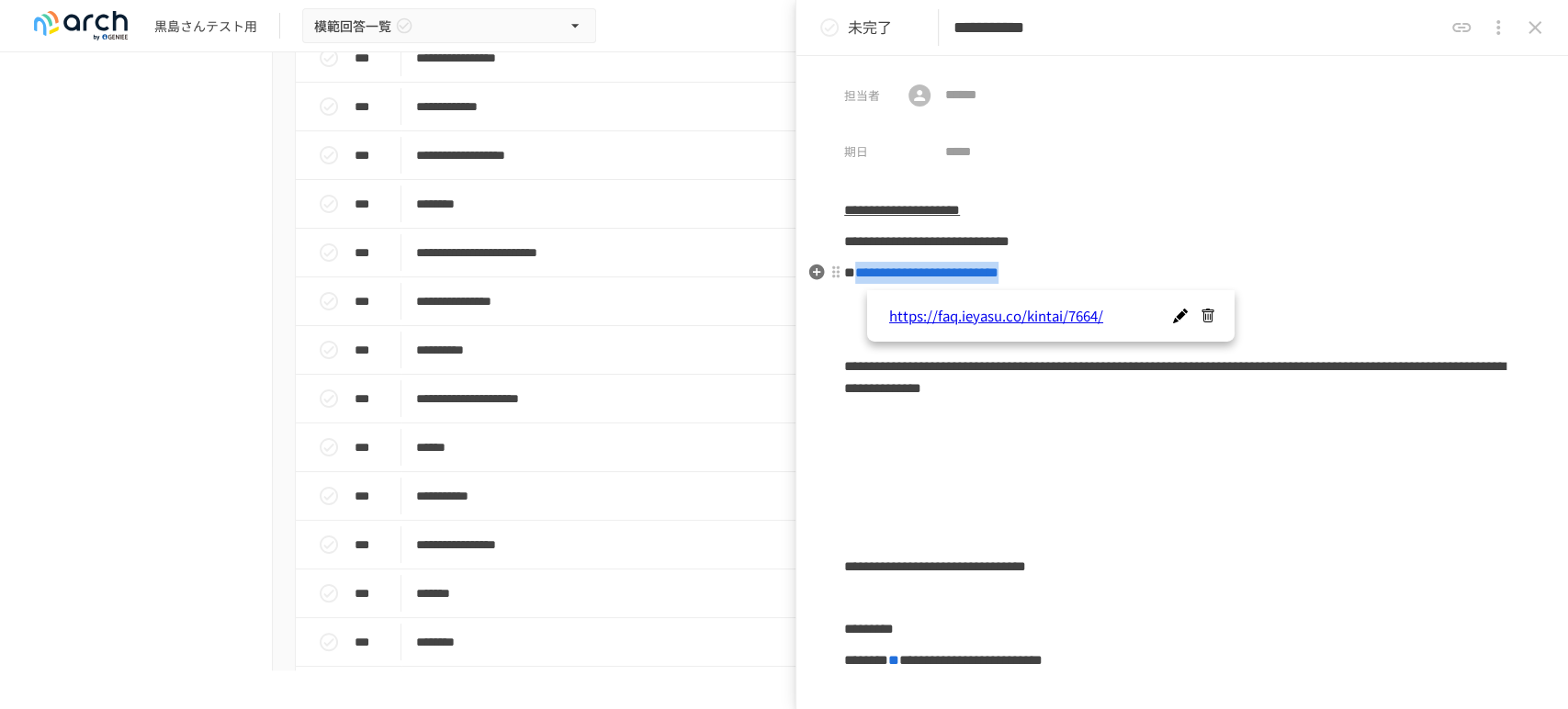 drag, startPoint x: 1232, startPoint y: 277, endPoint x: 873, endPoint y: 263, distance: 359.27288 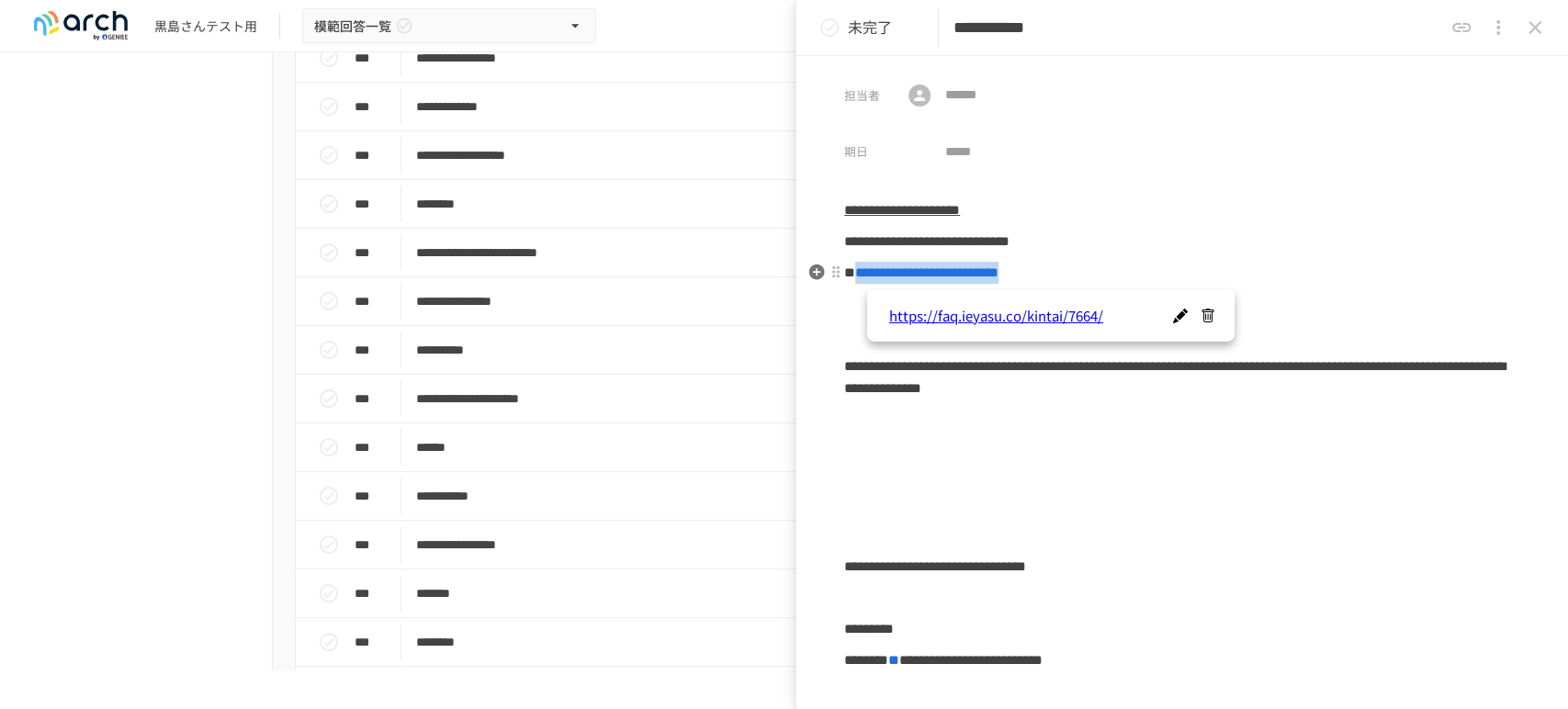 click on "**********" at bounding box center [1182, 273] 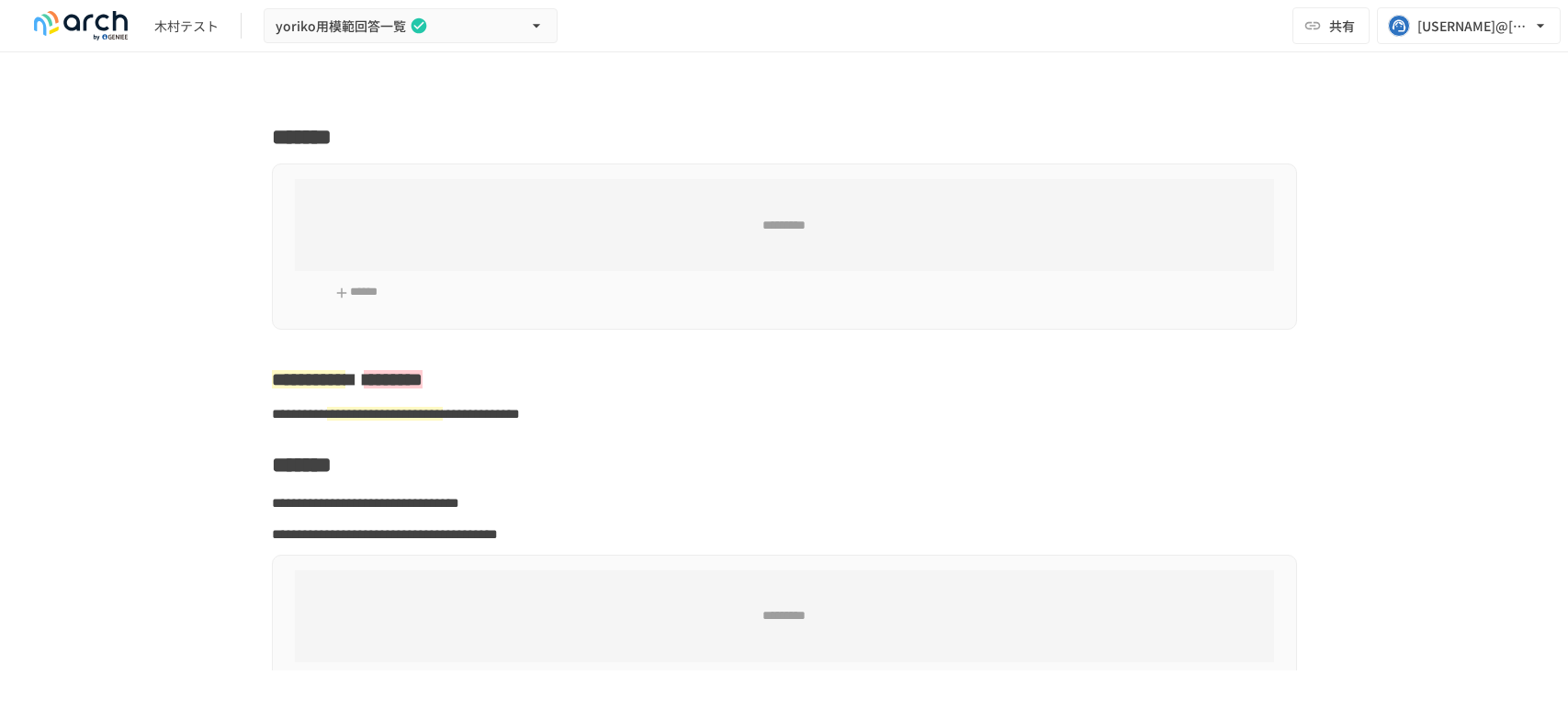 scroll, scrollTop: 0, scrollLeft: 0, axis: both 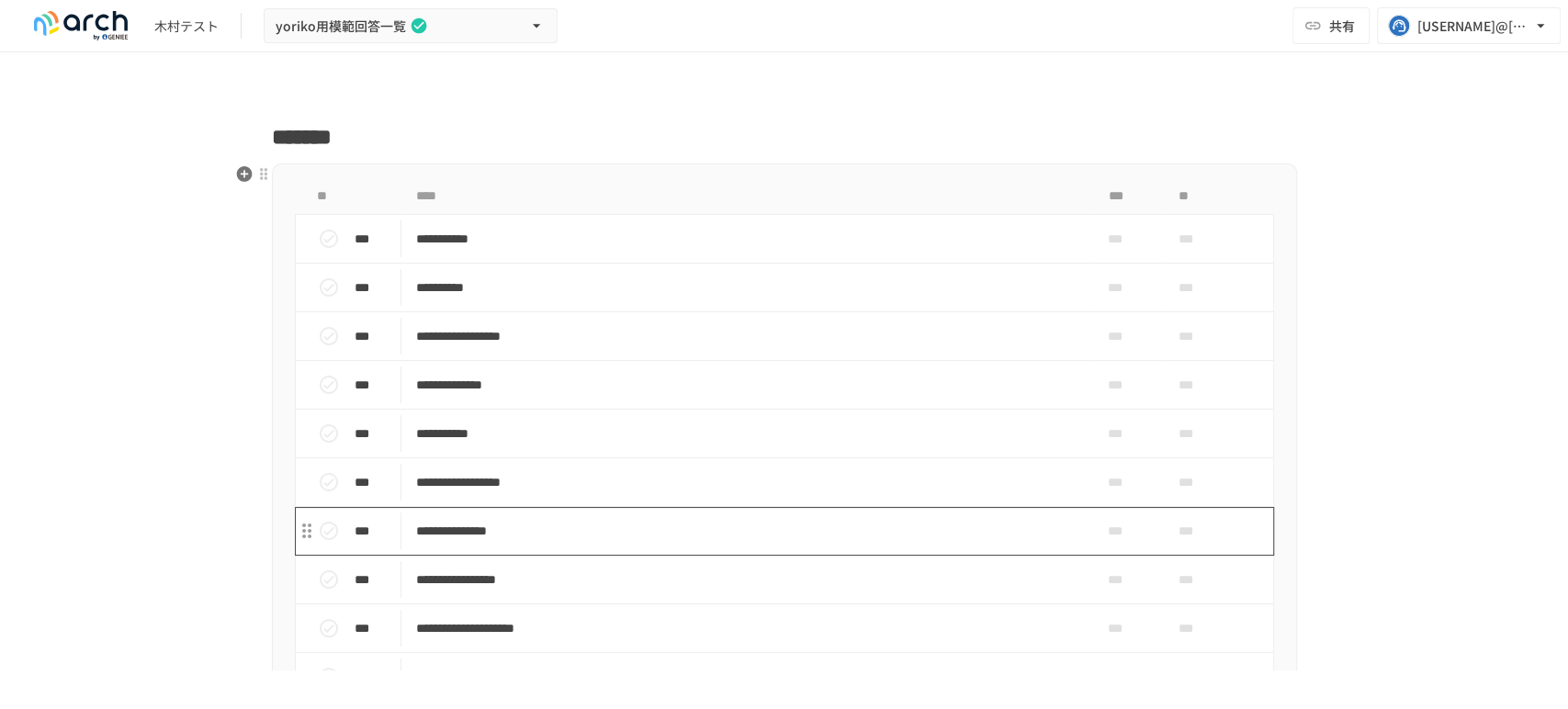 click on "**********" at bounding box center (746, 531) 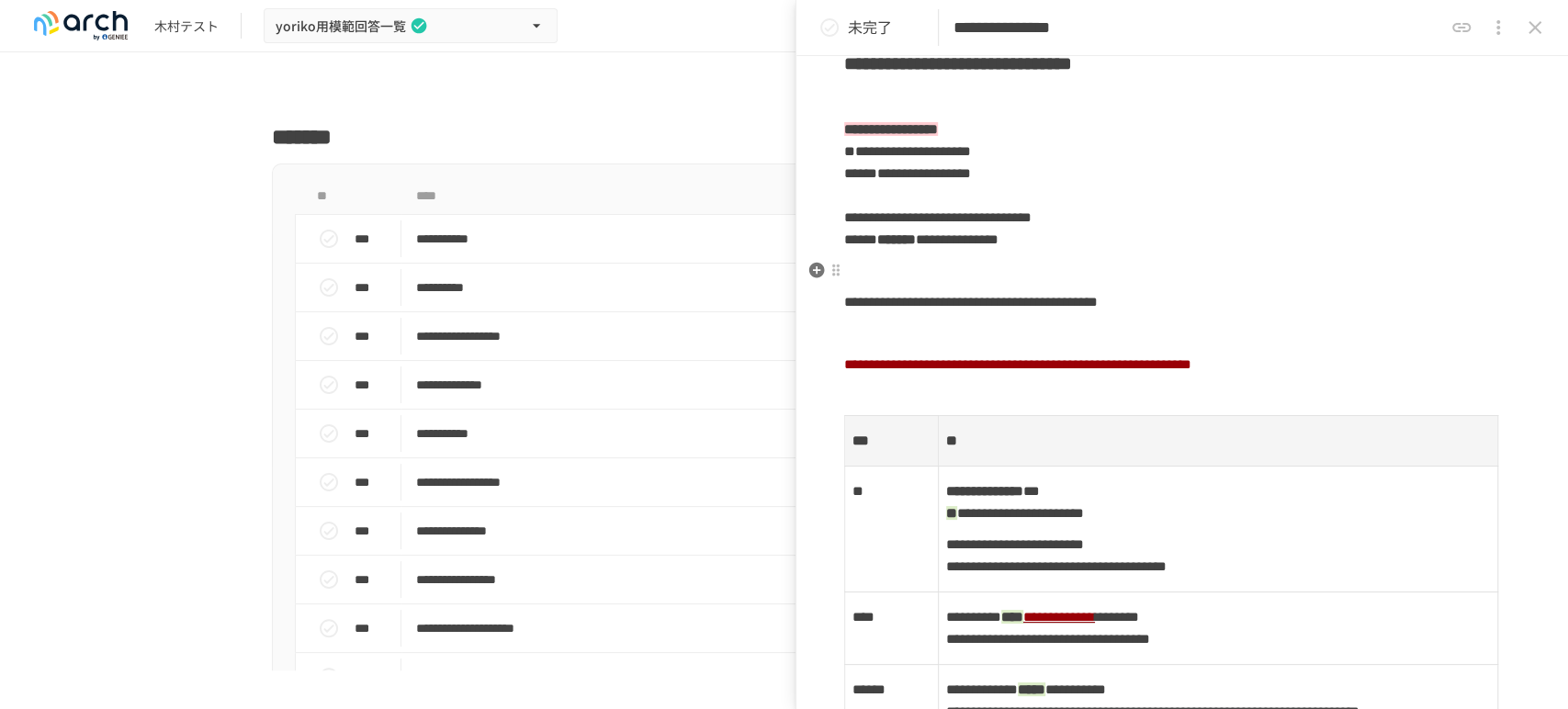 scroll, scrollTop: 306, scrollLeft: 0, axis: vertical 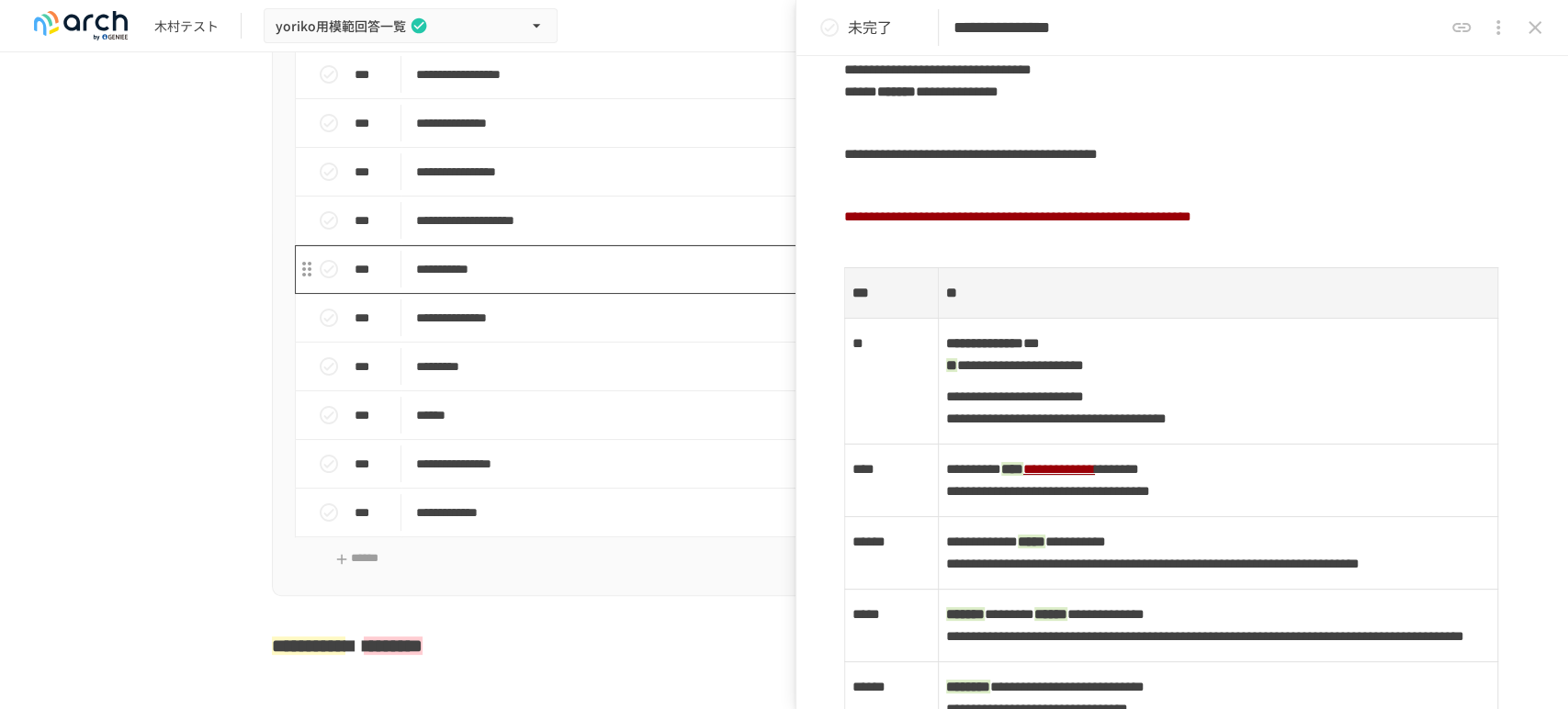 click on "**********" at bounding box center [746, 269] 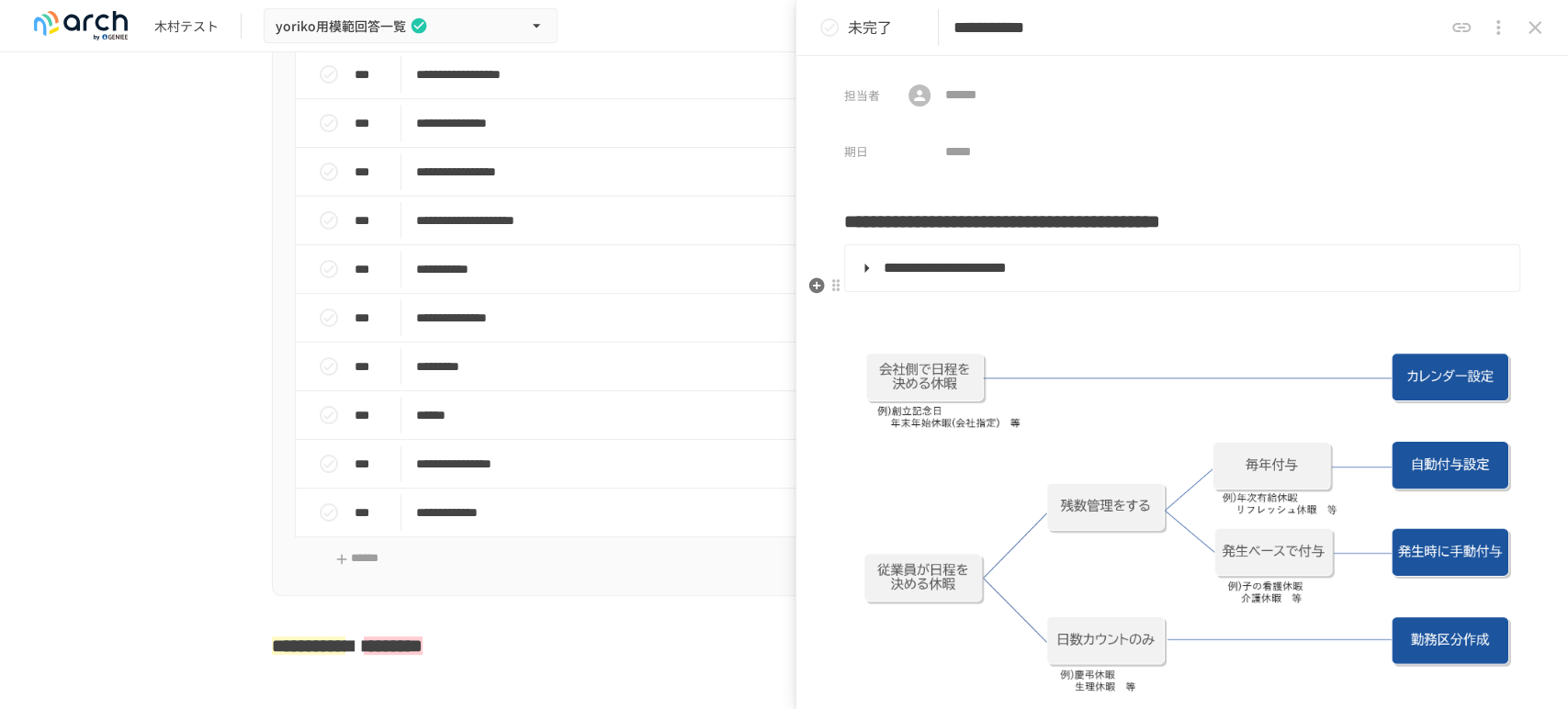 click on "**********" at bounding box center (925, 267) 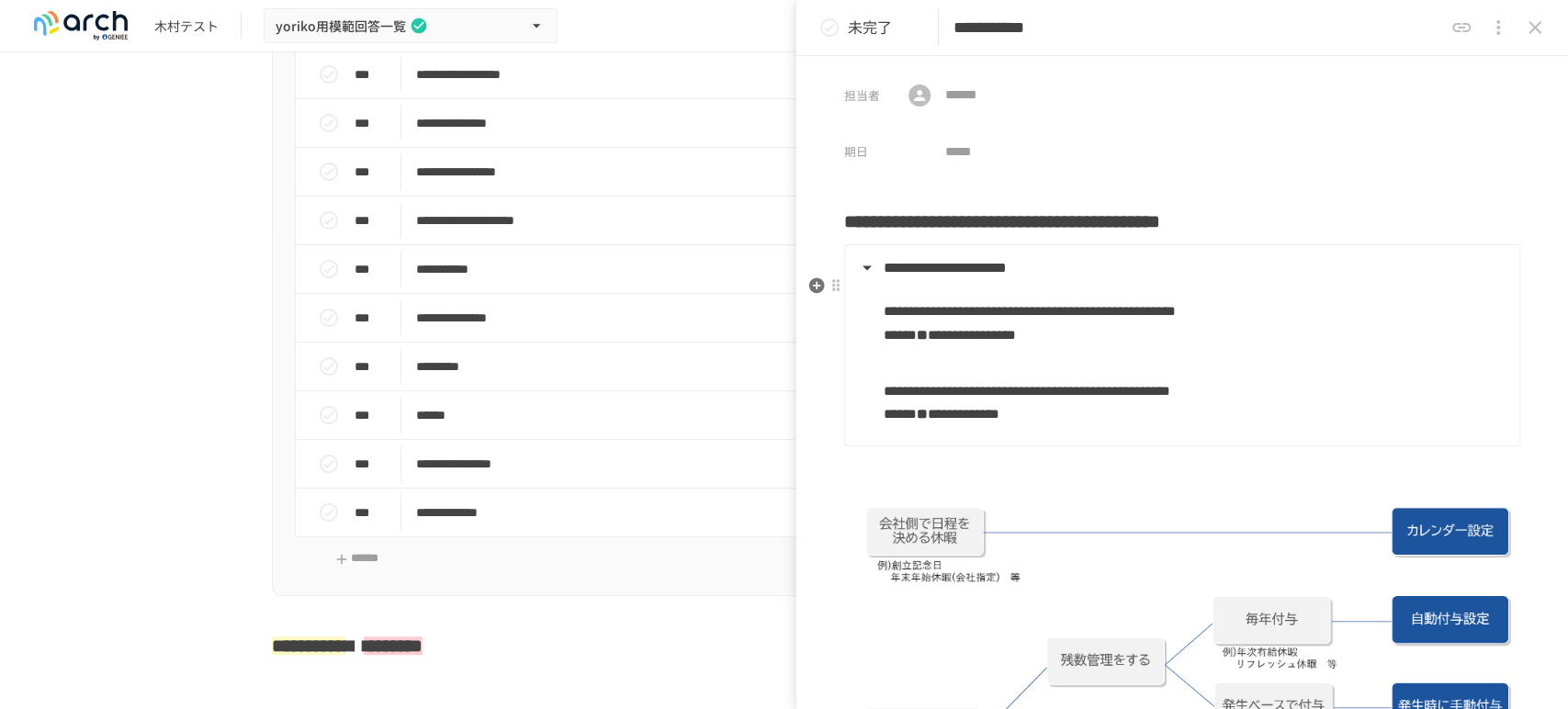 click on "**********" at bounding box center [925, 267] 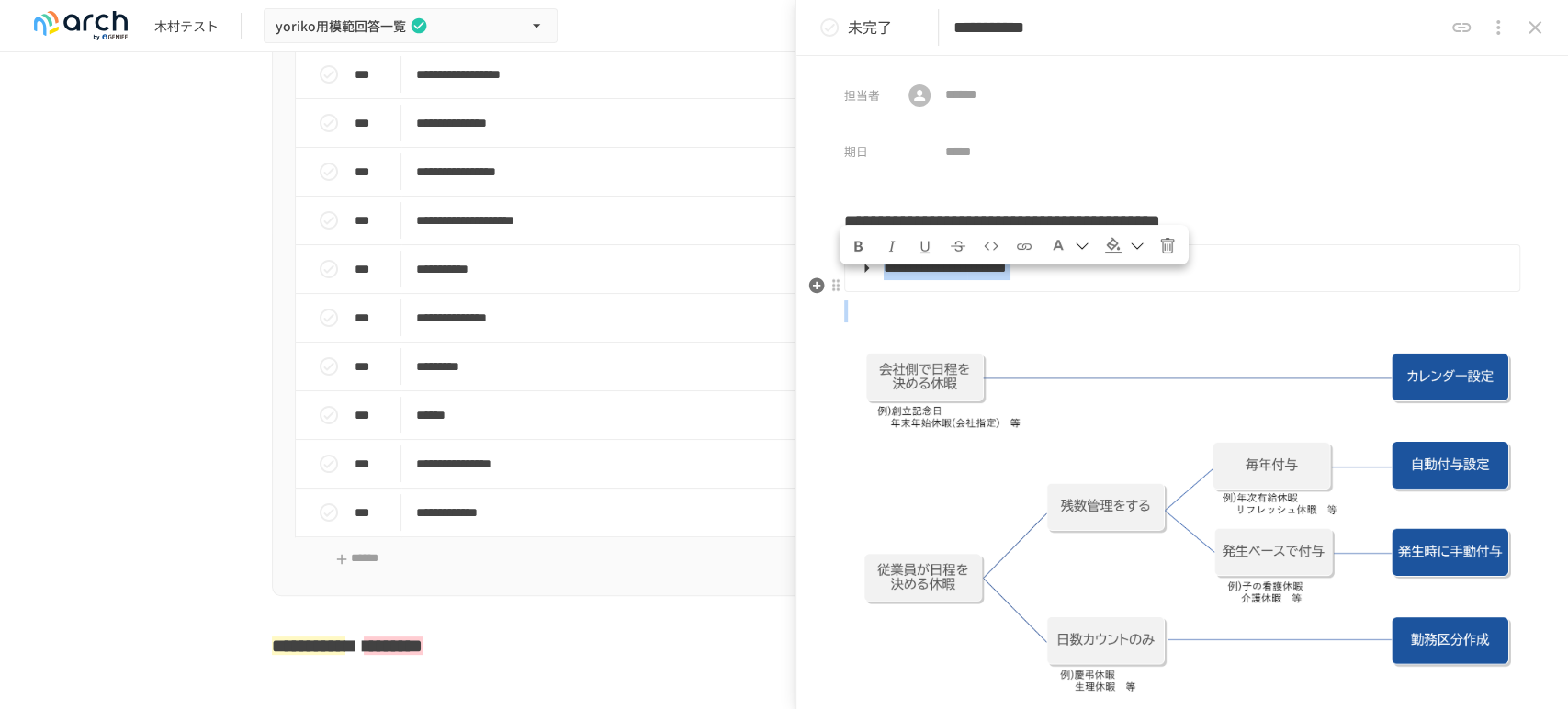 copy on "**********" 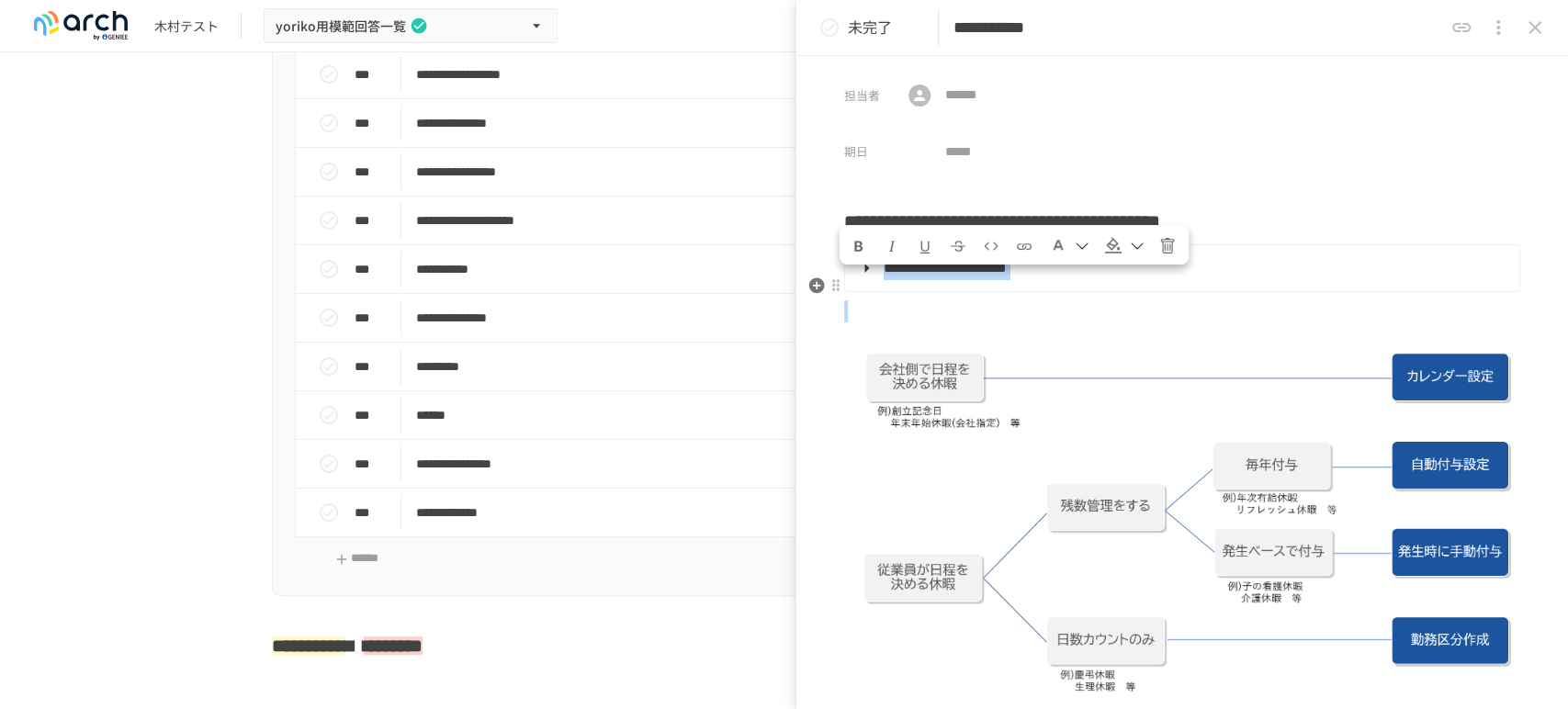 drag, startPoint x: 1076, startPoint y: 261, endPoint x: 1093, endPoint y: 321, distance: 62.36185 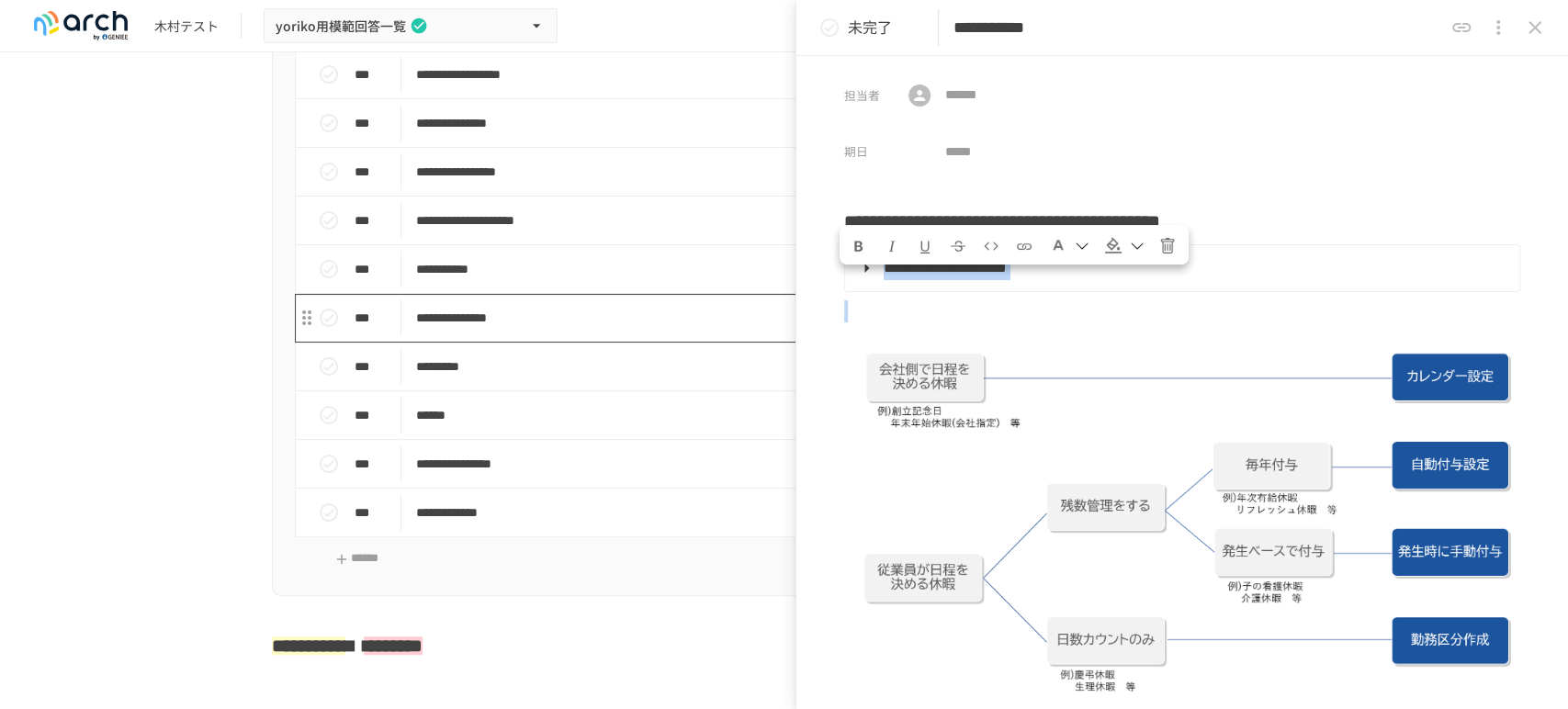 click on "**********" at bounding box center [746, 318] 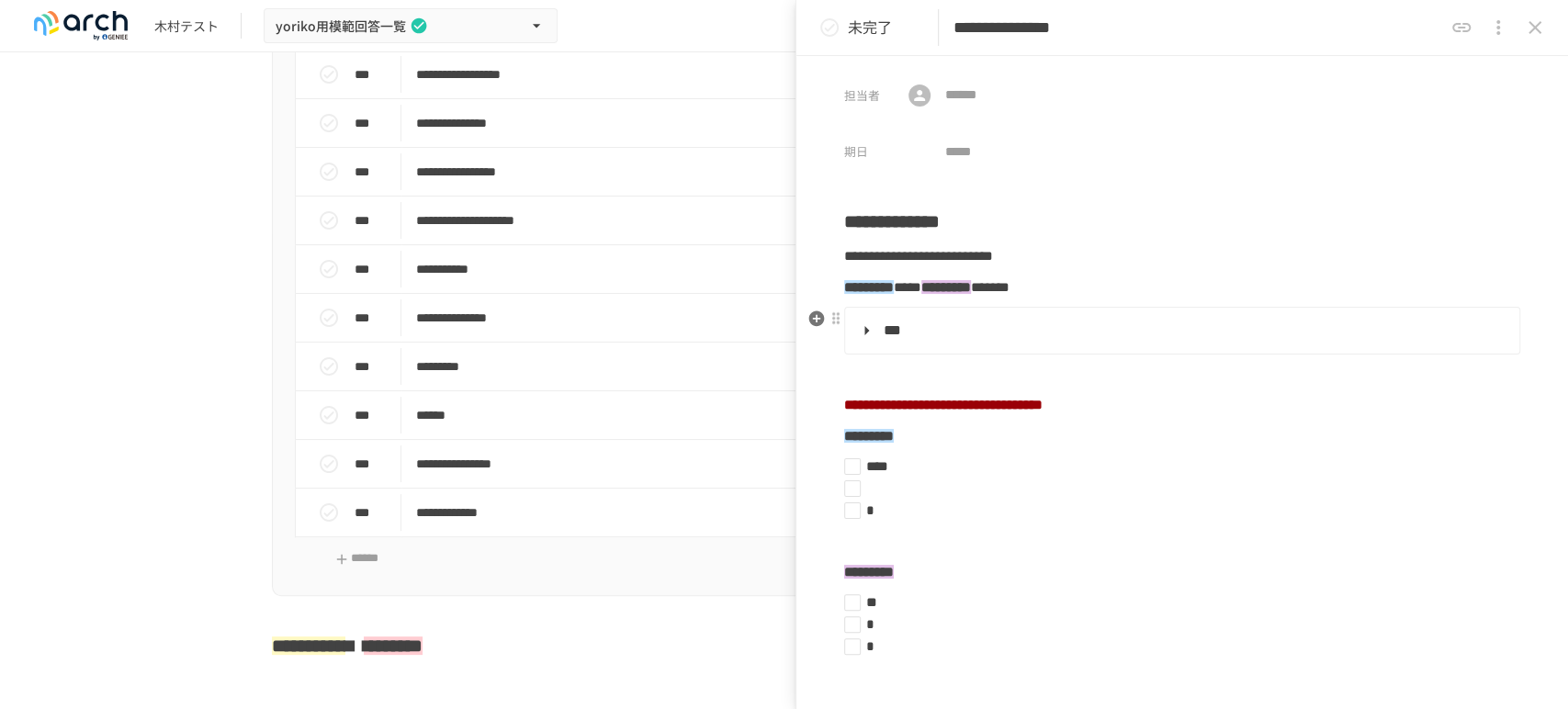 click on "***" at bounding box center (1180, 331) 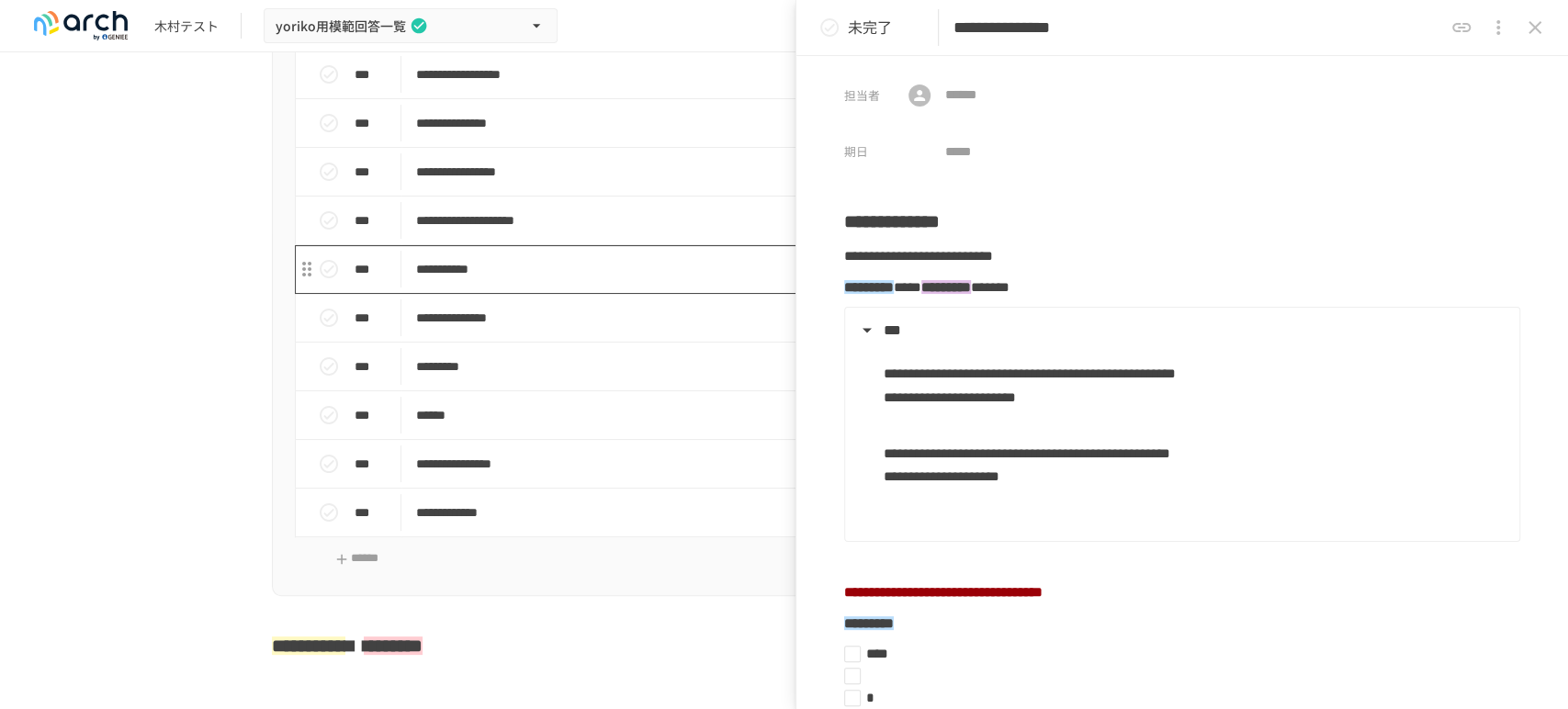 click on "**********" at bounding box center (746, 269) 